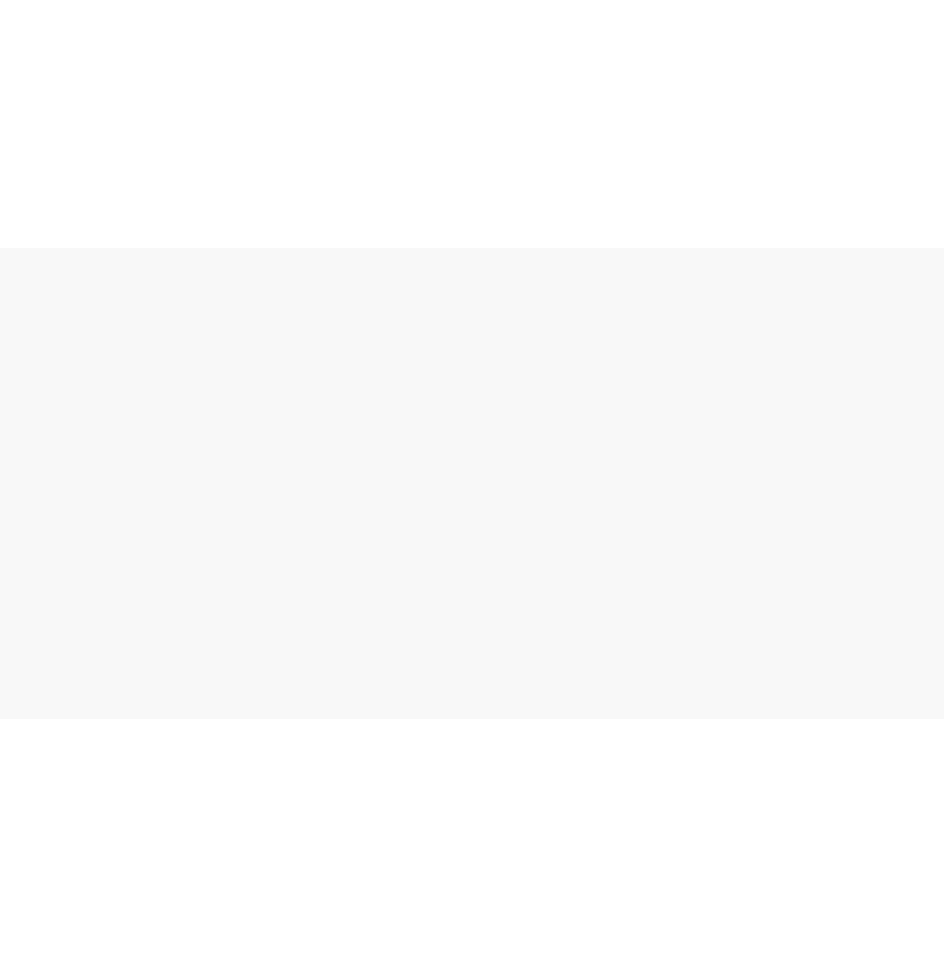 scroll, scrollTop: 0, scrollLeft: 0, axis: both 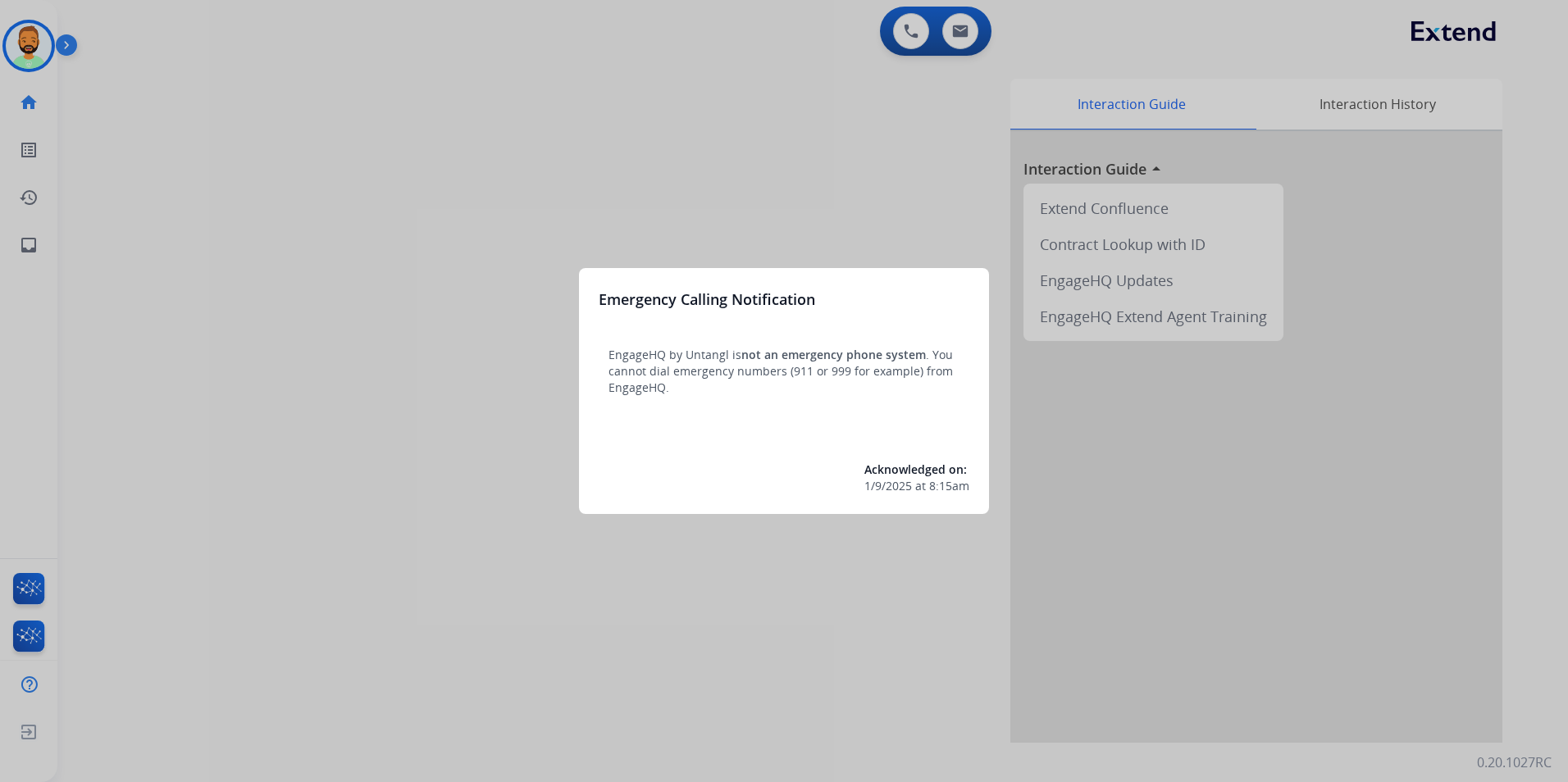 click at bounding box center (784, 391) 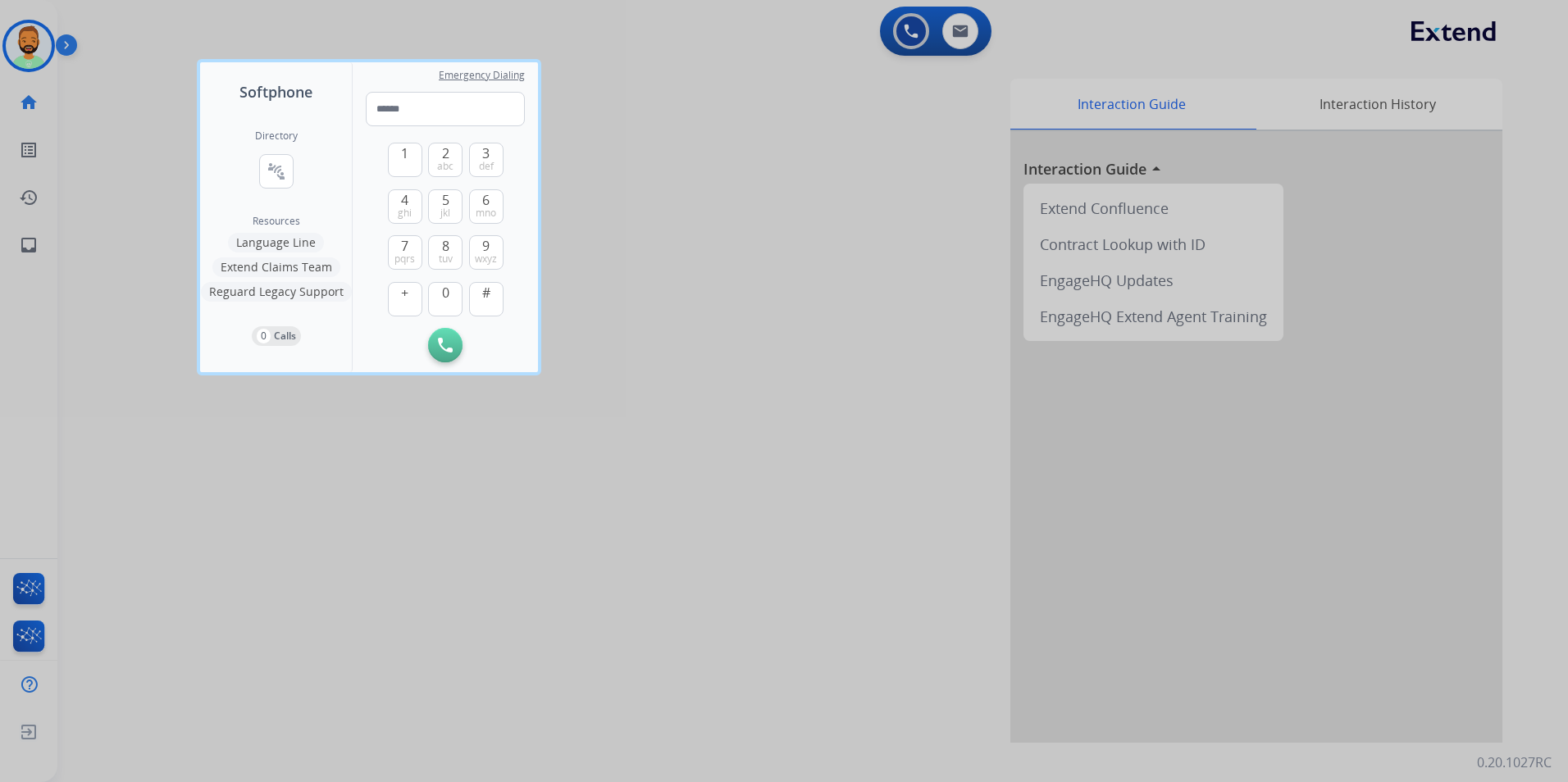 click at bounding box center [784, 391] 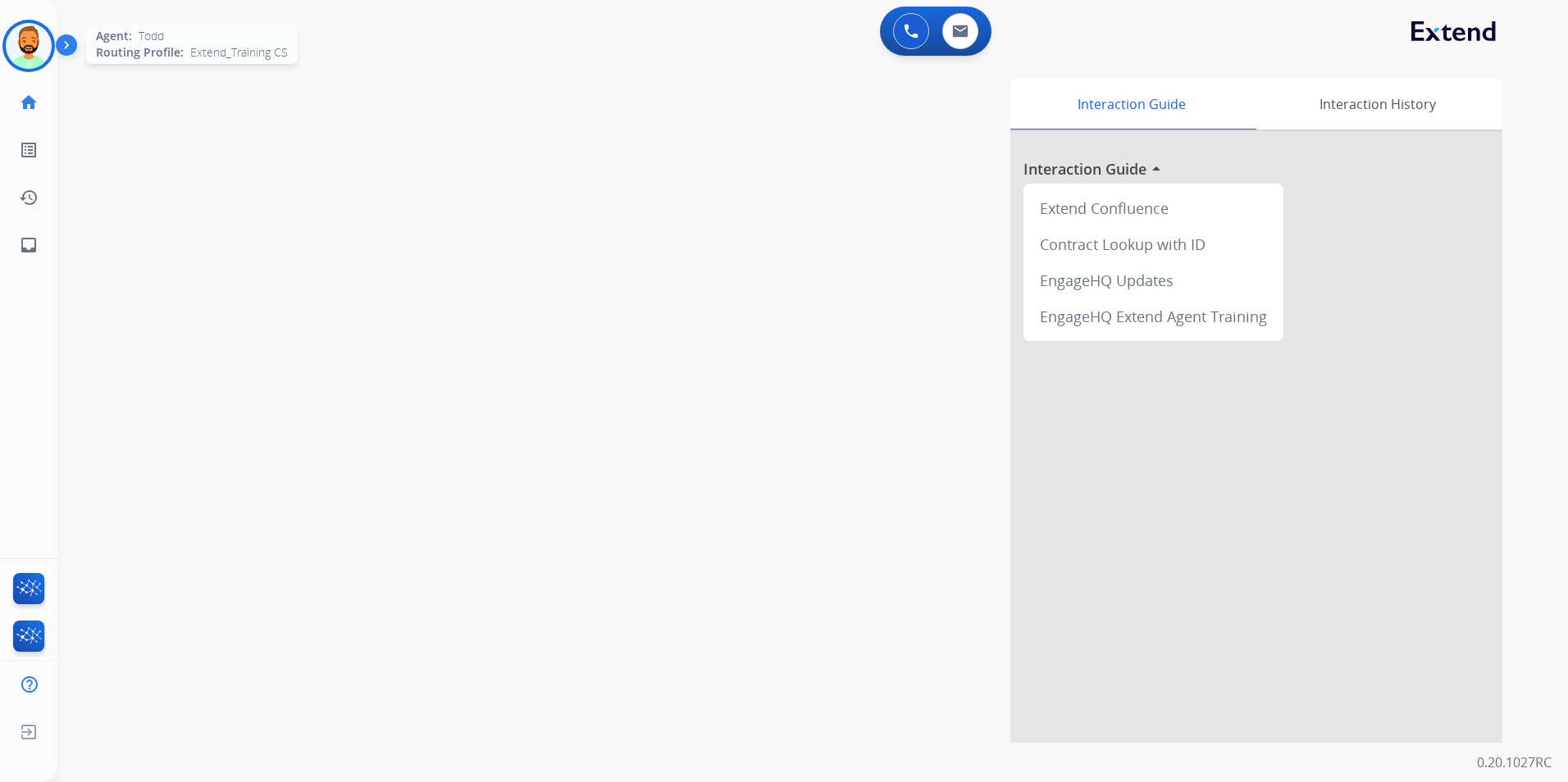 click at bounding box center (29, 46) 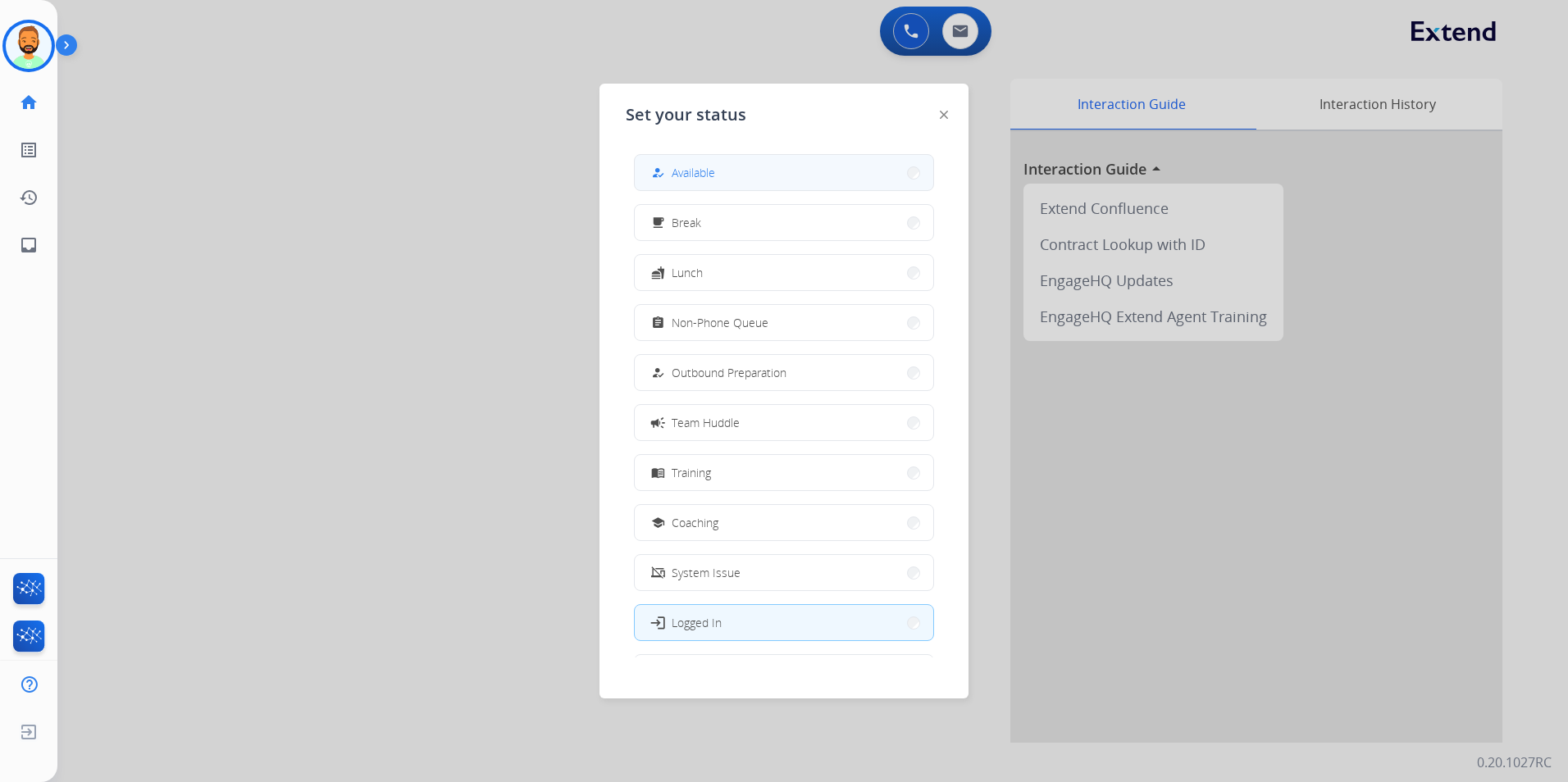click on "how_to_reg" at bounding box center [659, 173] 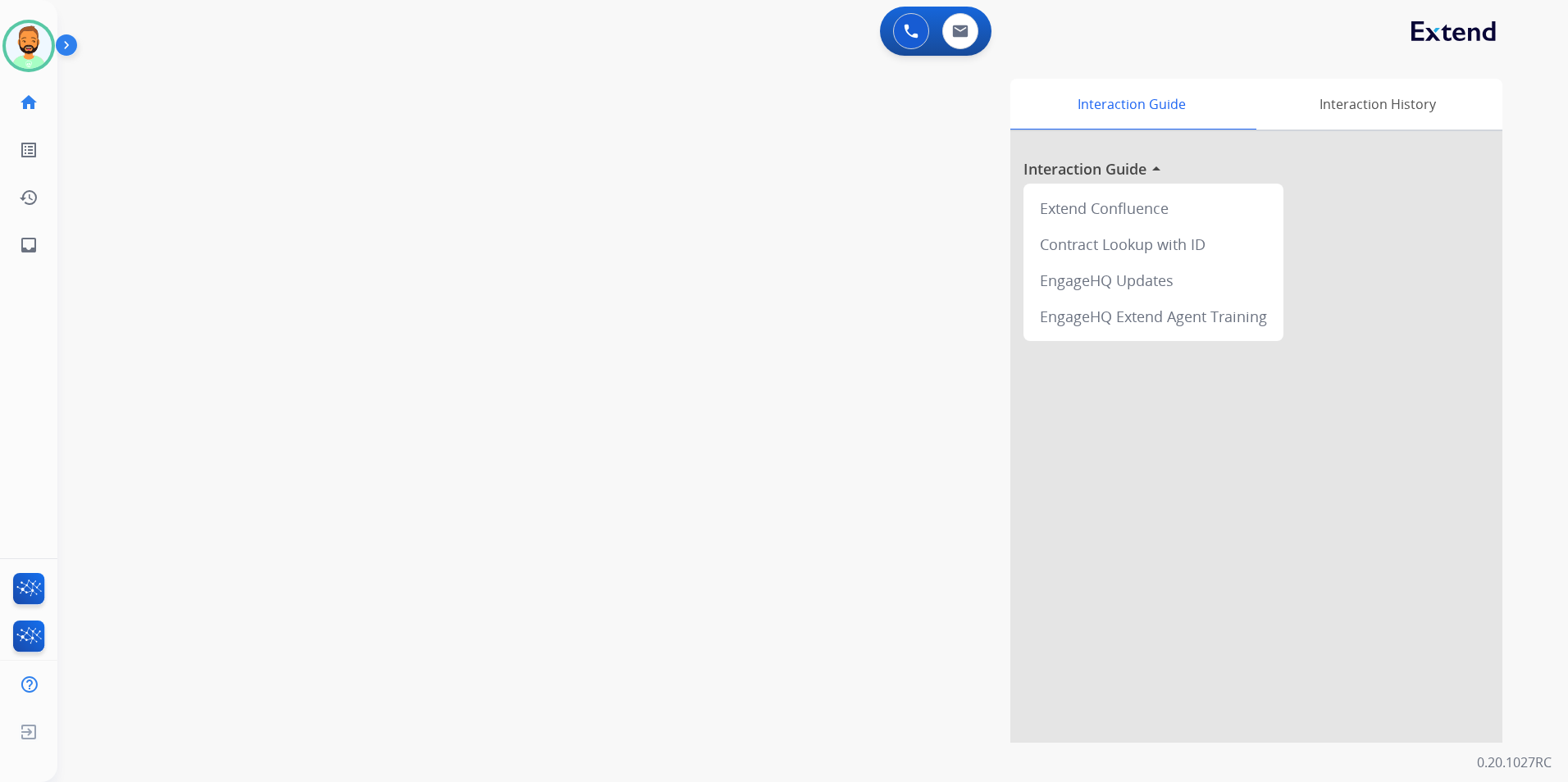 click on "swap_horiz Break voice bridge close_fullscreen Connect 3-Way Call merge_type Separate 3-Way Call  Interaction Guide   Interaction History  Interaction Guide arrow_drop_up  Extend Confluence   Contract Lookup with ID   EngageHQ Updates   EngageHQ Extend Agent Training" at bounding box center [793, 401] 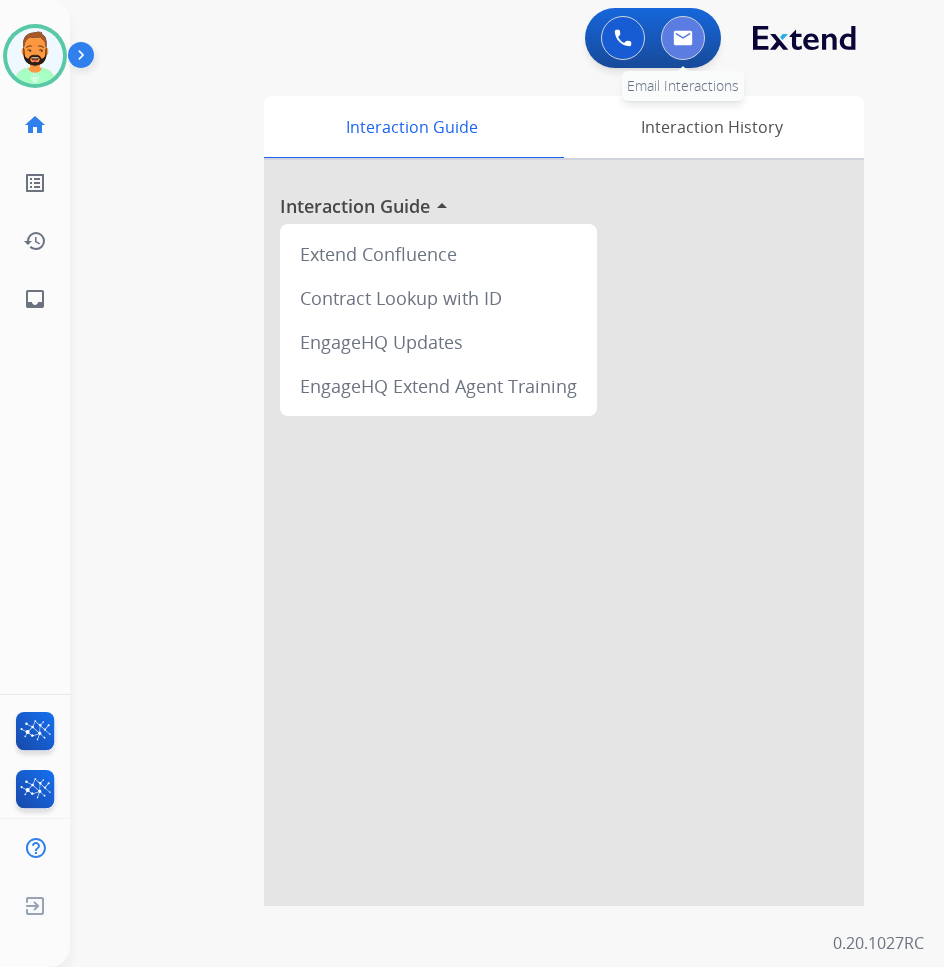 click at bounding box center (683, 38) 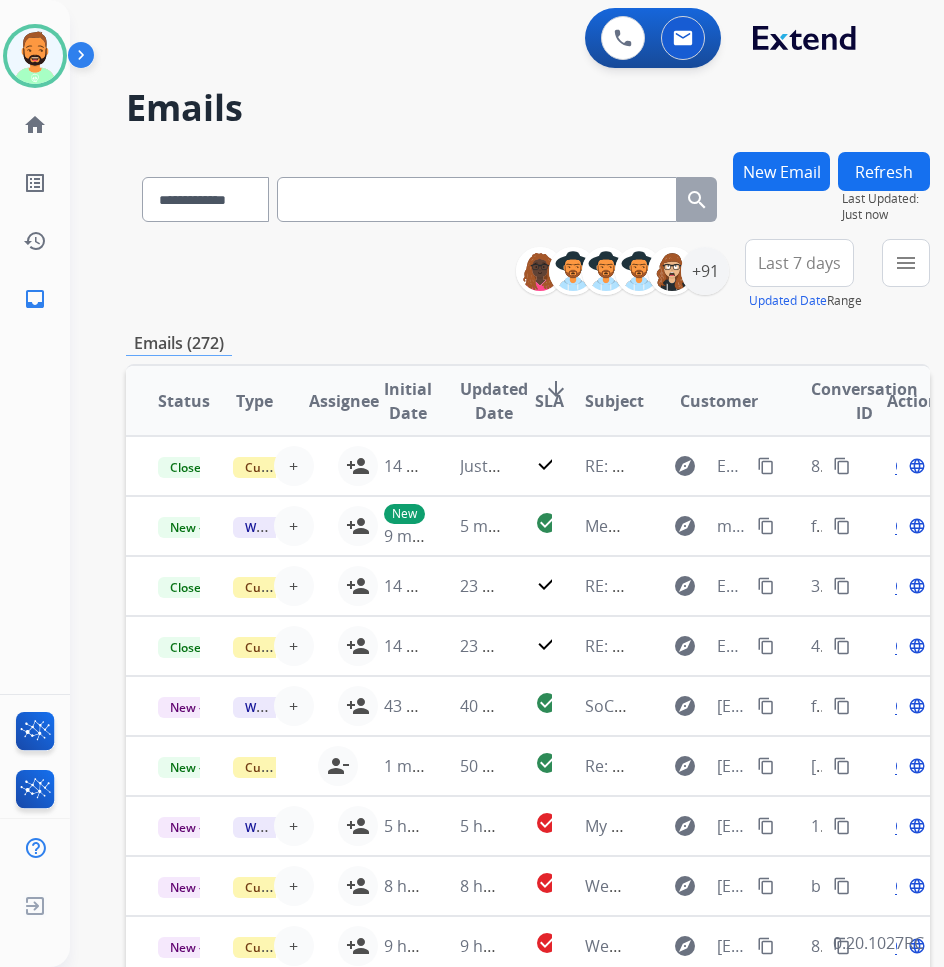 click on "Emails (272)" at bounding box center (528, 343) 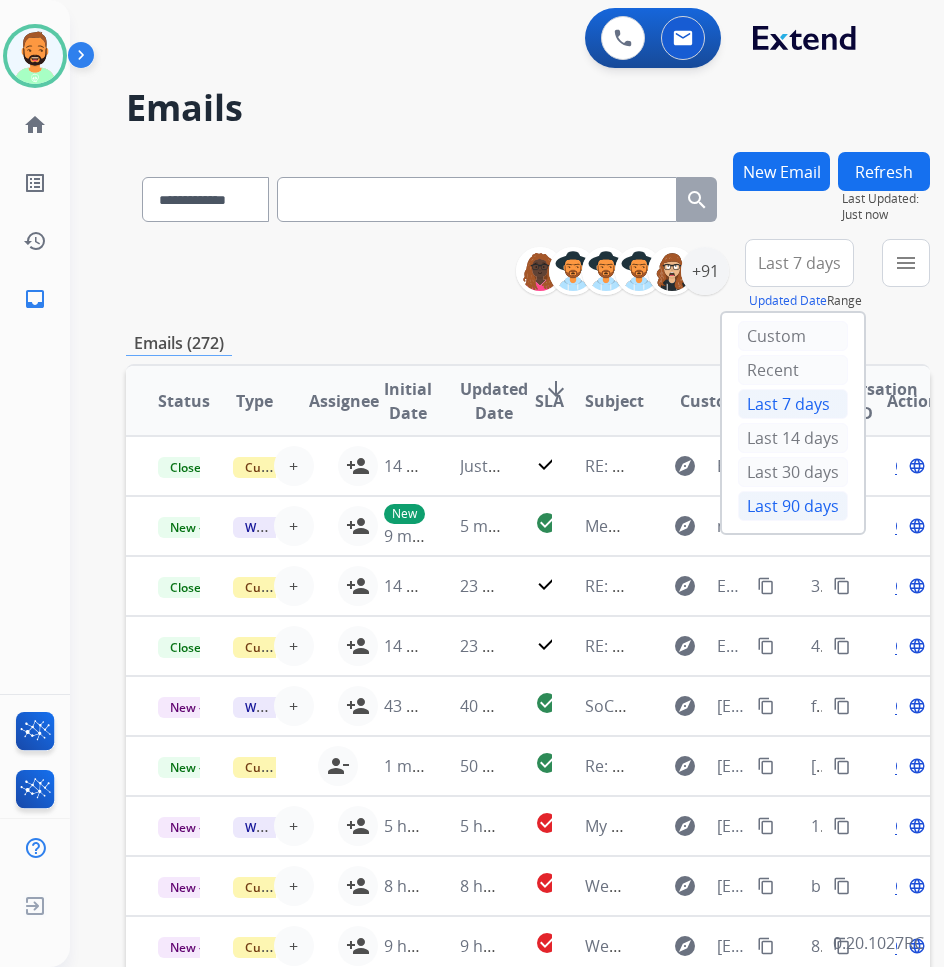 click on "Last 90 days" at bounding box center [793, 506] 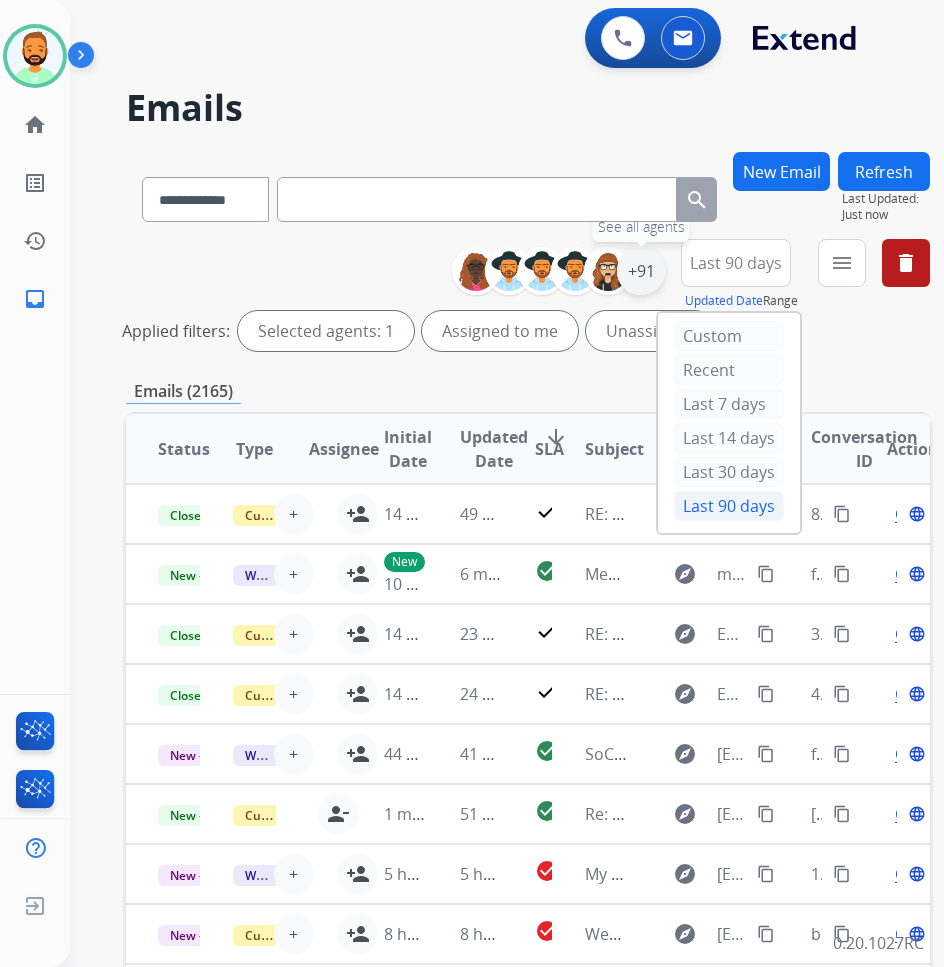 click on "+91" at bounding box center (641, 271) 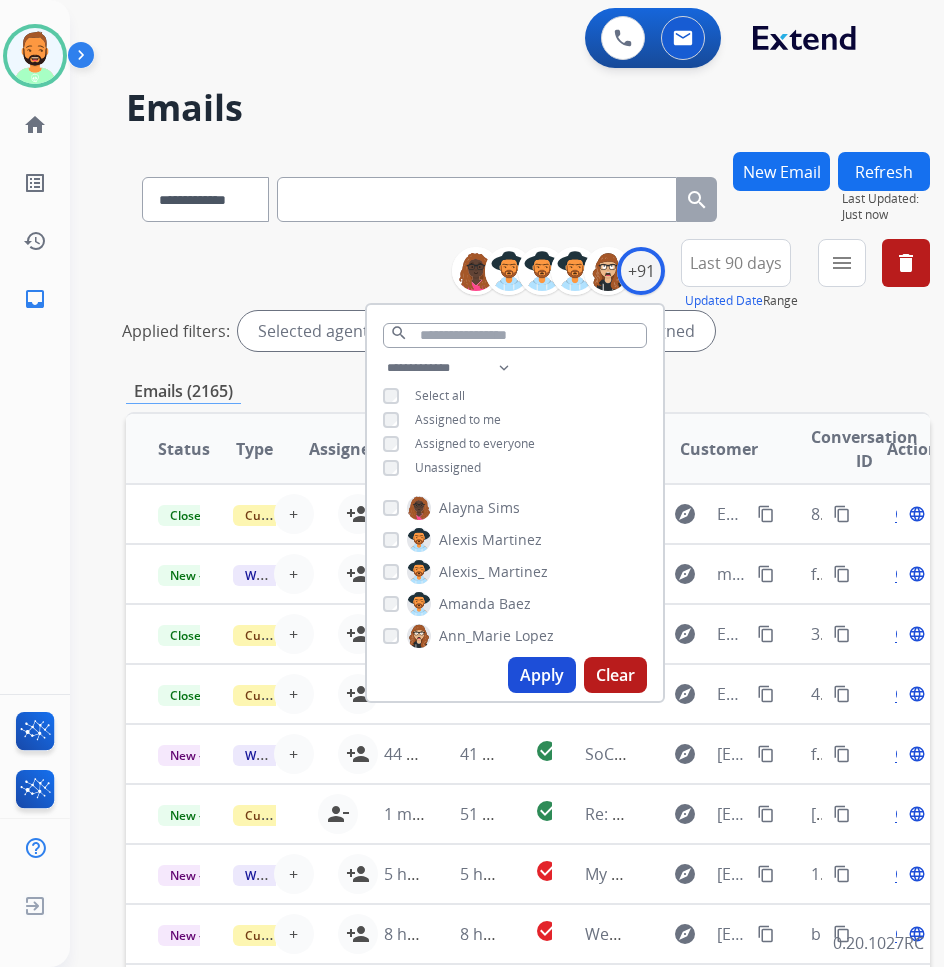 click on "**********" at bounding box center [515, 420] 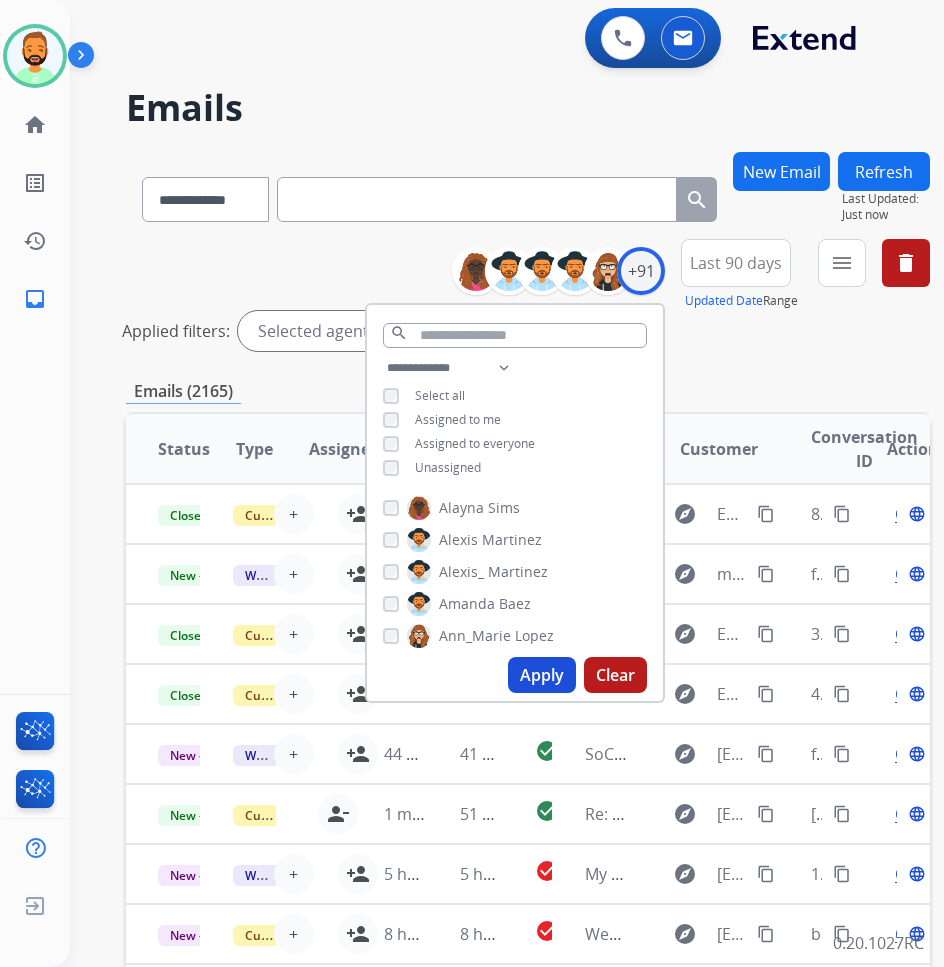 click on "Apply" at bounding box center [542, 675] 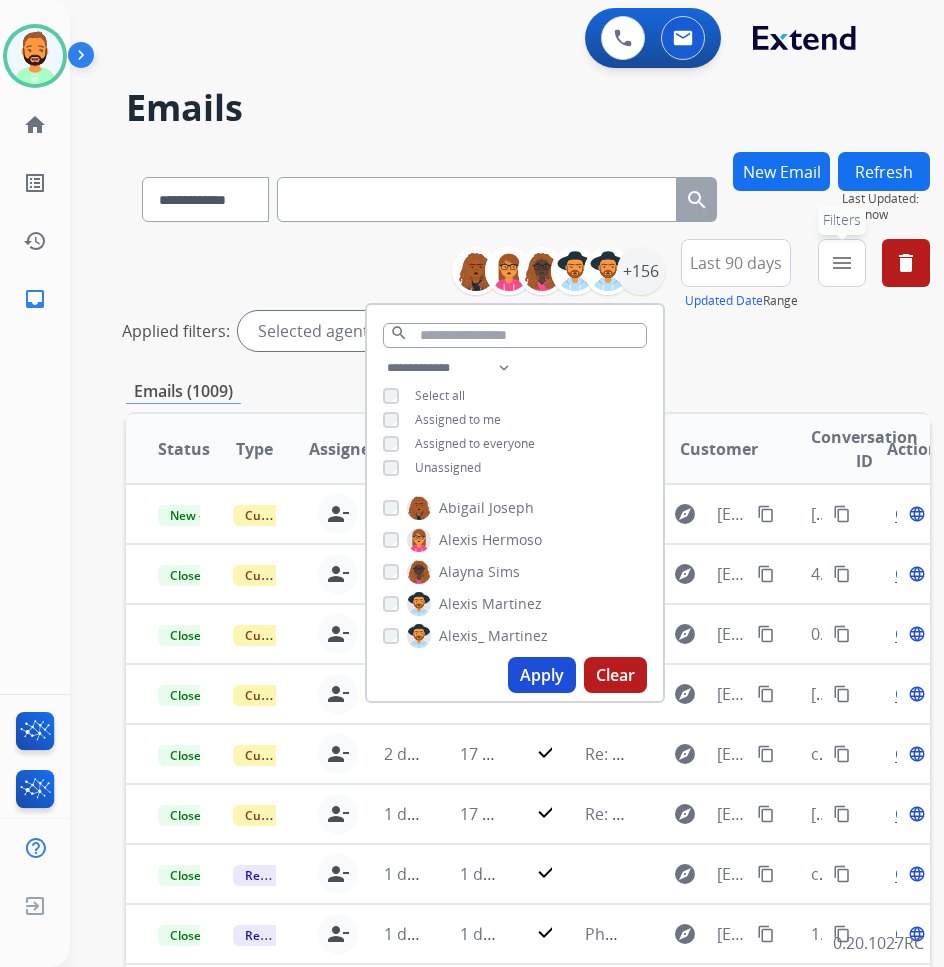 click on "menu" at bounding box center (842, 263) 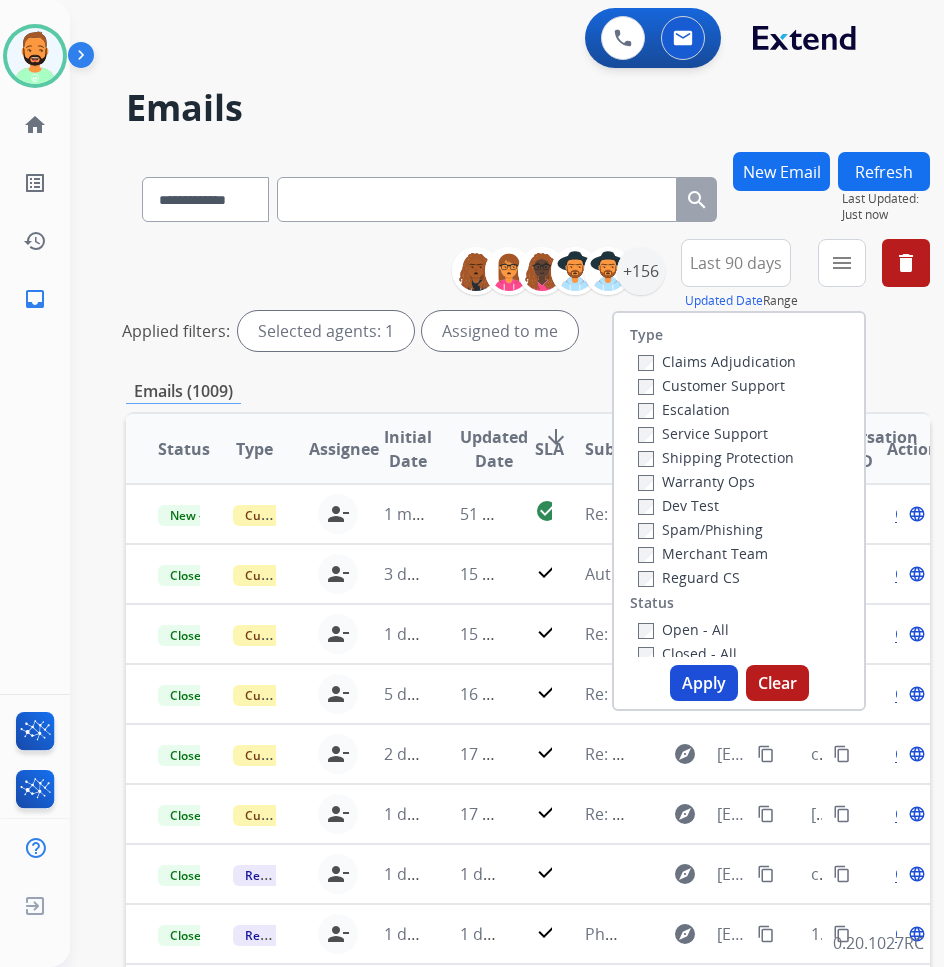 click on "Customer Support" at bounding box center (711, 385) 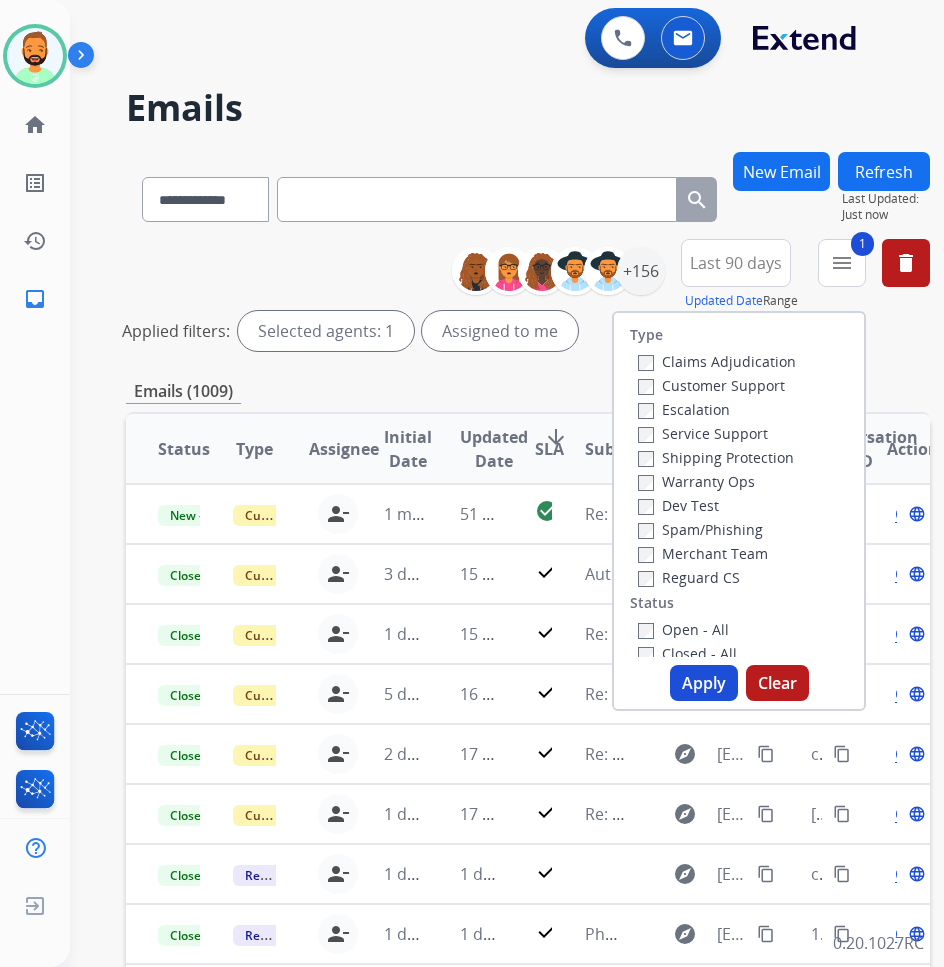 click on "Shipping Protection" at bounding box center [716, 457] 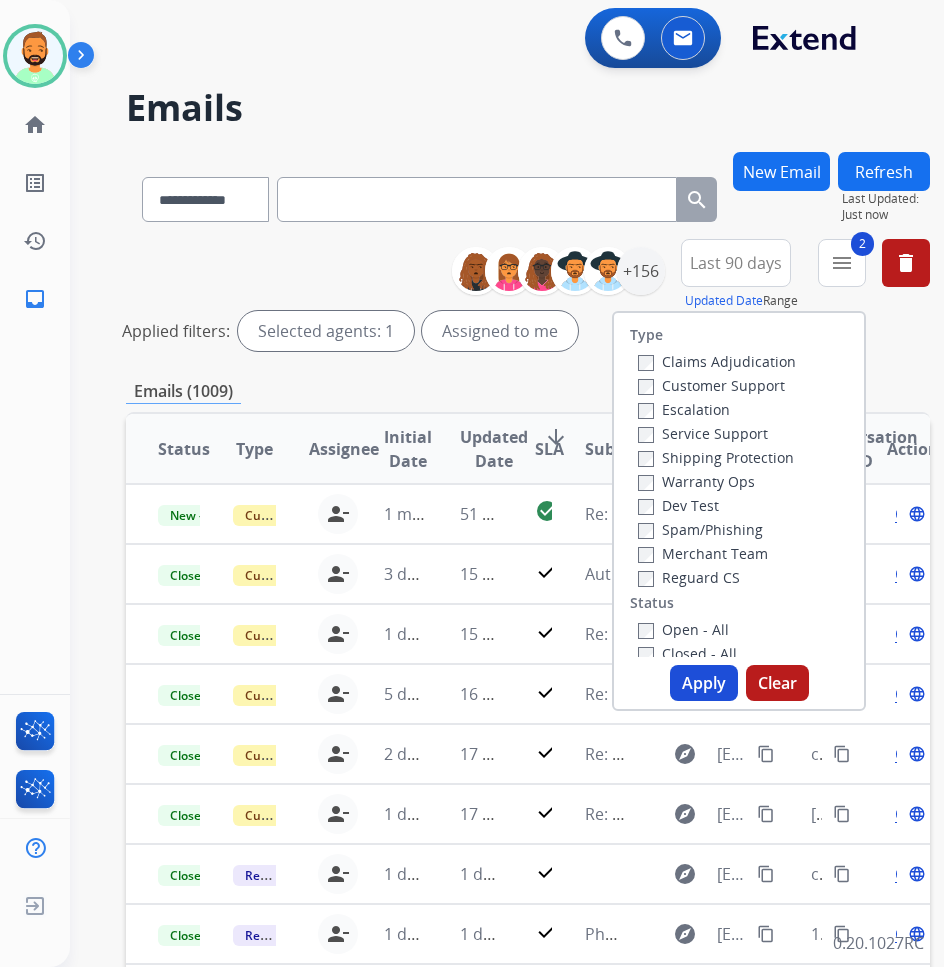 click on "Open - All" at bounding box center [683, 629] 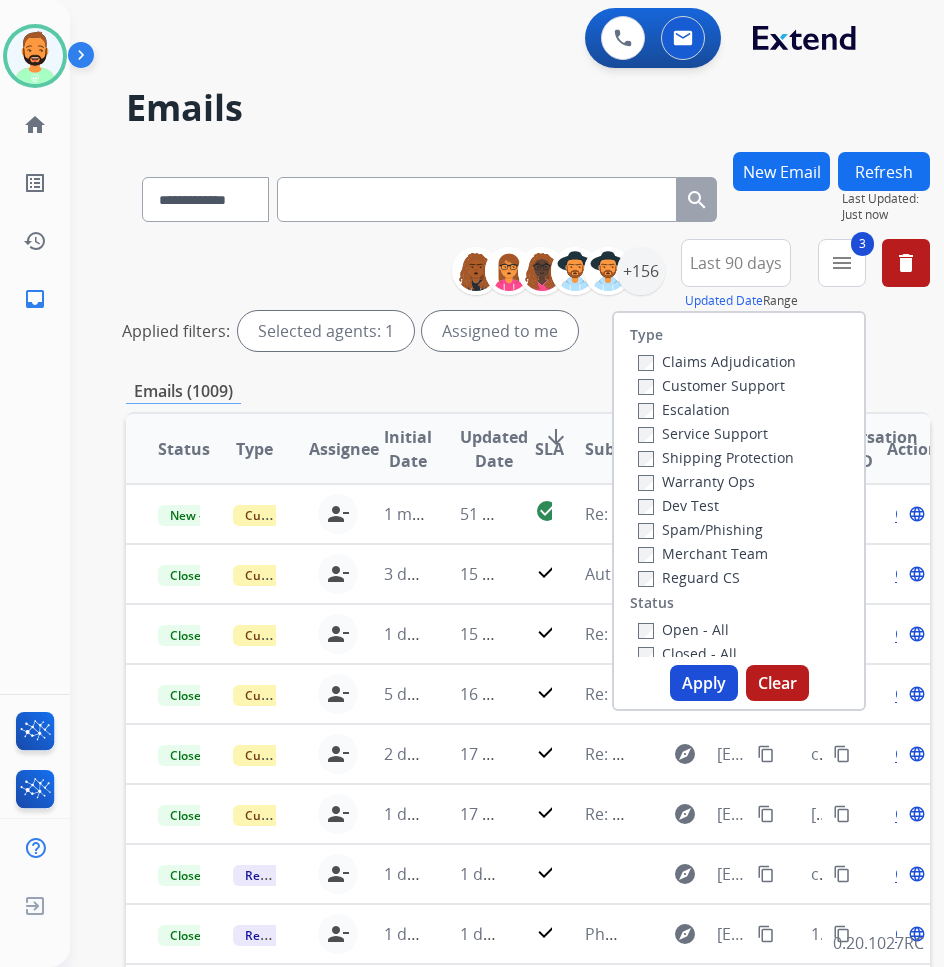 click on "Apply" at bounding box center (704, 683) 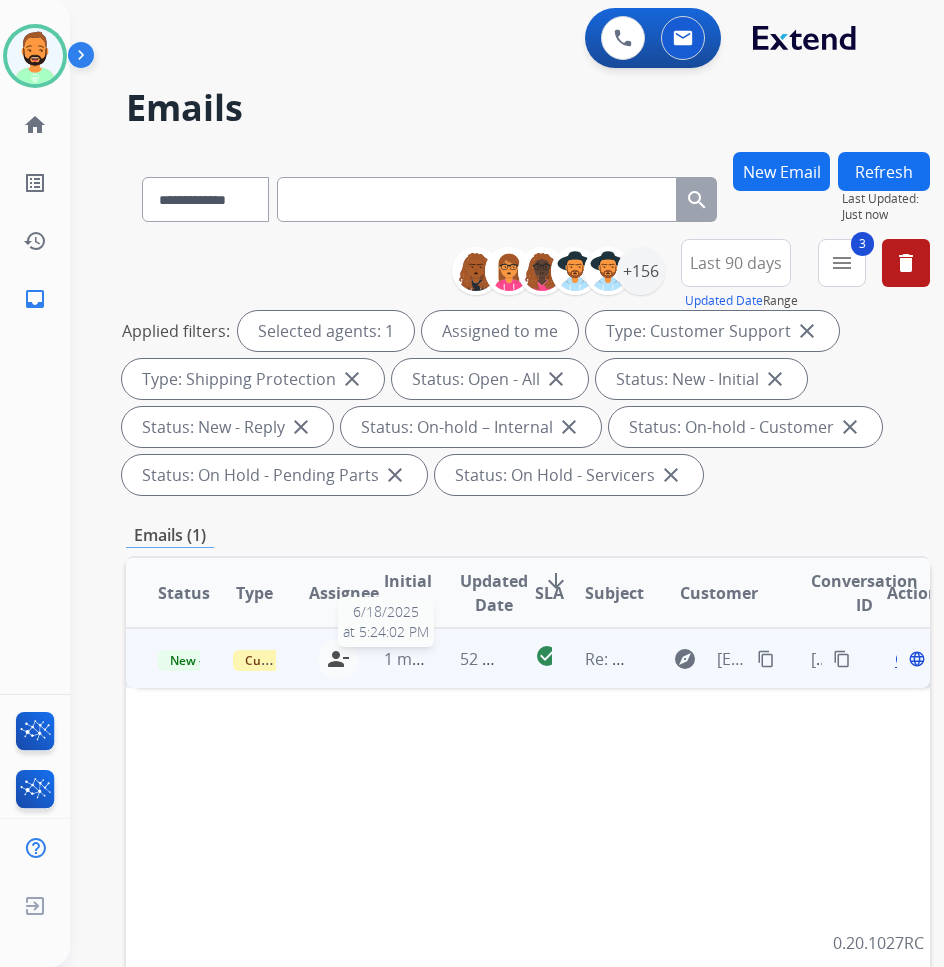 click on "1 month ago" at bounding box center [432, 659] 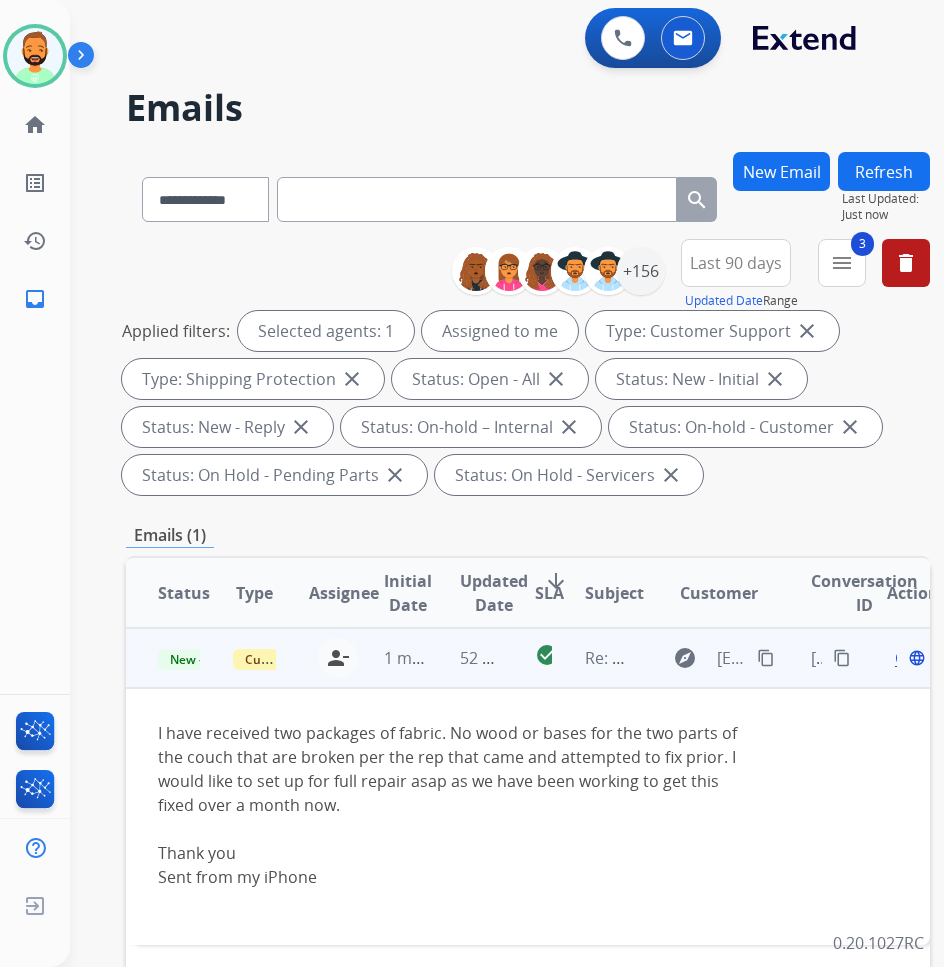 click on "content_copy" at bounding box center [766, 658] 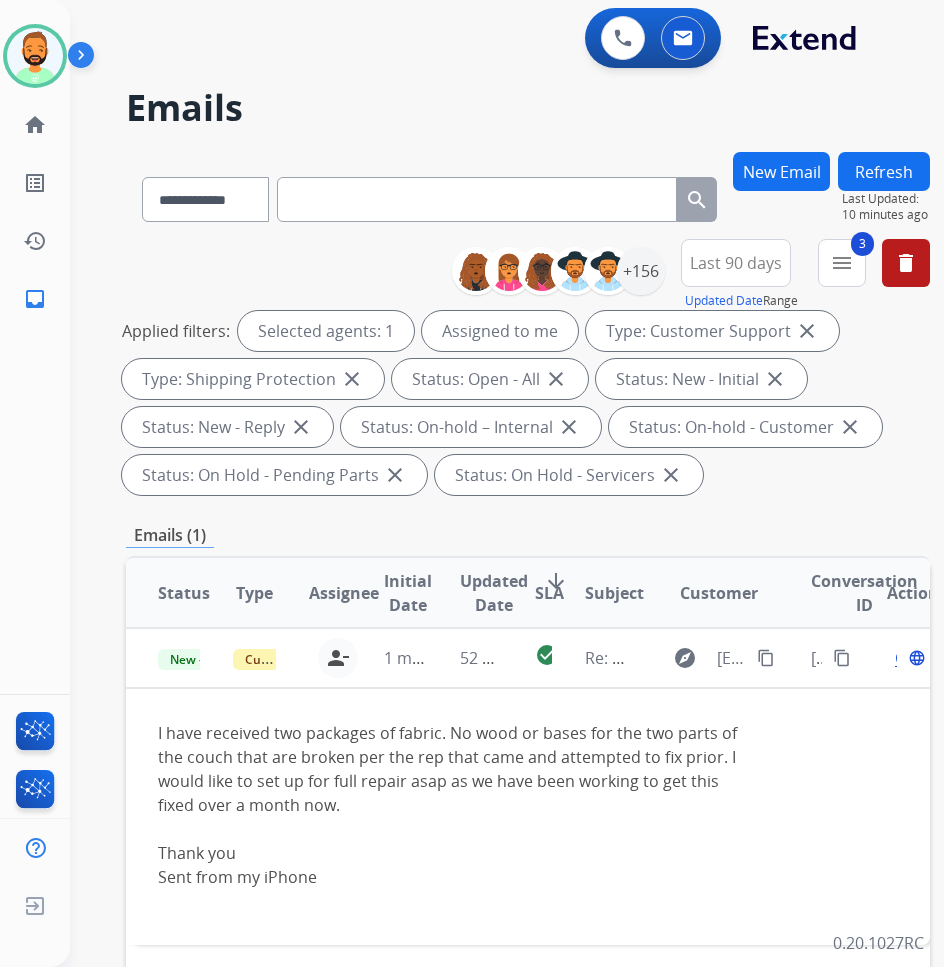 click on "Emails (1)" at bounding box center [528, 535] 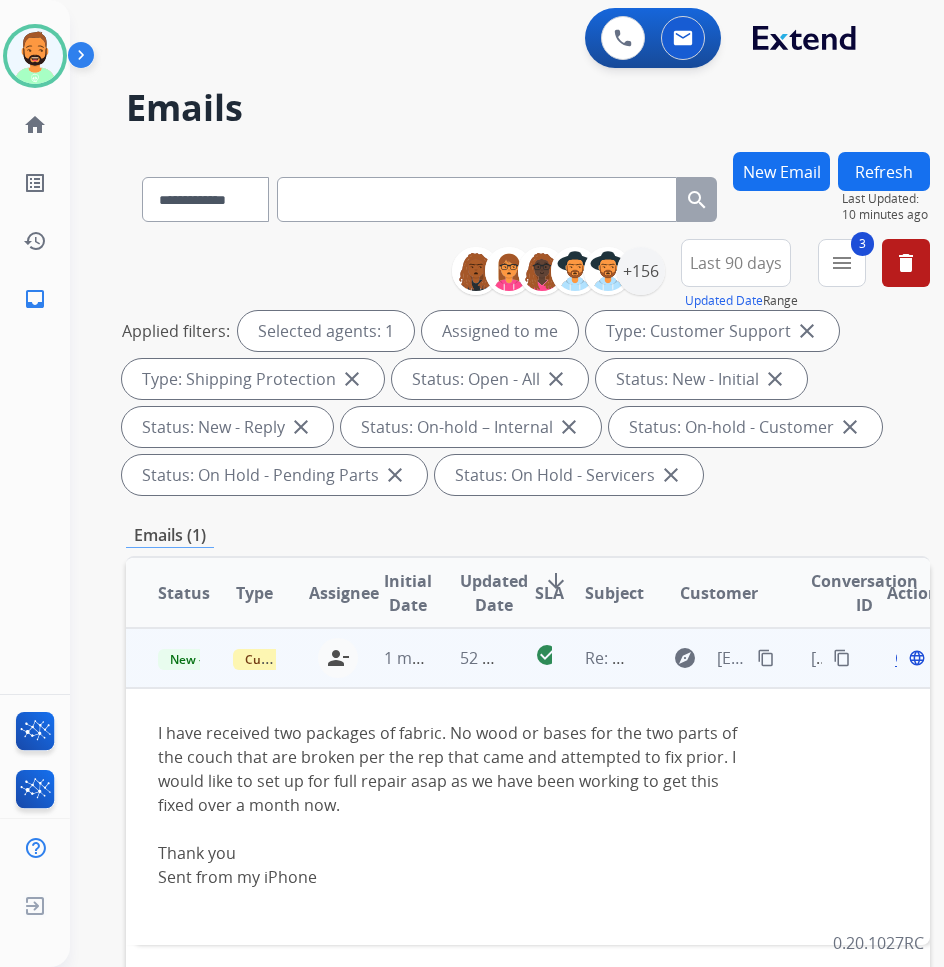 click on "Open" at bounding box center [915, 658] 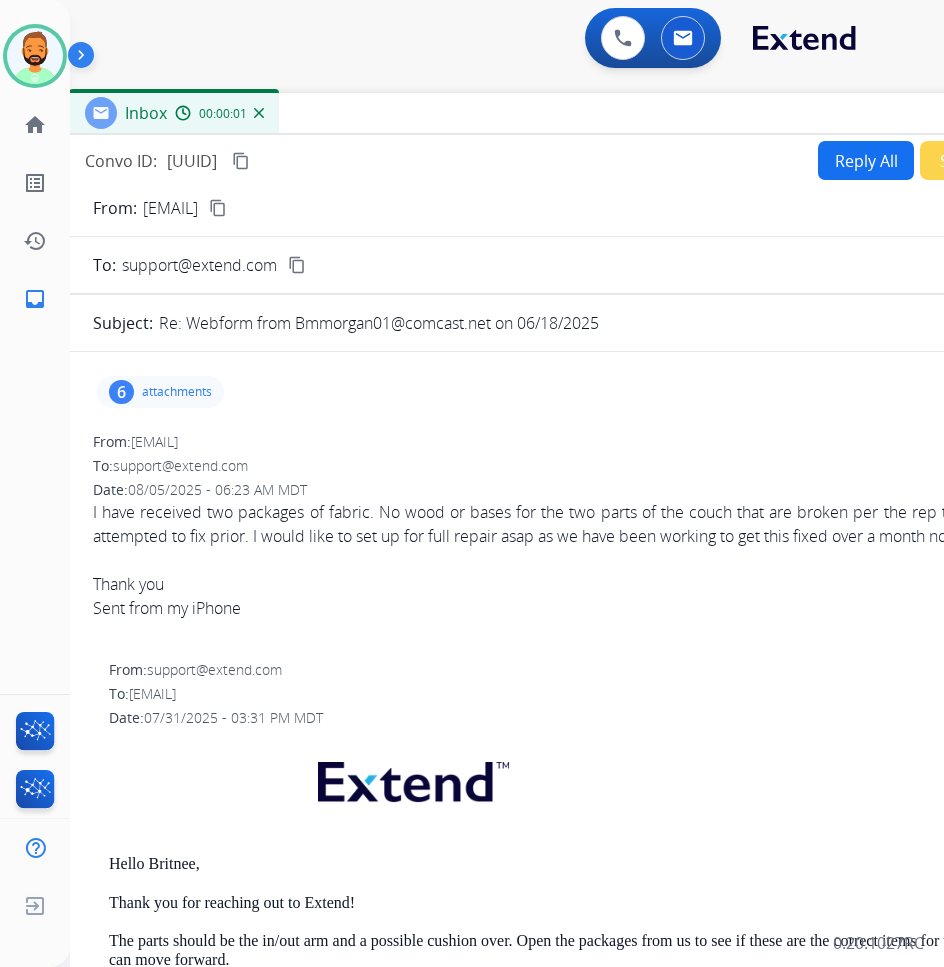 drag, startPoint x: 462, startPoint y: 144, endPoint x: 636, endPoint y: 113, distance: 176.73993 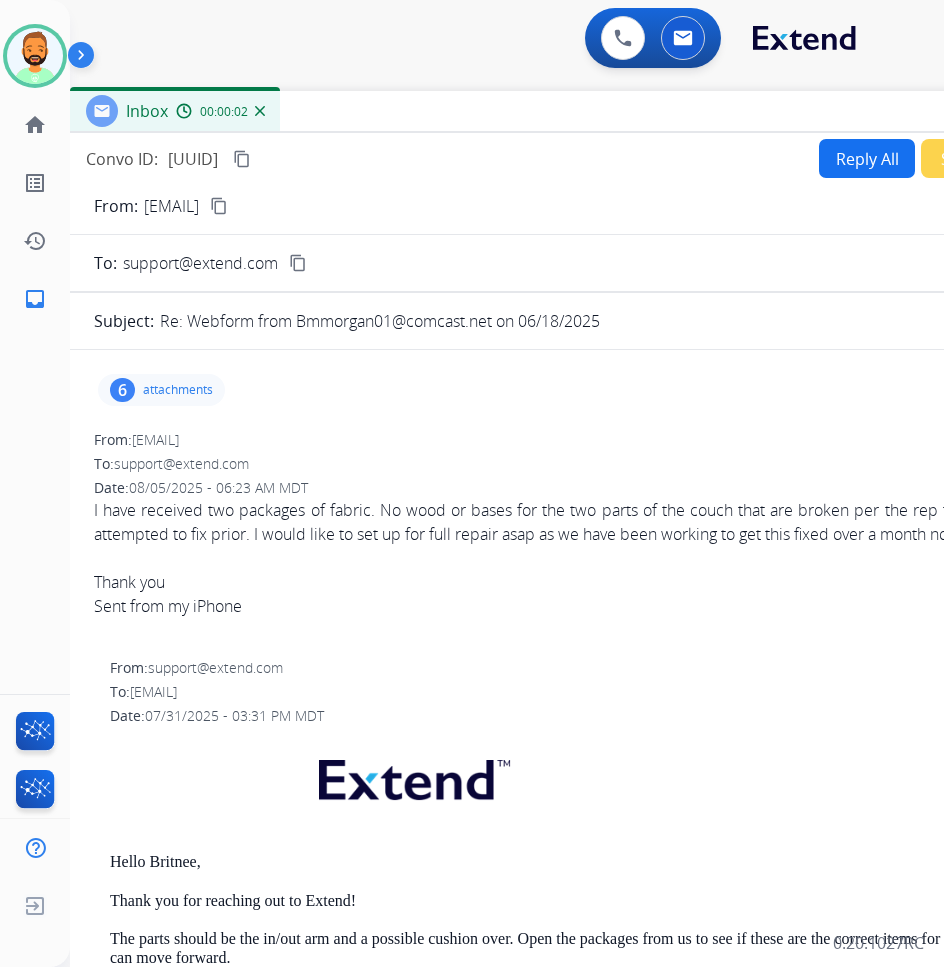 click on "Reply All" at bounding box center (867, 158) 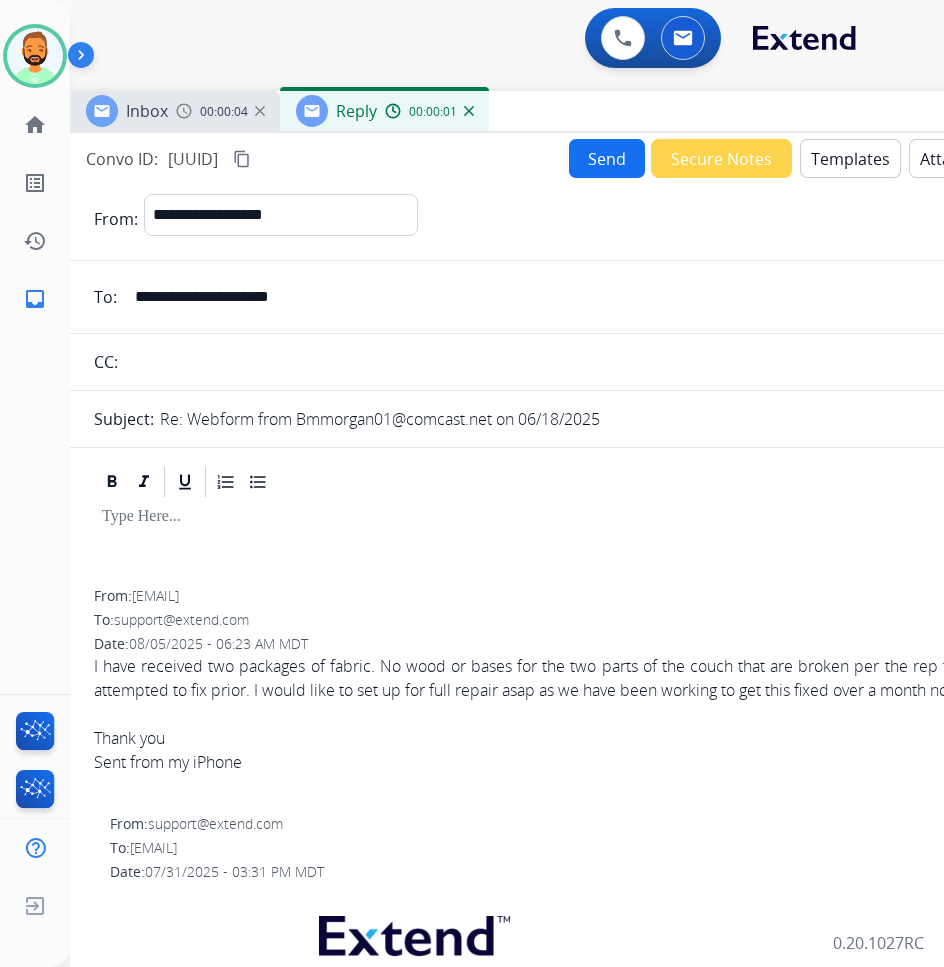 click on "Templates" at bounding box center [850, 158] 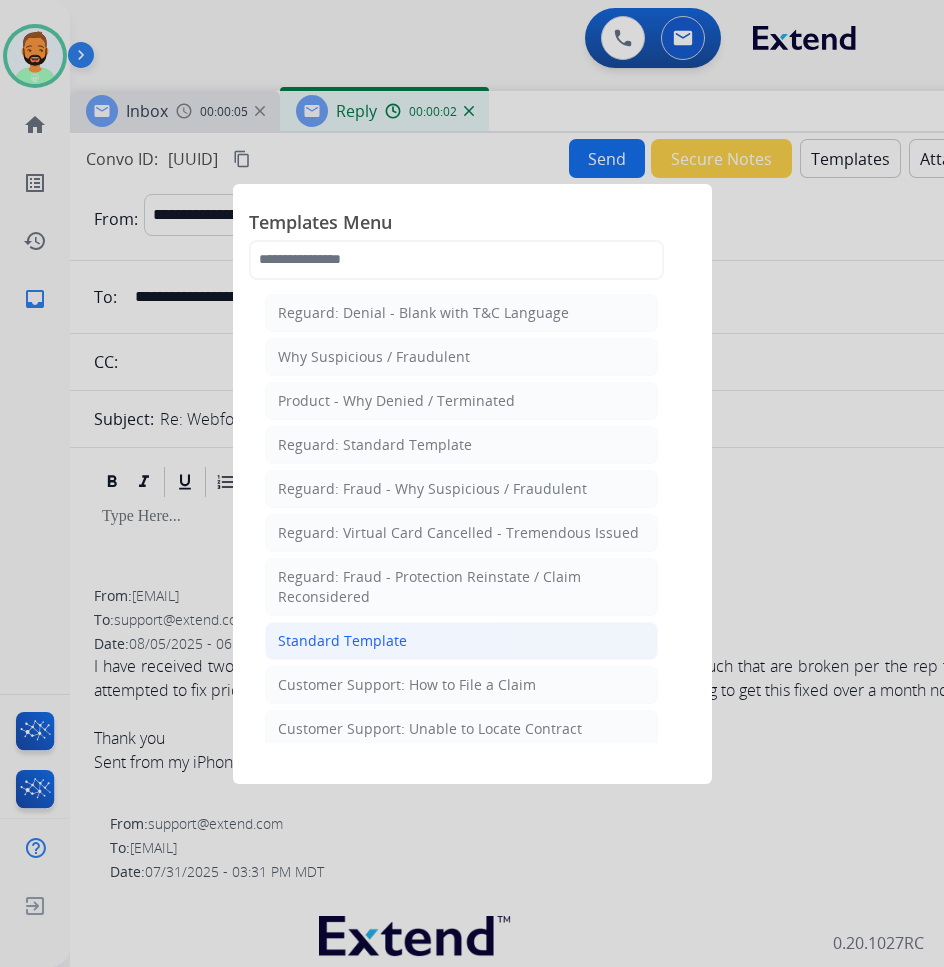 click on "Standard Template" 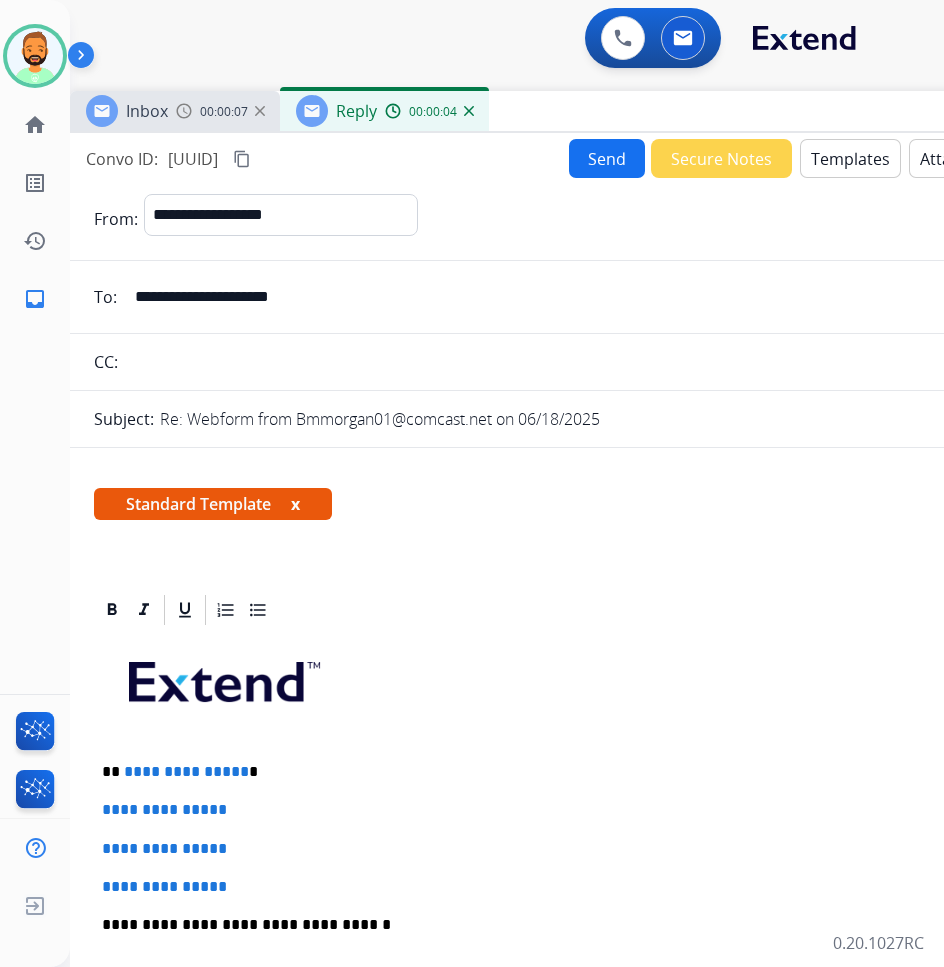 scroll, scrollTop: 100, scrollLeft: 0, axis: vertical 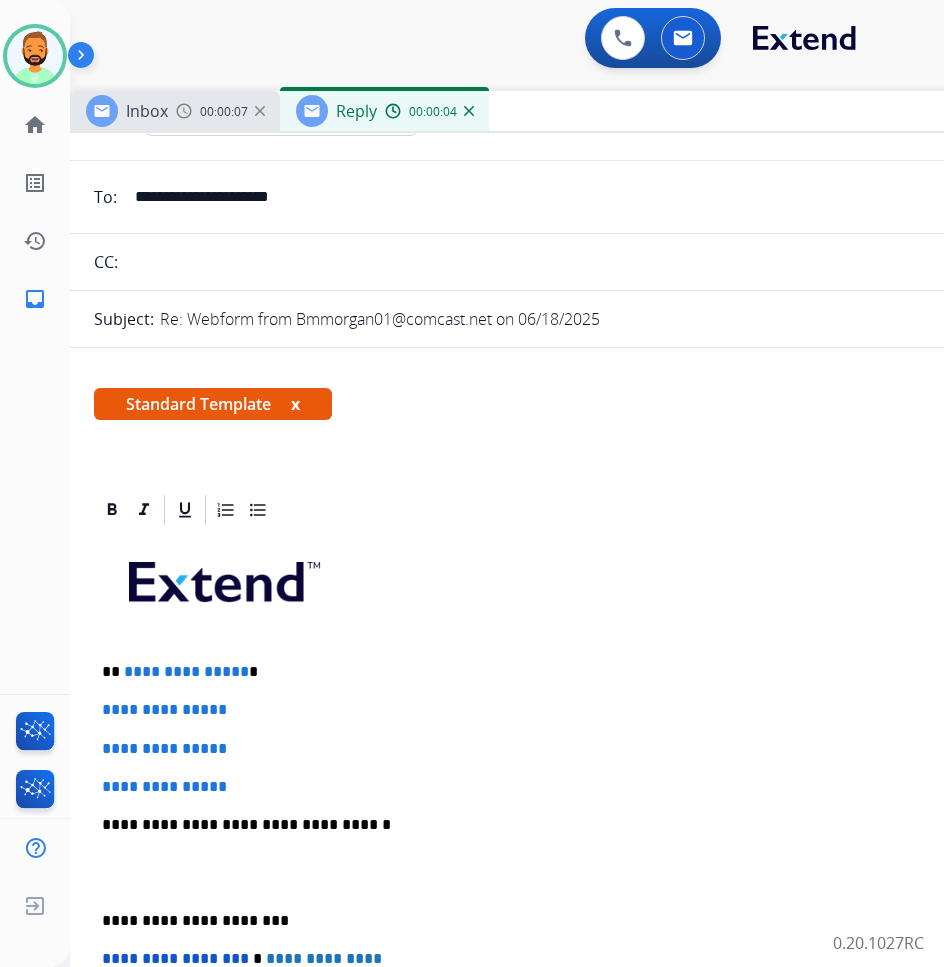 click on "**********" at bounding box center [562, 672] 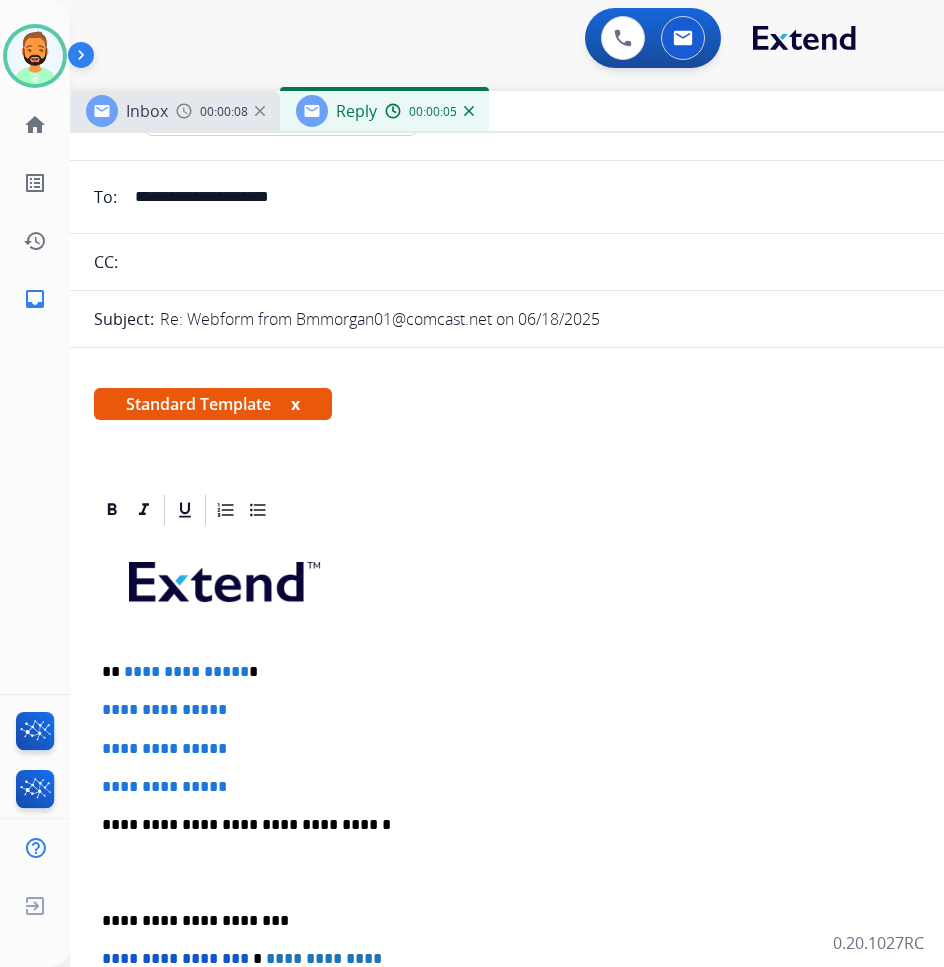 type 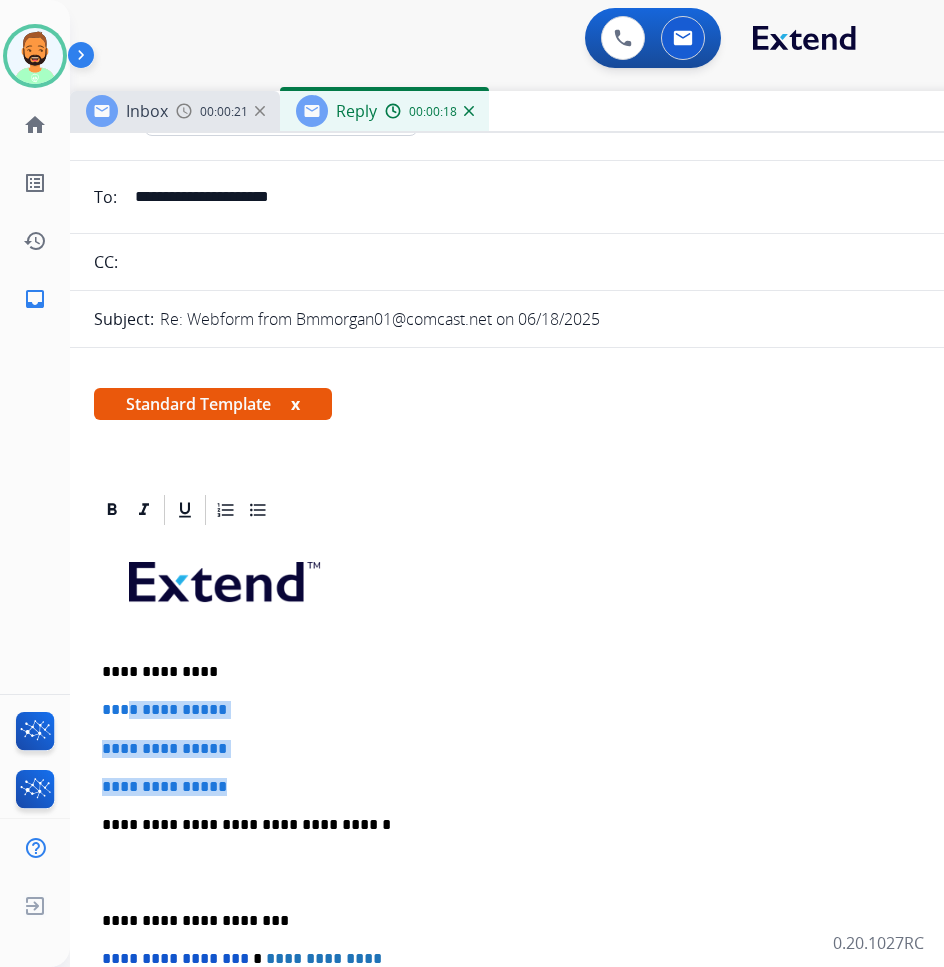 drag, startPoint x: 252, startPoint y: 778, endPoint x: 125, endPoint y: 702, distance: 148.00337 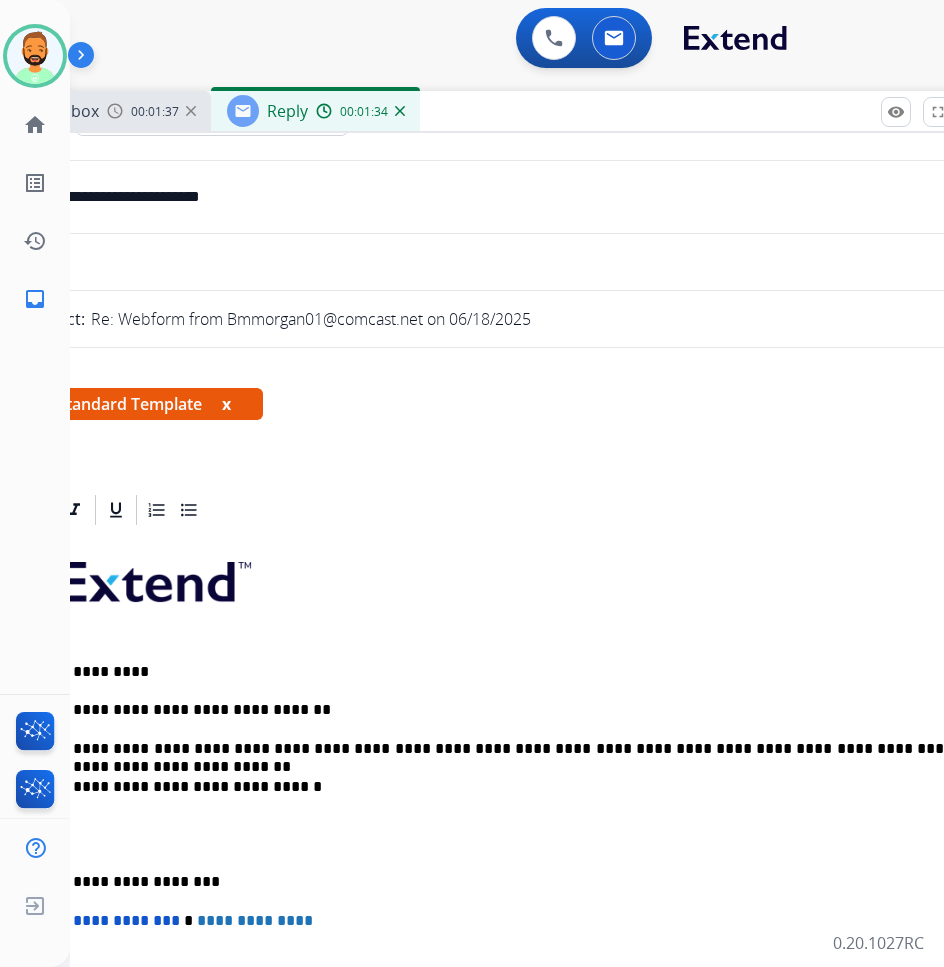 scroll, scrollTop: 0, scrollLeft: 73, axis: horizontal 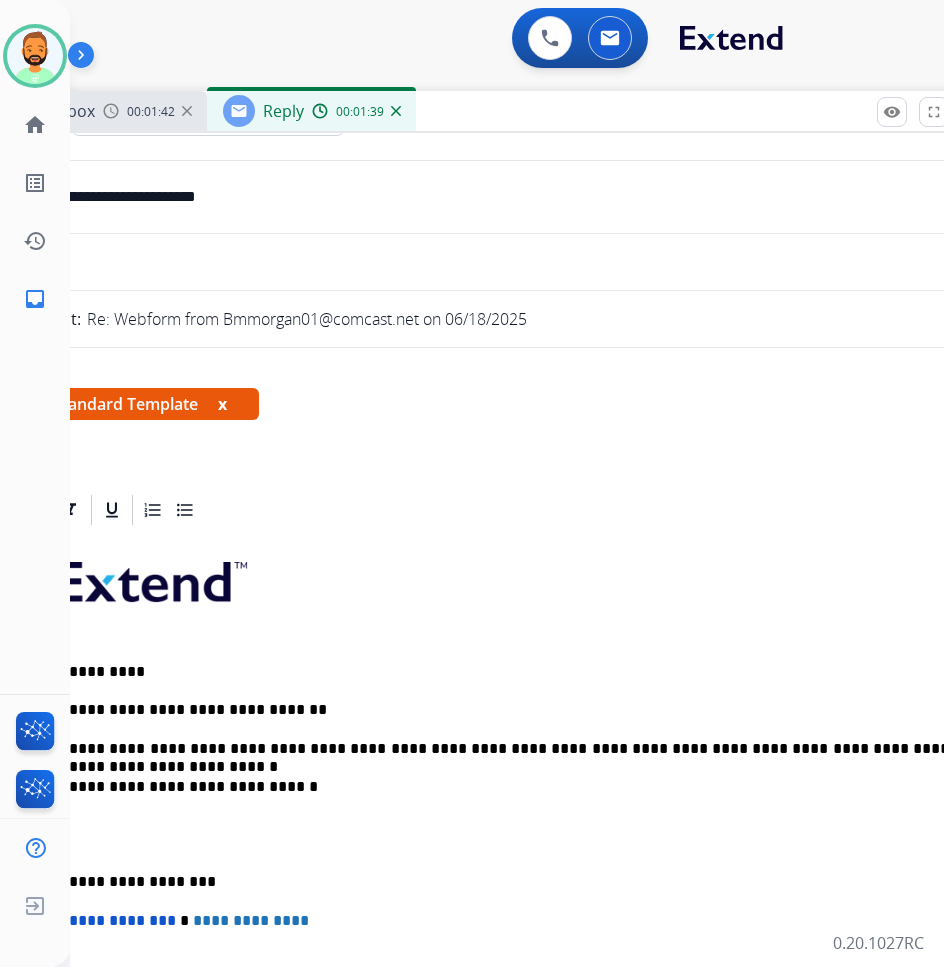 click on "**********" at bounding box center (489, 882) 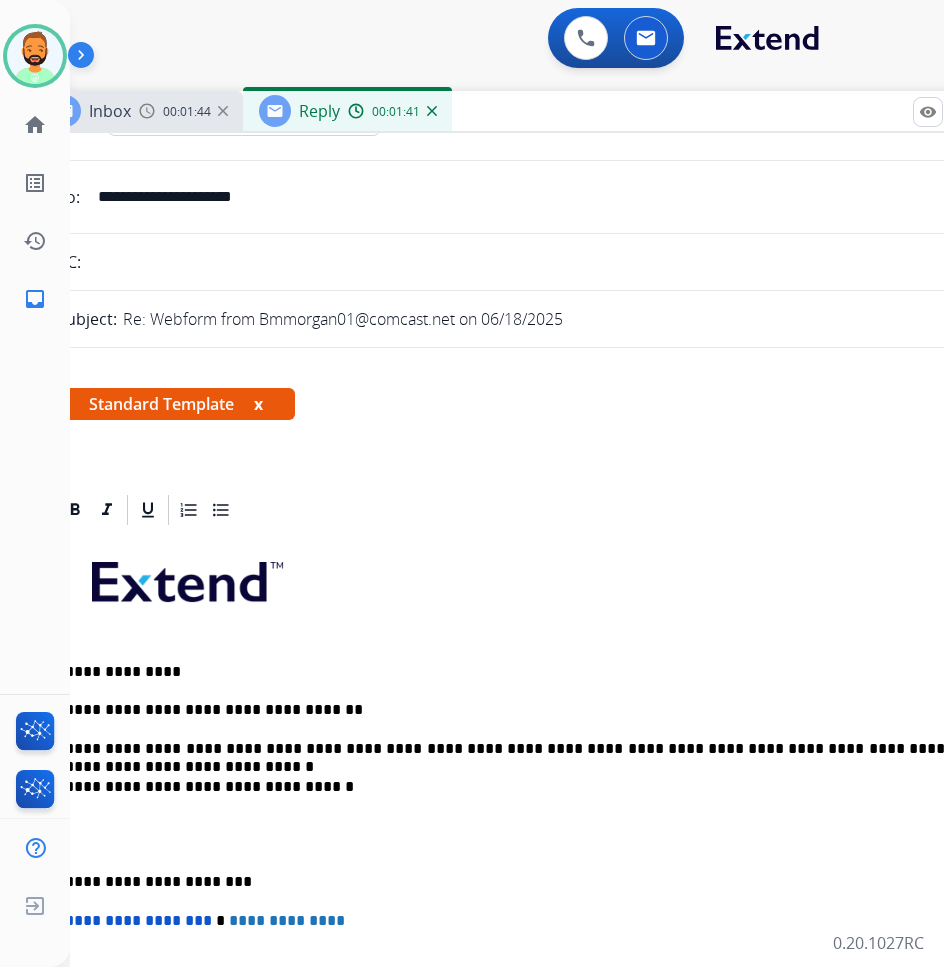 scroll, scrollTop: 0, scrollLeft: 27, axis: horizontal 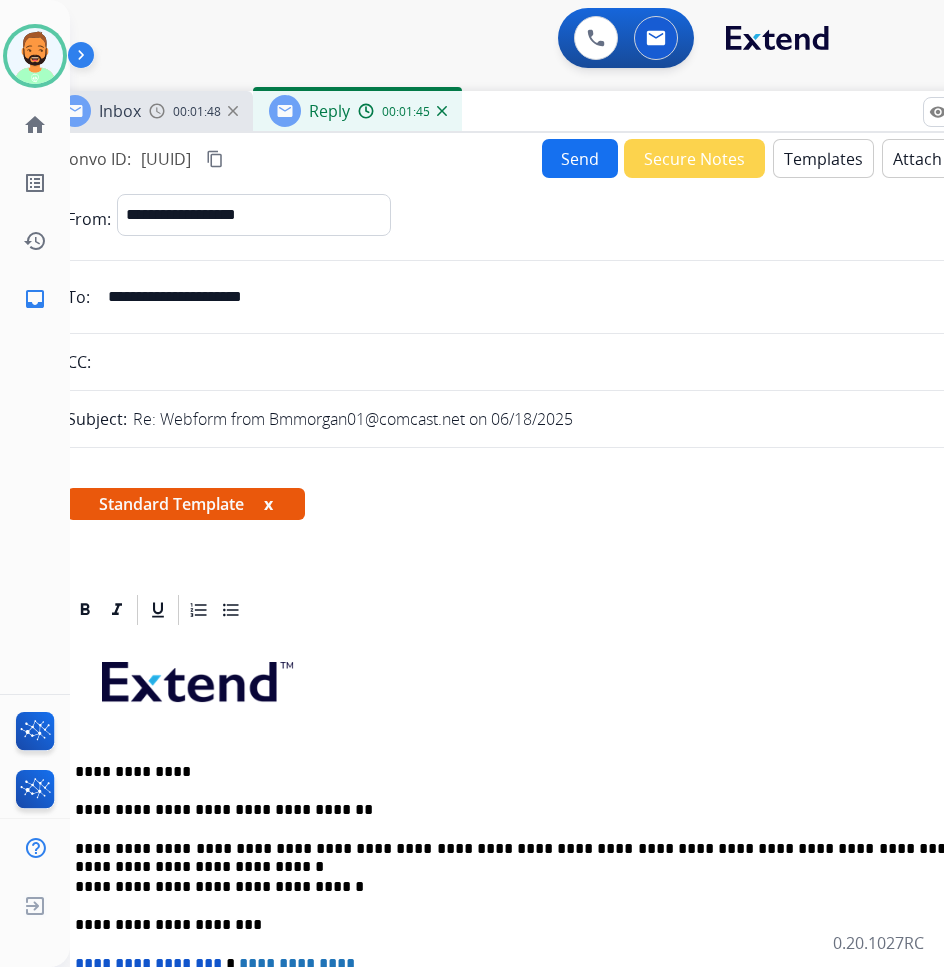 click on "Send" at bounding box center (580, 158) 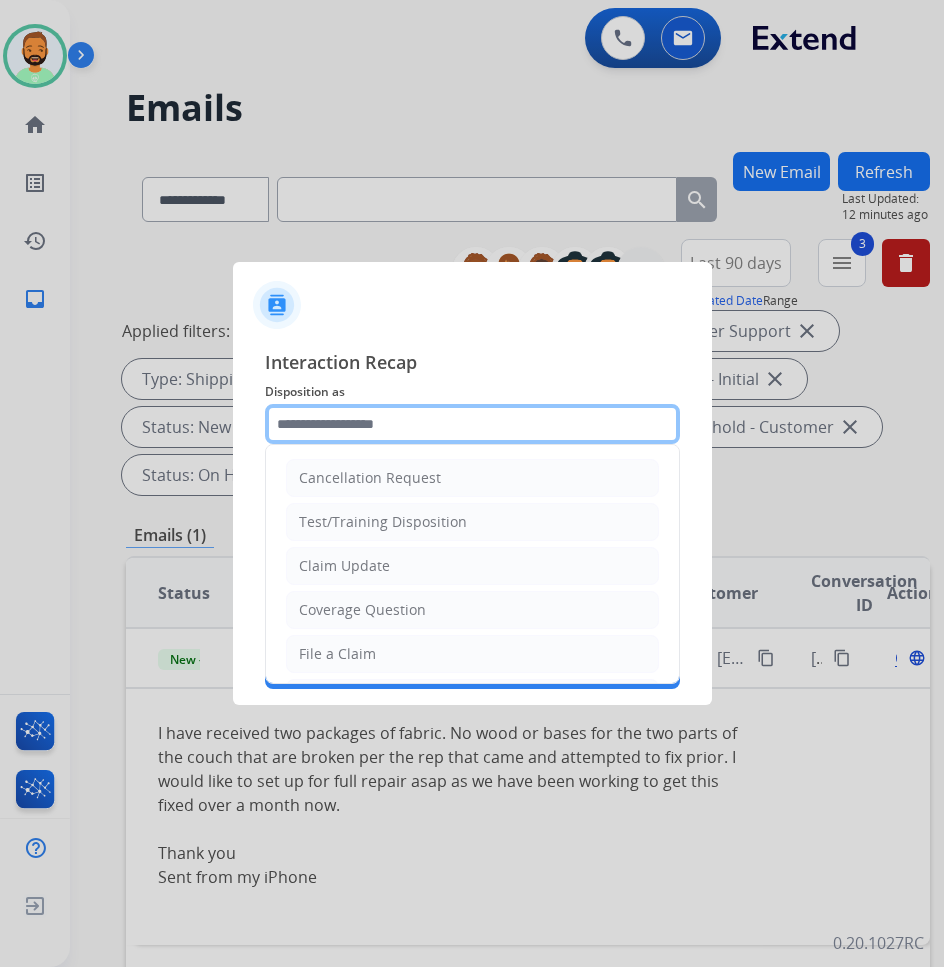 click 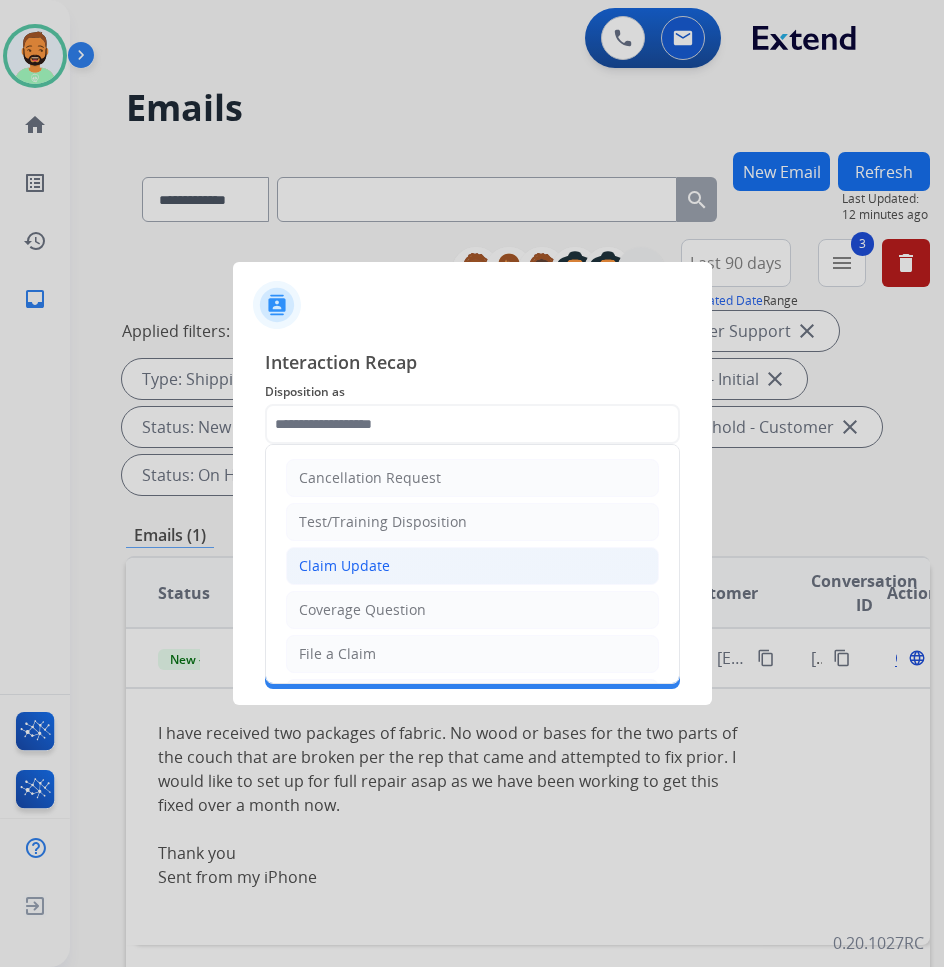 click on "Claim Update" 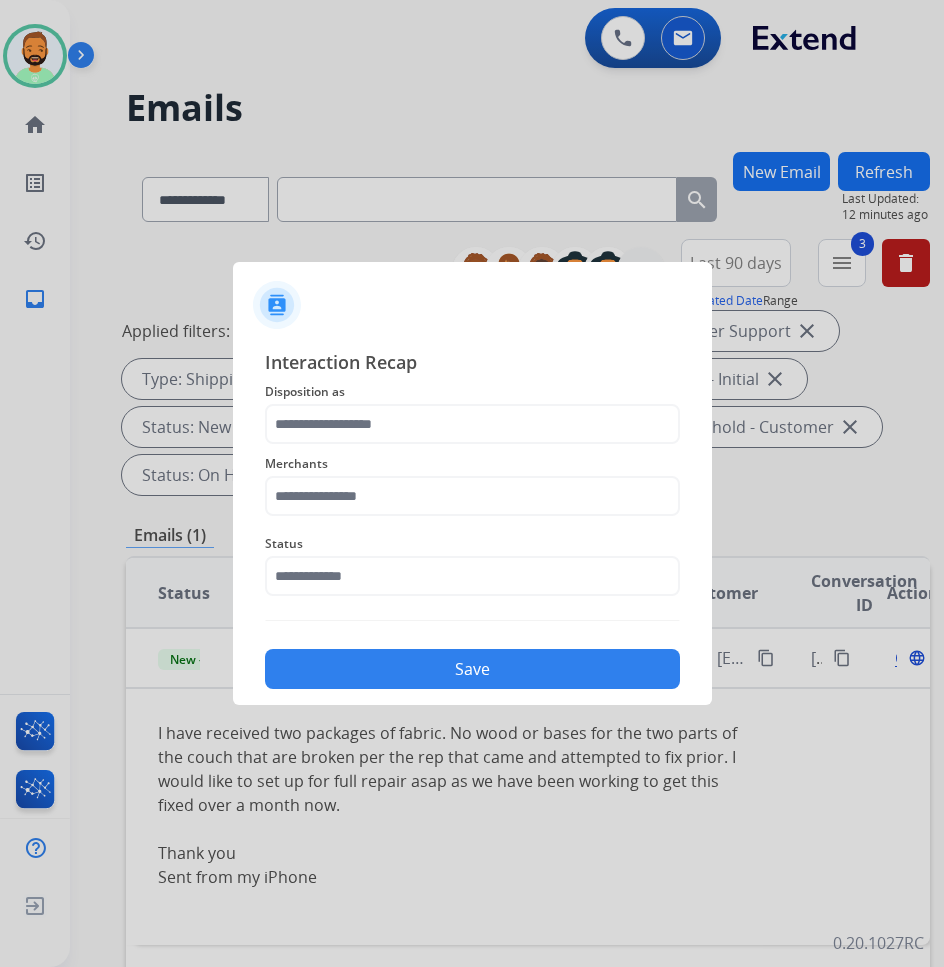 type on "**********" 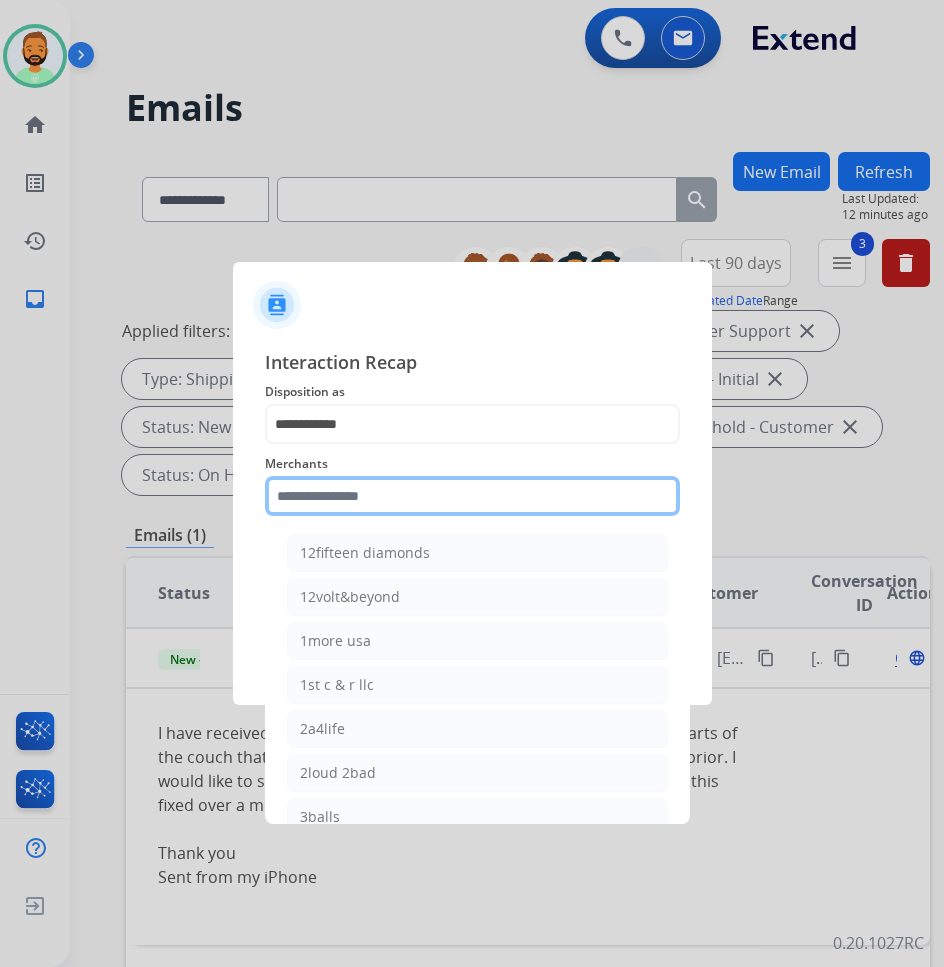 click 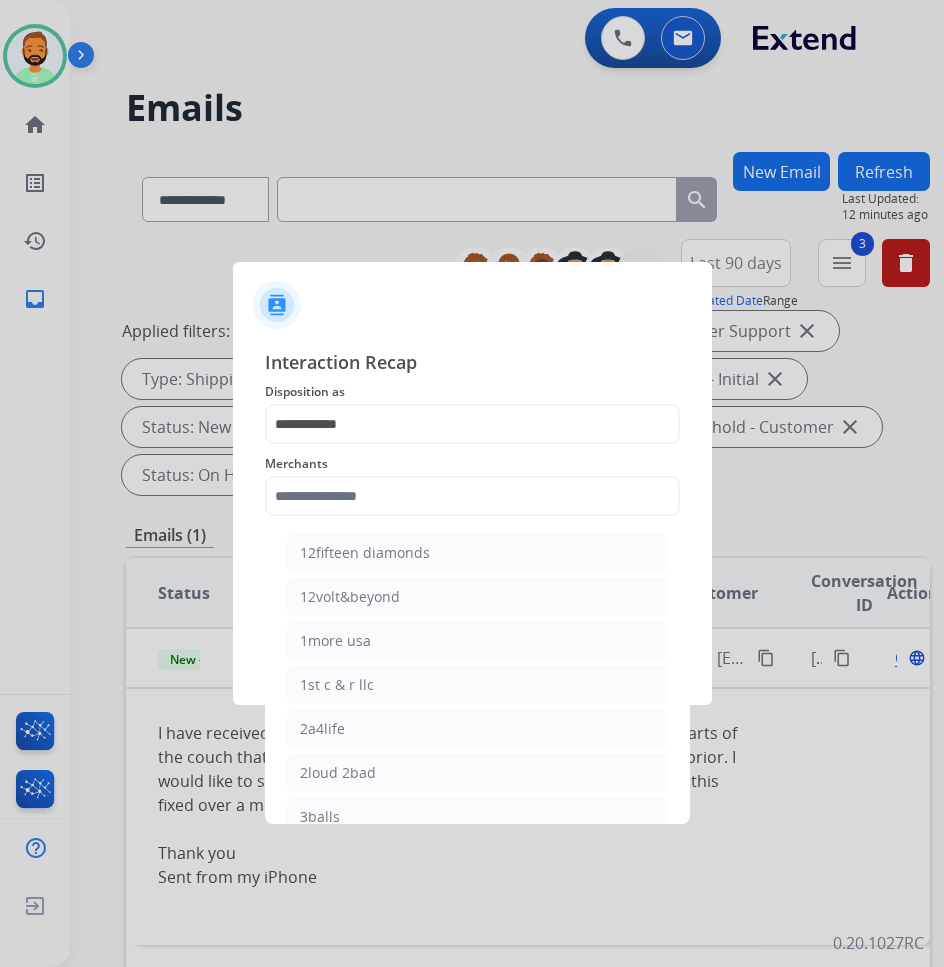 click at bounding box center (472, 483) 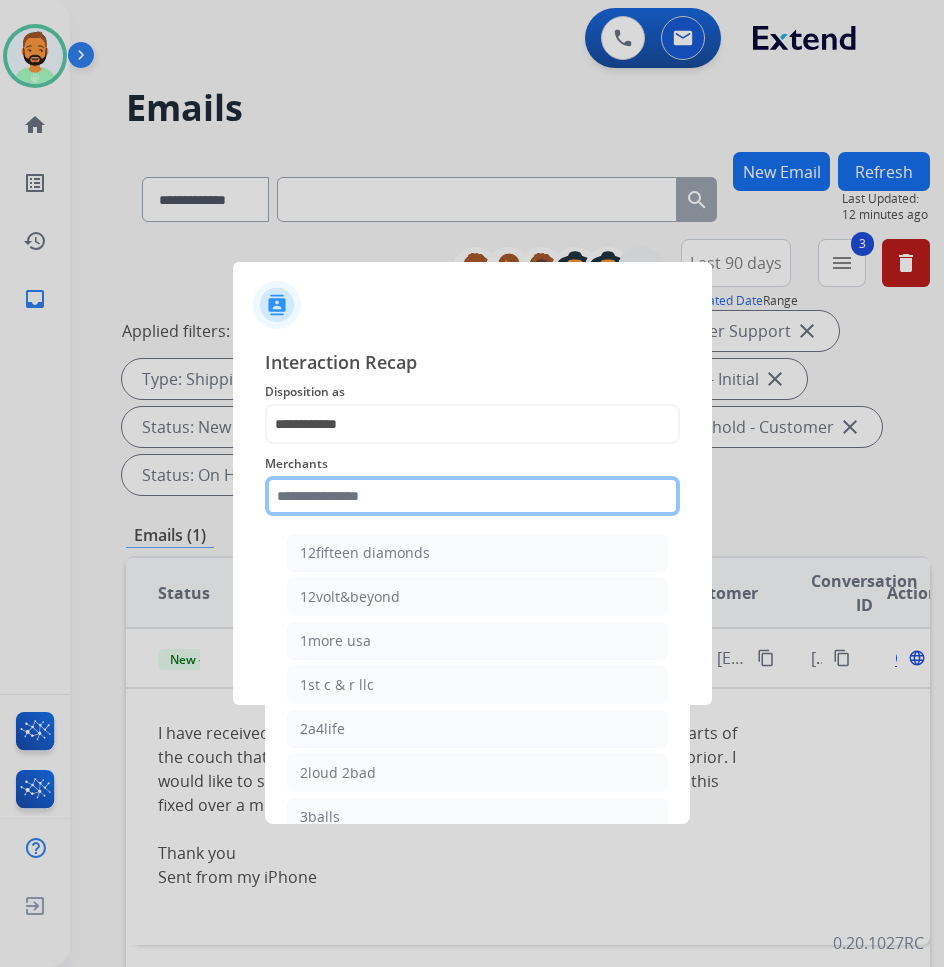 click 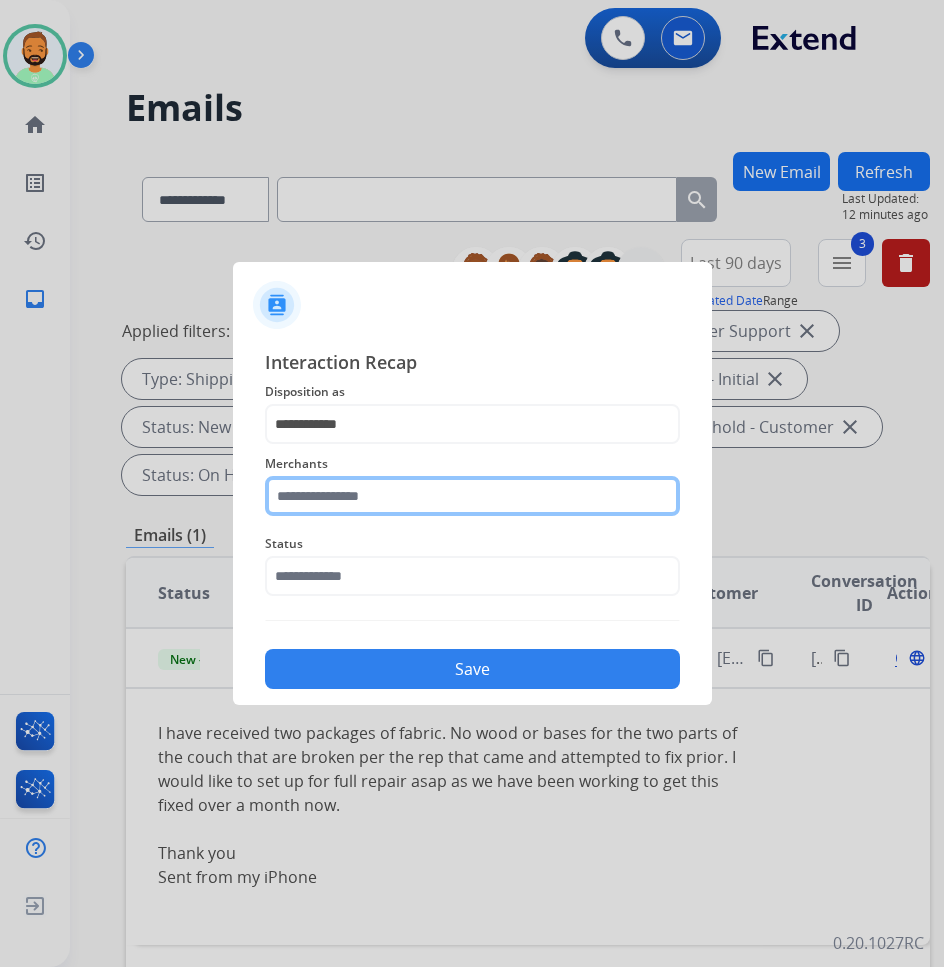 click 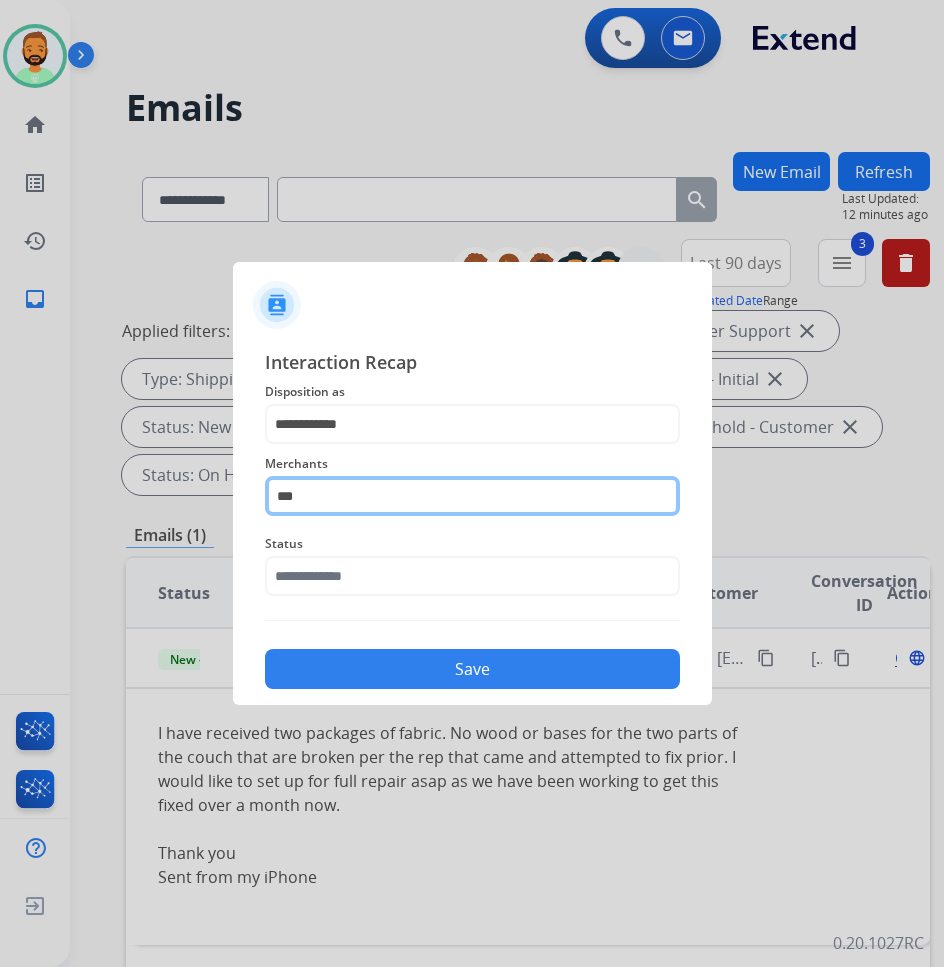 click on "***" 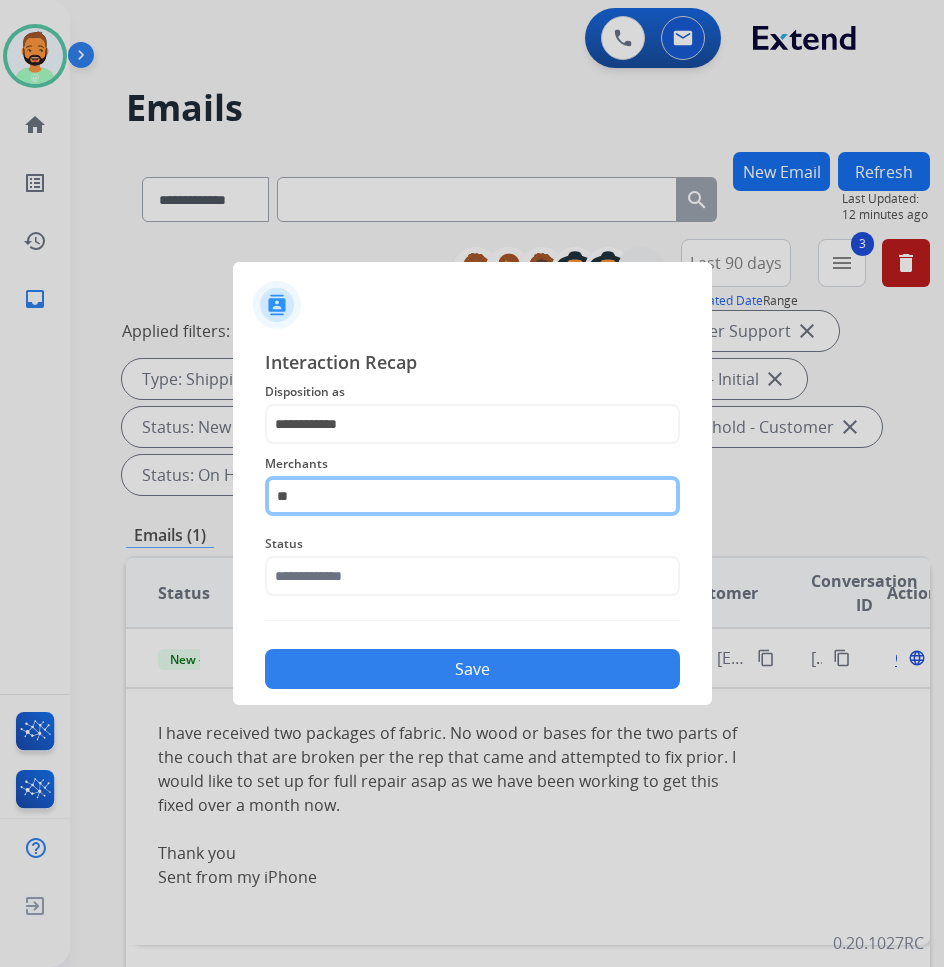 type on "*" 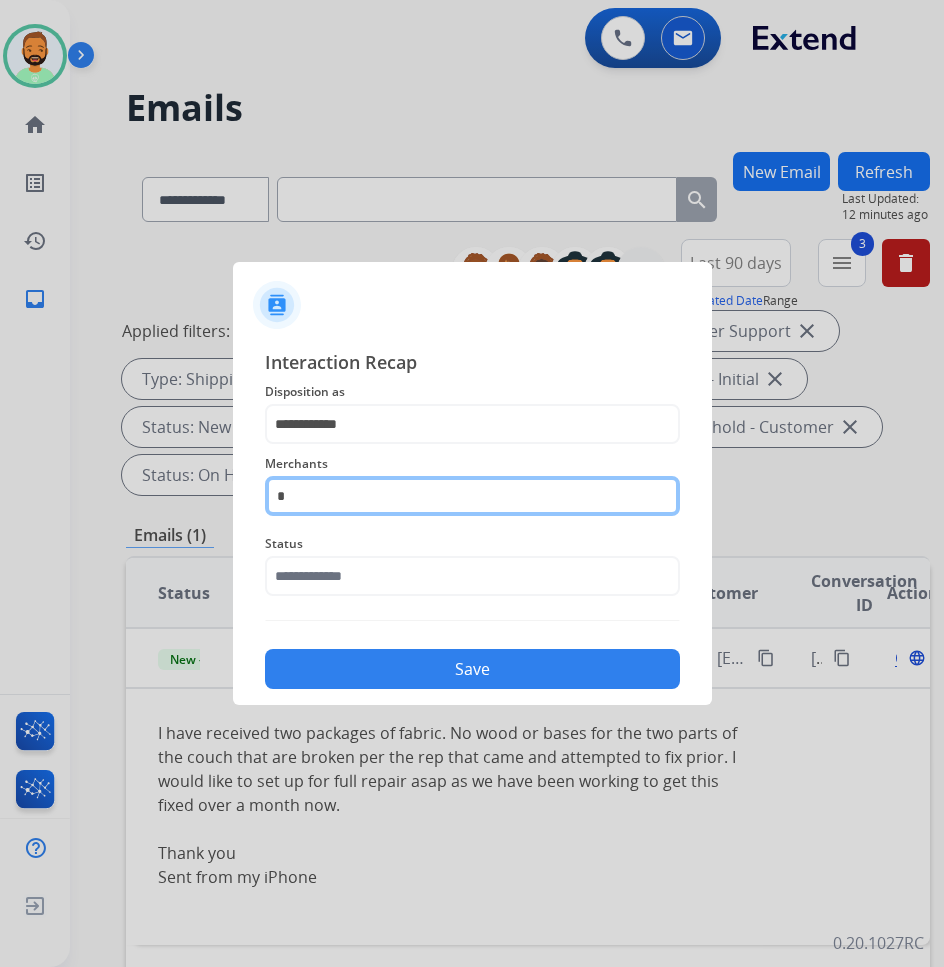 type 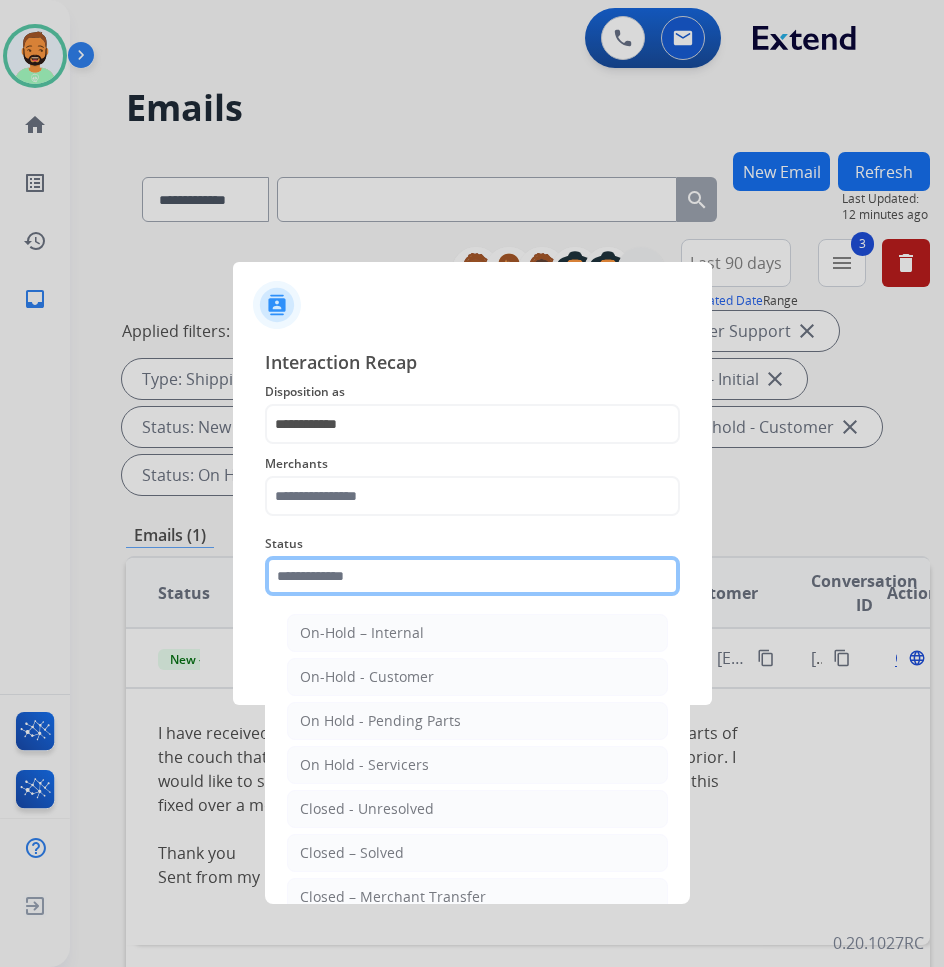 click 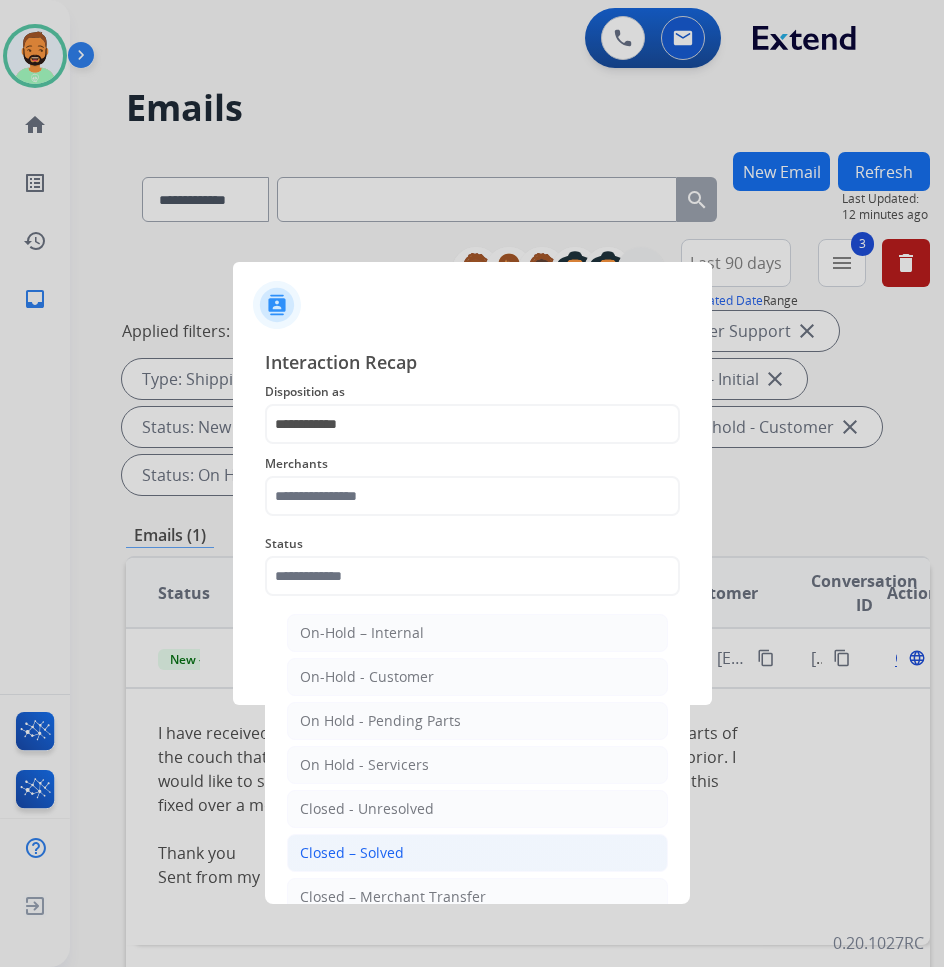 click on "Closed – Solved" 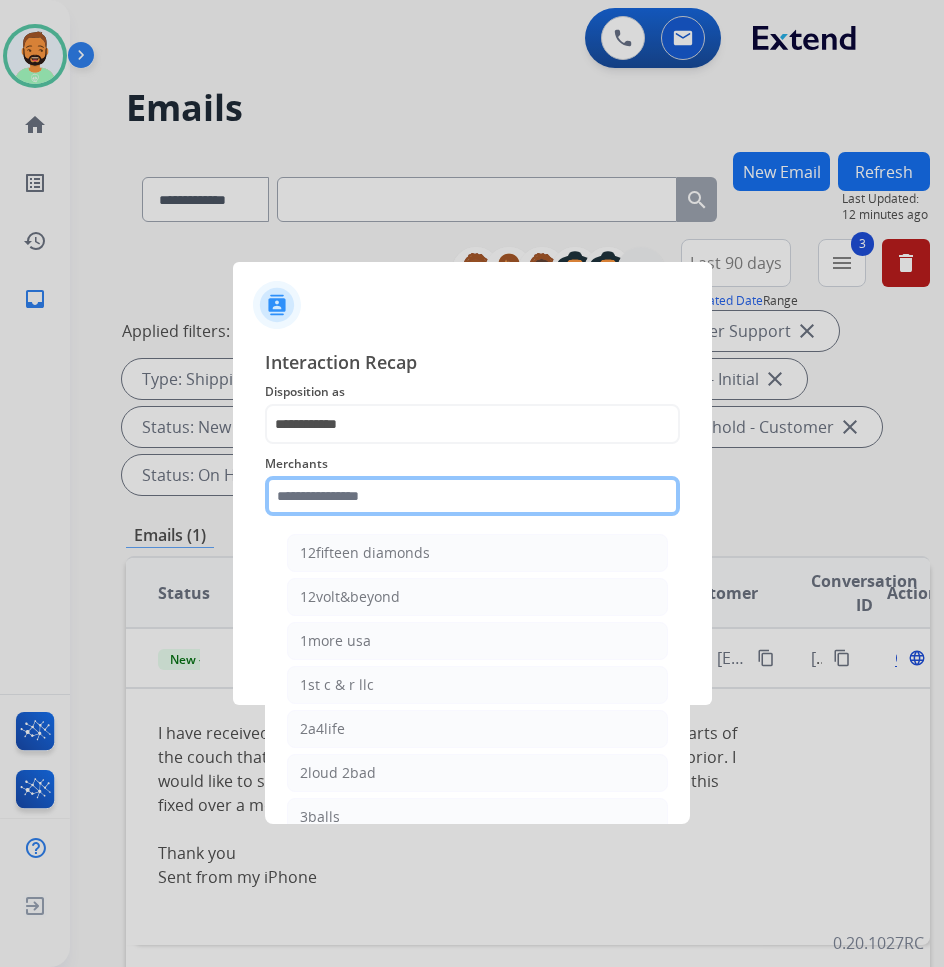 click 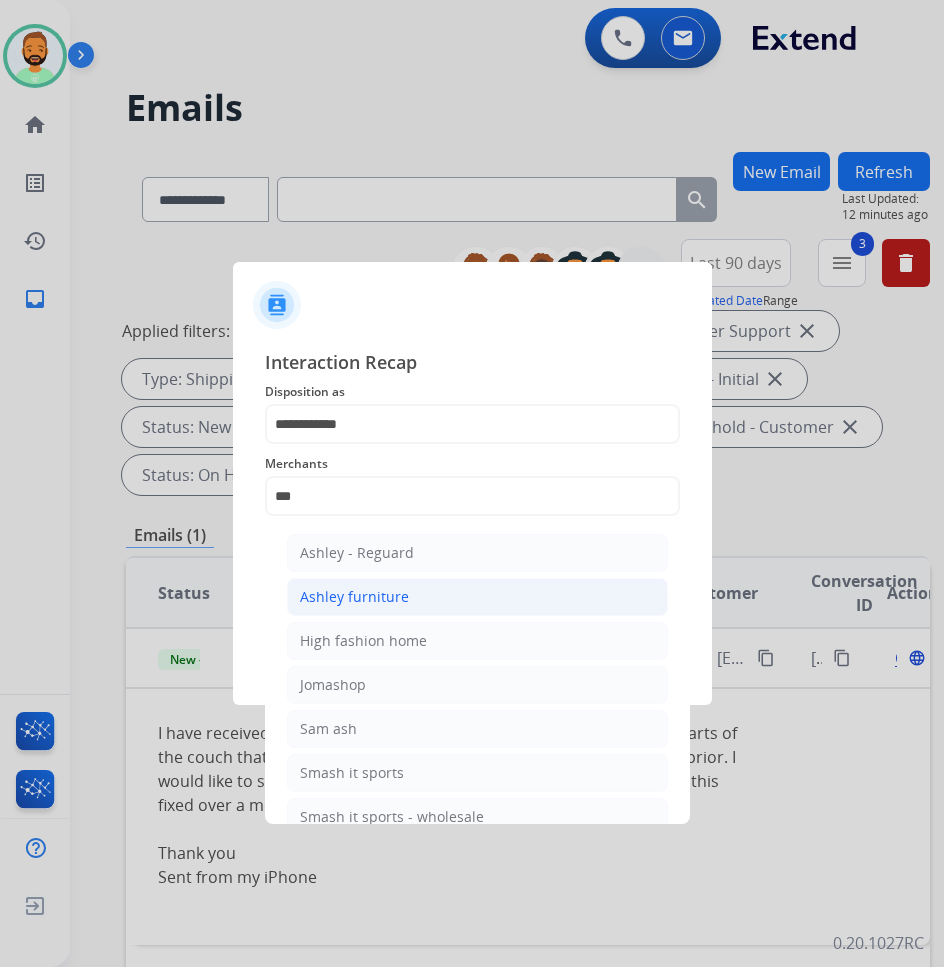 click on "Ashley furniture" 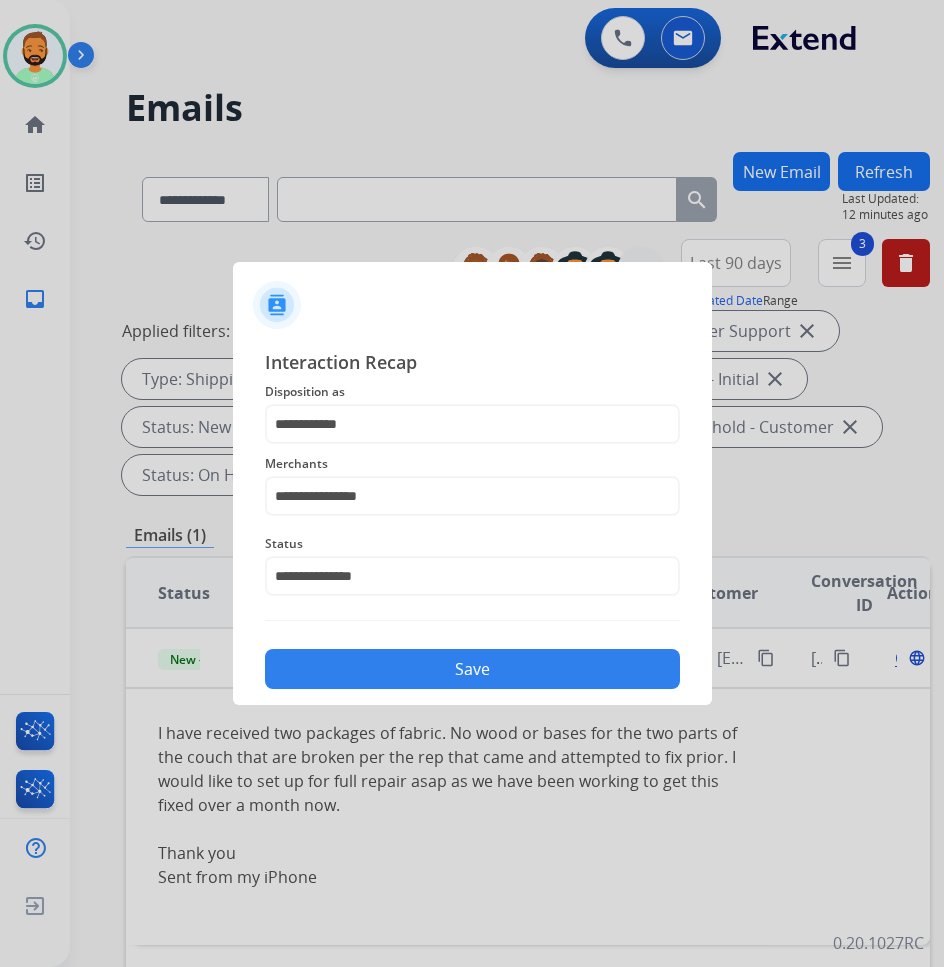 click on "Save" 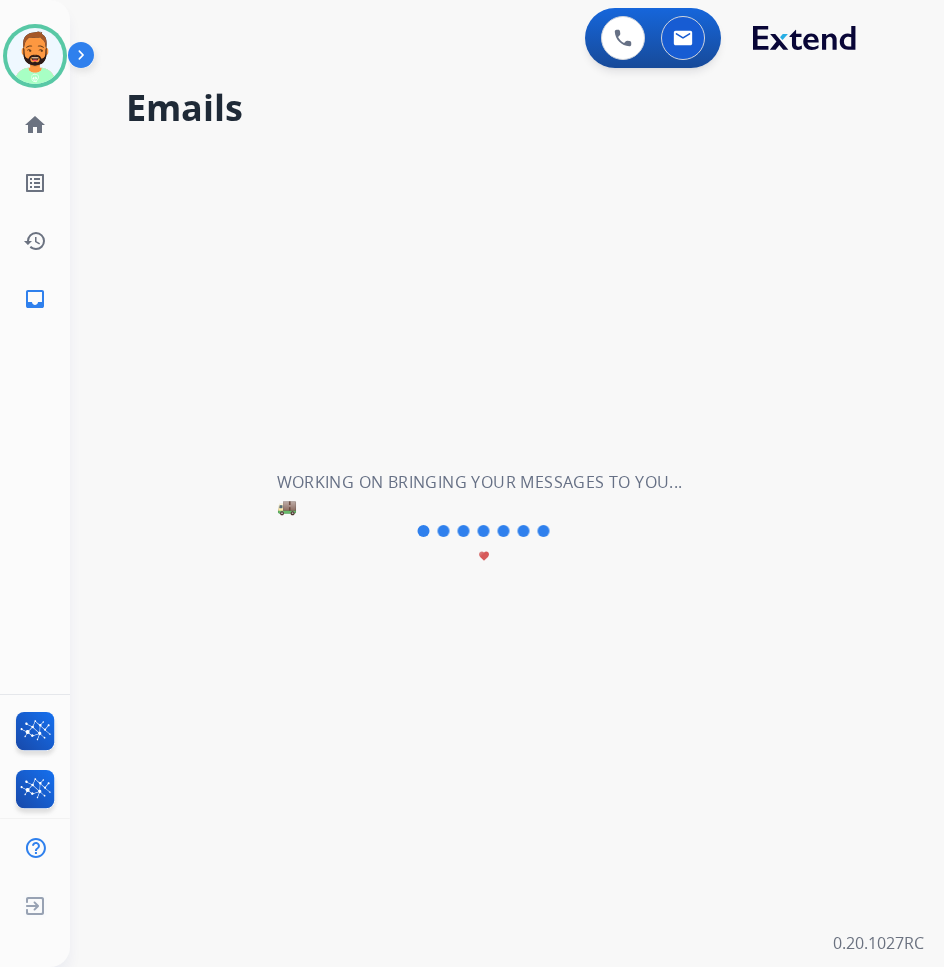 scroll, scrollTop: 0, scrollLeft: 0, axis: both 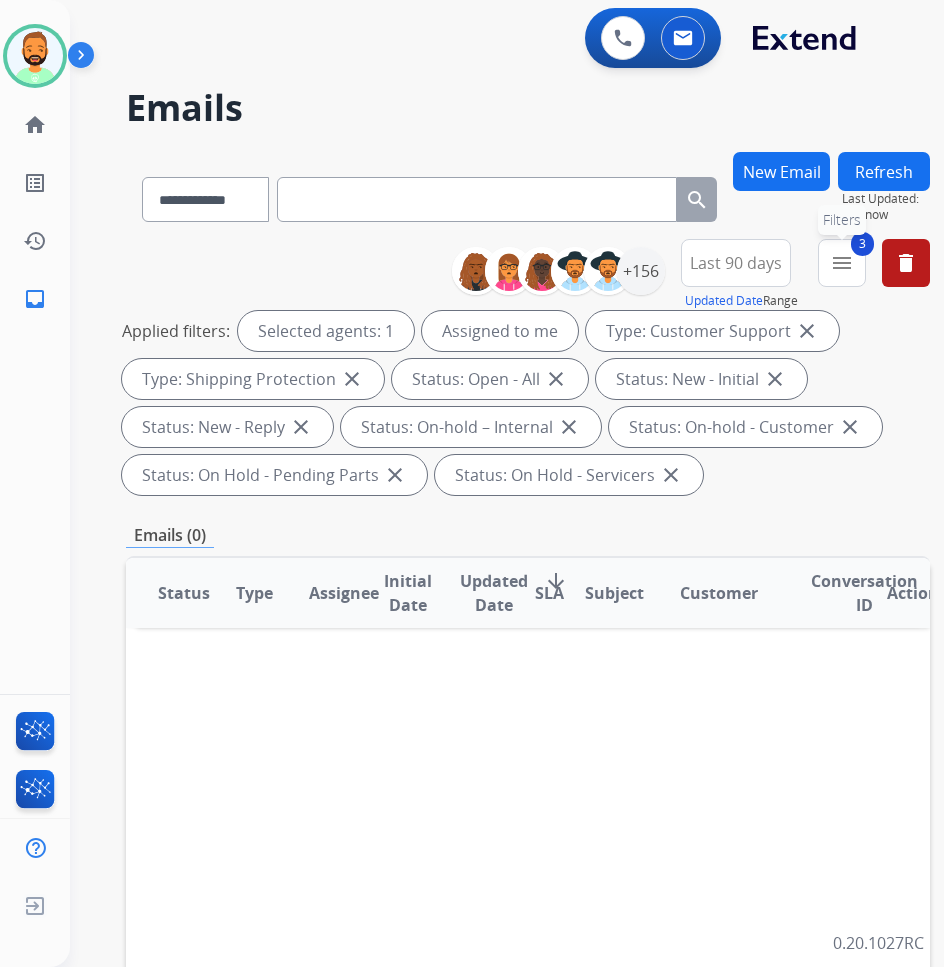 click on "3 menu  Filters" at bounding box center (842, 263) 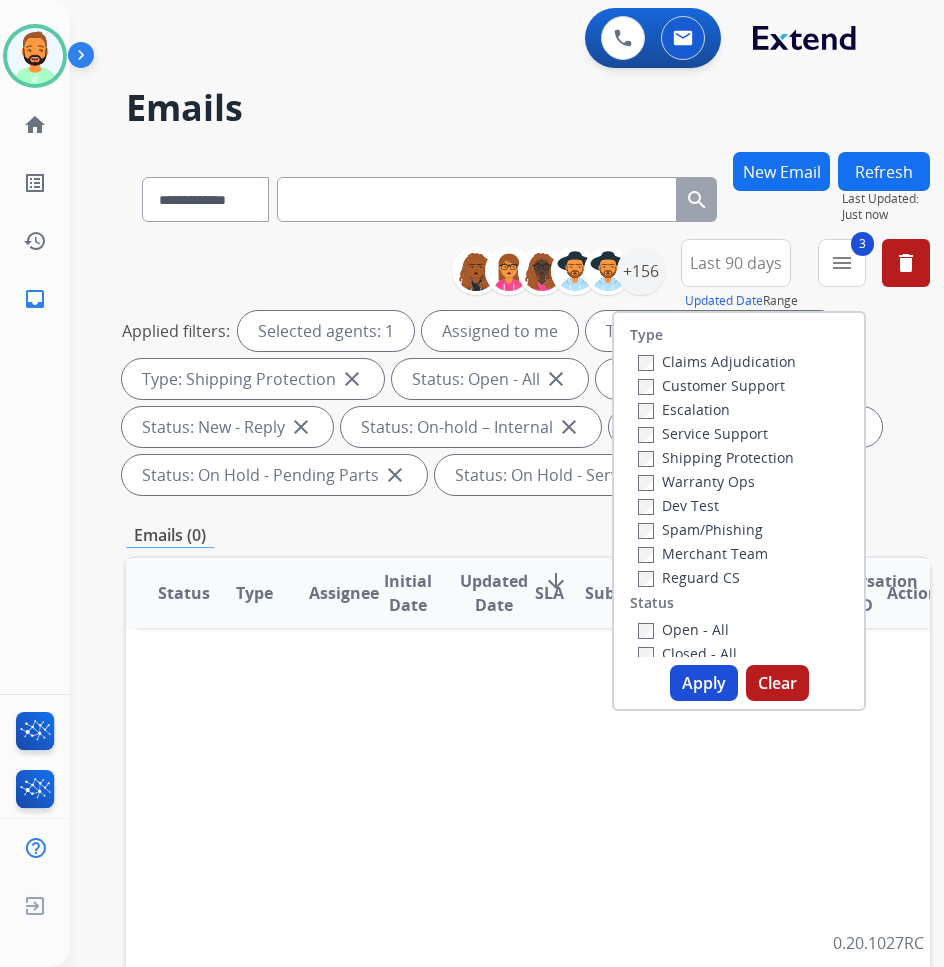 click on "Reguard CS" at bounding box center (689, 577) 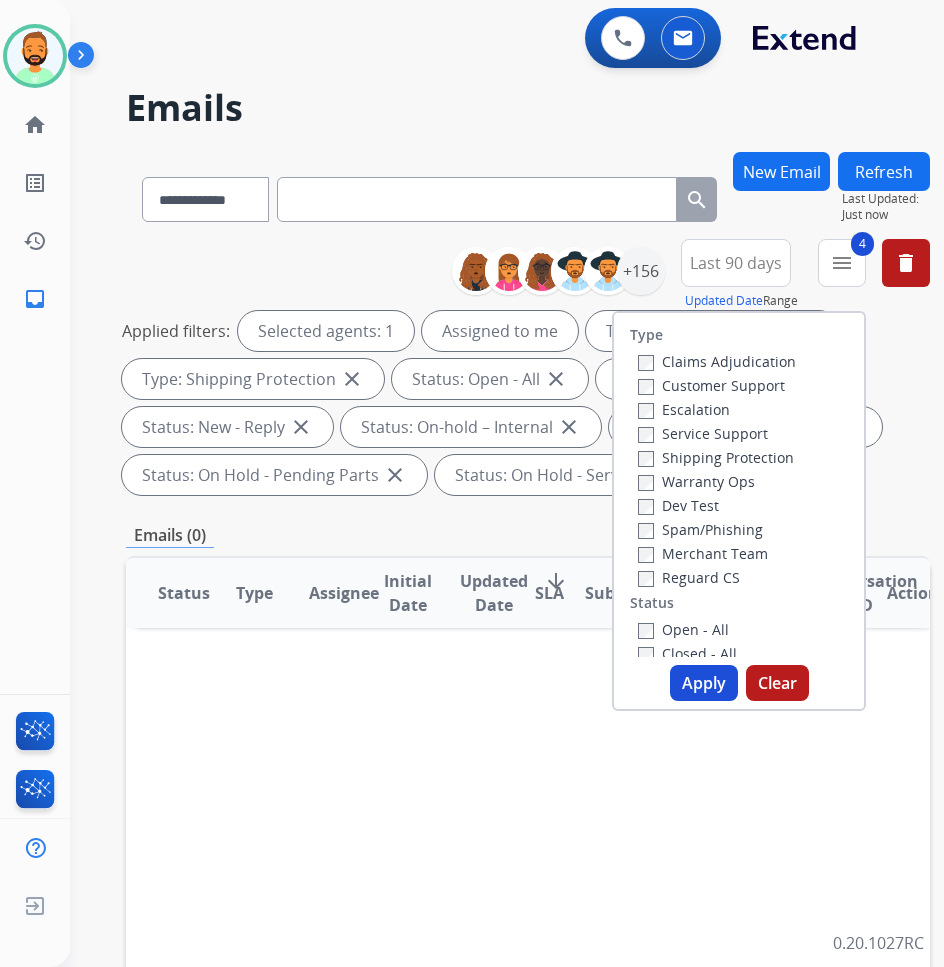 click on "Apply" at bounding box center [704, 683] 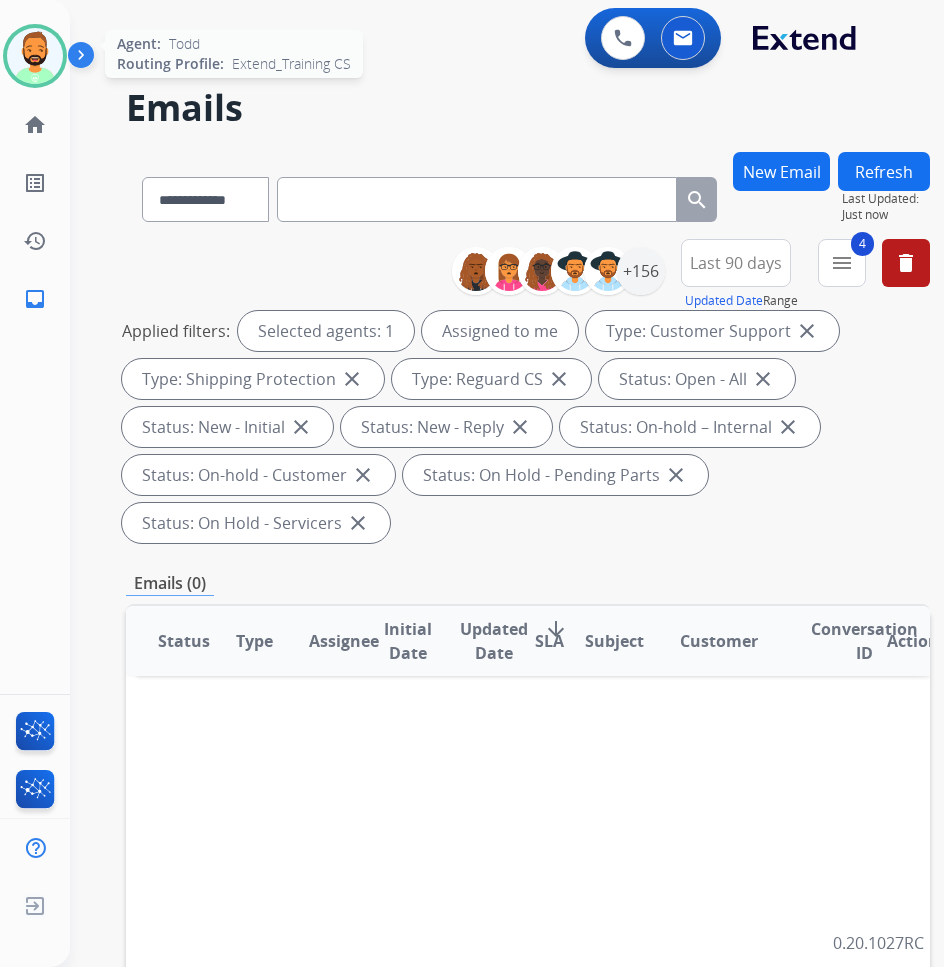 click at bounding box center [35, 56] 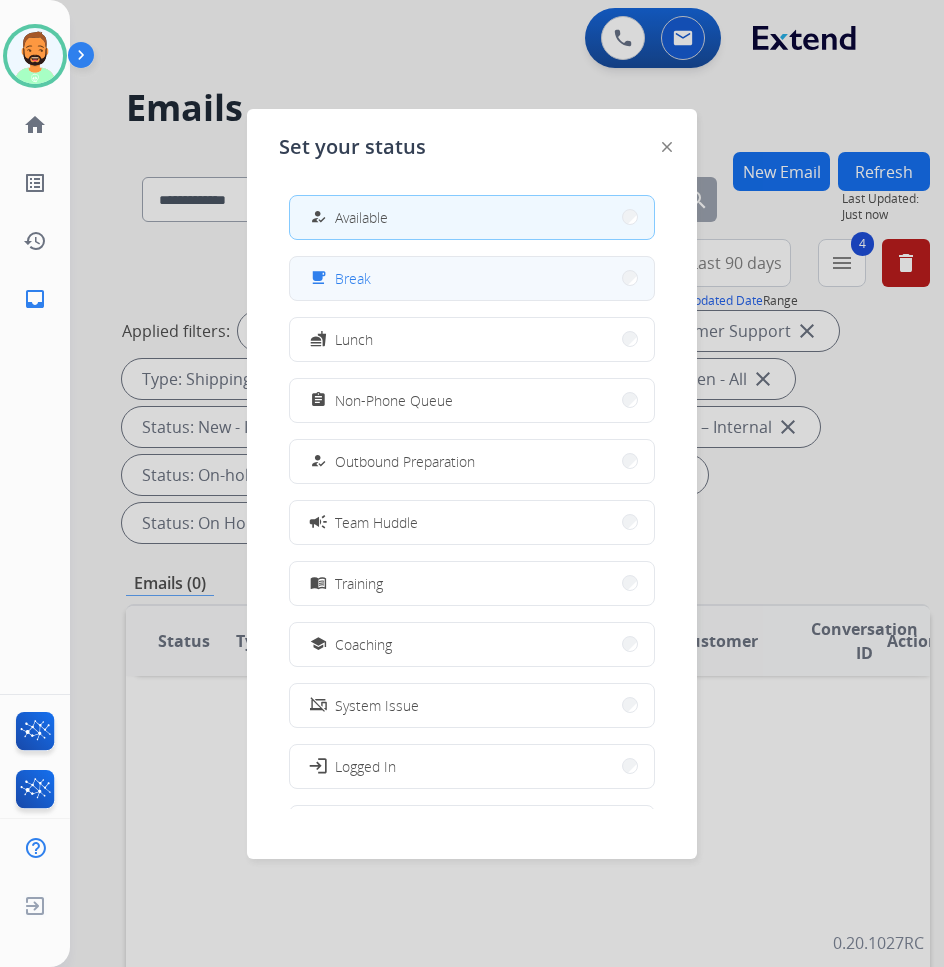 click on "free_breakfast Break" at bounding box center [472, 278] 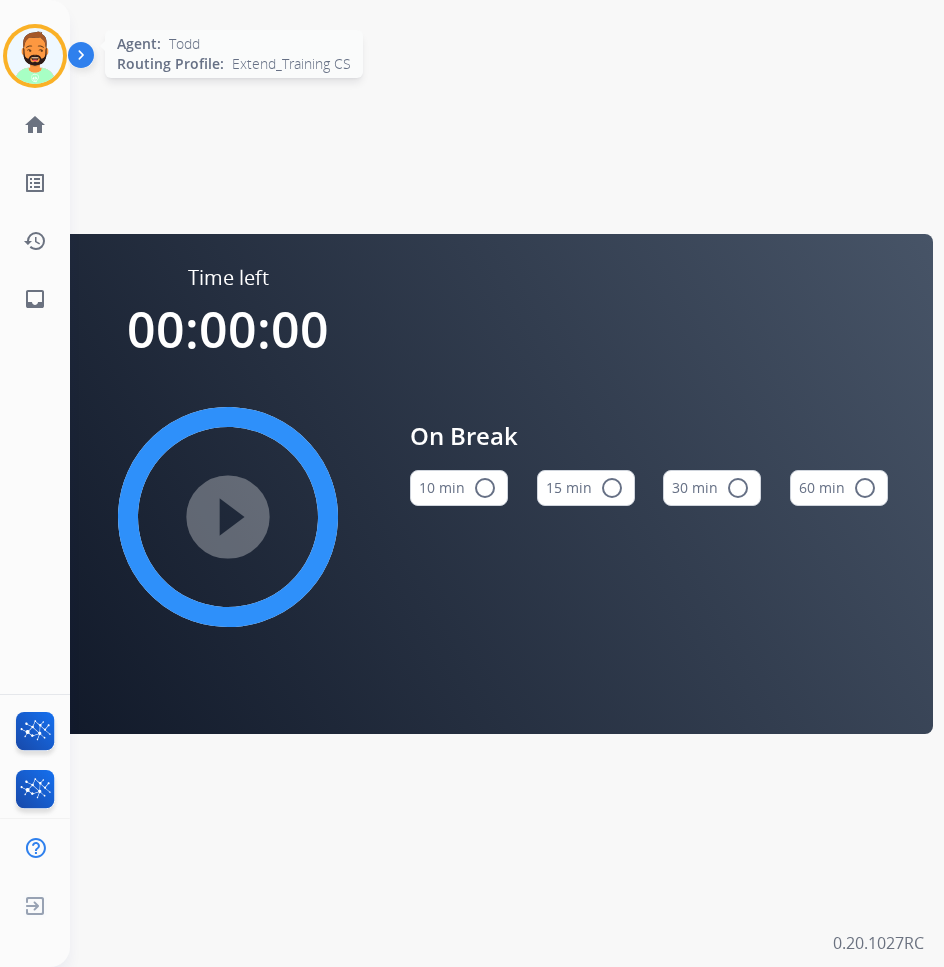 click at bounding box center (35, 56) 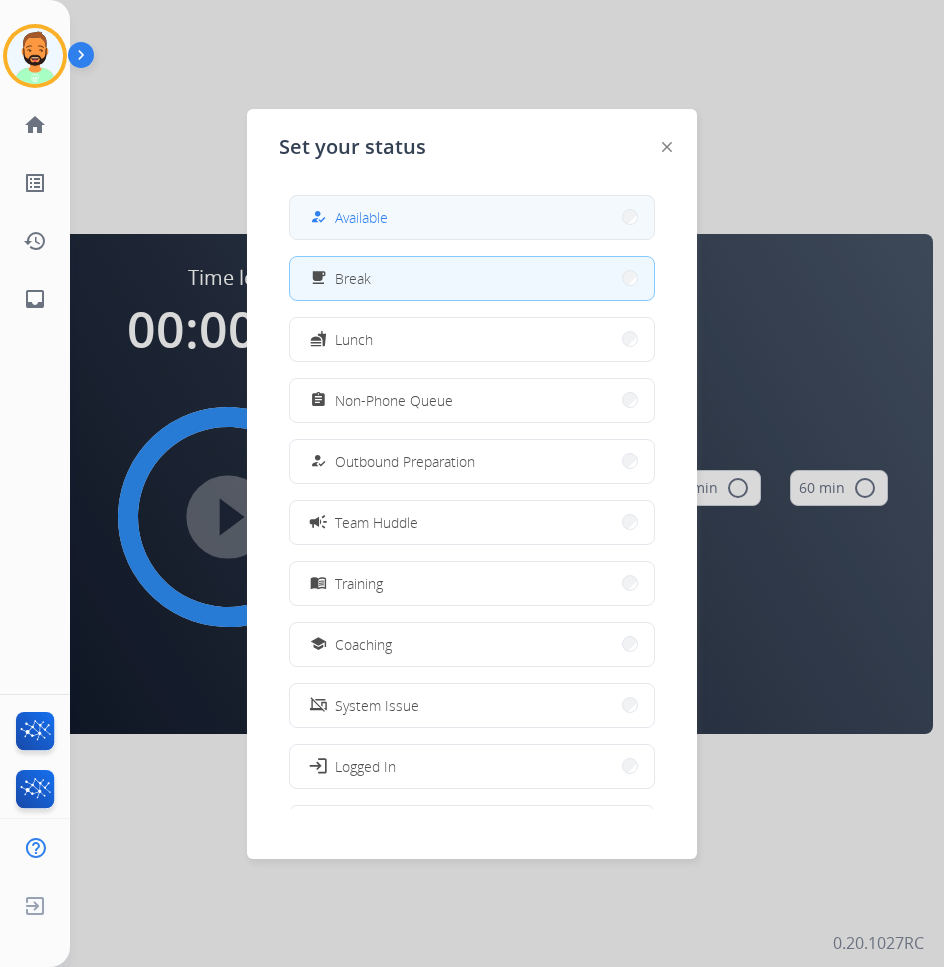 click on "Available" at bounding box center (361, 217) 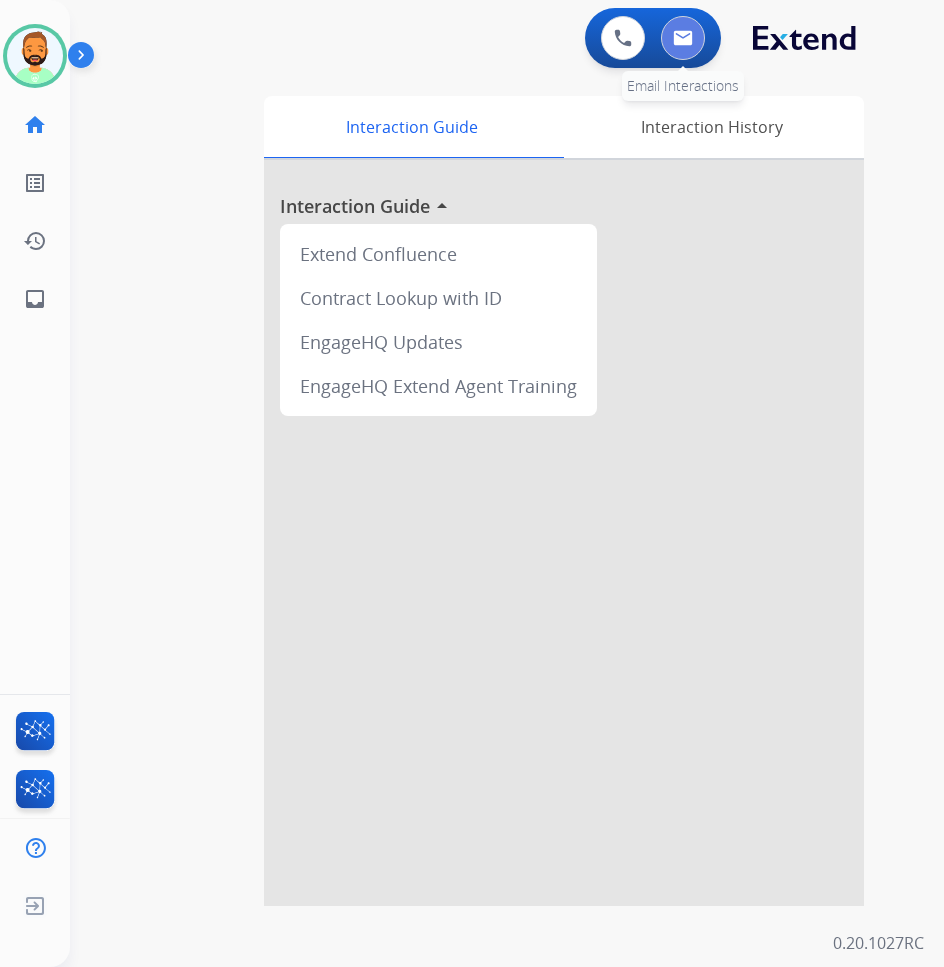 click at bounding box center [683, 38] 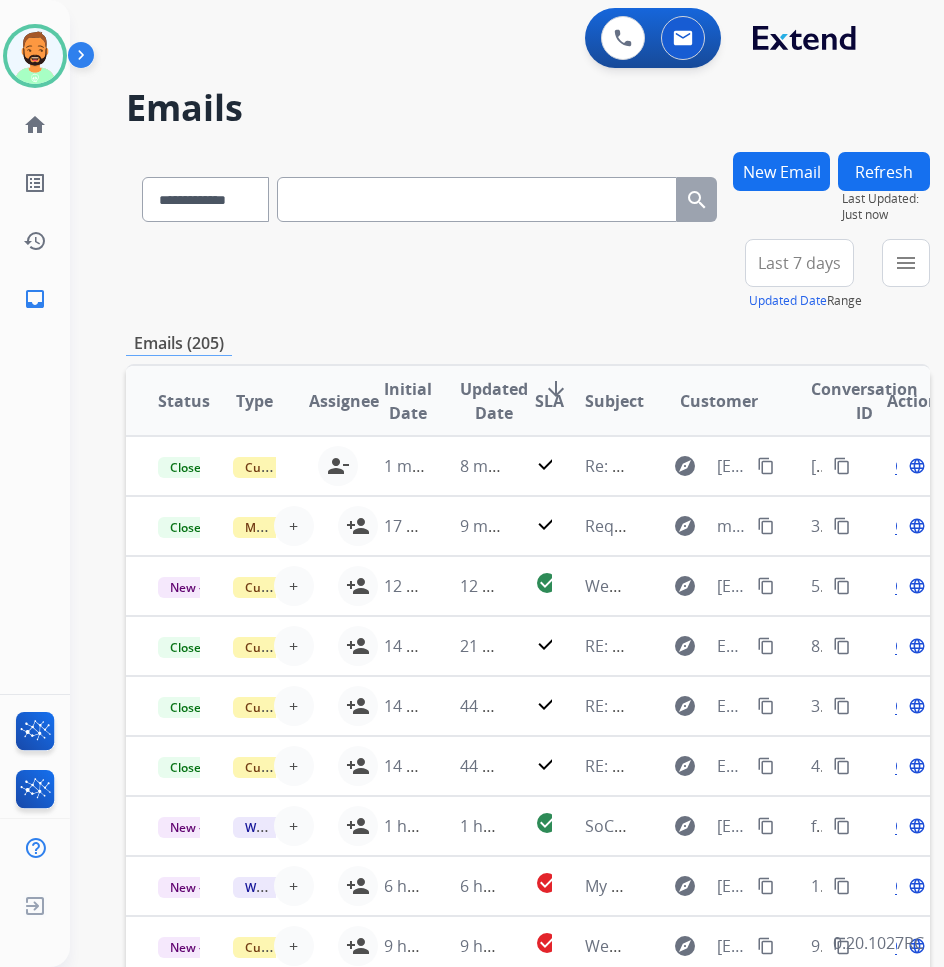 click on "Last 7 days" at bounding box center [799, 263] 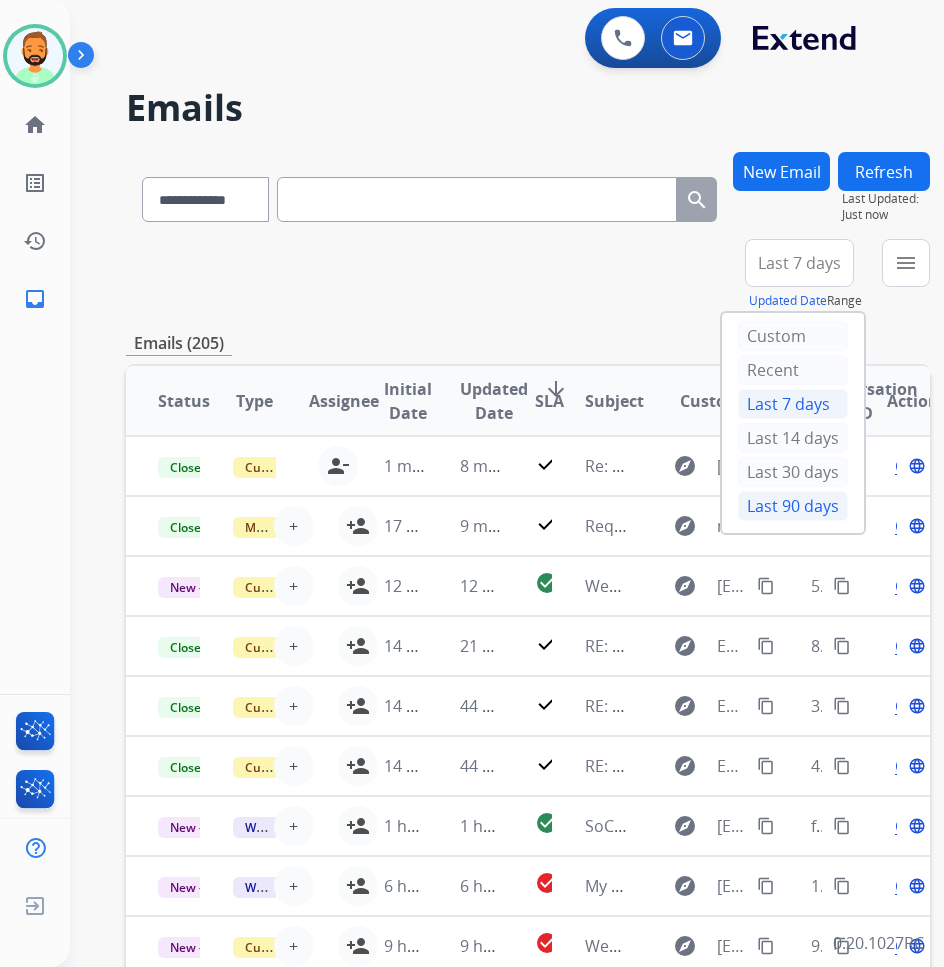 click on "Last 90 days" at bounding box center (793, 506) 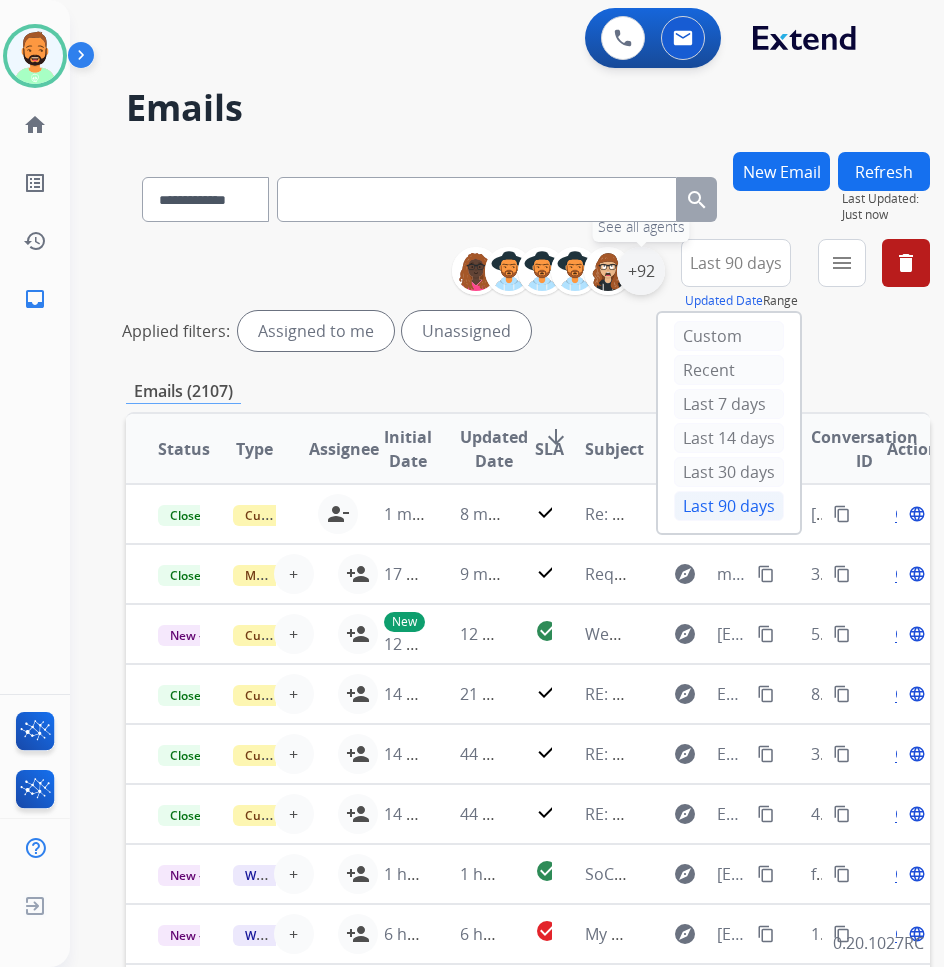 click on "+92" at bounding box center [641, 271] 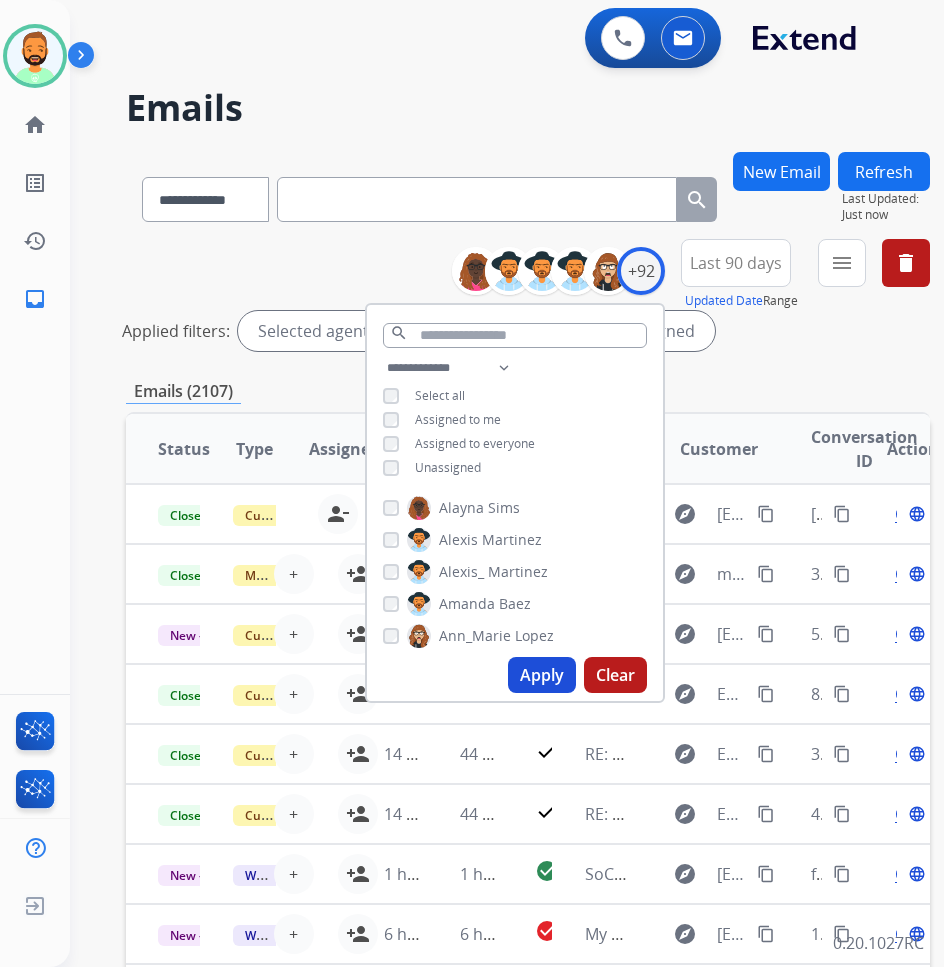 click on "Unassigned" at bounding box center [448, 467] 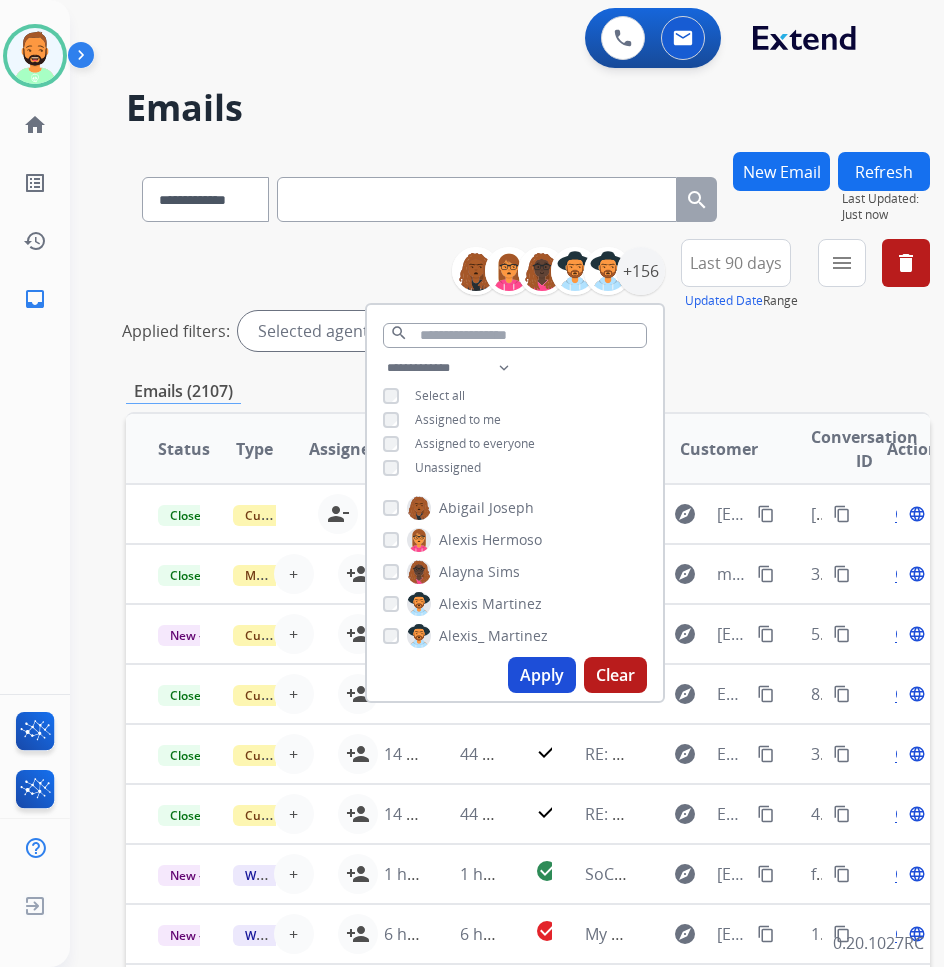 click on "Apply" at bounding box center (542, 675) 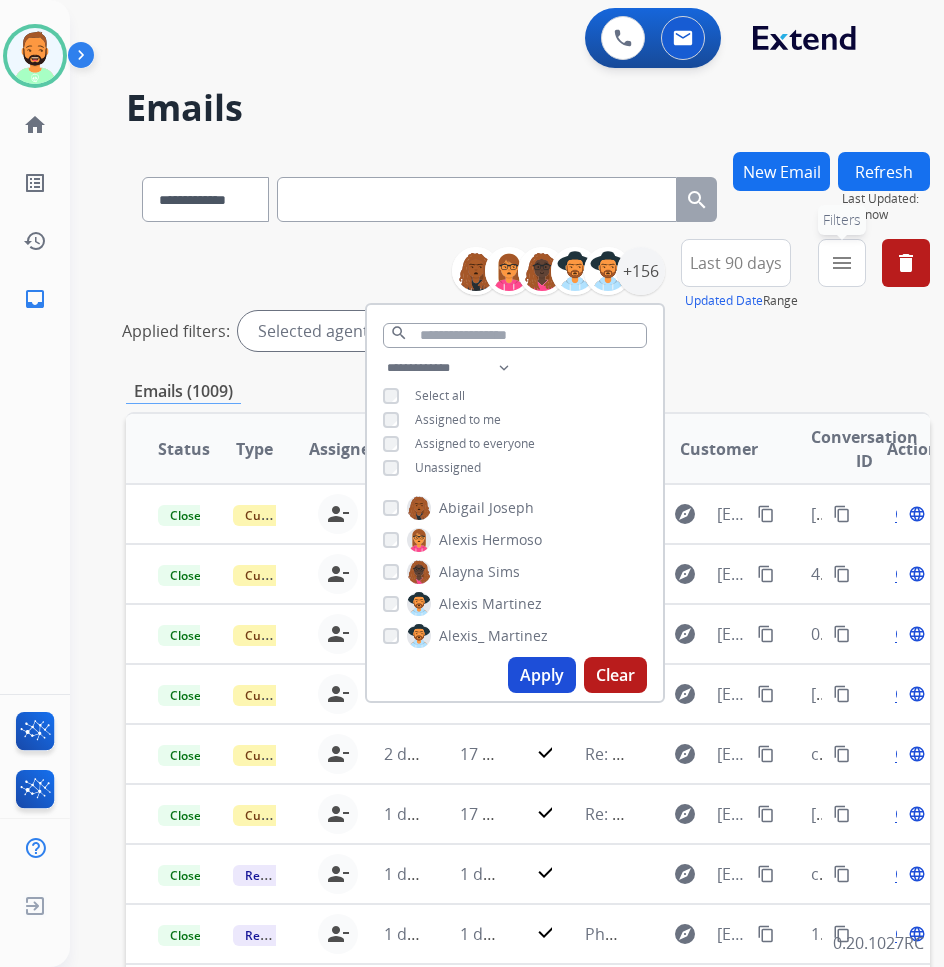 click on "menu  Filters" at bounding box center (842, 263) 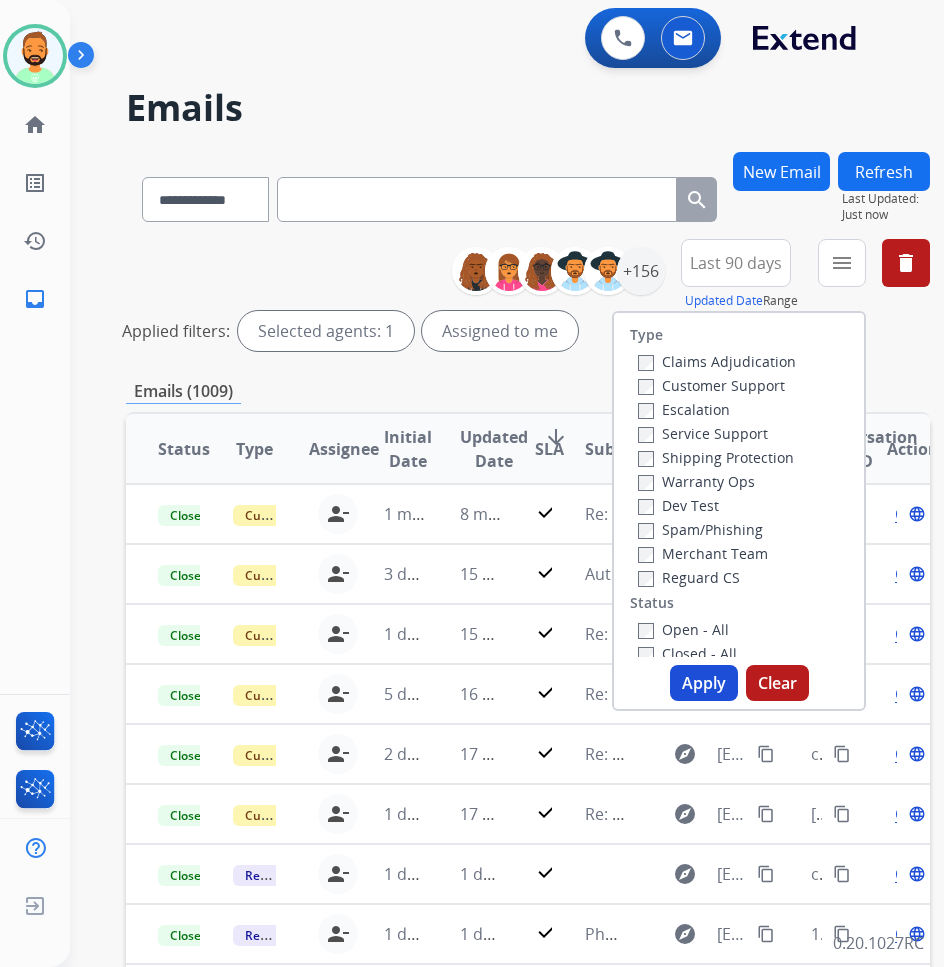 click on "Customer Support" at bounding box center (711, 385) 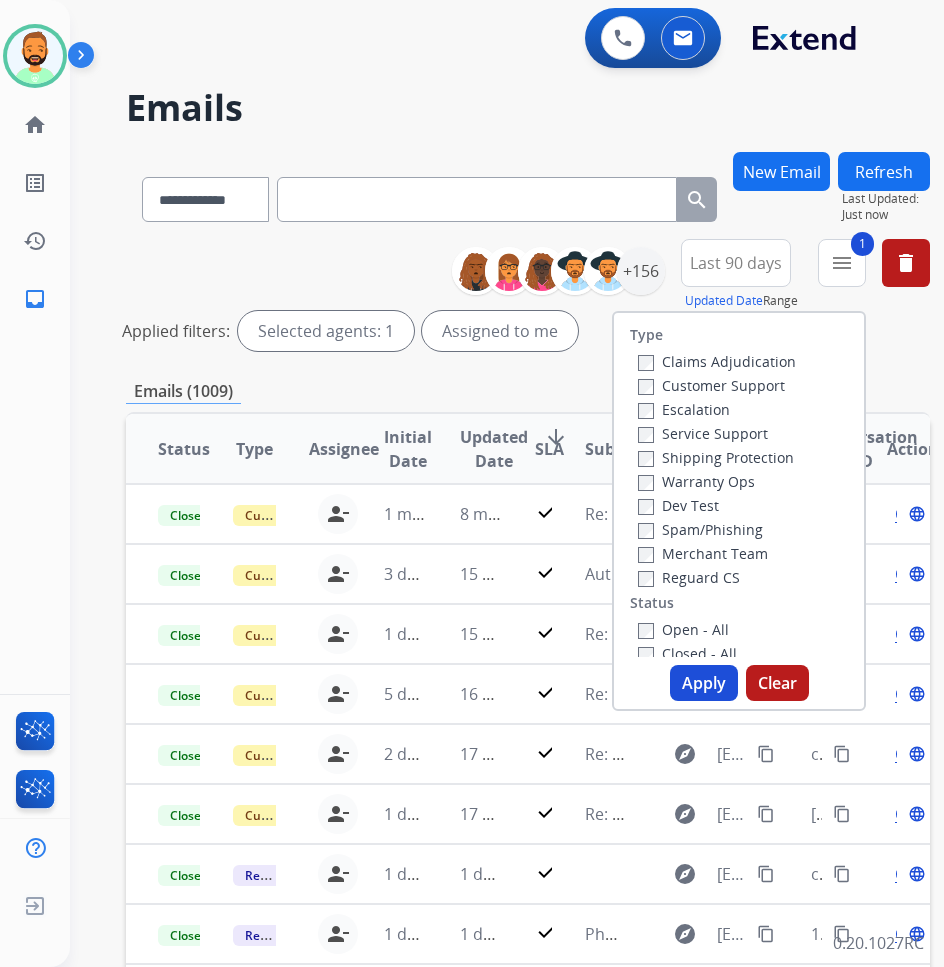 click on "Shipping Protection" at bounding box center [716, 457] 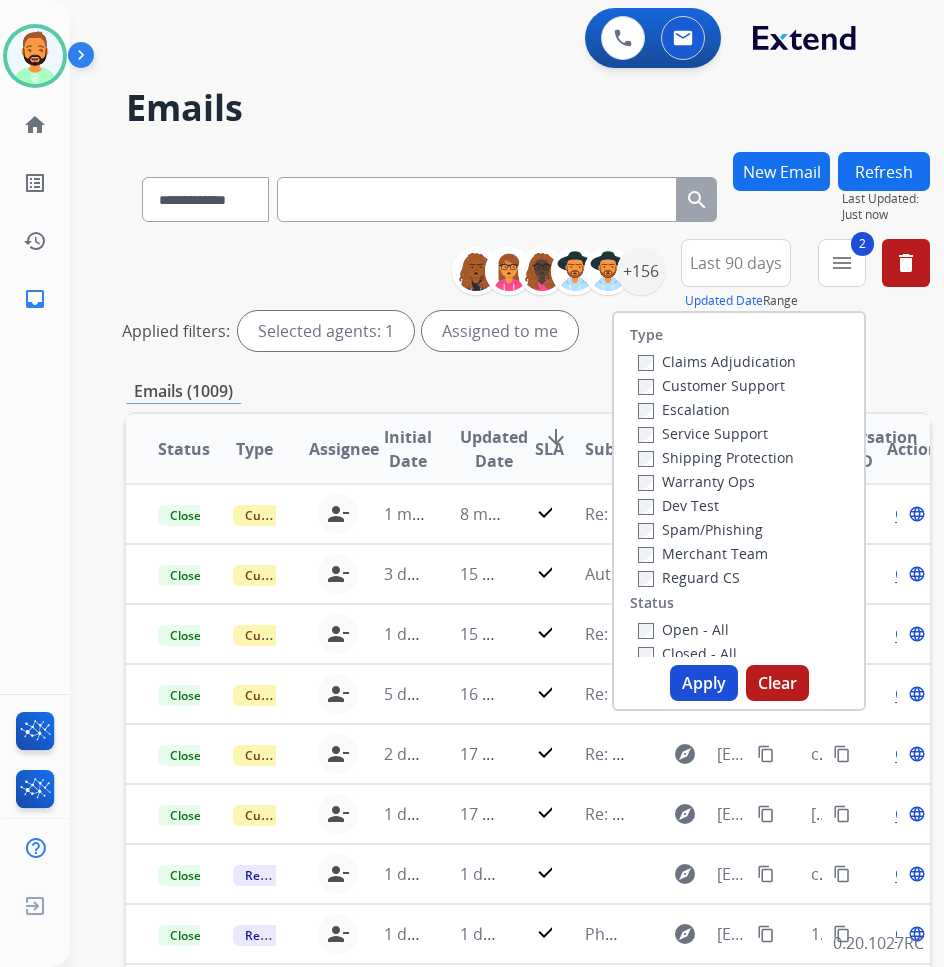 click on "Open - All" at bounding box center [683, 629] 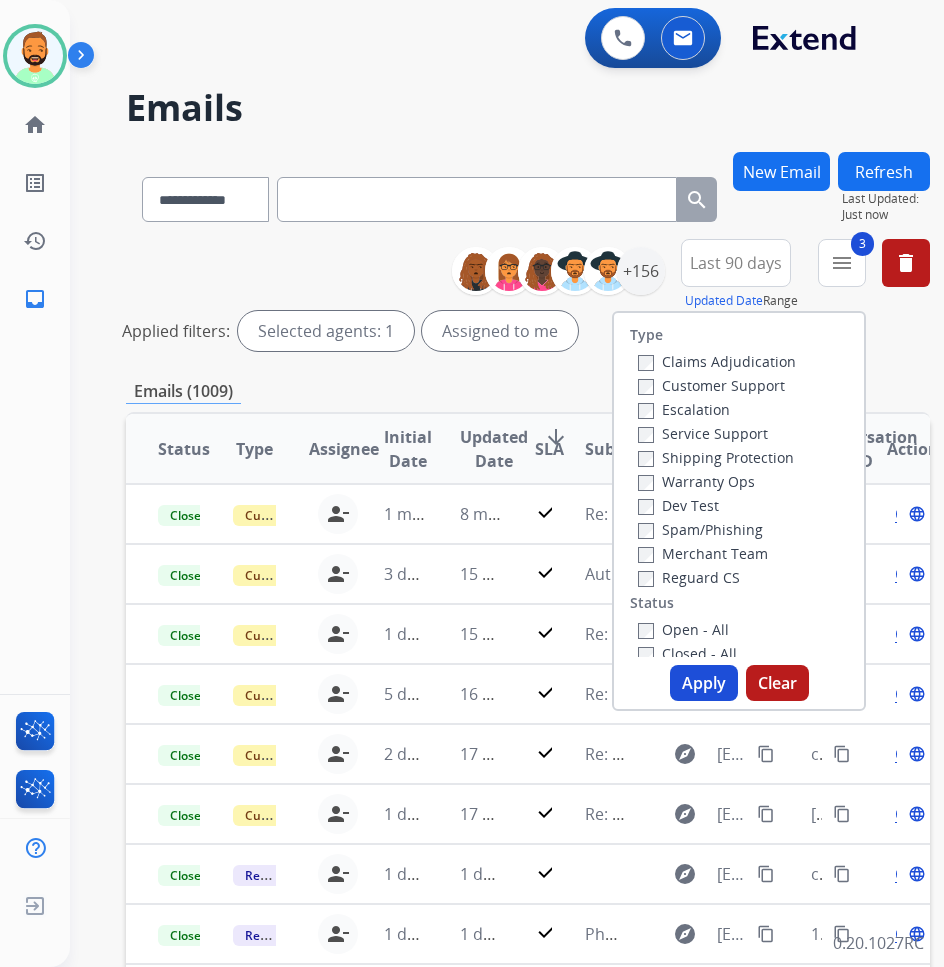 click on "Apply" at bounding box center (704, 683) 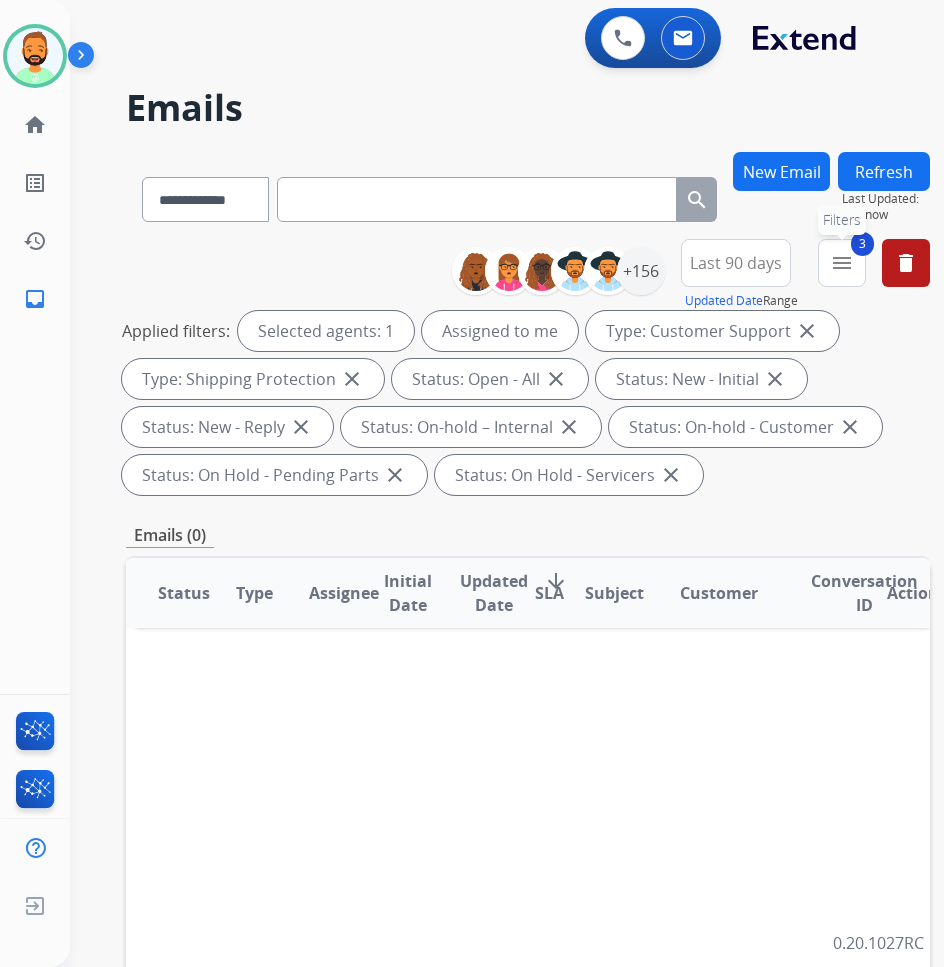 click on "3 menu  Filters" at bounding box center (842, 263) 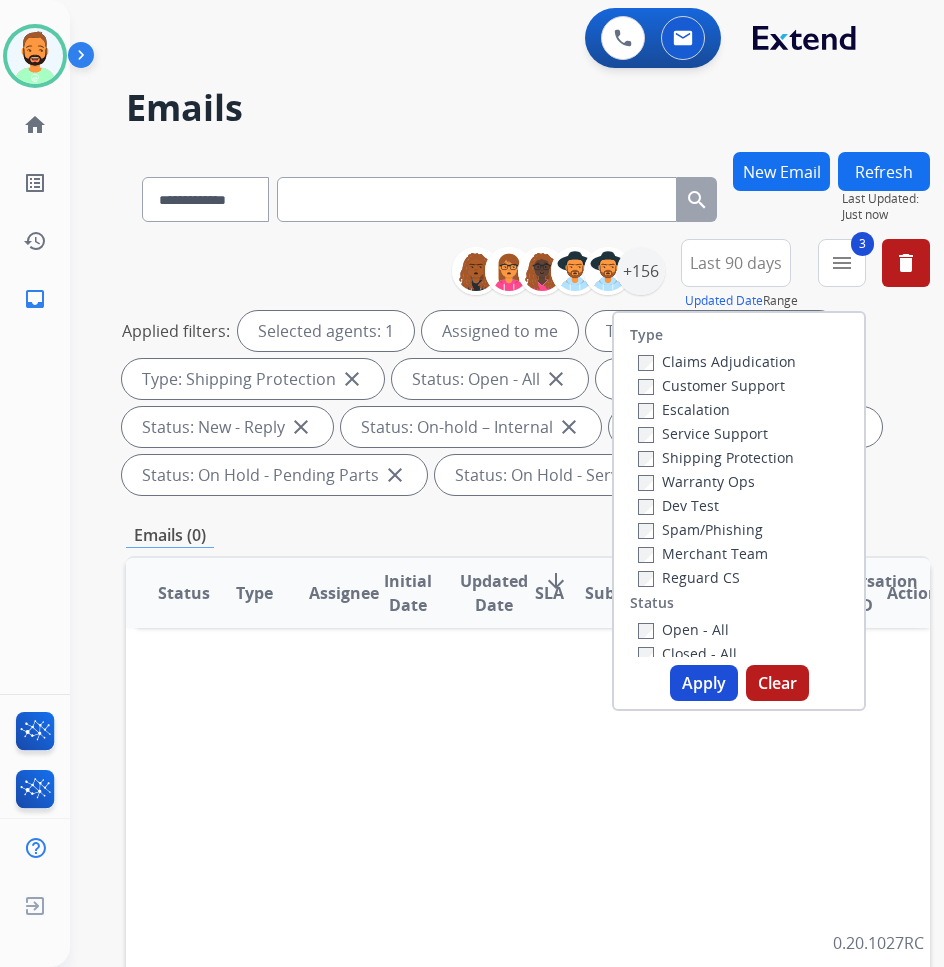 click on "Reguard CS" at bounding box center [689, 577] 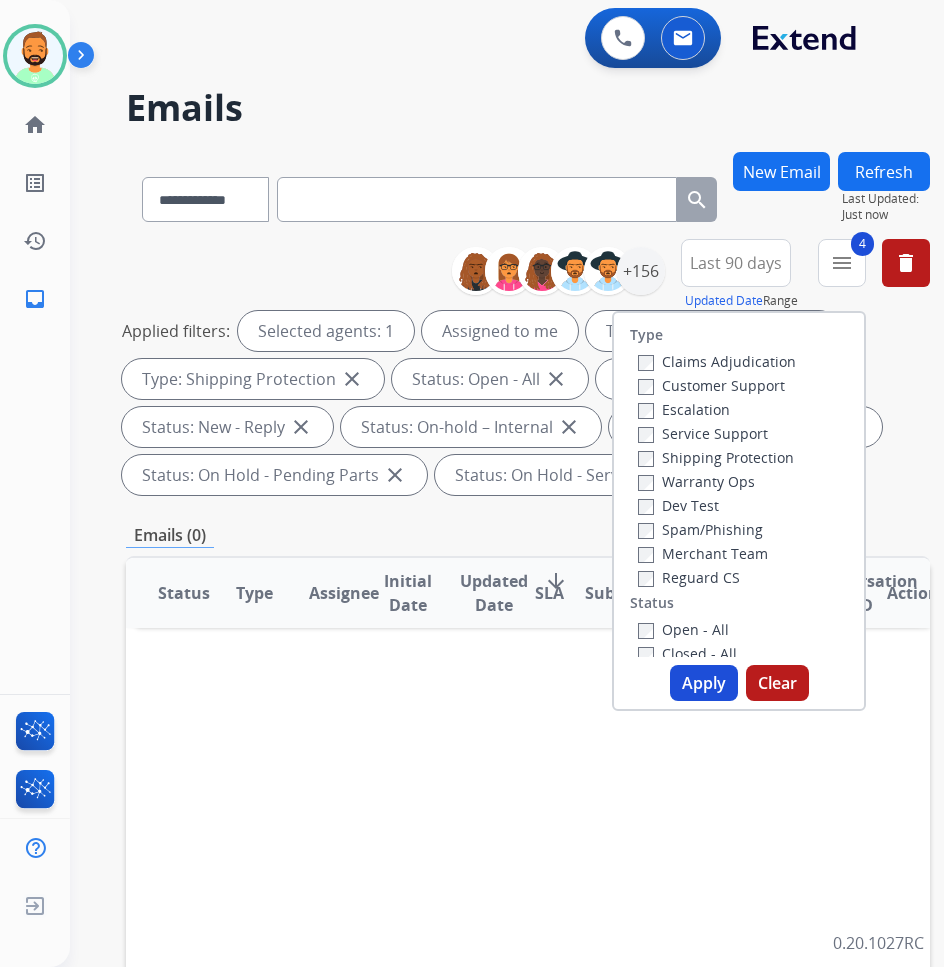 click on "Apply" at bounding box center (704, 683) 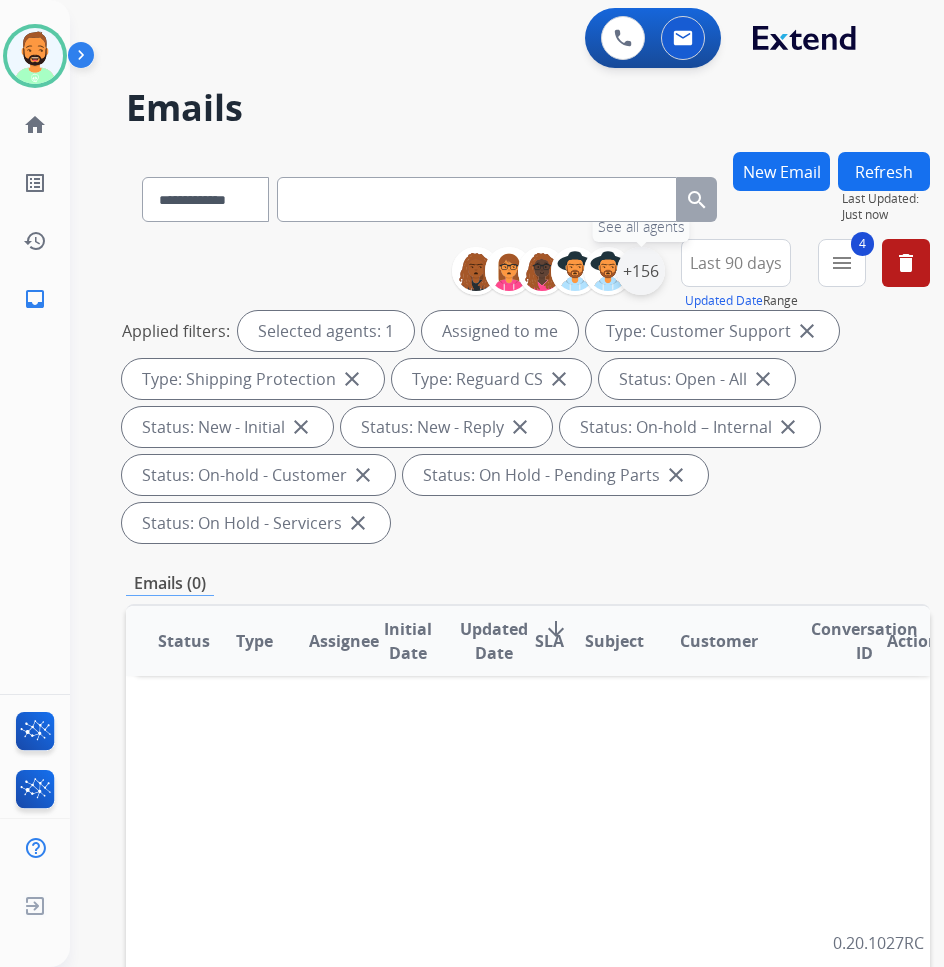 click on "+156" at bounding box center (641, 271) 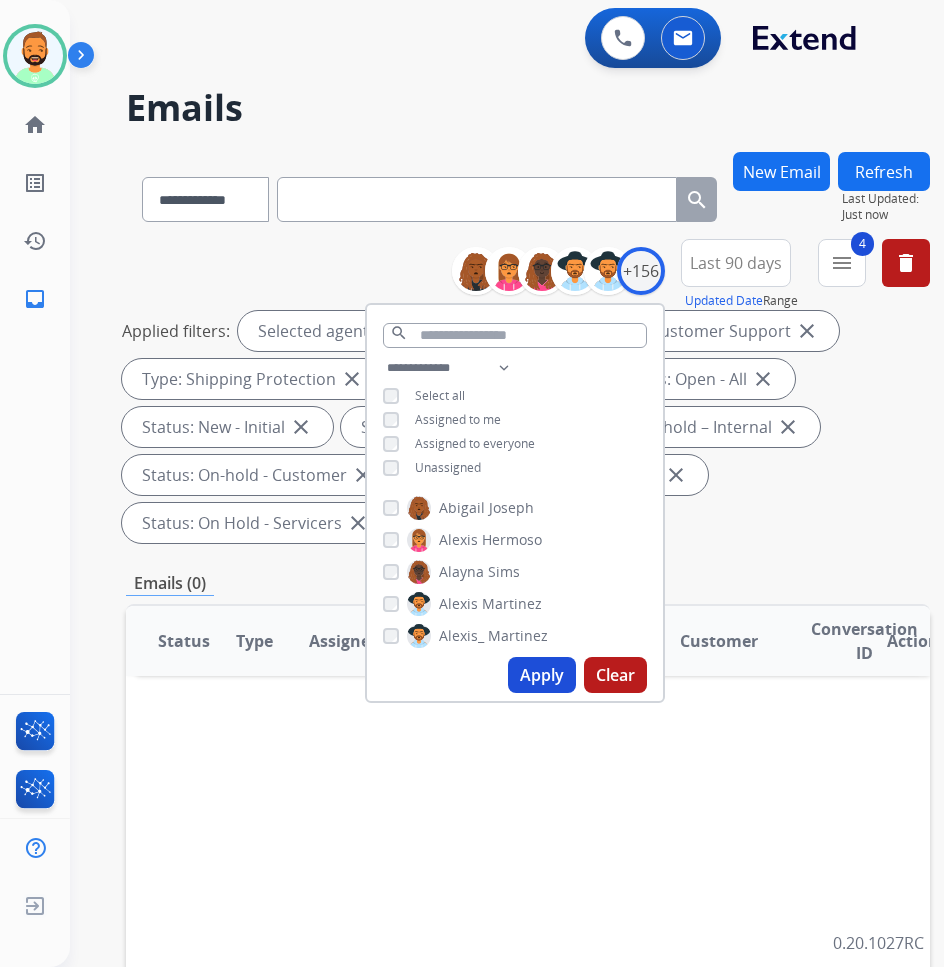 click on "Unassigned" at bounding box center (448, 467) 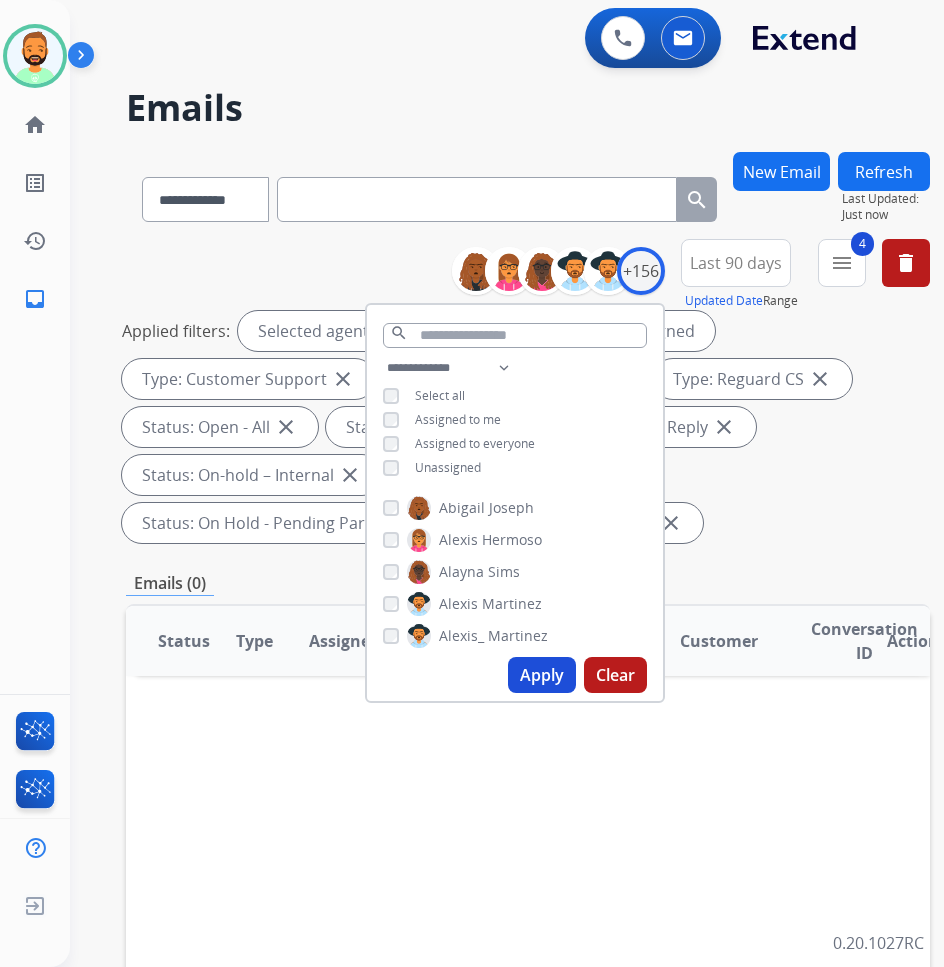 click on "Assigned to me" at bounding box center (458, 419) 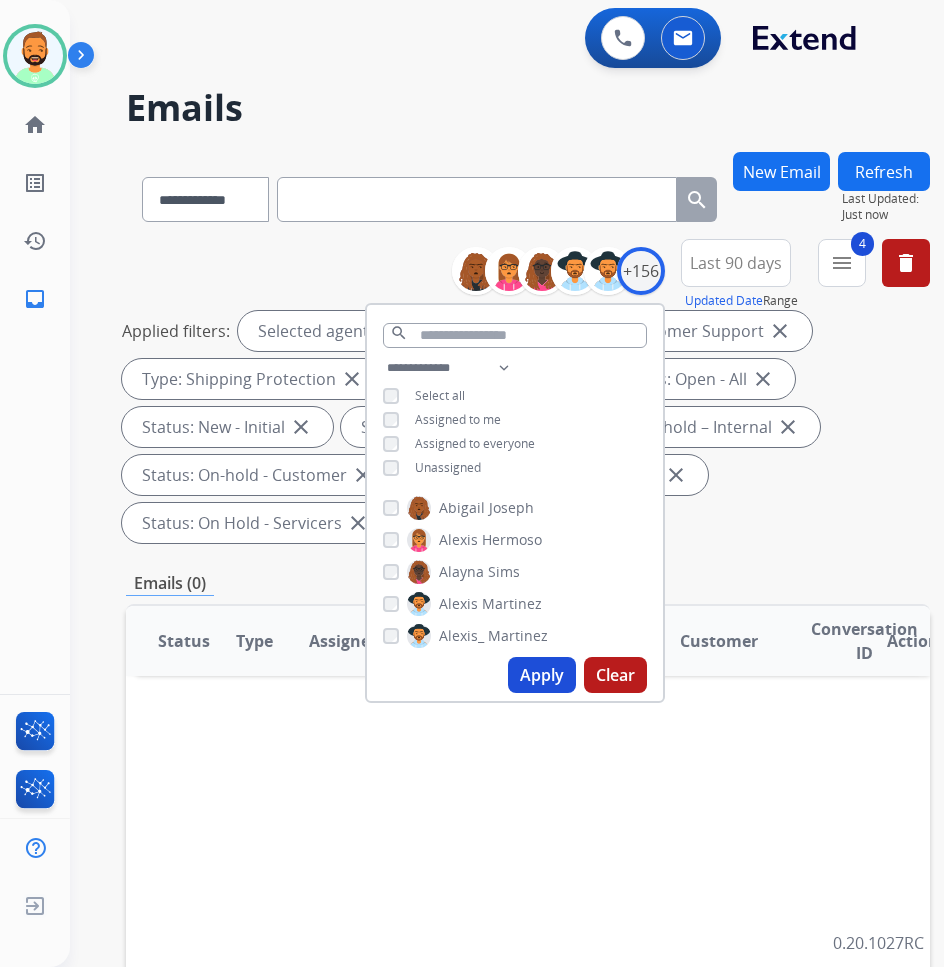 click on "Apply" at bounding box center [542, 675] 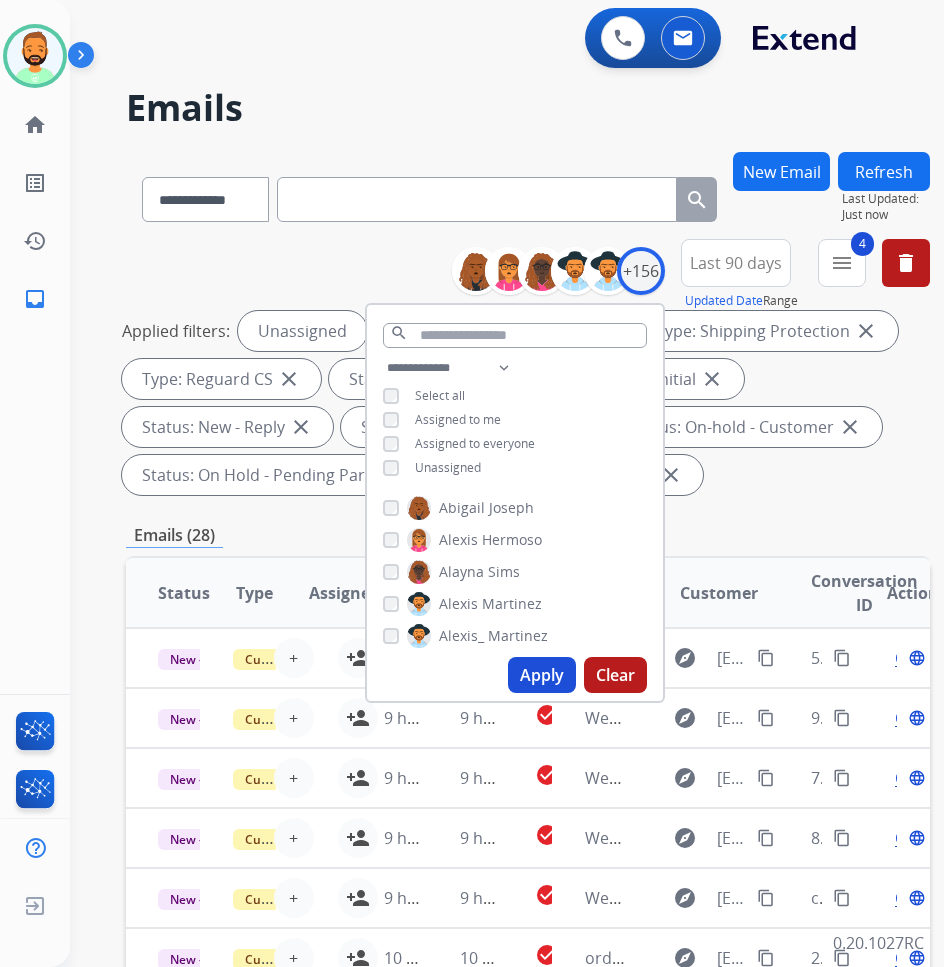 click on "**********" at bounding box center [528, 741] 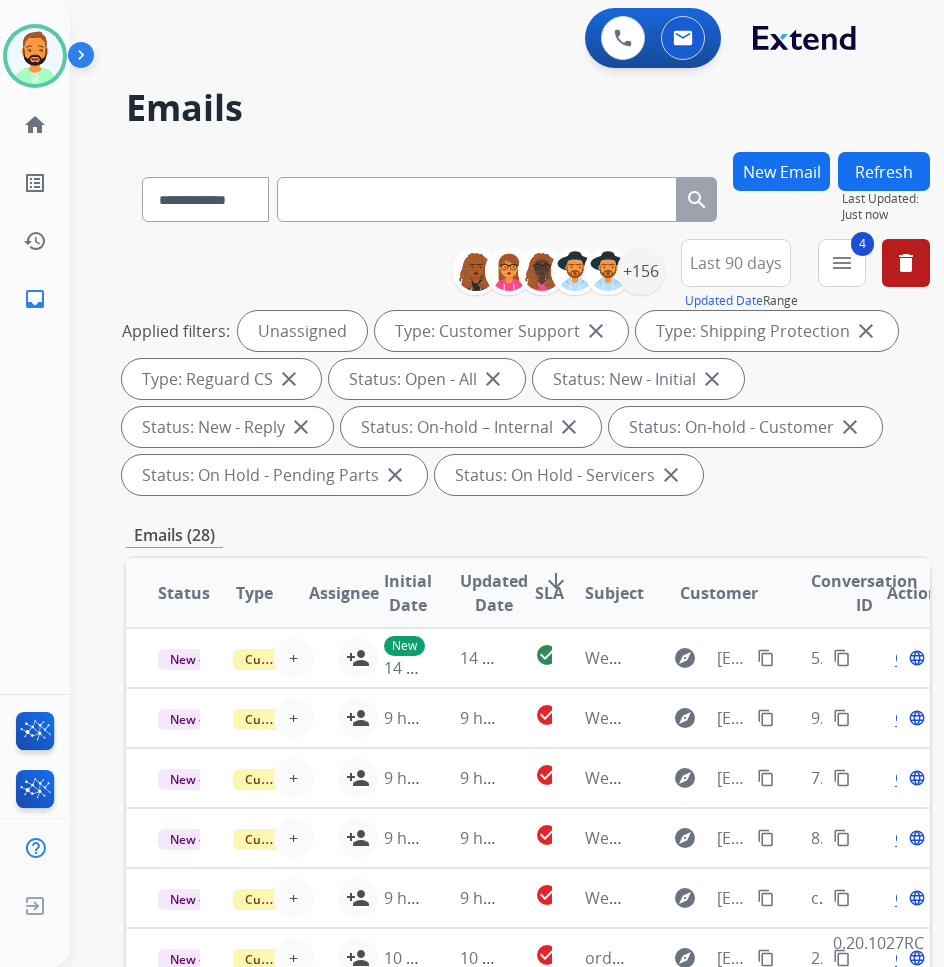 click on "SLA" at bounding box center [549, 593] 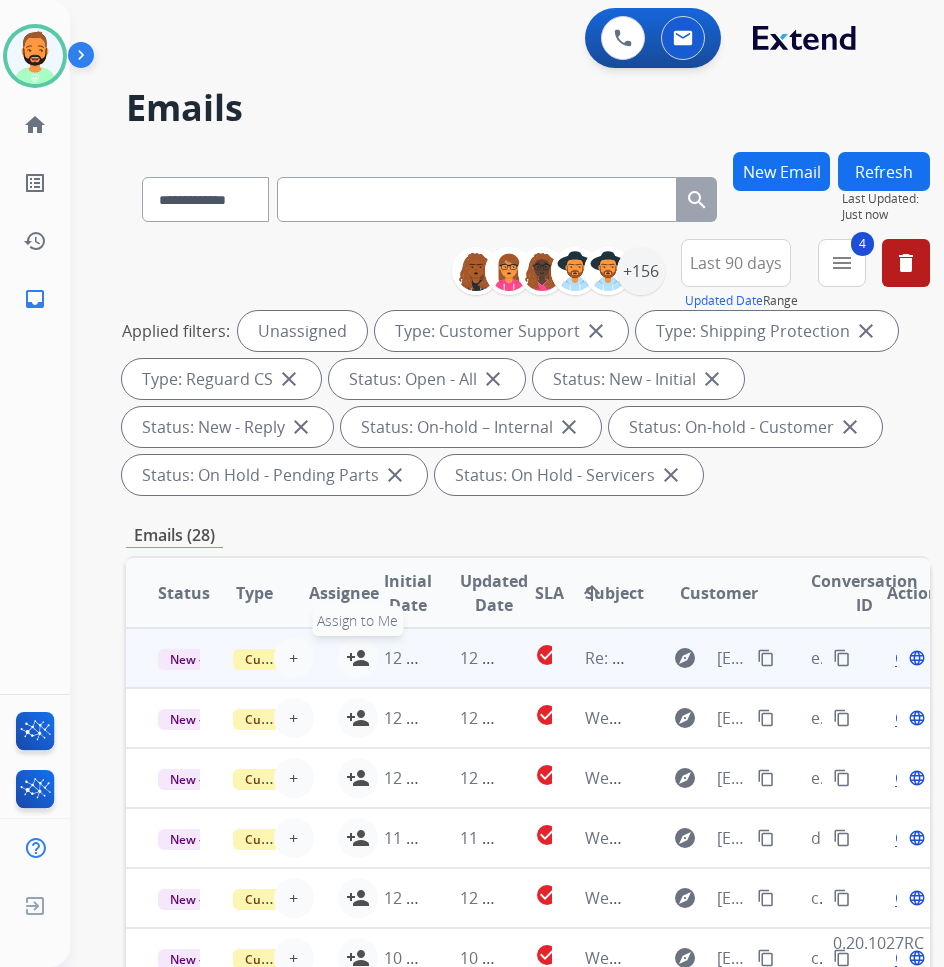 click on "person_add Assign to Me" at bounding box center (358, 658) 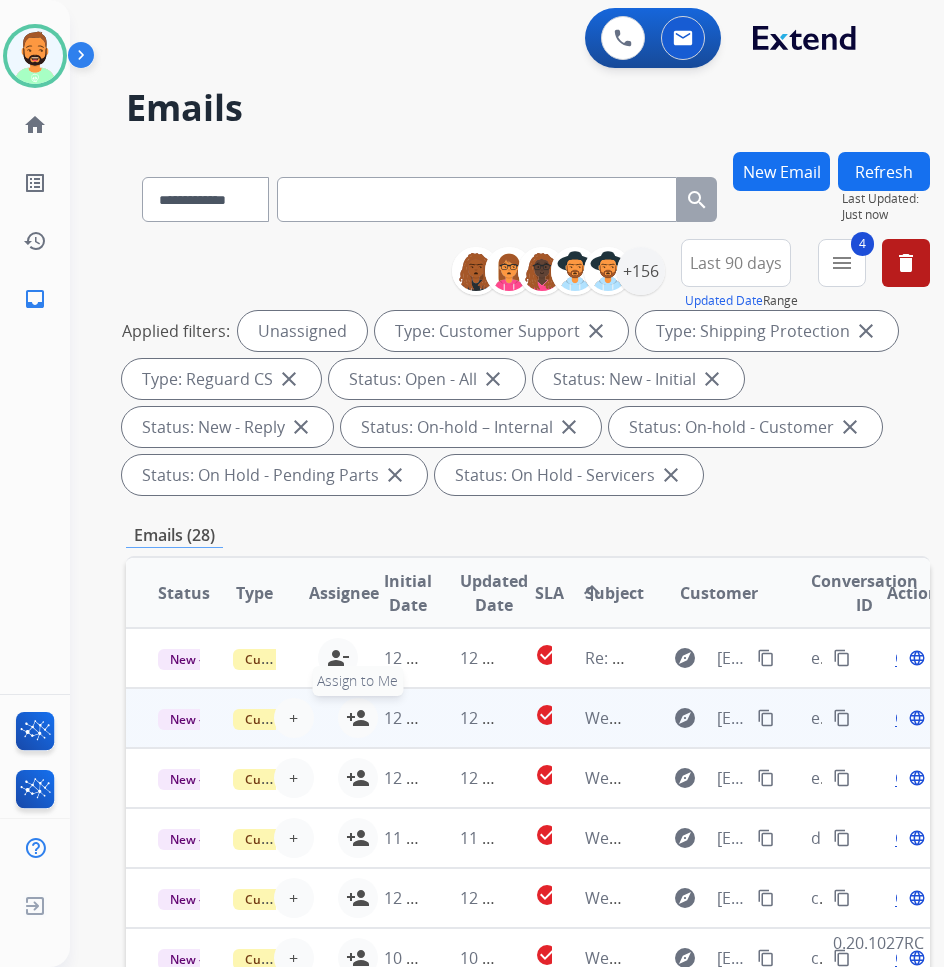 click on "person_add" at bounding box center [358, 718] 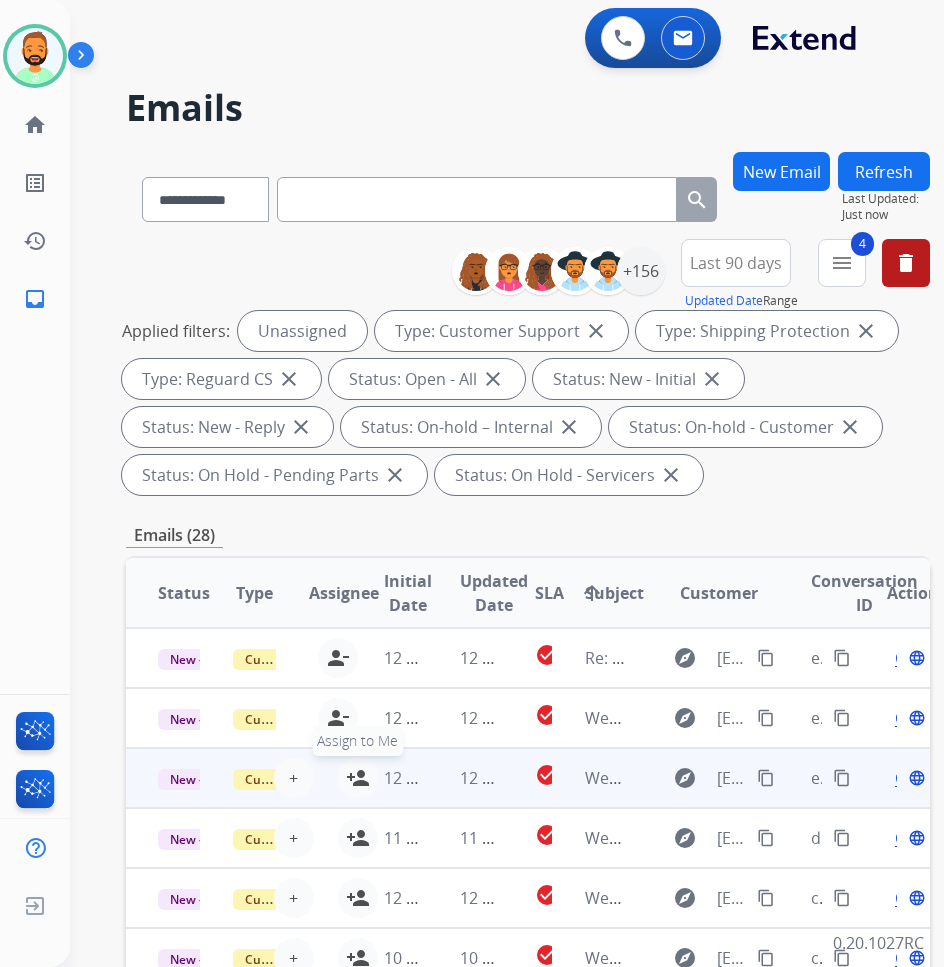 click on "person_add Assign to Me" at bounding box center (358, 778) 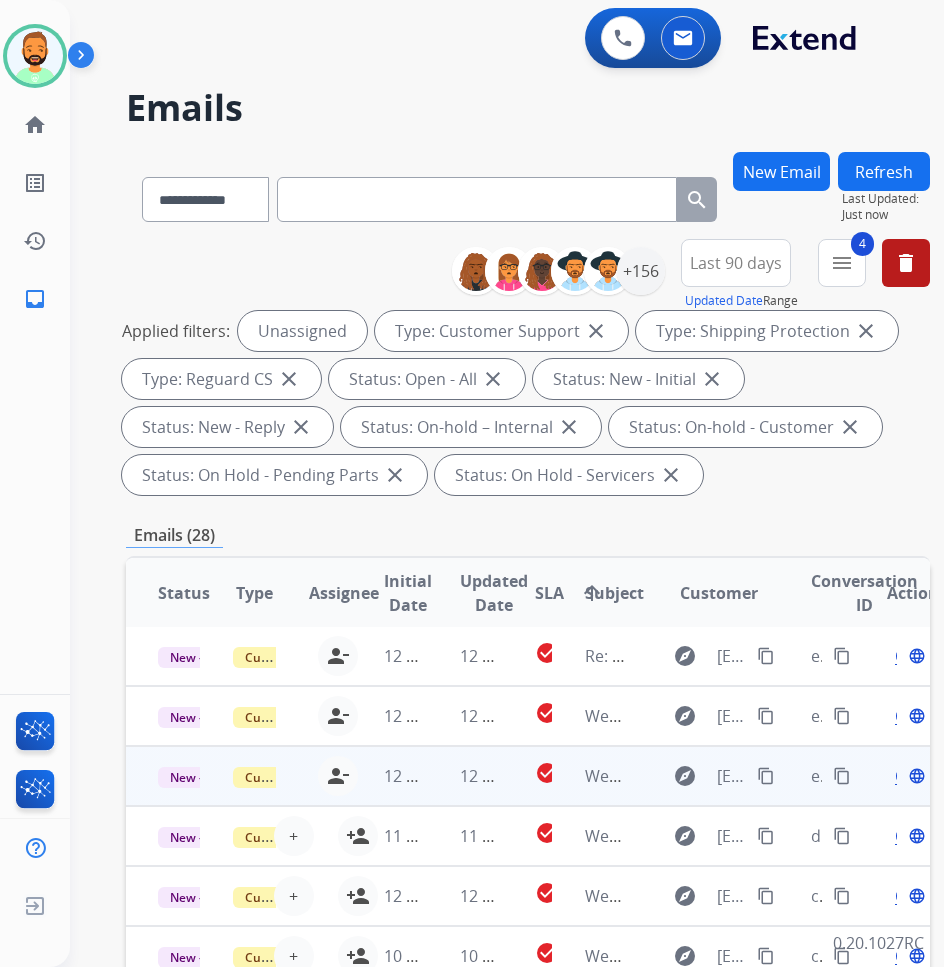 scroll, scrollTop: 18, scrollLeft: 0, axis: vertical 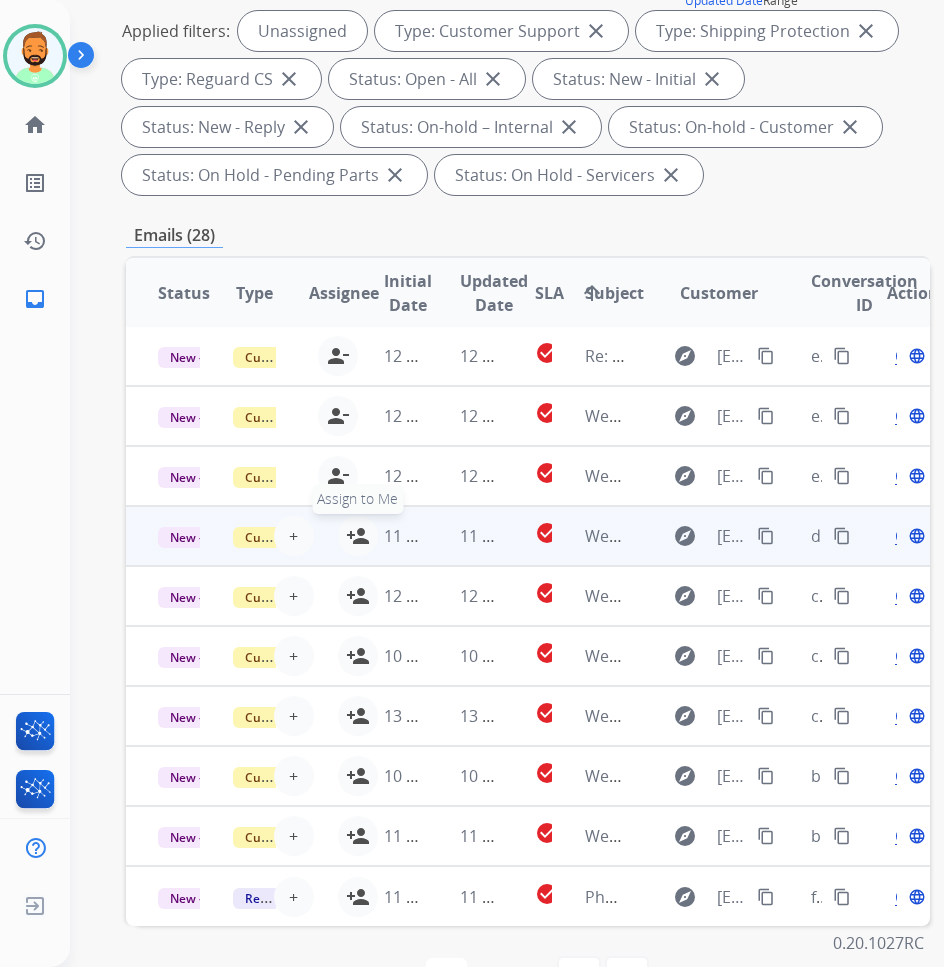 click on "person_add" at bounding box center (358, 536) 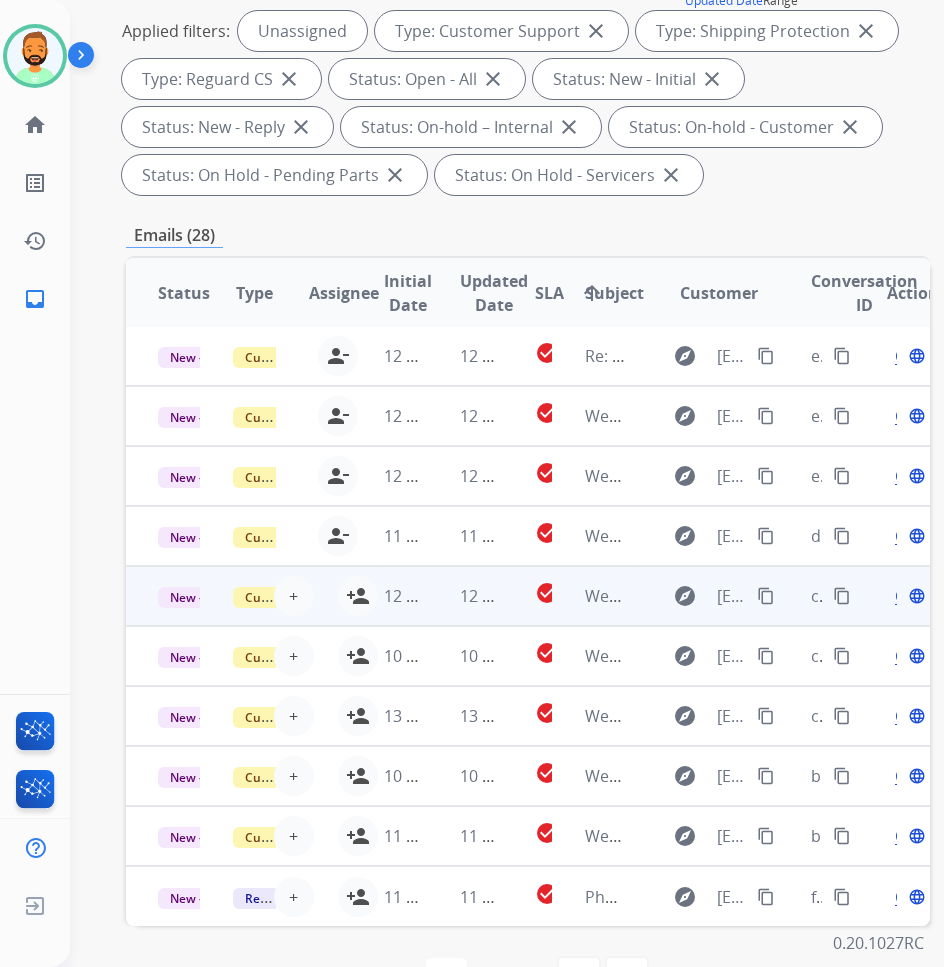 click on "+ Select agent person_add Assign to Me" at bounding box center [314, 596] 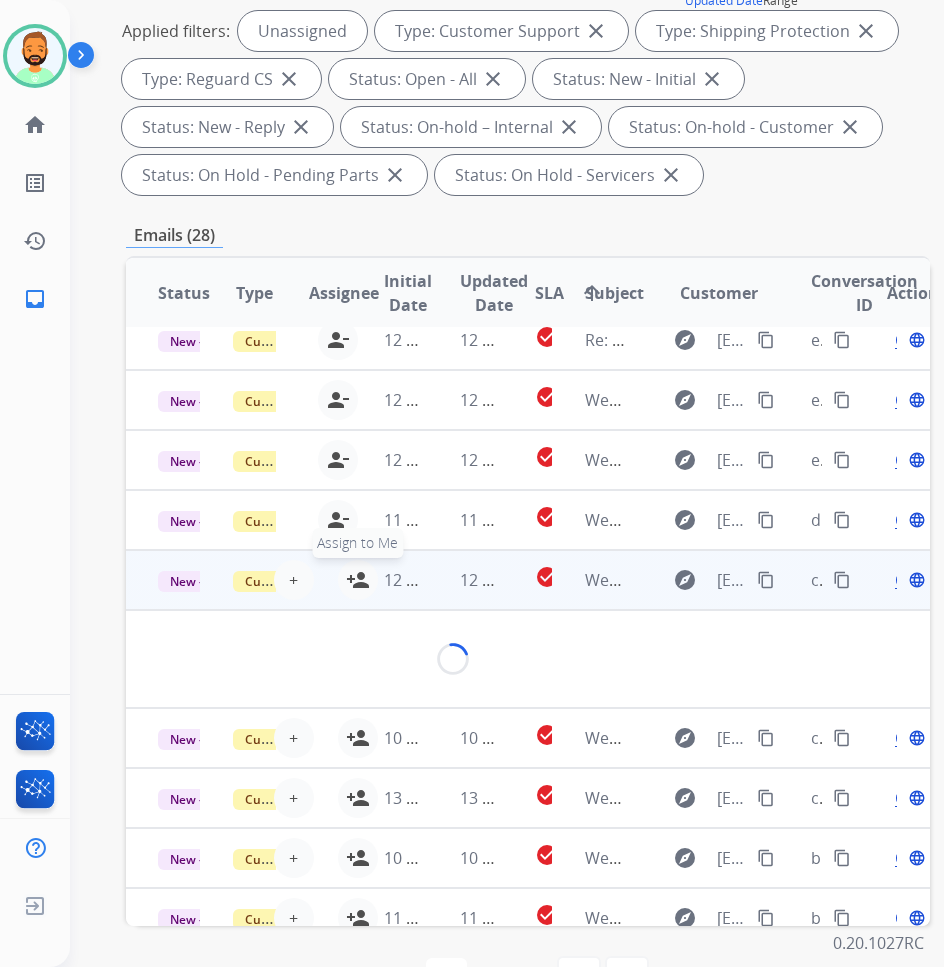 click on "person_add Assign to Me" at bounding box center [358, 580] 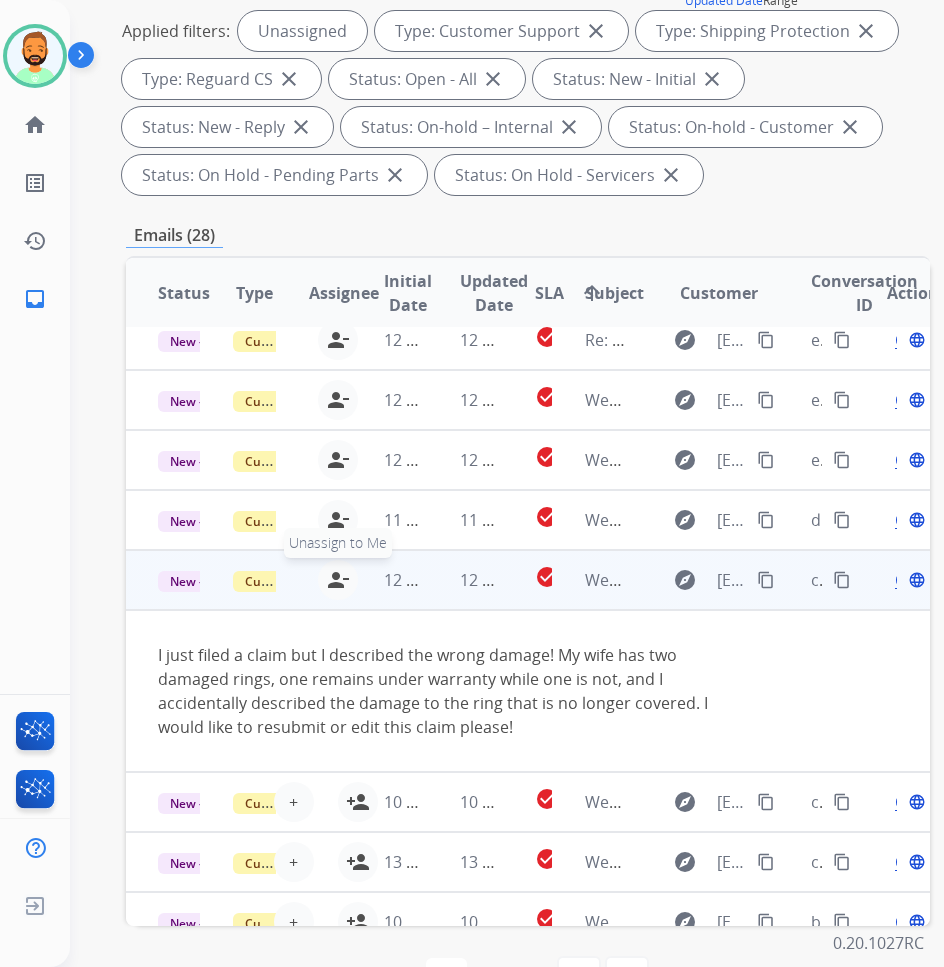 scroll, scrollTop: 180, scrollLeft: 0, axis: vertical 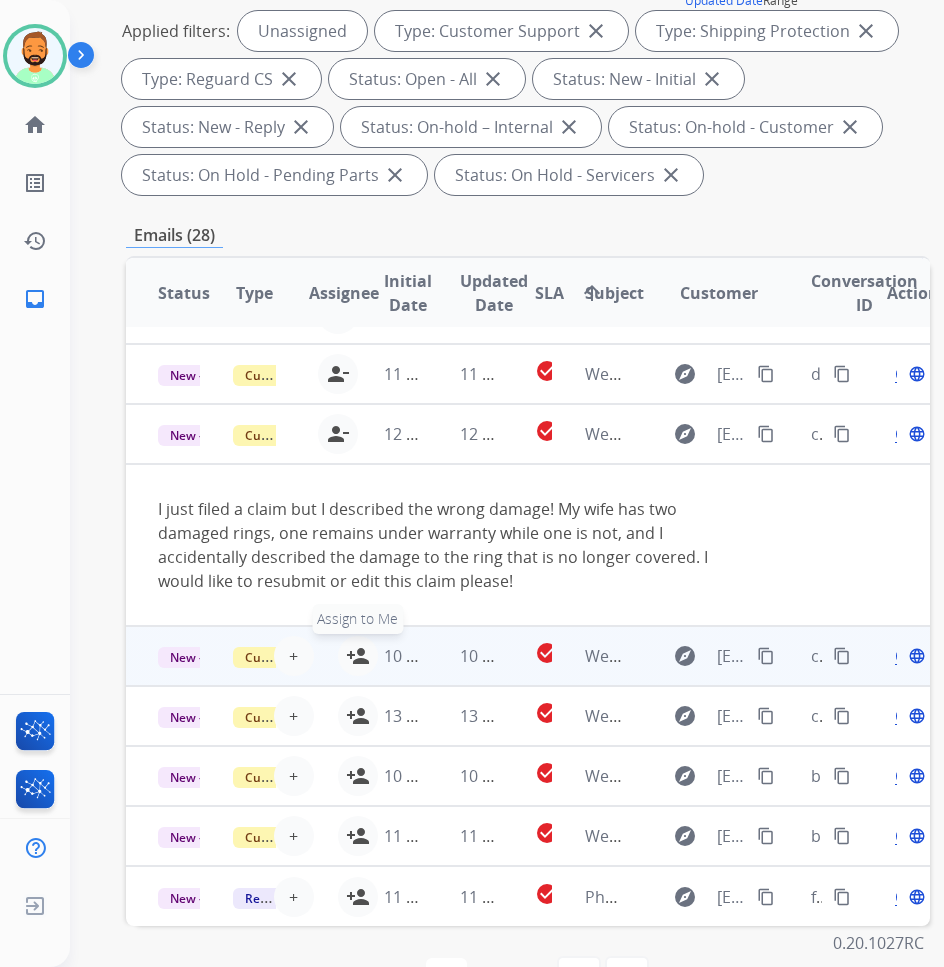 click on "person_add" at bounding box center [358, 656] 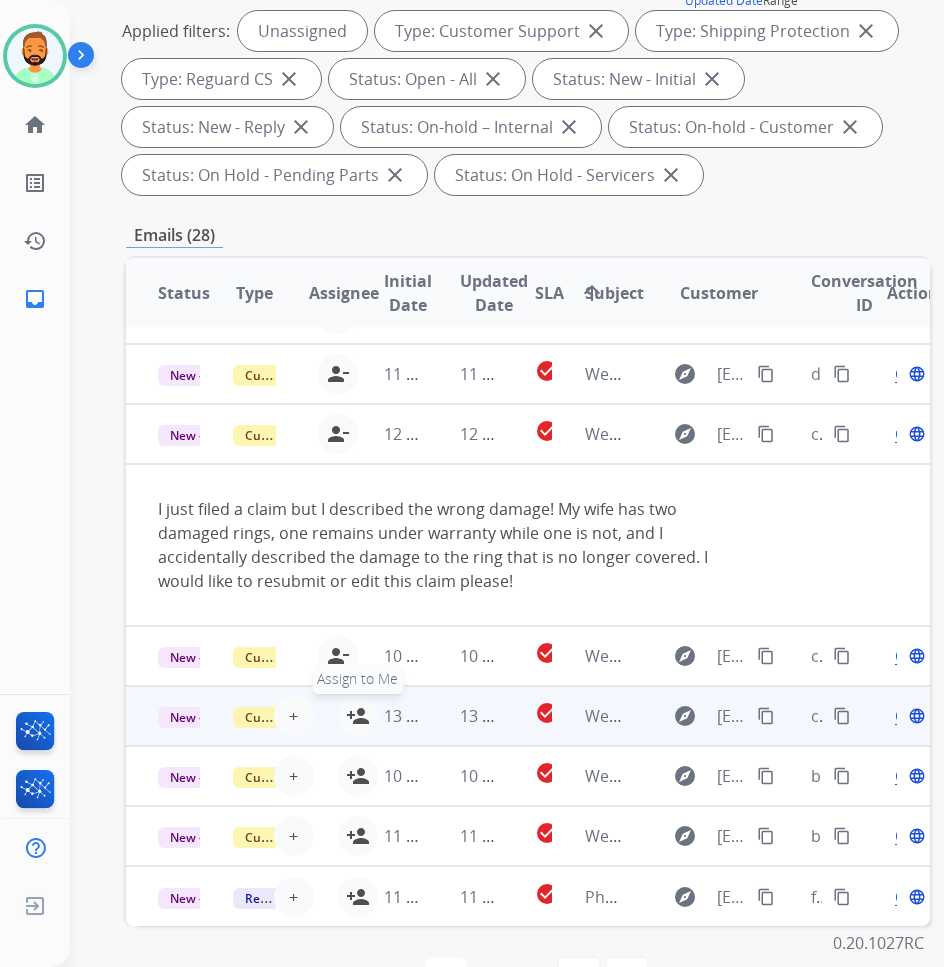 click on "person_add Assign to Me" at bounding box center [358, 716] 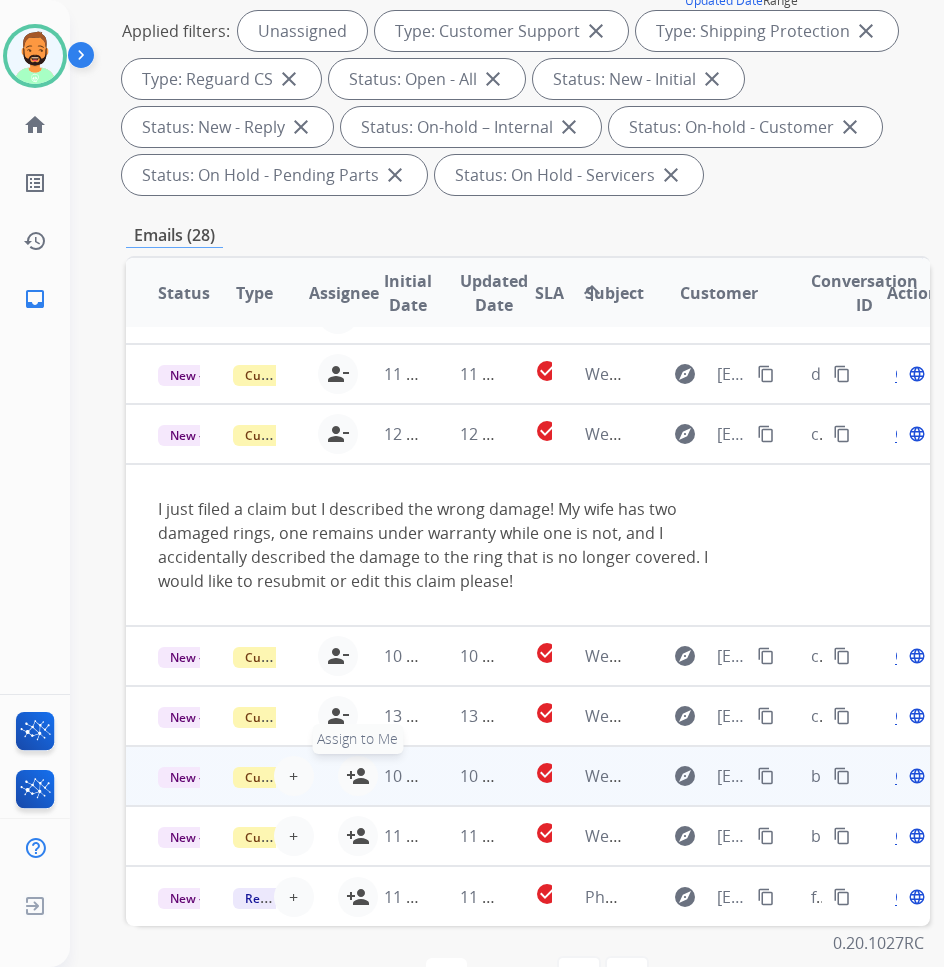 click on "person_add Assign to Me" at bounding box center [358, 776] 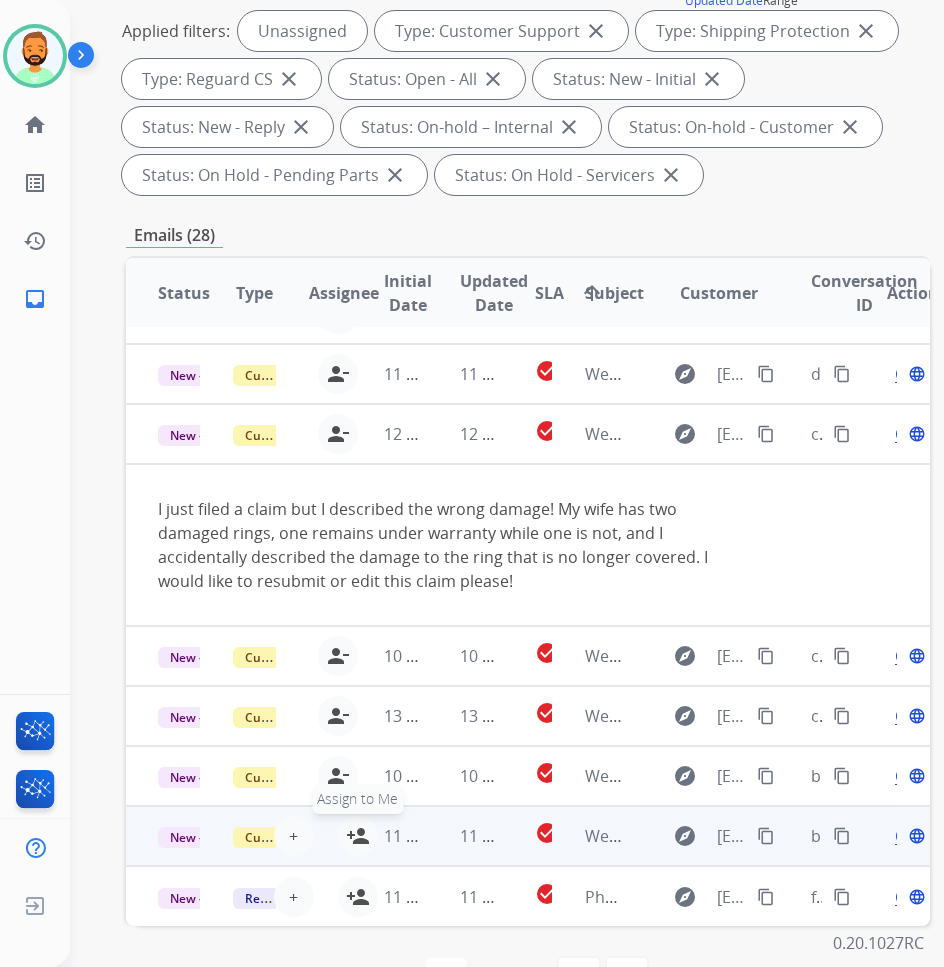 click on "person_add" at bounding box center (358, 836) 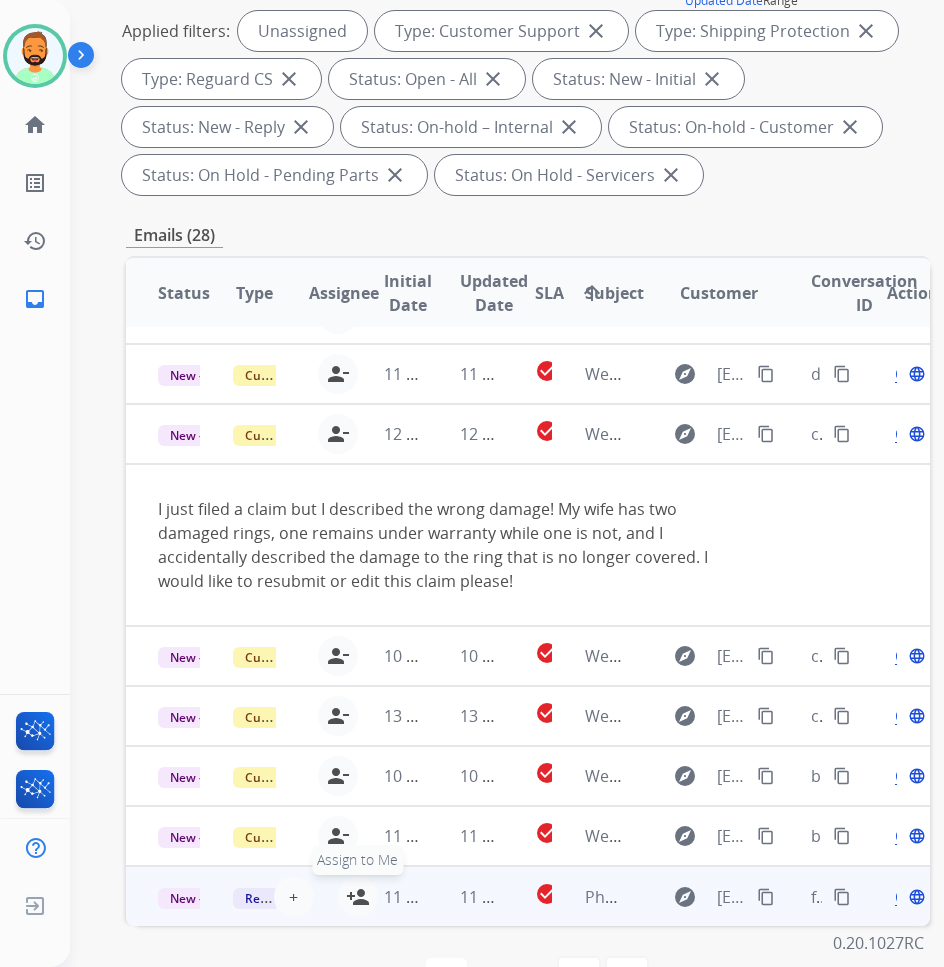 click on "person_add" at bounding box center (358, 897) 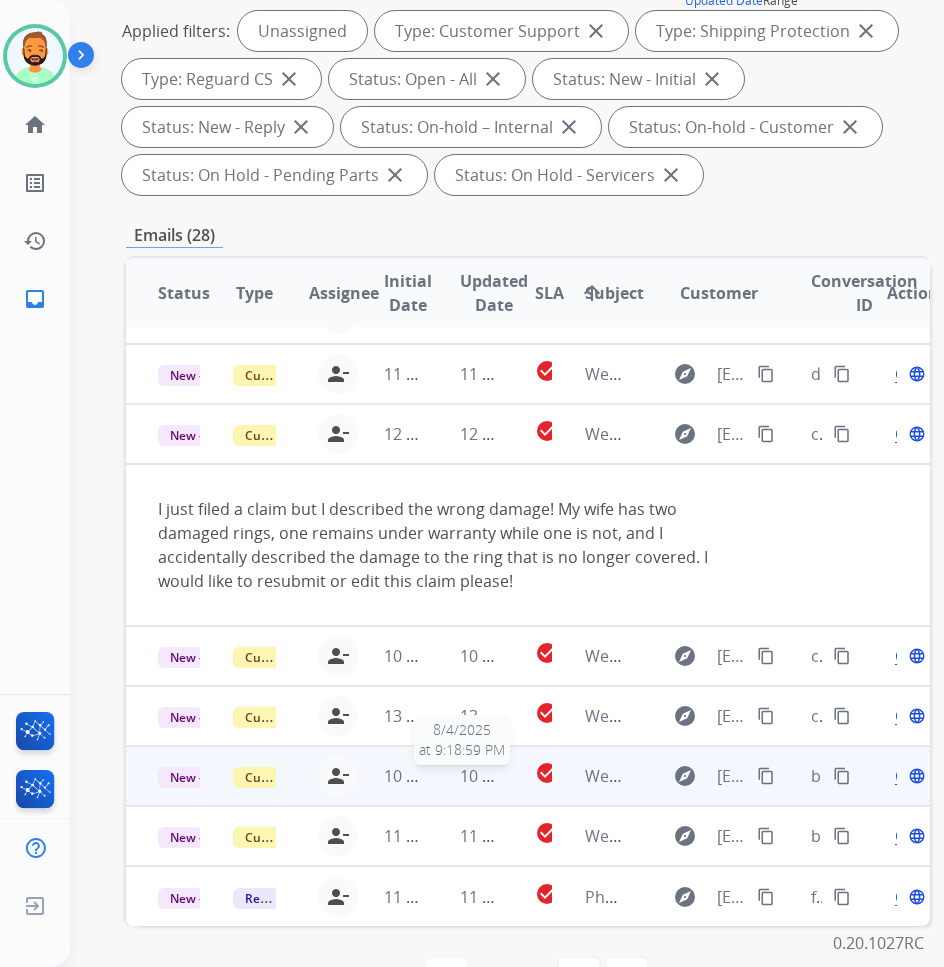 scroll, scrollTop: 0, scrollLeft: 0, axis: both 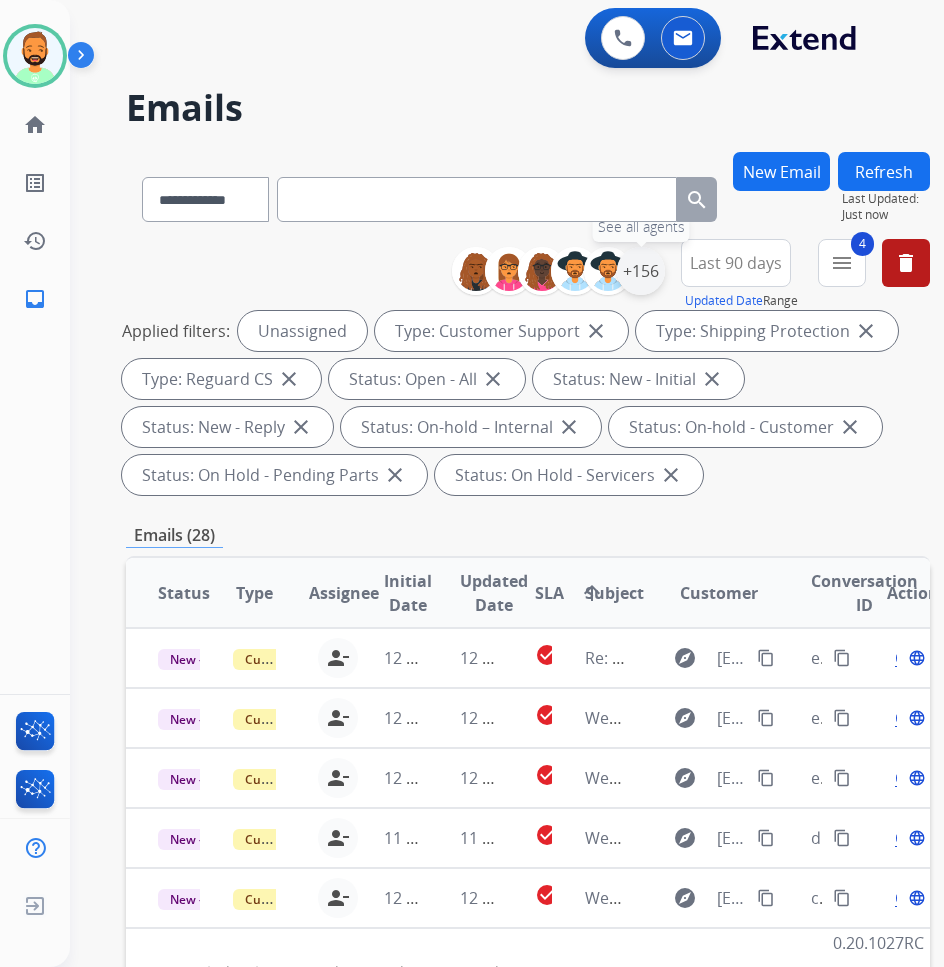 click on "+156" at bounding box center [641, 271] 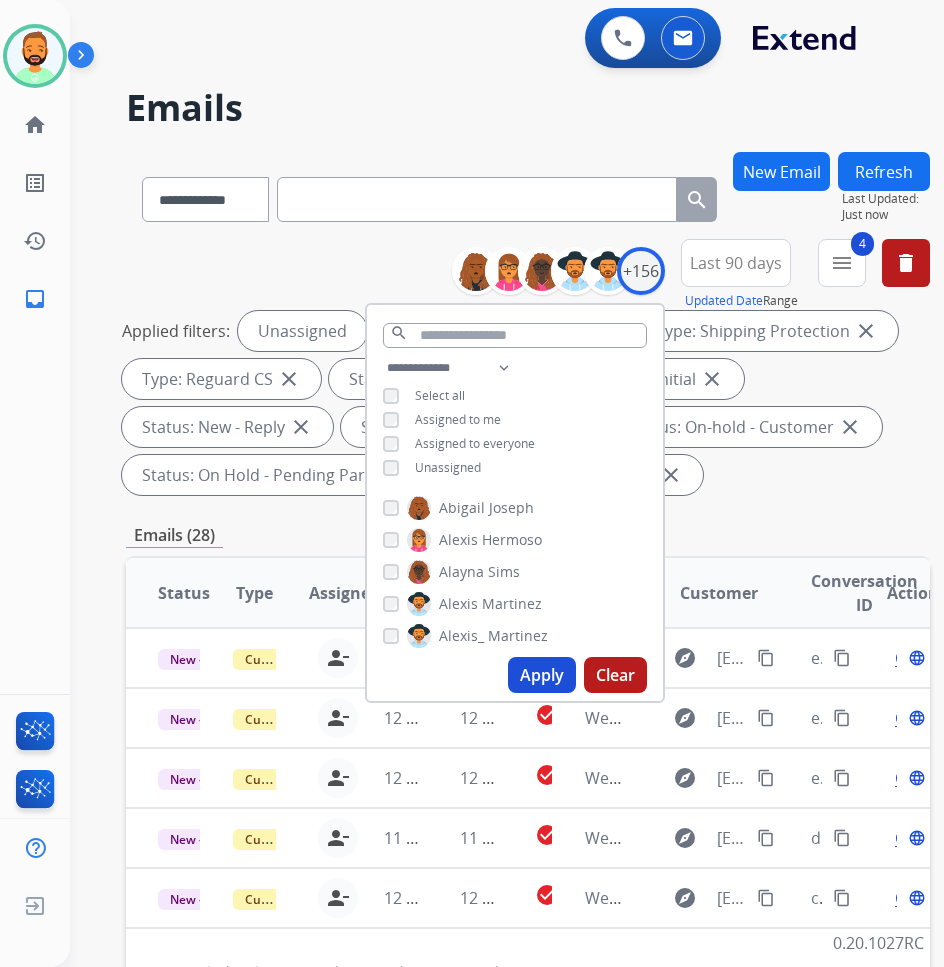 click on "Unassigned" at bounding box center (448, 467) 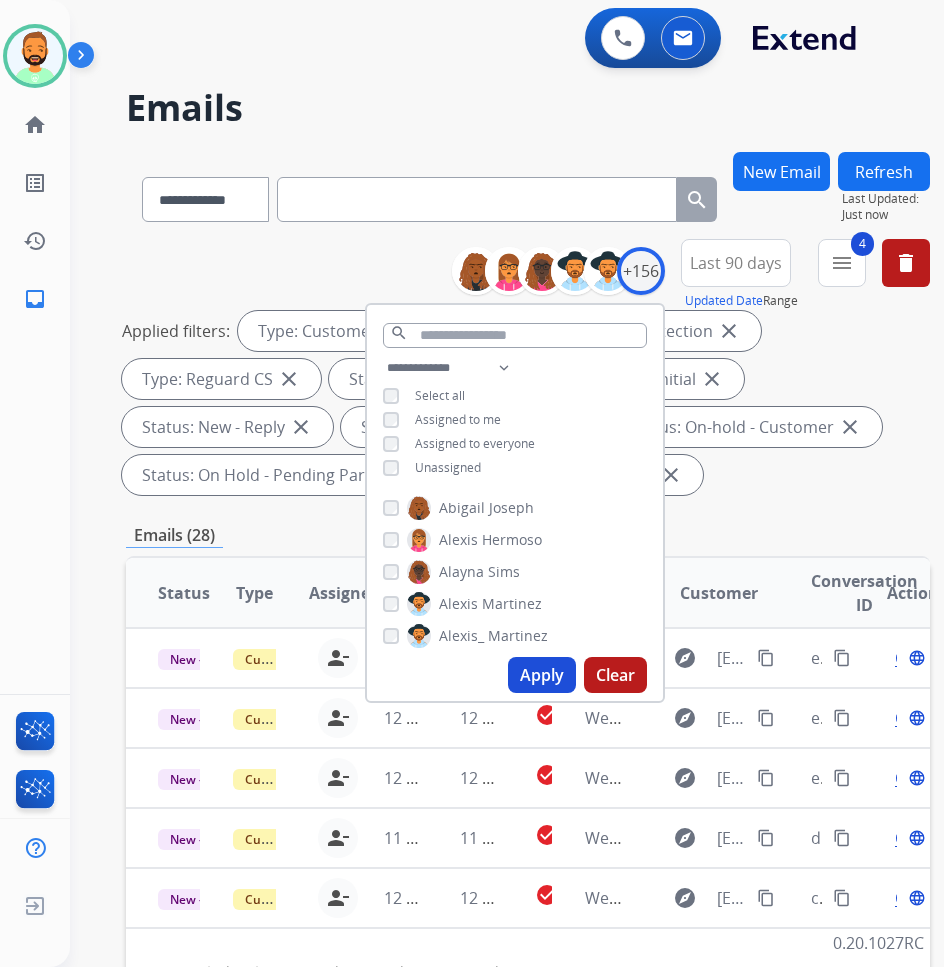 click on "Assigned to me" at bounding box center (458, 419) 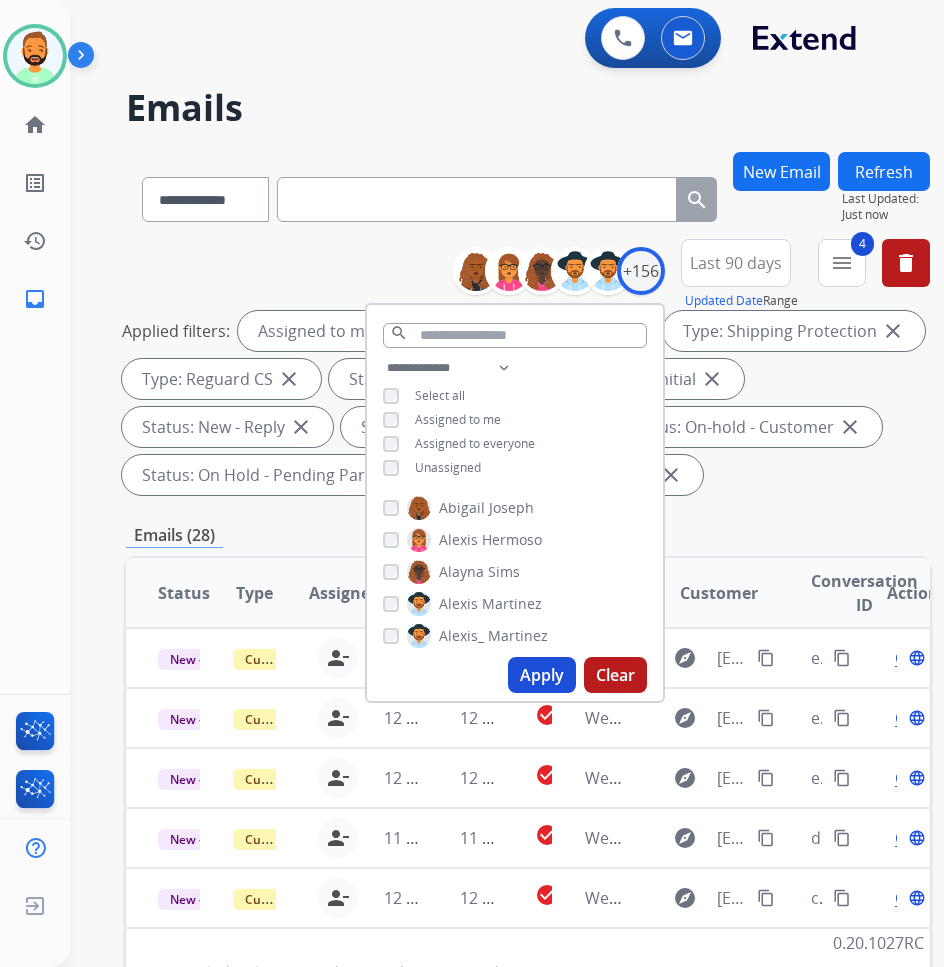 click on "Apply" at bounding box center (542, 675) 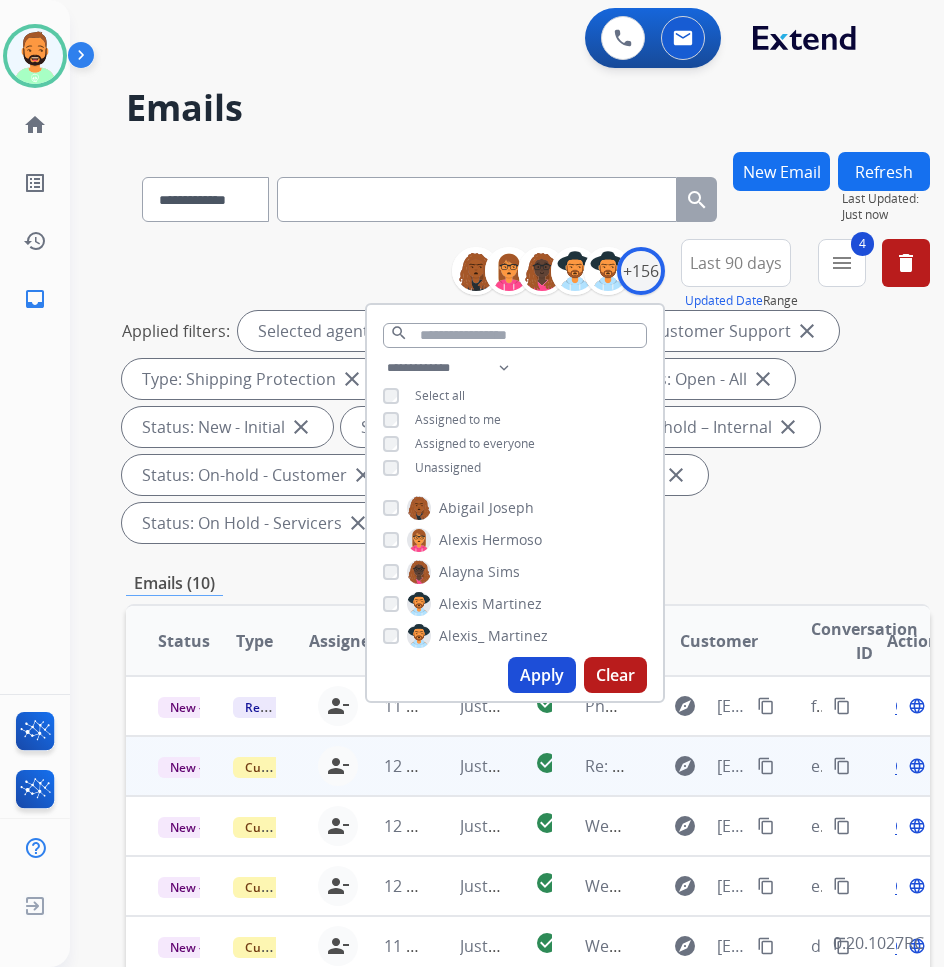 click on "Just now" at bounding box center [465, 766] 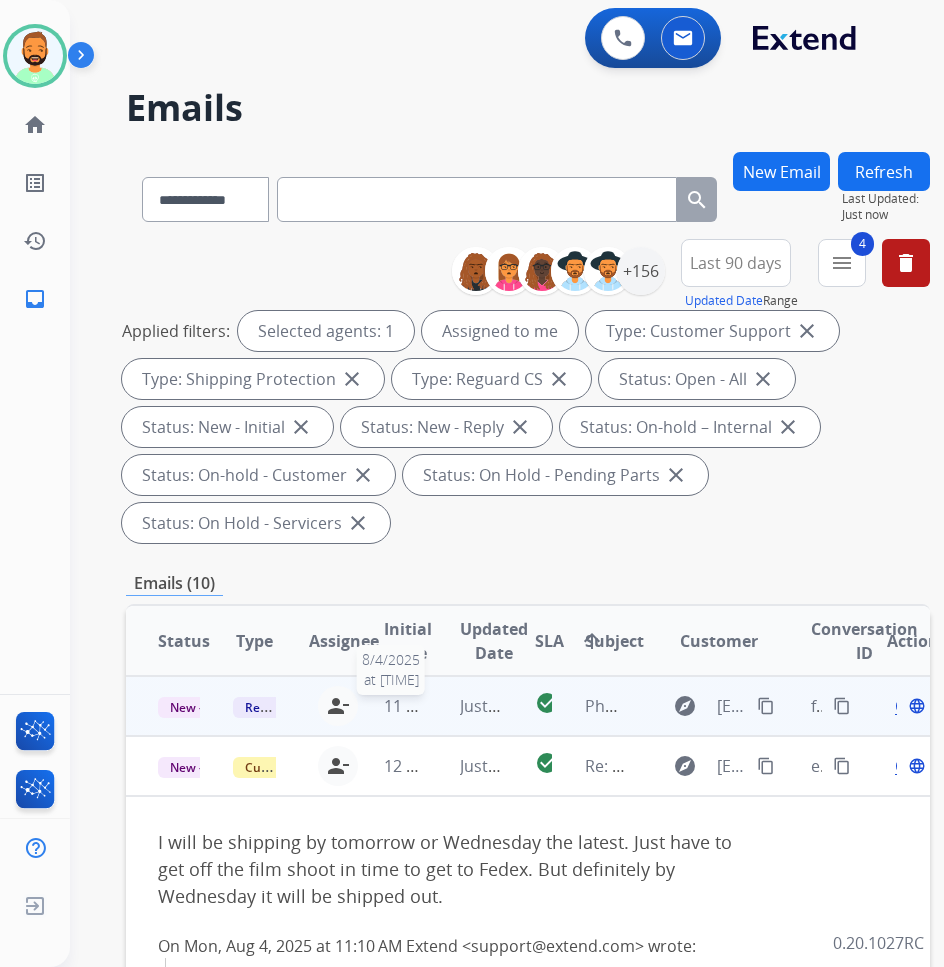 click on "Status Type Assignee Initial Date Updated Date SLA arrow_upward Subject Customer Conversation ID Action New - Initial Reguard CS [EMAIL] person_remove Unassign to Me 11 hours ago 8/4/2025 at 8:22:20 PM Just now check_circle  Photos  explore [EMAIL] content_copy  [UUID]  content_copy Open language New - Initial Customer Support [EMAIL] person_remove Unassign to Me 12 hours ago Just now check_circle  Re: Reminder! Send in your product to proceed with your claim  explore [EMAIL] content_copy  [UUID]  content_copy Open language I will be shipping by tomorrow or Wednesday the latest. Just have to get off the film shoot in time to get to Fedex. But definitely by Wednesday it will be shipped out.  On Mon, Aug 4, 2025 at 11:10 AM Extend <[EMAIL]> wrote: Ship your product via FedEx as soon as possible.   Adorama Adorama       Don't forget! Don't forget!" at bounding box center (528, 2236) 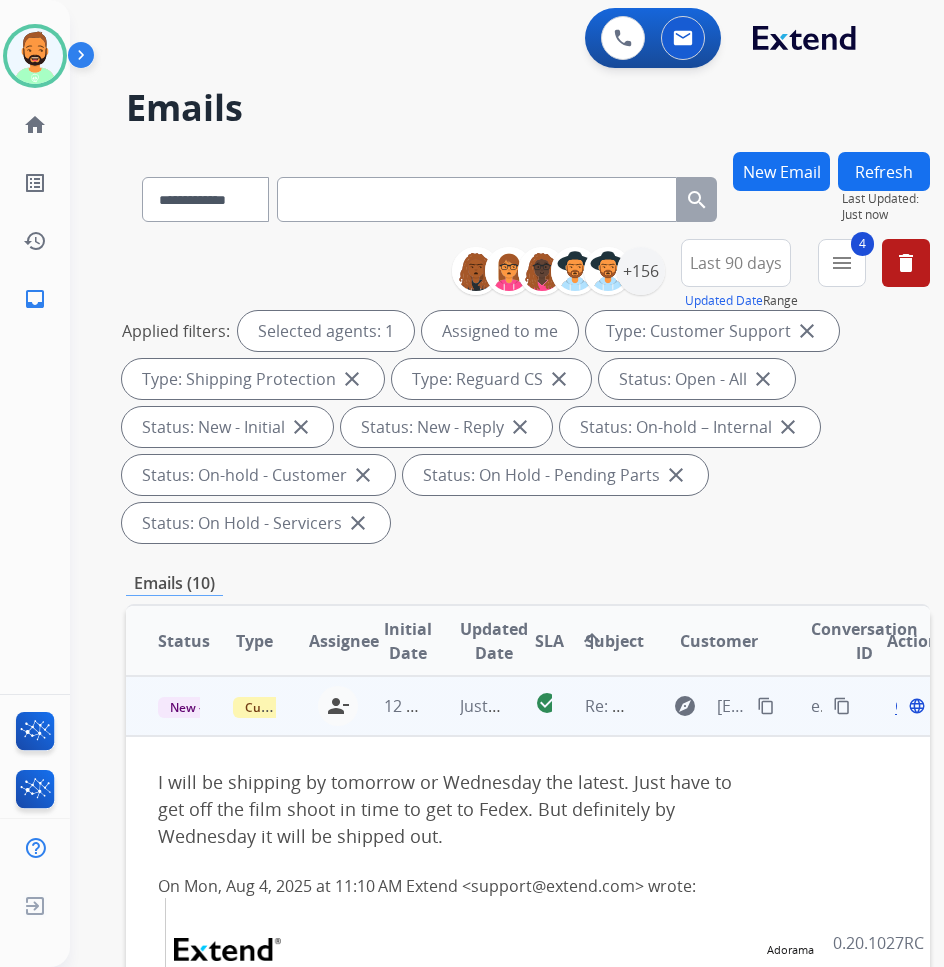 scroll, scrollTop: 0, scrollLeft: 0, axis: both 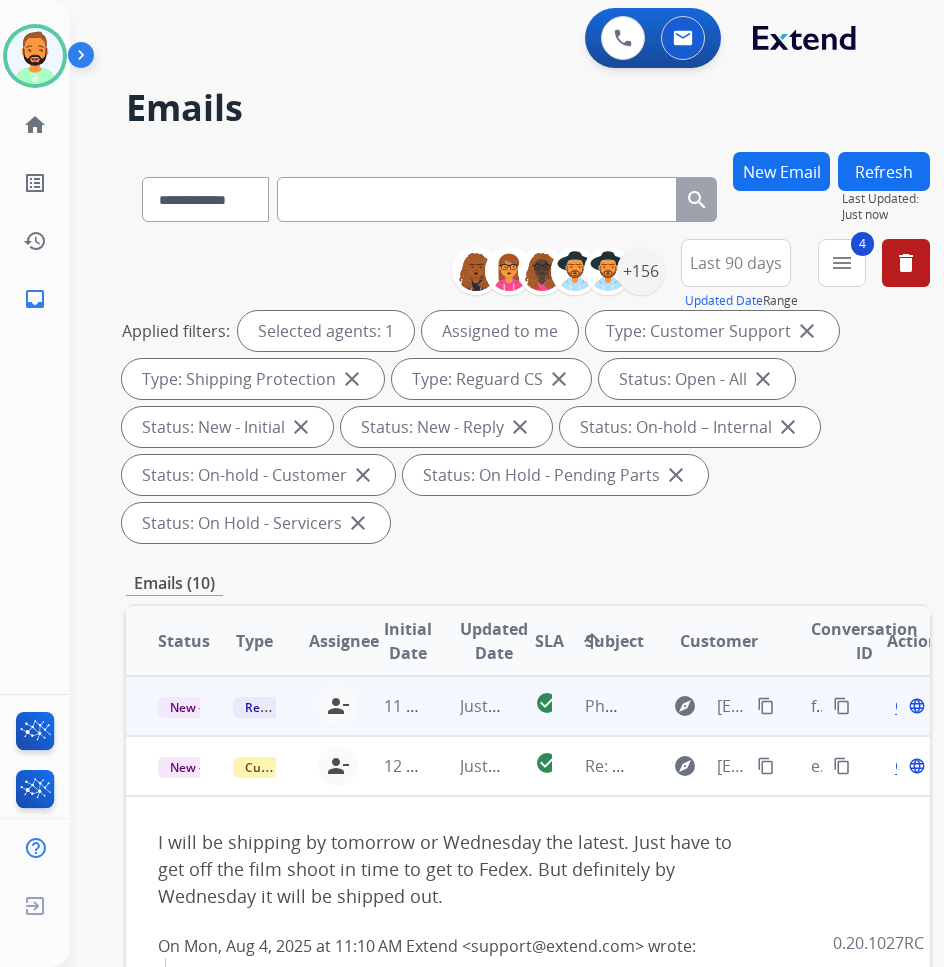 click on "Just now" at bounding box center (465, 706) 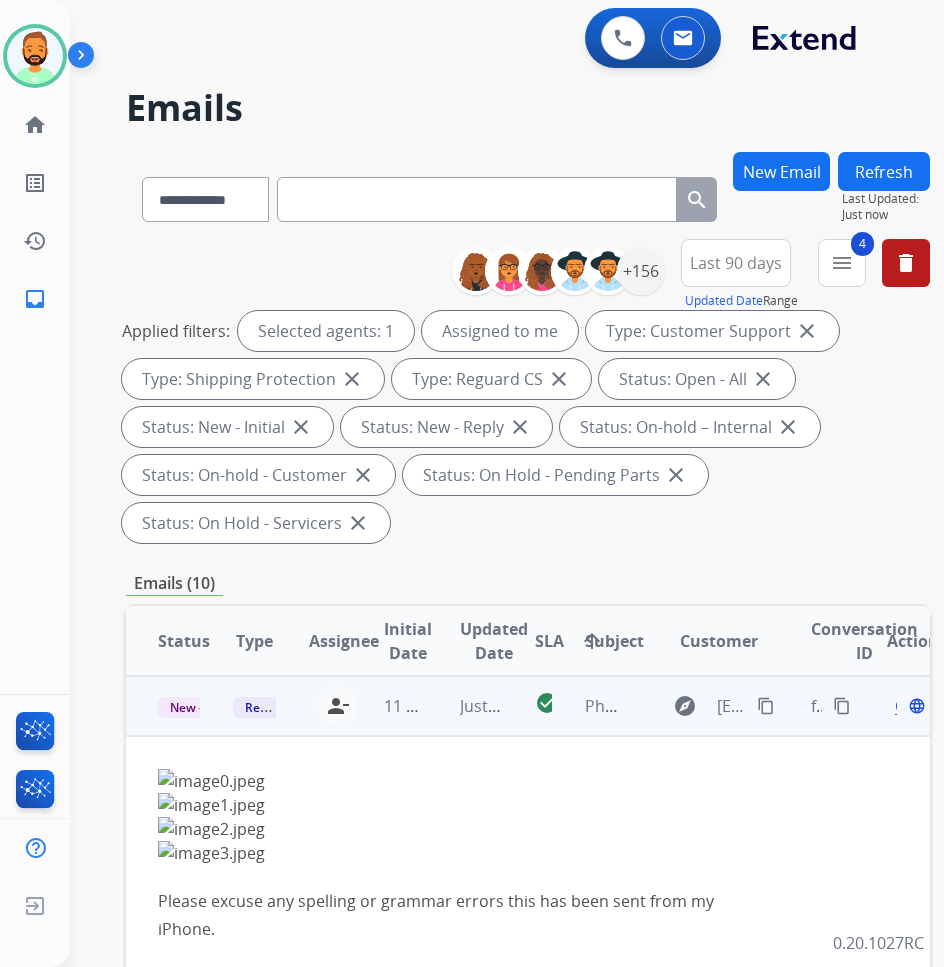 click on "Open" at bounding box center [915, 706] 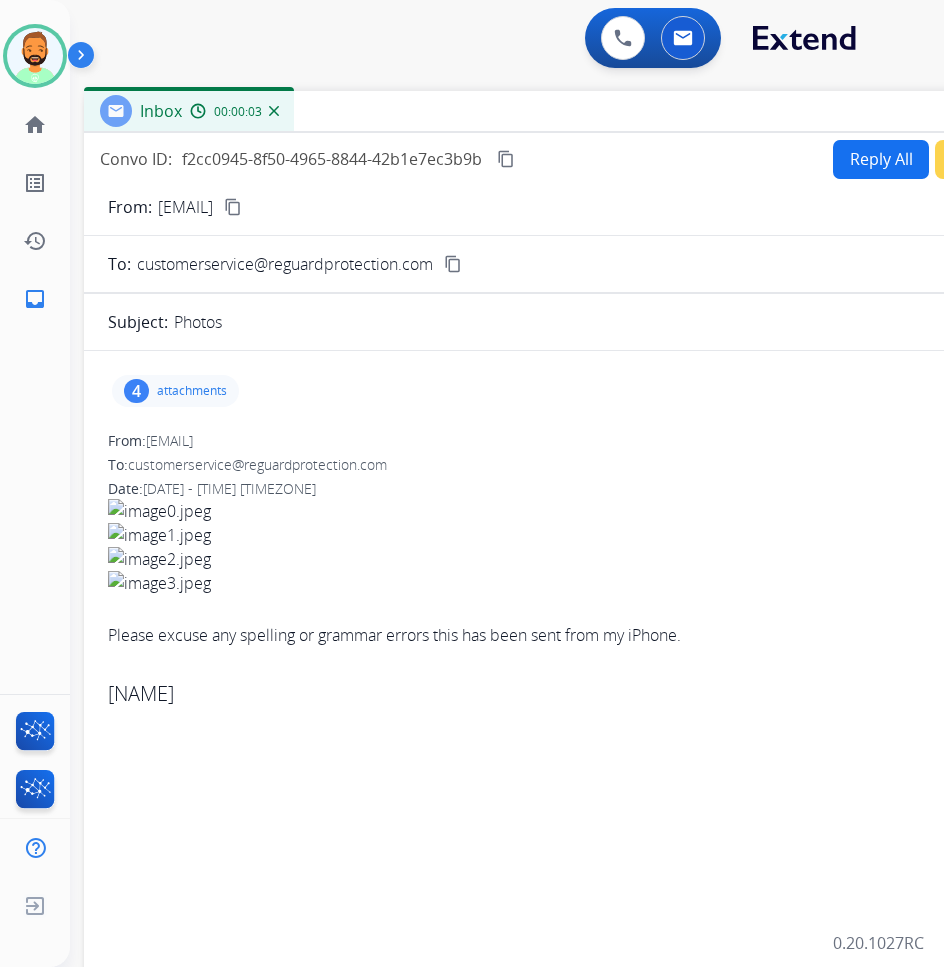 drag, startPoint x: 489, startPoint y: 150, endPoint x: 673, endPoint y: 115, distance: 187.29922 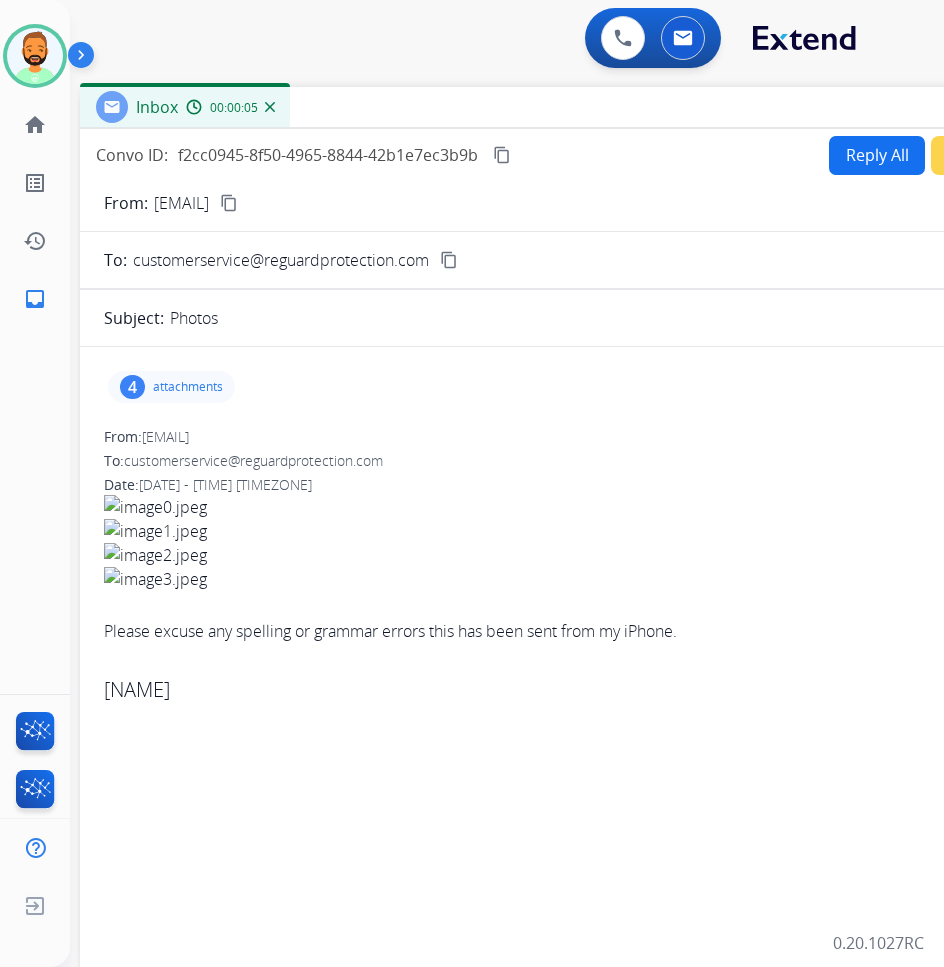 click on "content_copy" at bounding box center [229, 203] 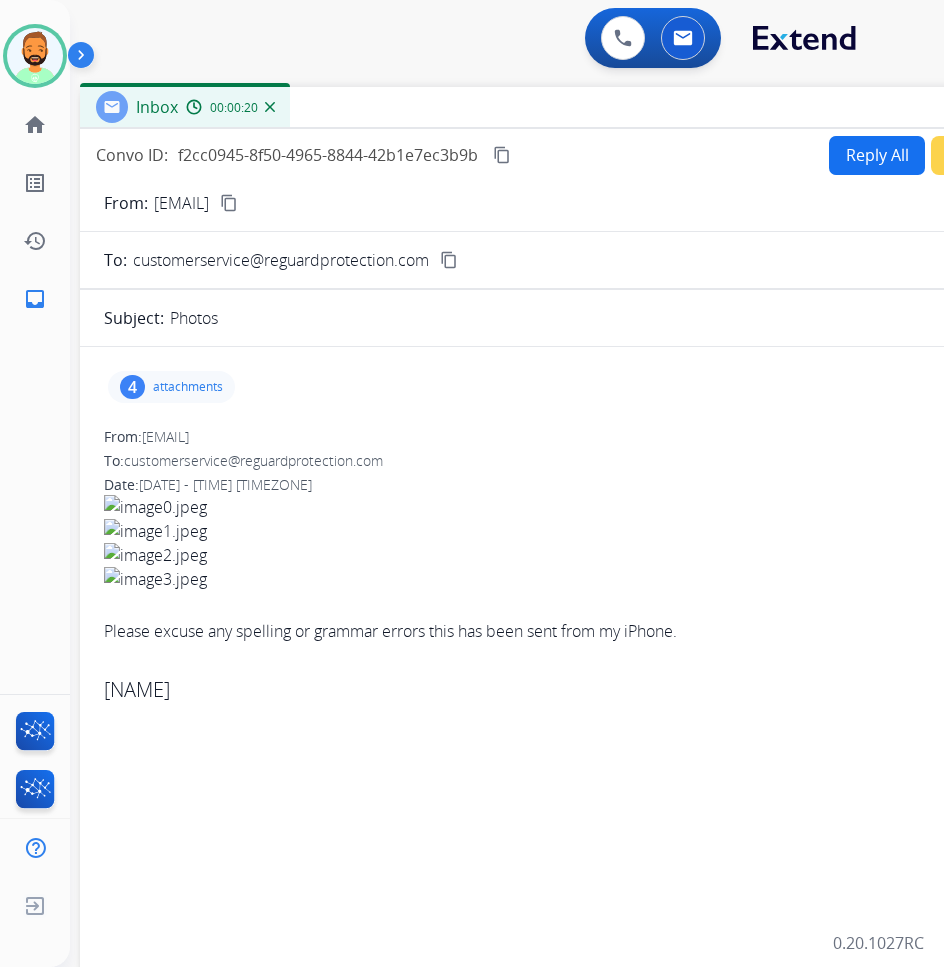 click on "attachments" at bounding box center [188, 387] 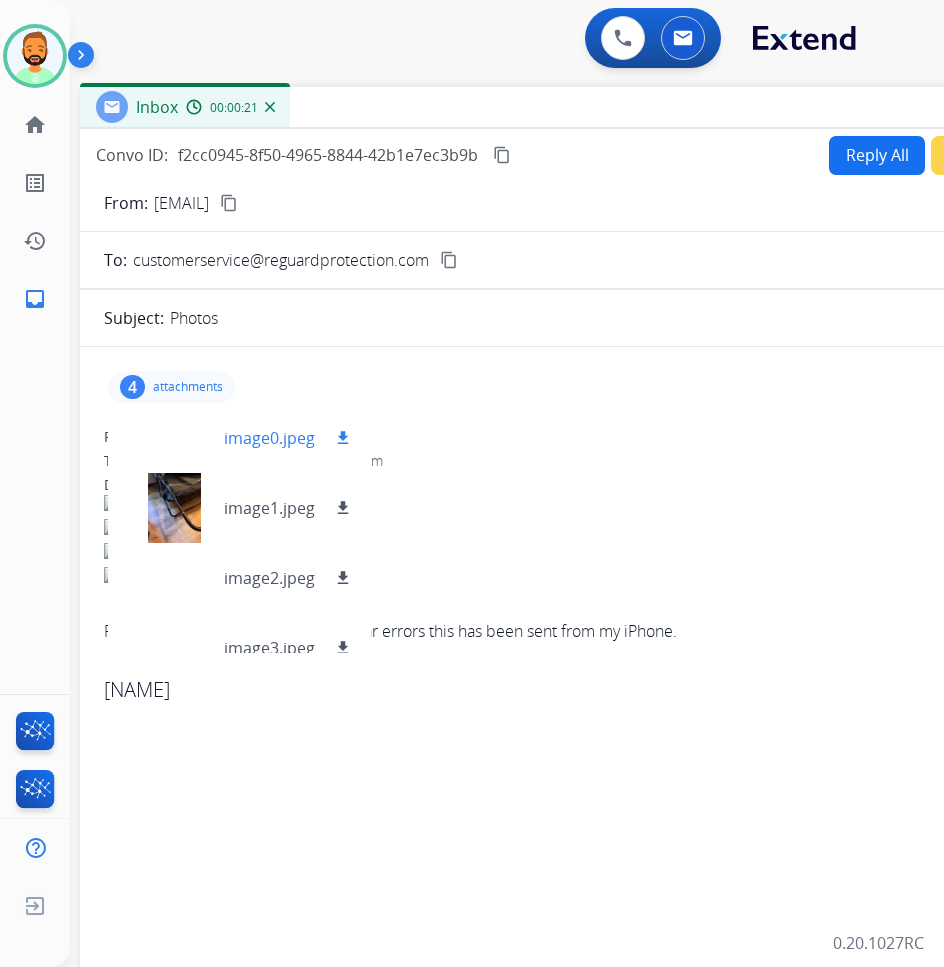 click at bounding box center (174, 438) 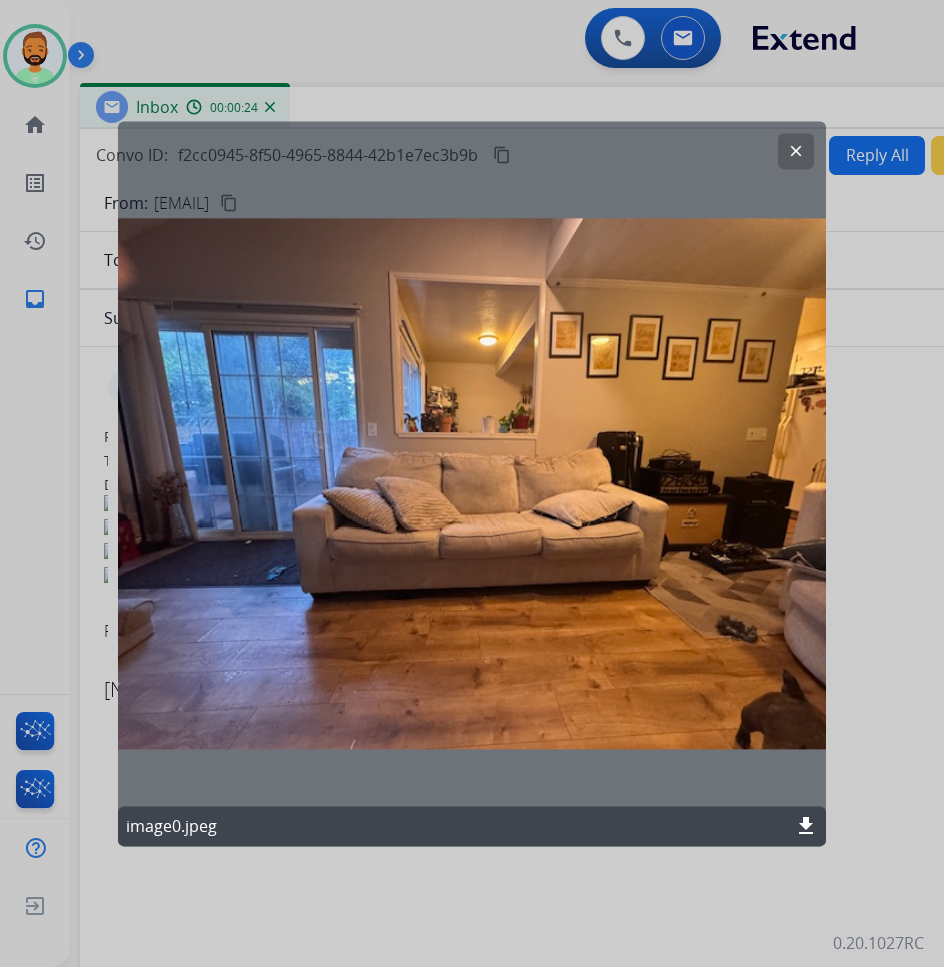 click on "clear" 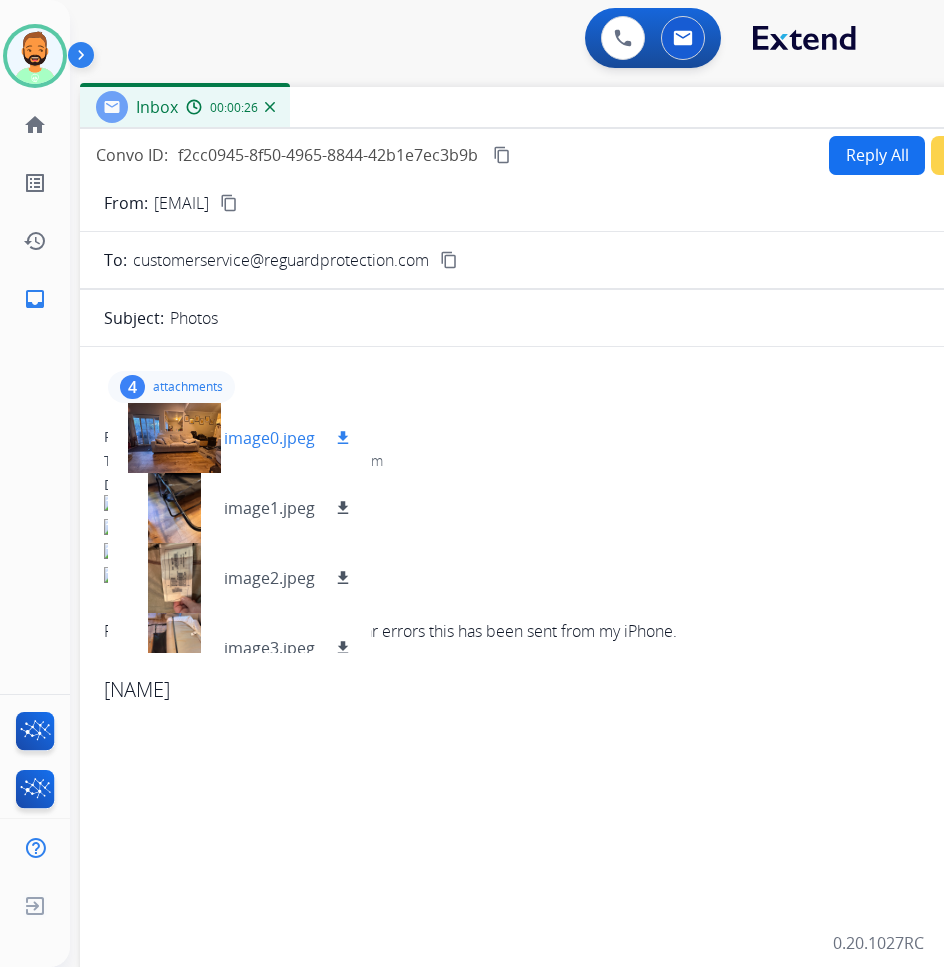 click on "download" at bounding box center (343, 438) 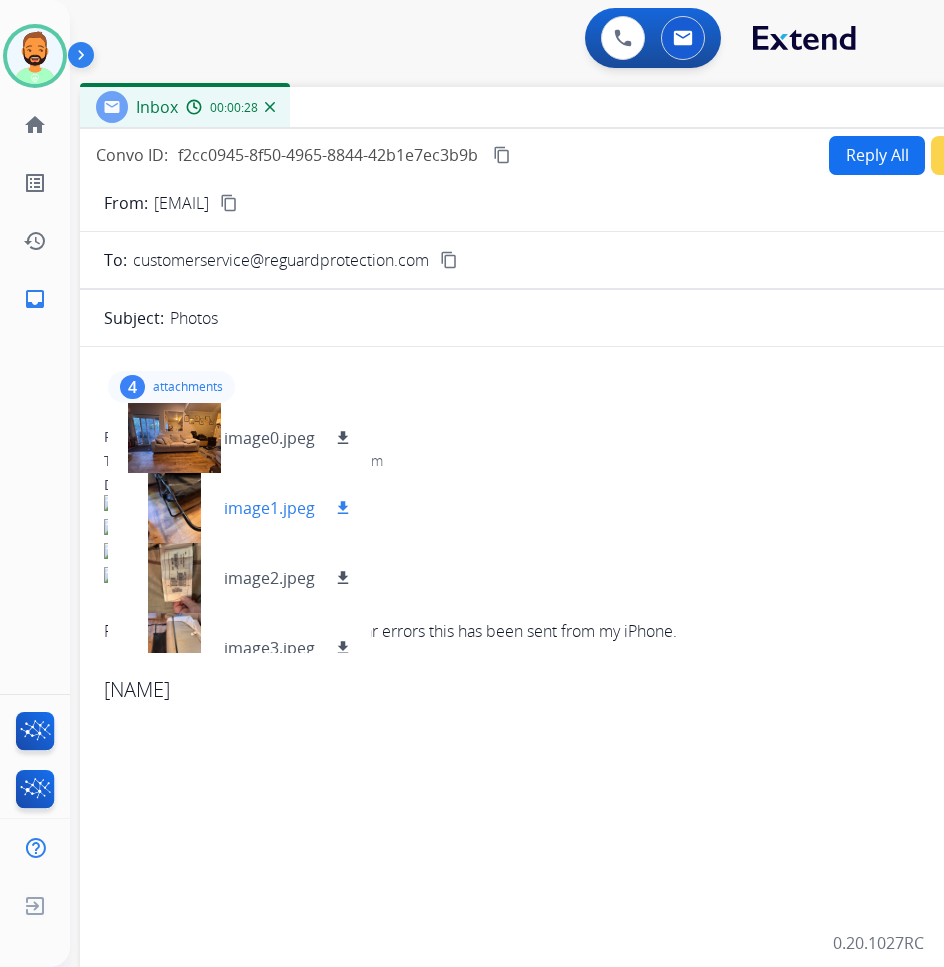click on "download" at bounding box center (343, 508) 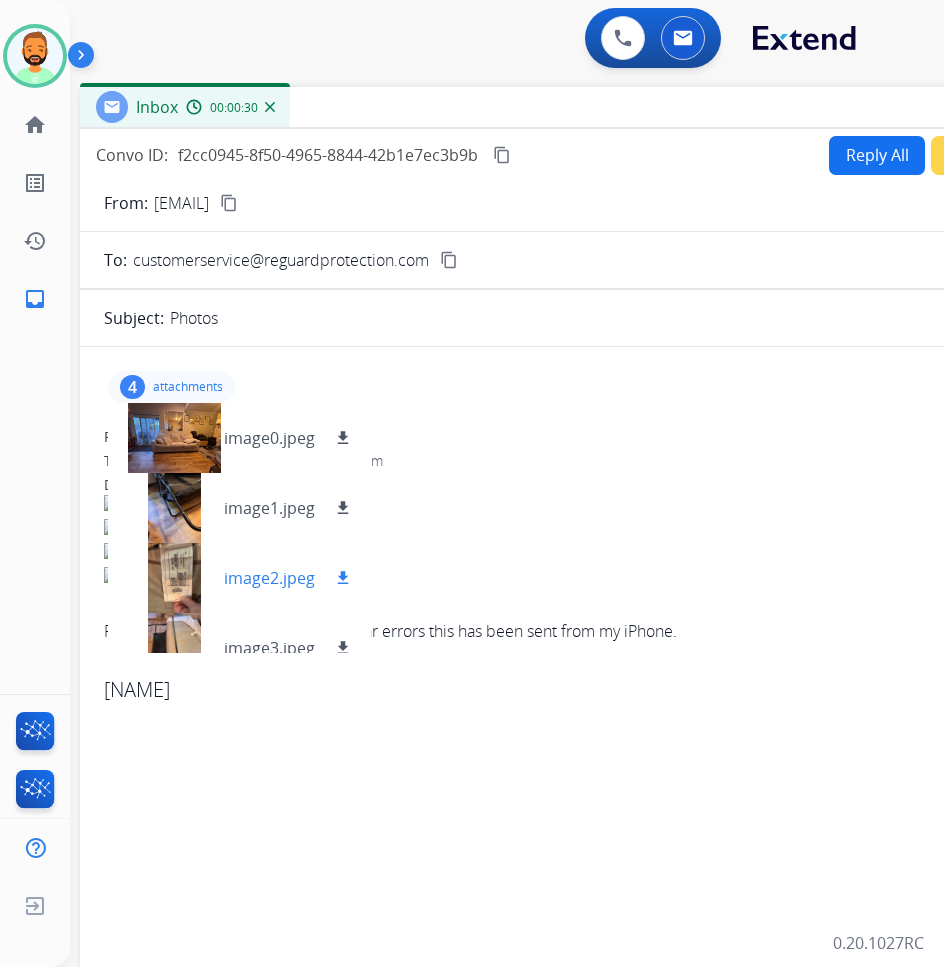 click on "download" at bounding box center [343, 578] 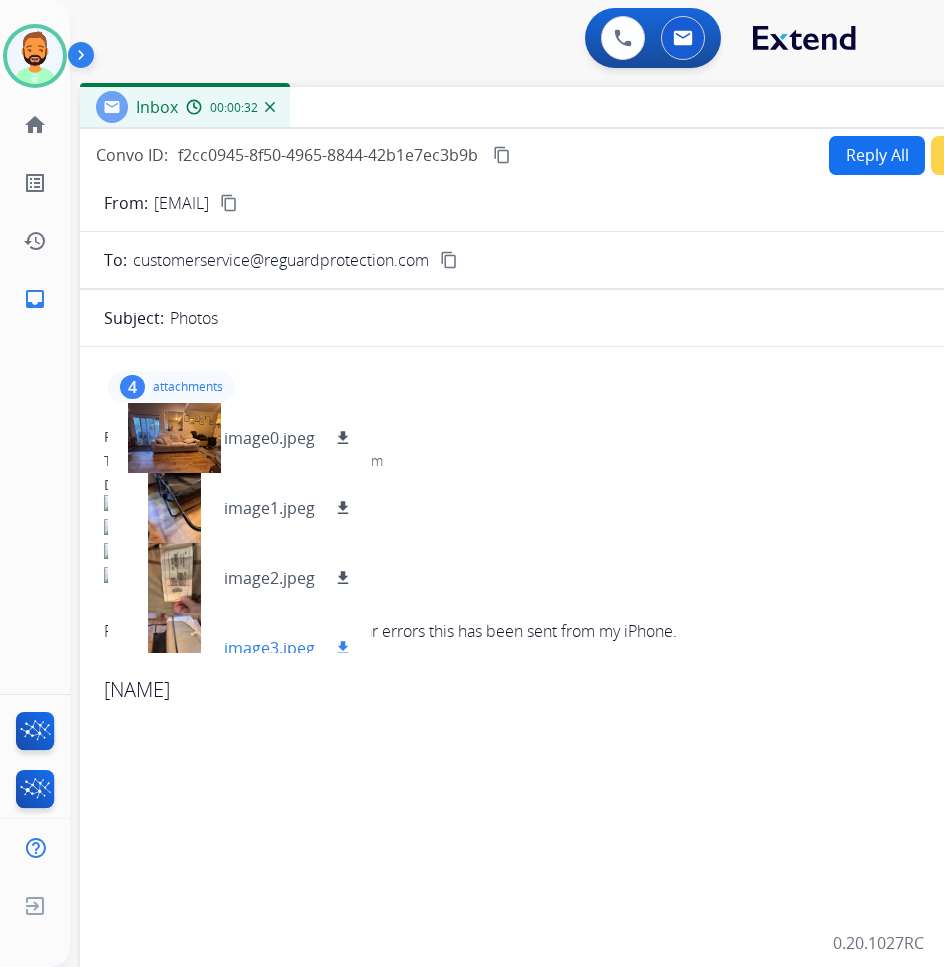 click on "download" at bounding box center [343, 648] 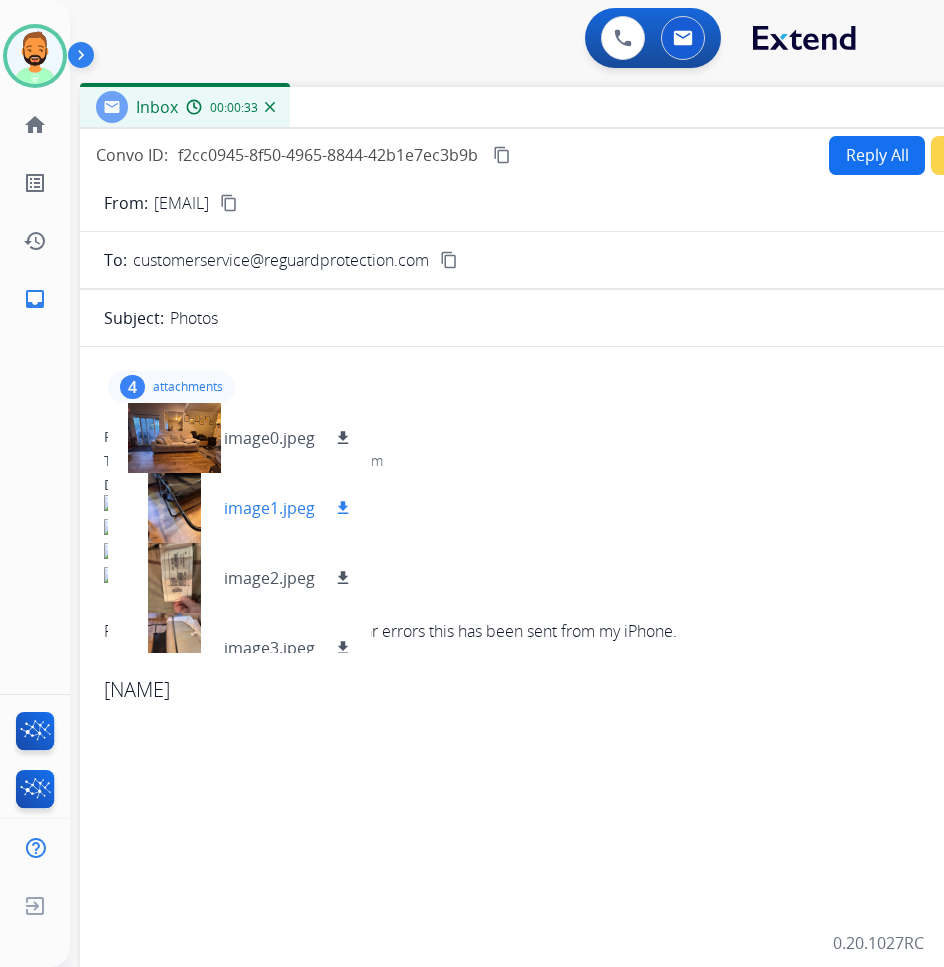 scroll, scrollTop: 30, scrollLeft: 0, axis: vertical 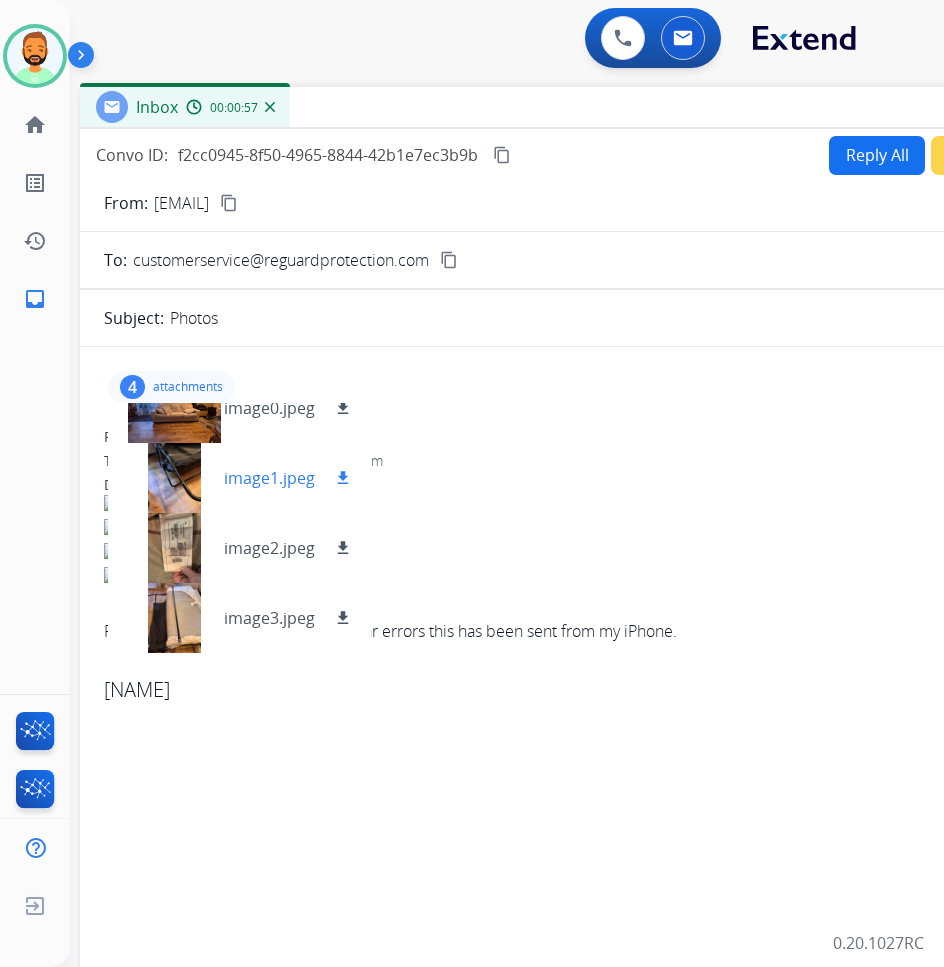 click at bounding box center (174, 478) 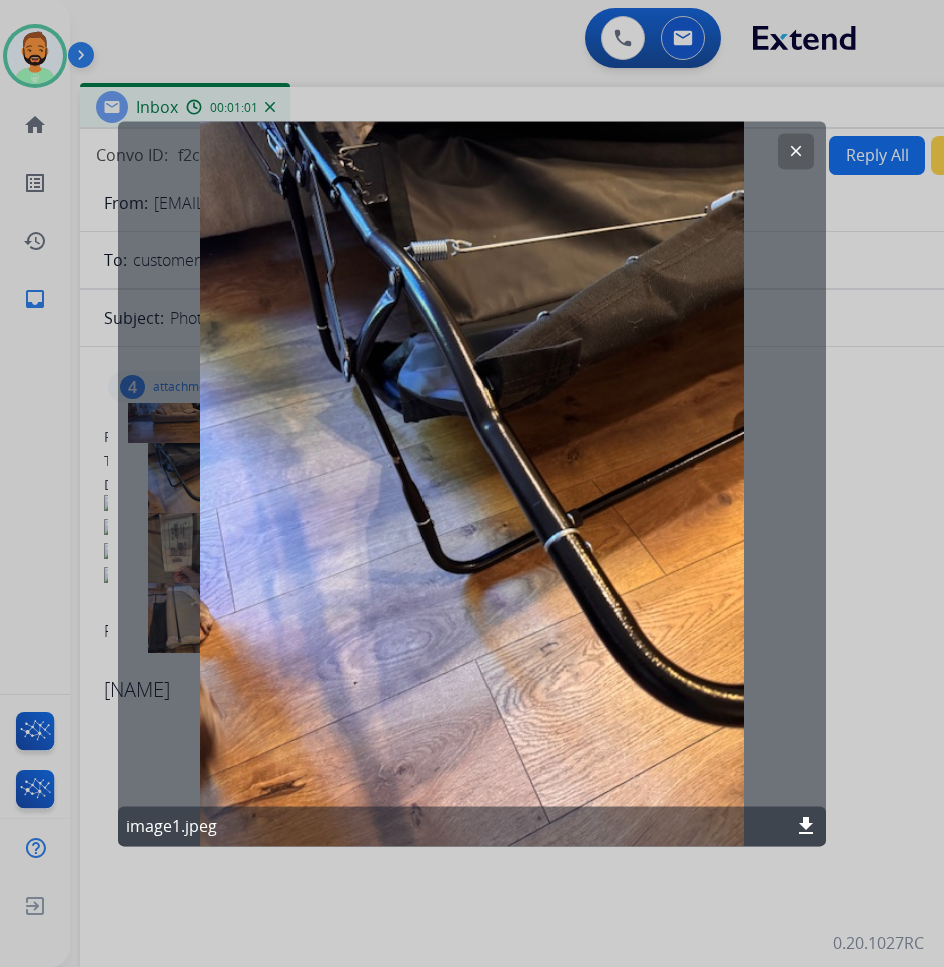 click on "clear" 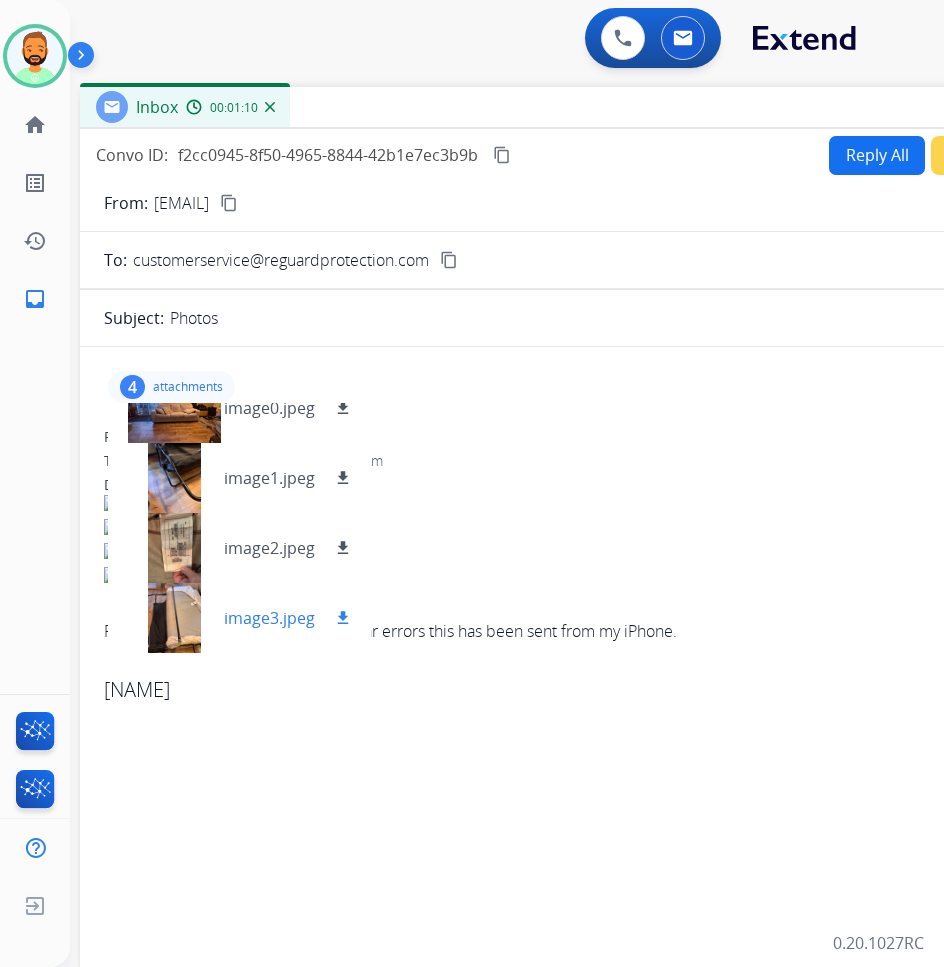 click at bounding box center [174, 618] 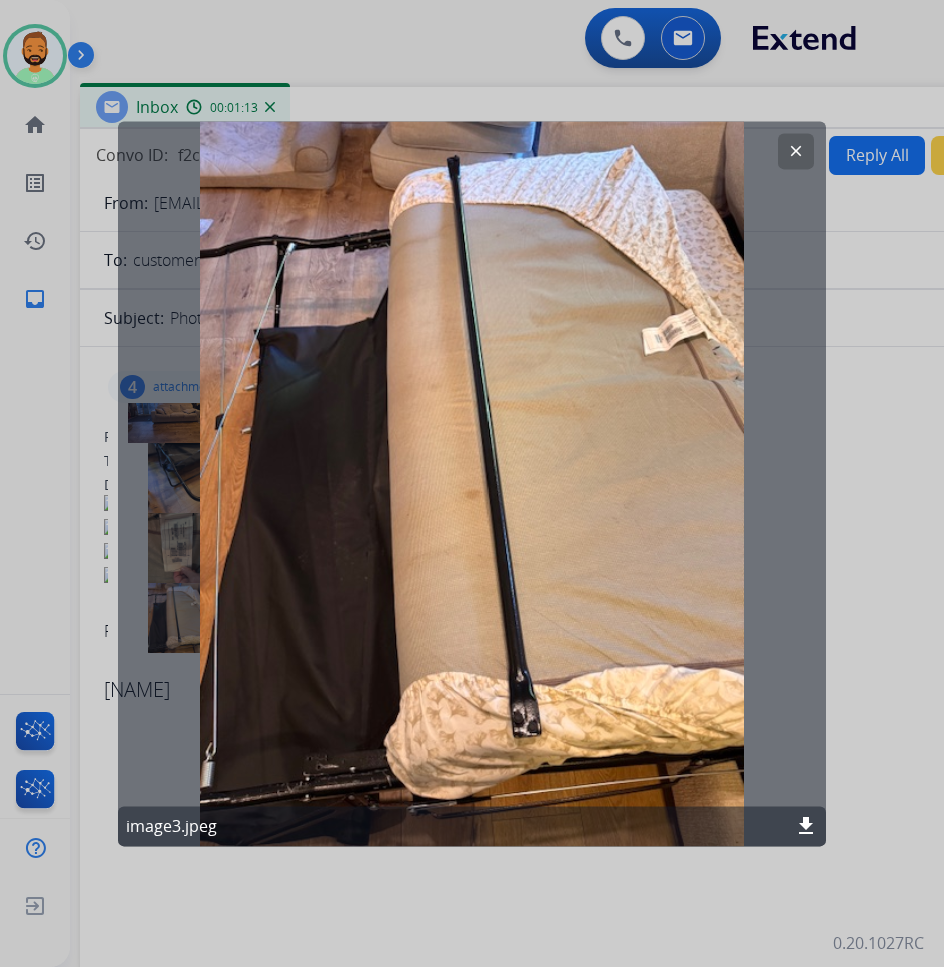 click on "clear" 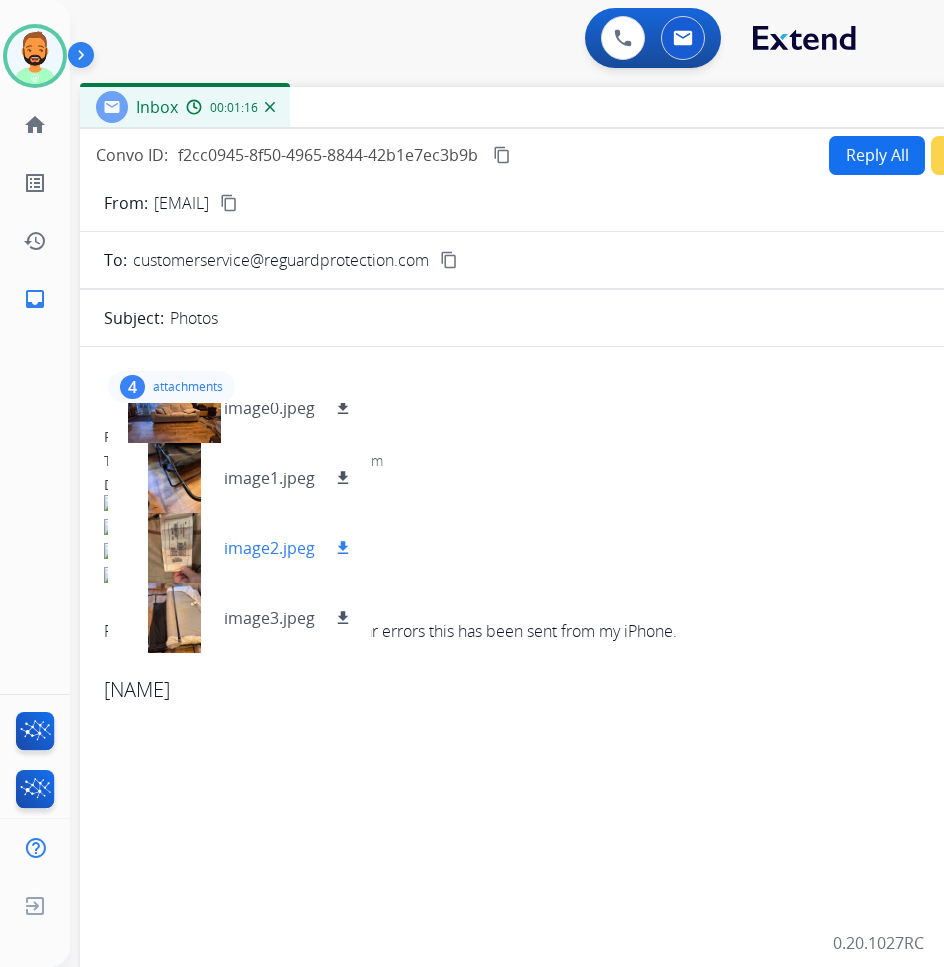 click at bounding box center (174, 548) 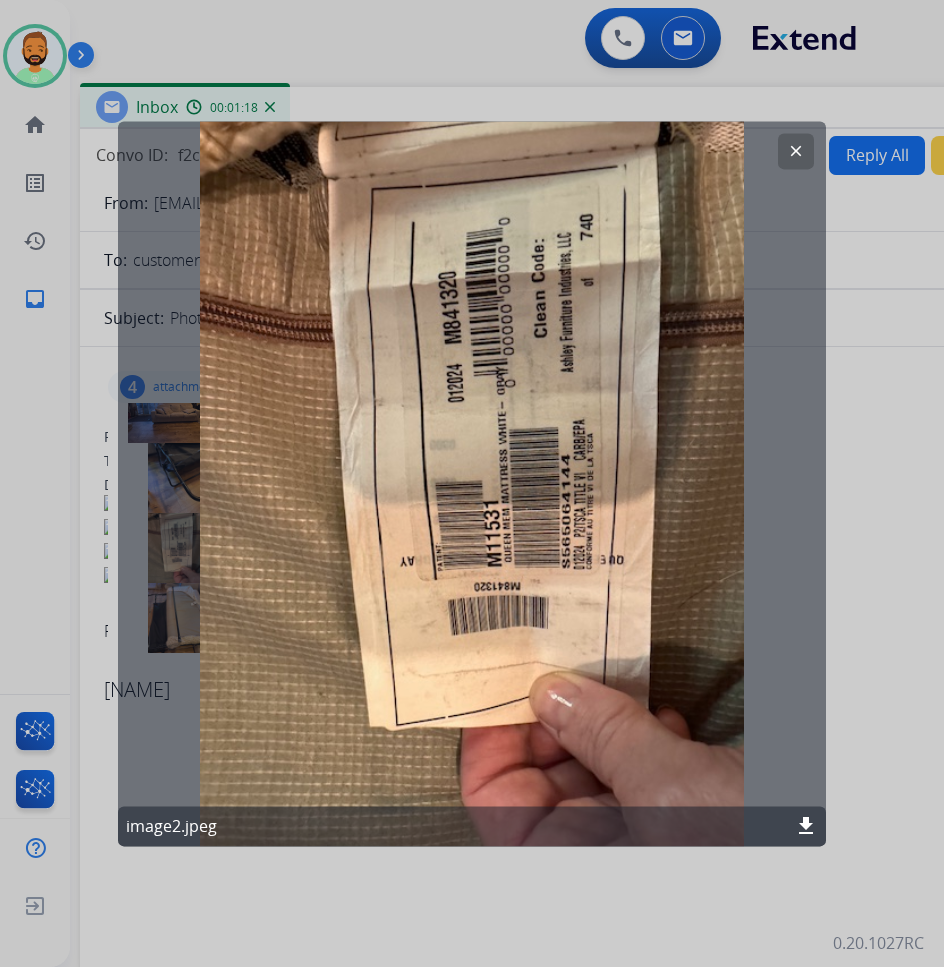 click on "clear" 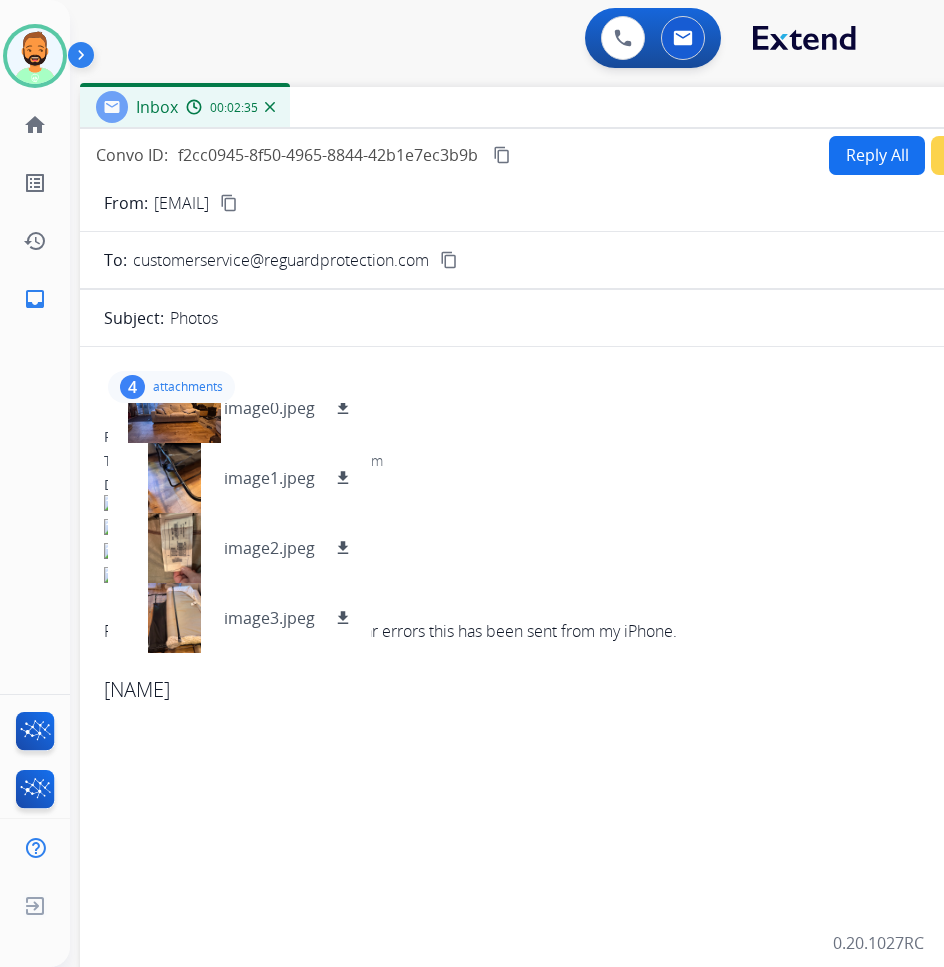 click on "attachments" at bounding box center (188, 387) 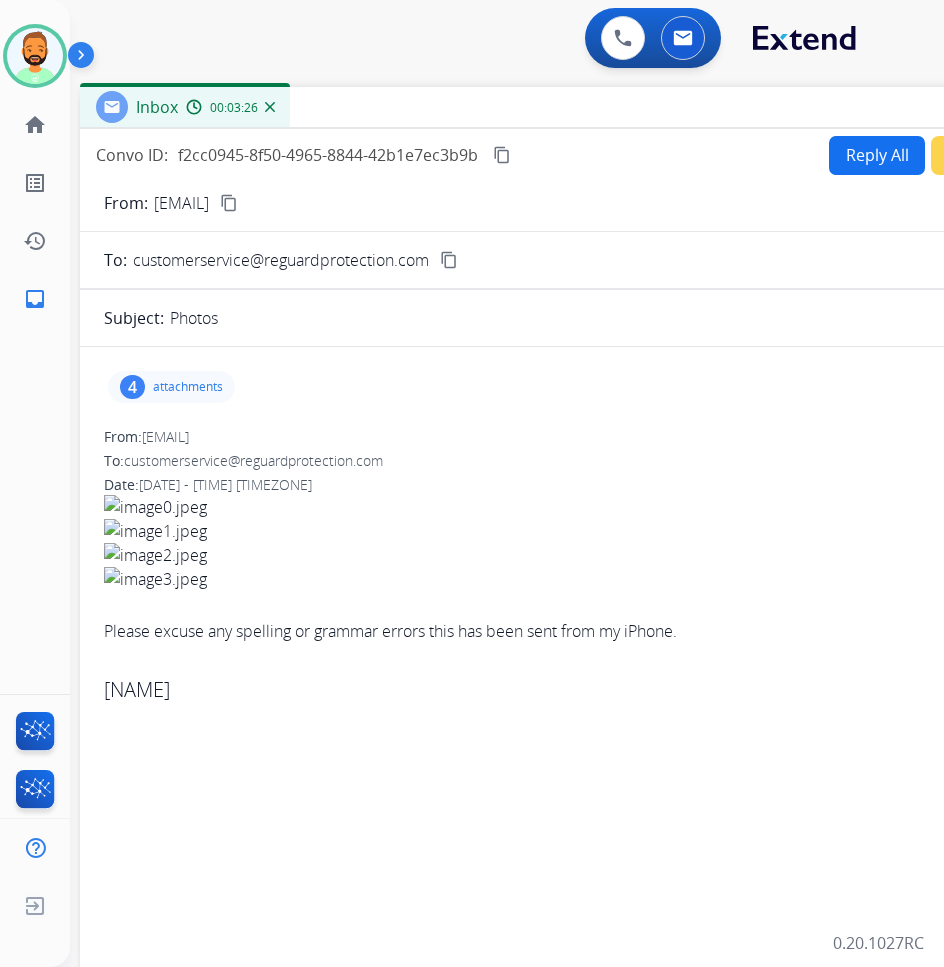 click on "Reply All" at bounding box center (877, 155) 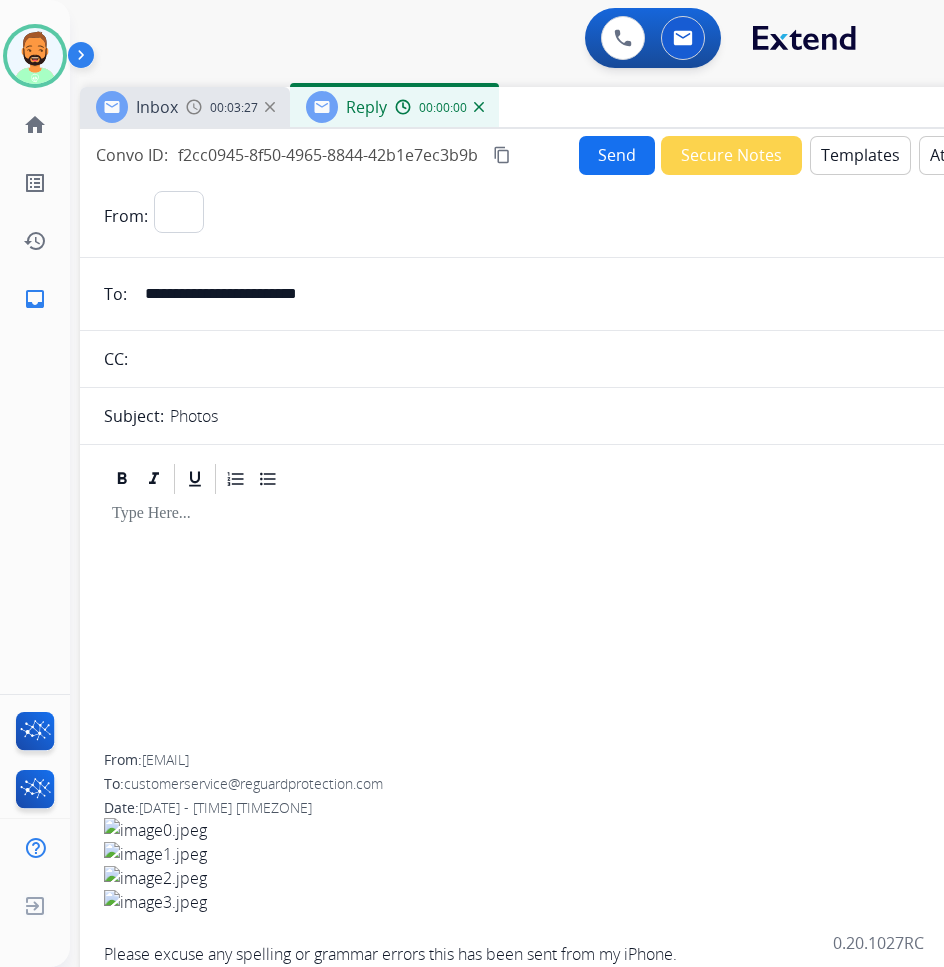 select on "**********" 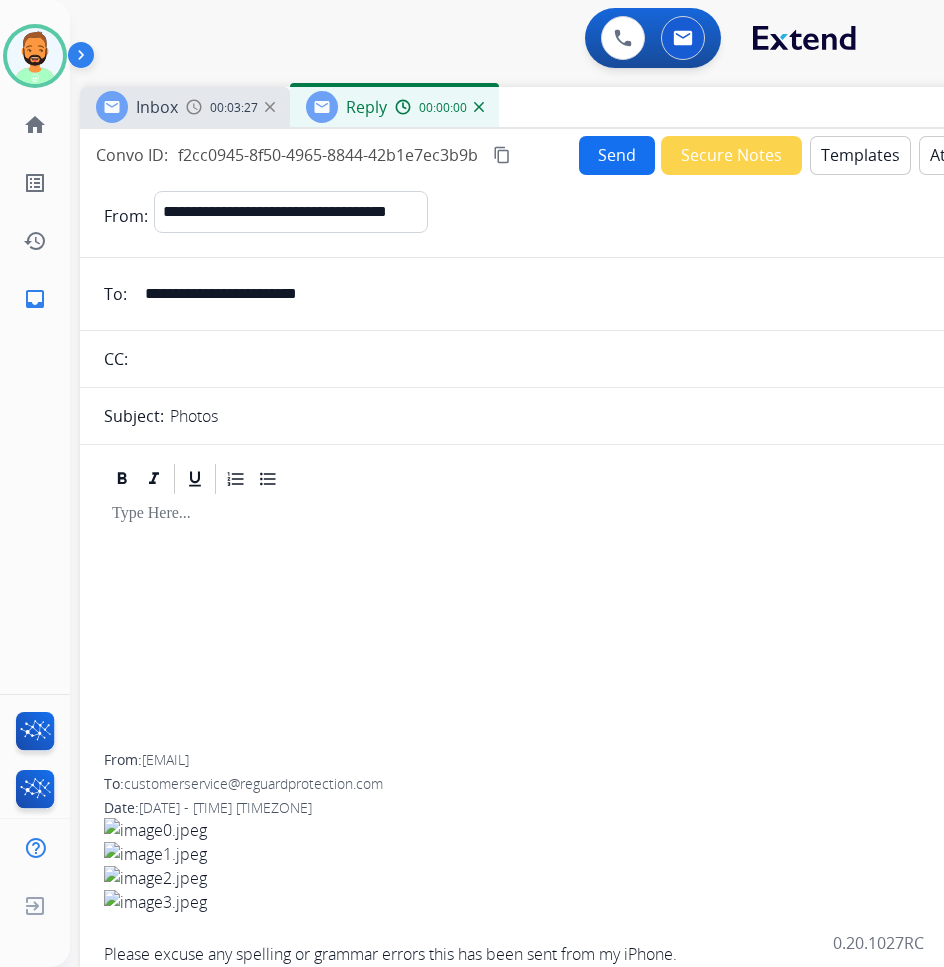 click on "Templates" at bounding box center (860, 155) 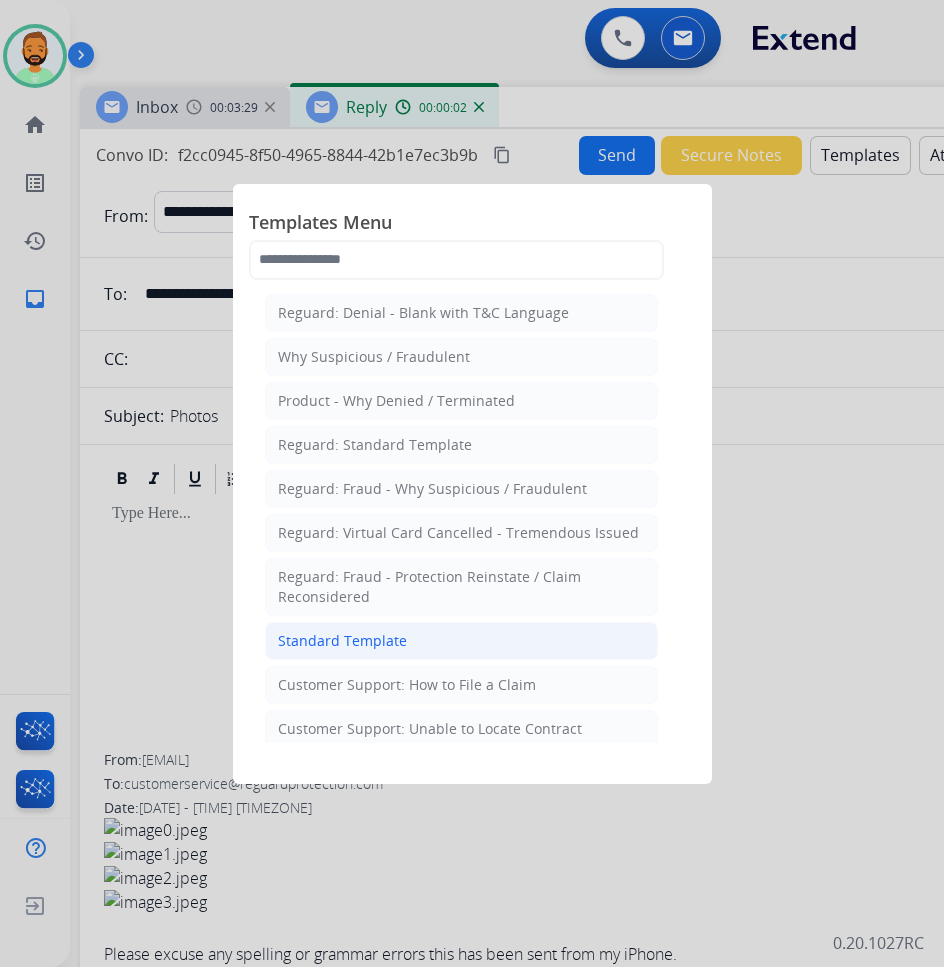 click on "Standard Template" 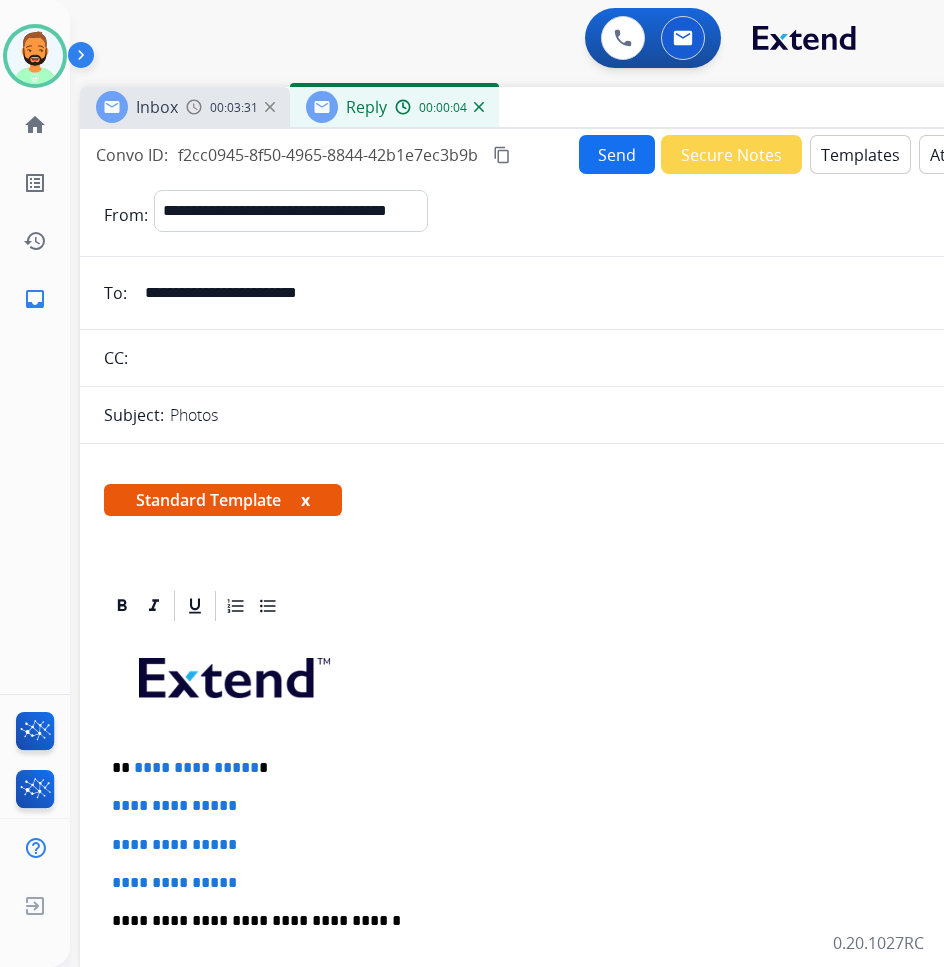 click on "**********" at bounding box center [580, 968] 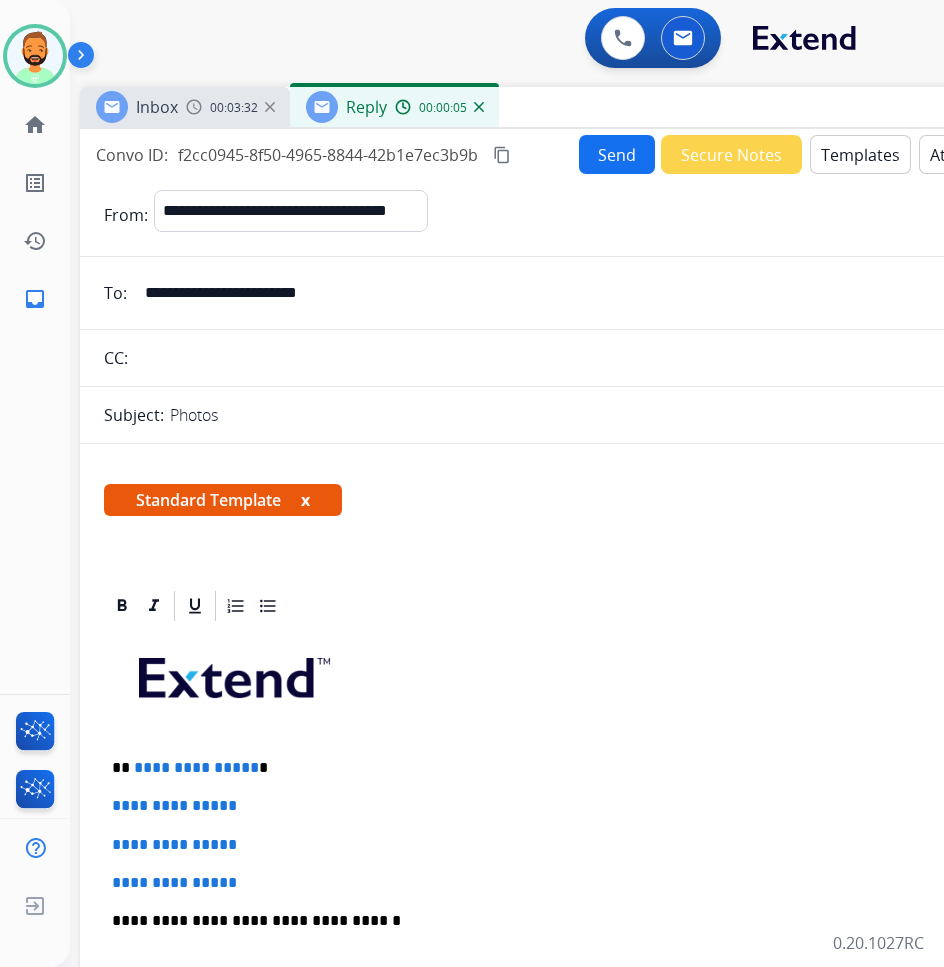 type 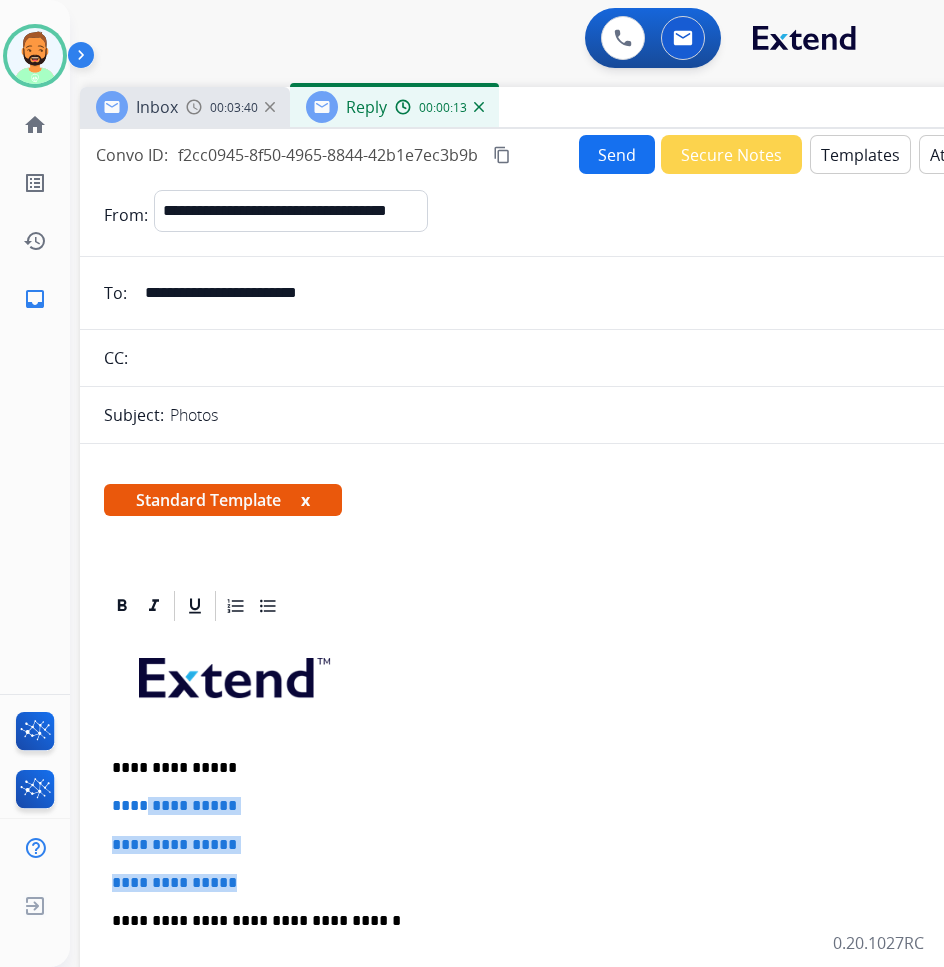 drag, startPoint x: 267, startPoint y: 885, endPoint x: 149, endPoint y: 813, distance: 138.23169 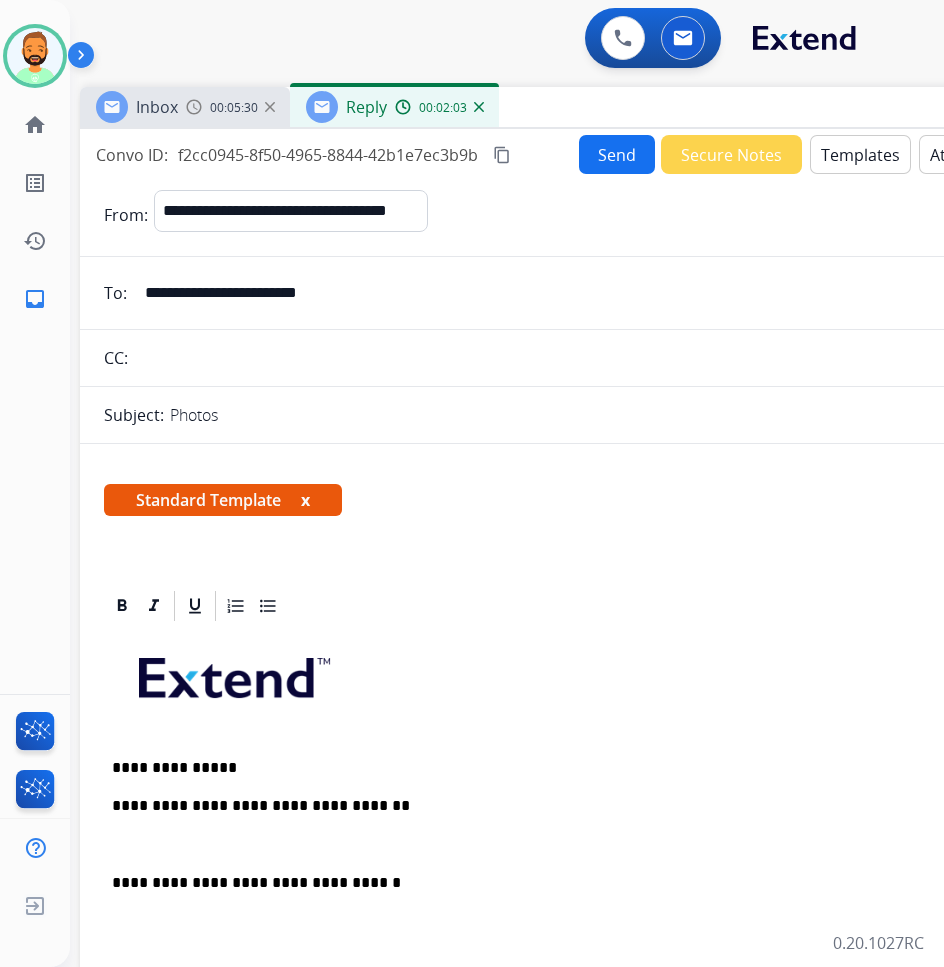 click on "**********" at bounding box center (580, 949) 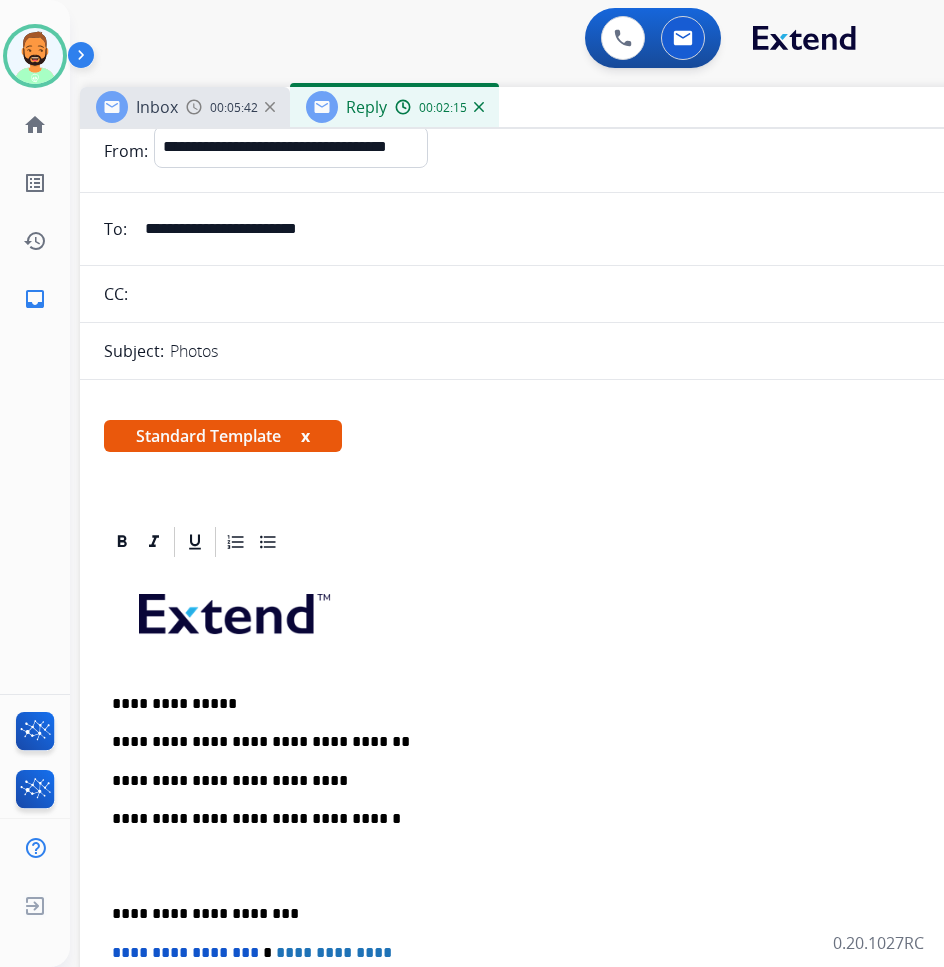 scroll, scrollTop: 100, scrollLeft: 0, axis: vertical 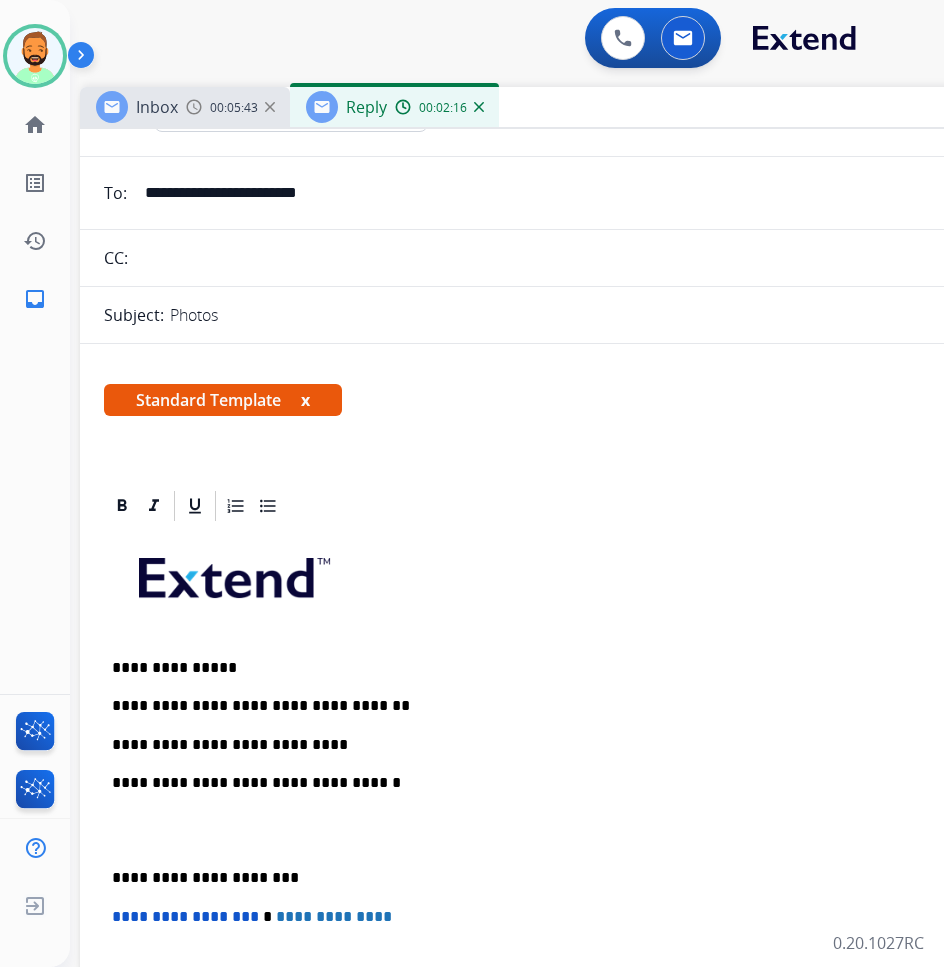 click on "**********" at bounding box center [580, 849] 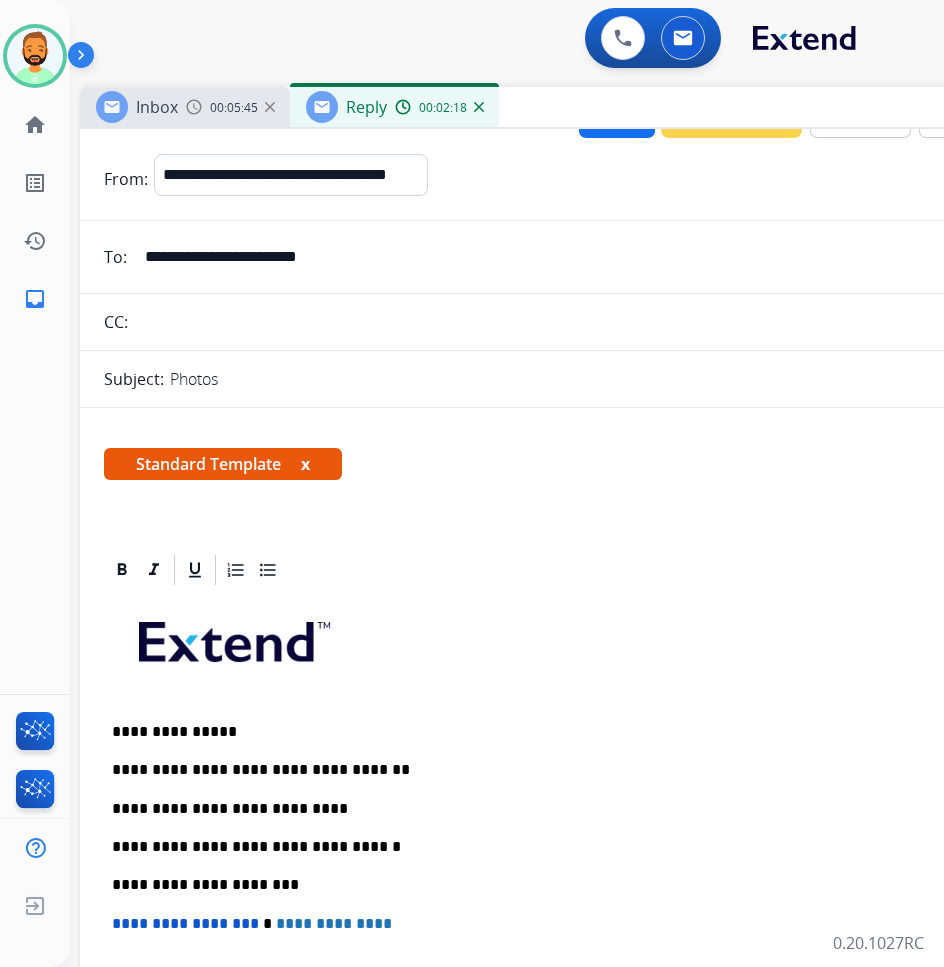 scroll, scrollTop: 0, scrollLeft: 0, axis: both 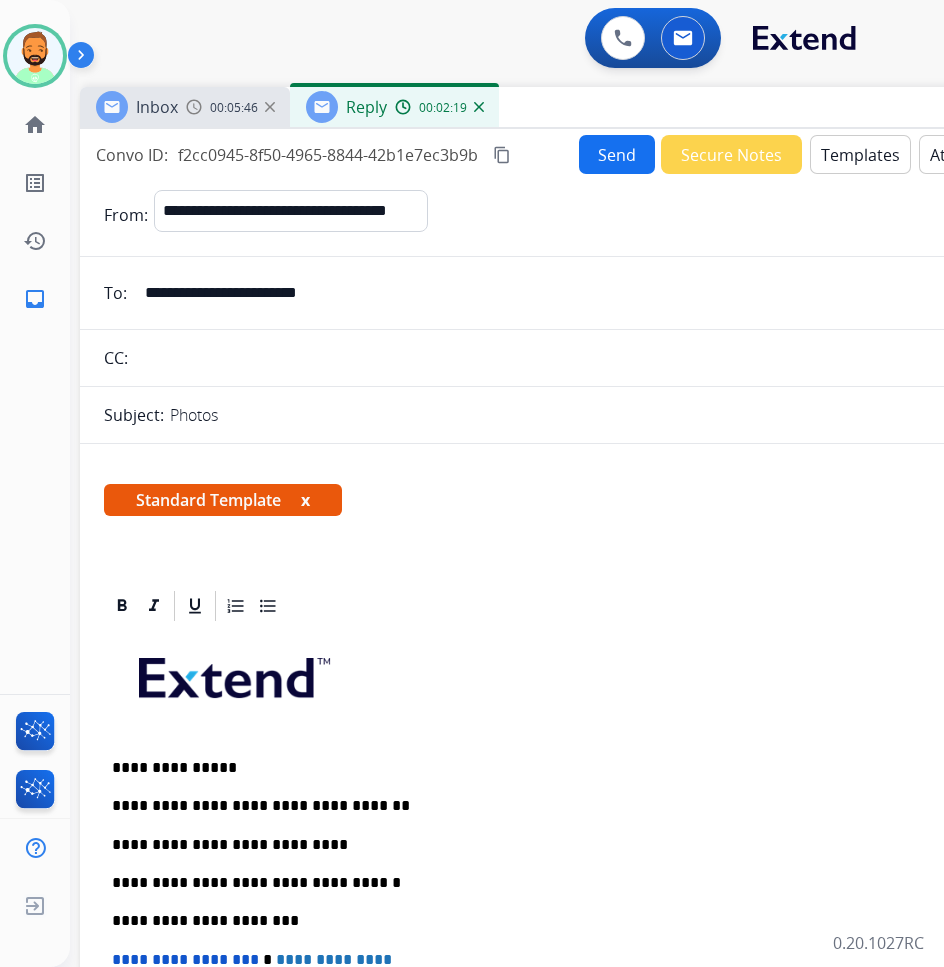 click on "Send" at bounding box center [617, 154] 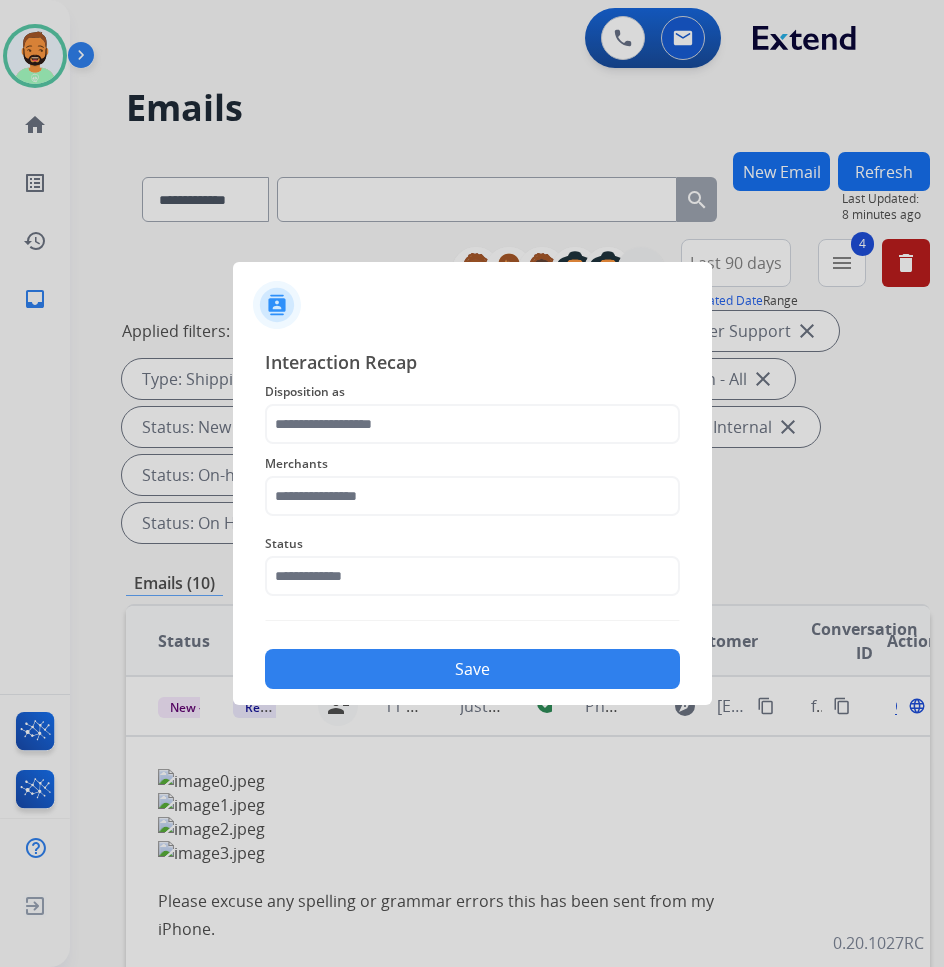 click on "Disposition as" 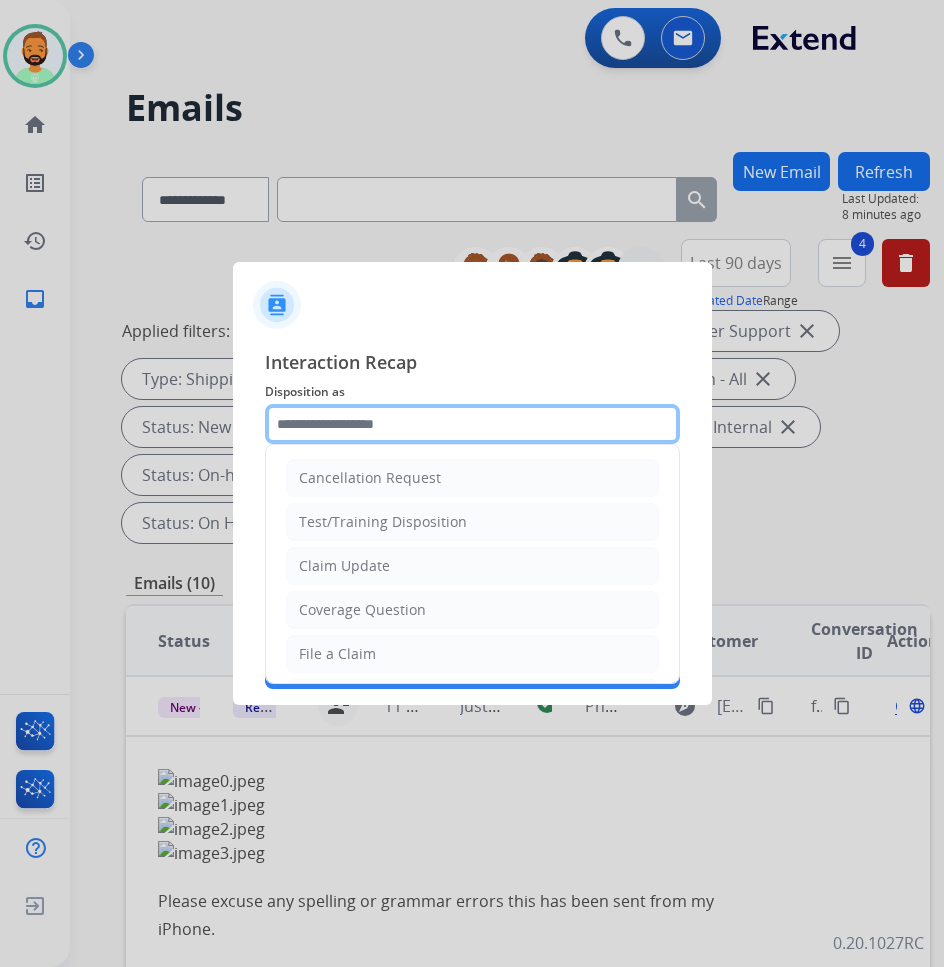click 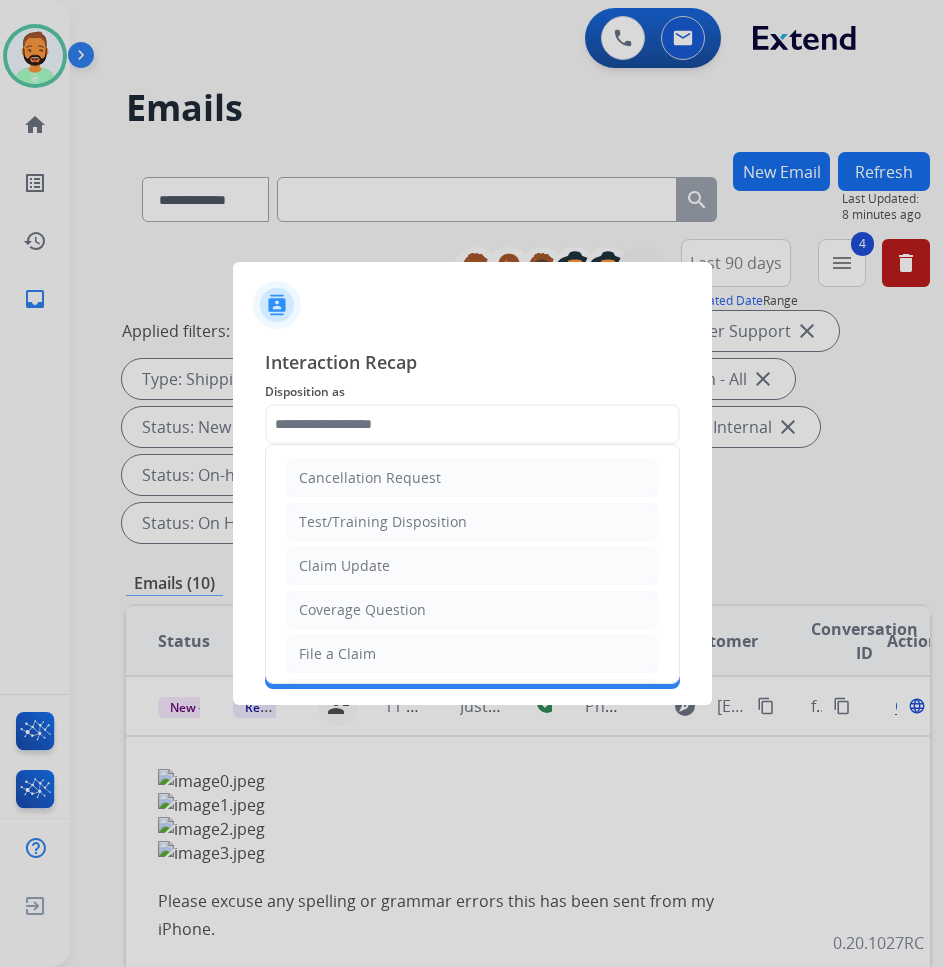 click on "Claim Update" 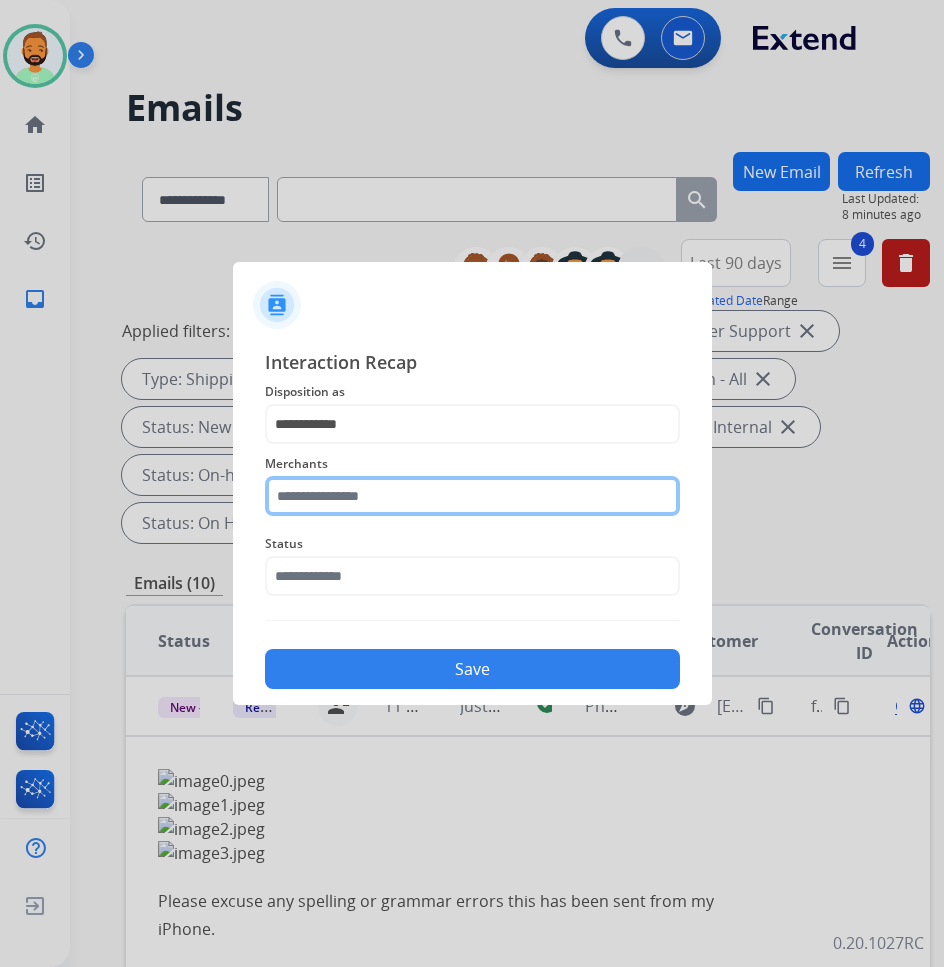 click 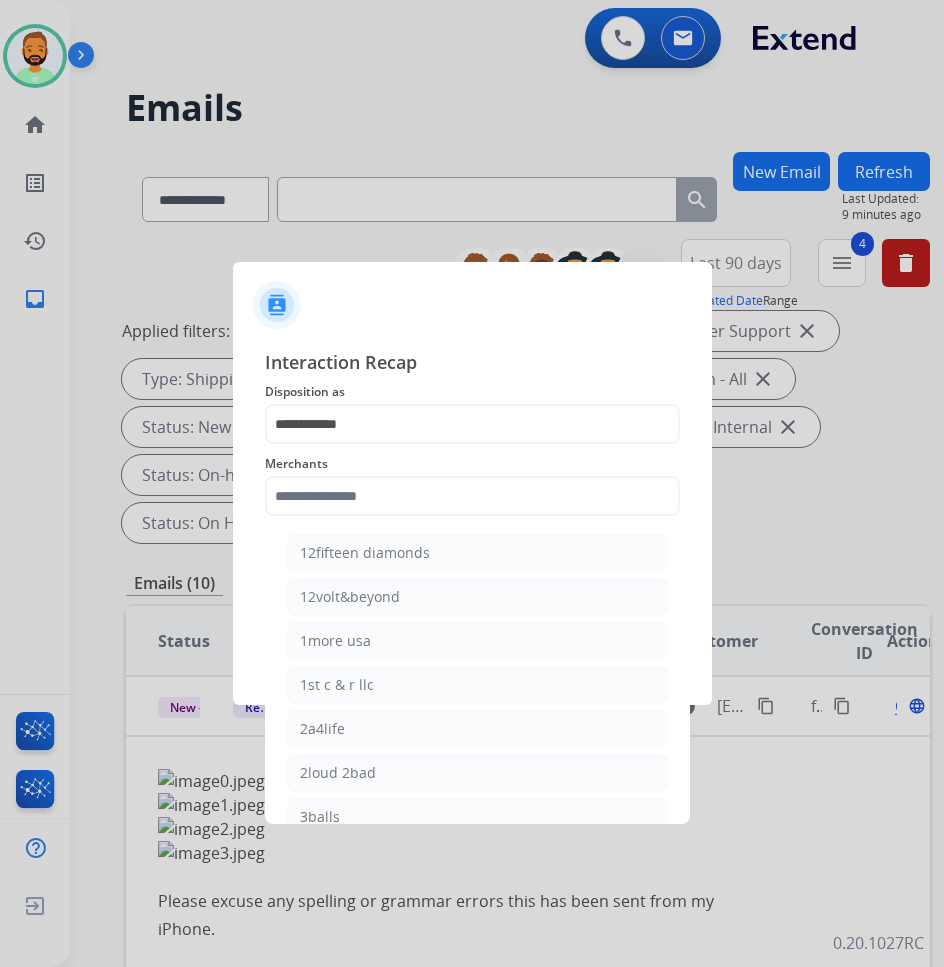 click at bounding box center [472, 483] 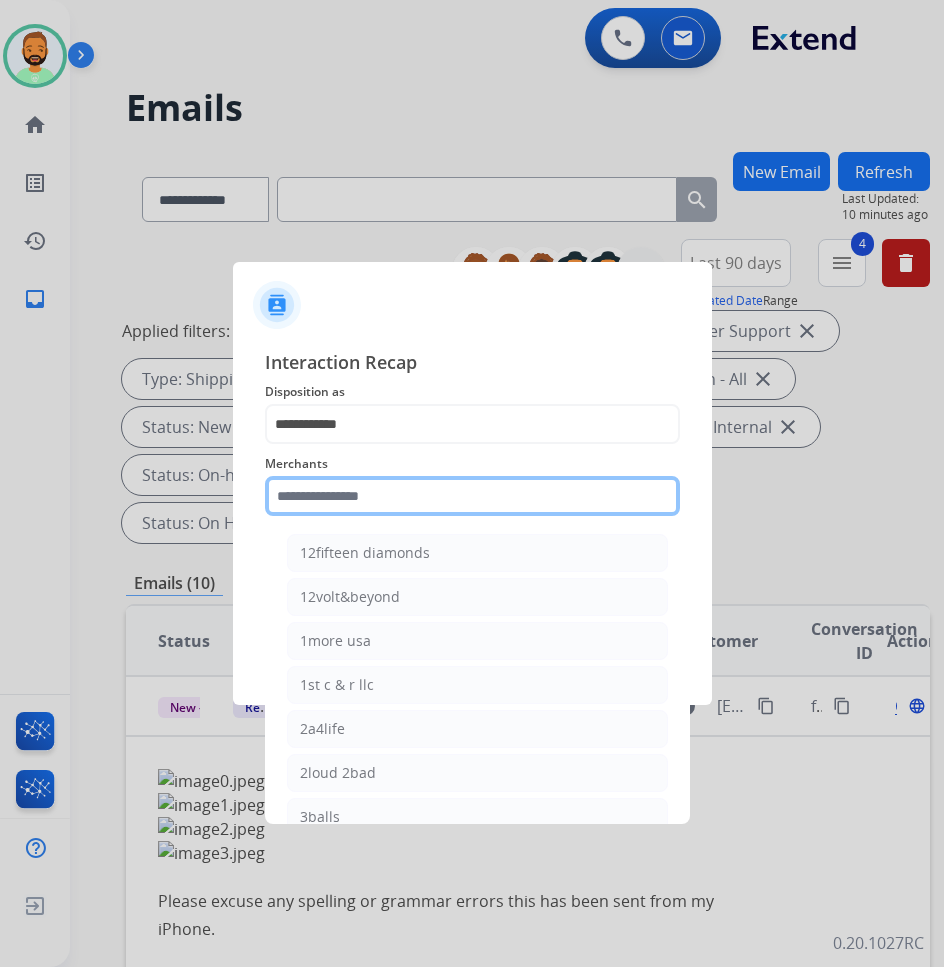 click 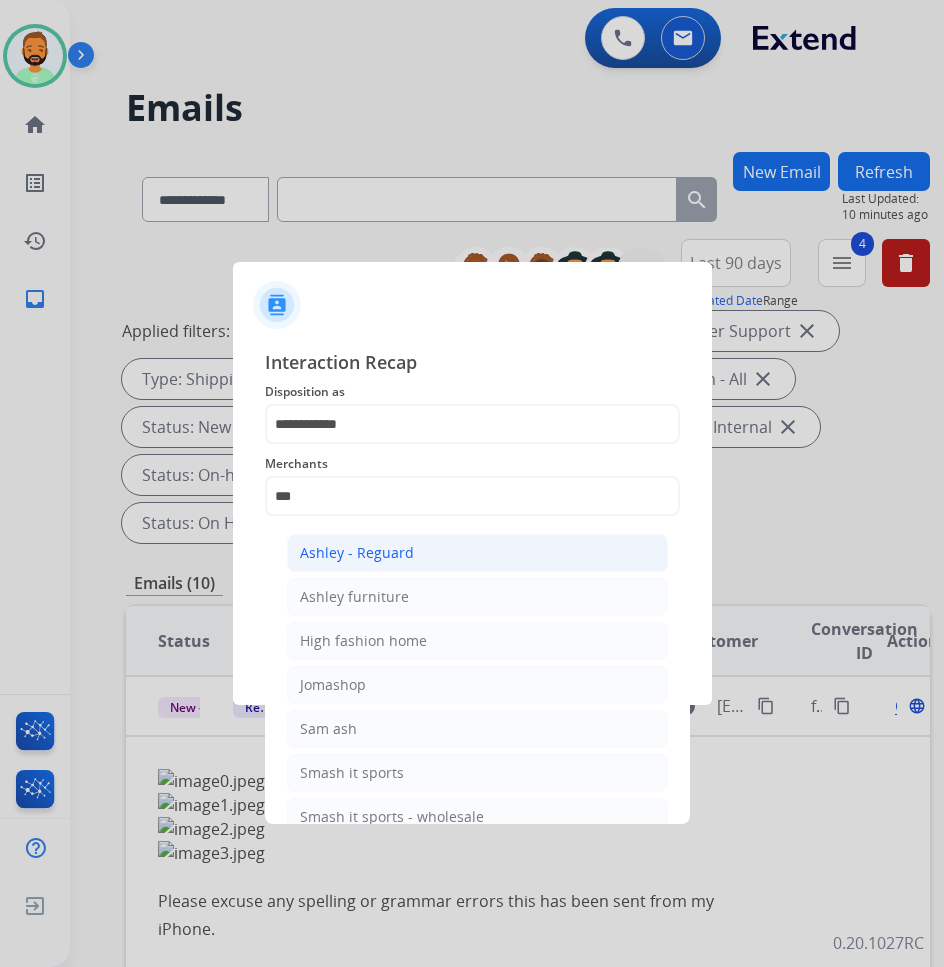 click on "Ashley - Reguard" 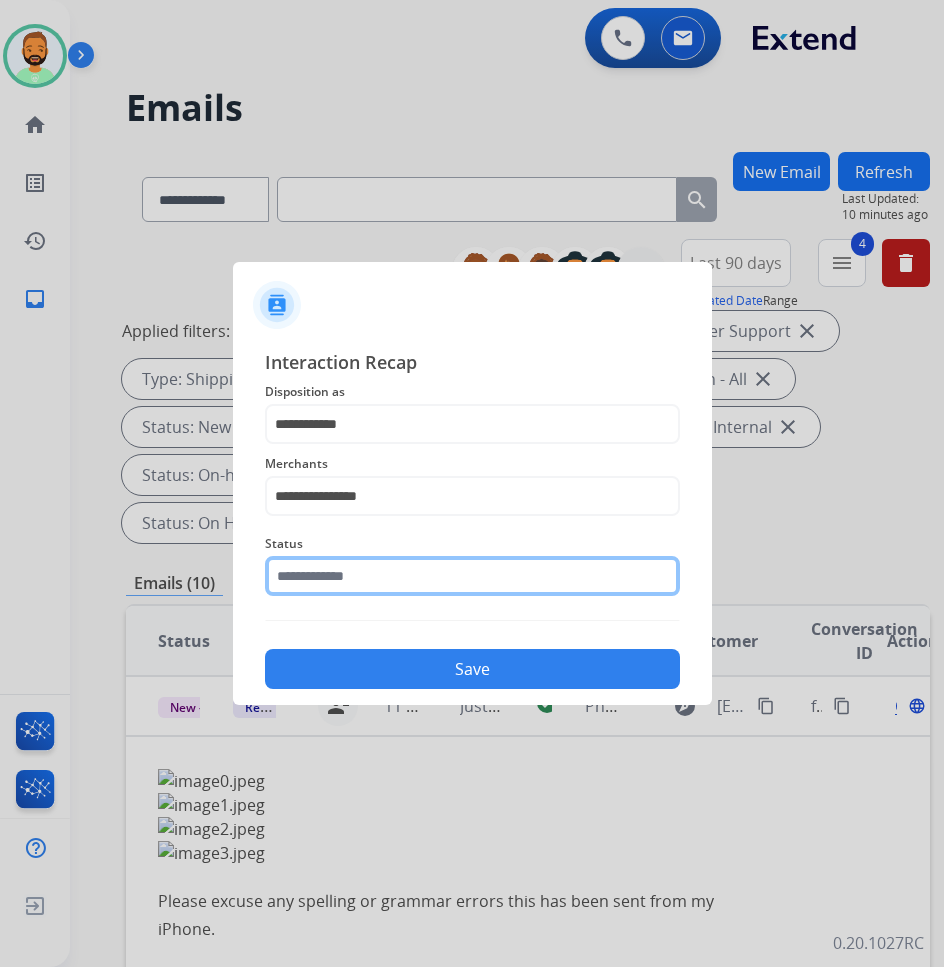 click 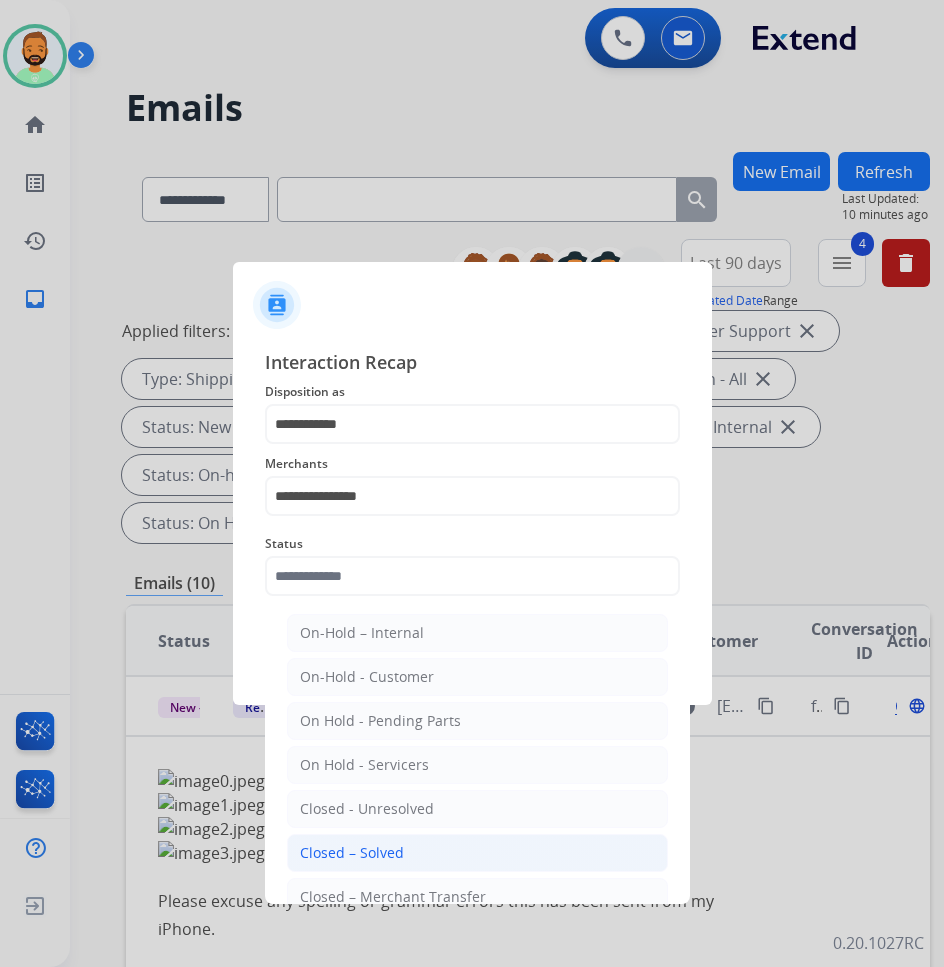 click on "Closed – Solved" 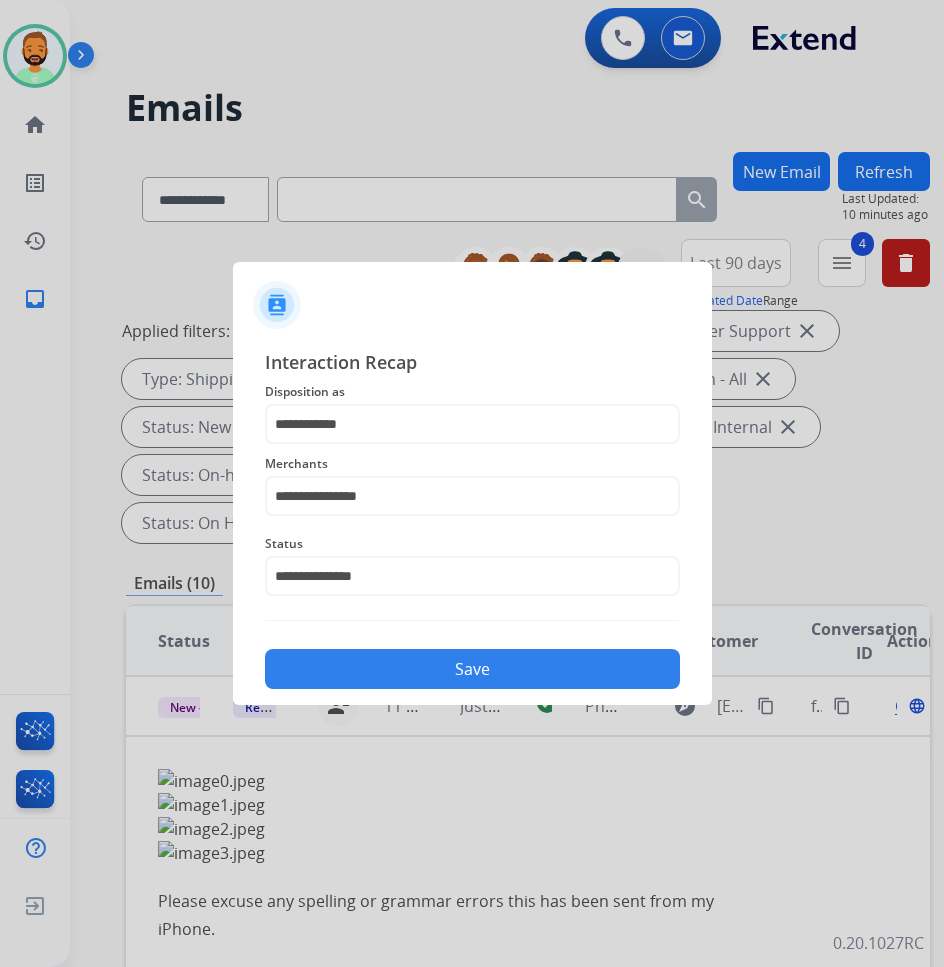 click on "Save" 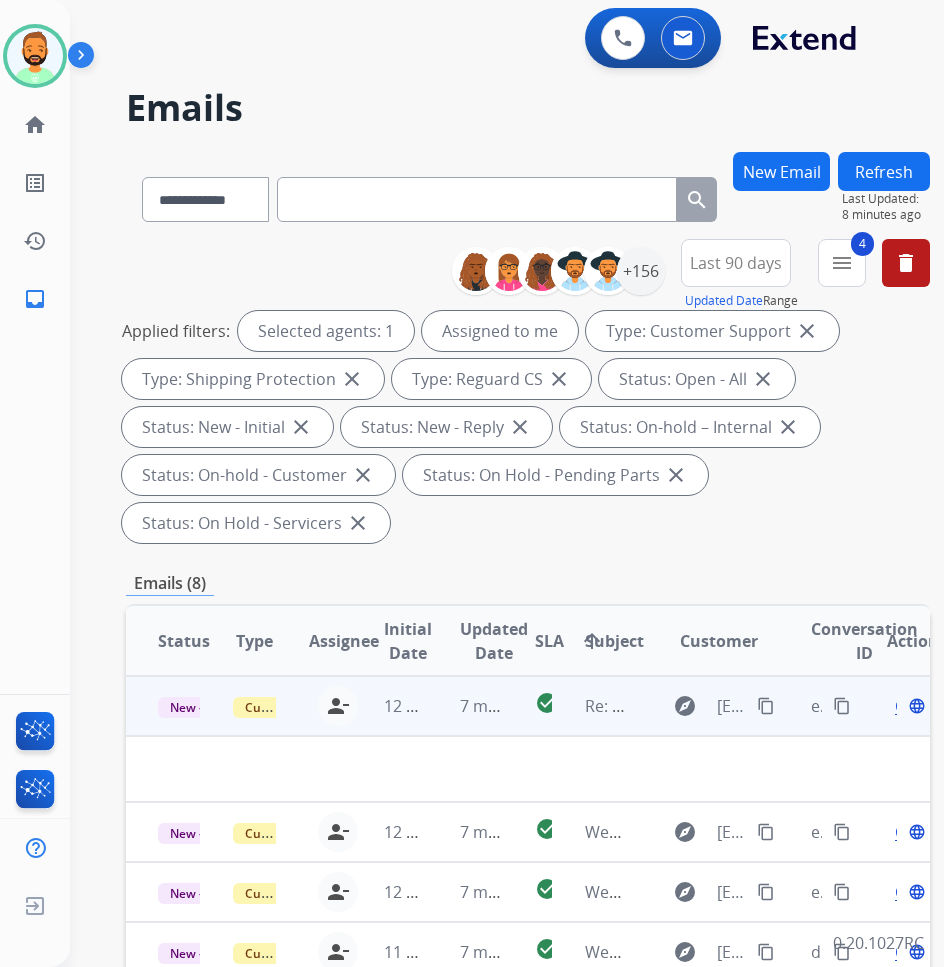 click at bounding box center (452, 769) 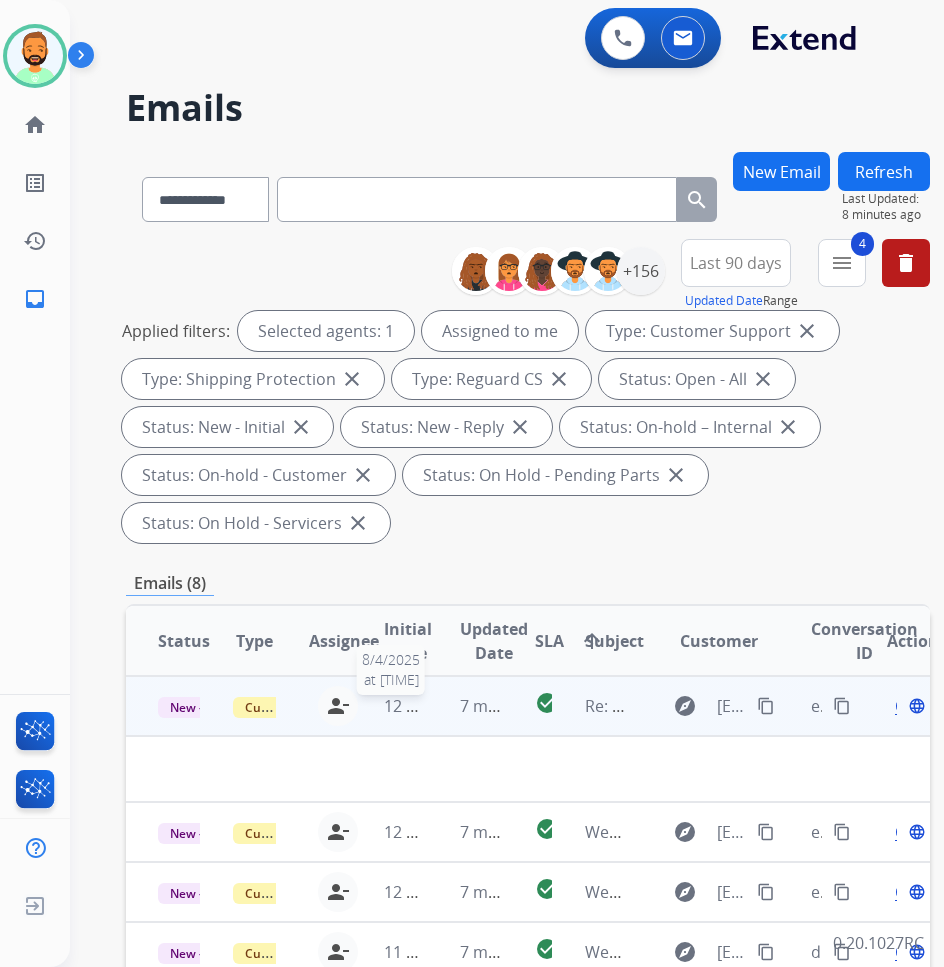 click on "12 hours ago" at bounding box center (433, 706) 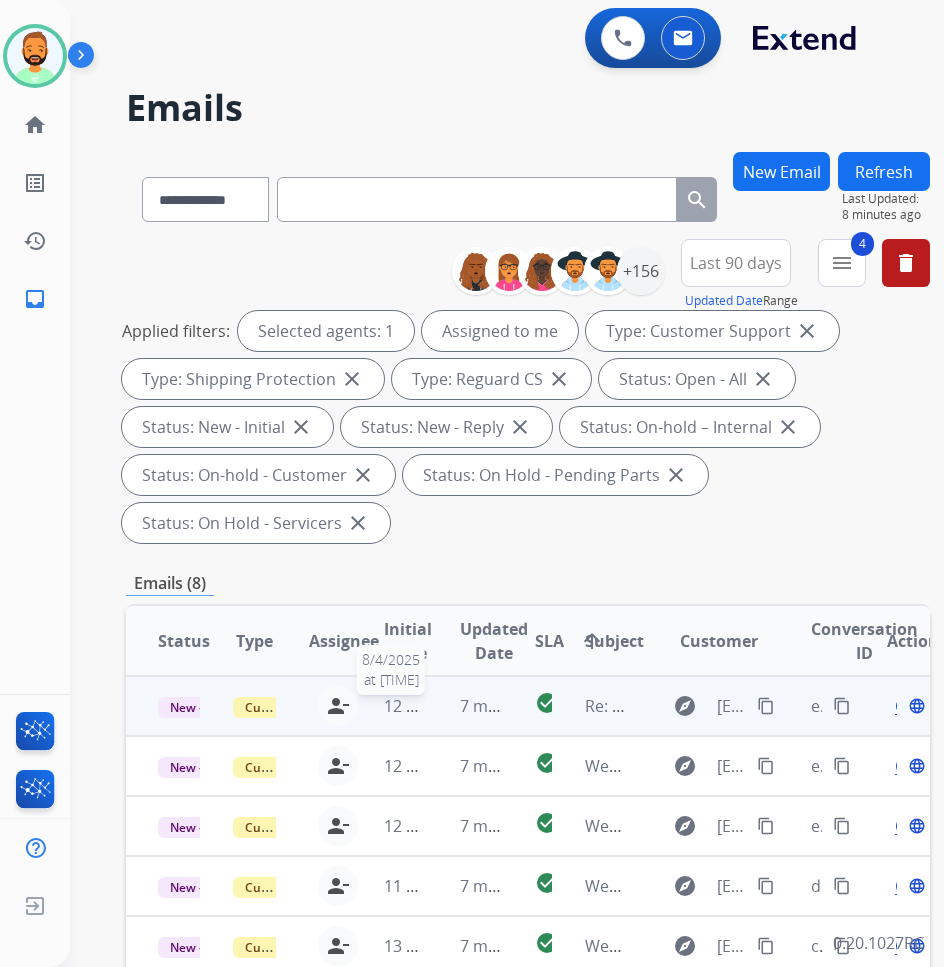click on "12 hours ago" at bounding box center [433, 706] 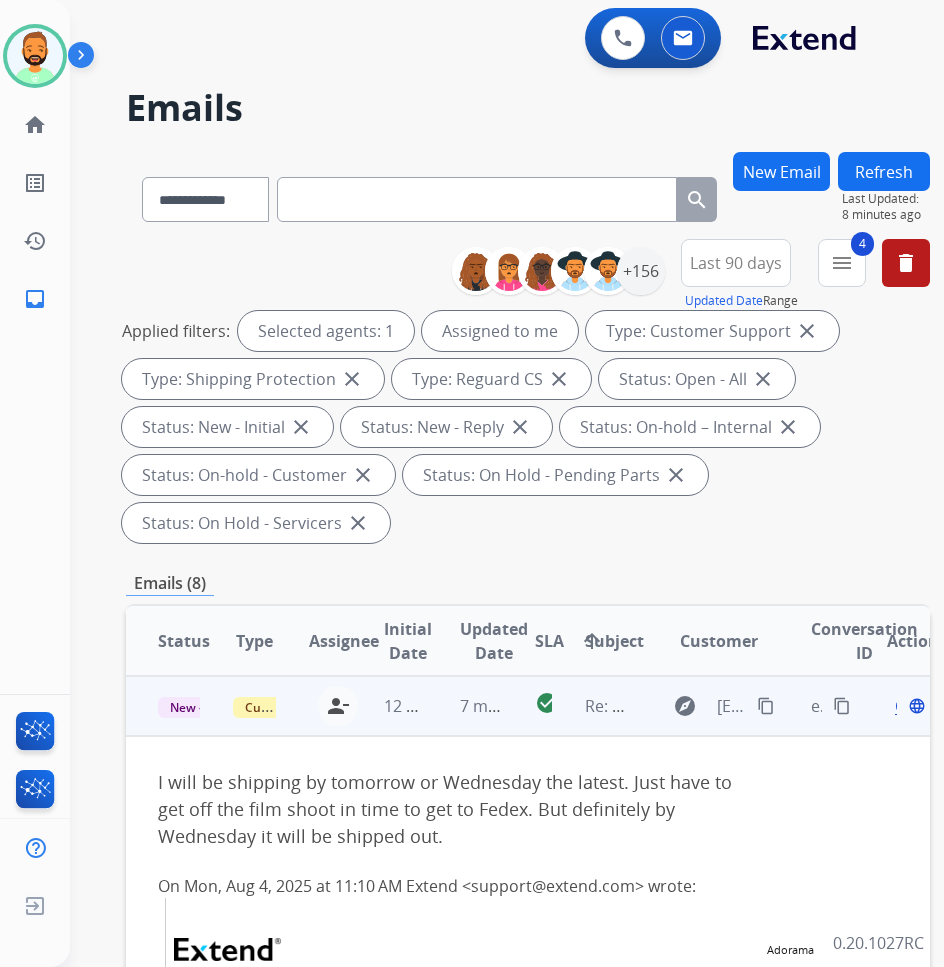click on "content_copy" at bounding box center (766, 706) 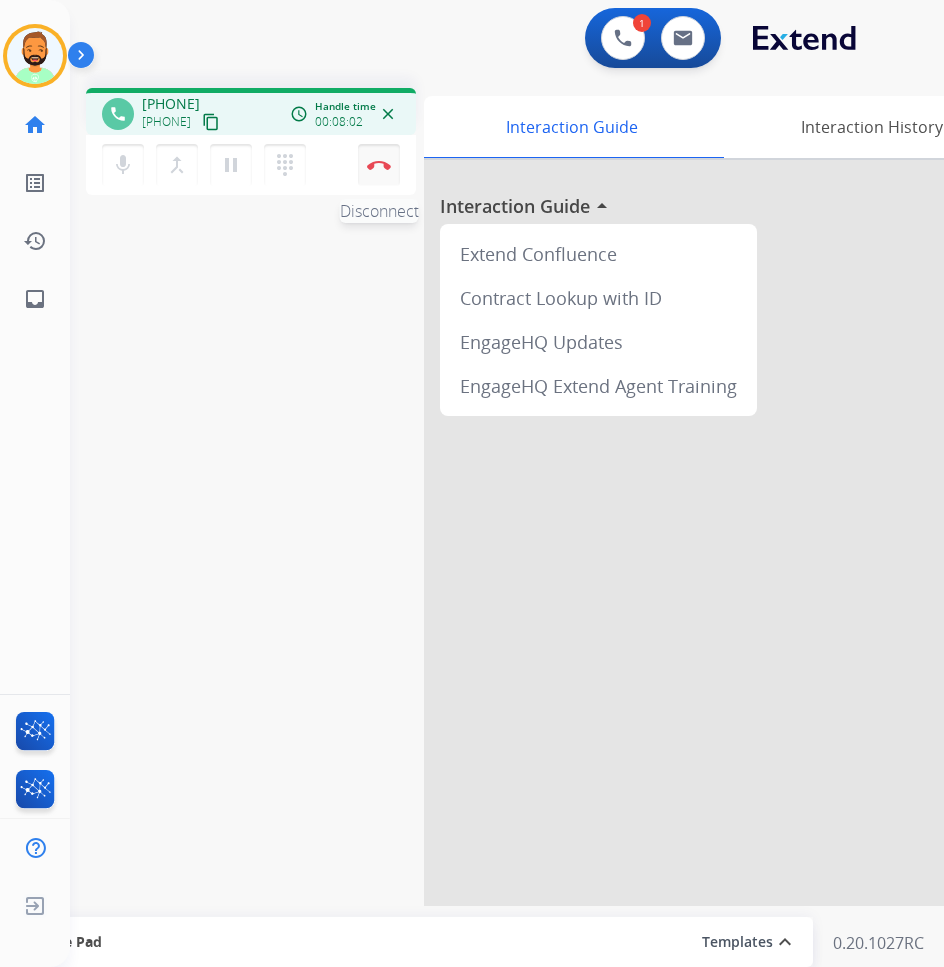 click on "Disconnect" at bounding box center [379, 165] 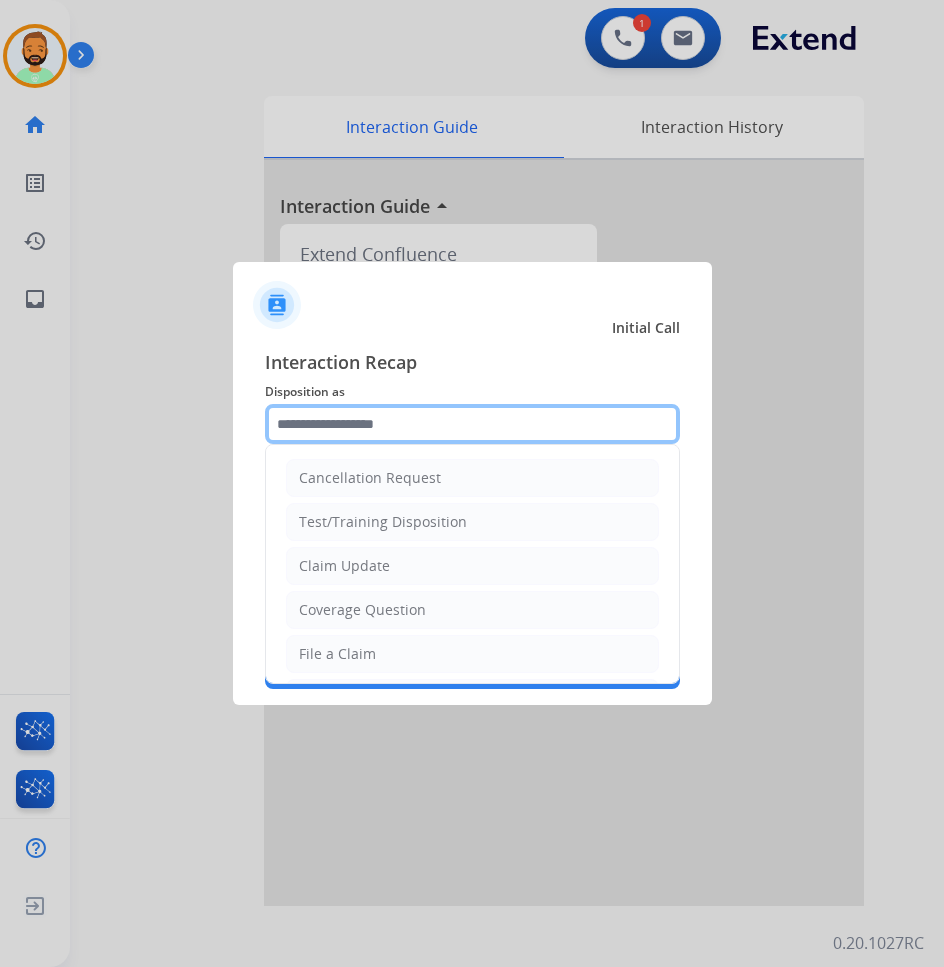 click 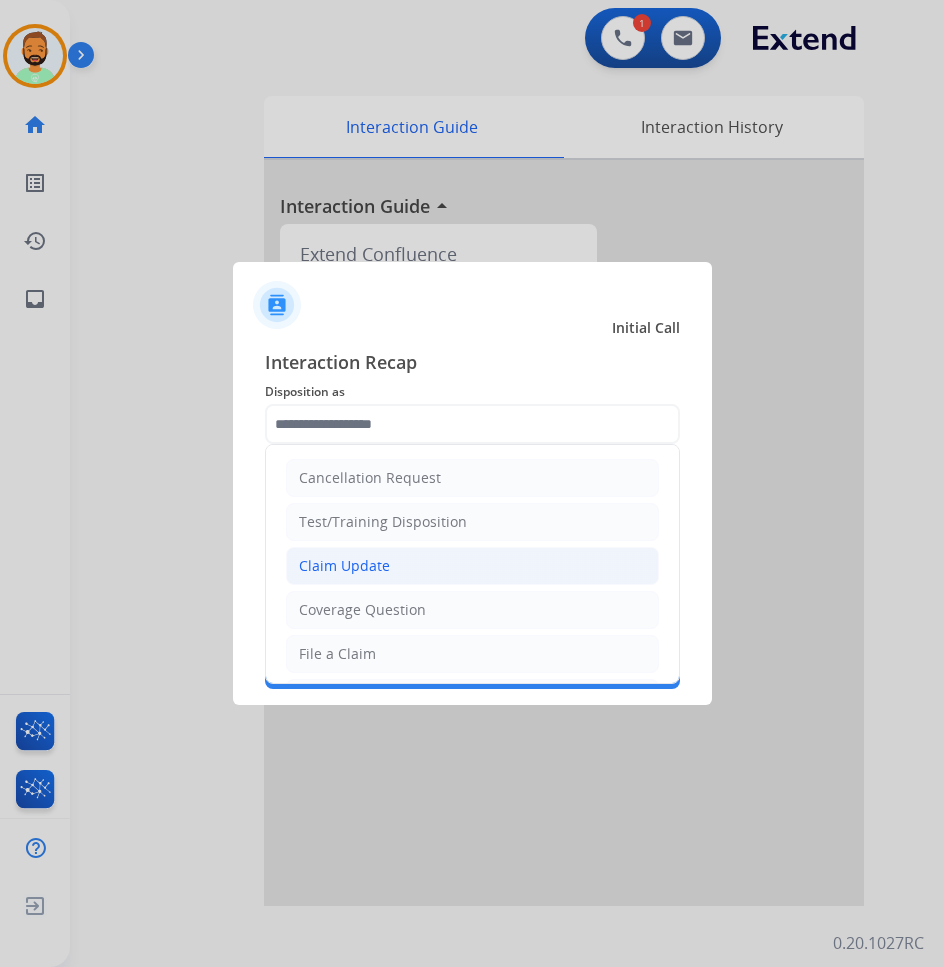 click on "Claim Update" 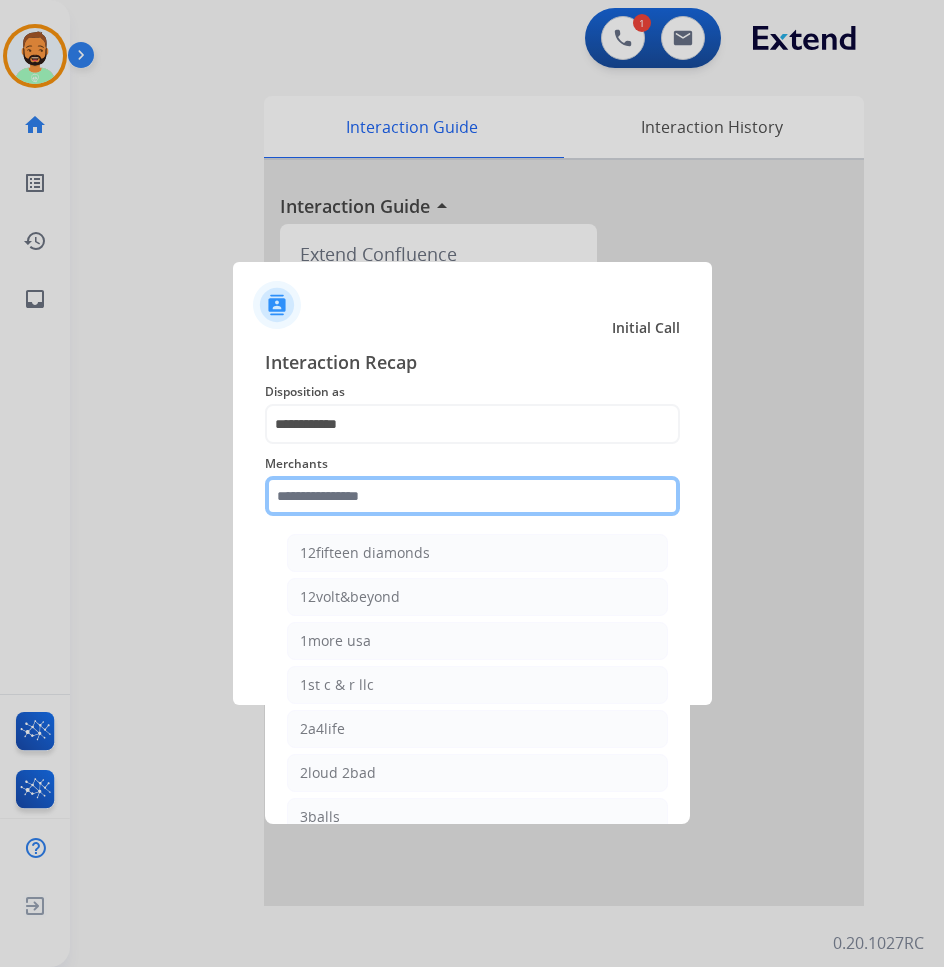 click 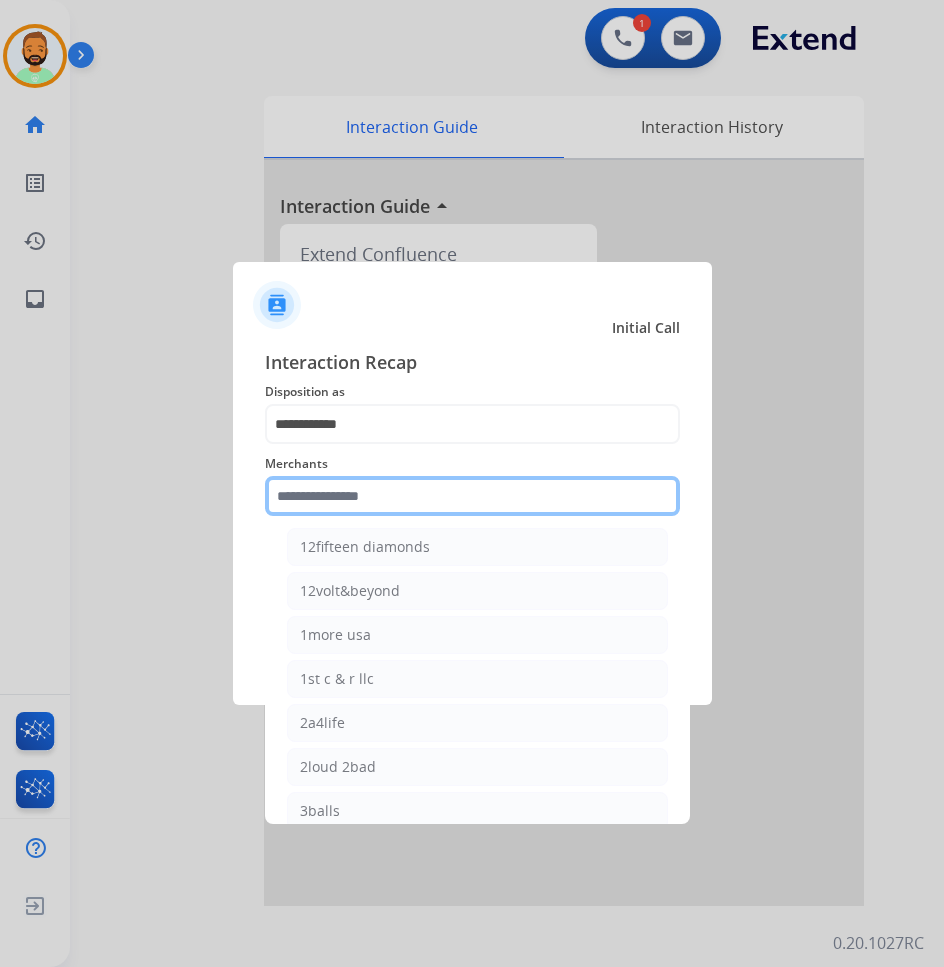 scroll, scrollTop: 0, scrollLeft: 0, axis: both 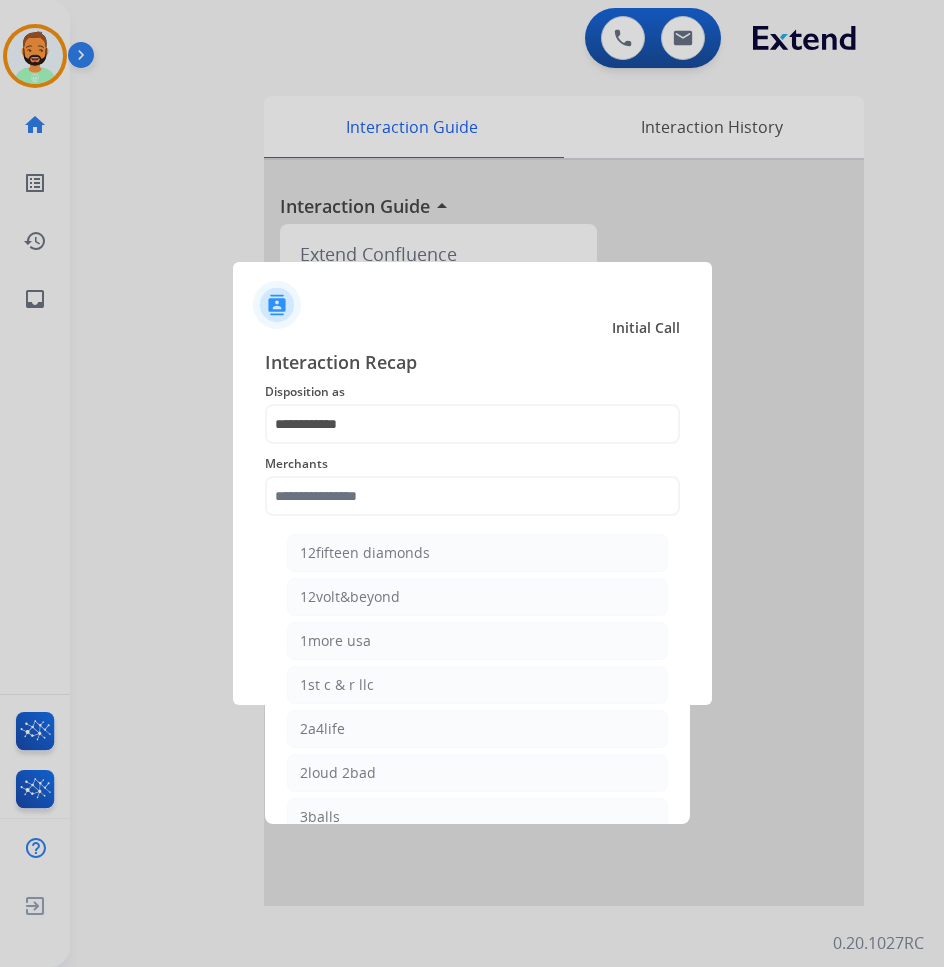 click on "Interaction Recap" 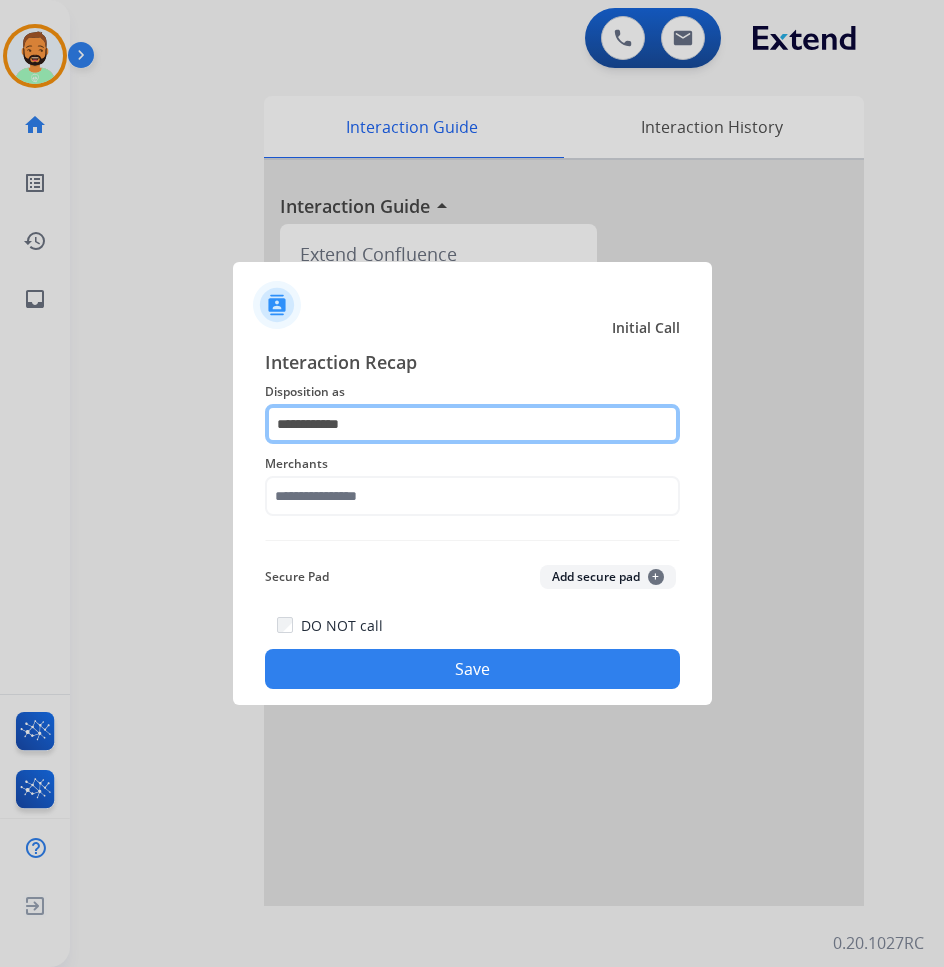 click on "**********" 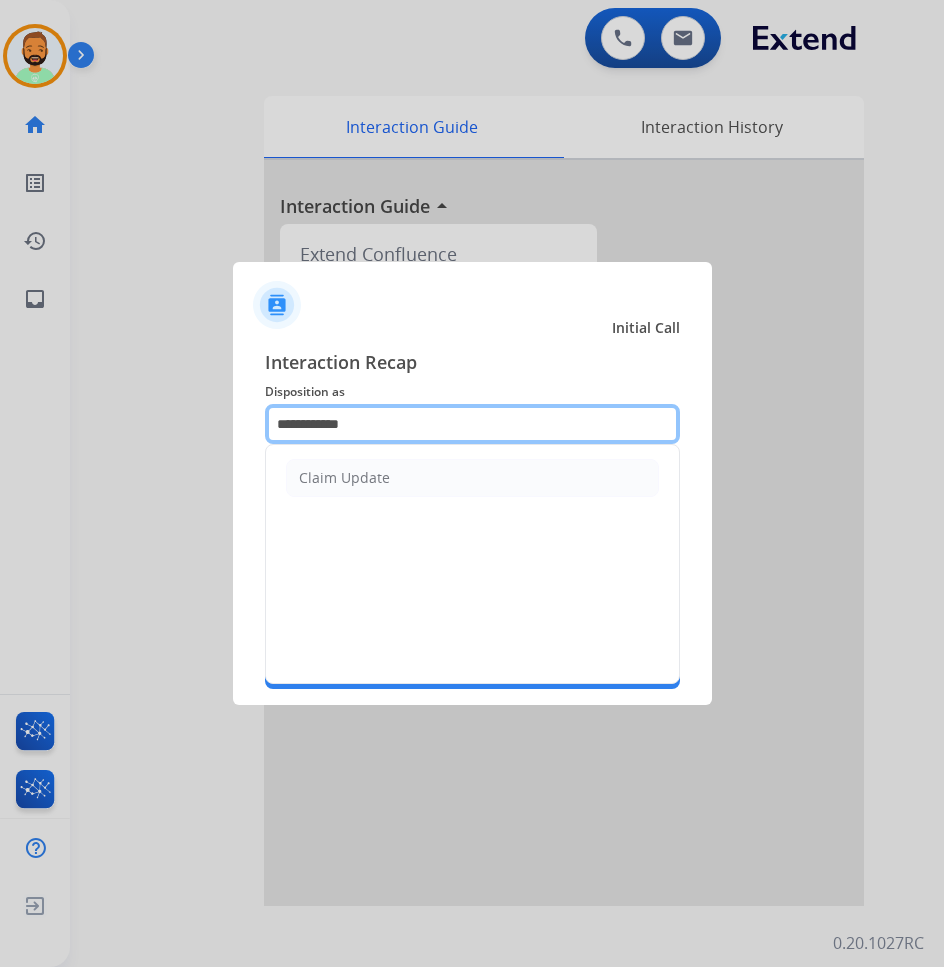 click on "**********" 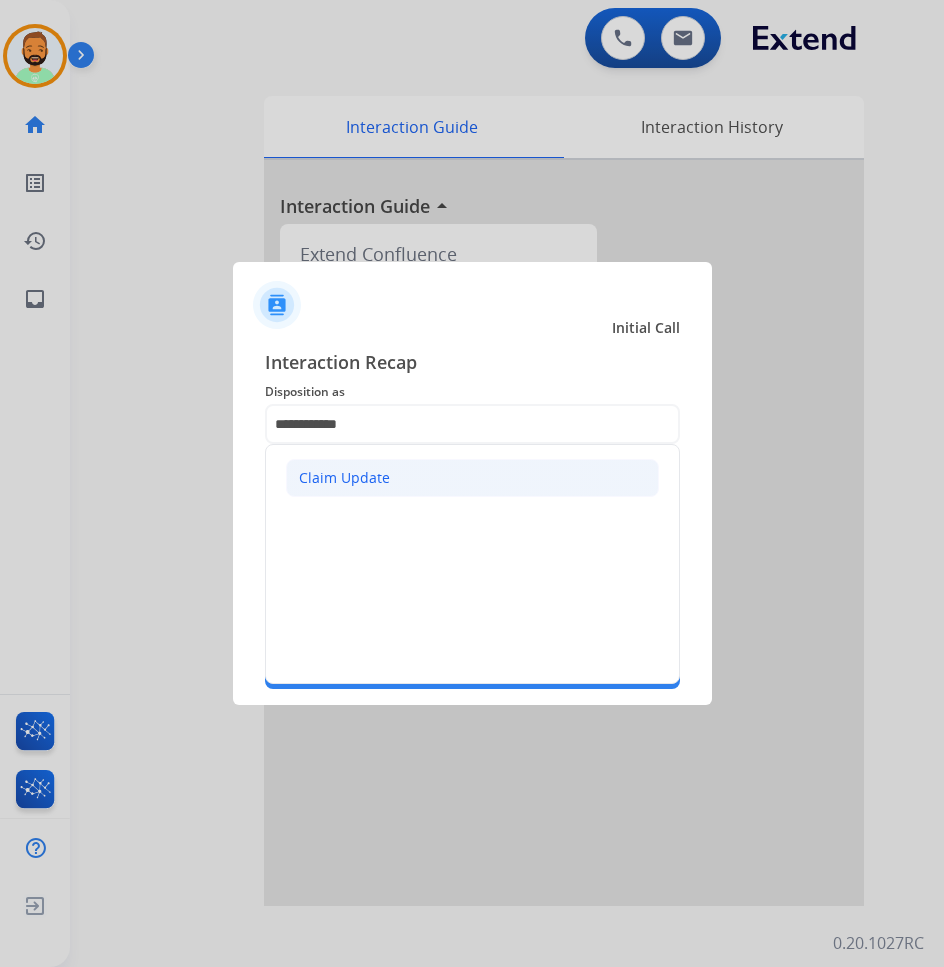 click on "Claim Update" 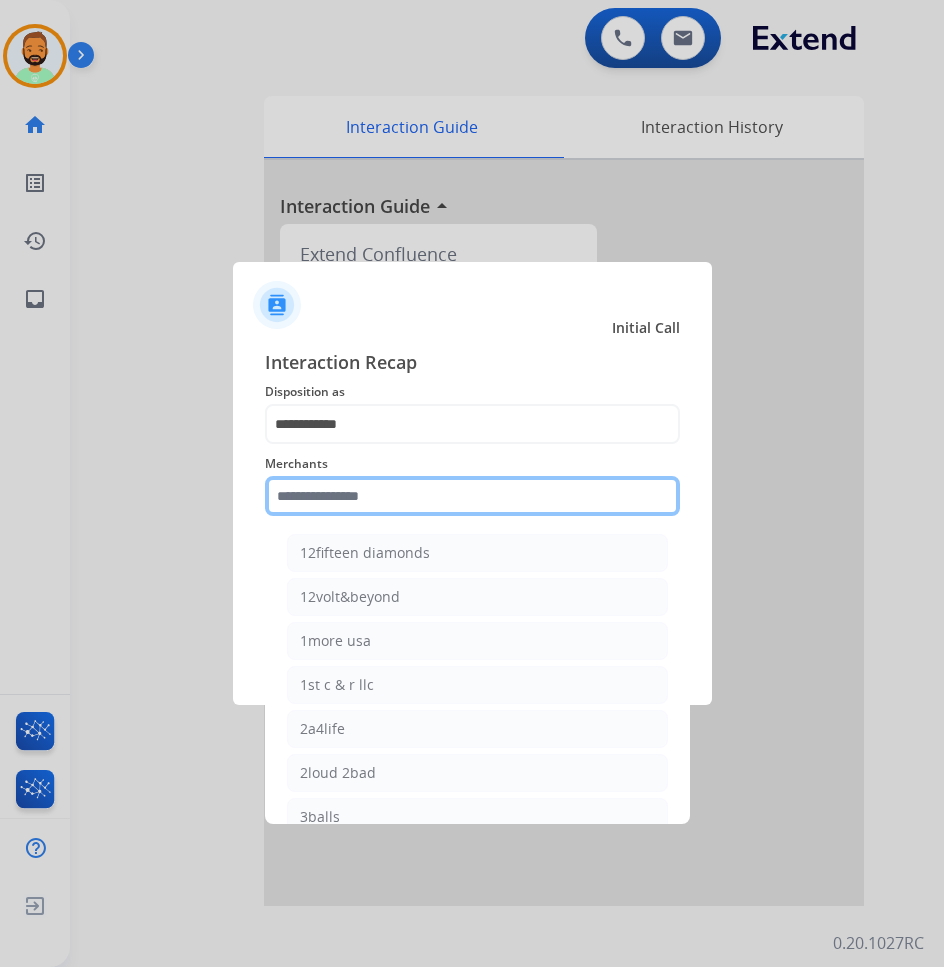 click 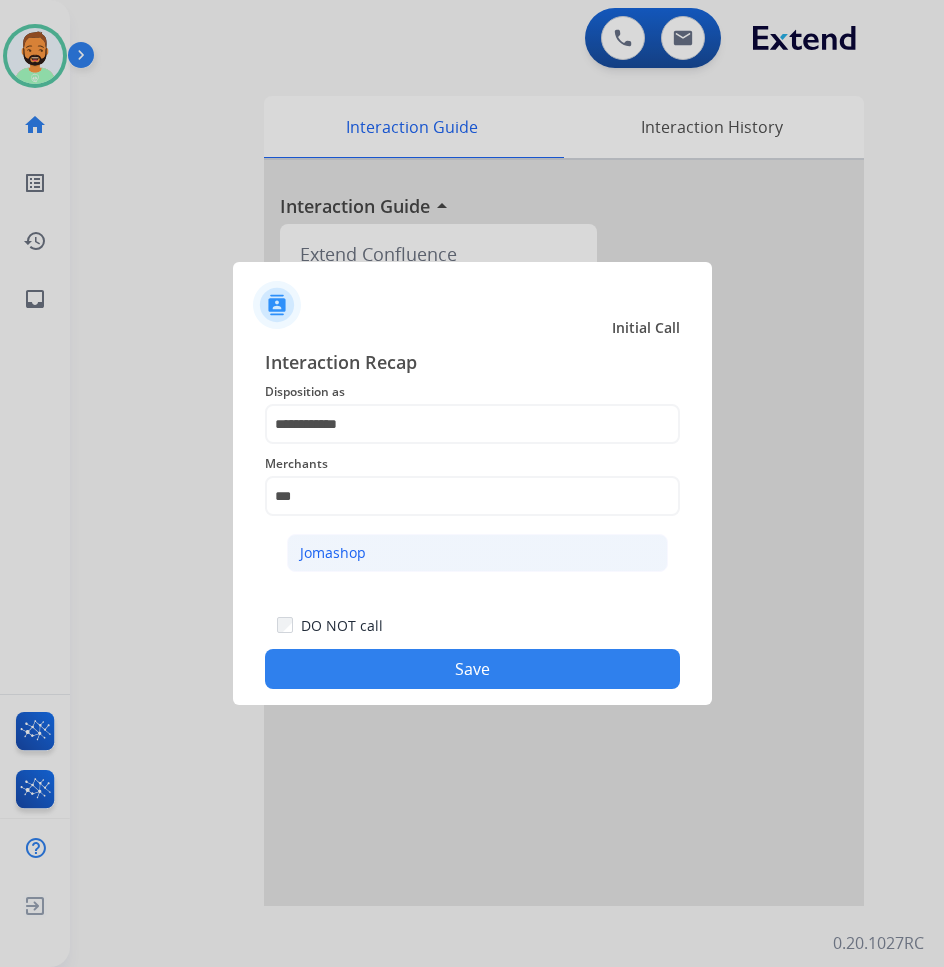 click on "Jomashop" 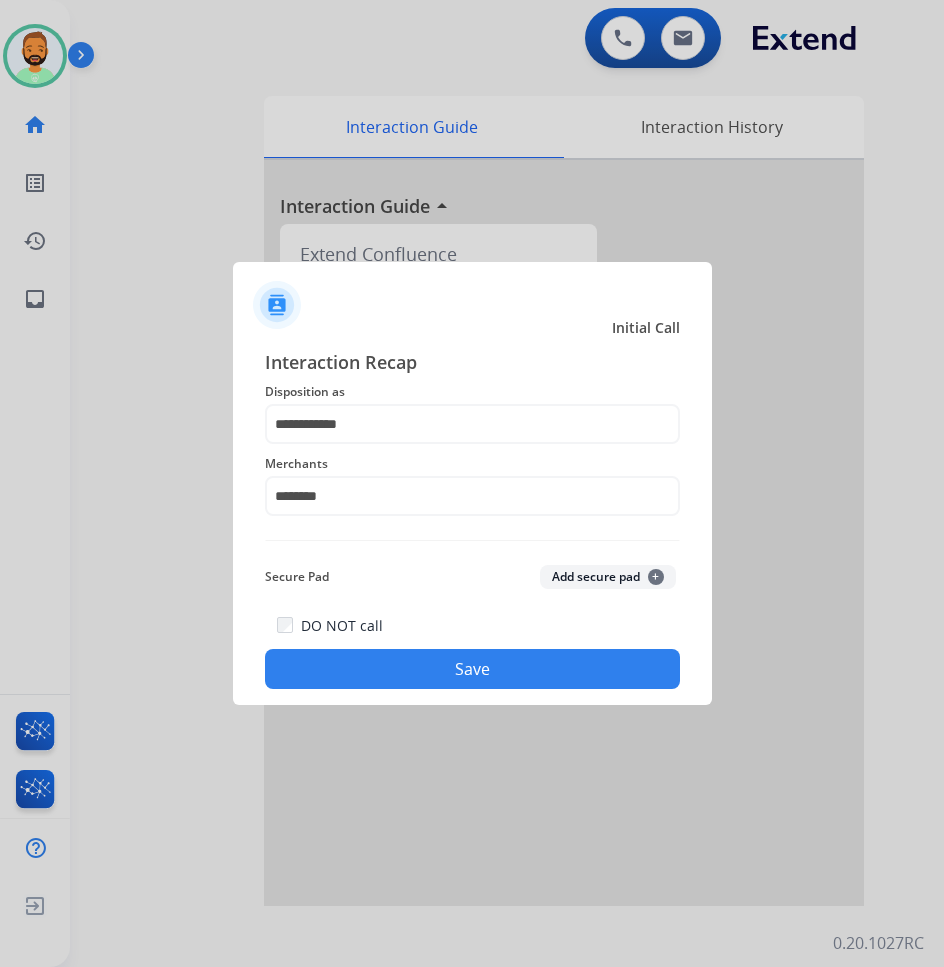 click on "DO NOT call   Save" 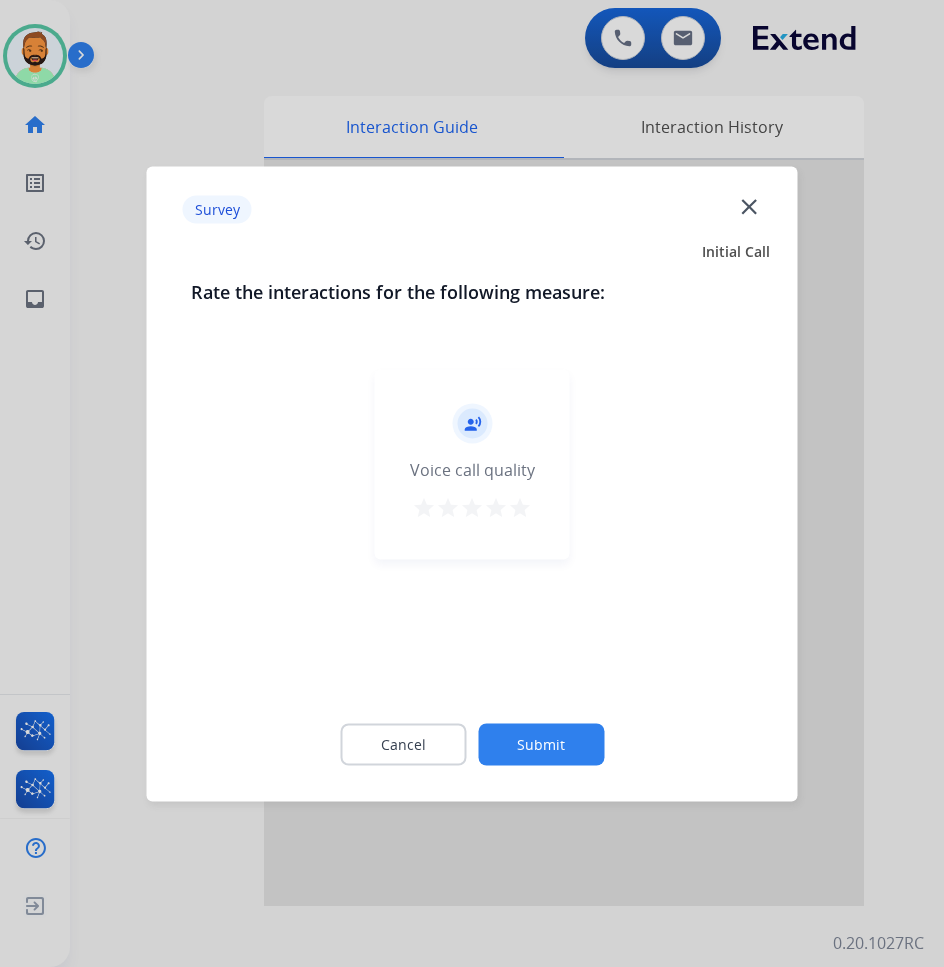 click on "Submit" 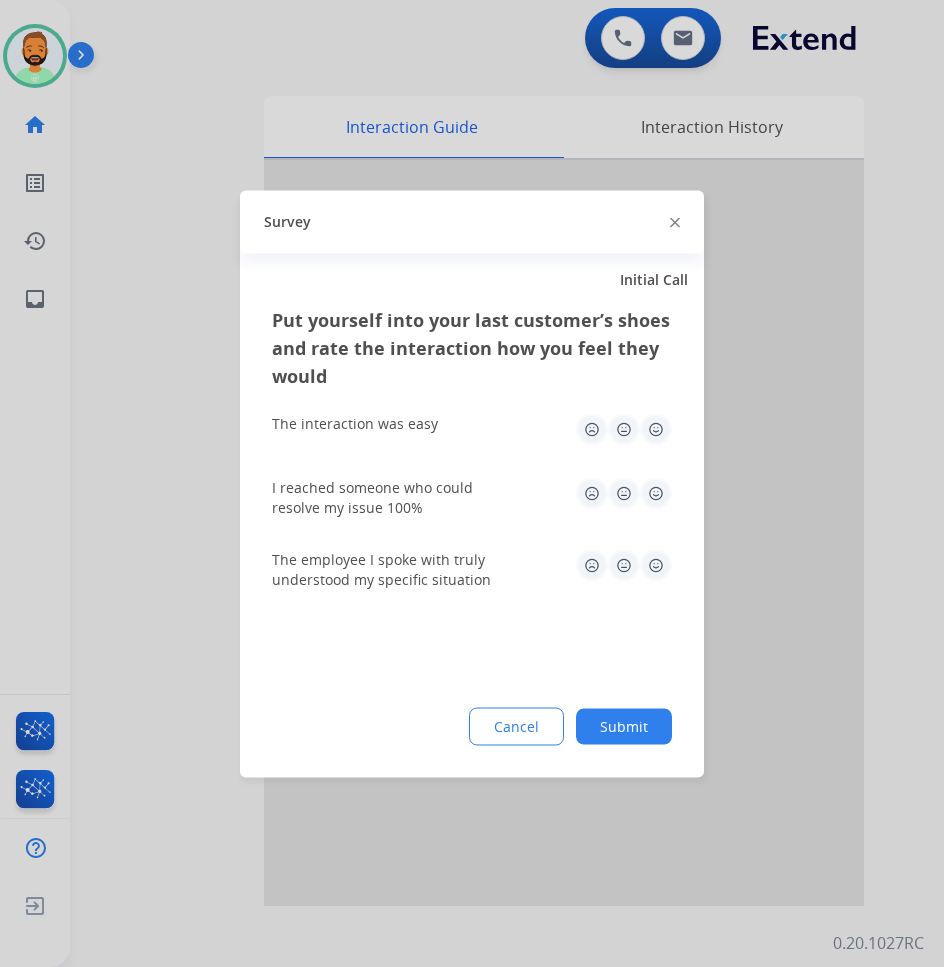 click on "Cancel Submit" 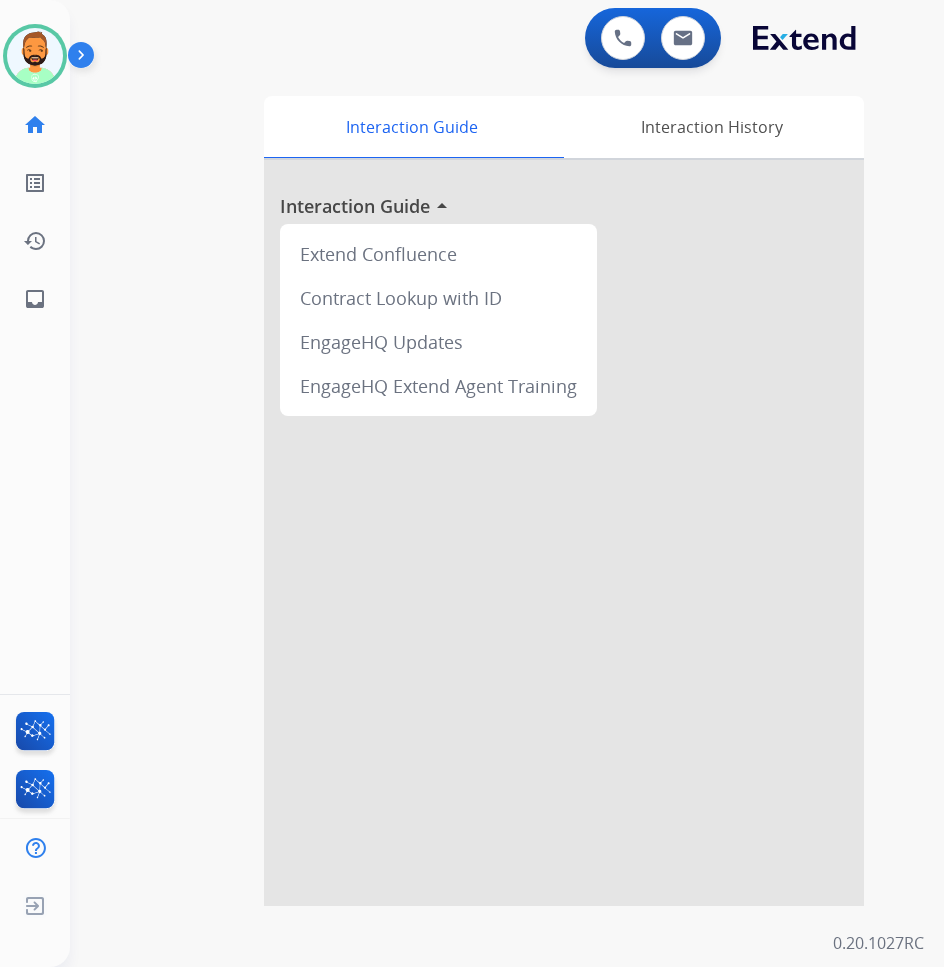 click at bounding box center (564, 533) 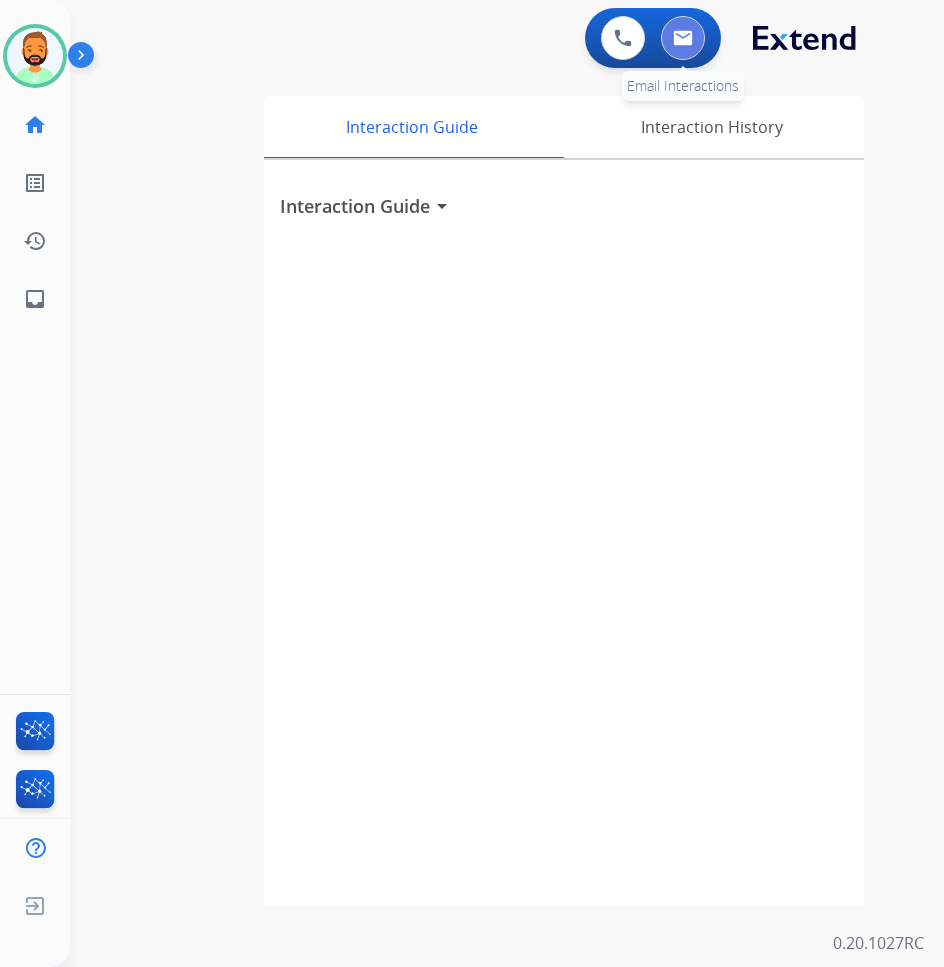click at bounding box center [683, 38] 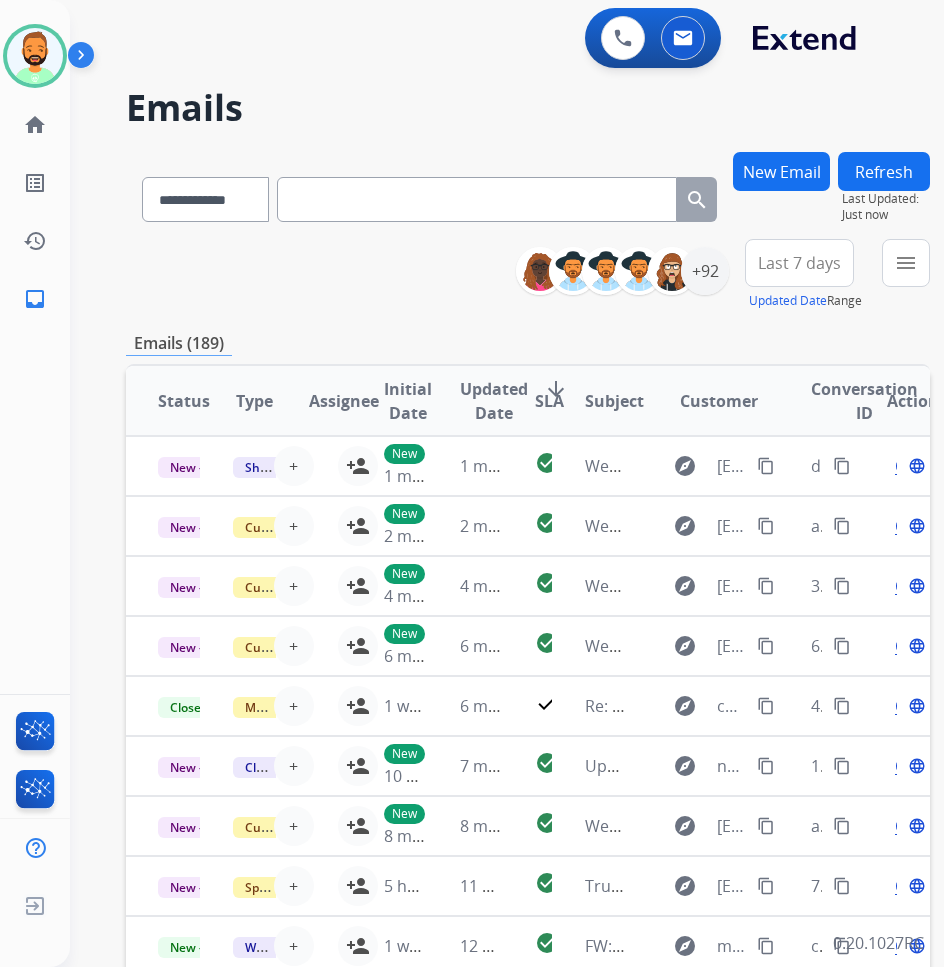 click on "Last 7 days" at bounding box center (799, 263) 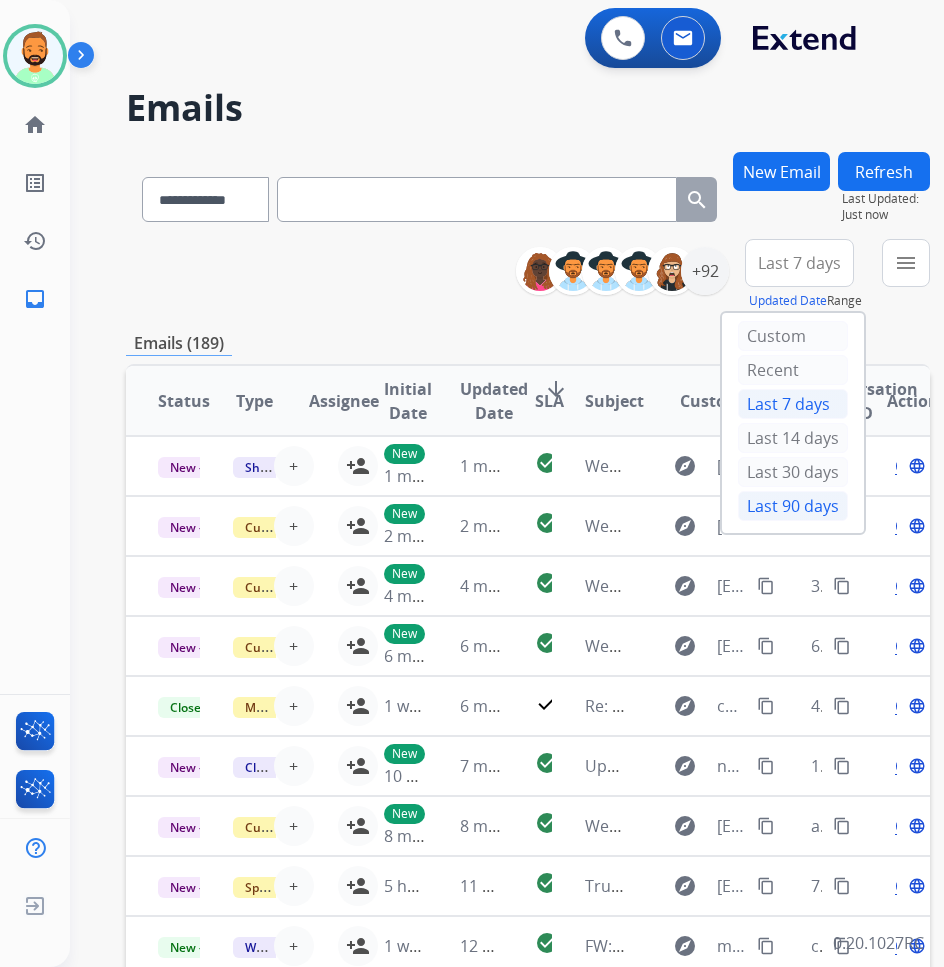 click on "Last 90 days" at bounding box center (793, 506) 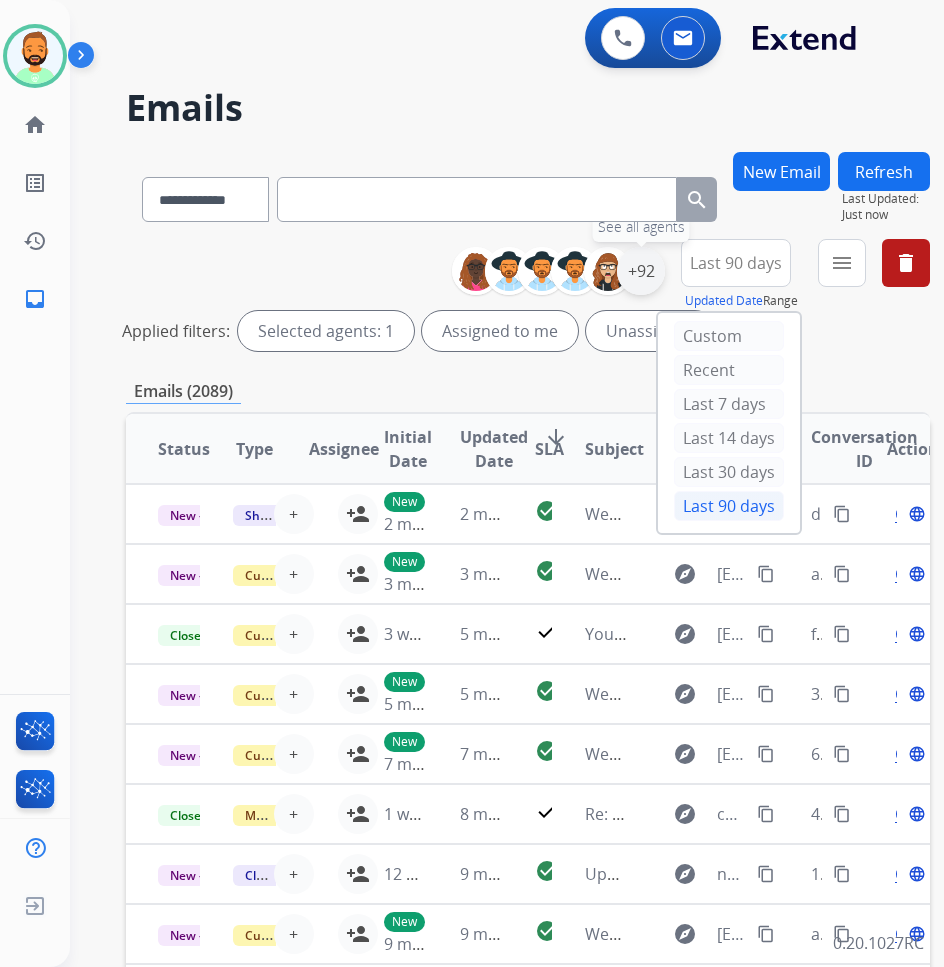 click on "+92" at bounding box center (641, 271) 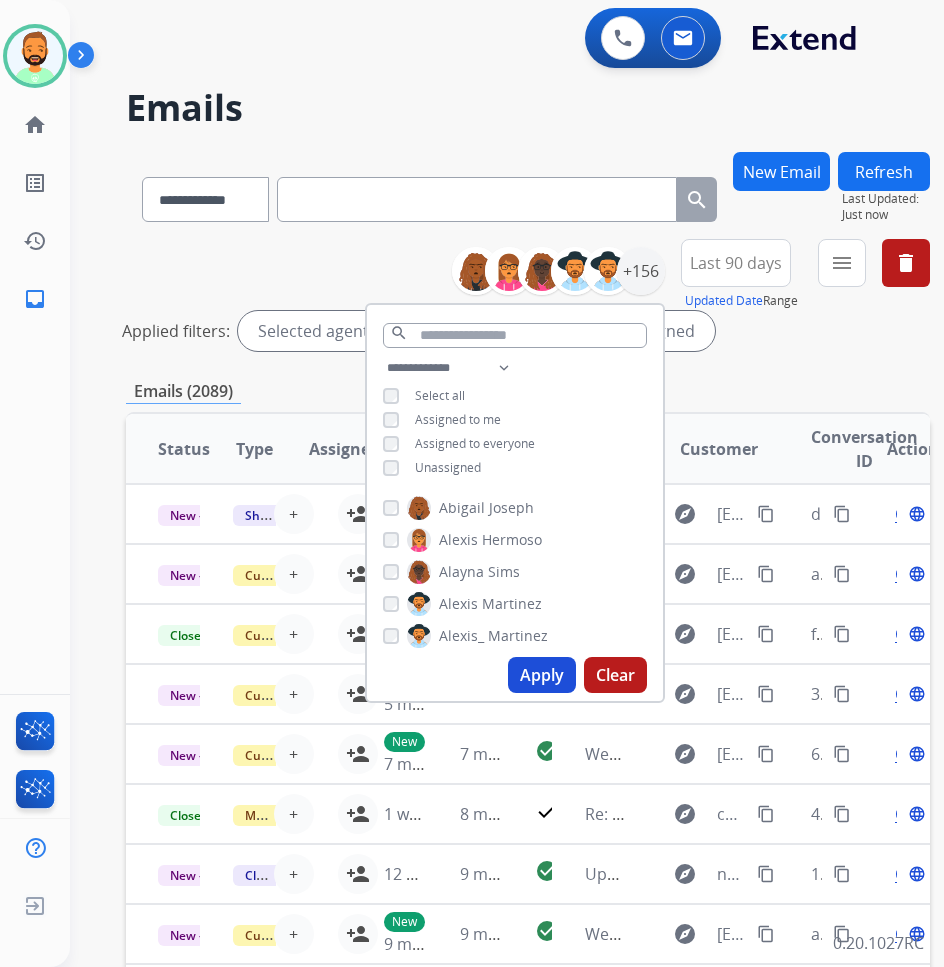 click on "Unassigned" at bounding box center [448, 467] 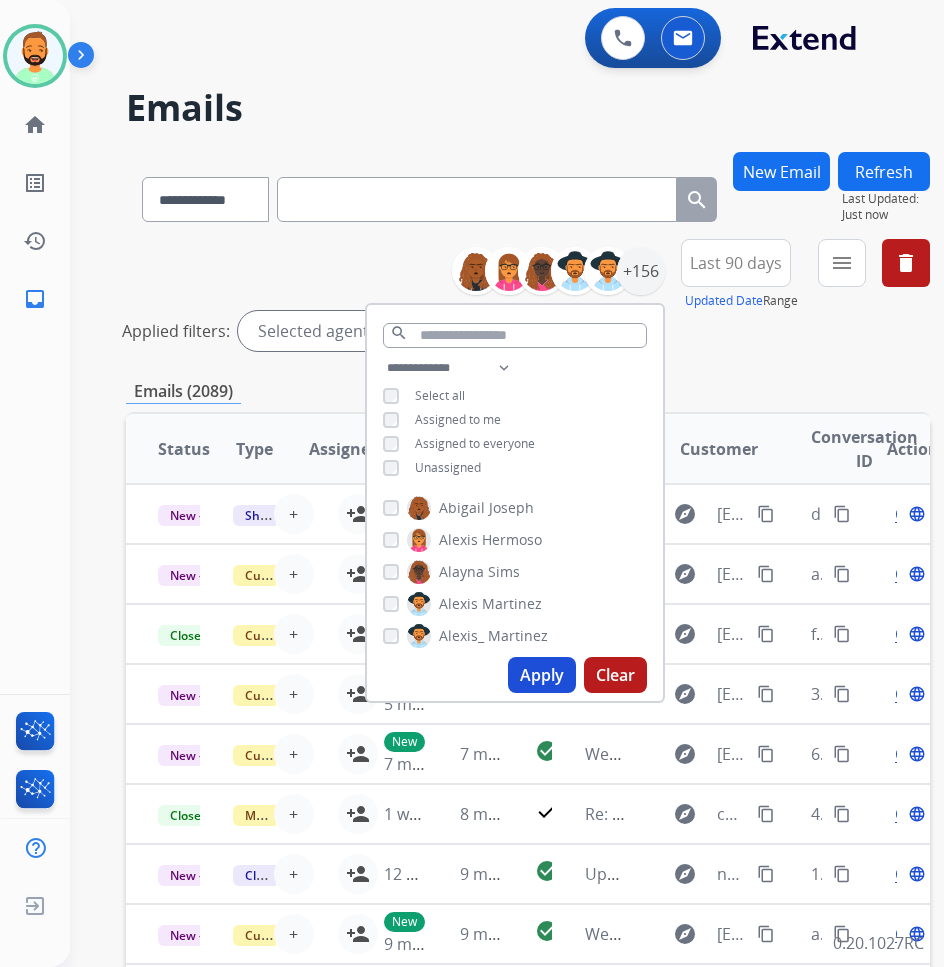 click on "Apply" at bounding box center [542, 675] 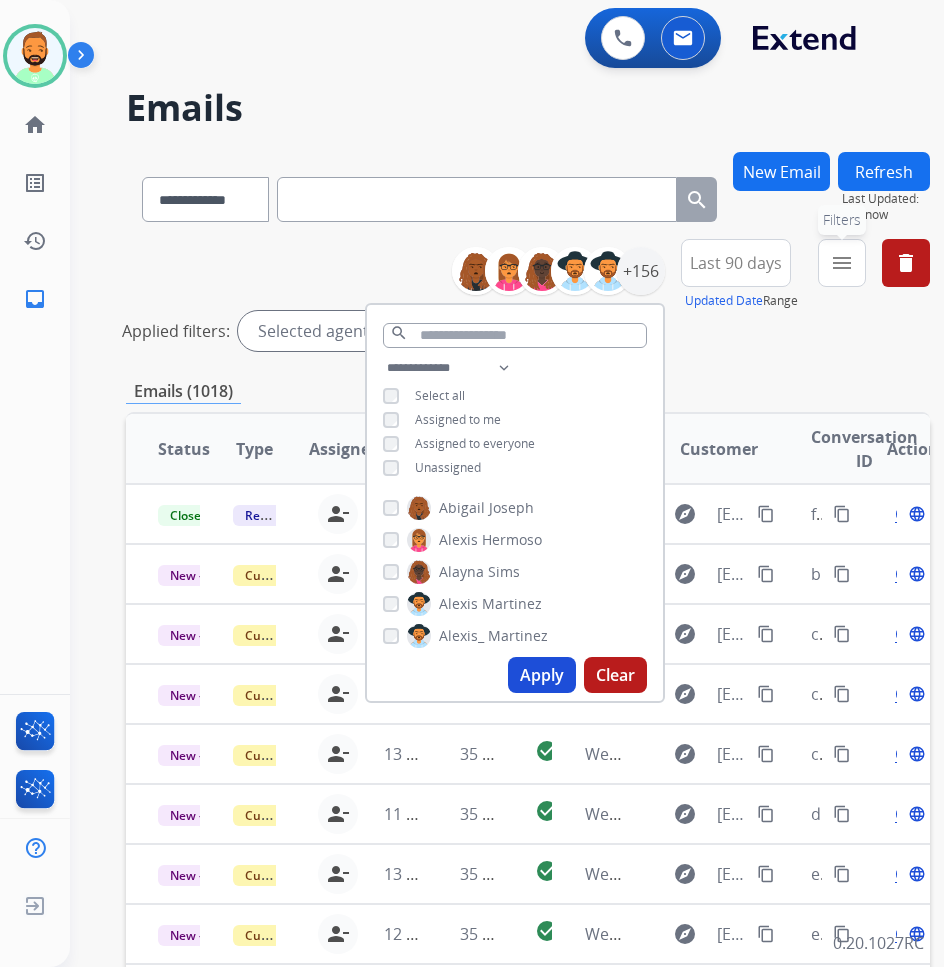 click on "menu  Filters" at bounding box center [842, 263] 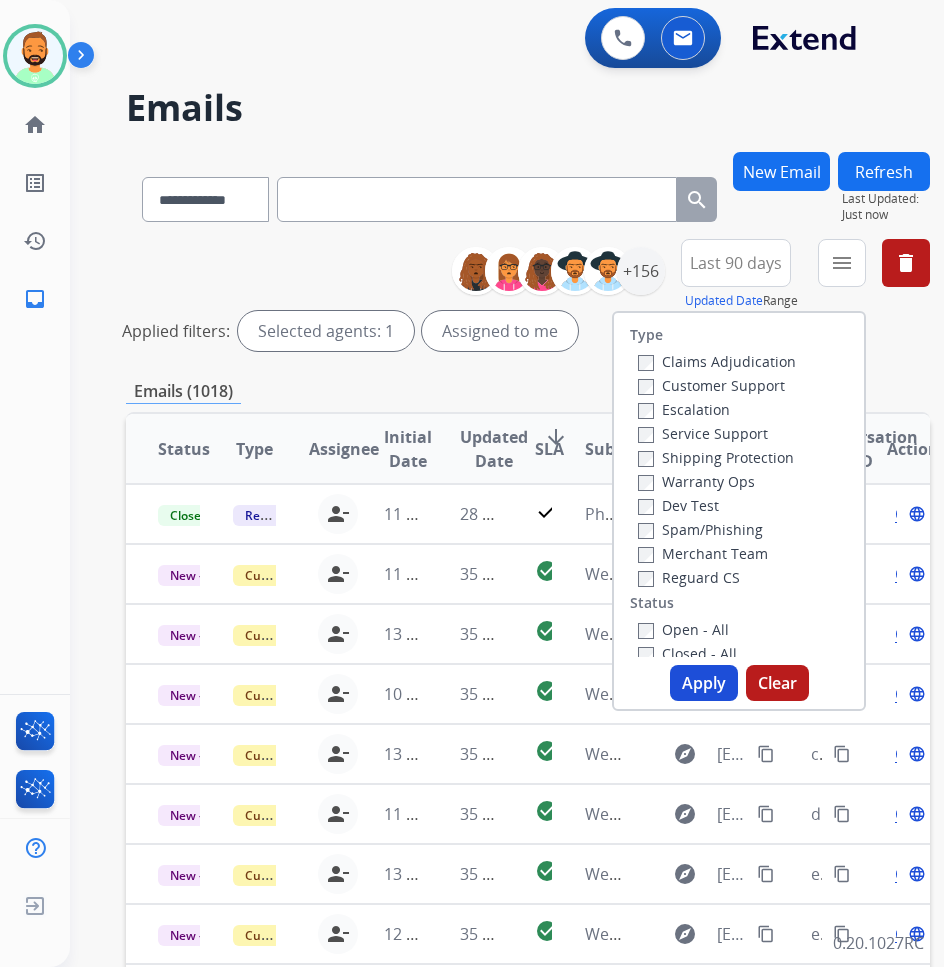click on "Customer Support" at bounding box center [711, 385] 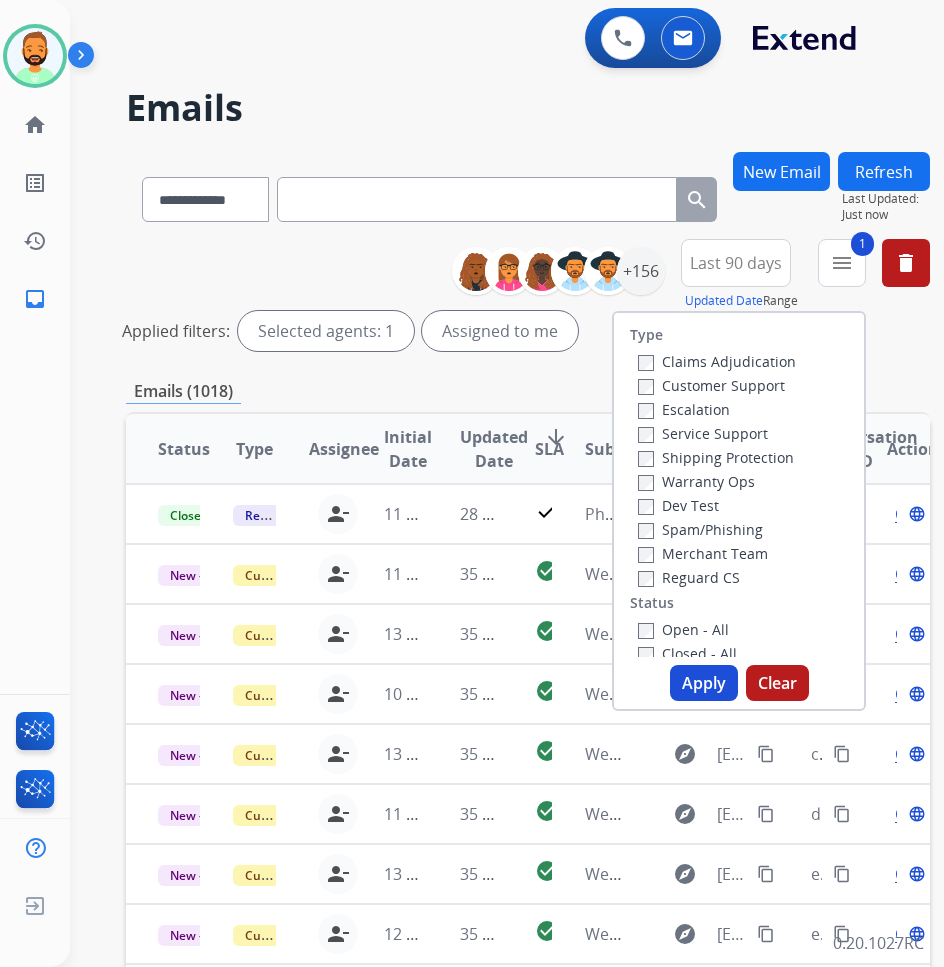 click on "Shipping Protection" at bounding box center (716, 457) 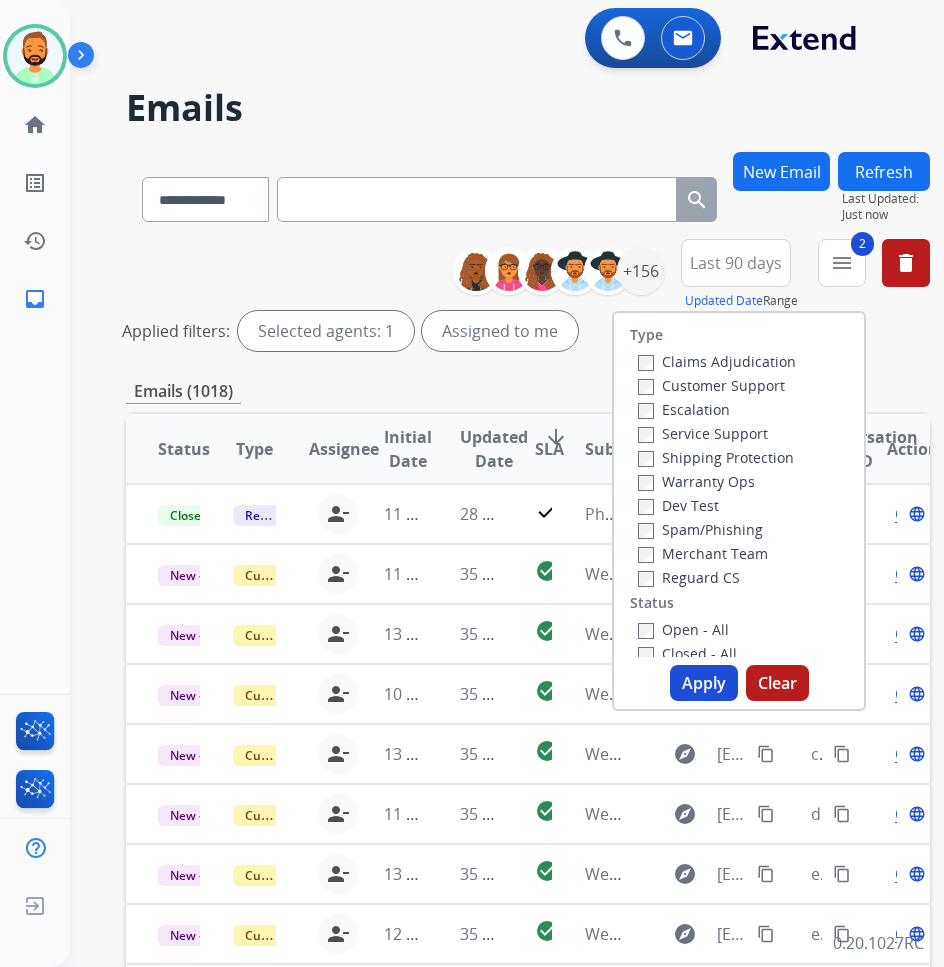 click on "Open - All" at bounding box center (683, 629) 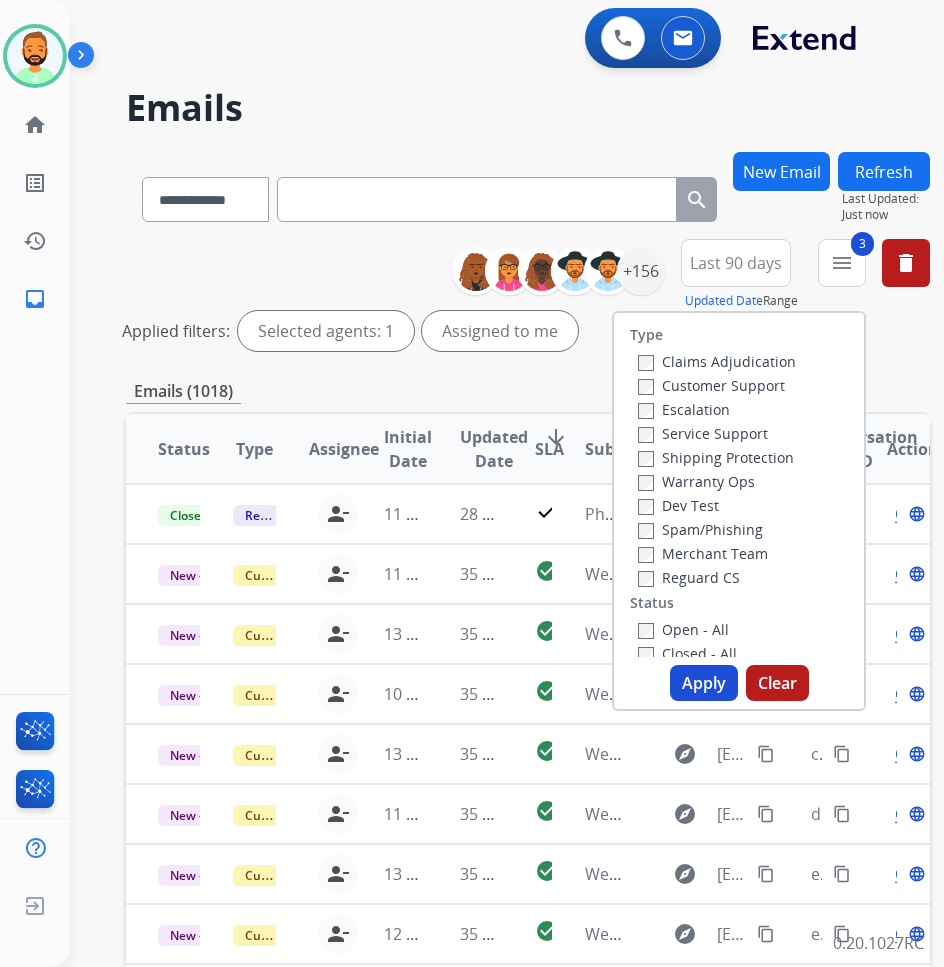 click on "Apply" at bounding box center (704, 683) 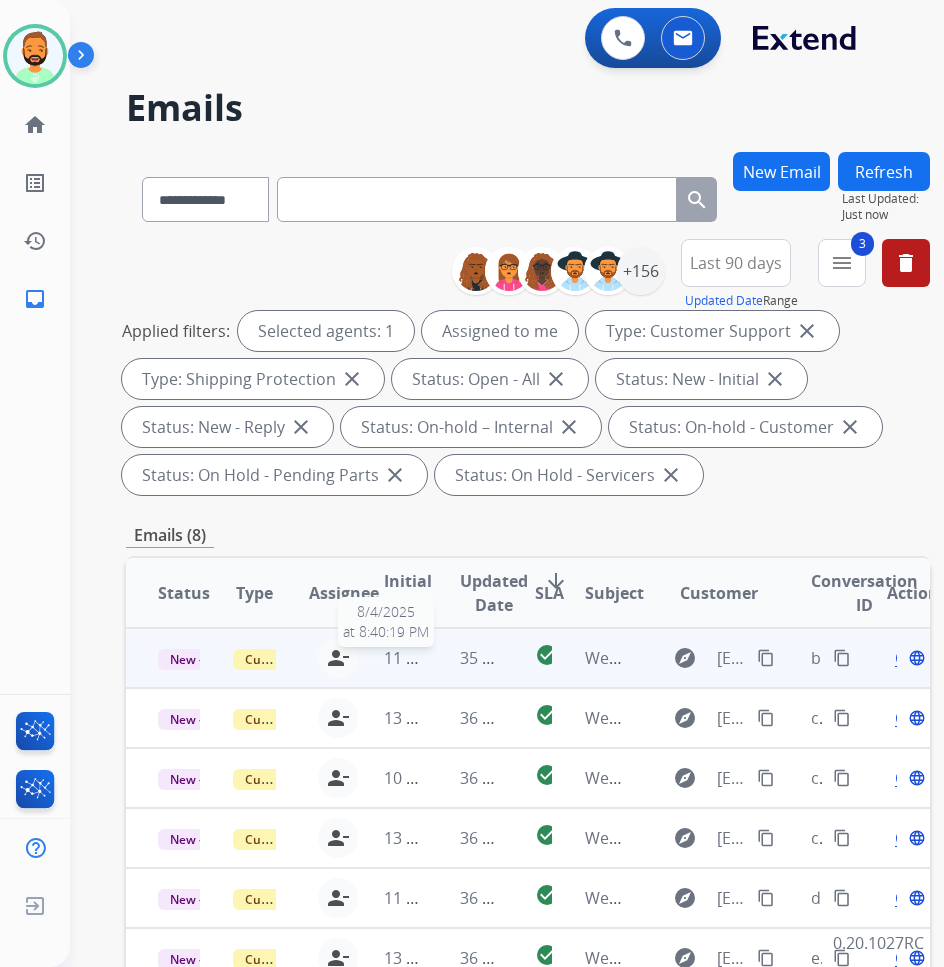 click on "11 hours ago" at bounding box center [433, 658] 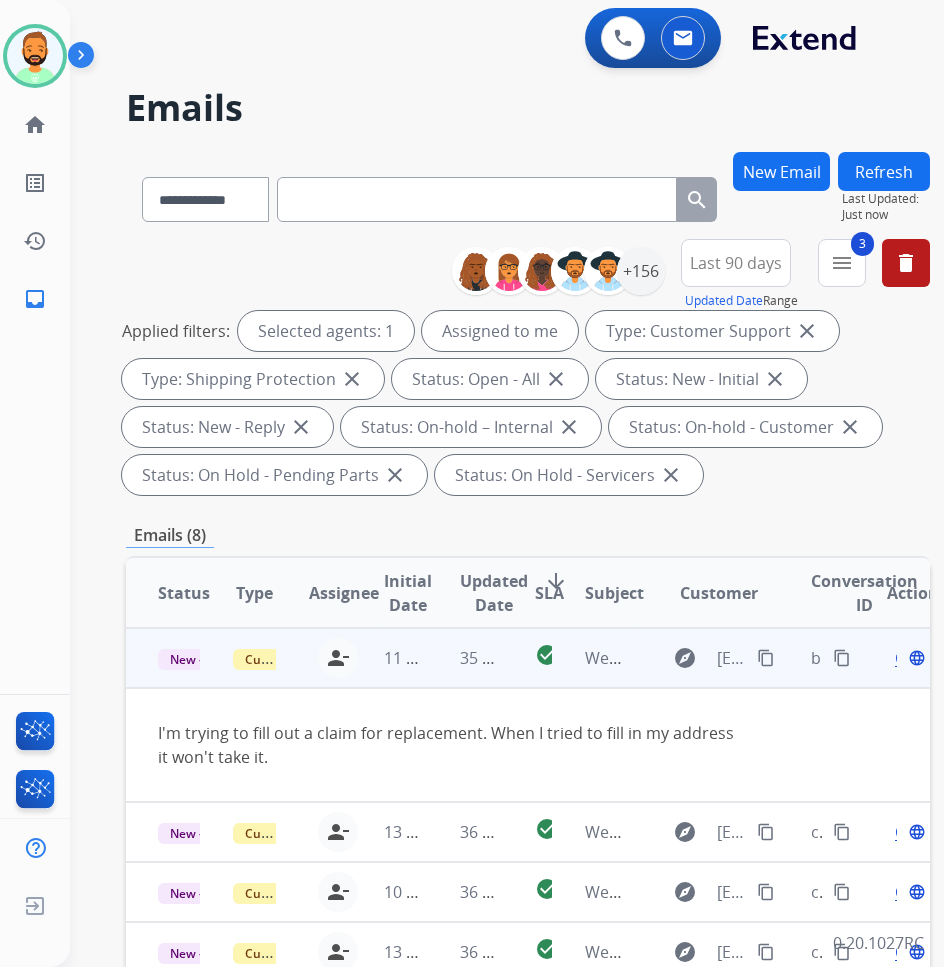 click on "content_copy" at bounding box center (766, 658) 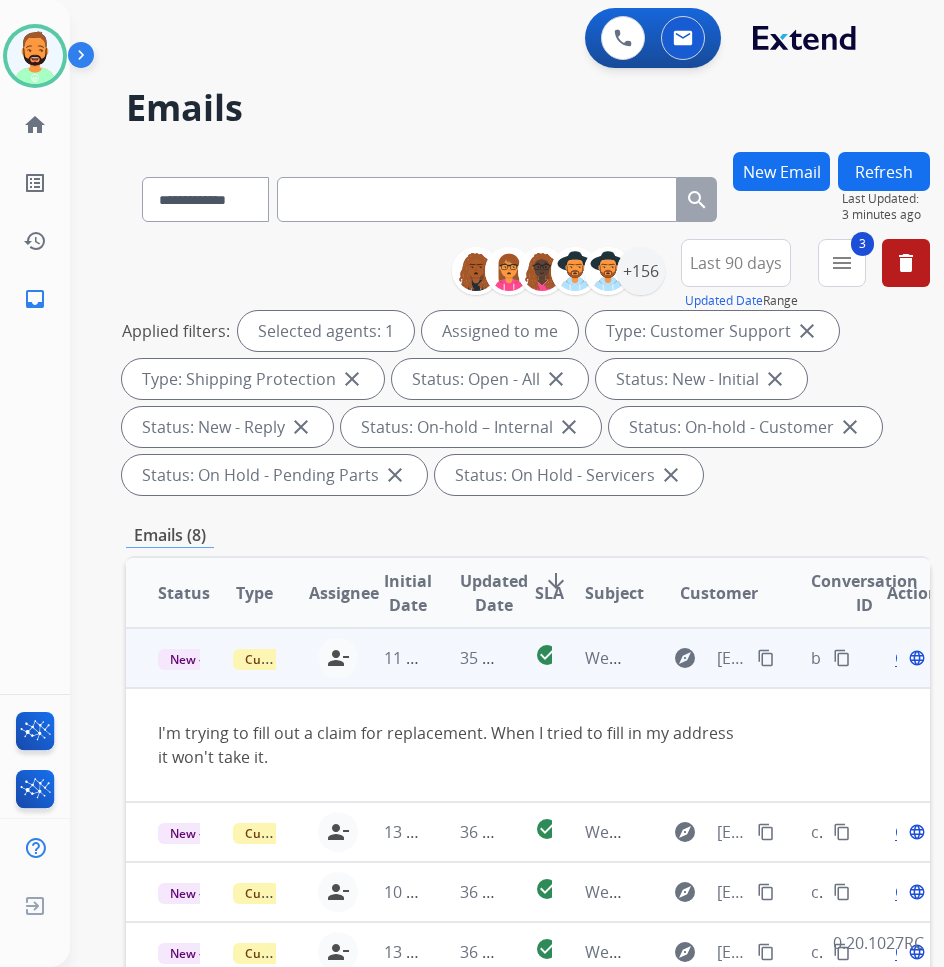 click on "Open" at bounding box center [915, 658] 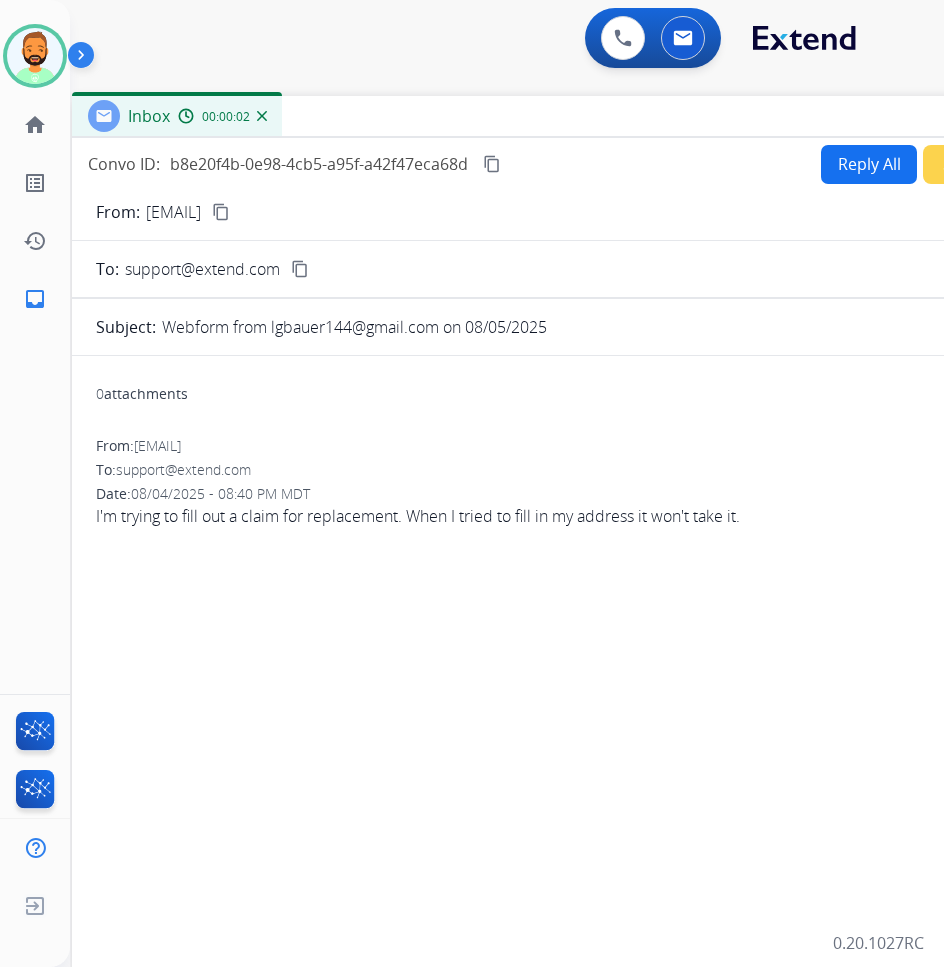 drag, startPoint x: 418, startPoint y: 159, endPoint x: 594, endPoint y: 133, distance: 177.9101 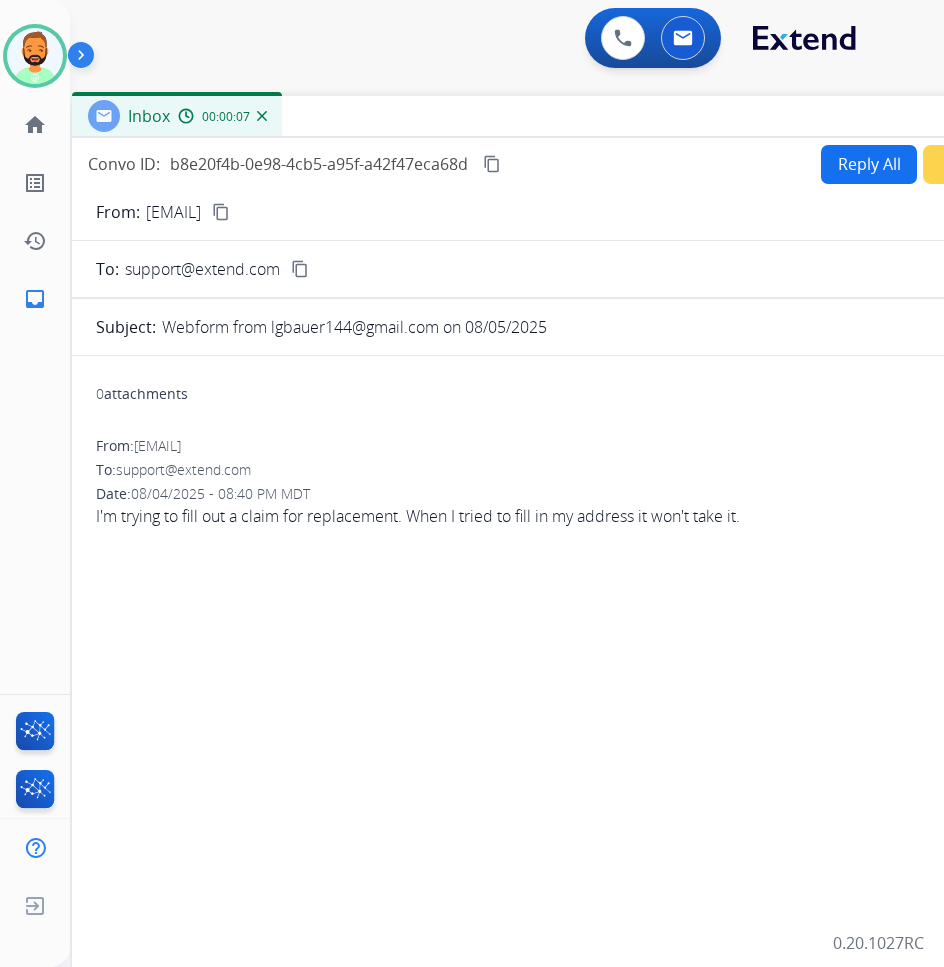 click on "Convo ID:  [UUID]  content_copy Reply All Secure Notes From:  [EMAIL]  content_copy To:  [EMAIL]  content_copy Subject:  Webform from [EMAIL] on [DATE]  0  attachments  From:  [EMAIL]   To:  [EMAIL]  Date:  [DATE] - [TIME] [TIMEZONE] I'm trying to fill out a claim for replacement. When I tried to fill in my address it won't take it." at bounding box center [572, 584] 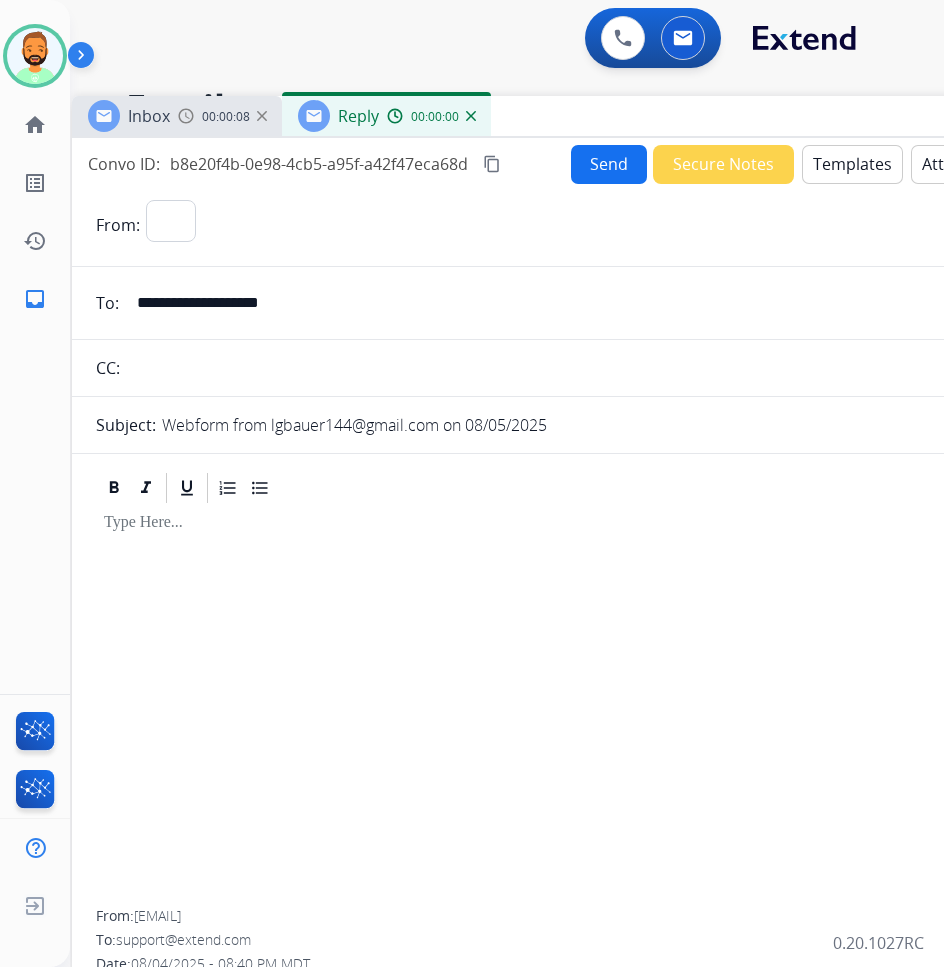 select on "**********" 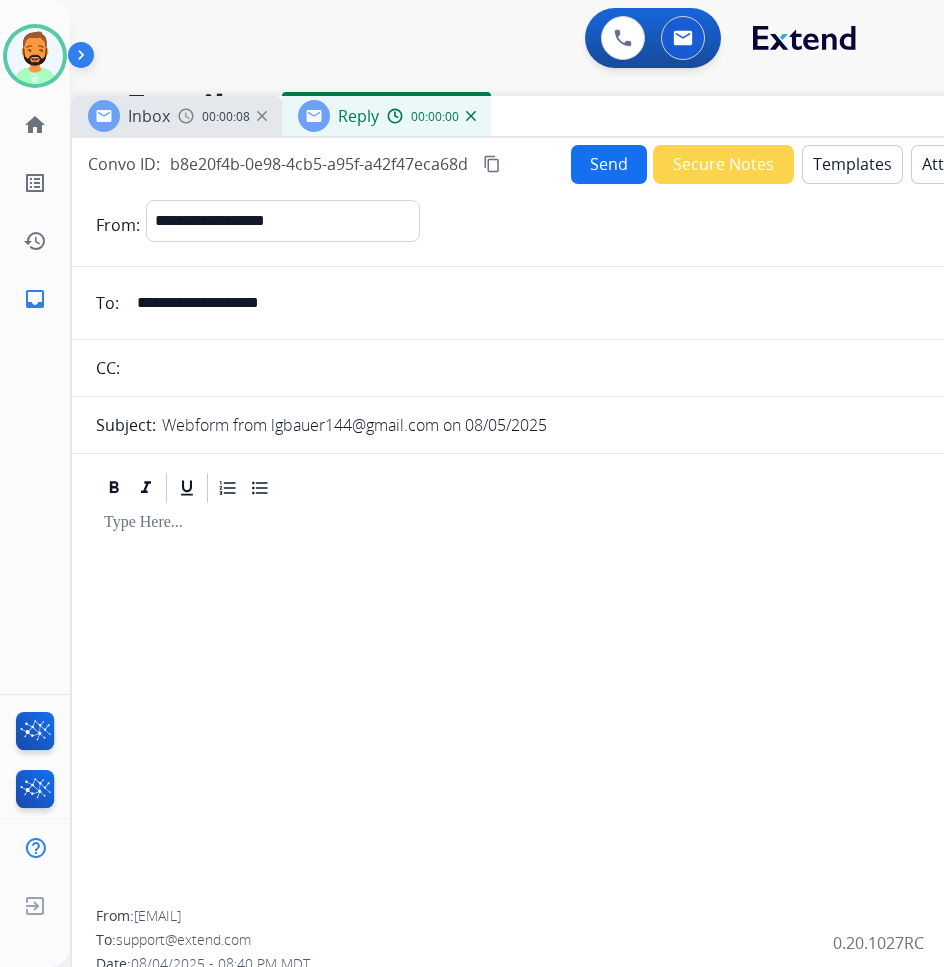 click on "Templates" at bounding box center [852, 164] 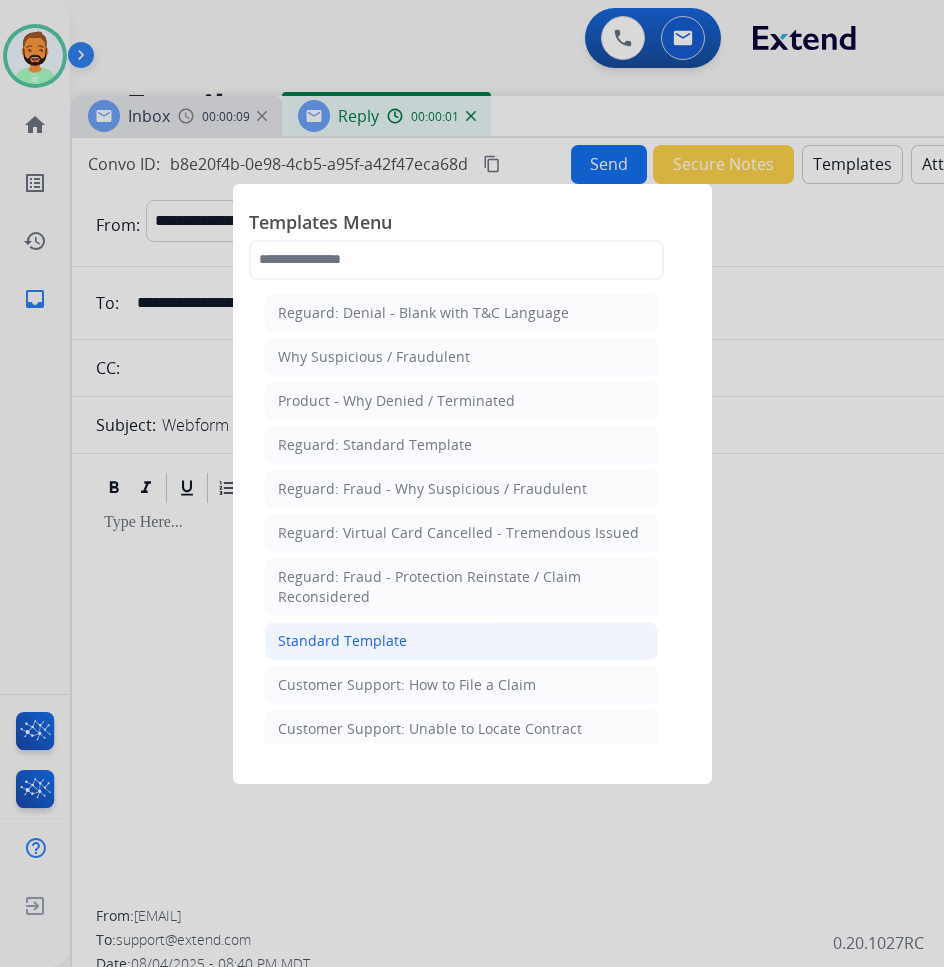 click on "Standard Template" 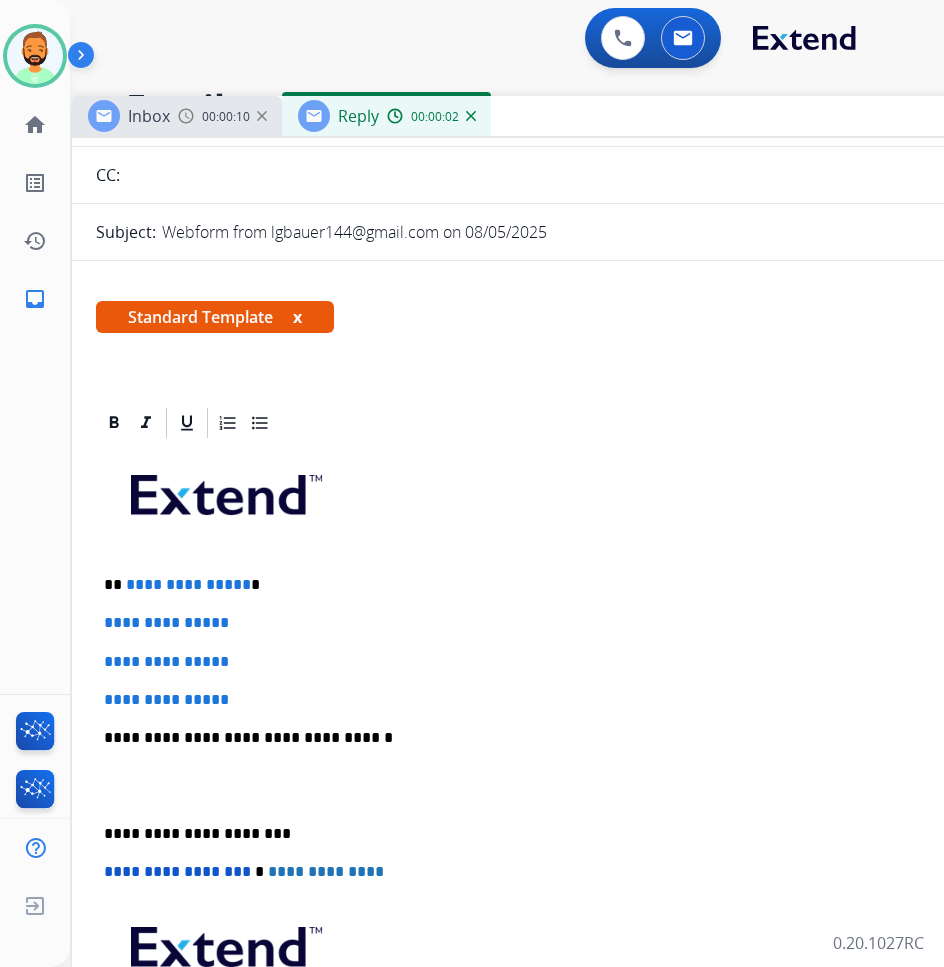 scroll, scrollTop: 200, scrollLeft: 0, axis: vertical 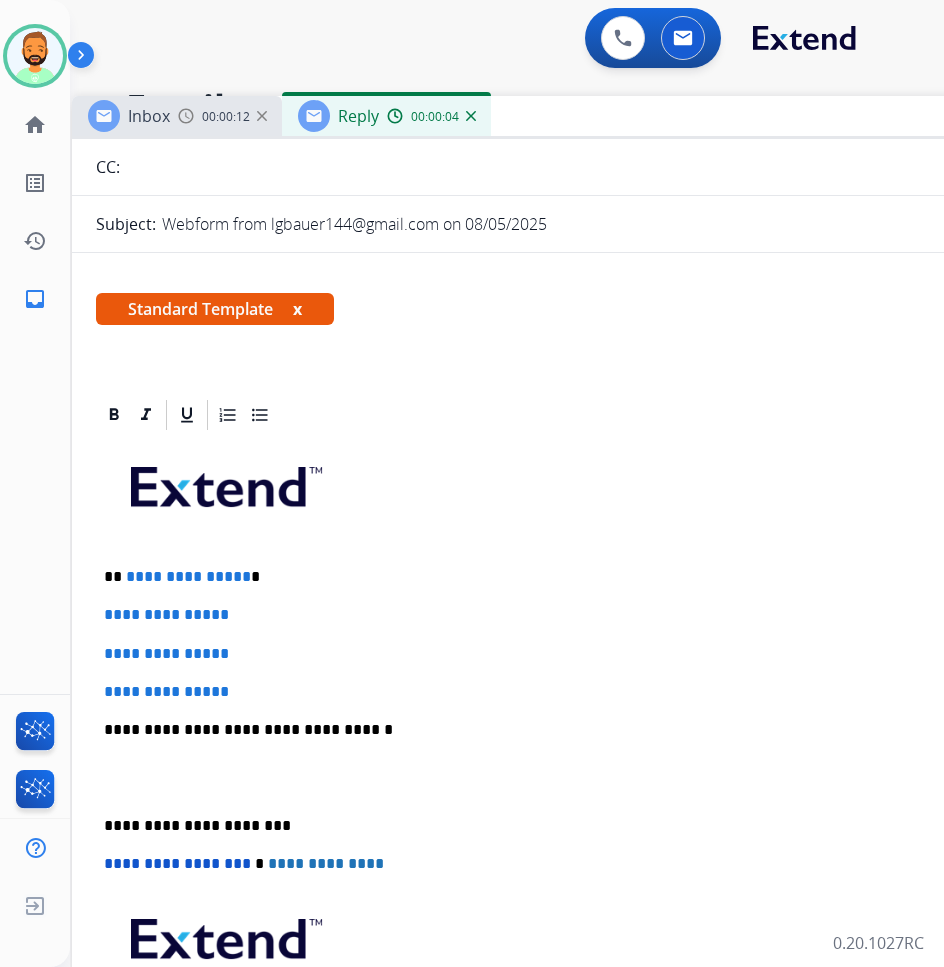 click on "**********" at bounding box center (564, 577) 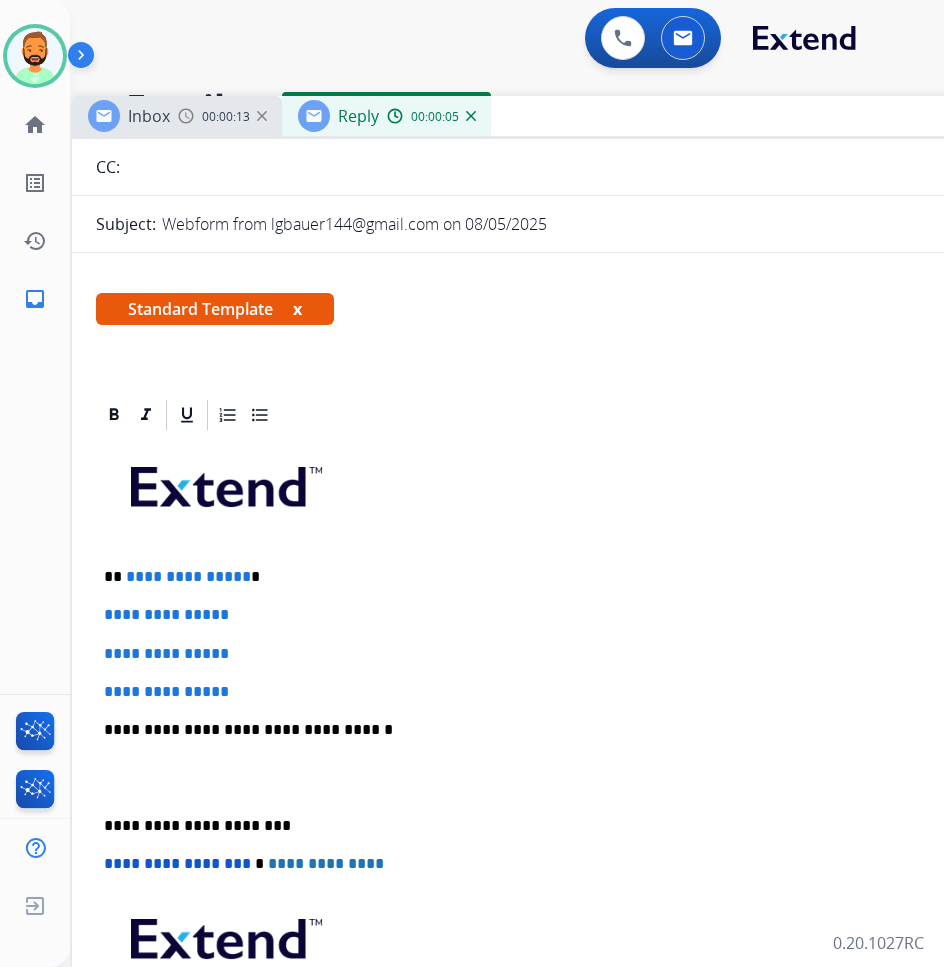 type 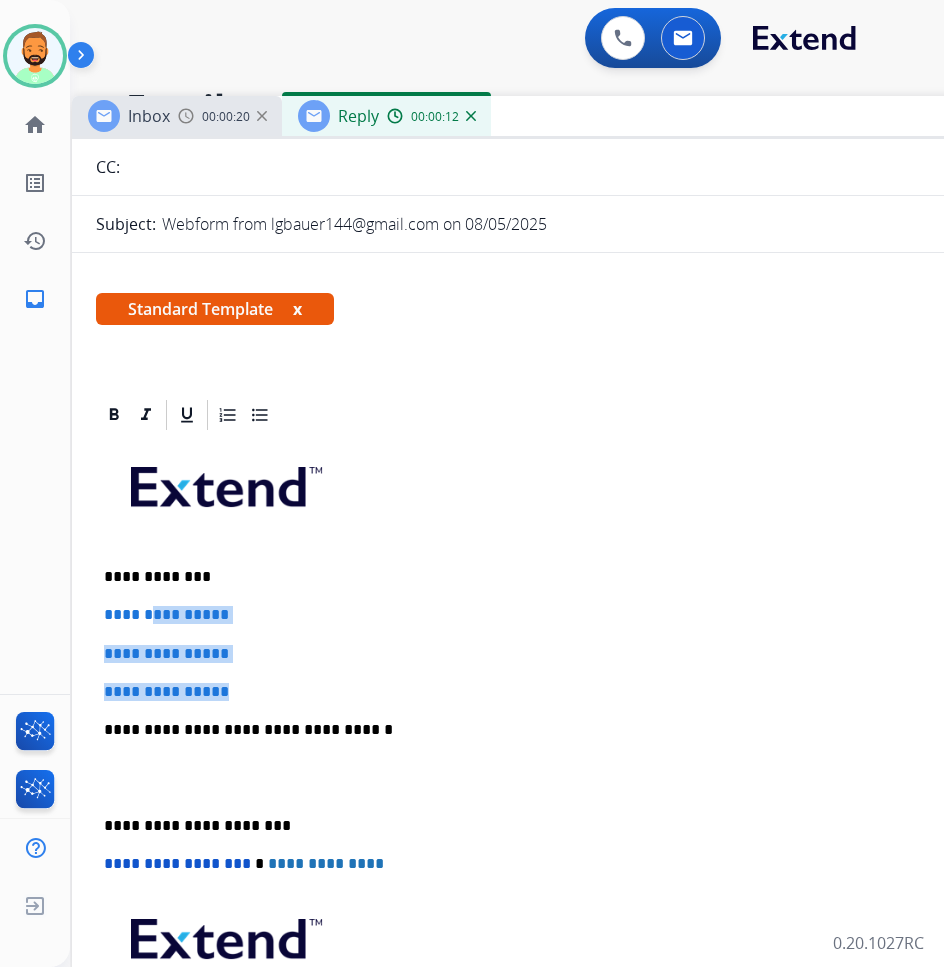 drag, startPoint x: 262, startPoint y: 684, endPoint x: 157, endPoint y: 607, distance: 130.20752 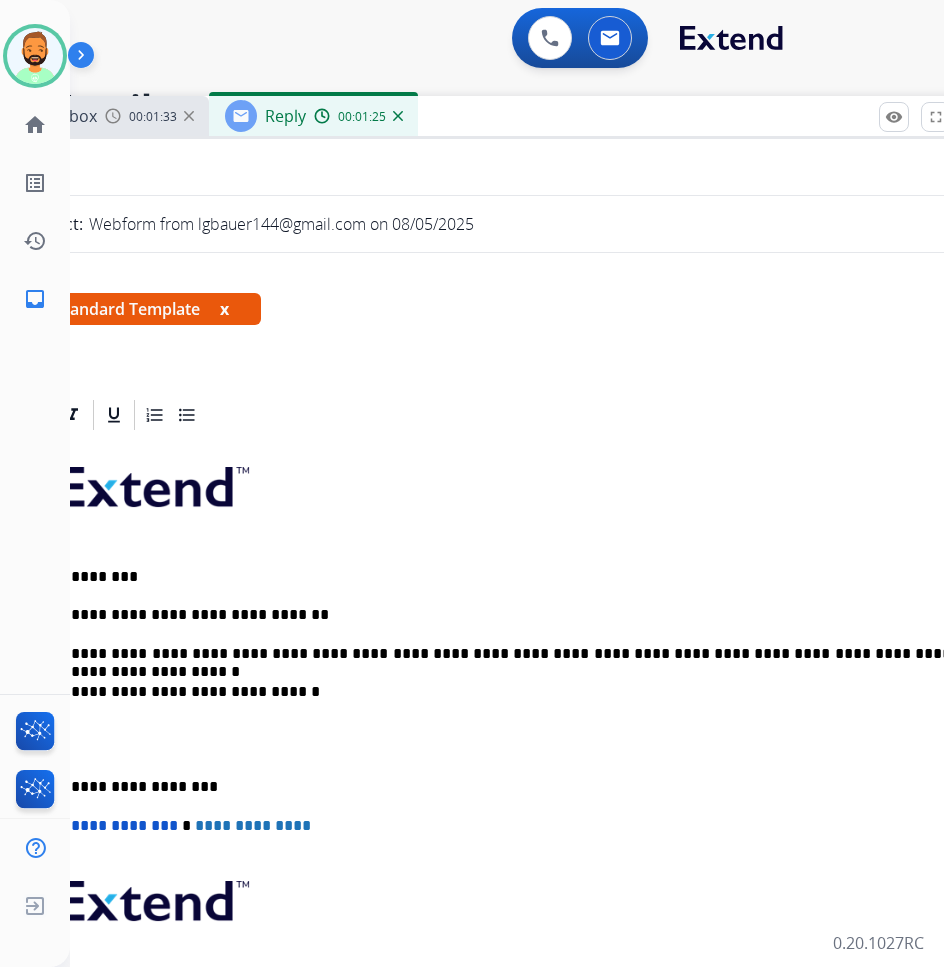 scroll, scrollTop: 0, scrollLeft: 50, axis: horizontal 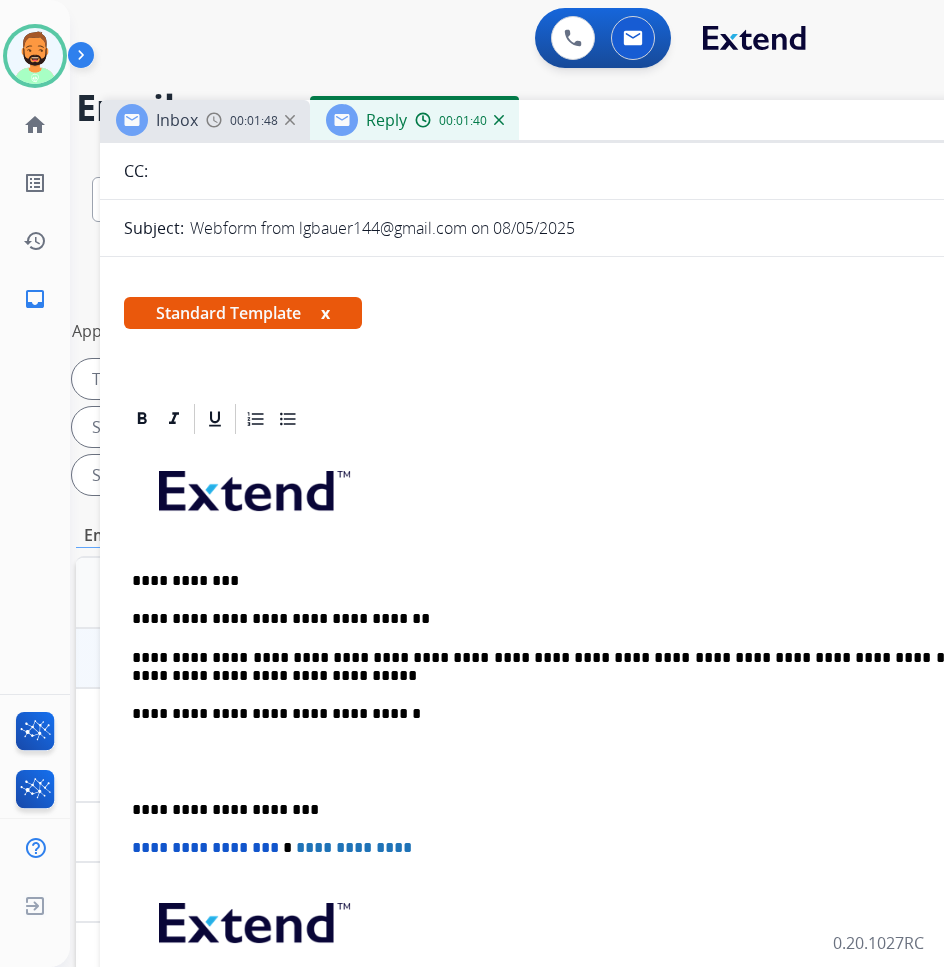 drag, startPoint x: 558, startPoint y: 131, endPoint x: 593, endPoint y: 122, distance: 36.138622 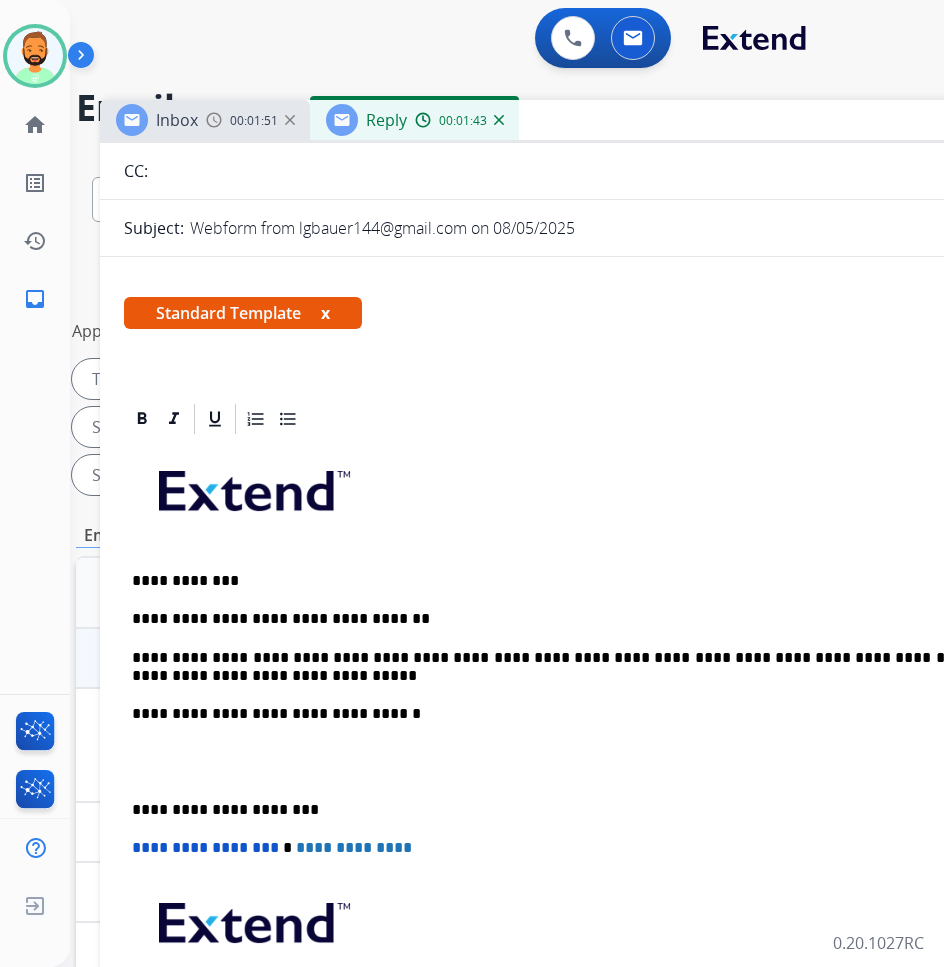 click on "**********" at bounding box center (600, 771) 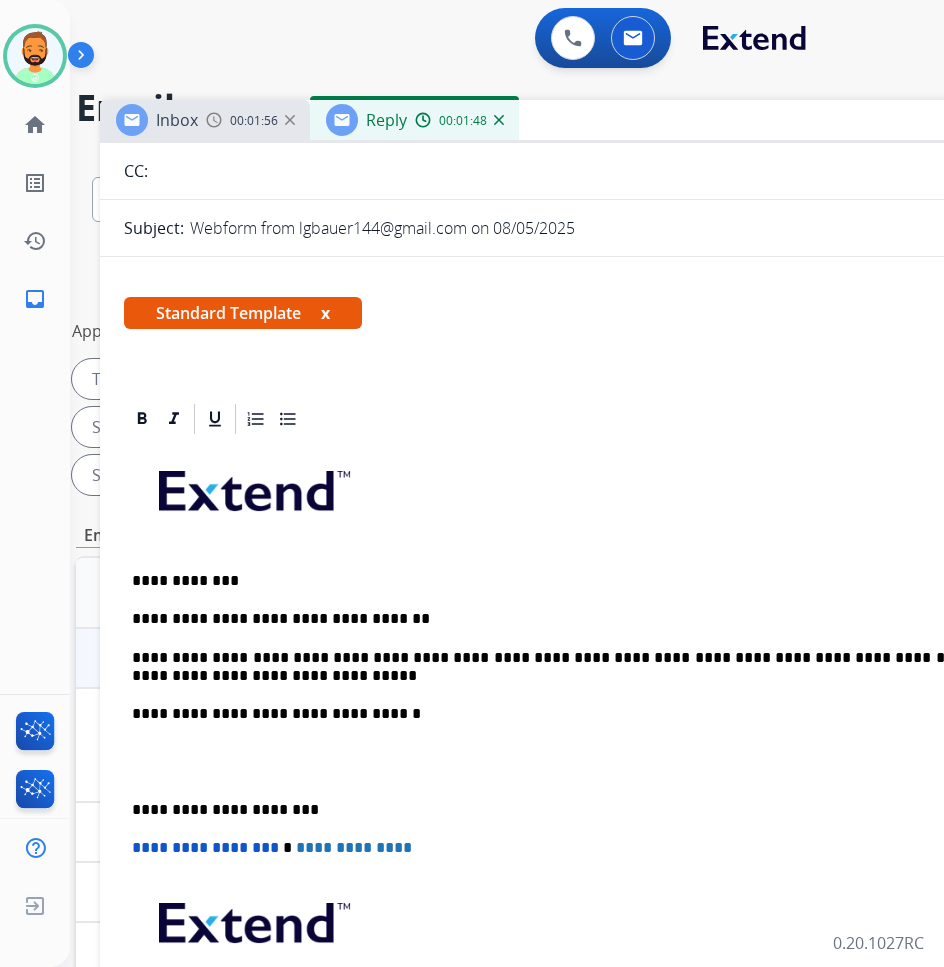 click on "**********" at bounding box center (600, 771) 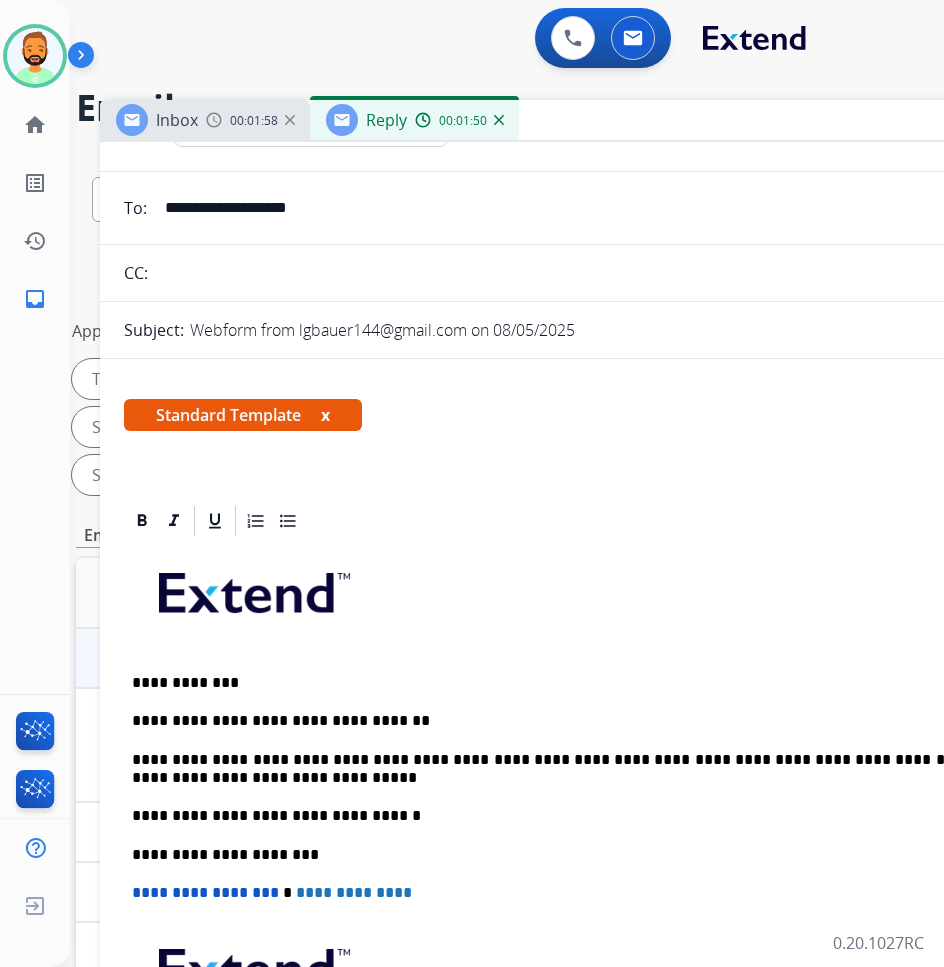 scroll, scrollTop: 0, scrollLeft: 0, axis: both 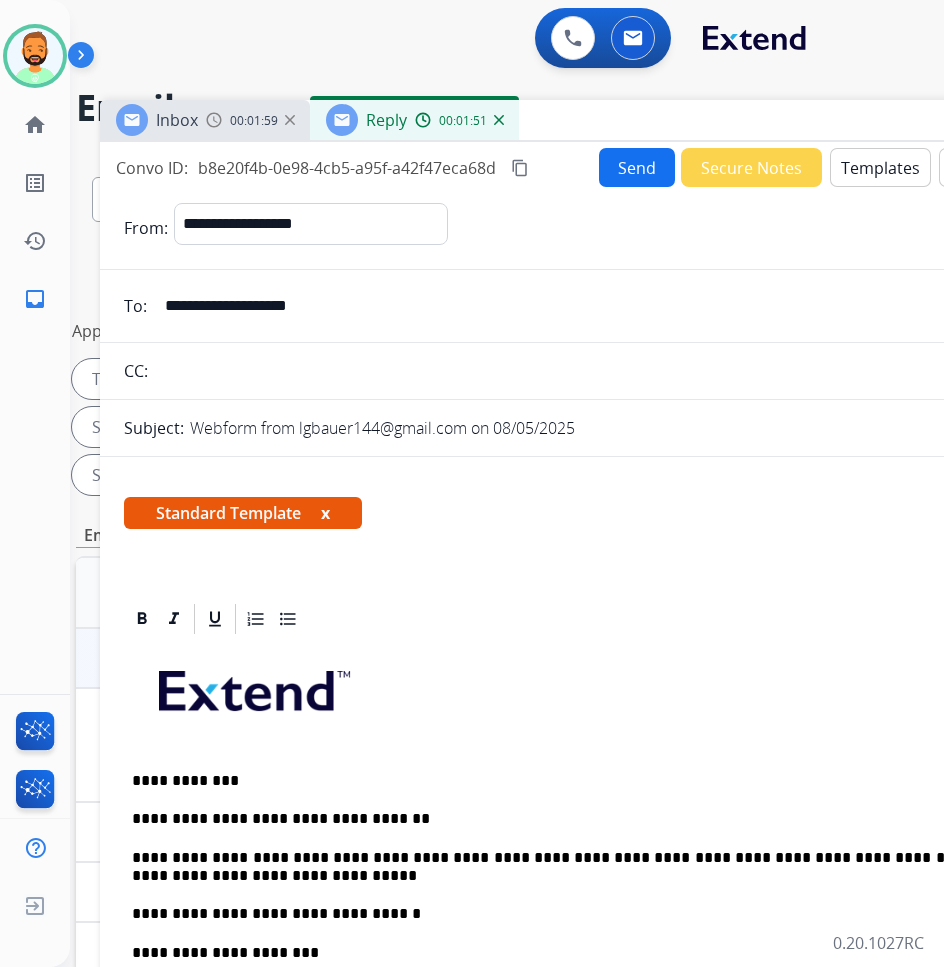click on "**********" at bounding box center (600, 588) 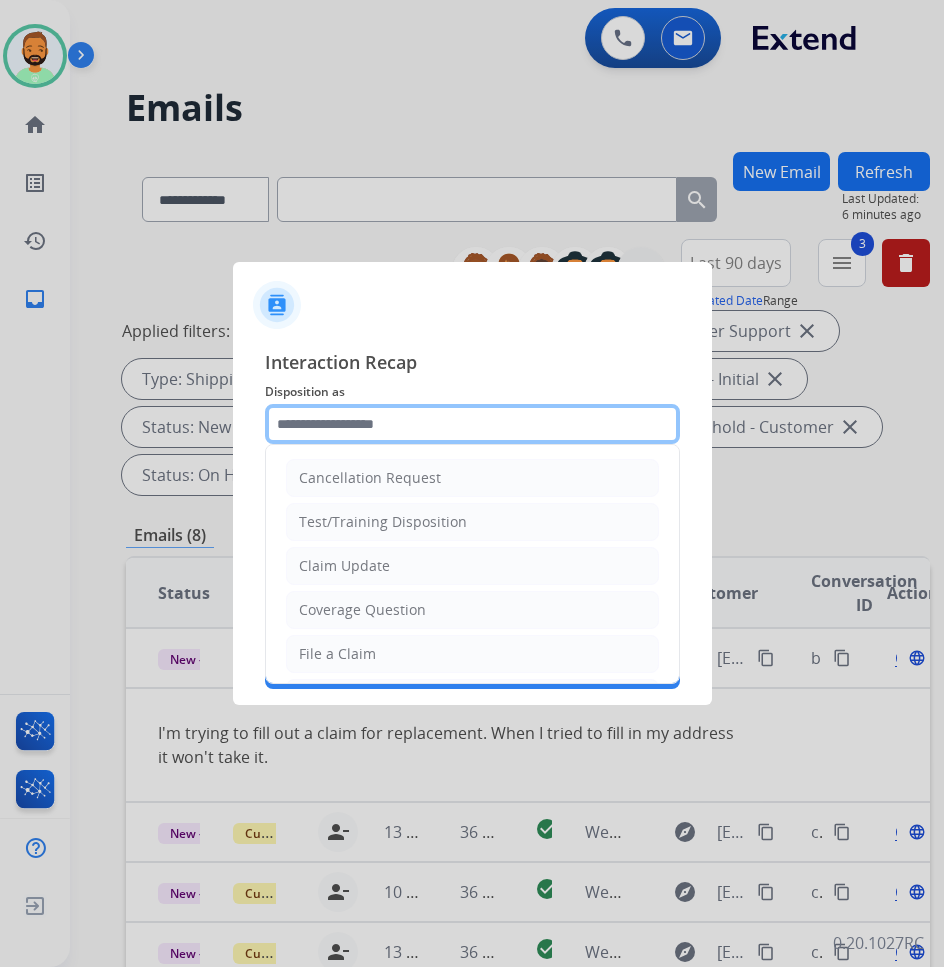 click 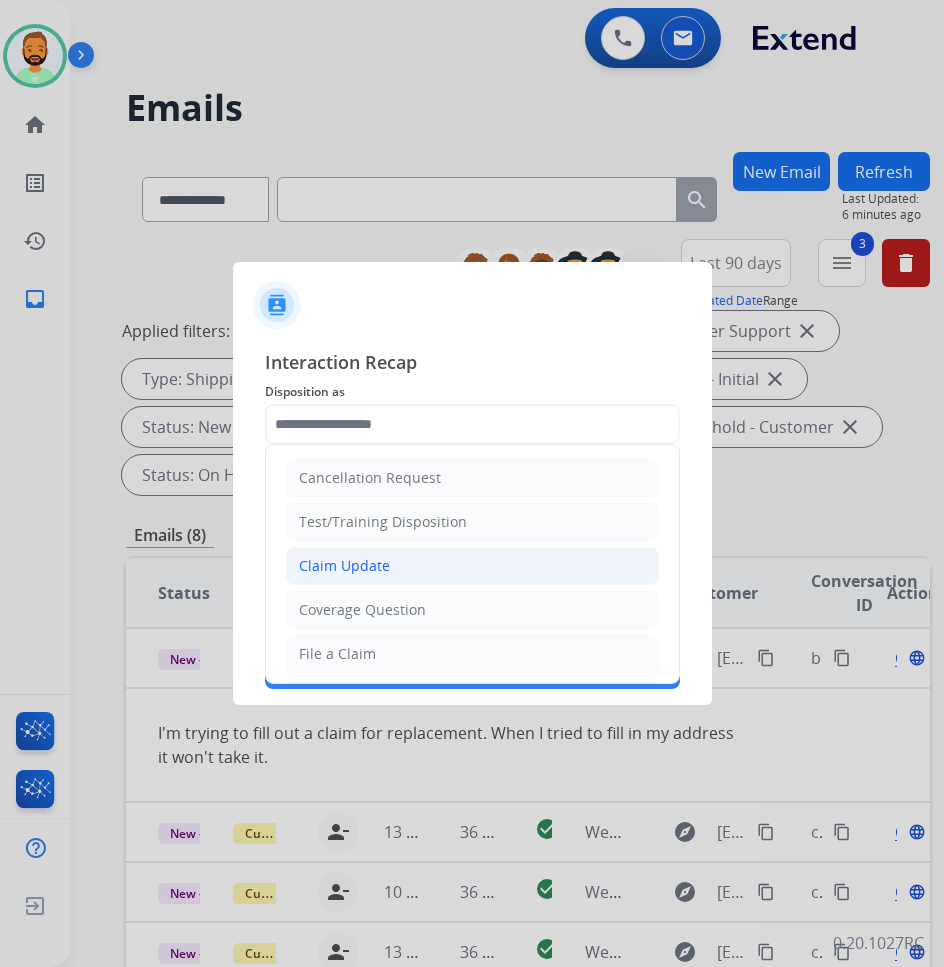 click on "Claim Update" 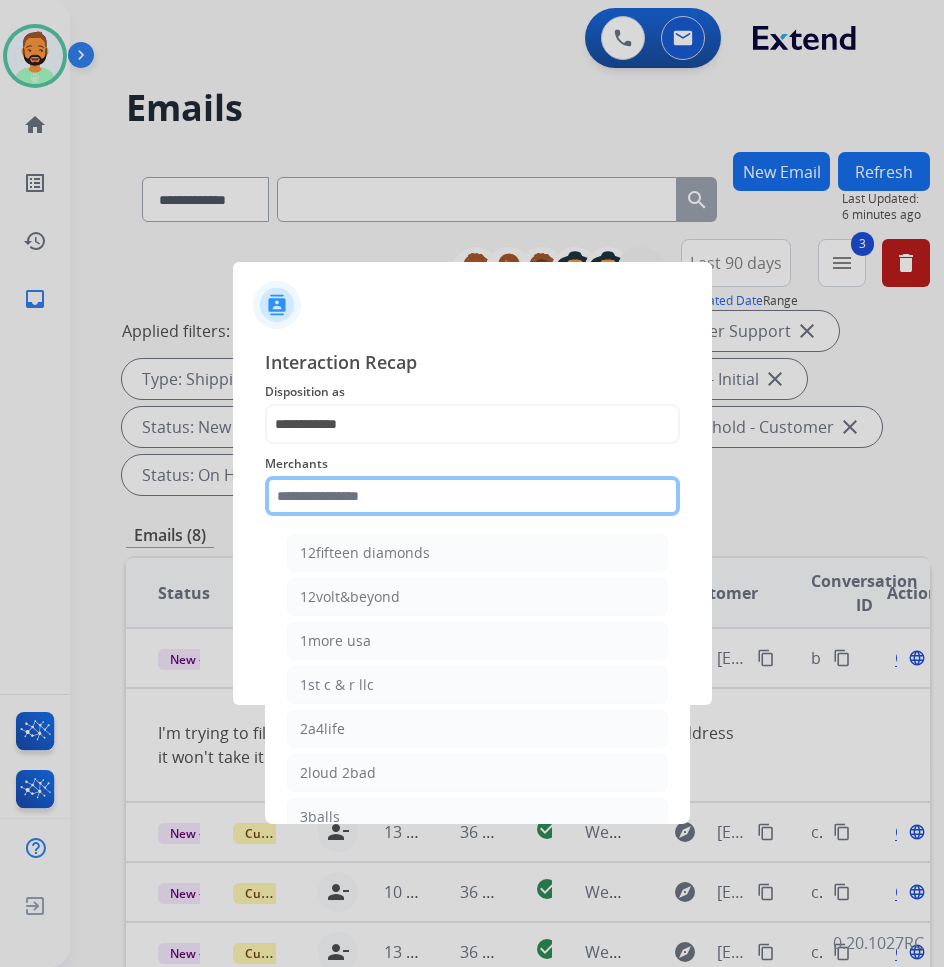 click 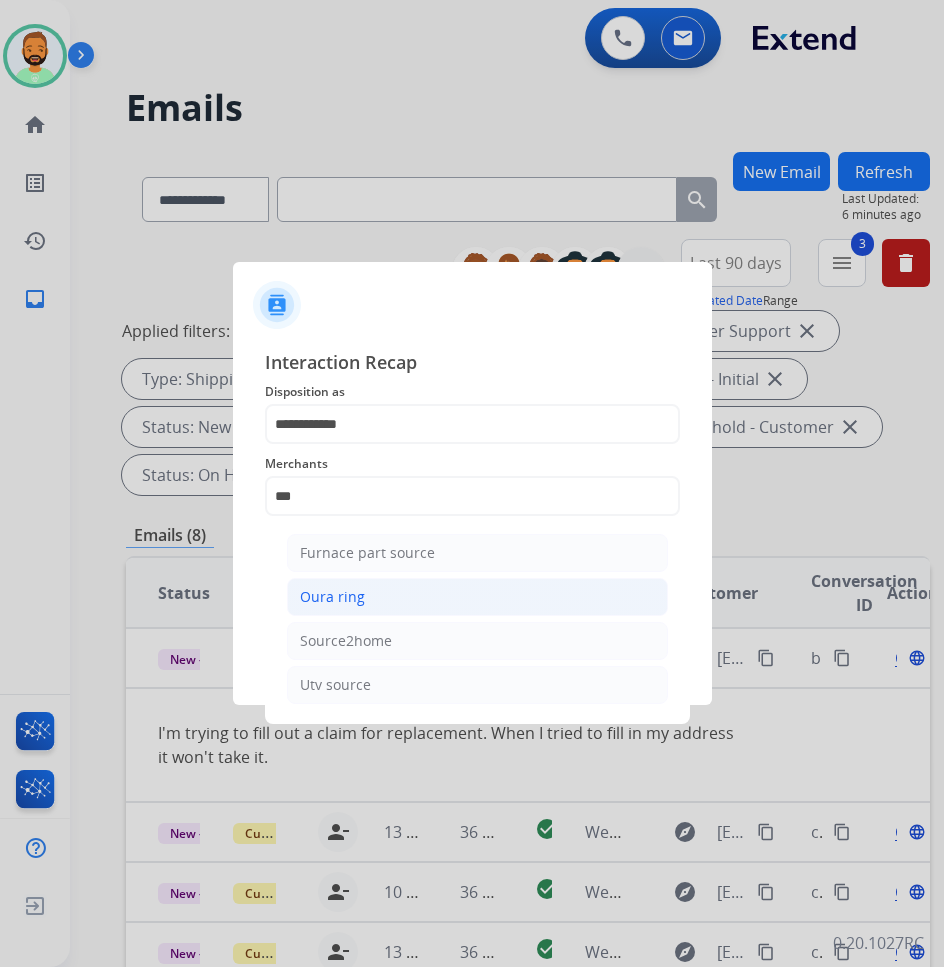 click on "Oura ring" 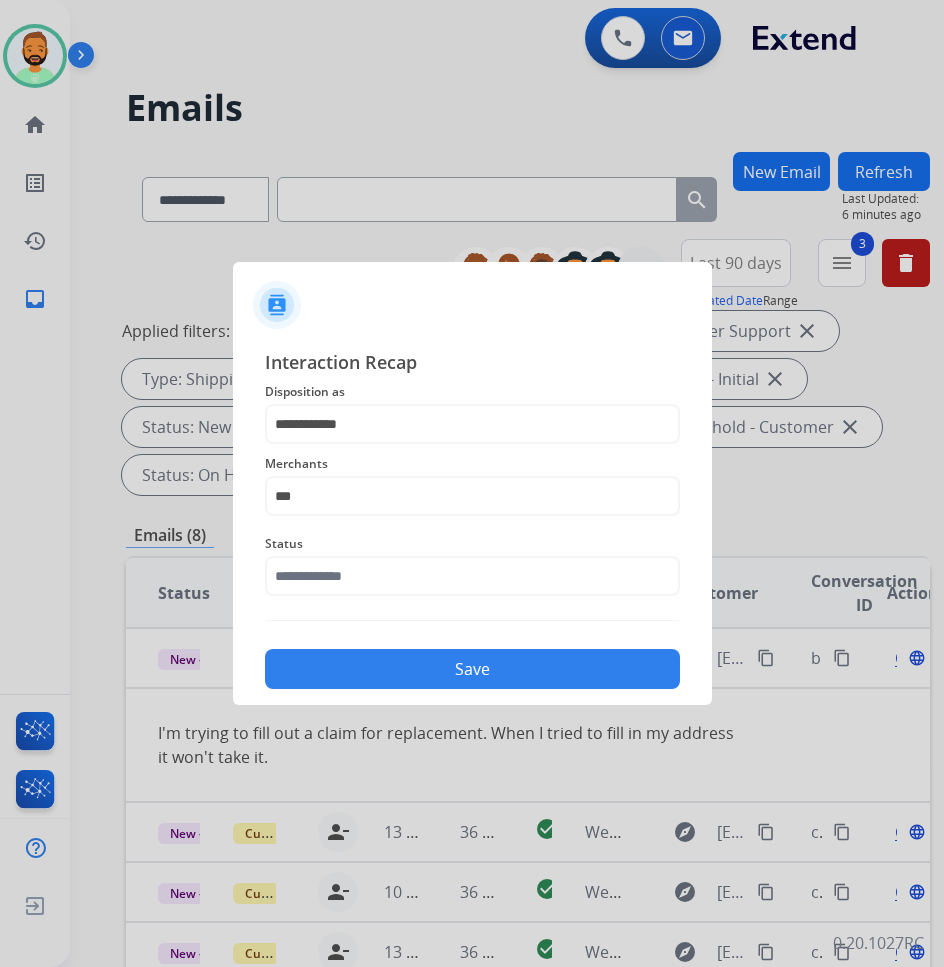 type on "*********" 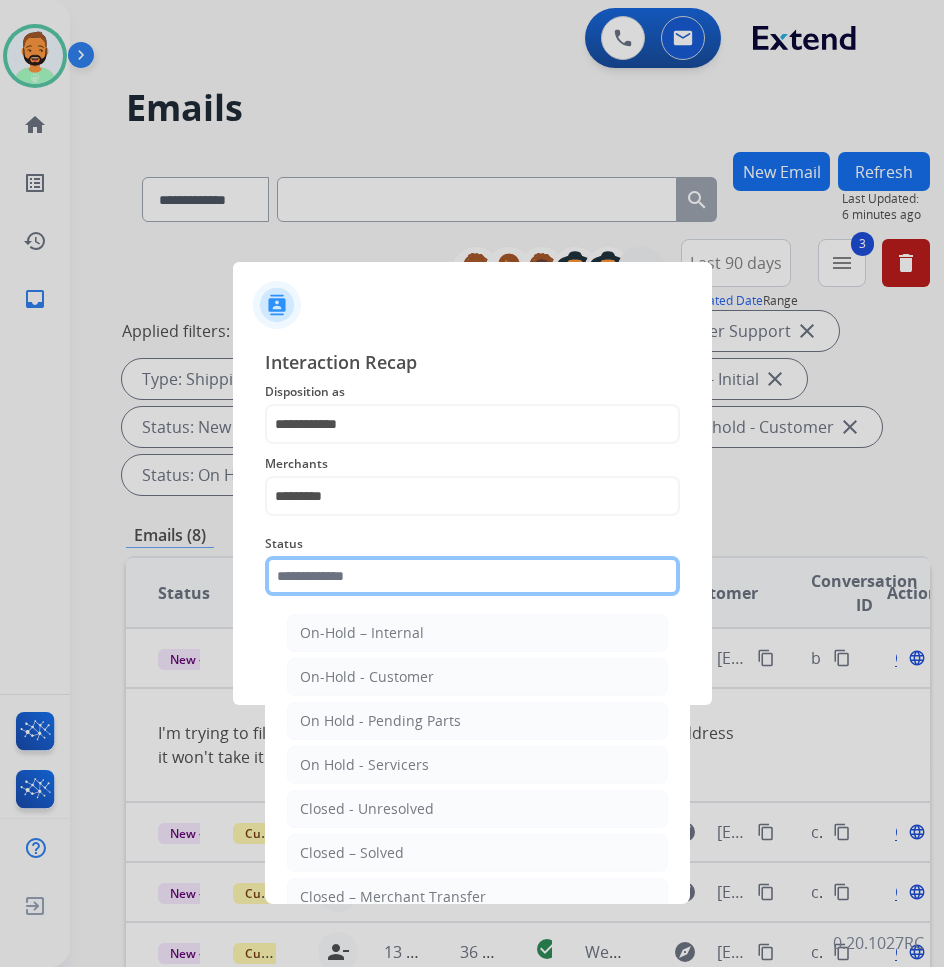 click 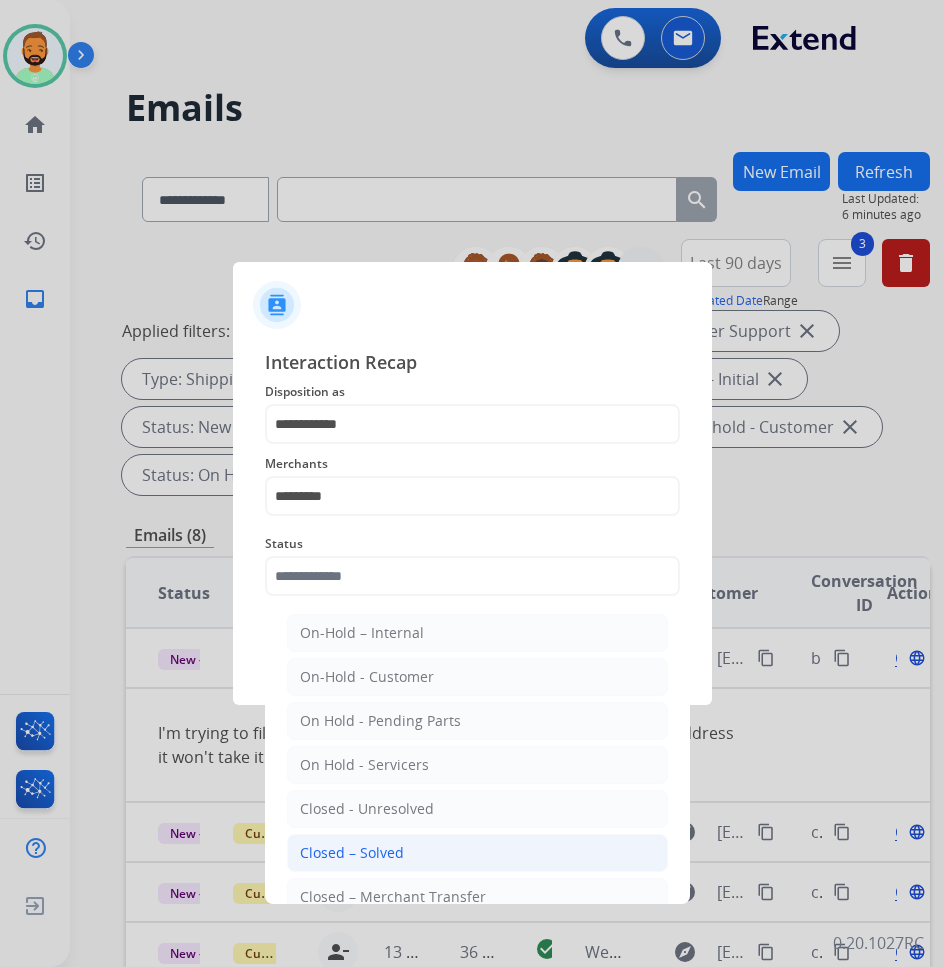 click on "Closed – Solved" 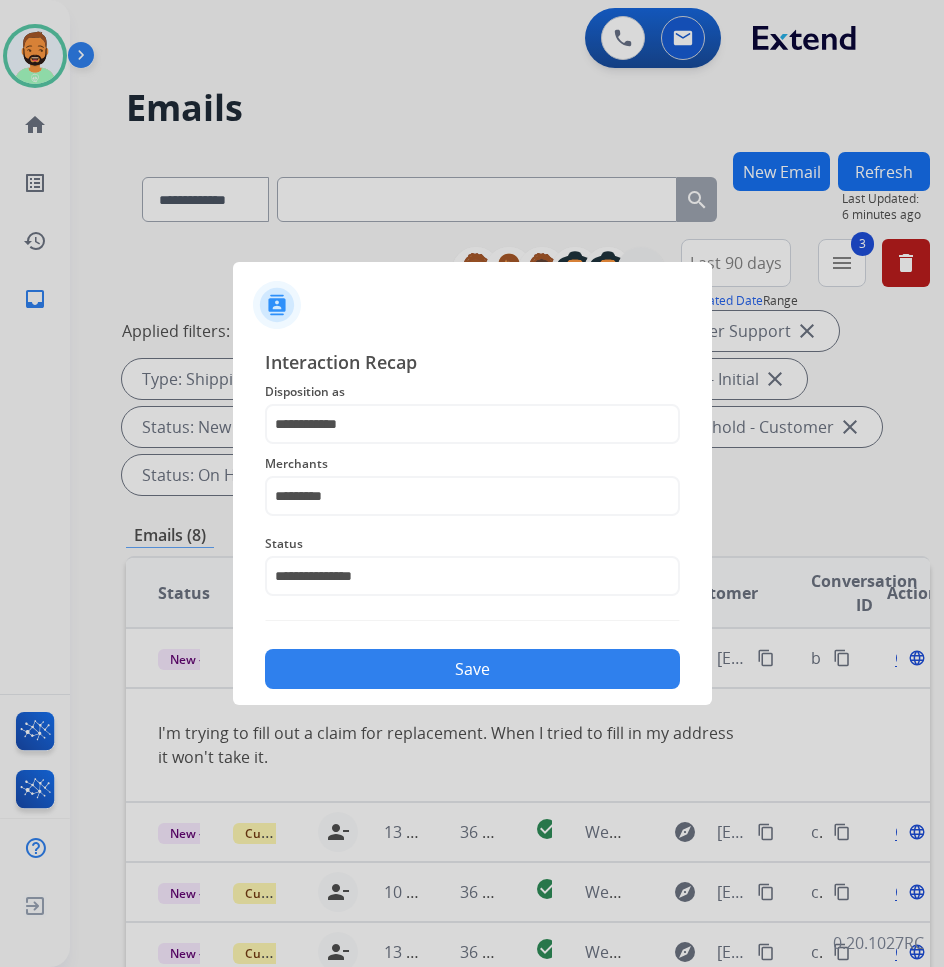 click on "Save" 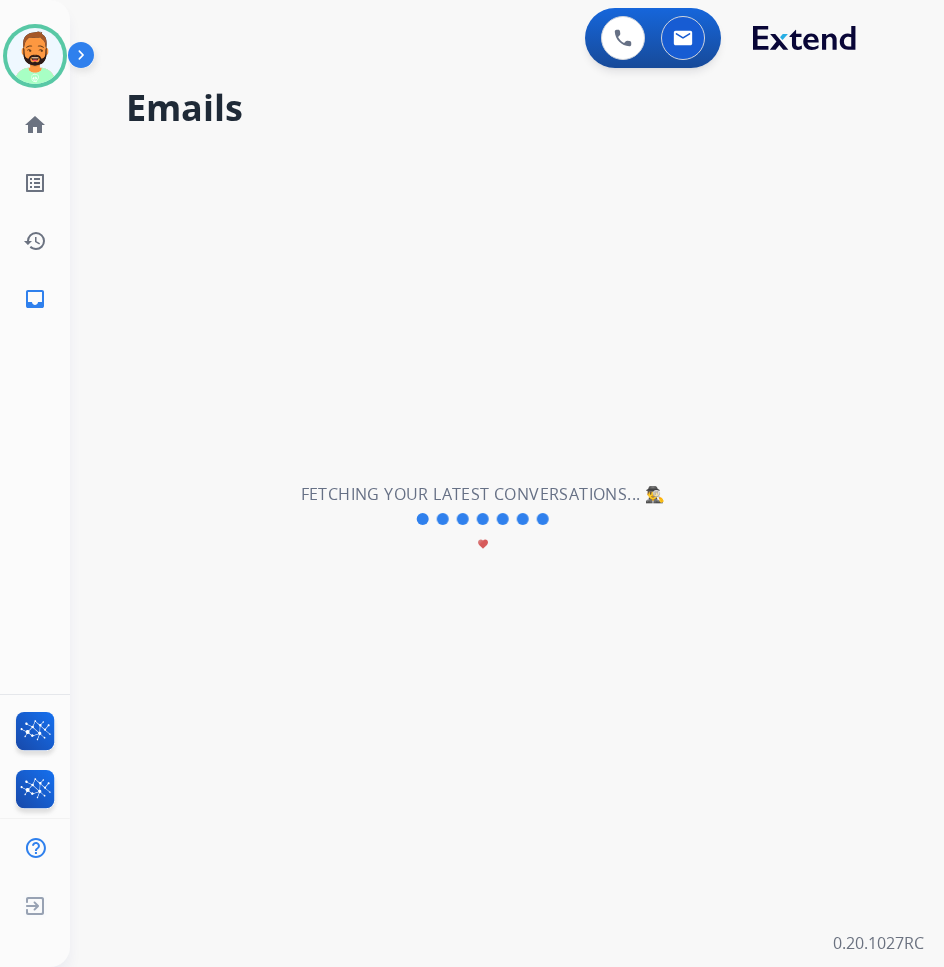scroll, scrollTop: 0, scrollLeft: 0, axis: both 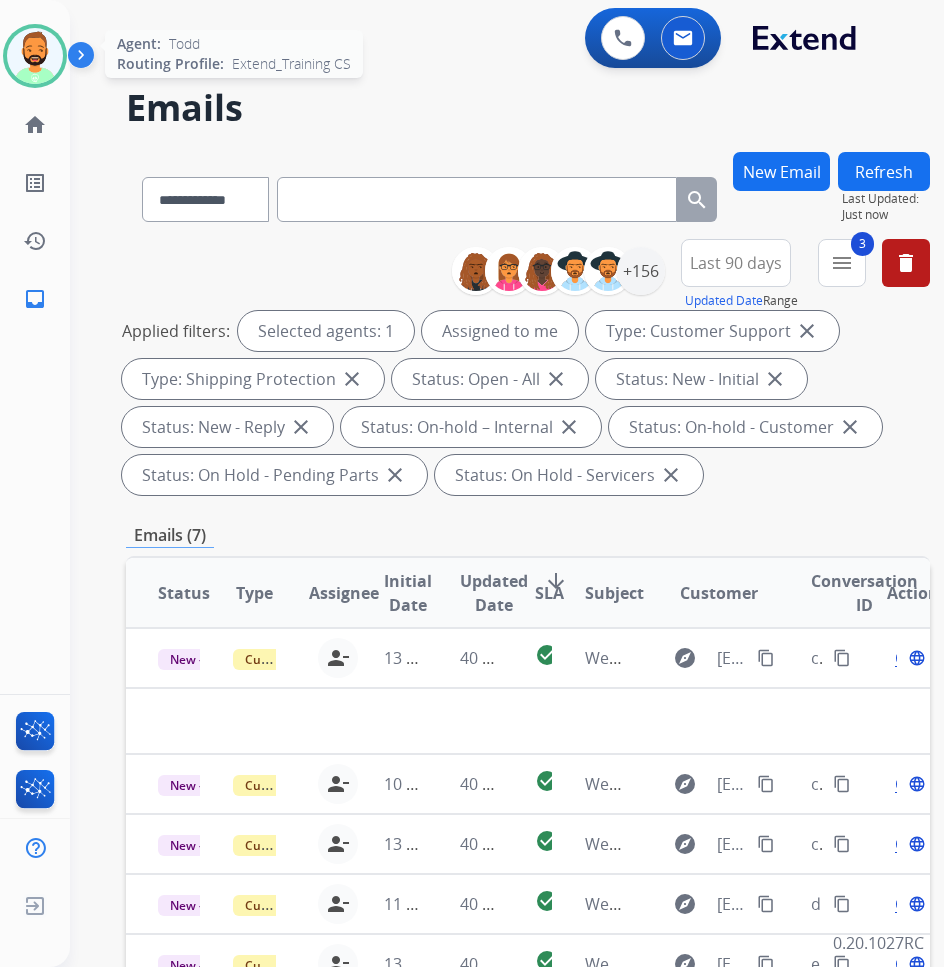 click at bounding box center (35, 56) 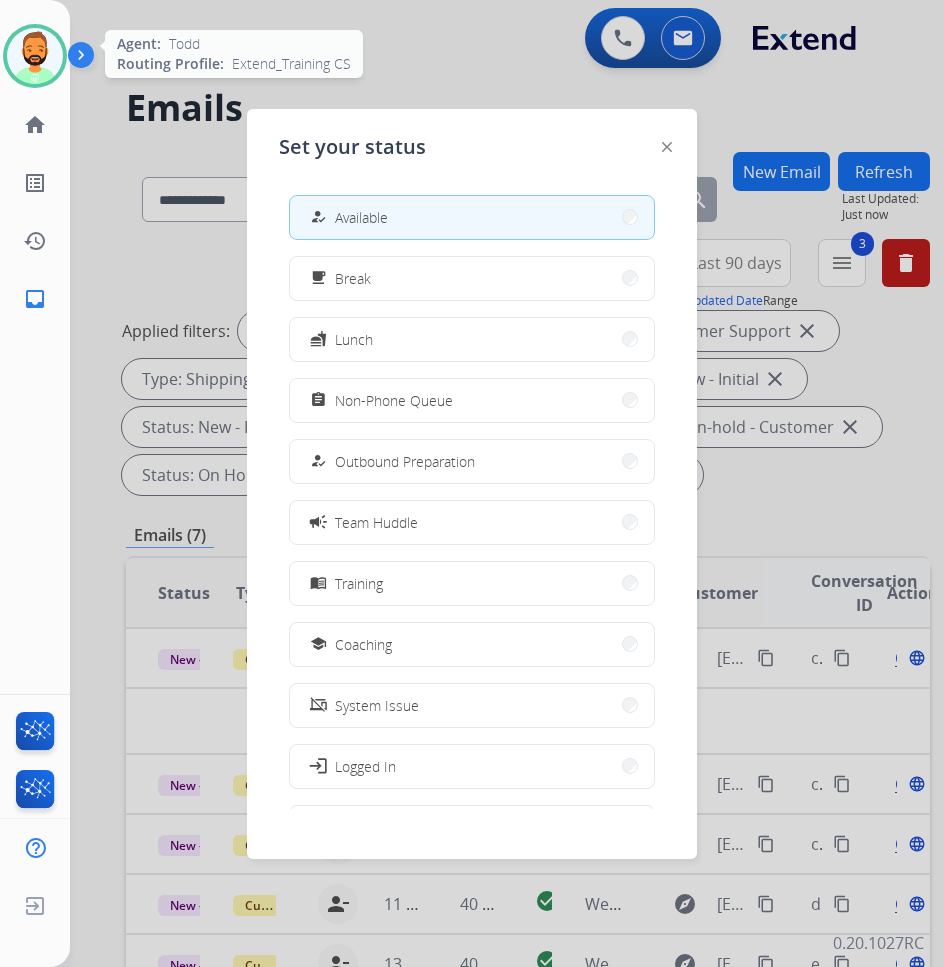 click at bounding box center (35, 56) 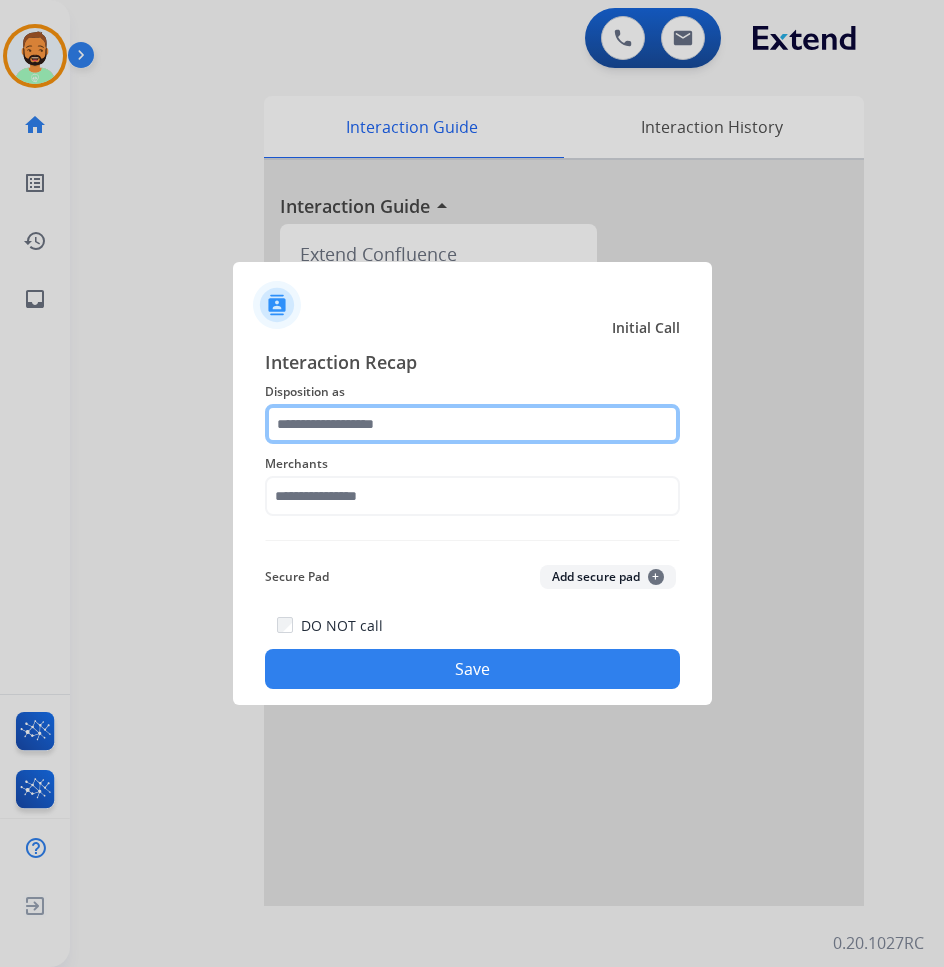 click 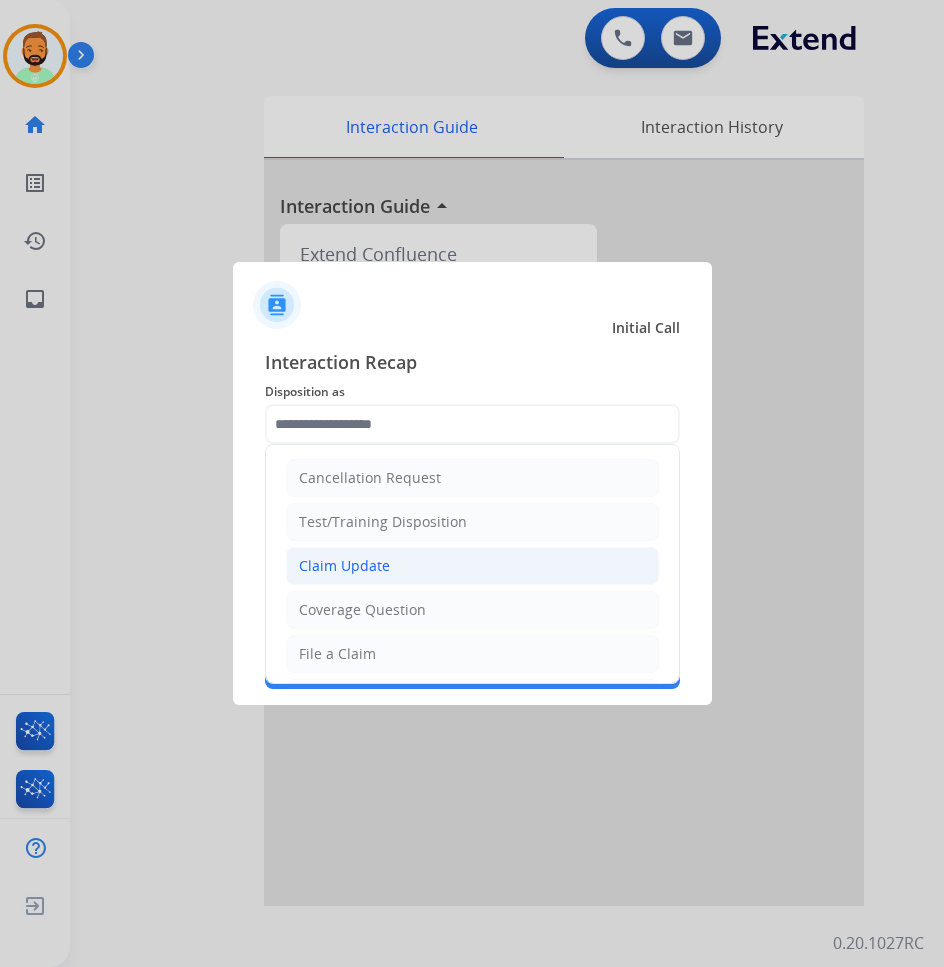 click on "Claim Update" 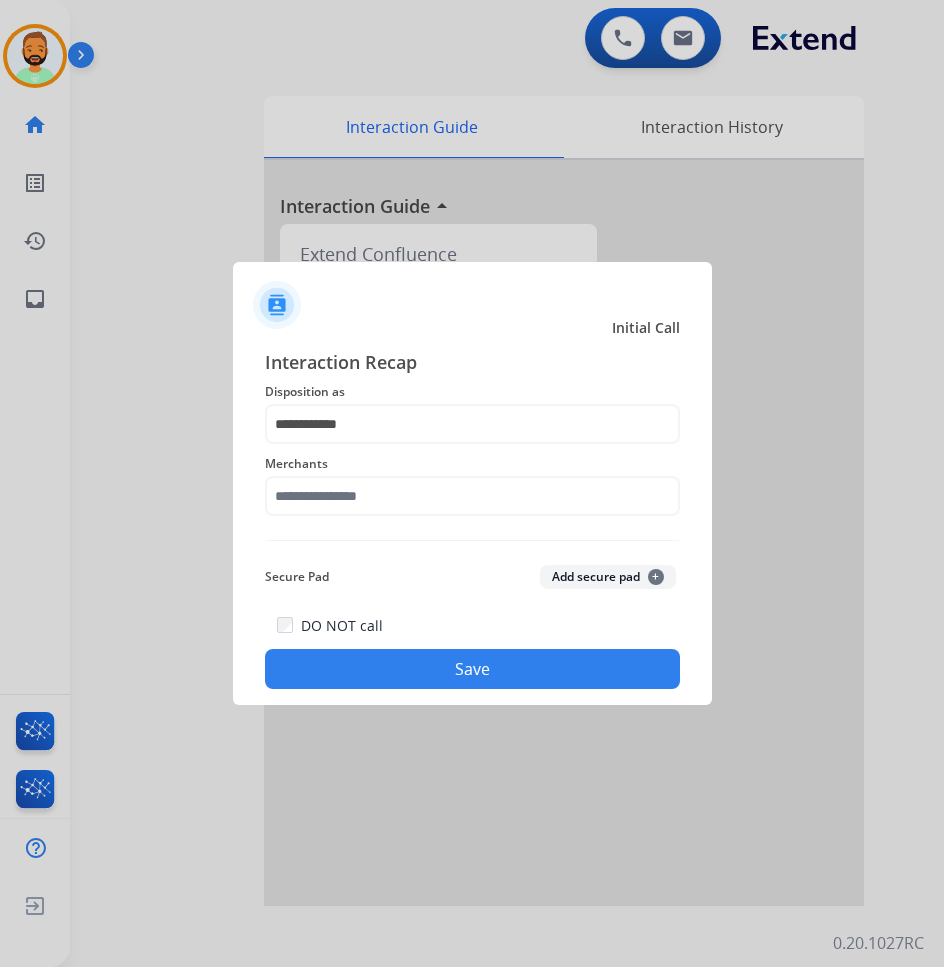 click on "Secure Pad  Add secure pad  +" 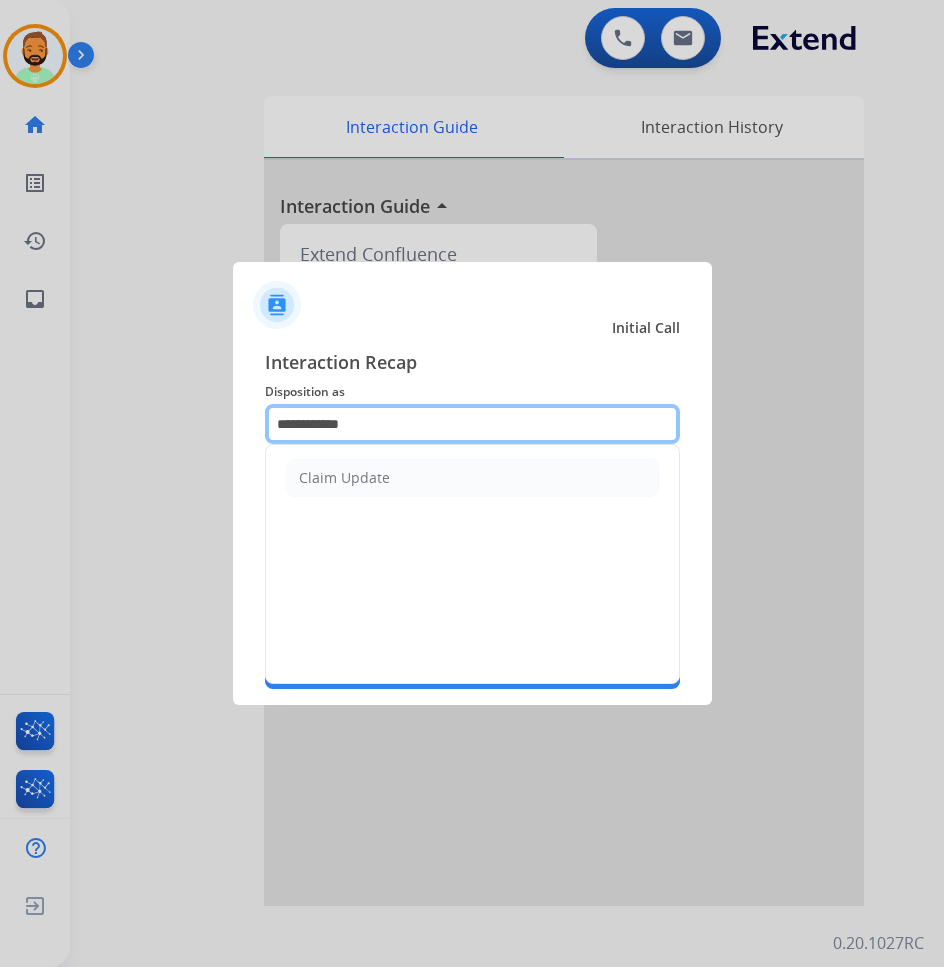 drag, startPoint x: 426, startPoint y: 410, endPoint x: 162, endPoint y: 438, distance: 265.48068 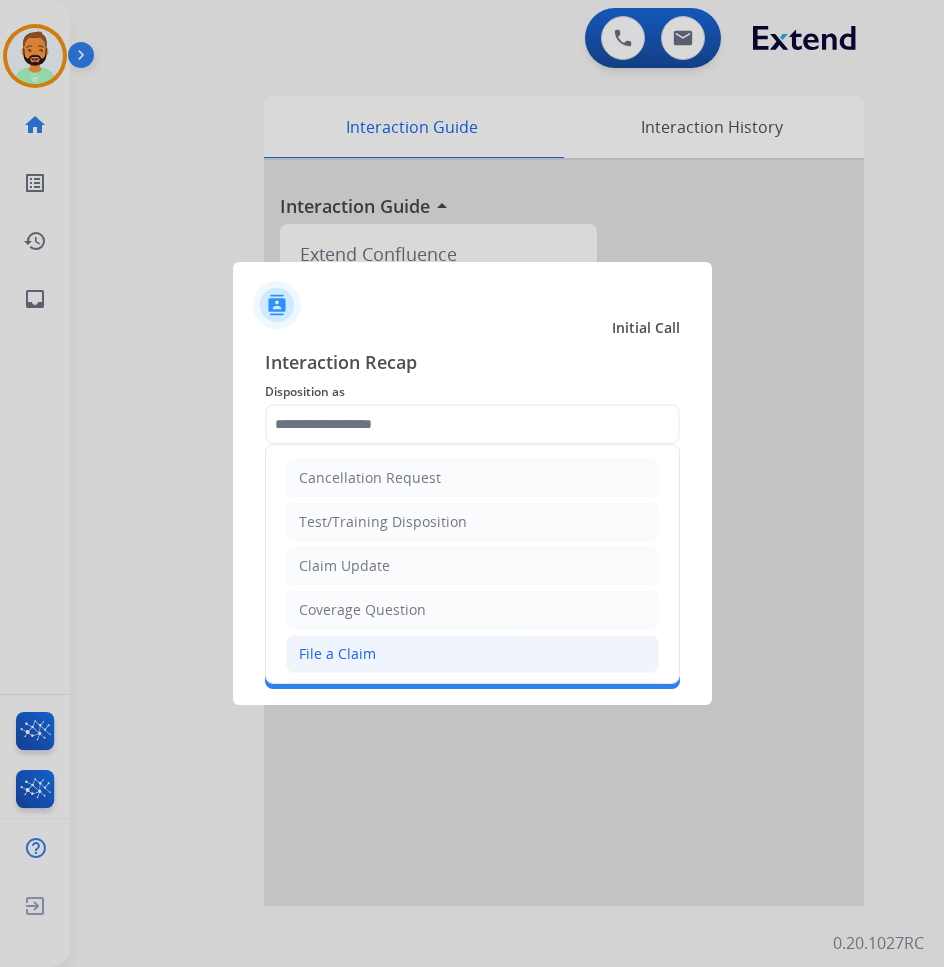 click on "File a Claim" 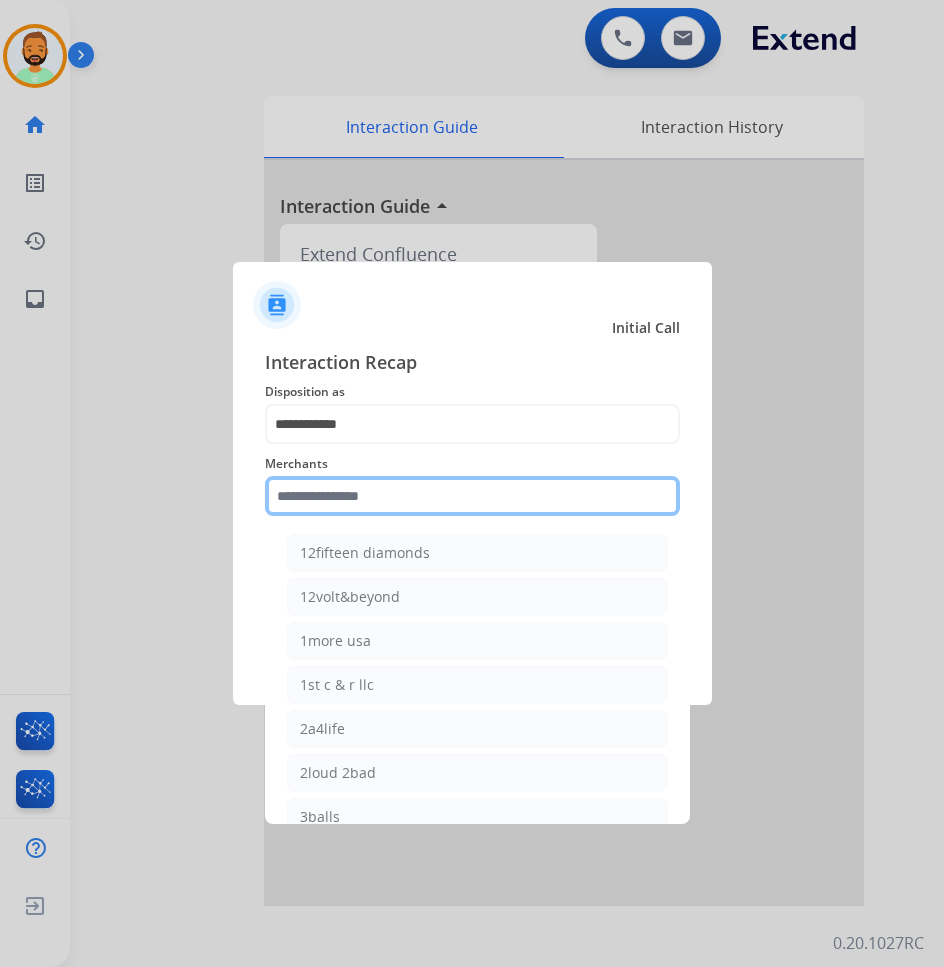 click 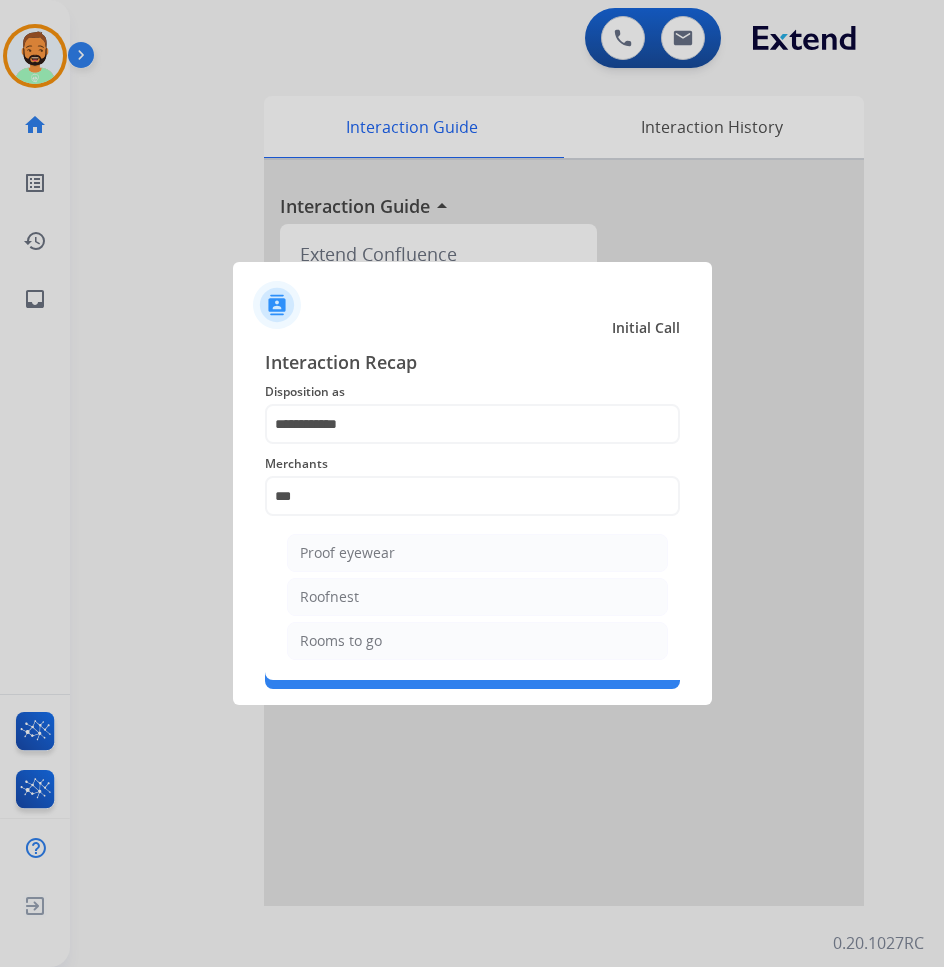 click on "Rooms to go" 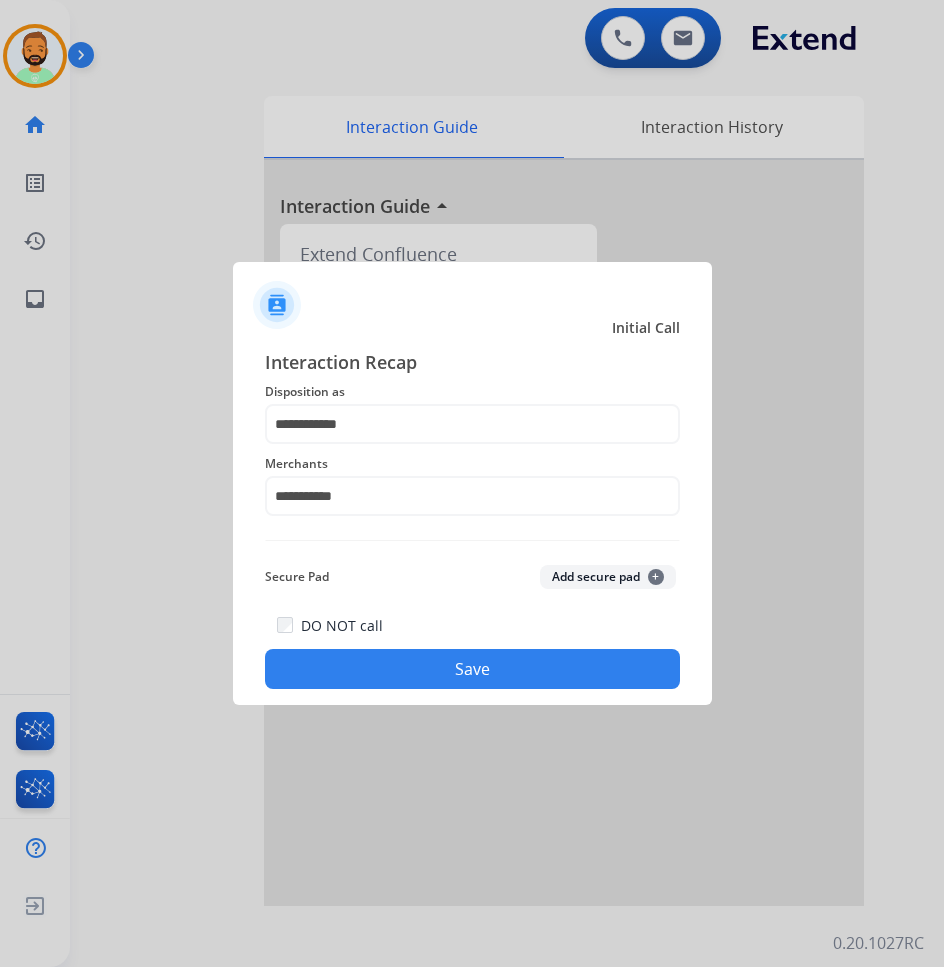 click on "Save" 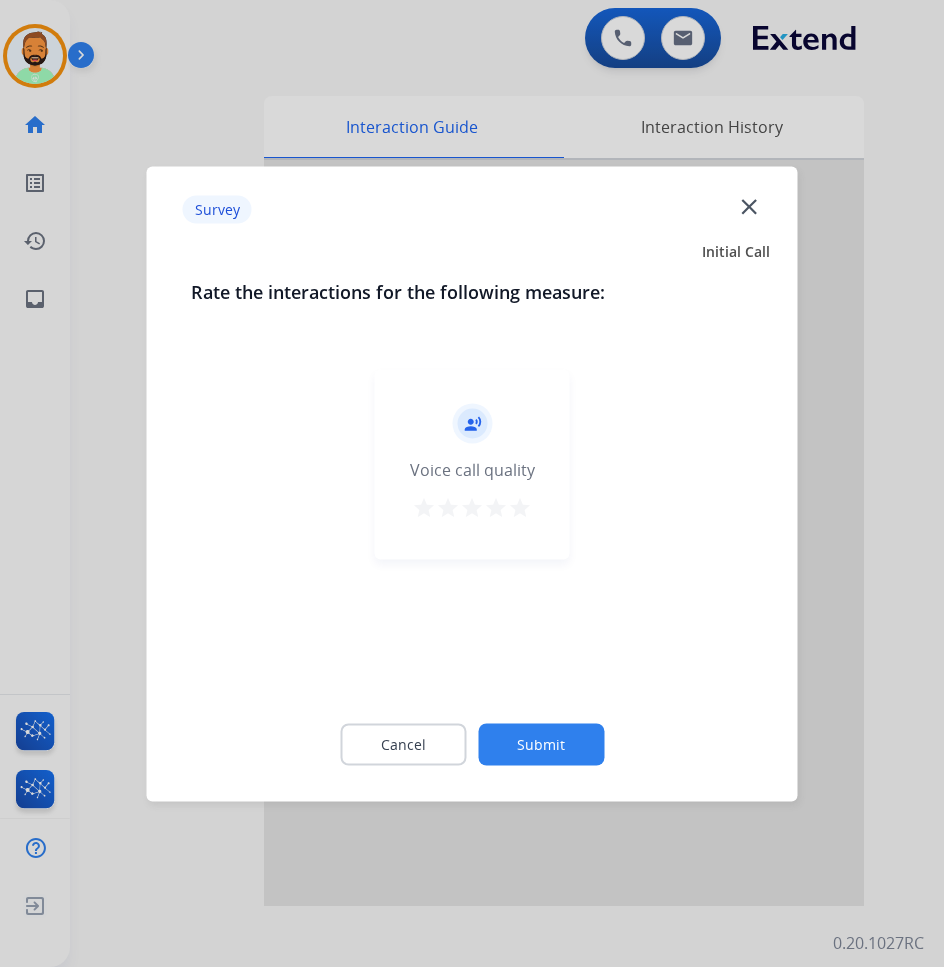 click on "Submit" 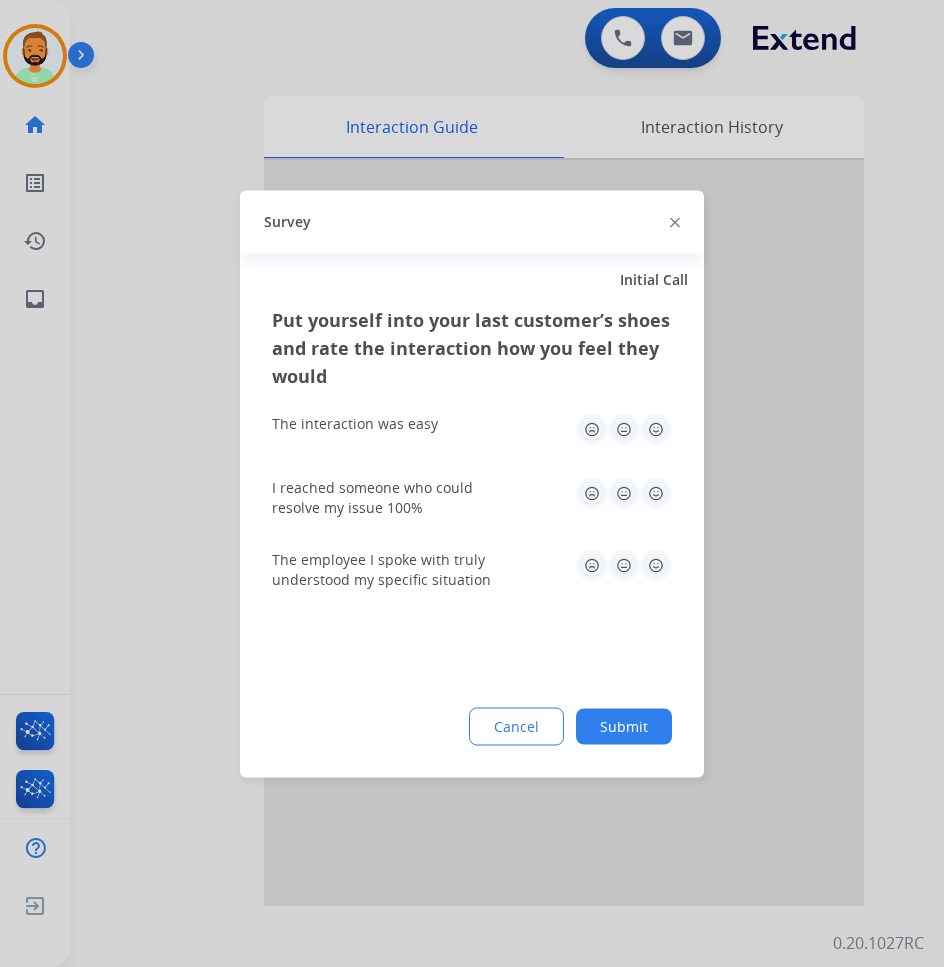 click on "Submit" 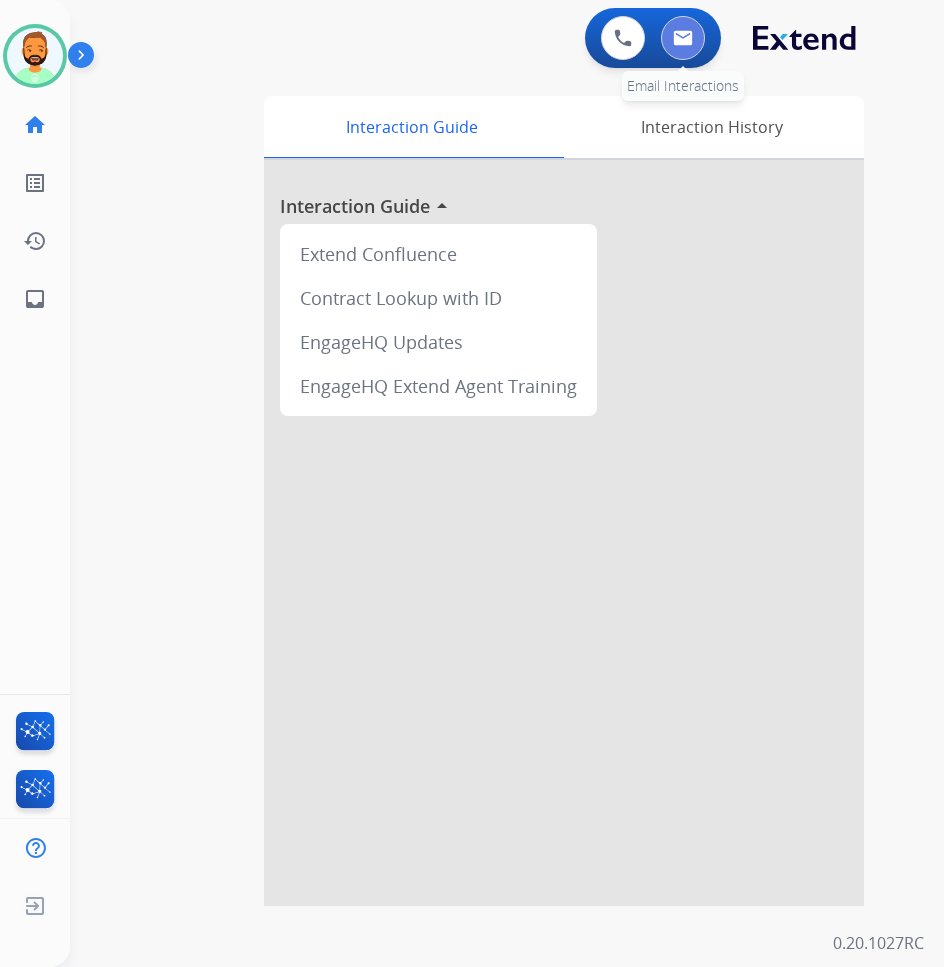 click at bounding box center [683, 38] 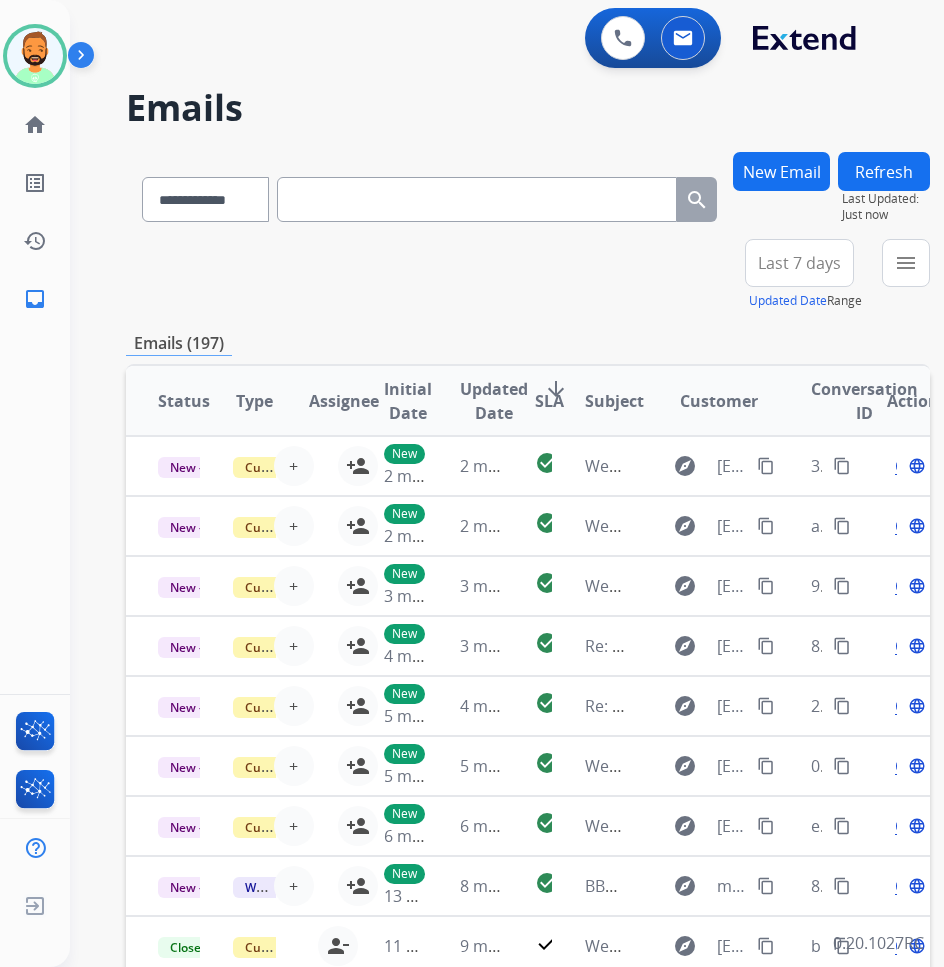 click on "Last 7 days" at bounding box center (799, 263) 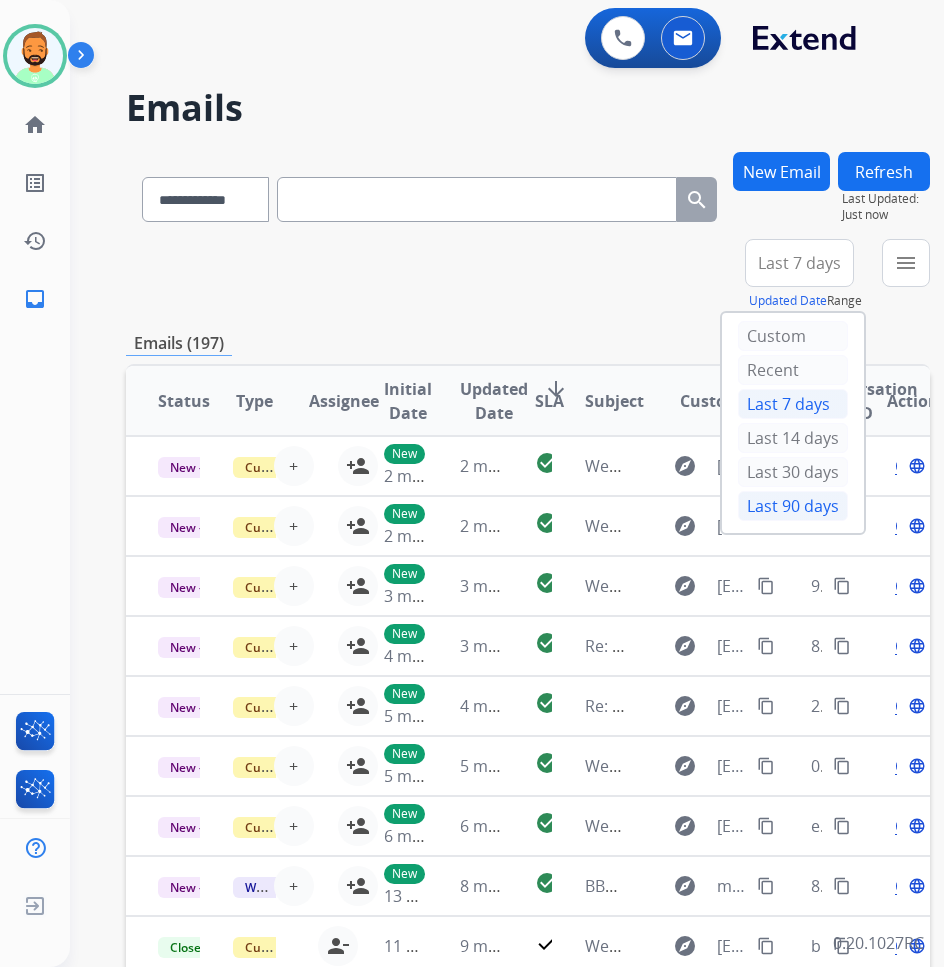 click on "Last 90 days" at bounding box center [793, 506] 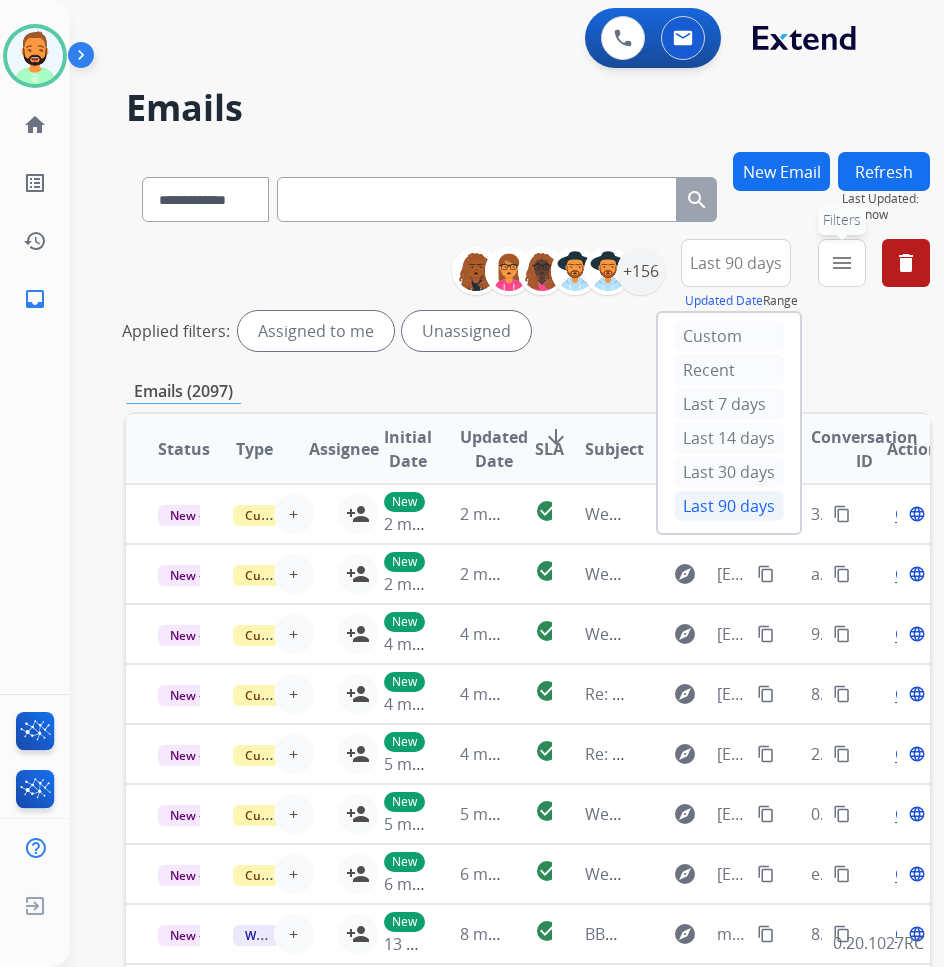 click on "menu" at bounding box center [842, 263] 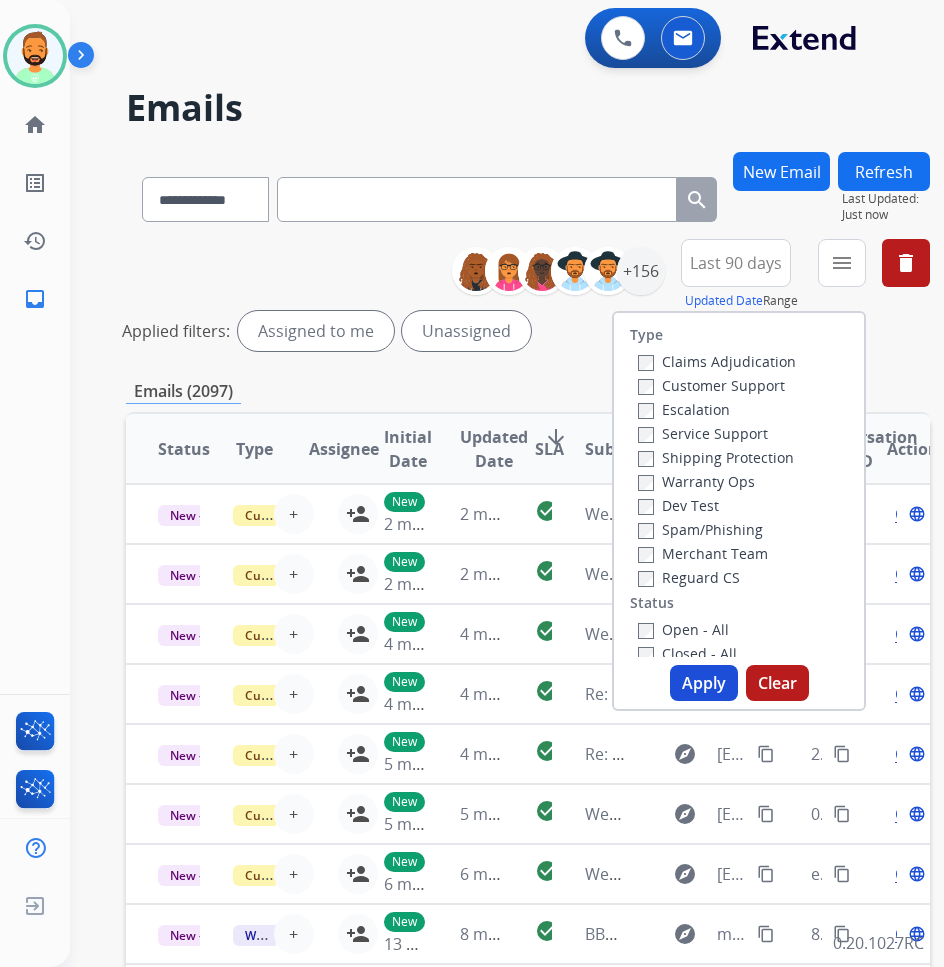 click on "Customer Support" at bounding box center [711, 385] 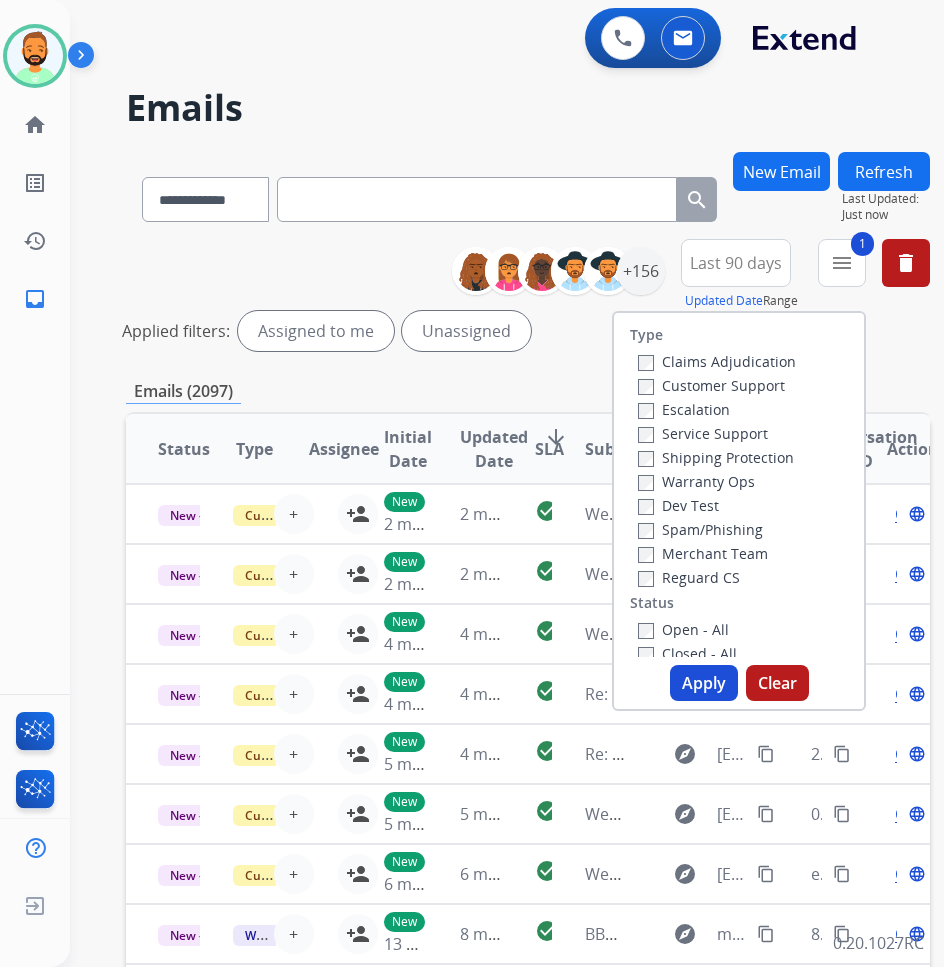 click on "Shipping Protection" at bounding box center (716, 457) 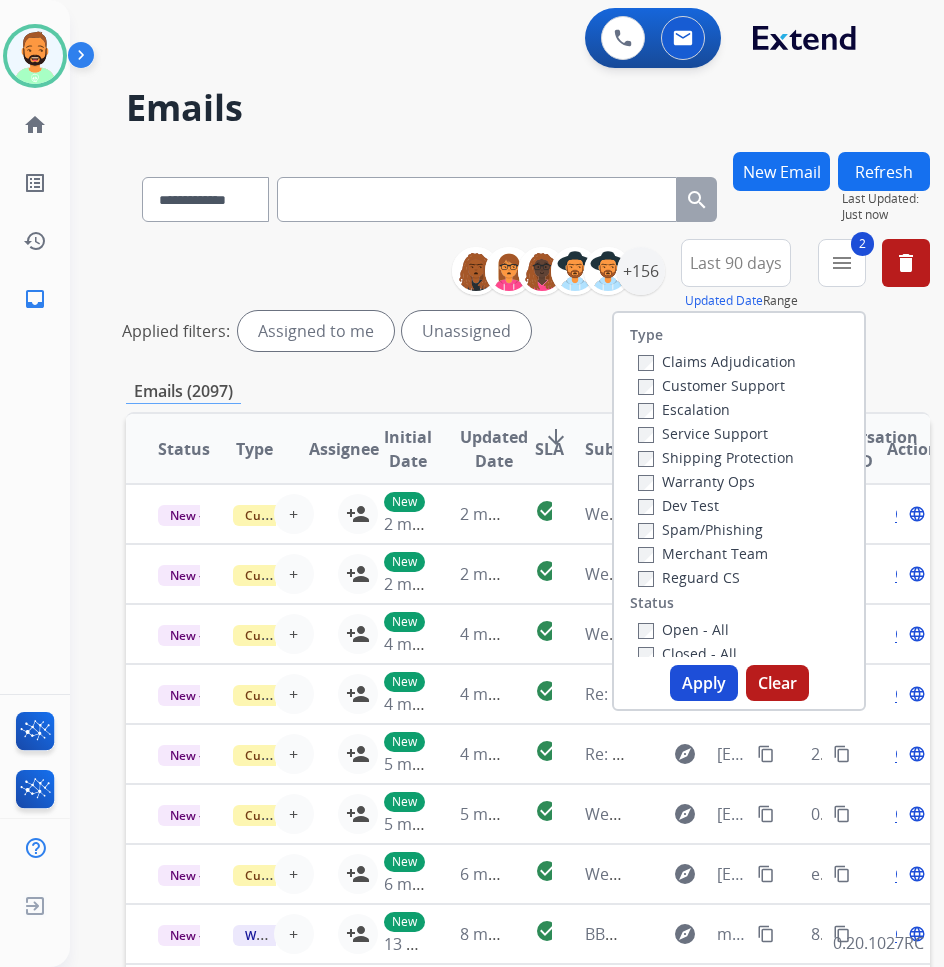 click on "Open - All" at bounding box center (683, 629) 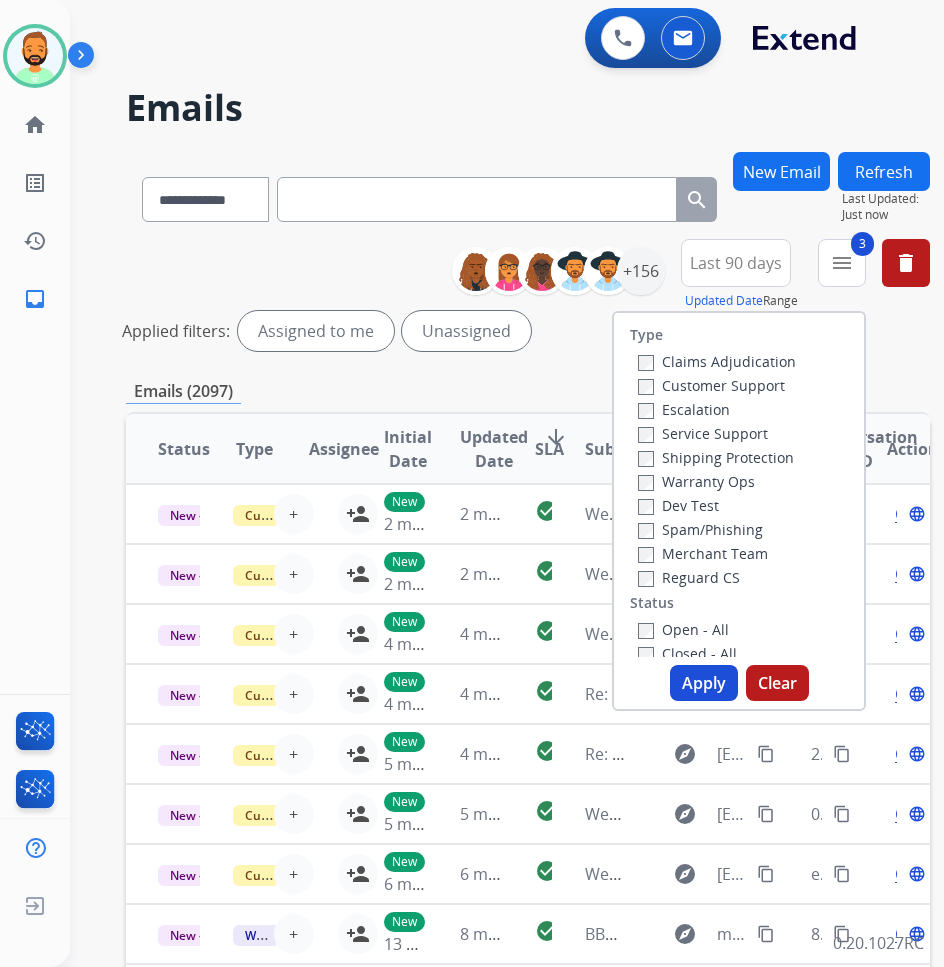 click on "Apply" at bounding box center (704, 683) 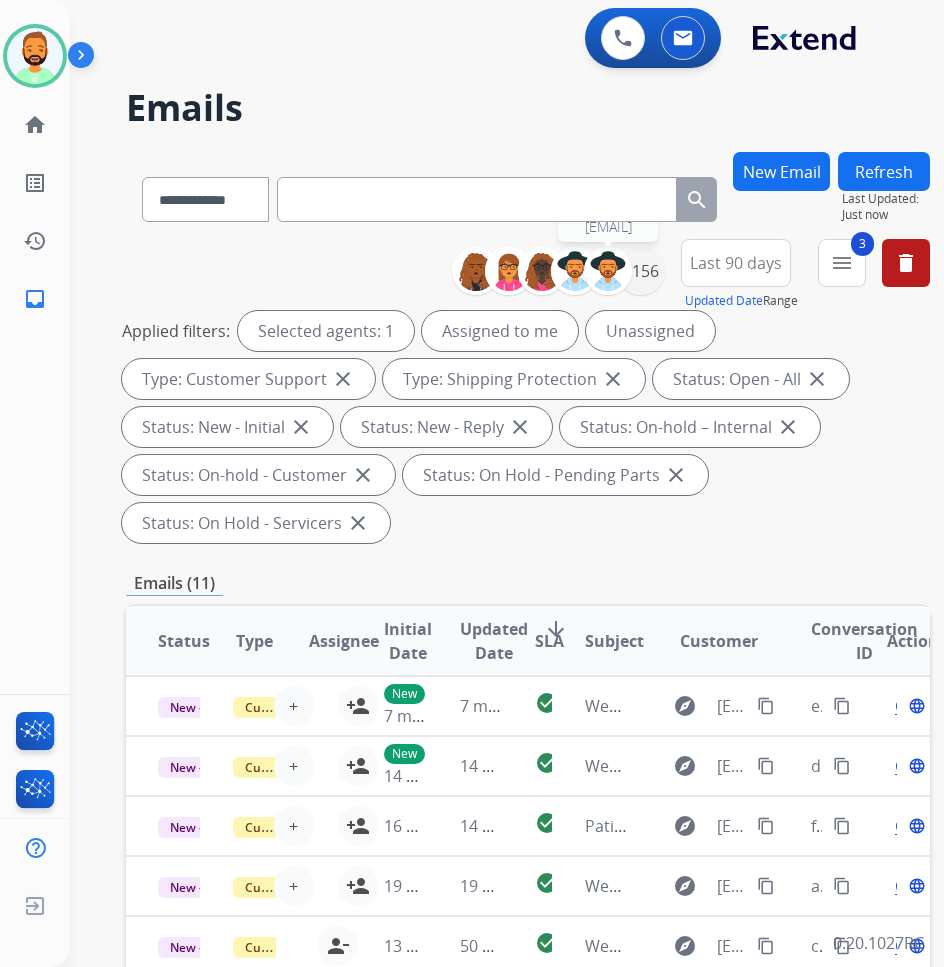 drag, startPoint x: 640, startPoint y: 277, endPoint x: 658, endPoint y: 282, distance: 18.681541 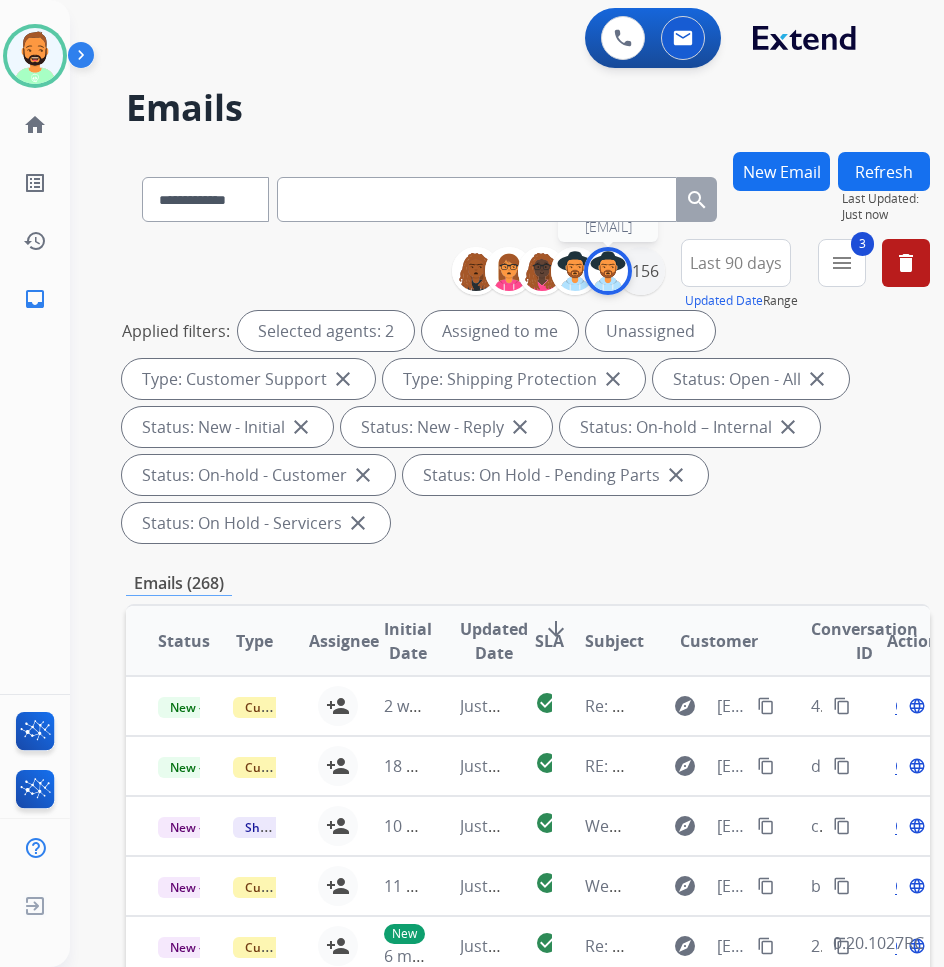click at bounding box center (608, 271) 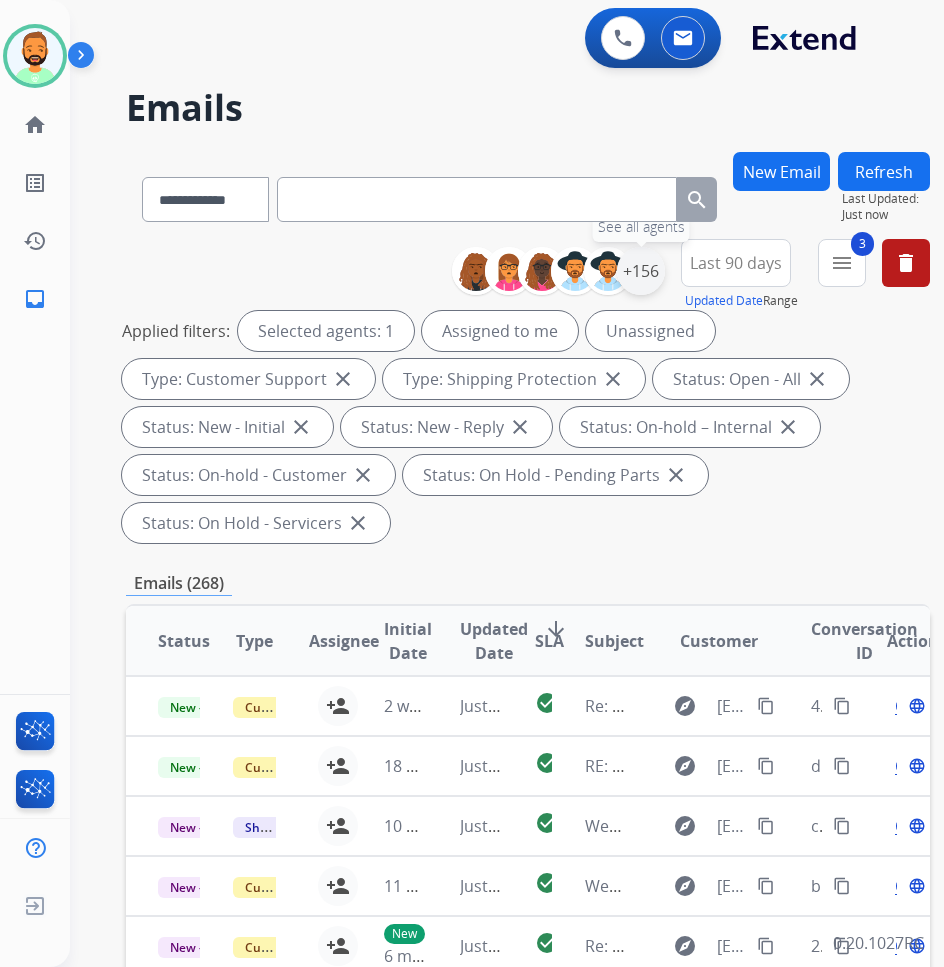 click on "+156" at bounding box center [641, 271] 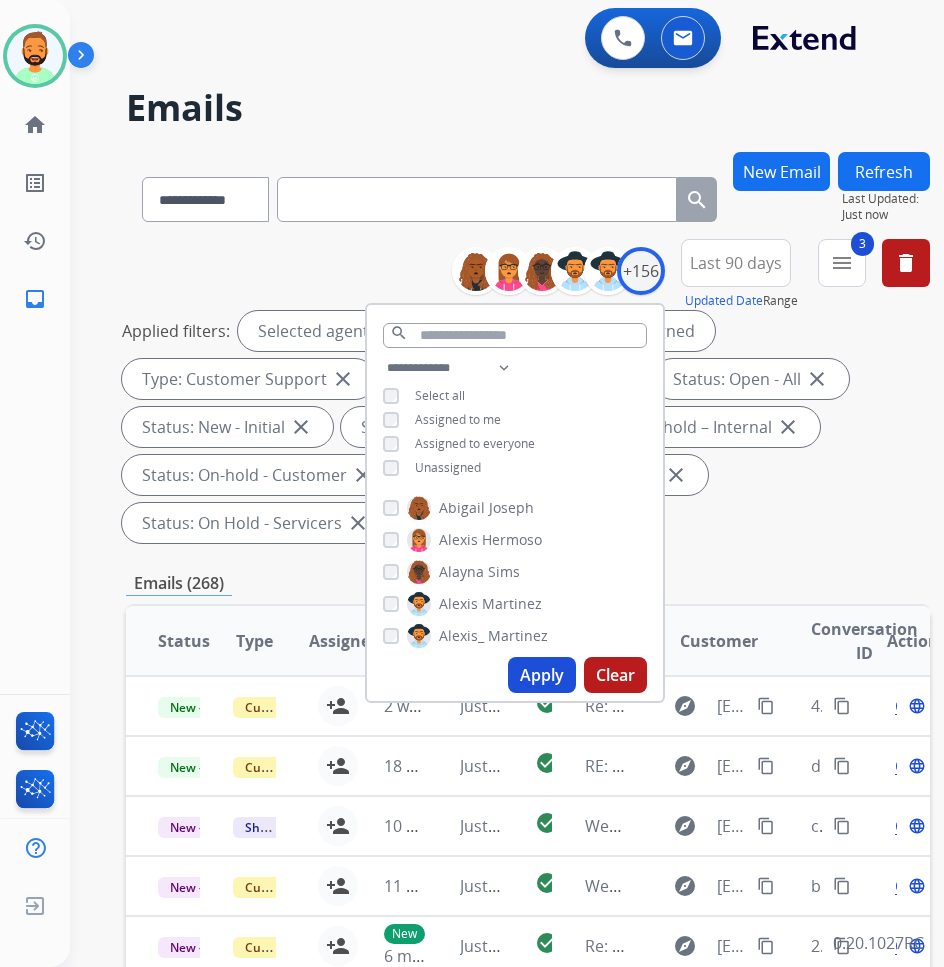 click on "Unassigned" at bounding box center (448, 467) 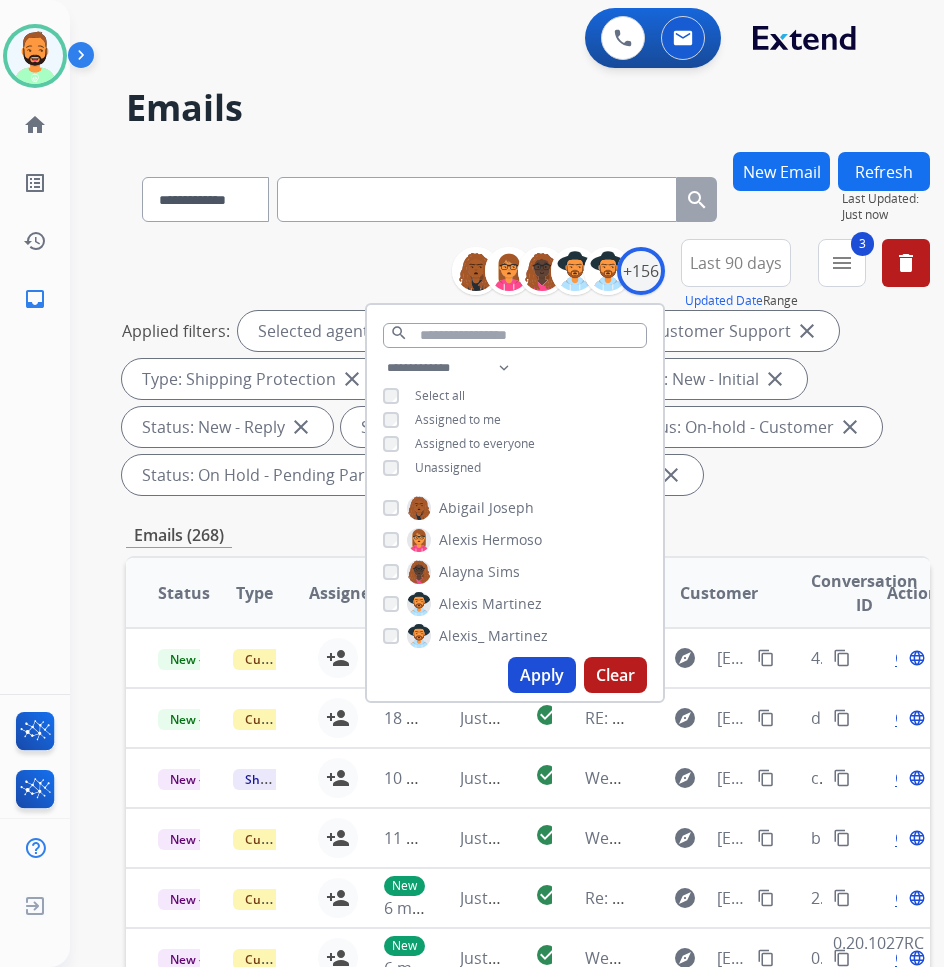 click on "Apply" at bounding box center [542, 675] 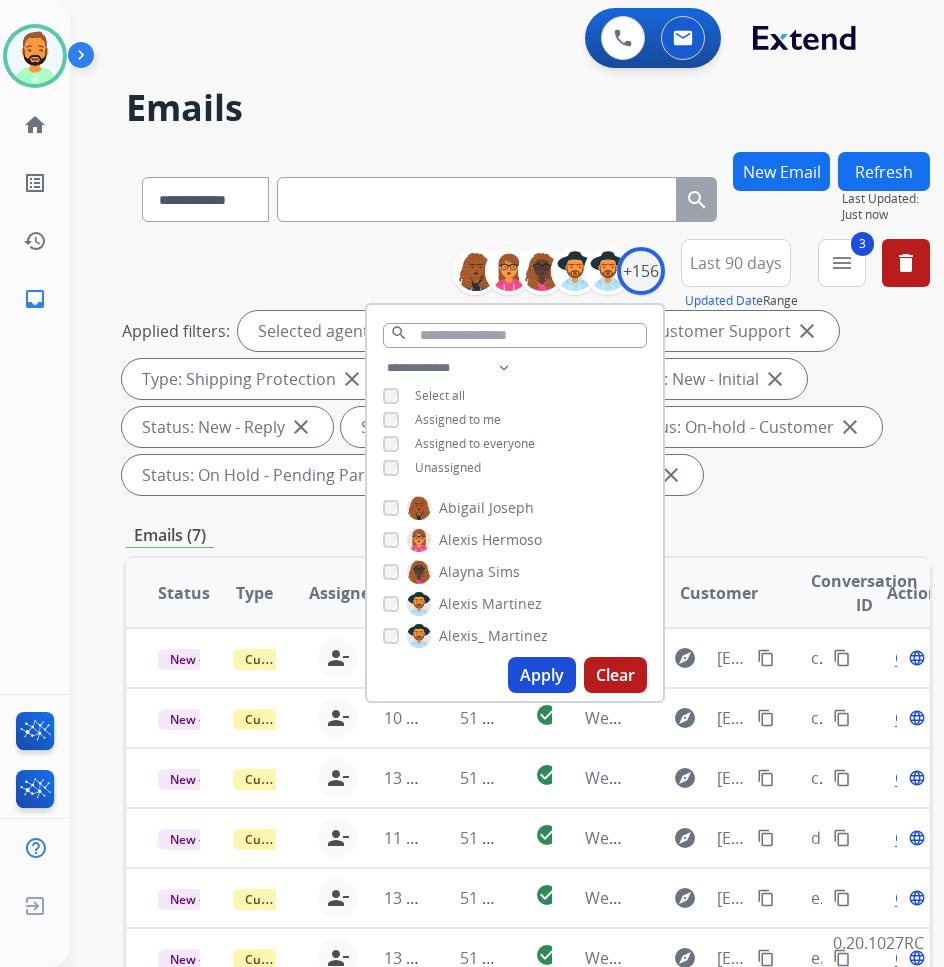 click on "Last 90 days" at bounding box center (736, 263) 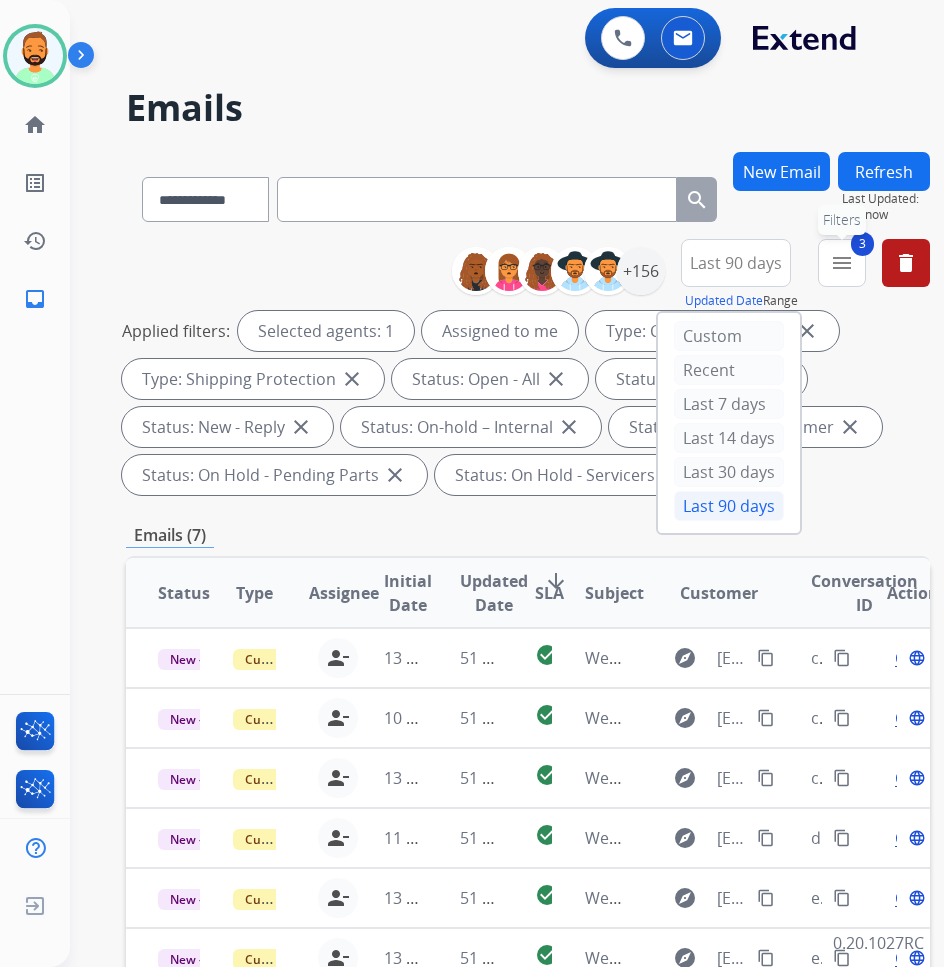 click on "3 menu  Filters" at bounding box center [842, 263] 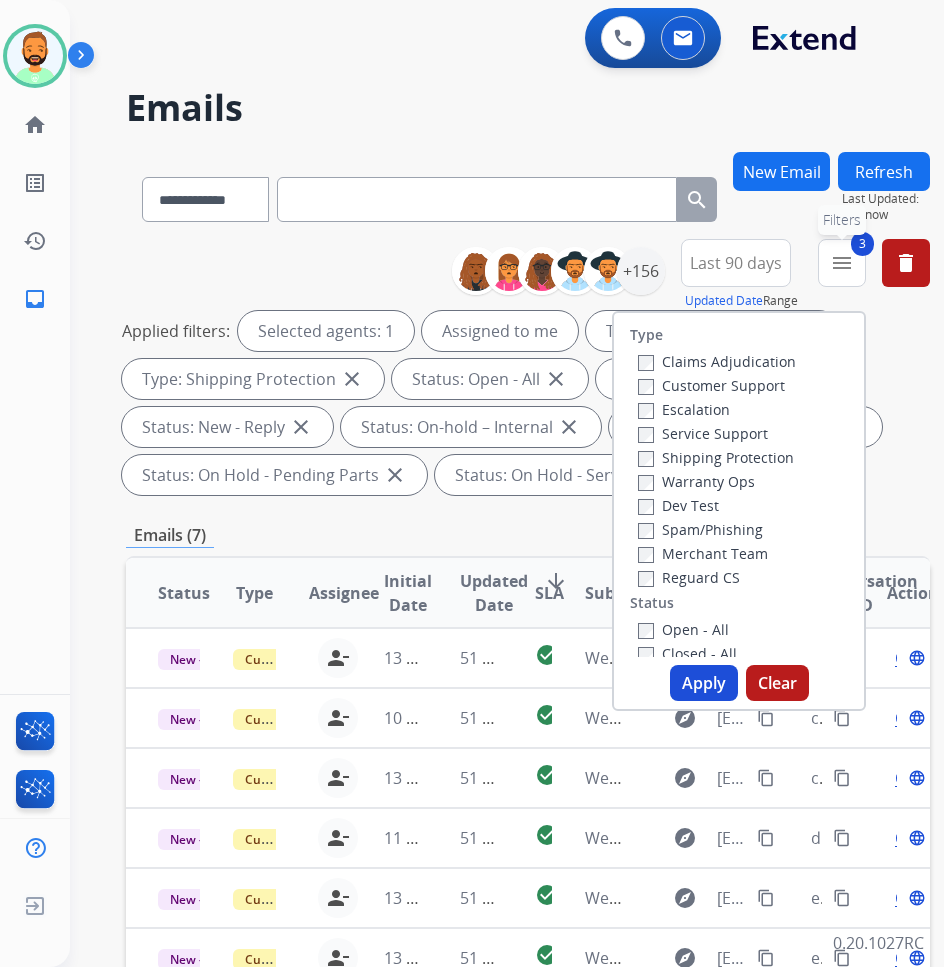 drag, startPoint x: 868, startPoint y: 269, endPoint x: 874, endPoint y: 282, distance: 14.3178215 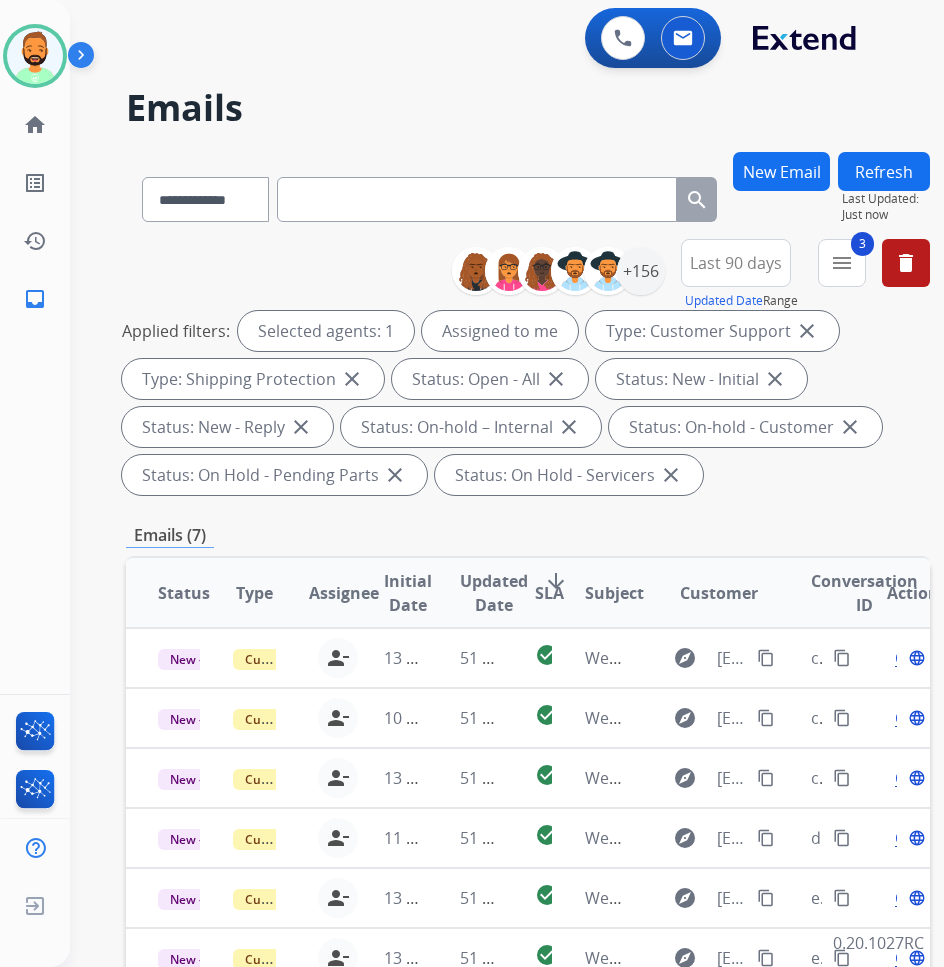 click on "Updated Date arrow_downward" at bounding box center [514, 593] 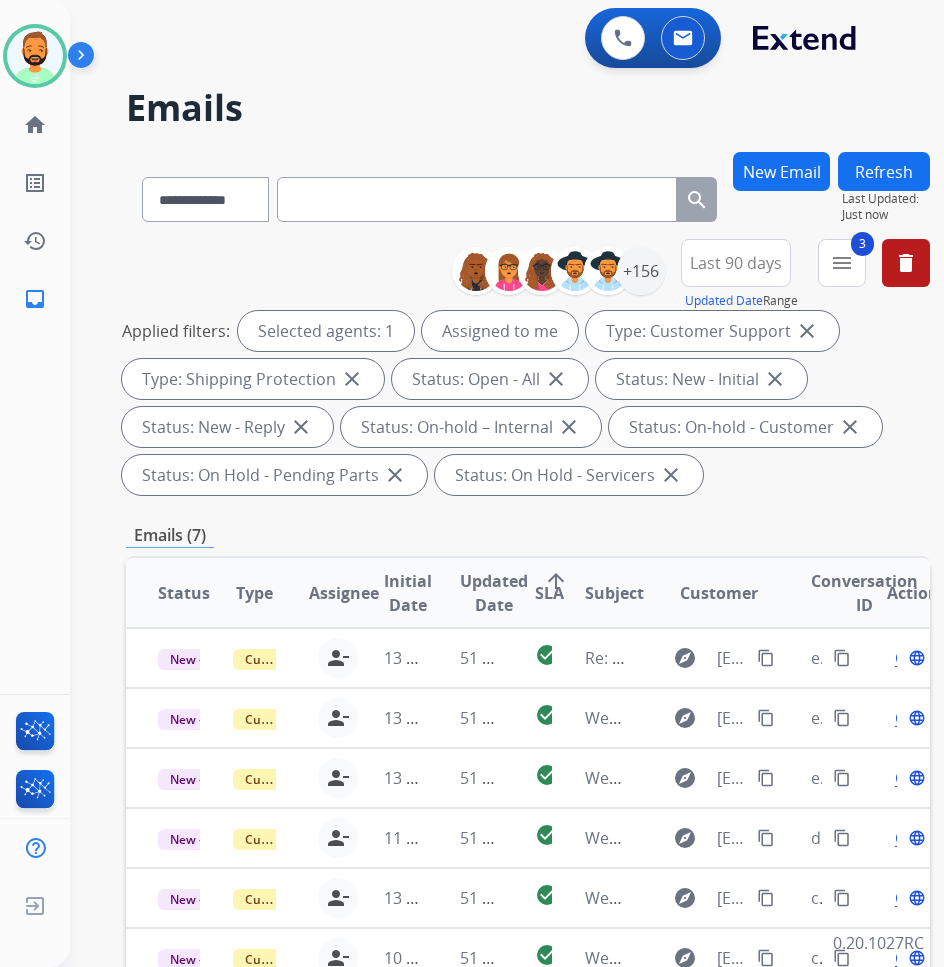 click on "arrow_upward" at bounding box center [556, 581] 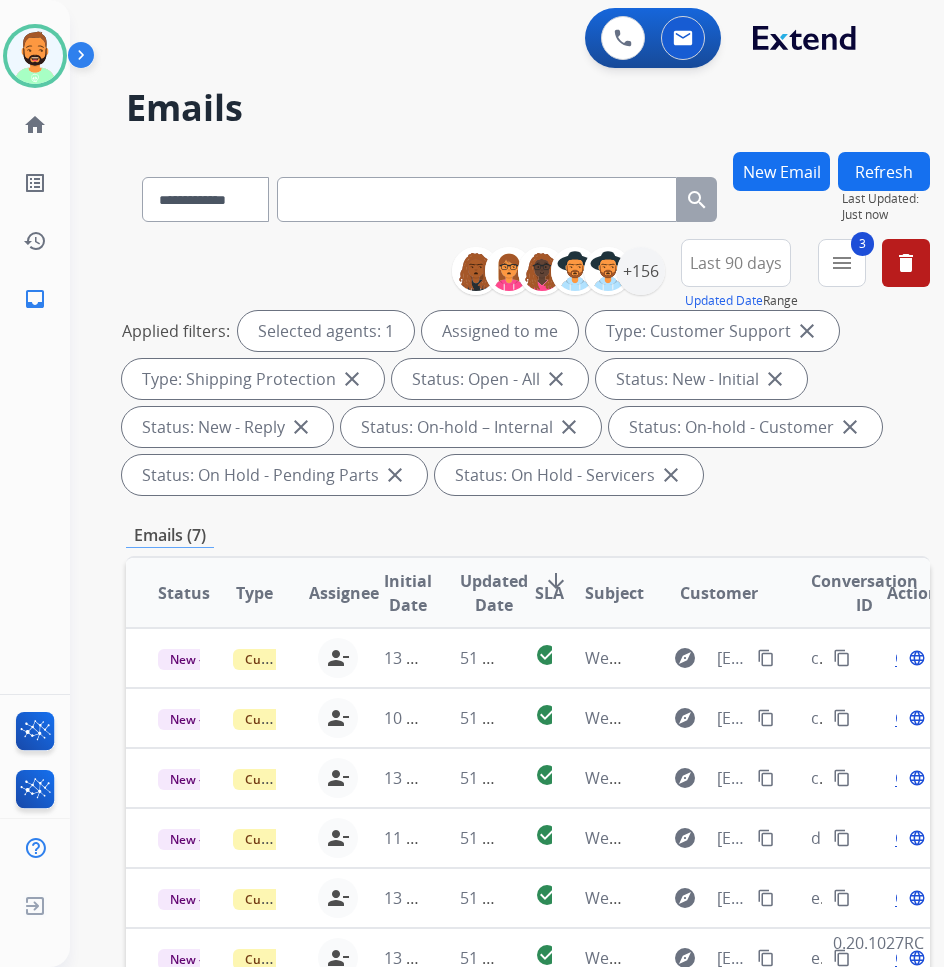 click on "SLA" at bounding box center (549, 593) 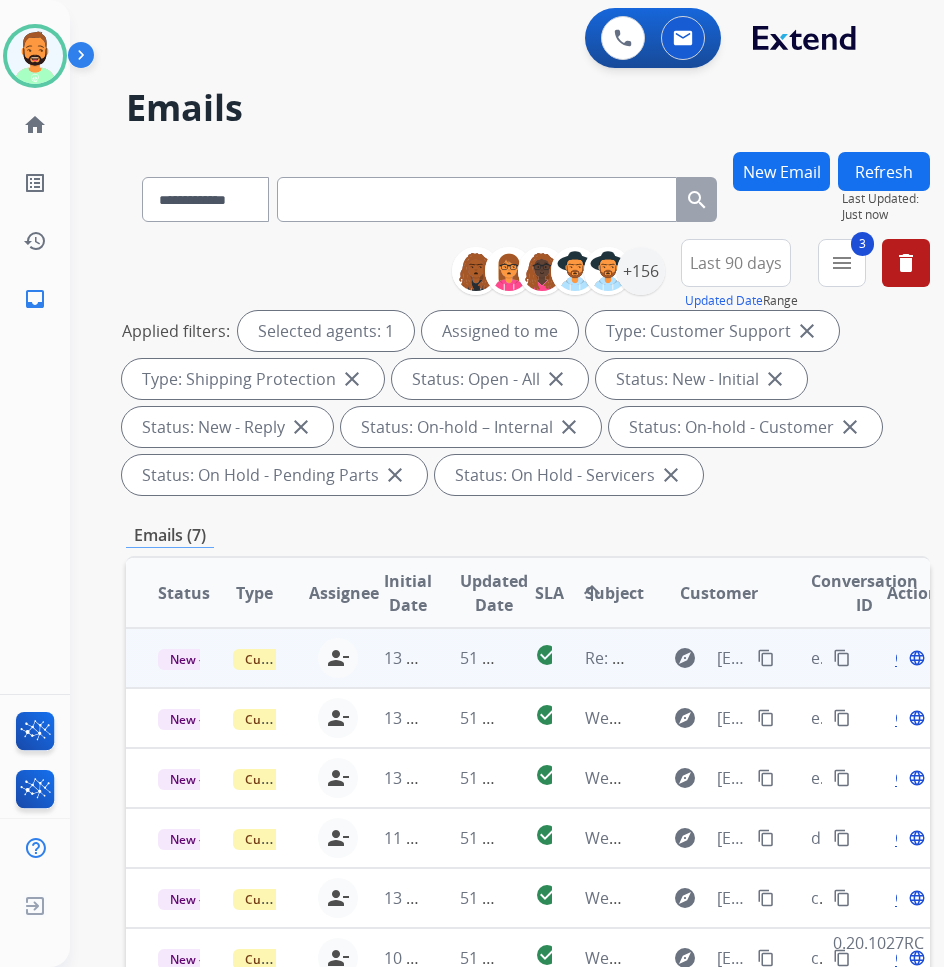 click on "51 minutes ago" at bounding box center (465, 658) 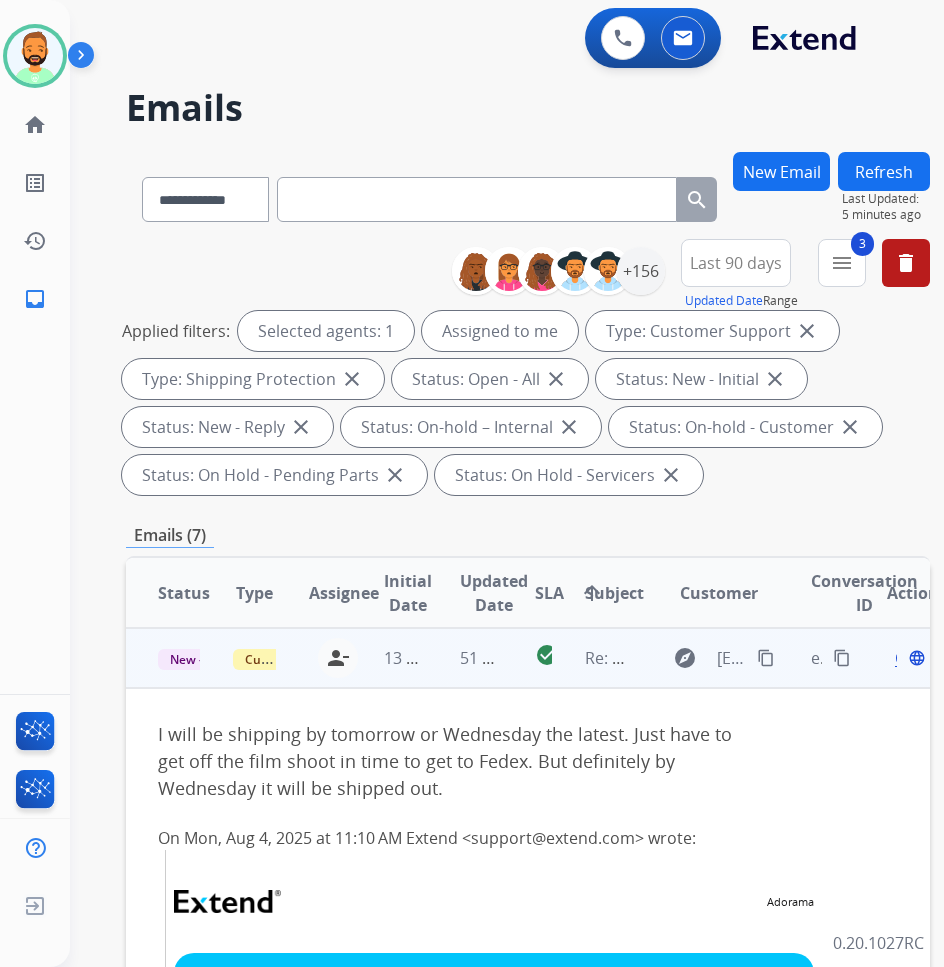 click on "Open language" at bounding box center [908, 658] 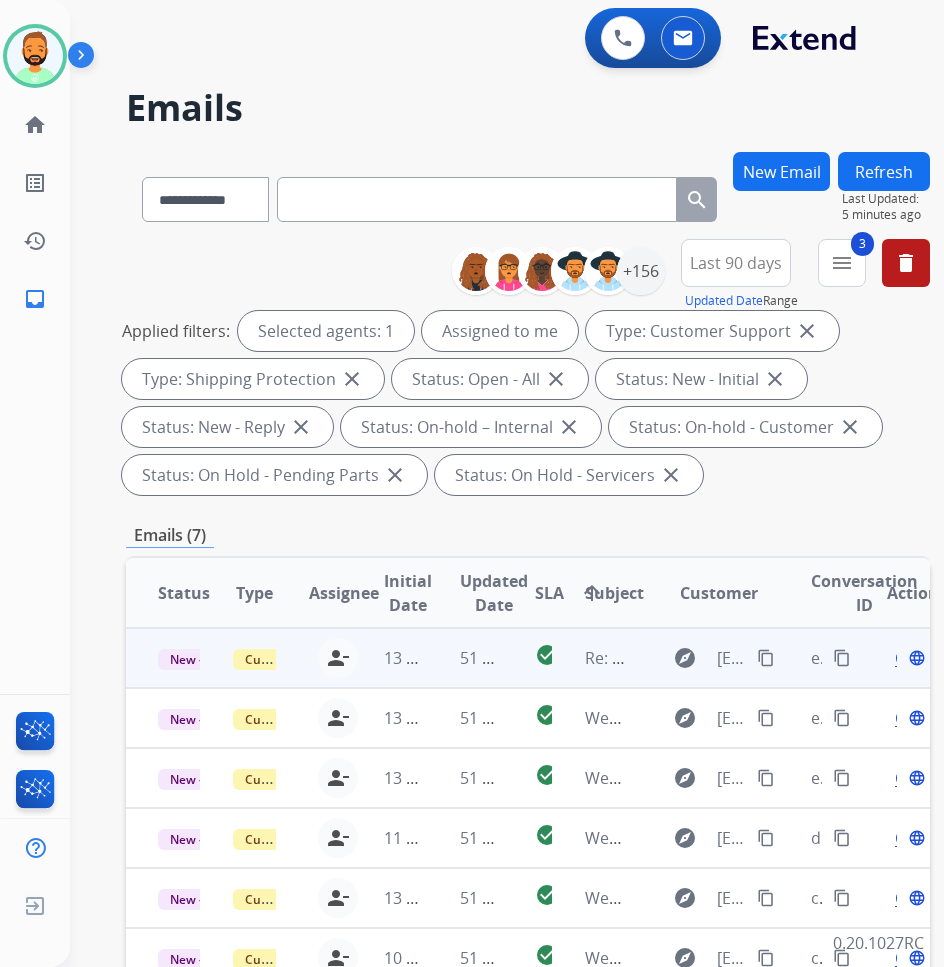 click on "Open" at bounding box center (915, 658) 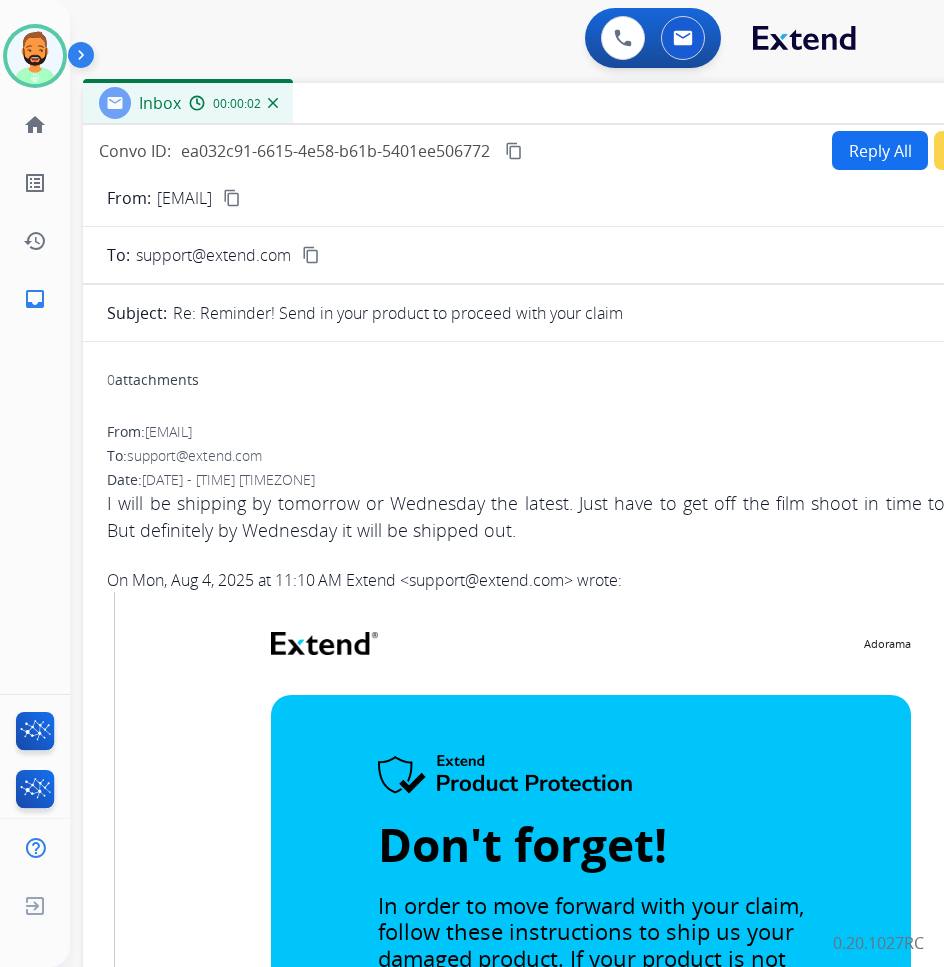 drag, startPoint x: 542, startPoint y: 160, endPoint x: 713, endPoint y: 139, distance: 172.28465 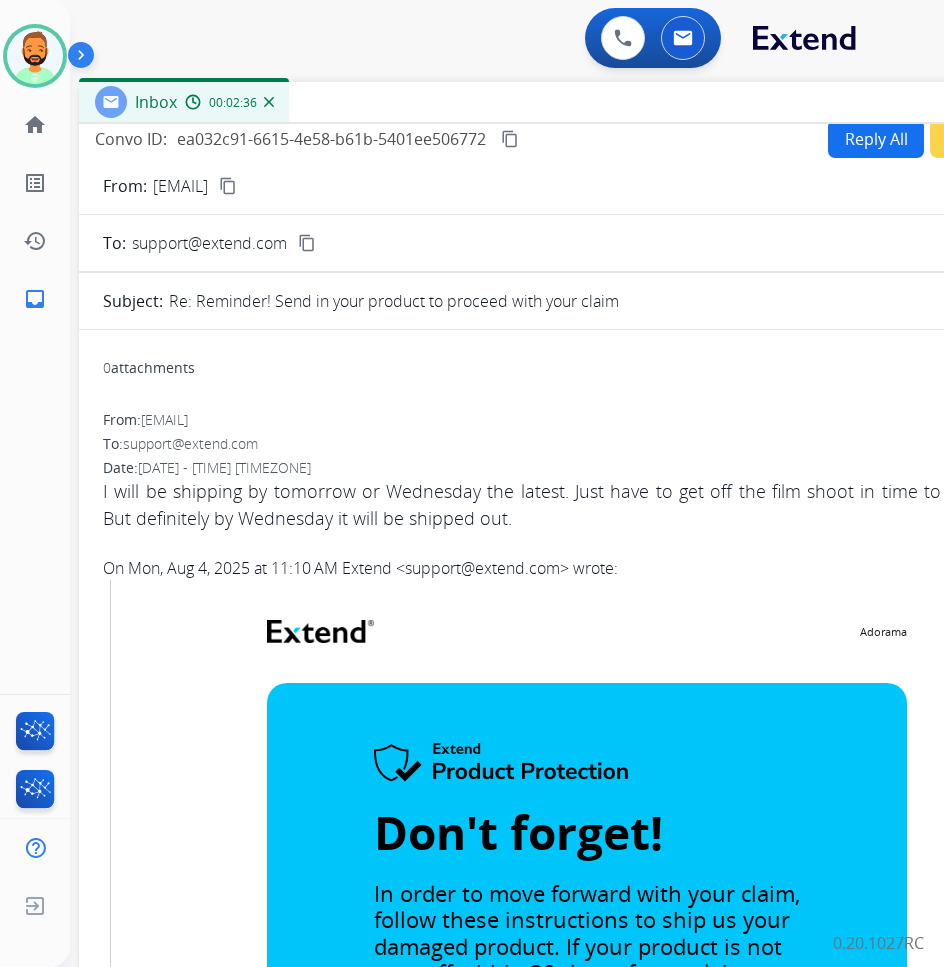 scroll, scrollTop: 0, scrollLeft: 0, axis: both 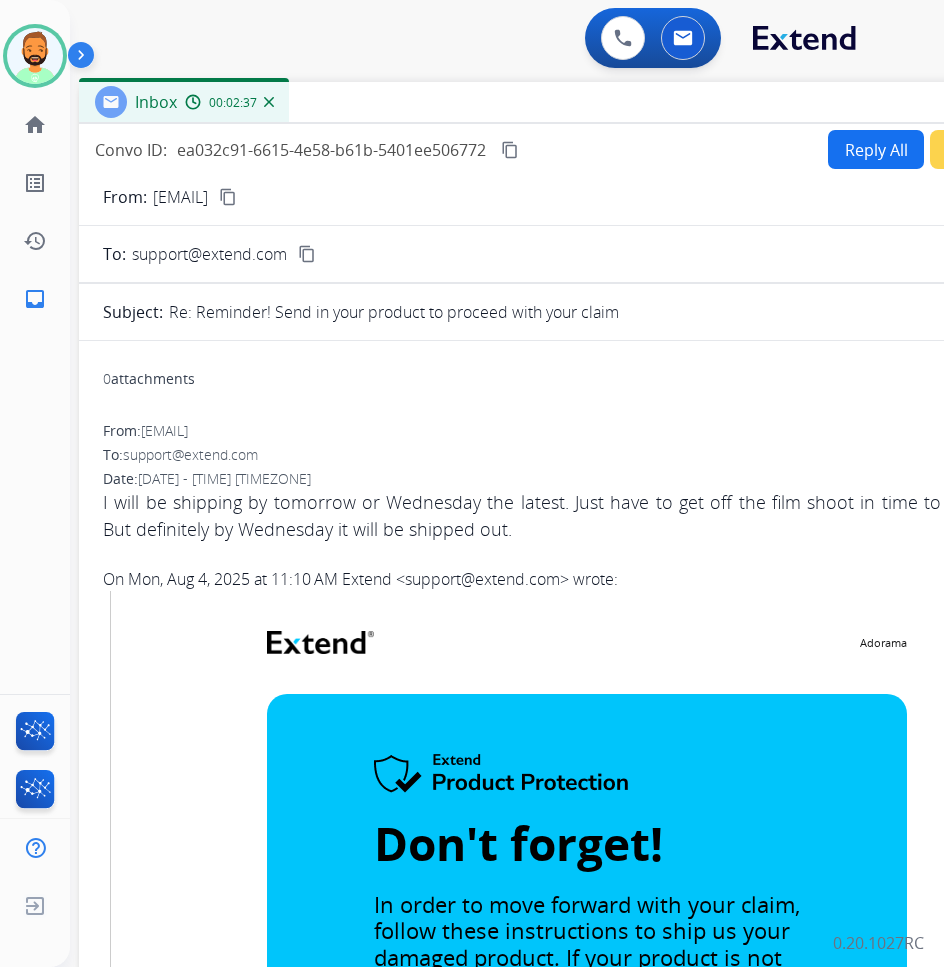 click on "Reply All" at bounding box center (876, 149) 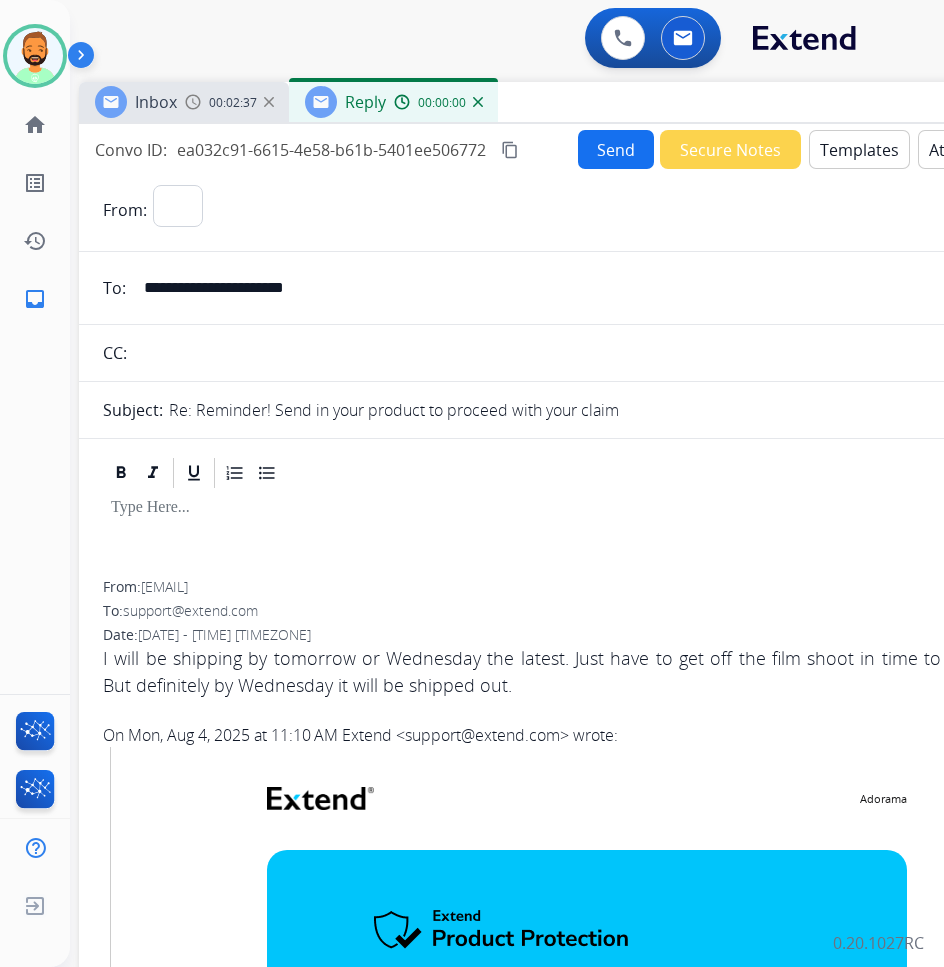 select on "**********" 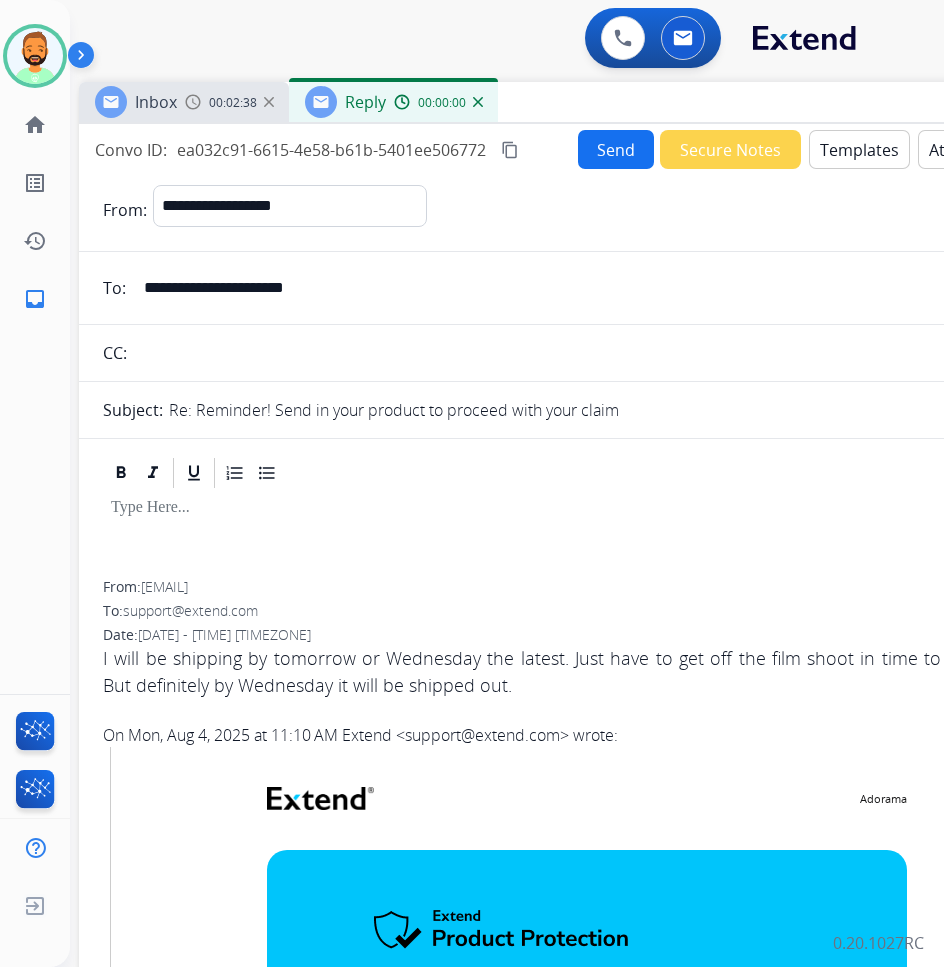 click on "Templates" at bounding box center (859, 149) 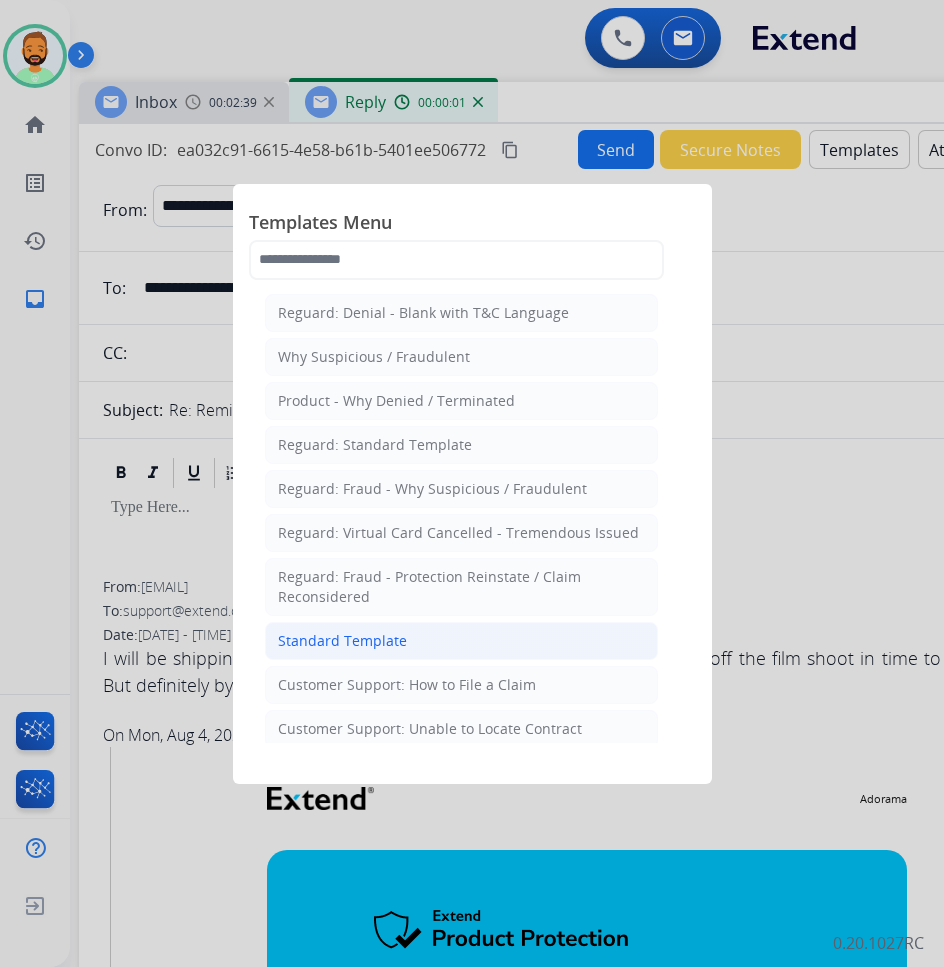 click on "Standard Template" 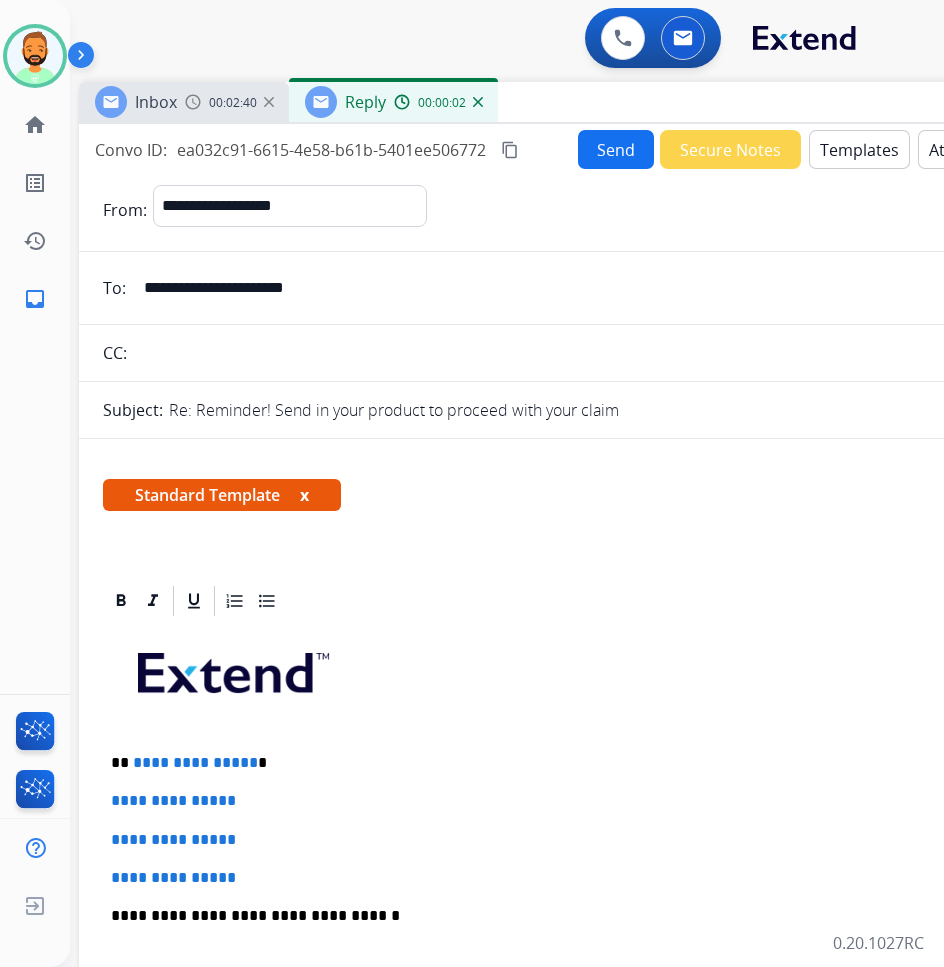 click on "Attach" at bounding box center (953, 149) 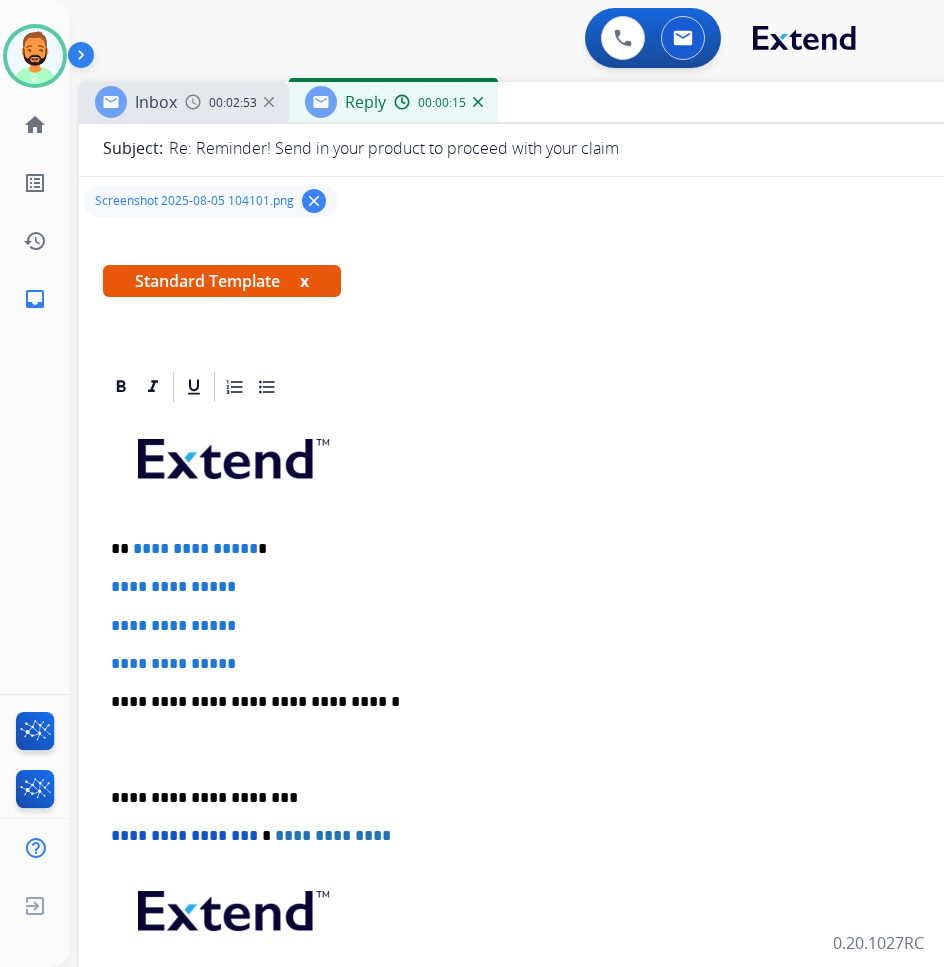 scroll, scrollTop: 300, scrollLeft: 0, axis: vertical 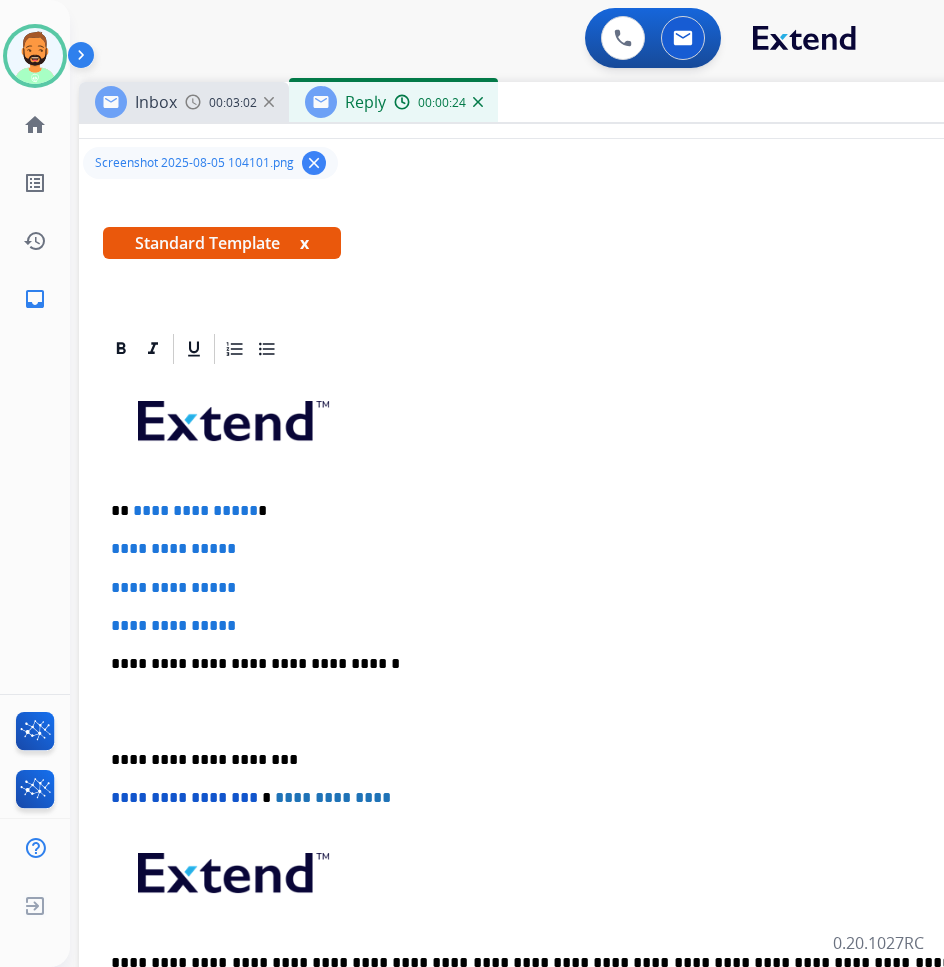 click on "**********" at bounding box center (579, 711) 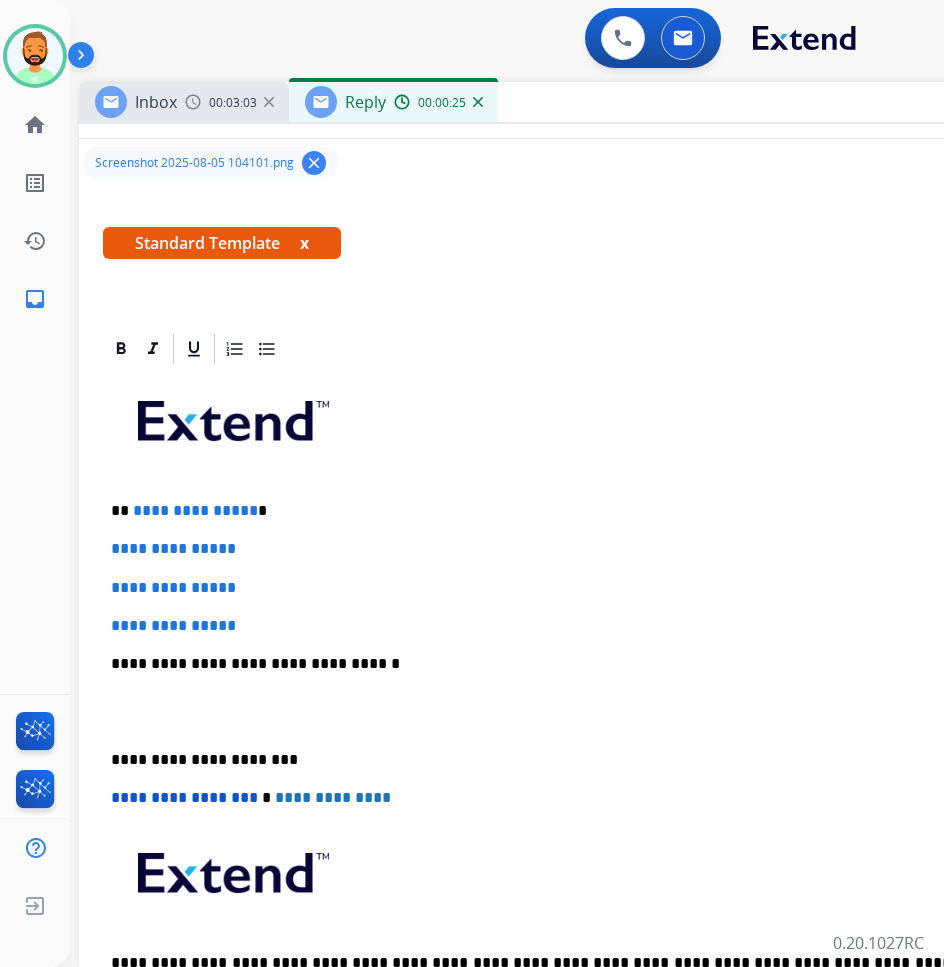 type 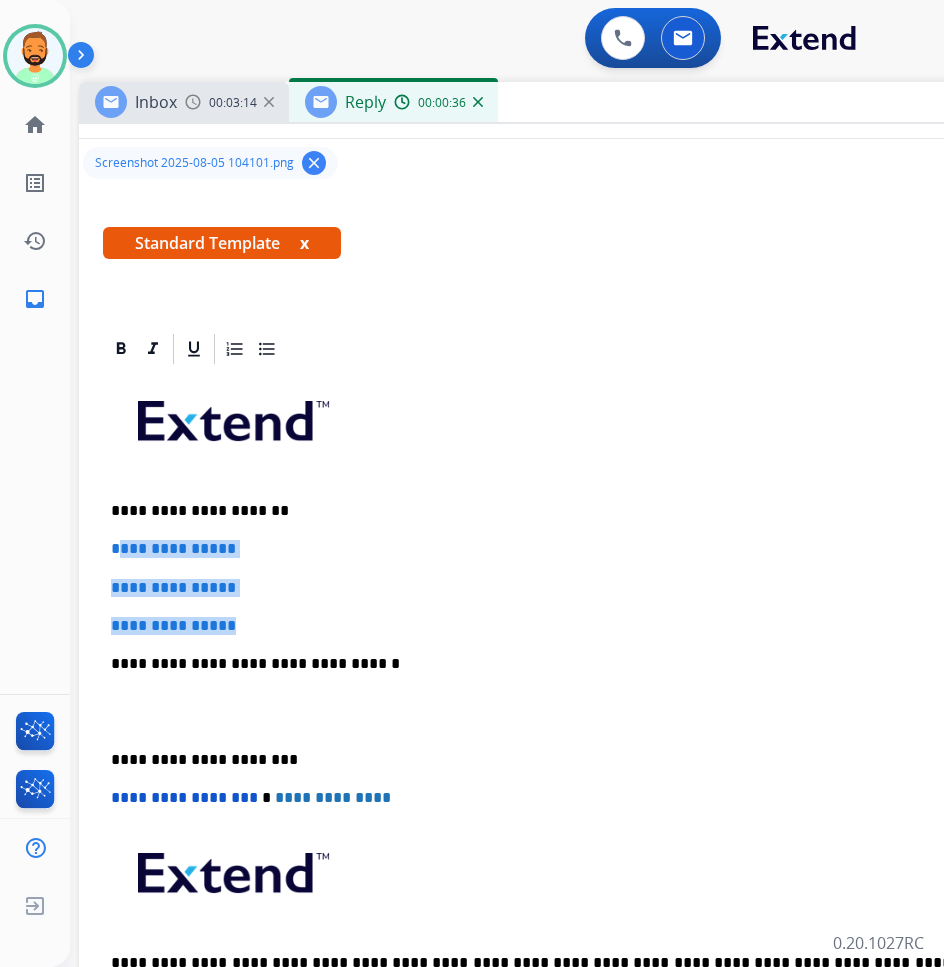 drag, startPoint x: 261, startPoint y: 621, endPoint x: 110, endPoint y: 555, distance: 164.79381 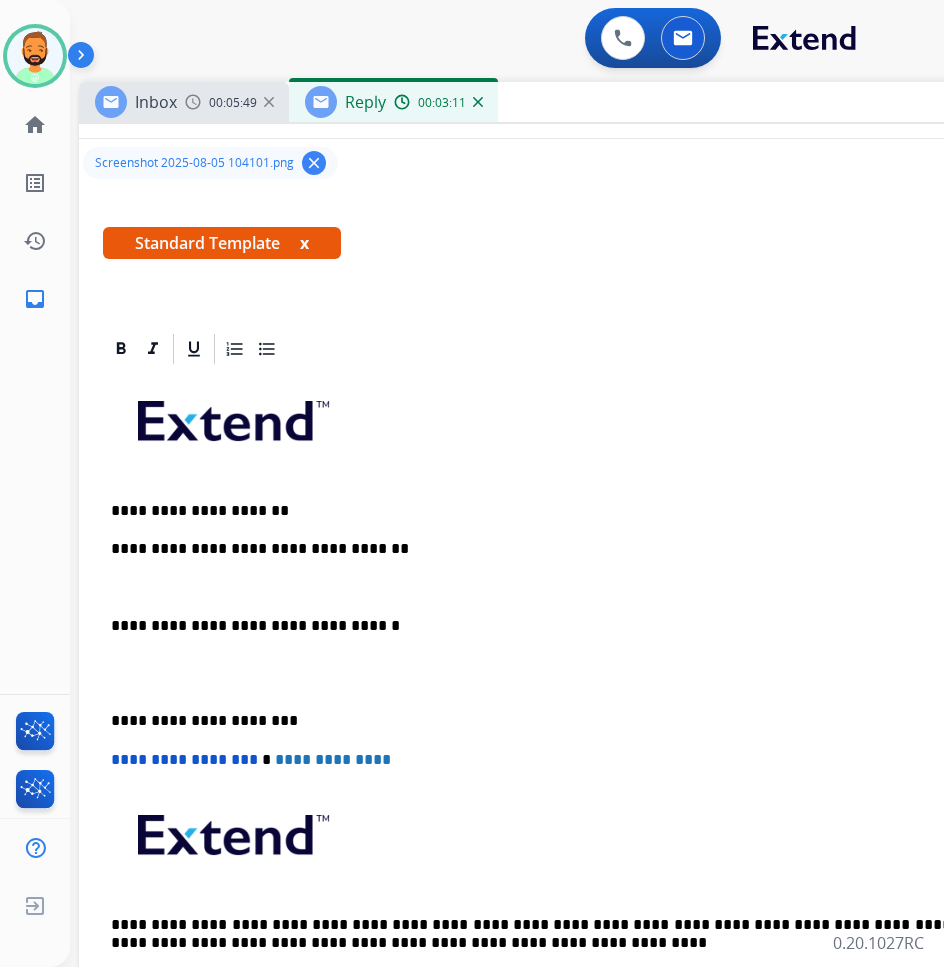 click on "**********" at bounding box center [579, 692] 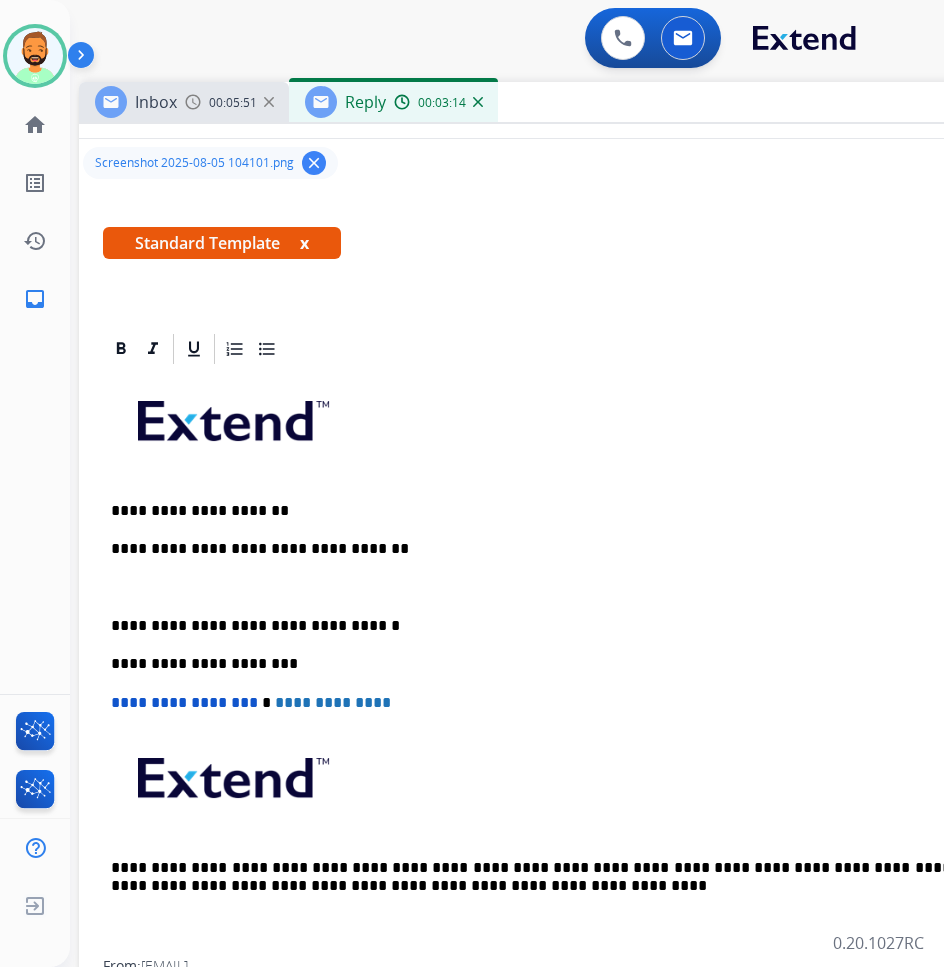 click at bounding box center (579, 588) 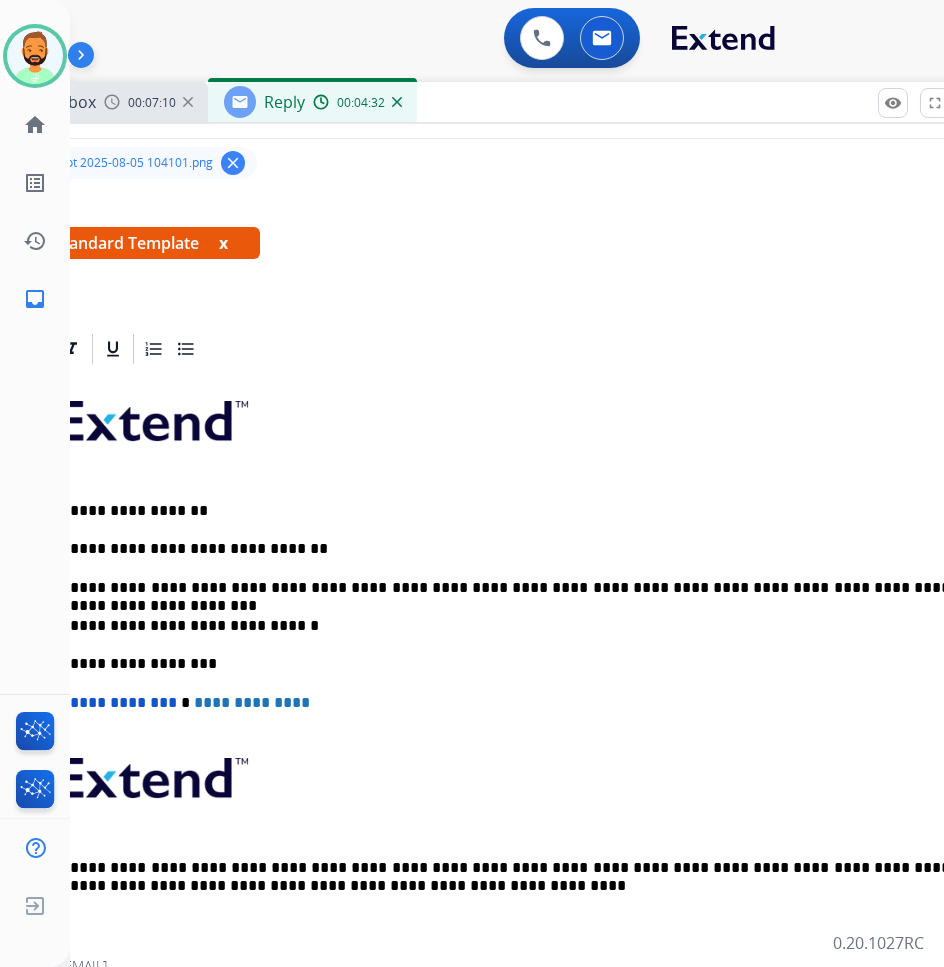 scroll, scrollTop: 0, scrollLeft: 69, axis: horizontal 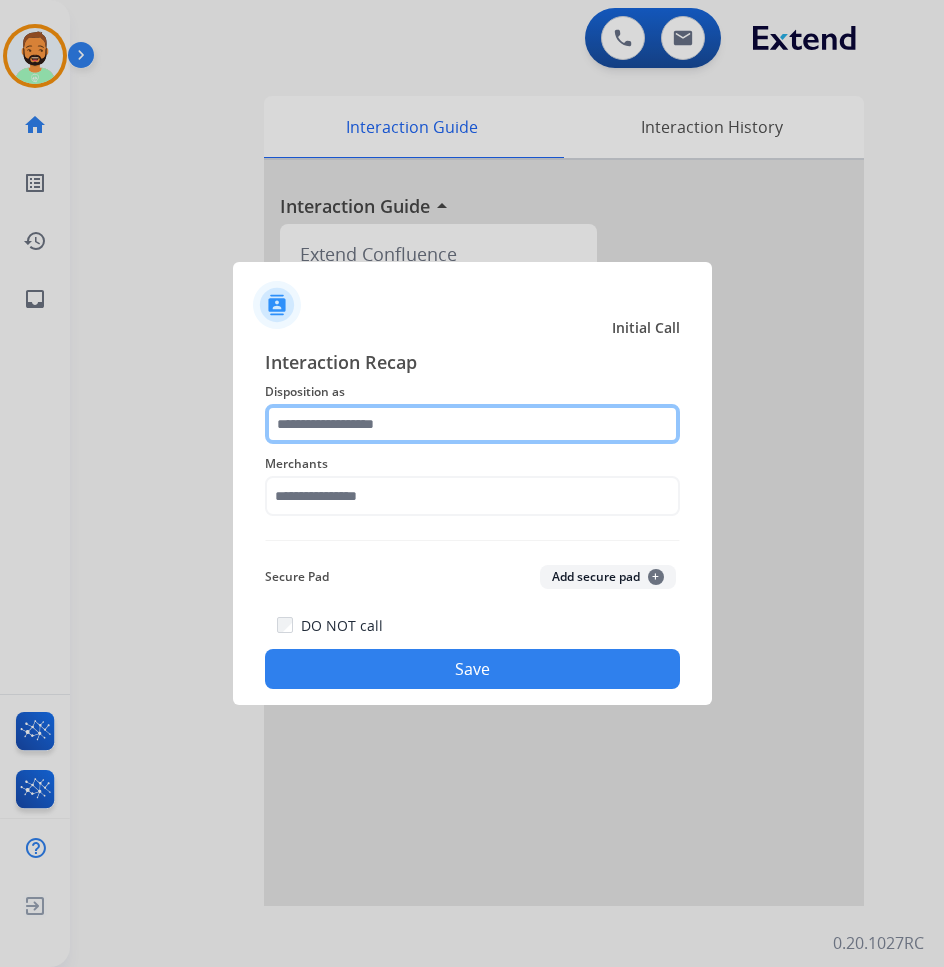 click 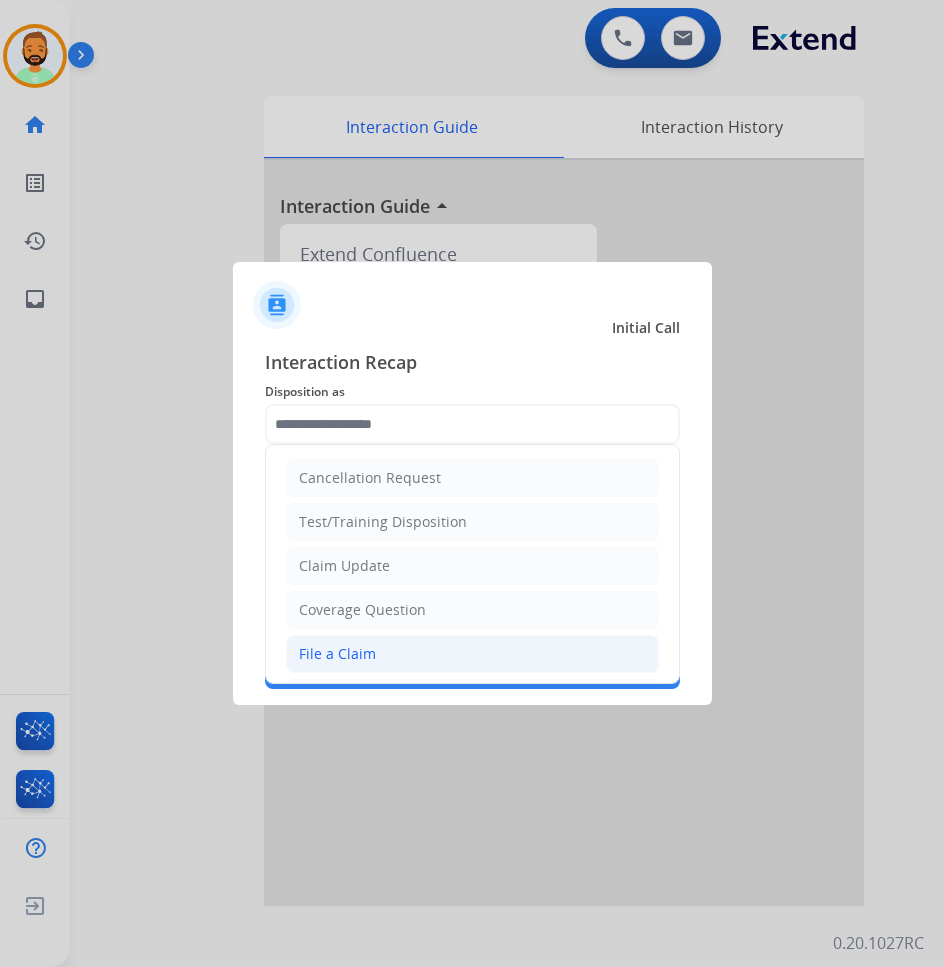 click on "File a Claim" 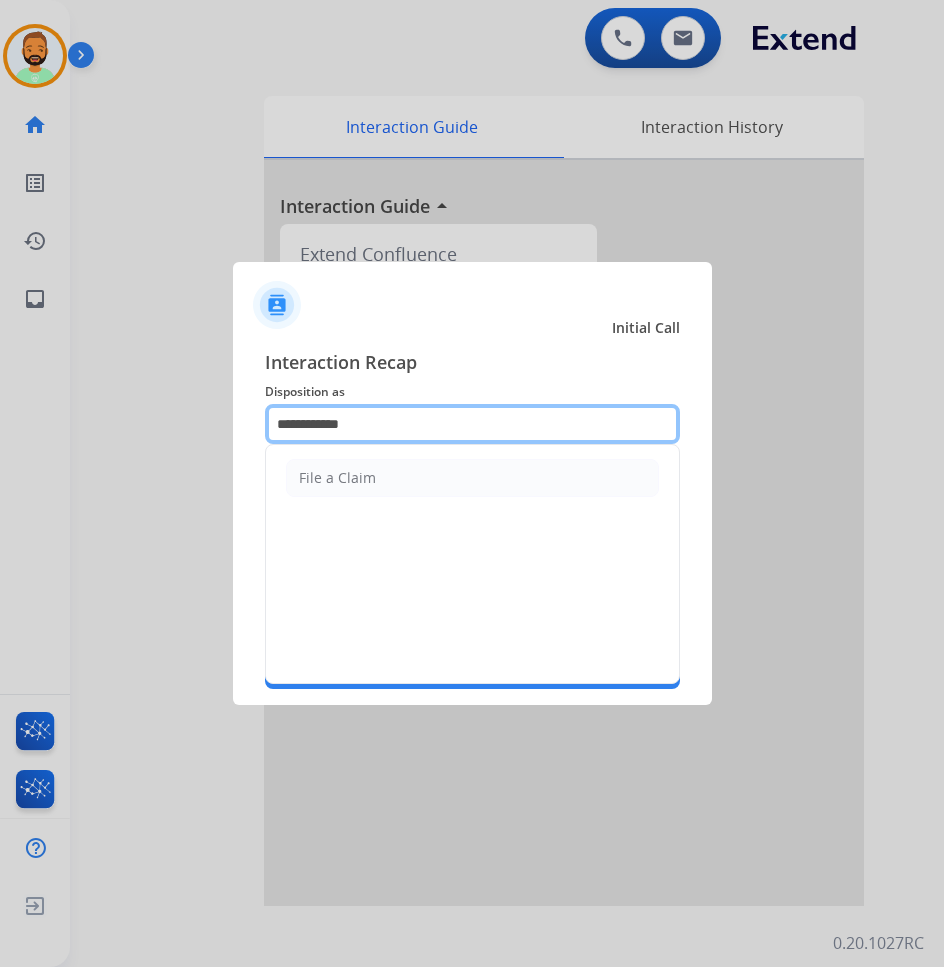 click on "**********" 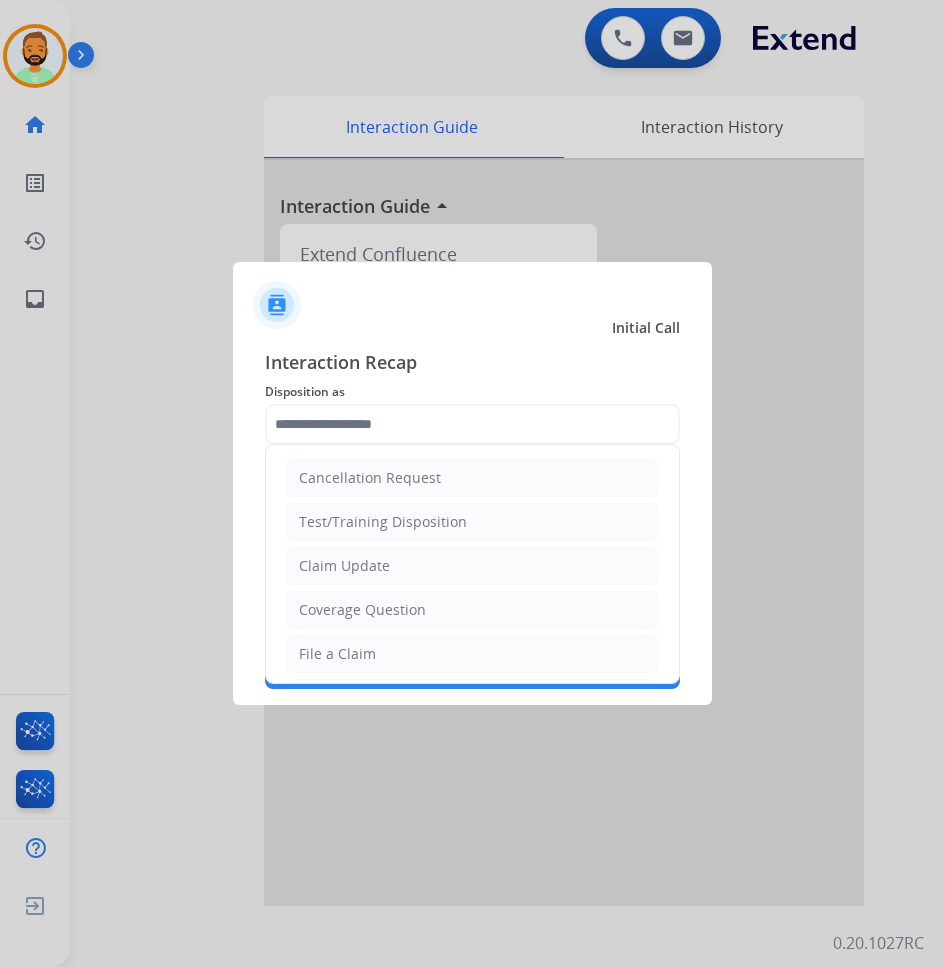 drag, startPoint x: 370, startPoint y: 477, endPoint x: 378, endPoint y: 468, distance: 12.0415945 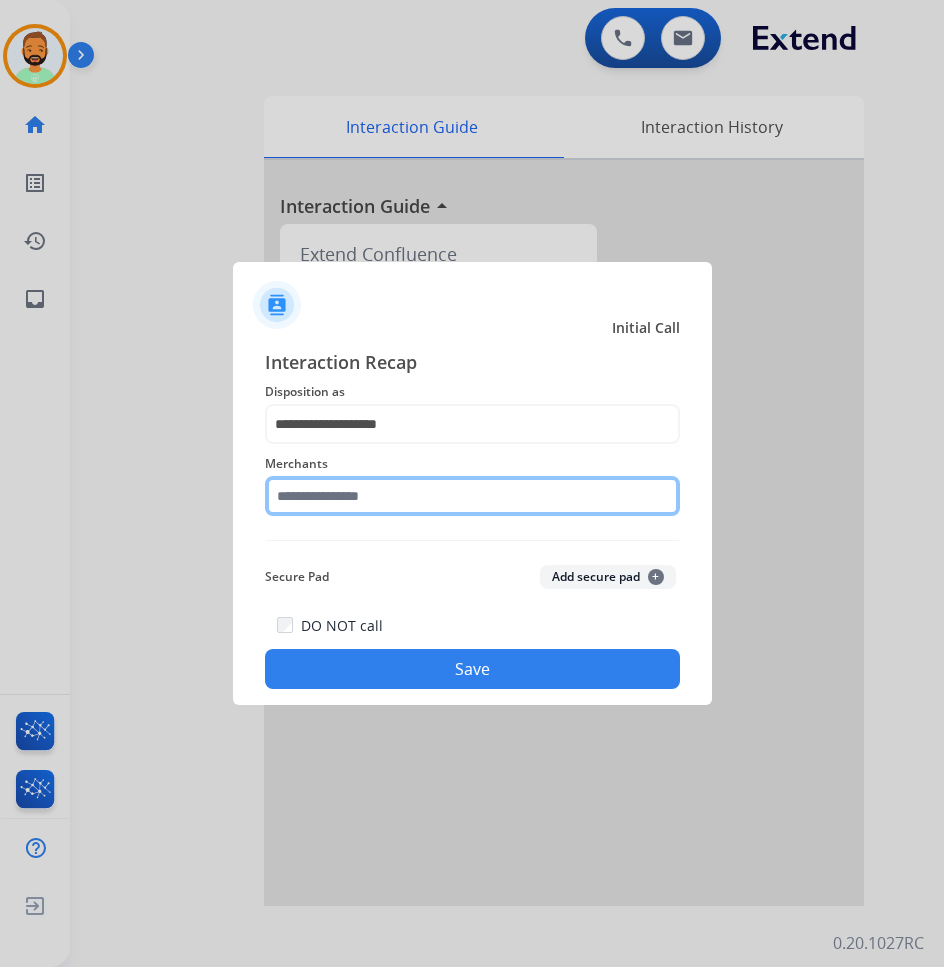 click 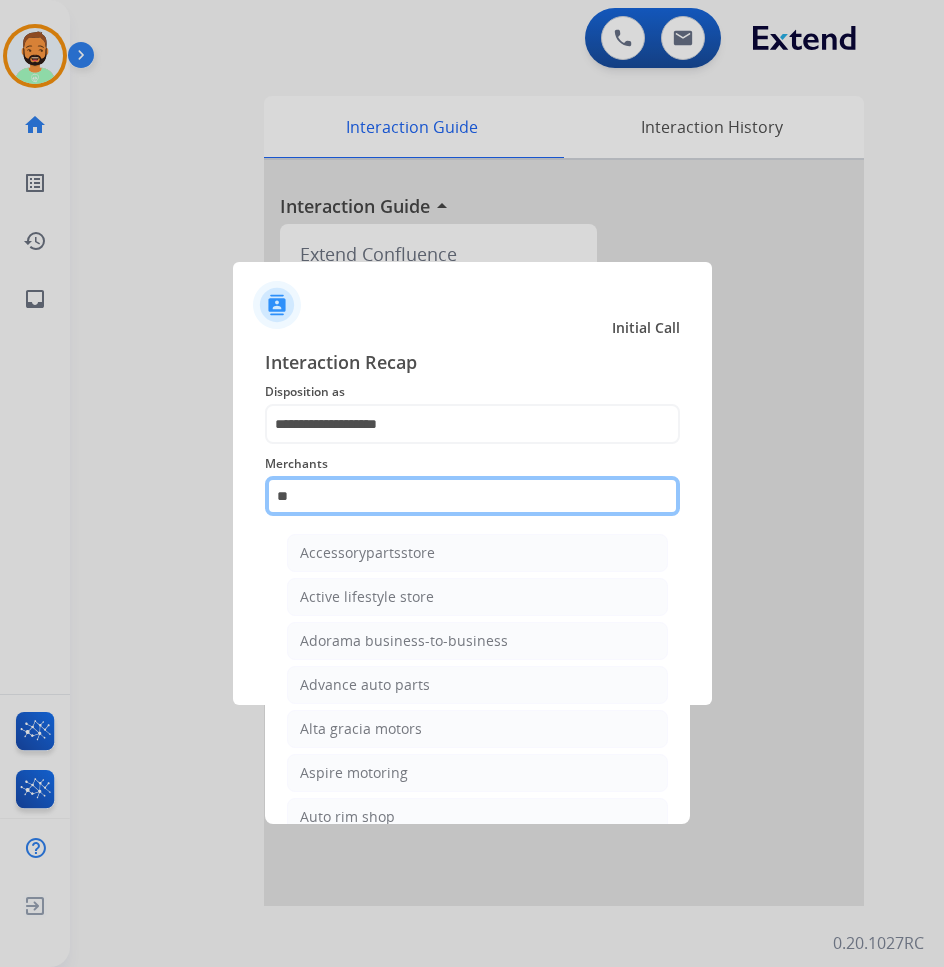 type on "*" 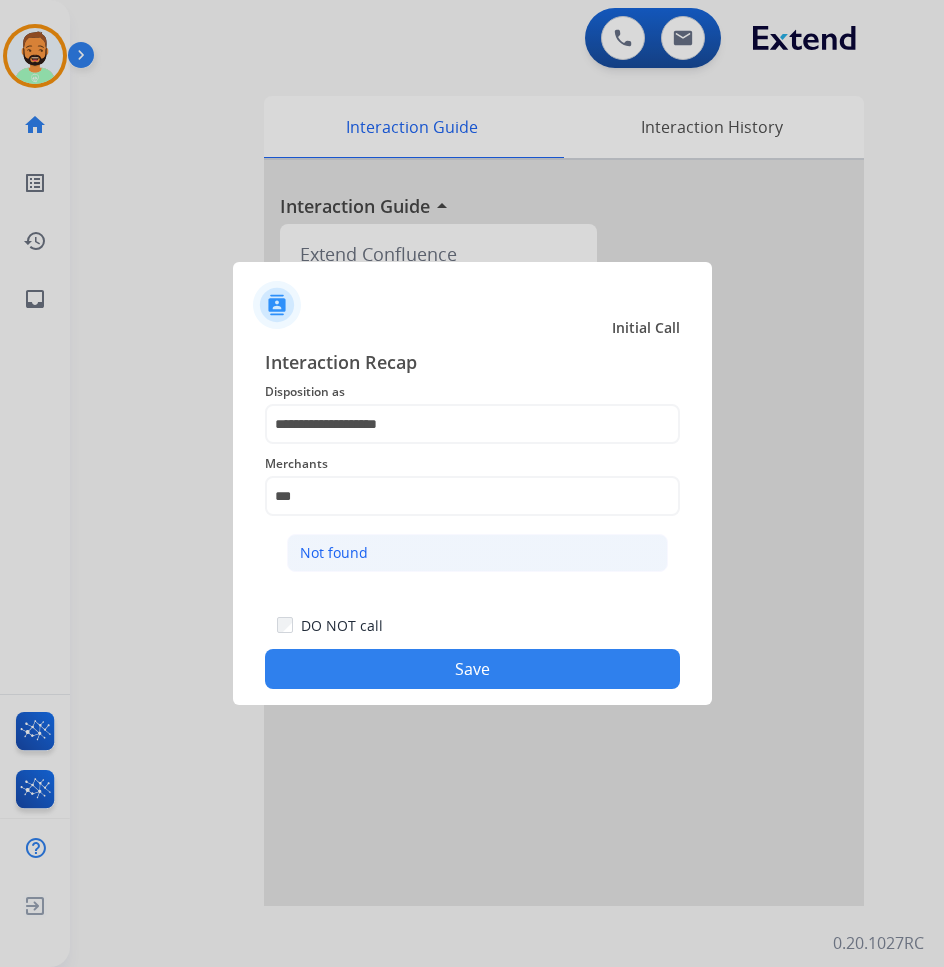 click on "Not found" 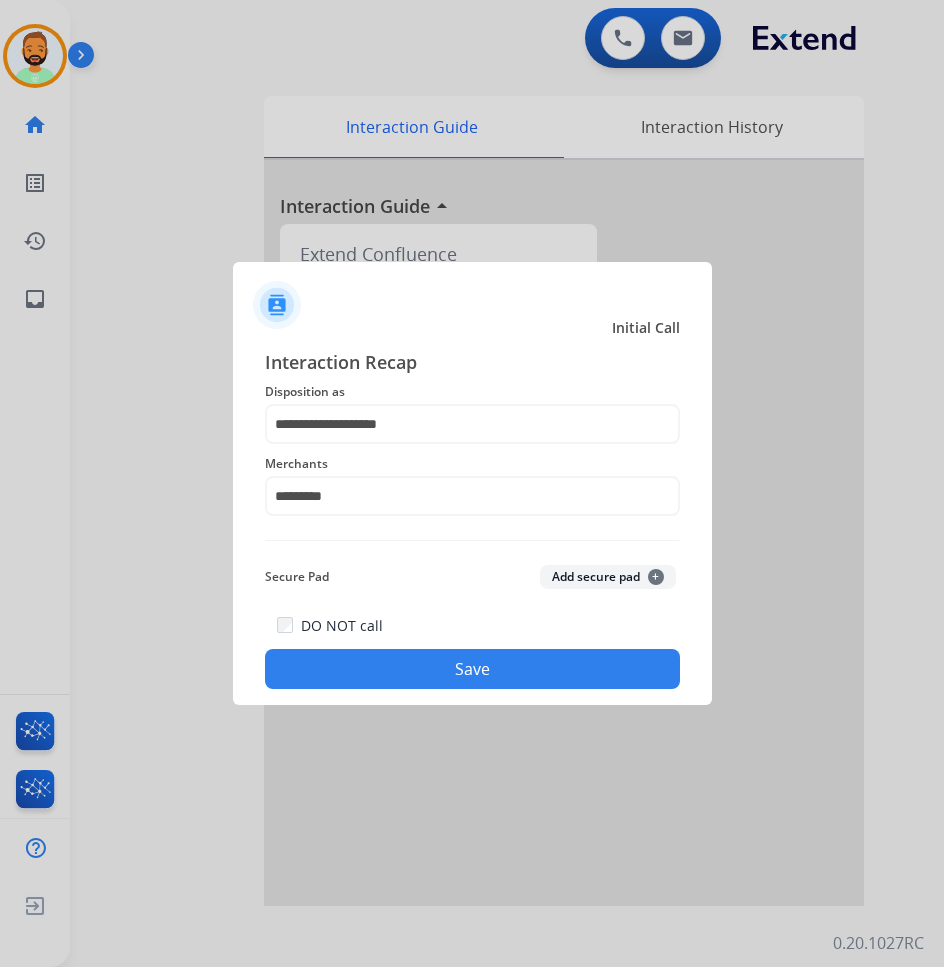 click on "Save" 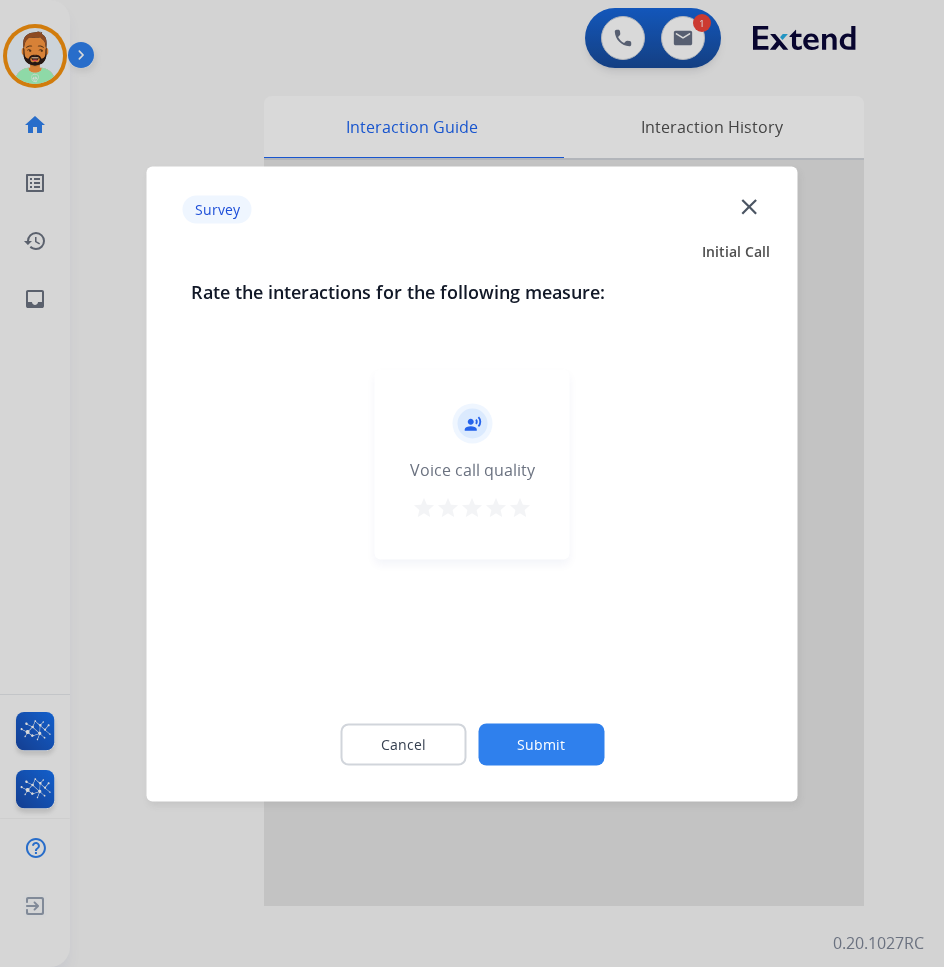 click on "Submit" 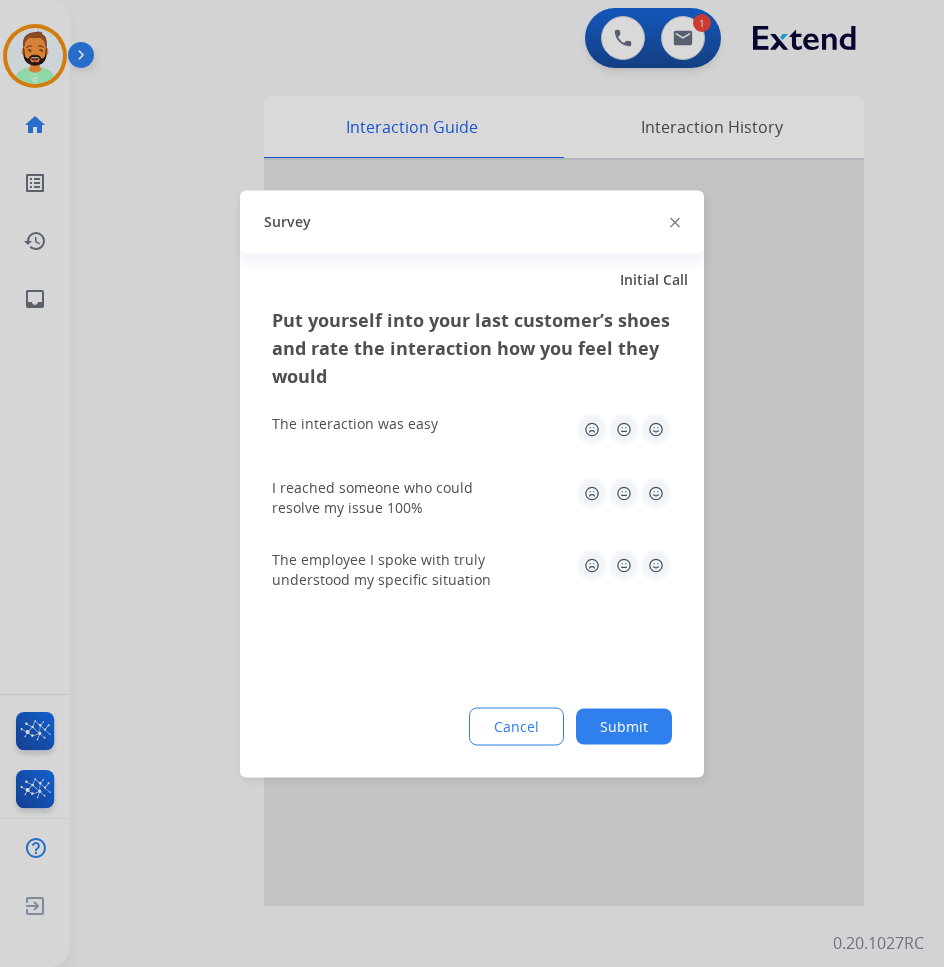 click on "Submit" 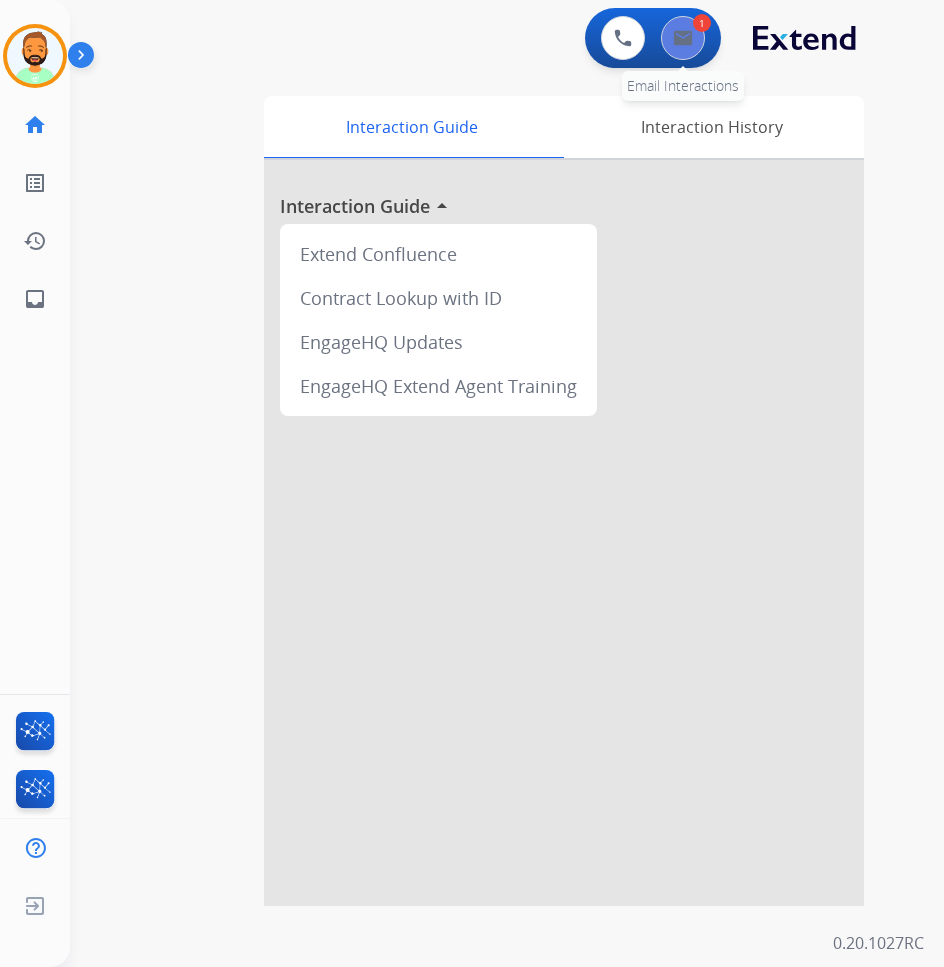 click on "1 Email Interactions" at bounding box center (683, 38) 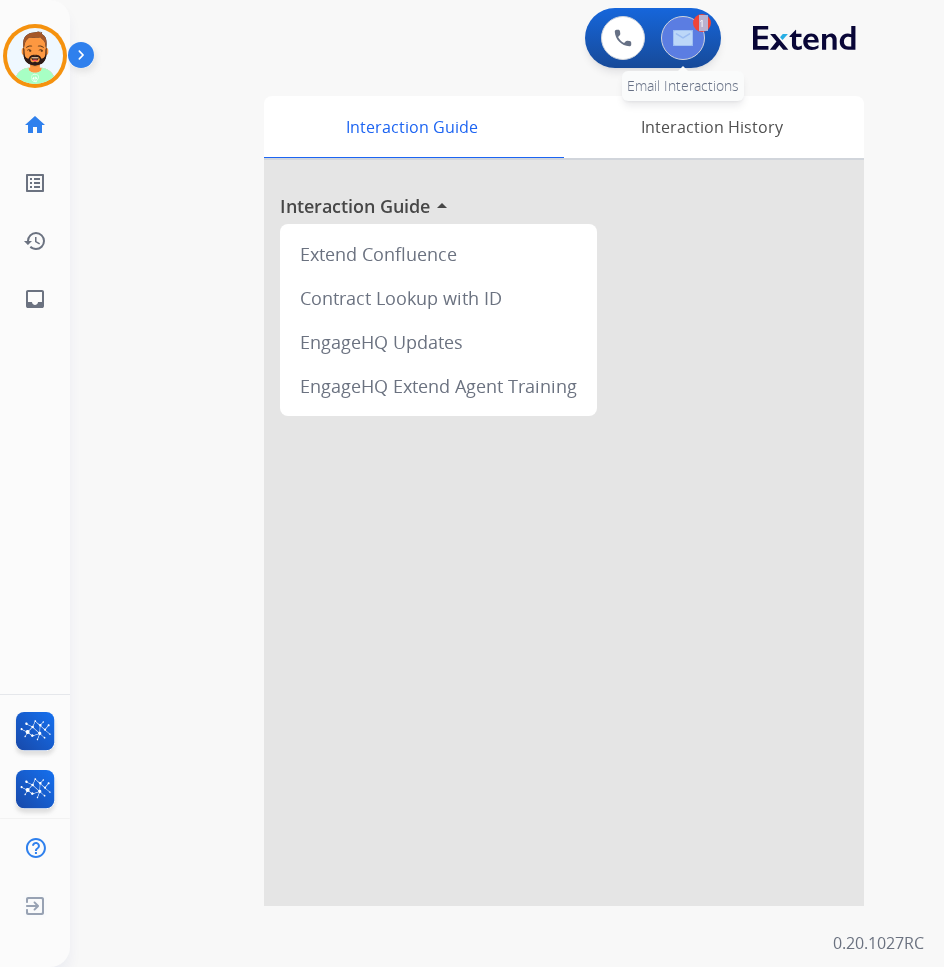 click at bounding box center (683, 38) 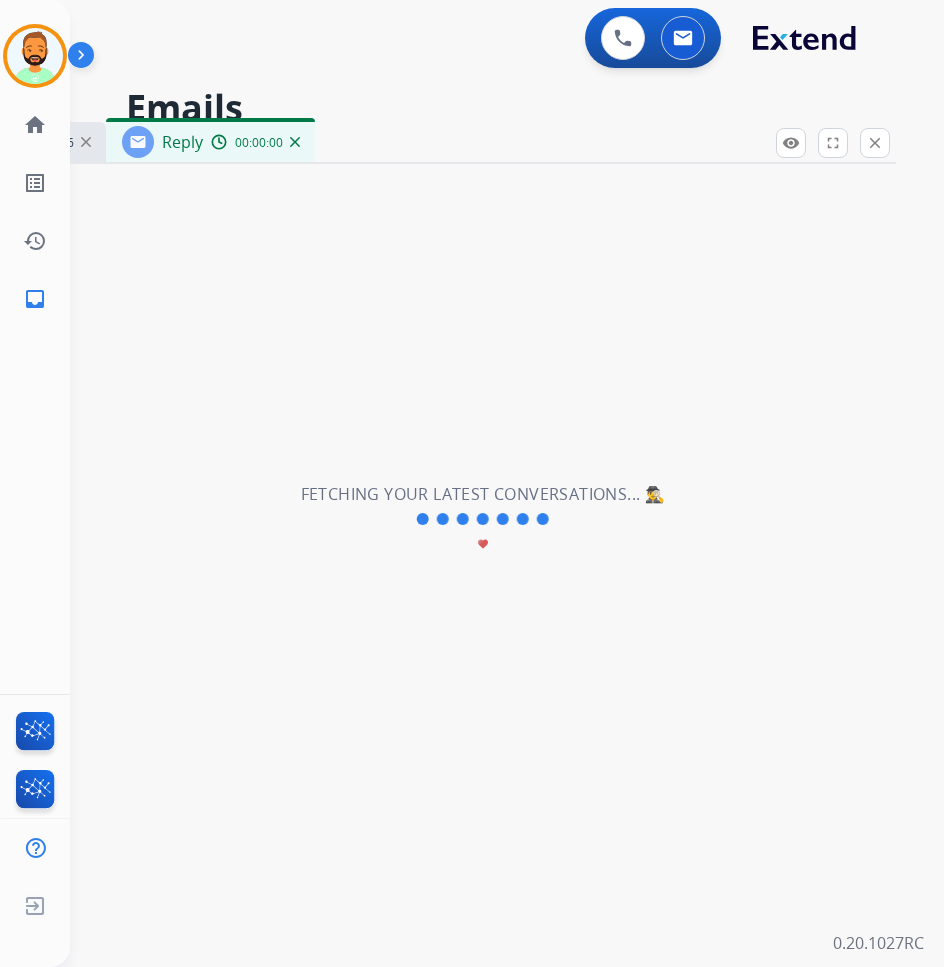 select on "**********" 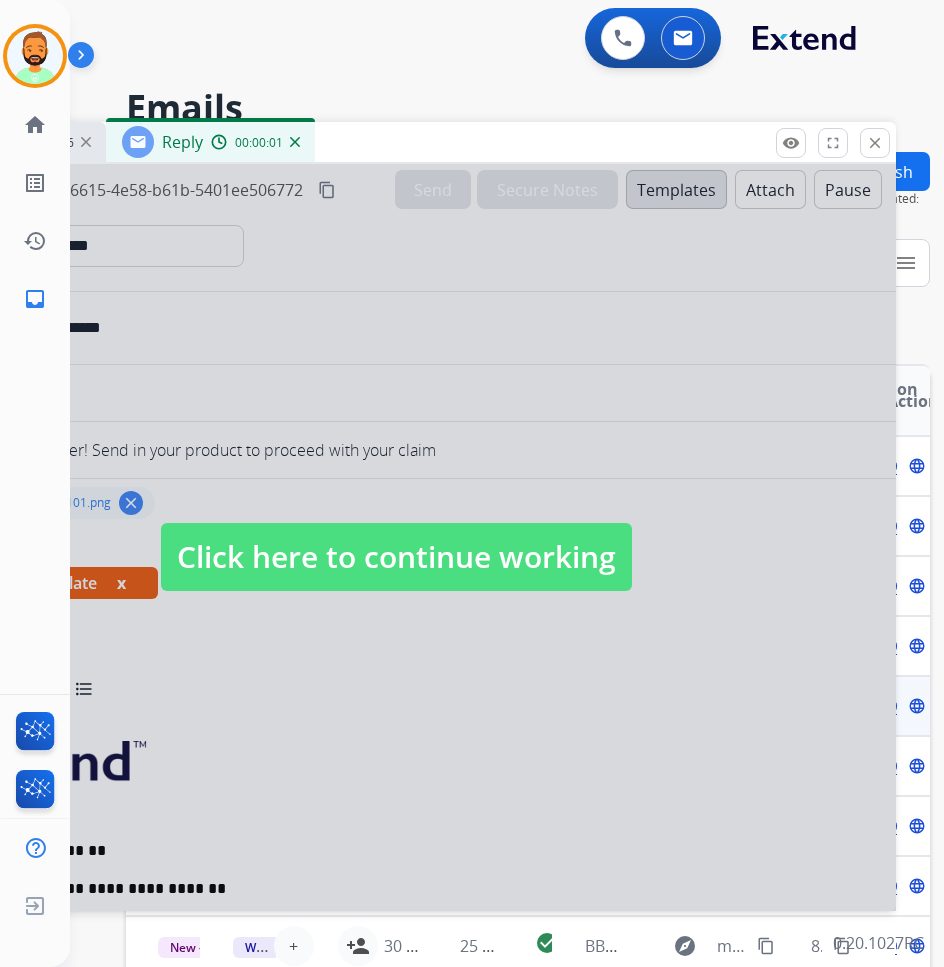 click on "Click here to continue working" at bounding box center (396, 557) 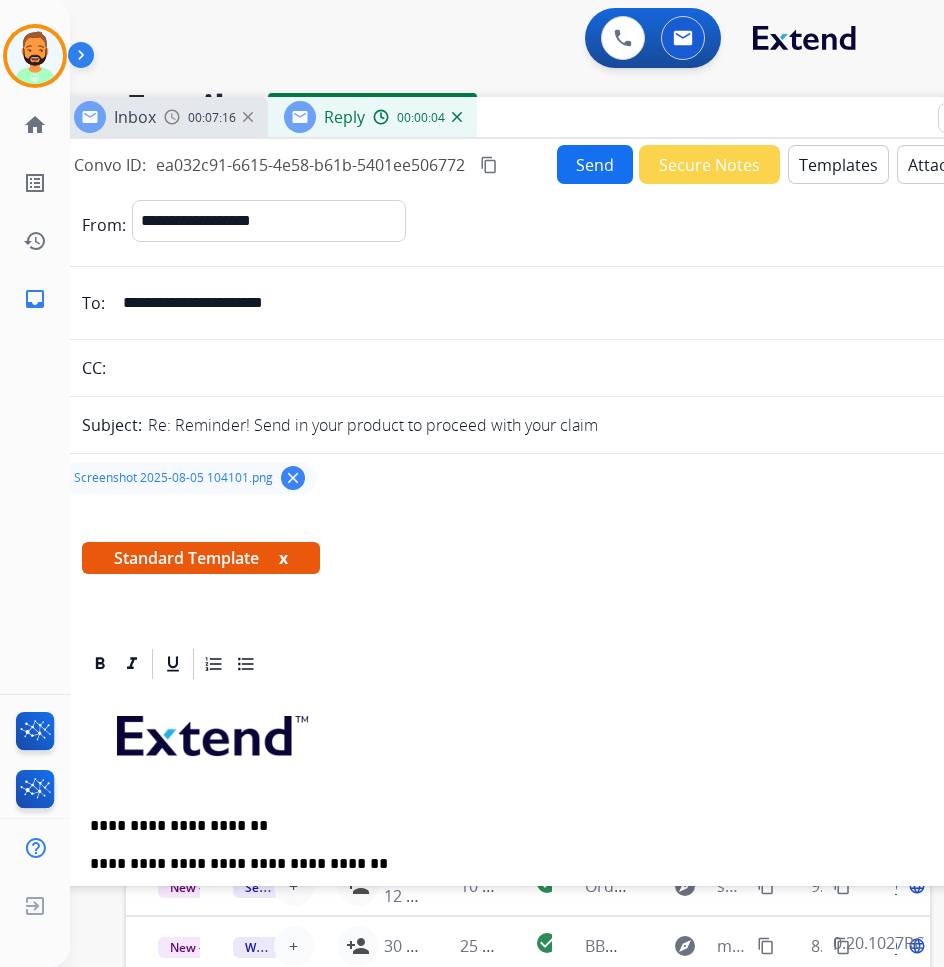 drag, startPoint x: 437, startPoint y: 140, endPoint x: 599, endPoint y: 115, distance: 163.91766 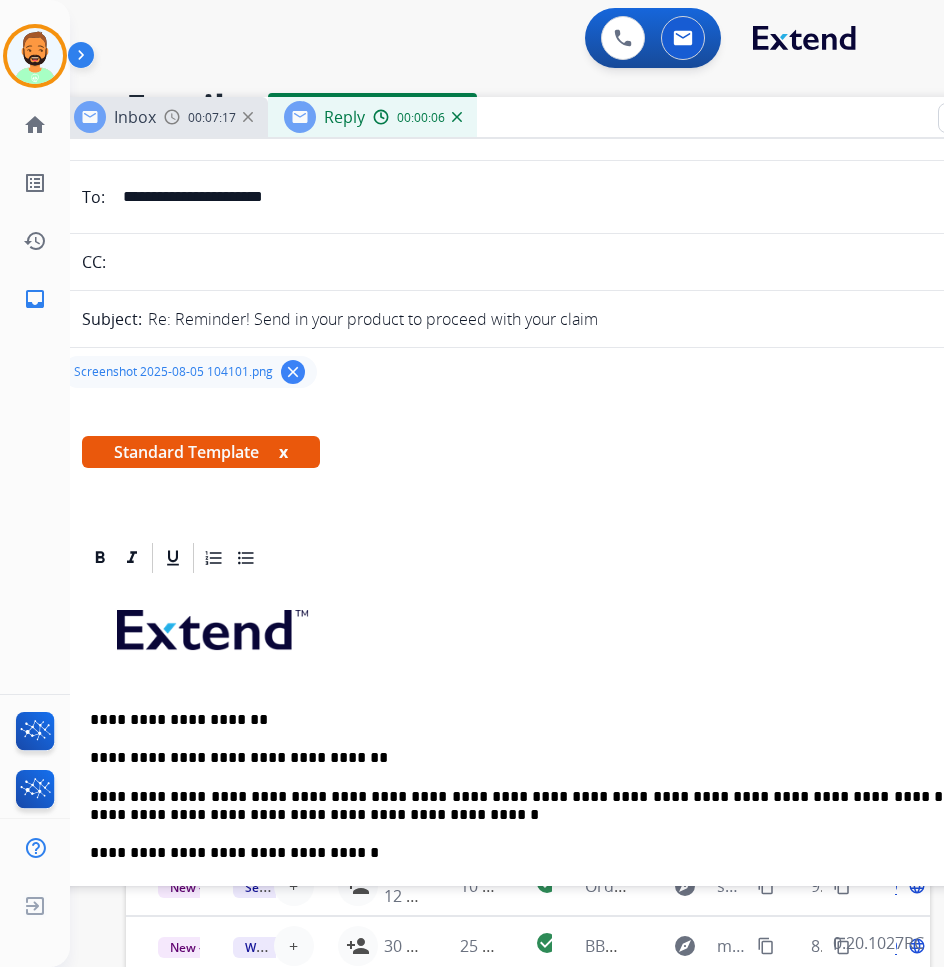 scroll, scrollTop: 200, scrollLeft: 0, axis: vertical 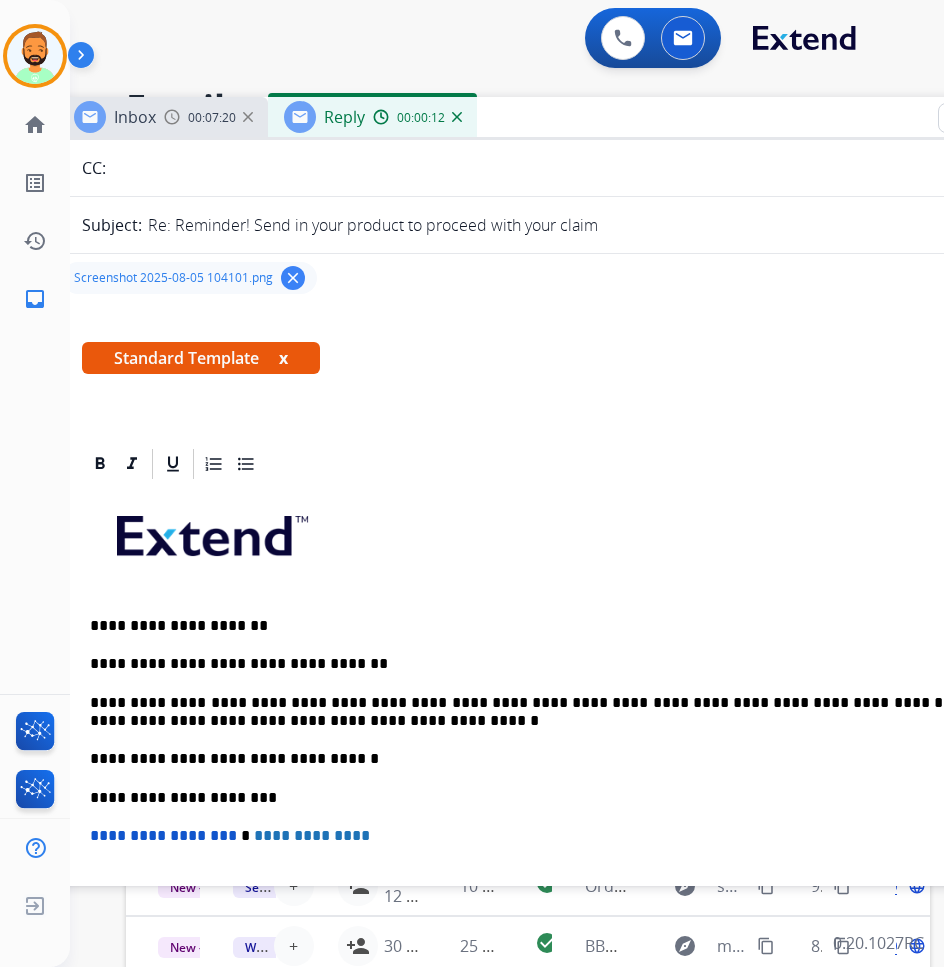 click on "**********" at bounding box center (550, 712) 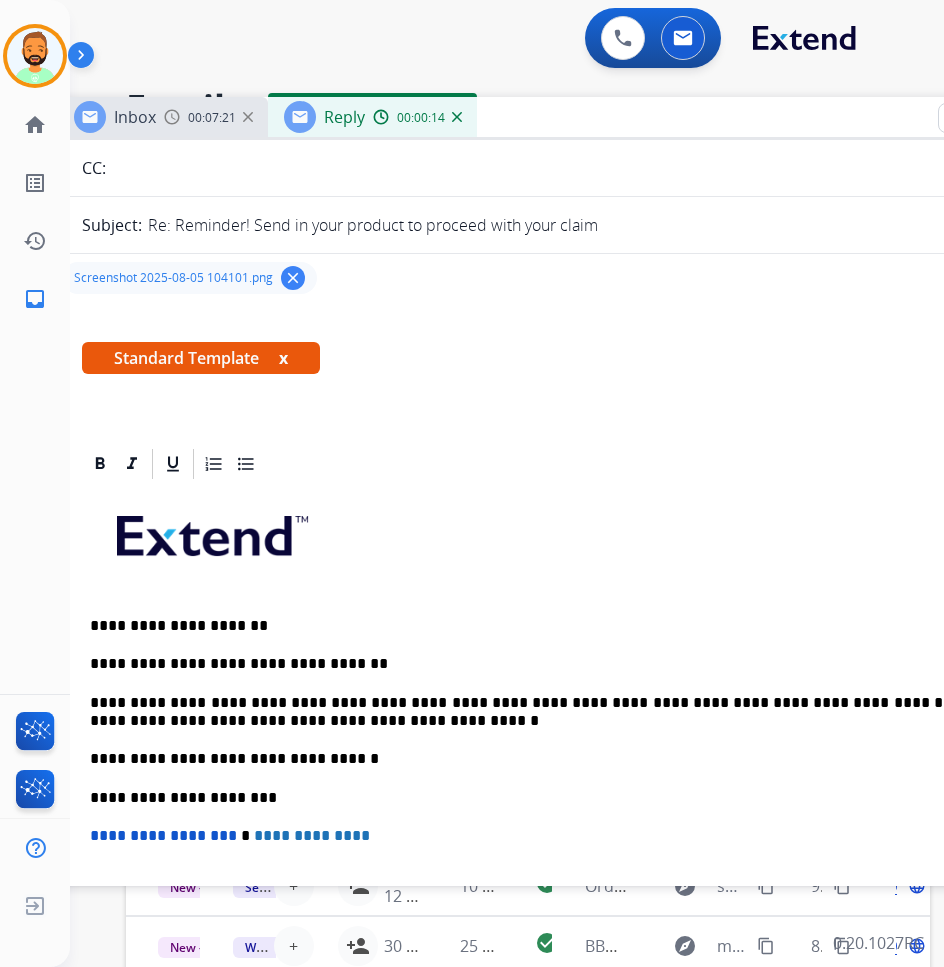 type 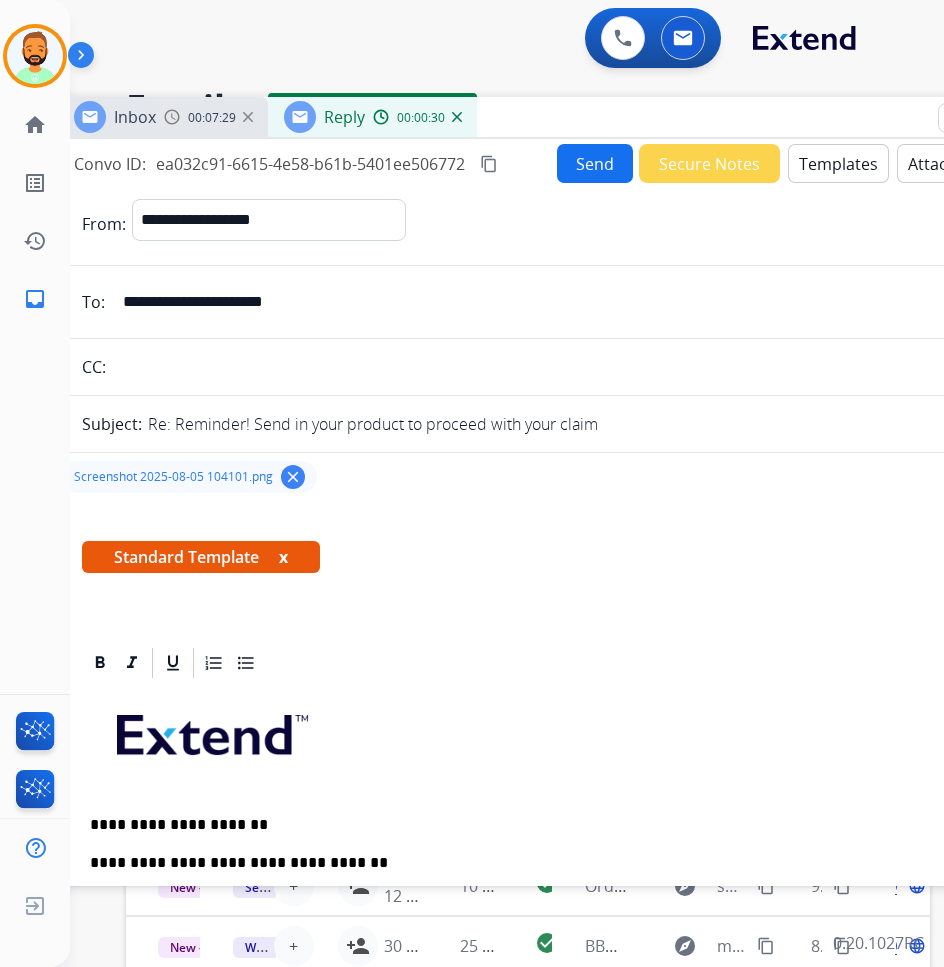 scroll, scrollTop: 0, scrollLeft: 0, axis: both 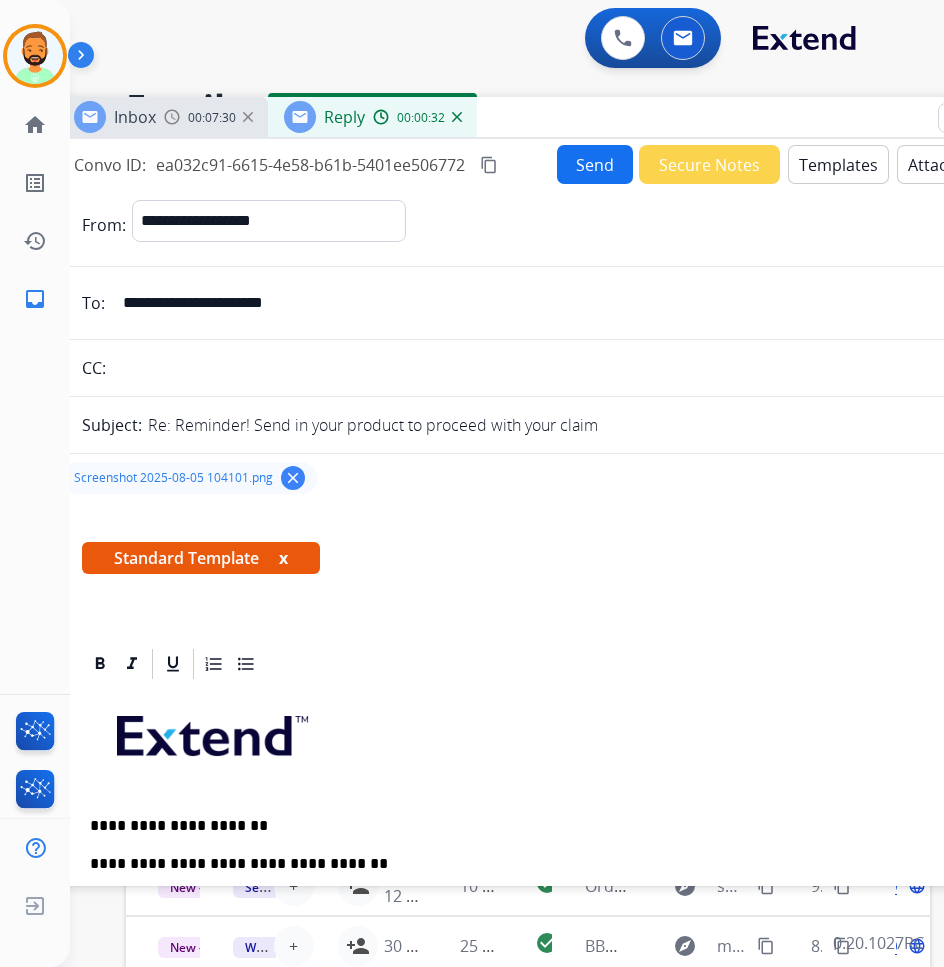 click on "Send" at bounding box center (595, 164) 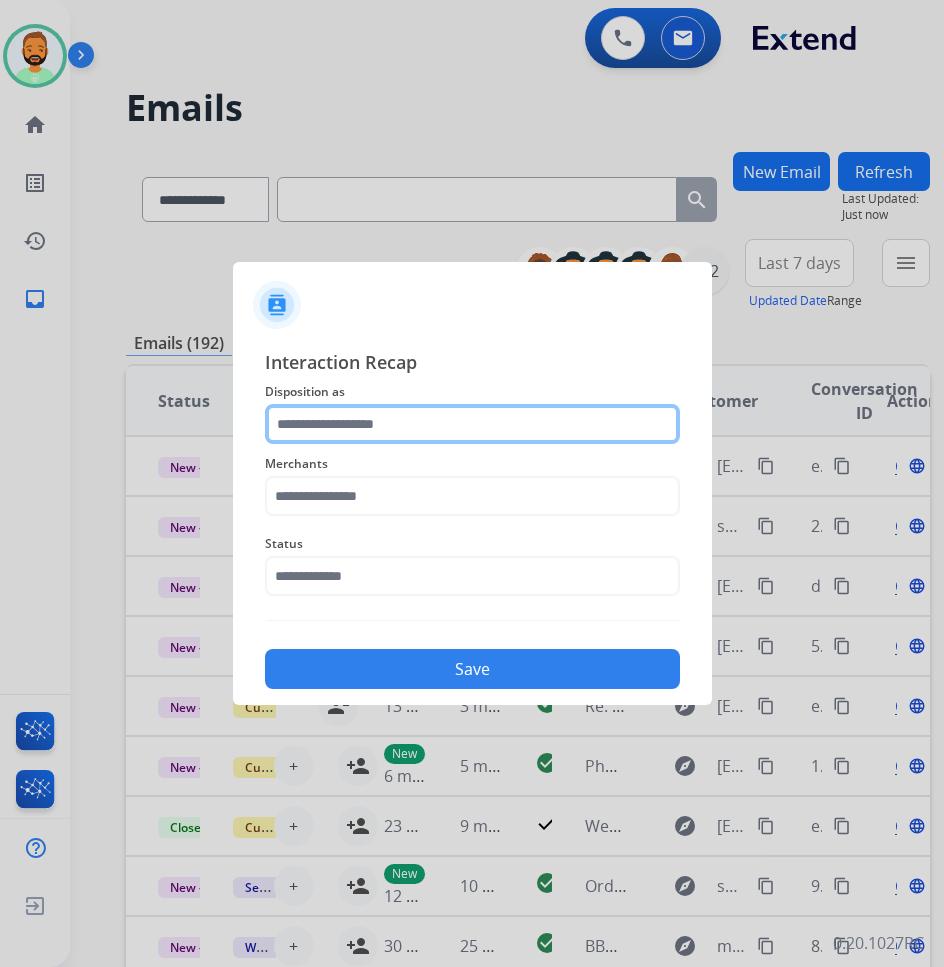 click 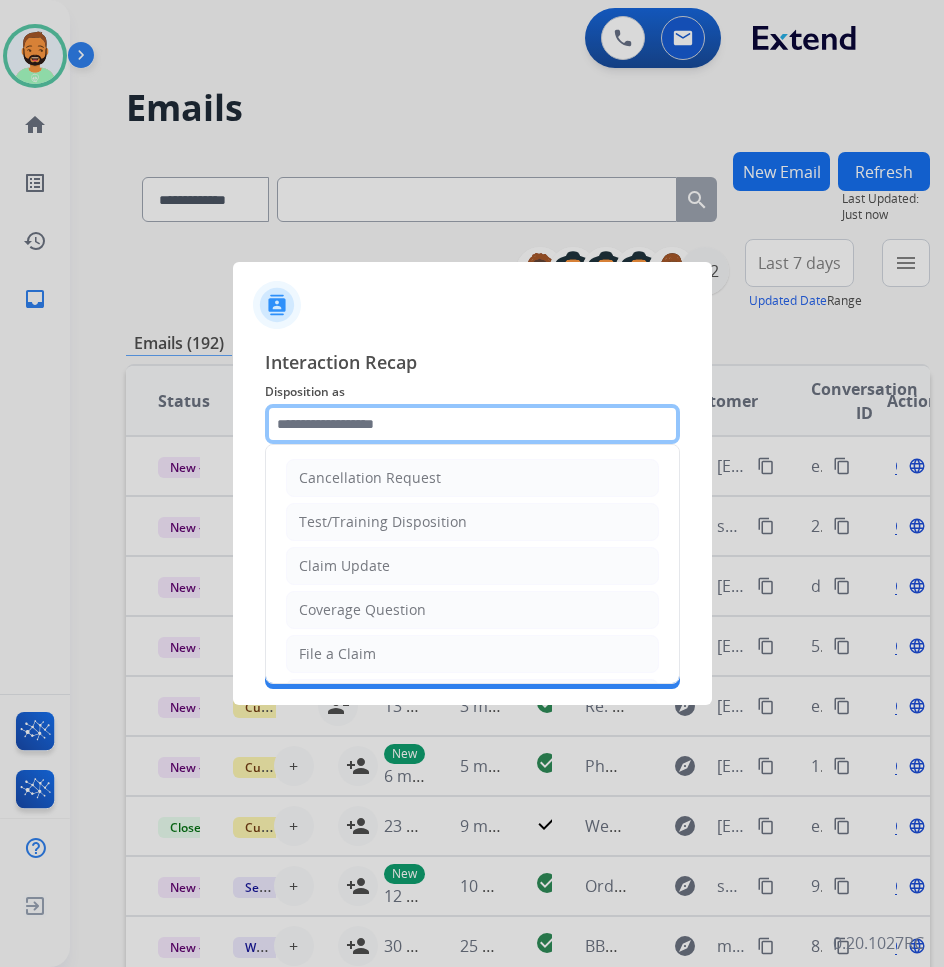click 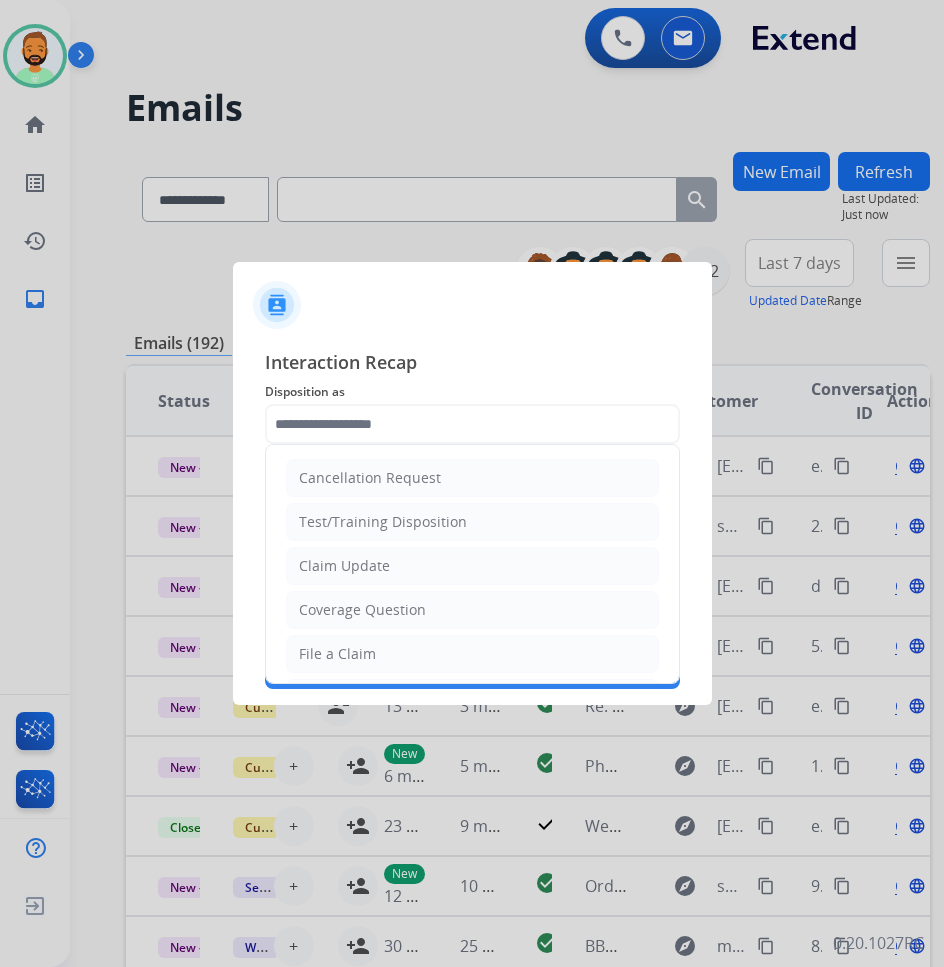 click at bounding box center (472, 483) 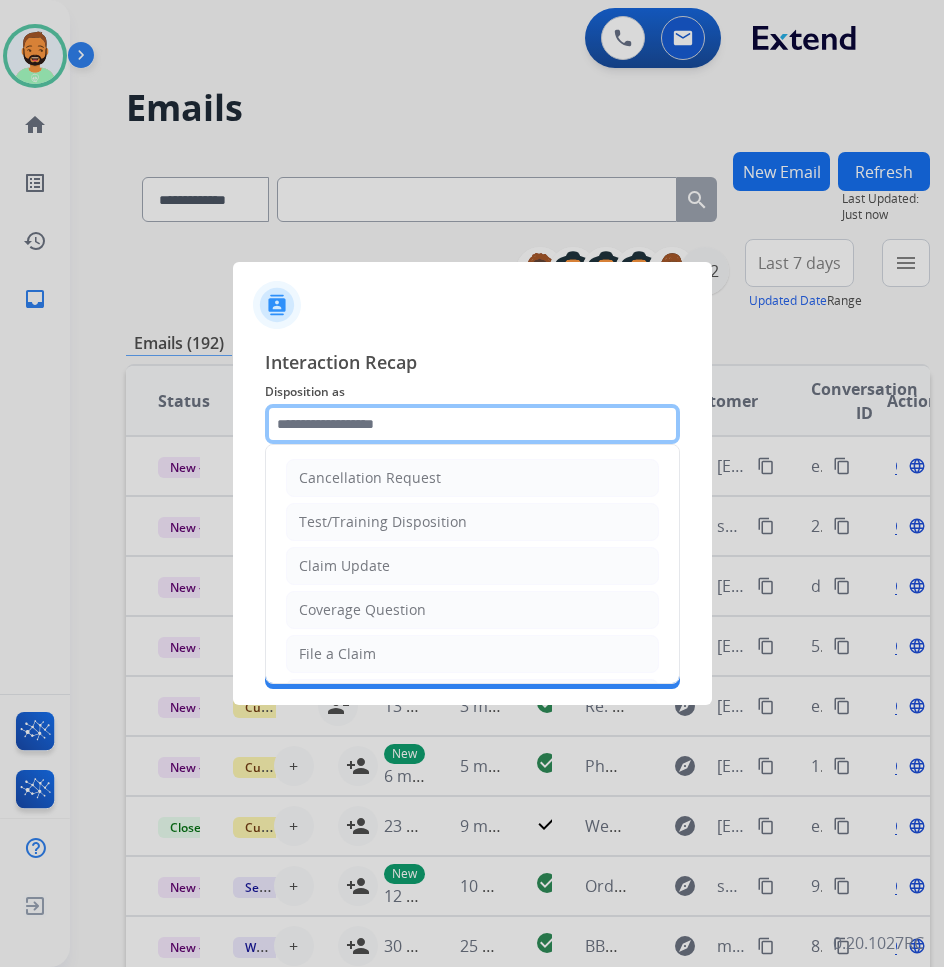 click 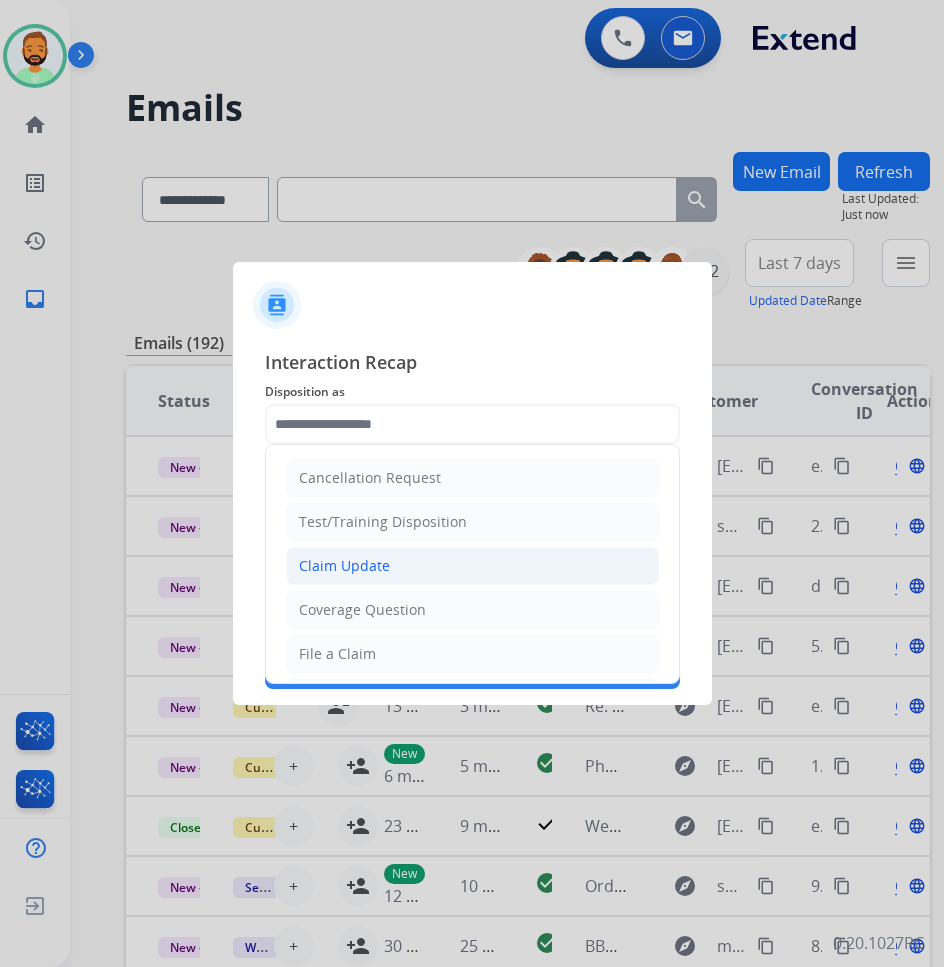 click on "Claim Update" 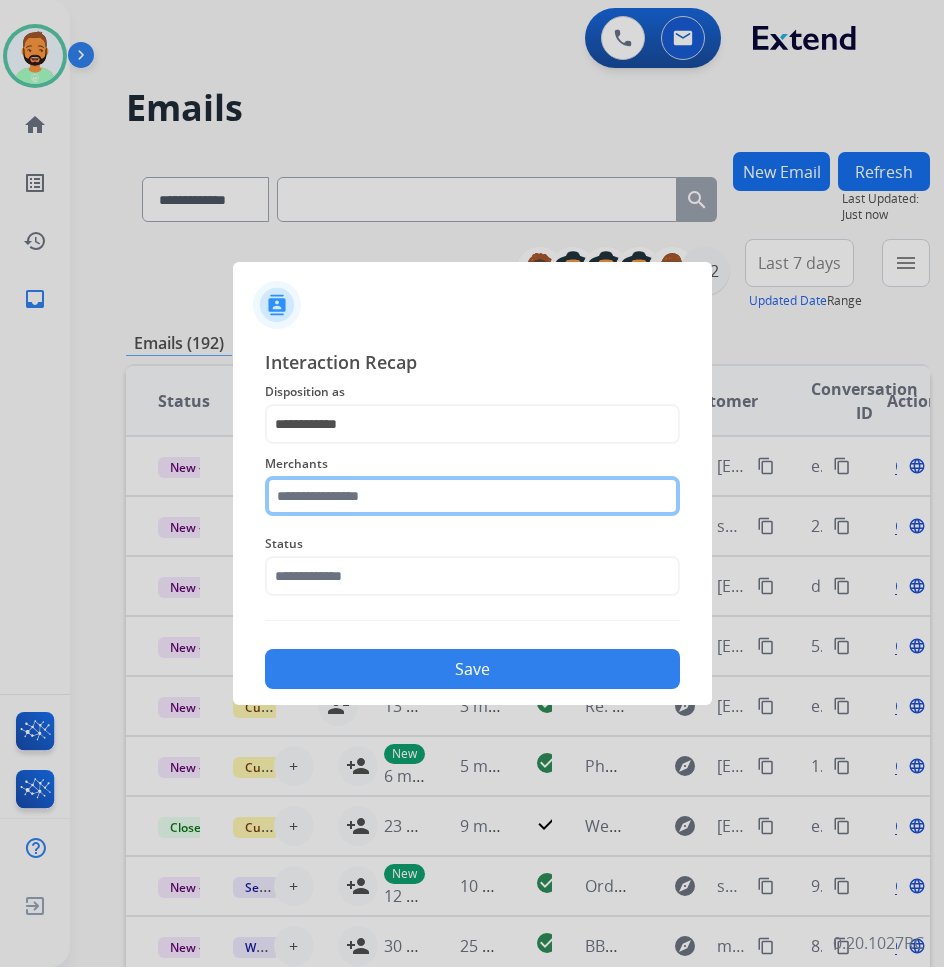 click 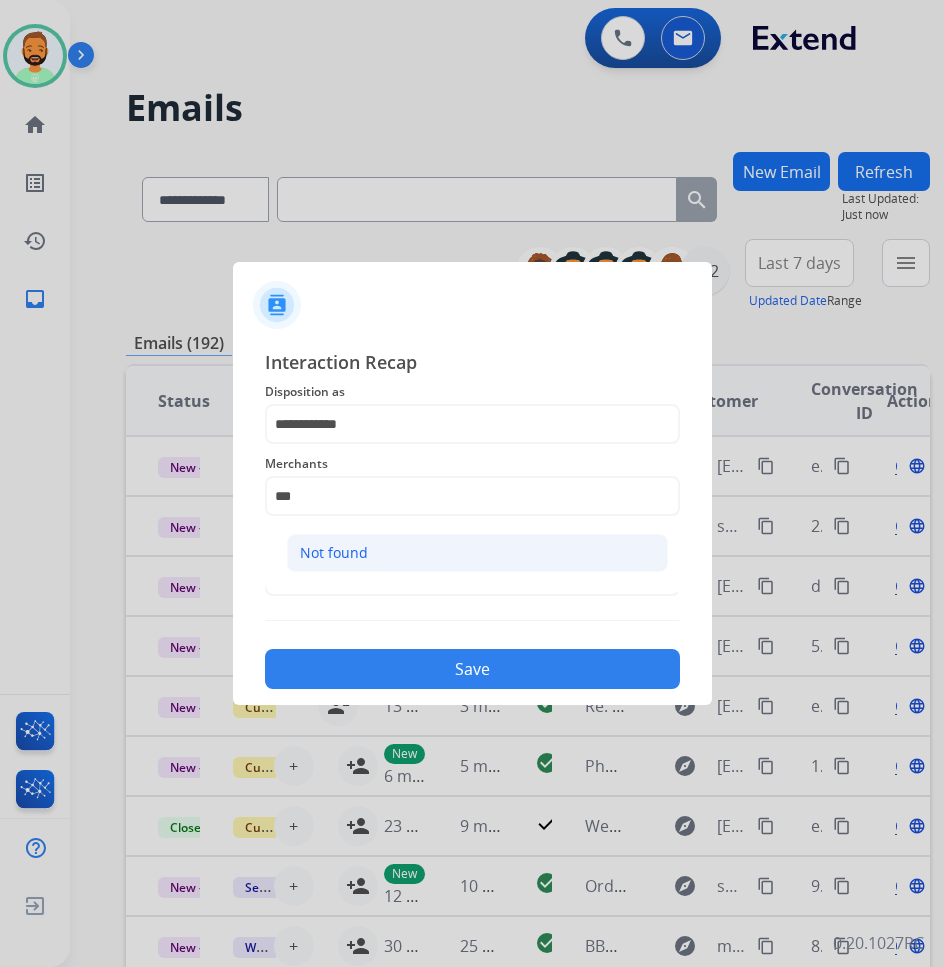 click on "Not found" 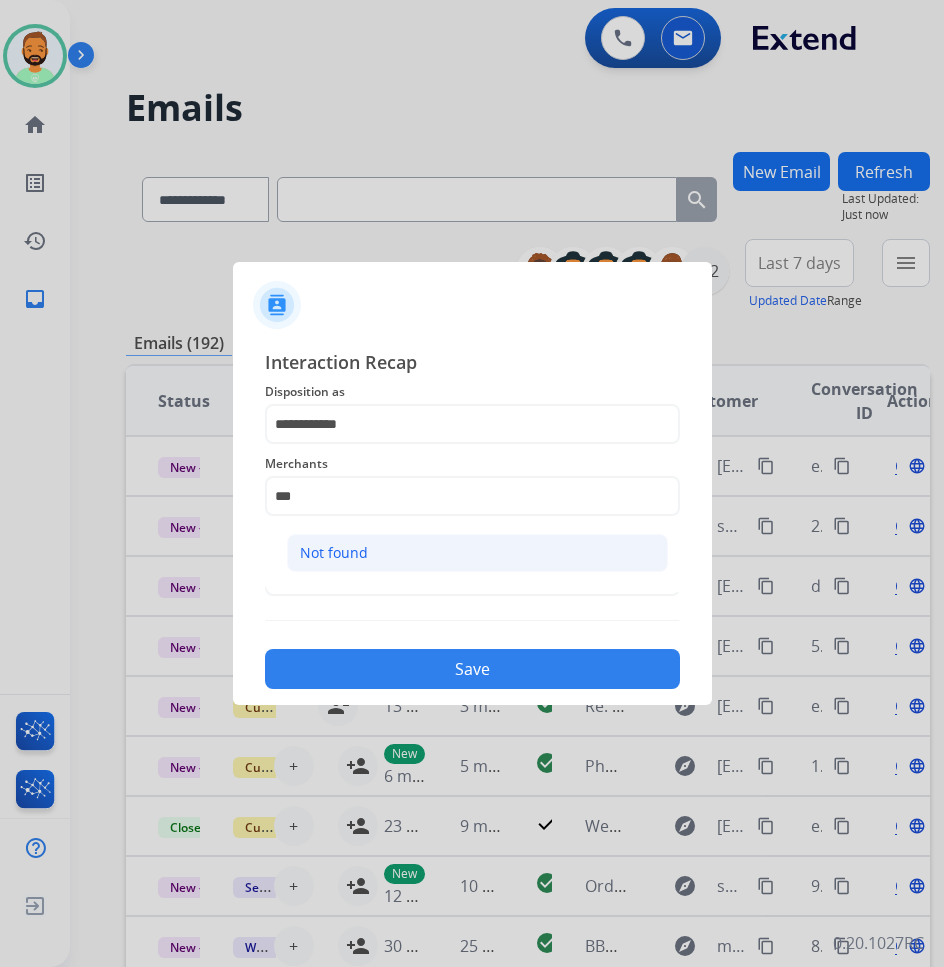 type on "*********" 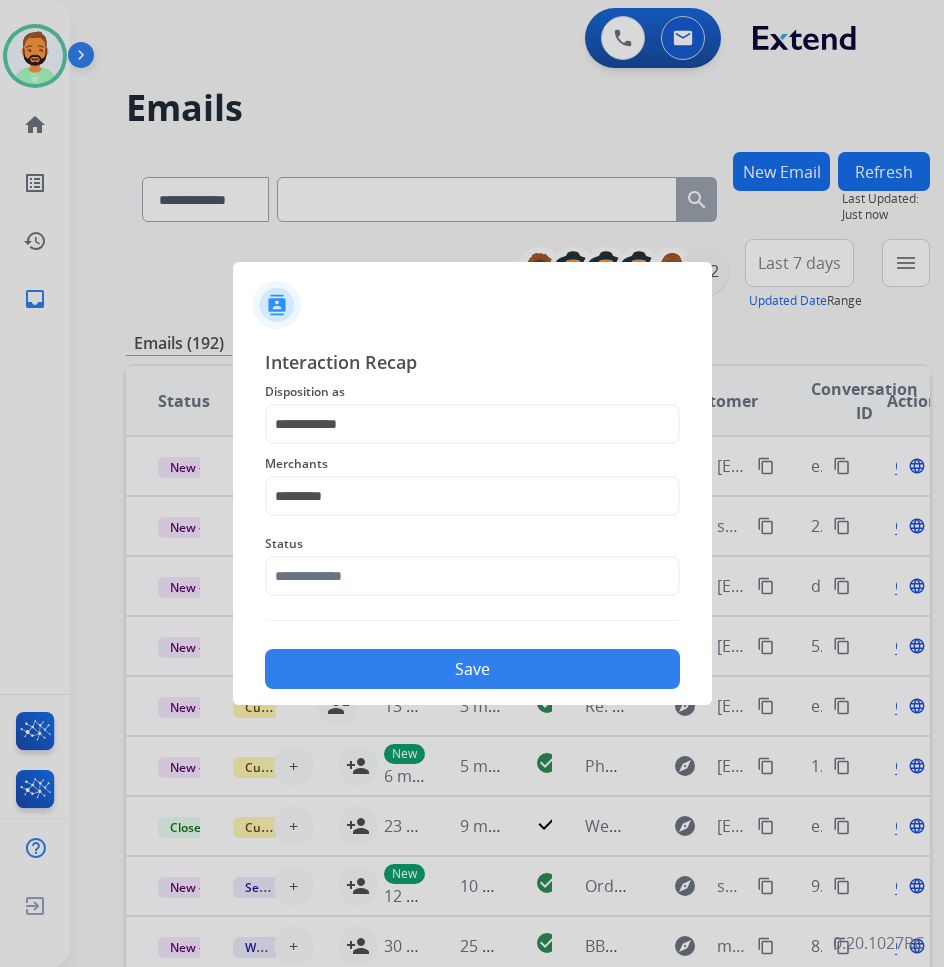 click on "Status" 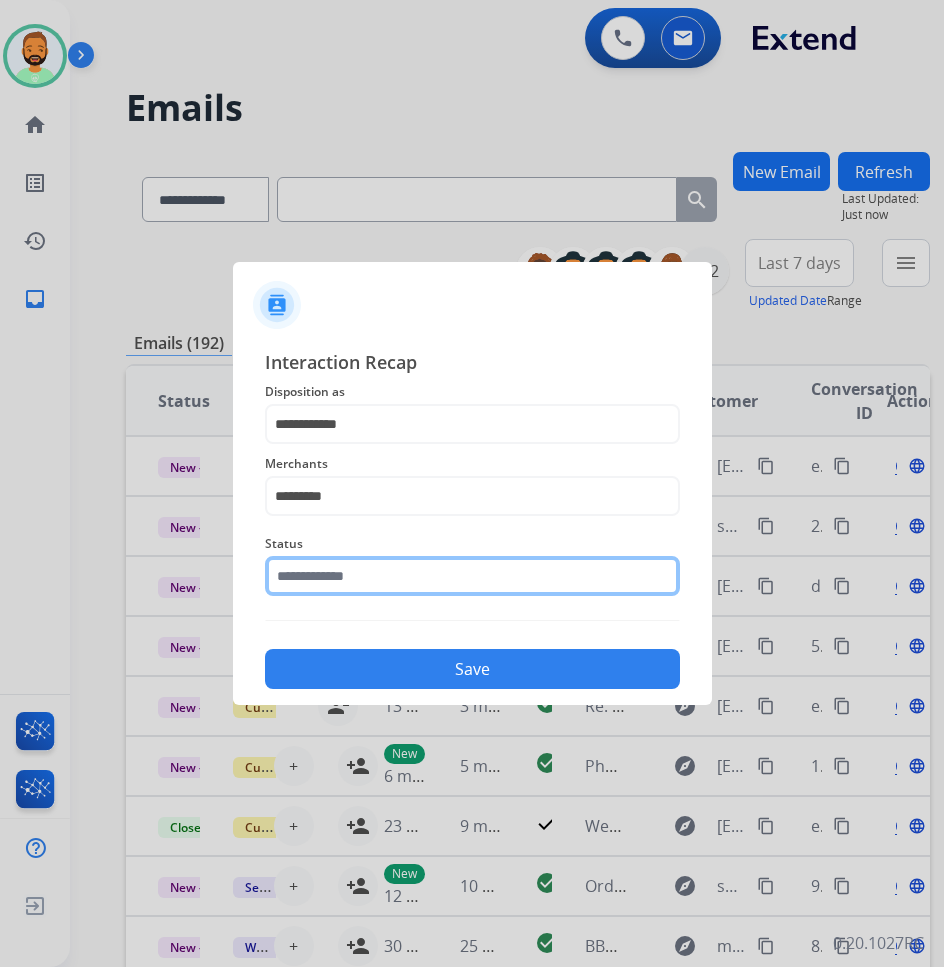 click 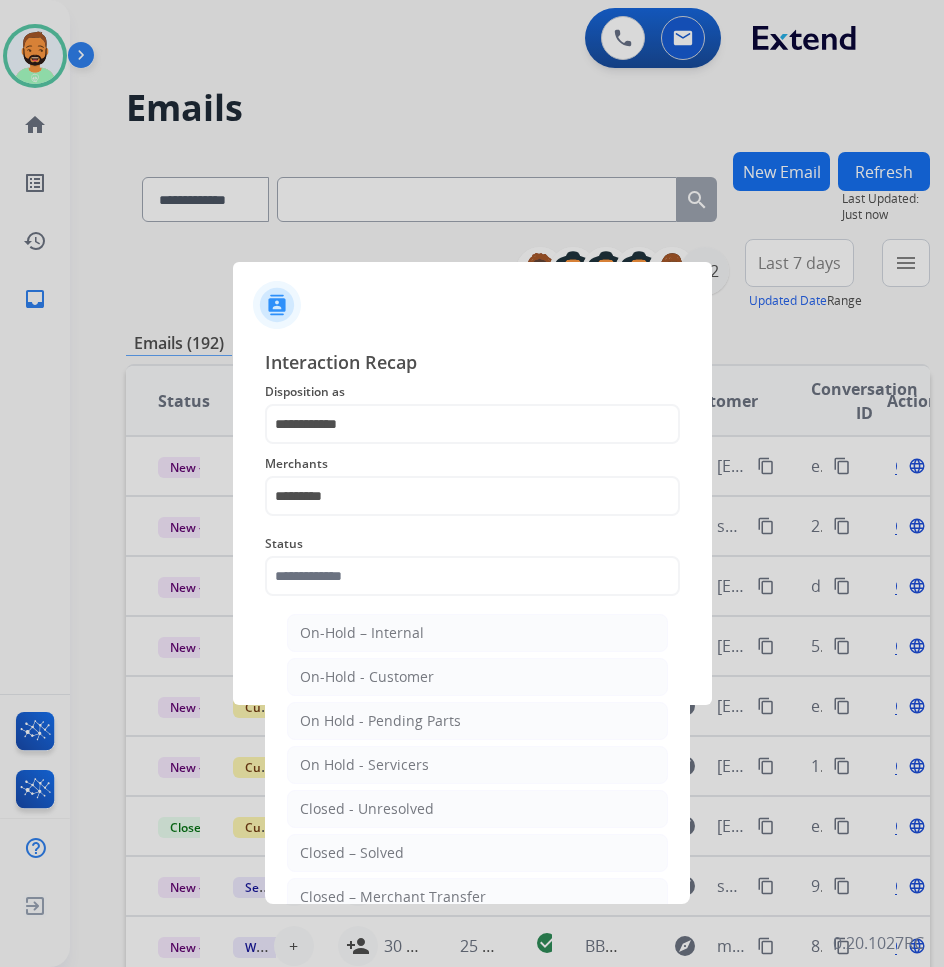 click on "Closed – Solved" 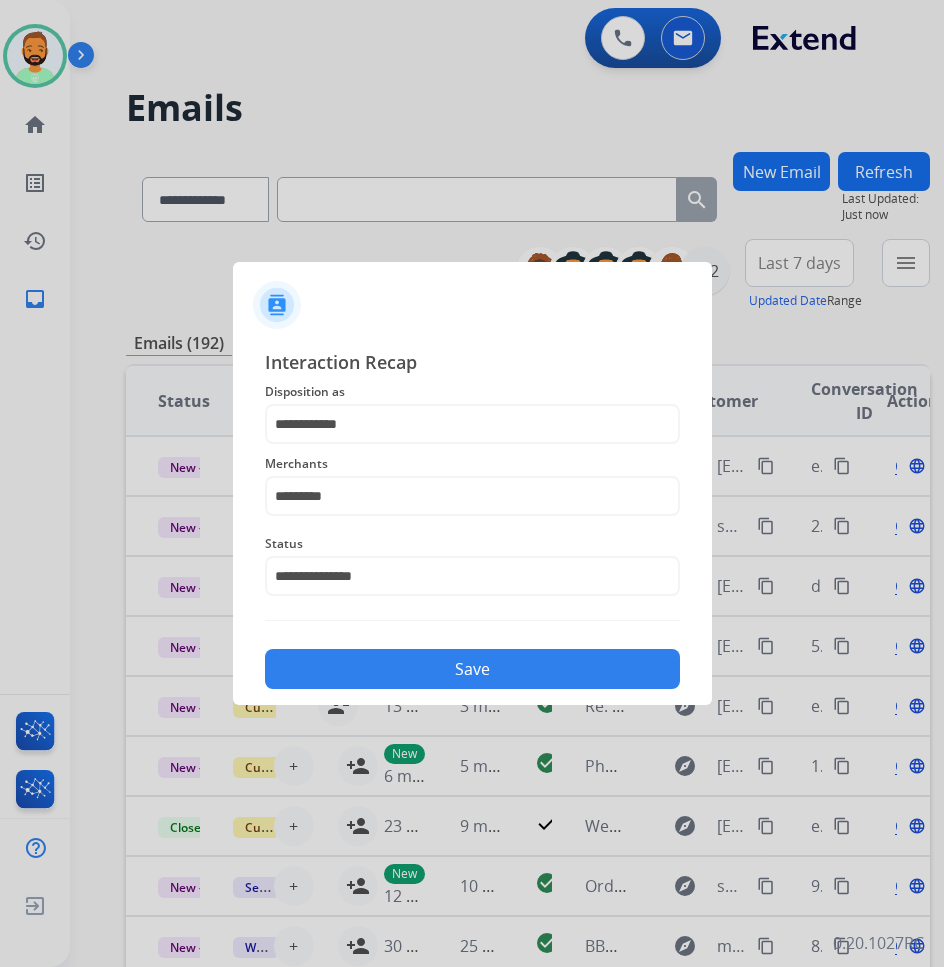 click on "Save" 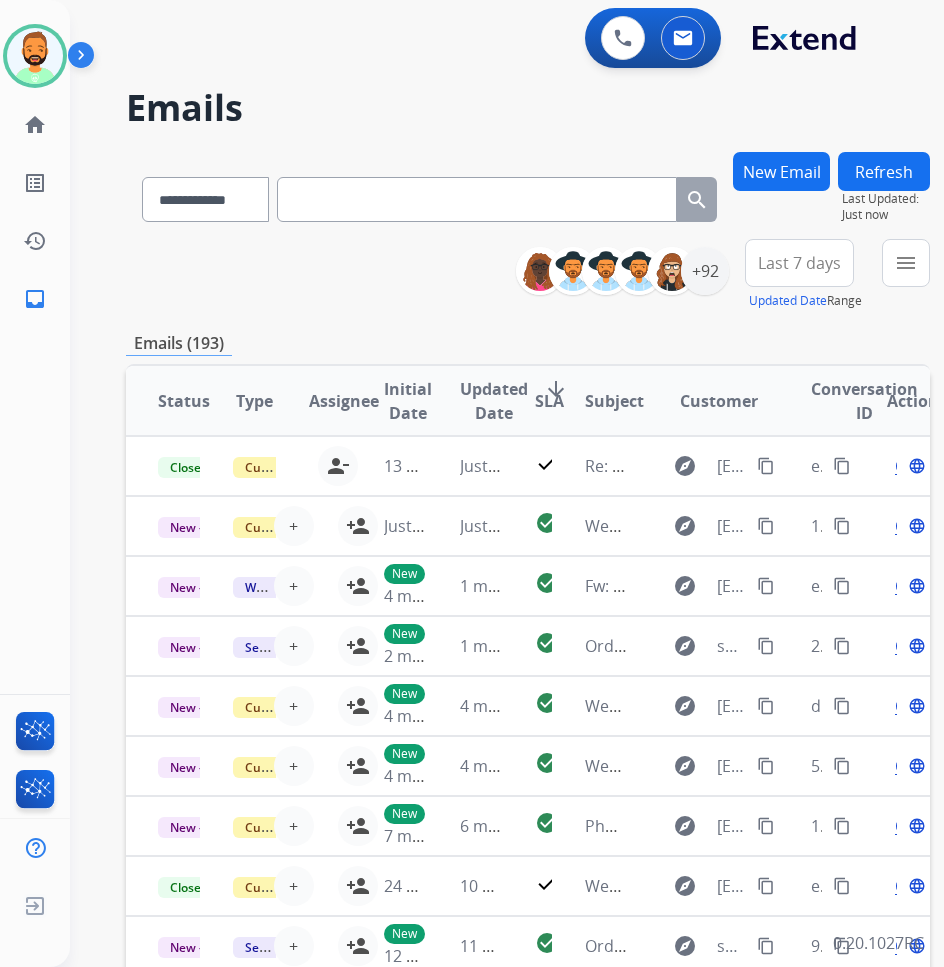 click on "Last 7 days" at bounding box center [799, 263] 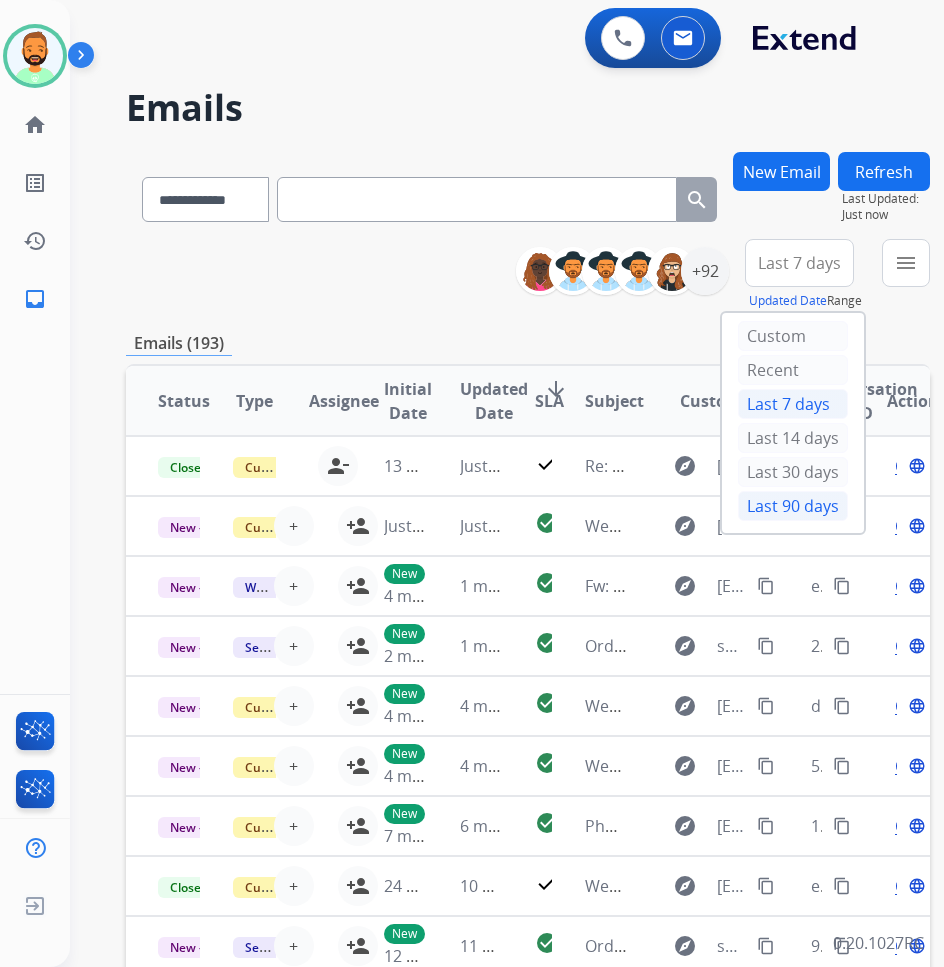 click on "Last 90 days" at bounding box center (793, 506) 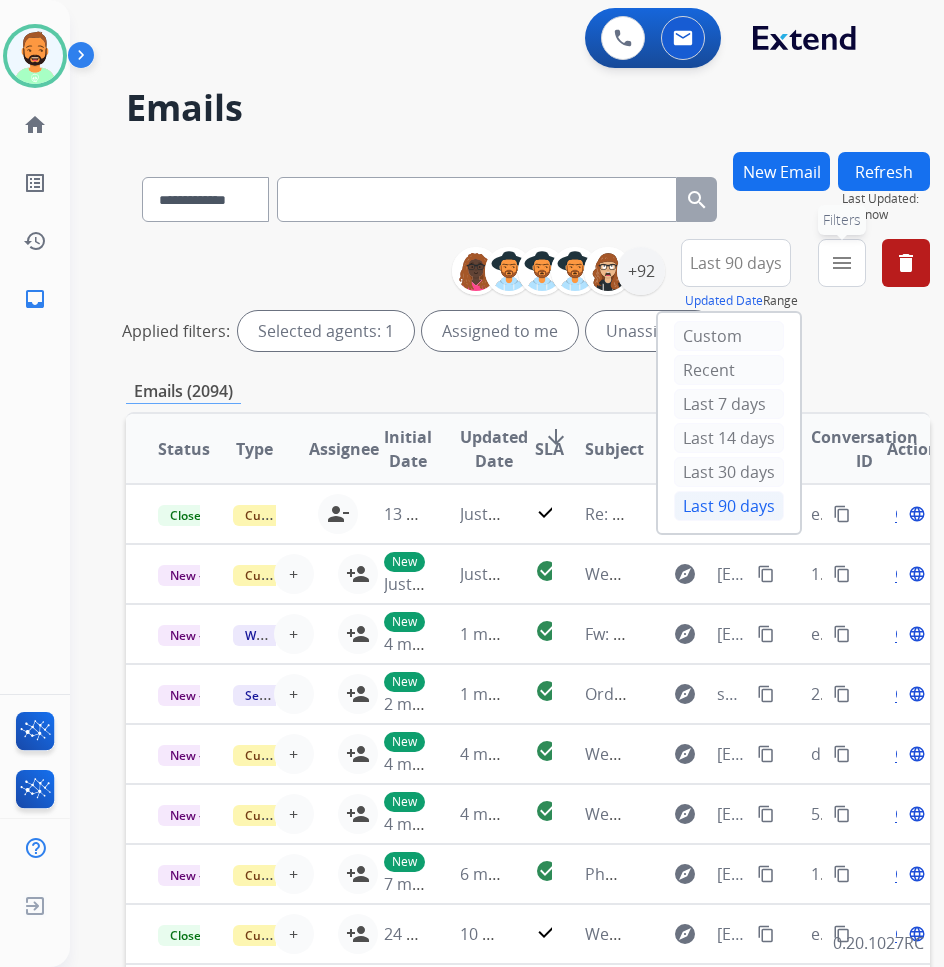 click on "menu" at bounding box center (842, 263) 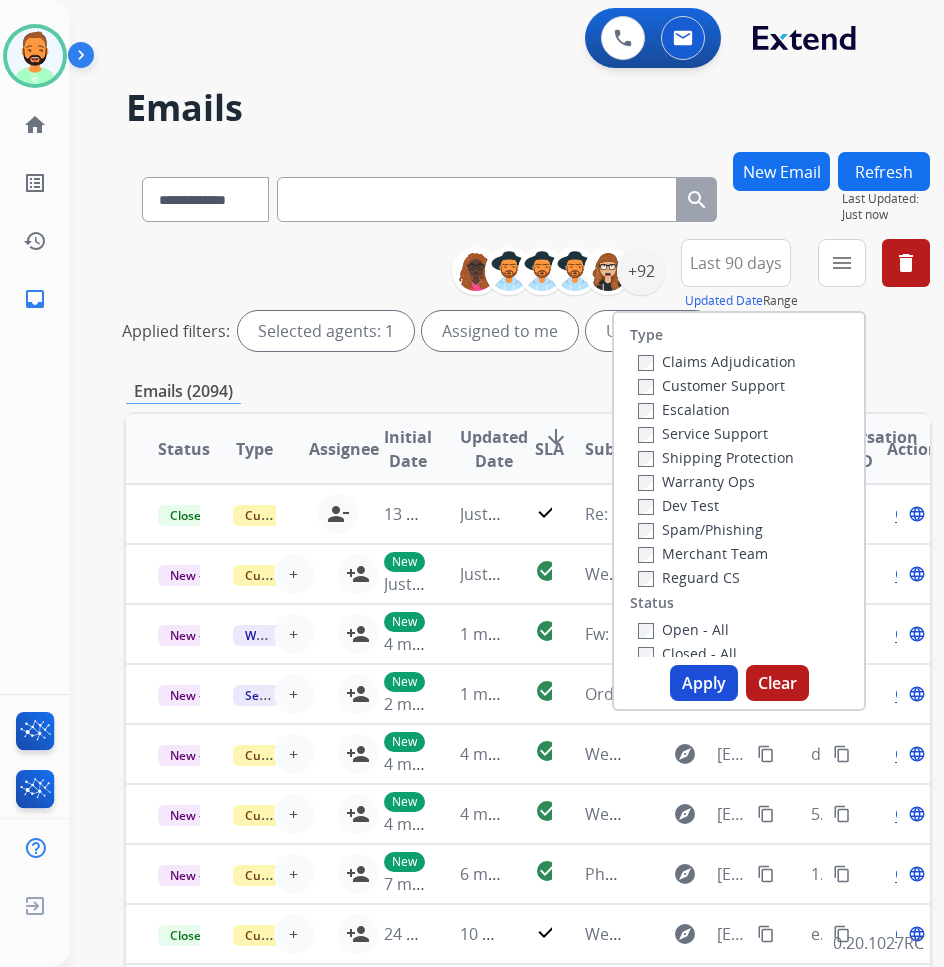 click on "Customer Support" at bounding box center (711, 385) 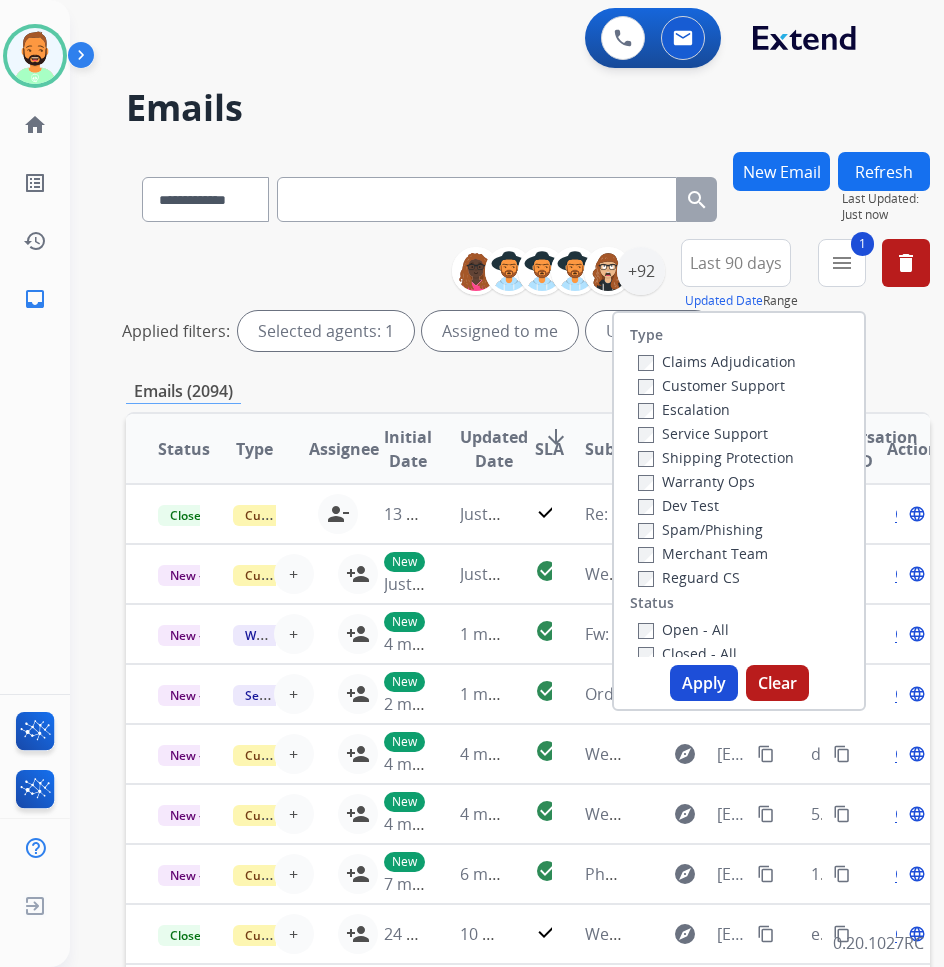 click on "Shipping Protection" at bounding box center [716, 457] 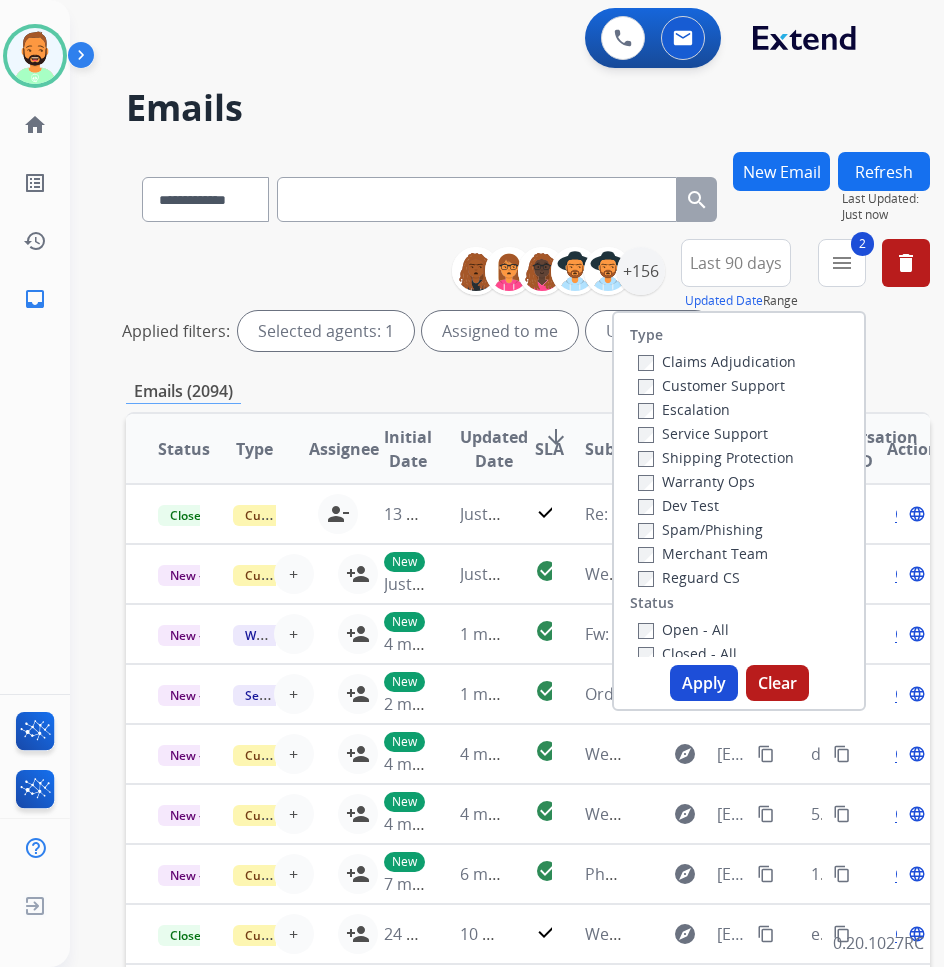 click on "Open - All" at bounding box center (683, 629) 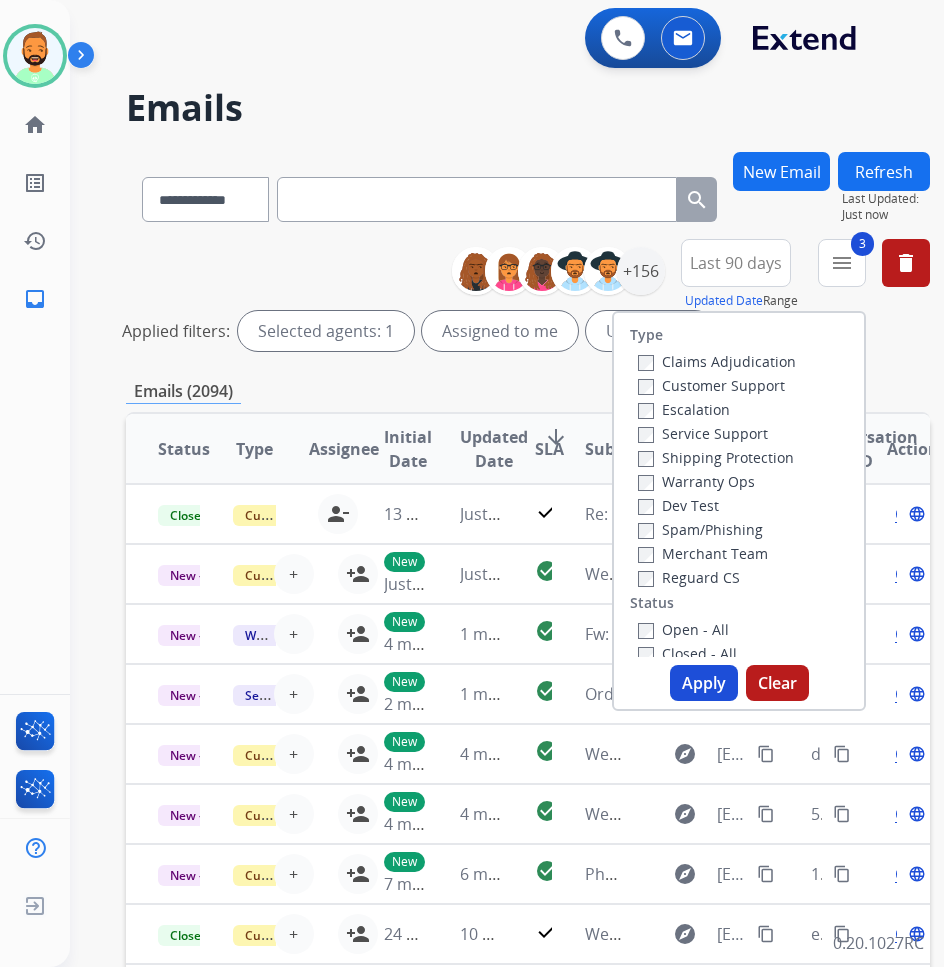 click on "Apply" at bounding box center (704, 683) 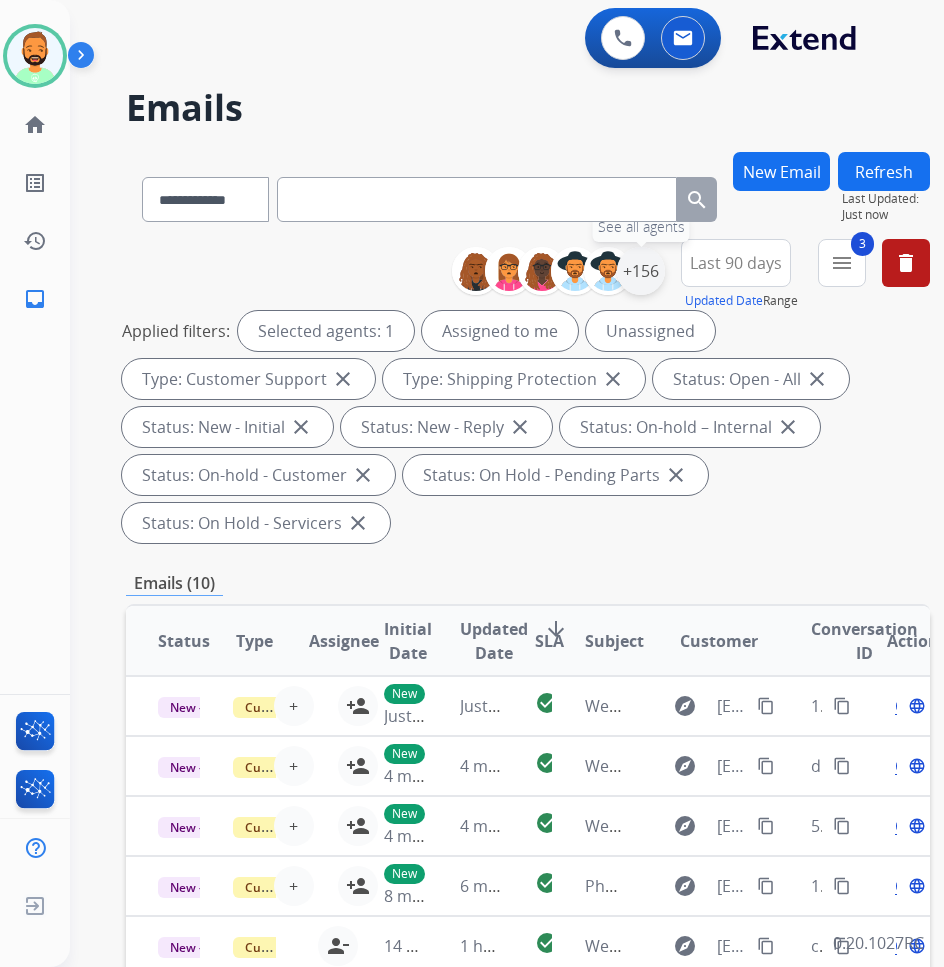 click on "+156" at bounding box center (641, 271) 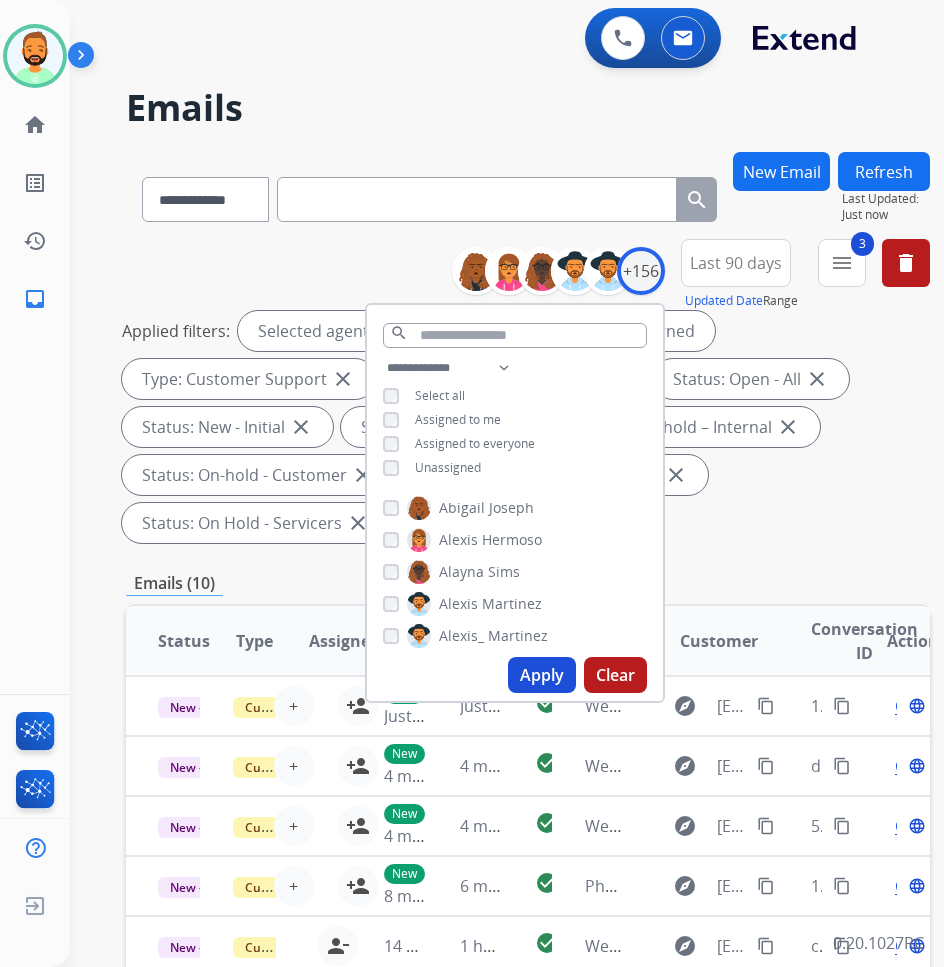 click on "Assigned to everyone" at bounding box center [475, 443] 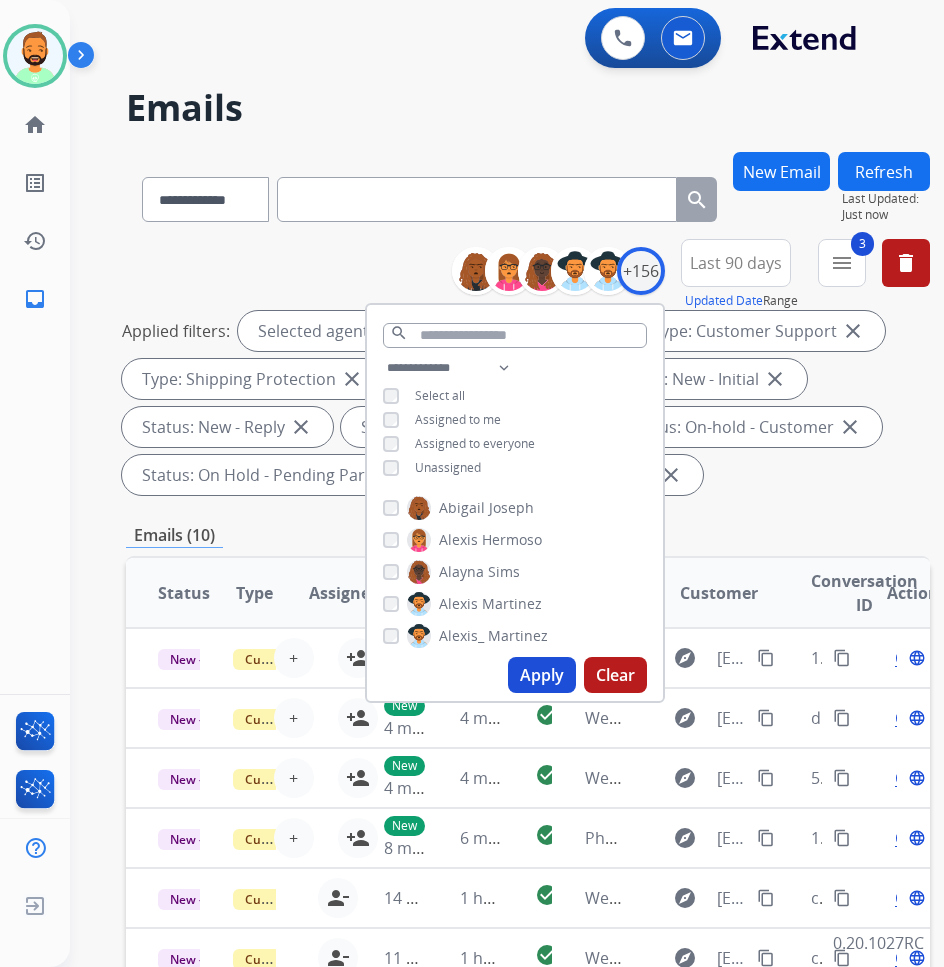 click on "Unassigned" at bounding box center (448, 467) 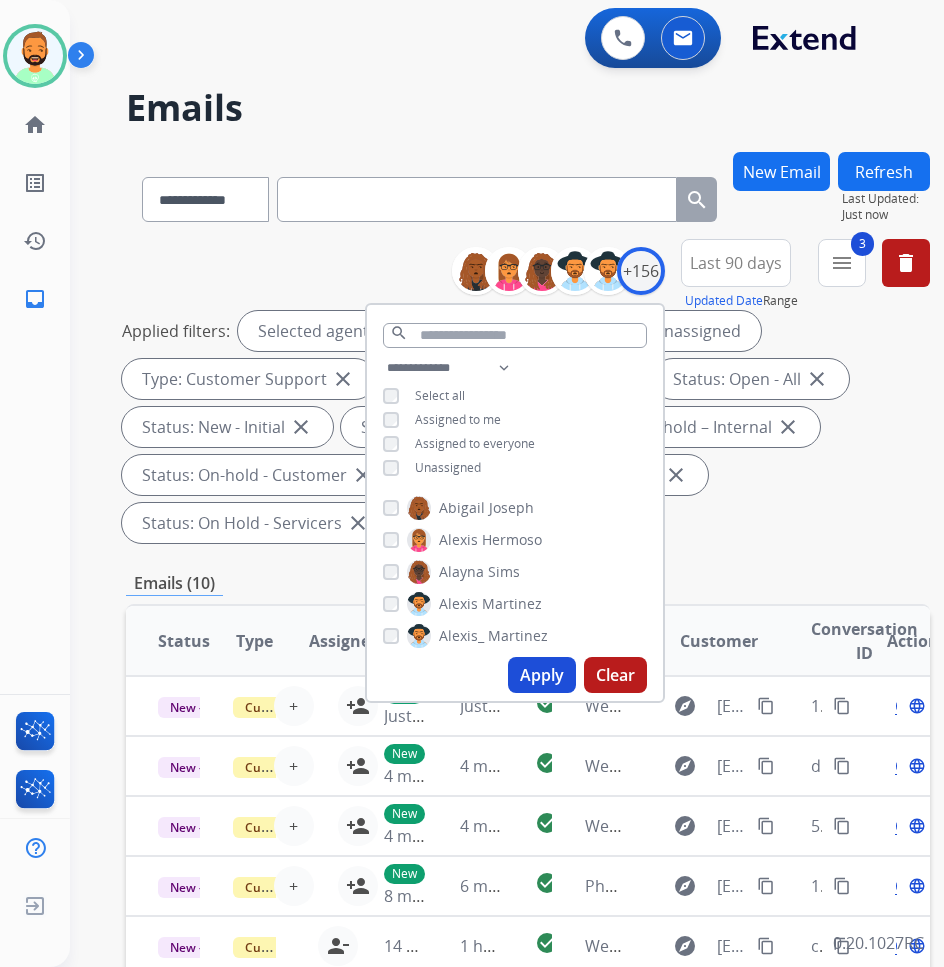 click on "Assigned to everyone" at bounding box center (475, 443) 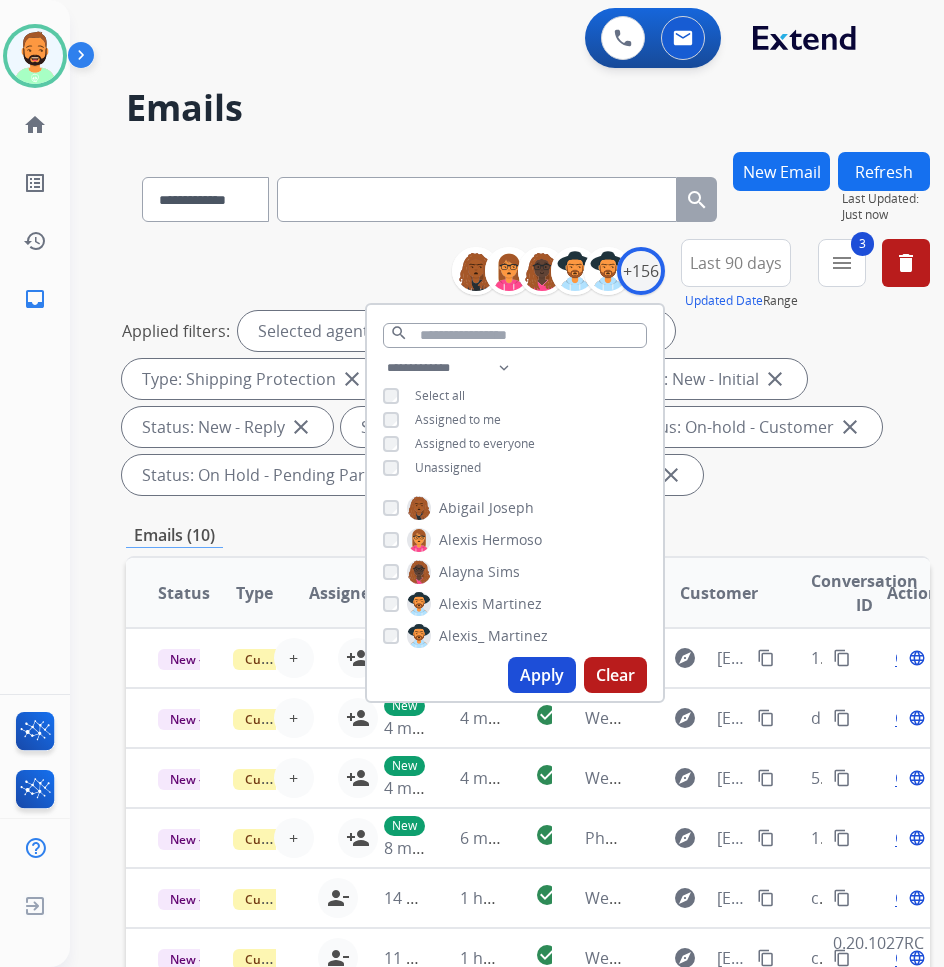 click on "**********" at bounding box center (515, 420) 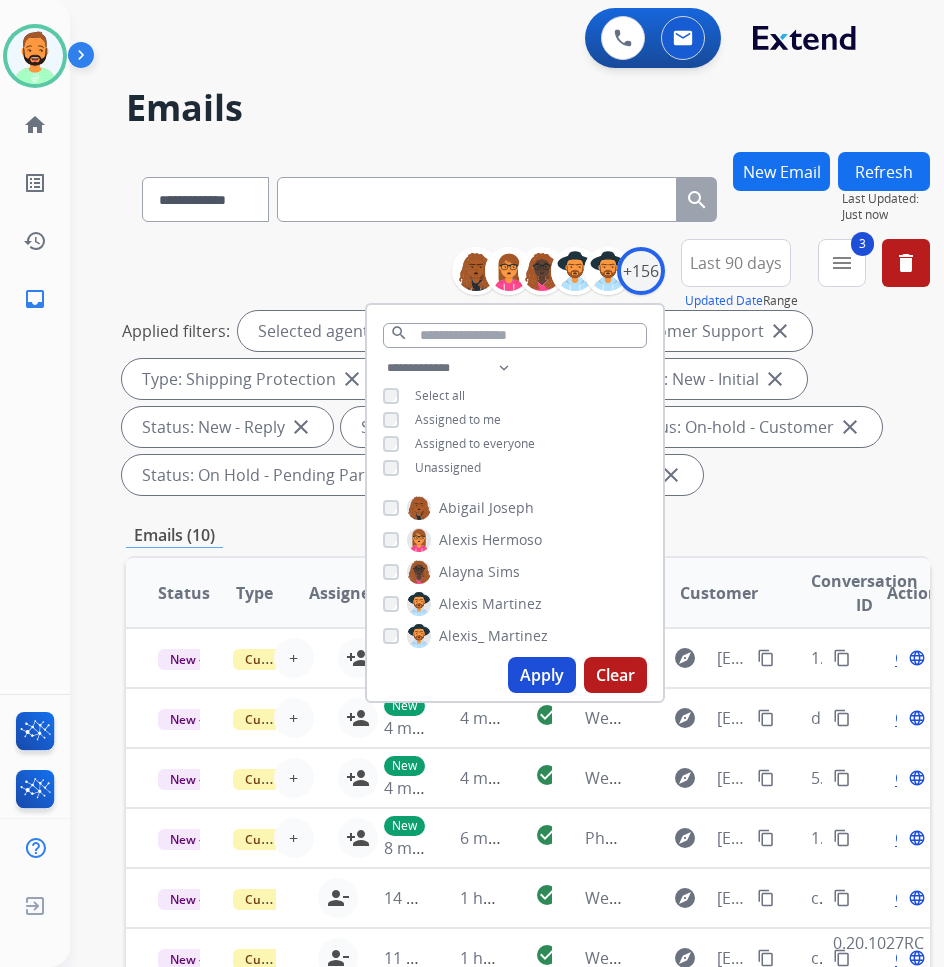 click on "Apply" at bounding box center (542, 675) 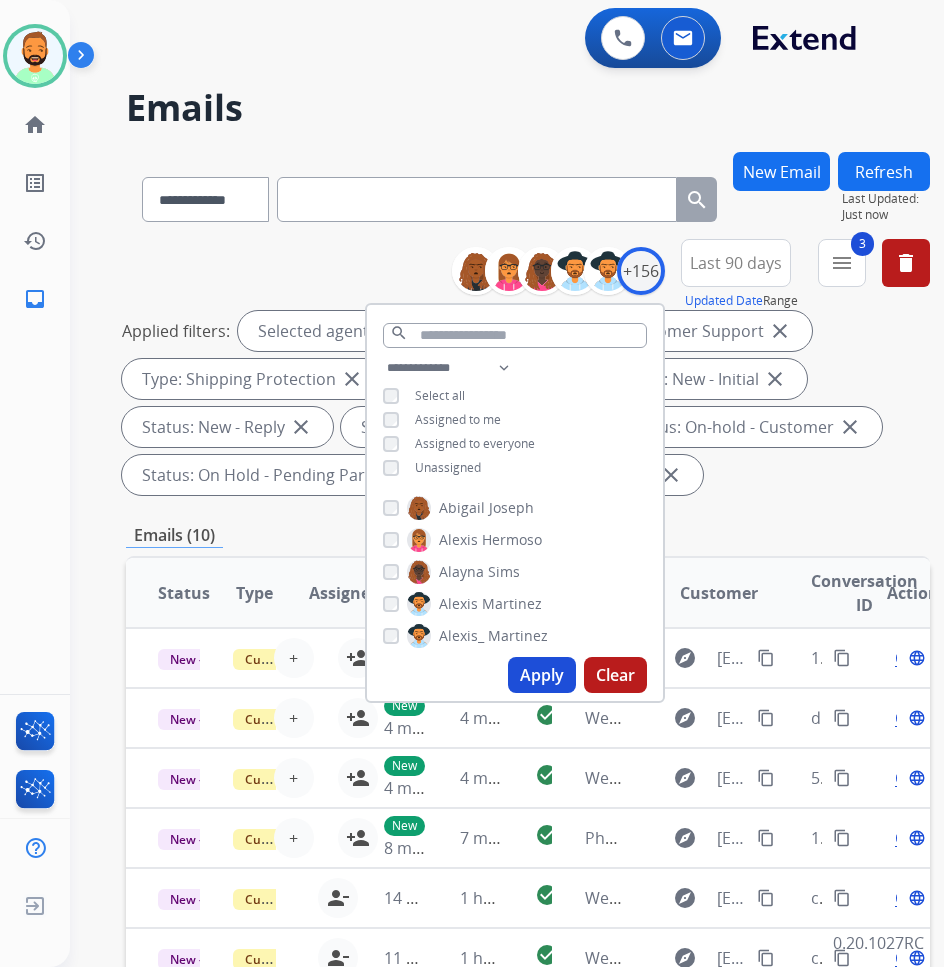 click on "**********" at bounding box center (515, 420) 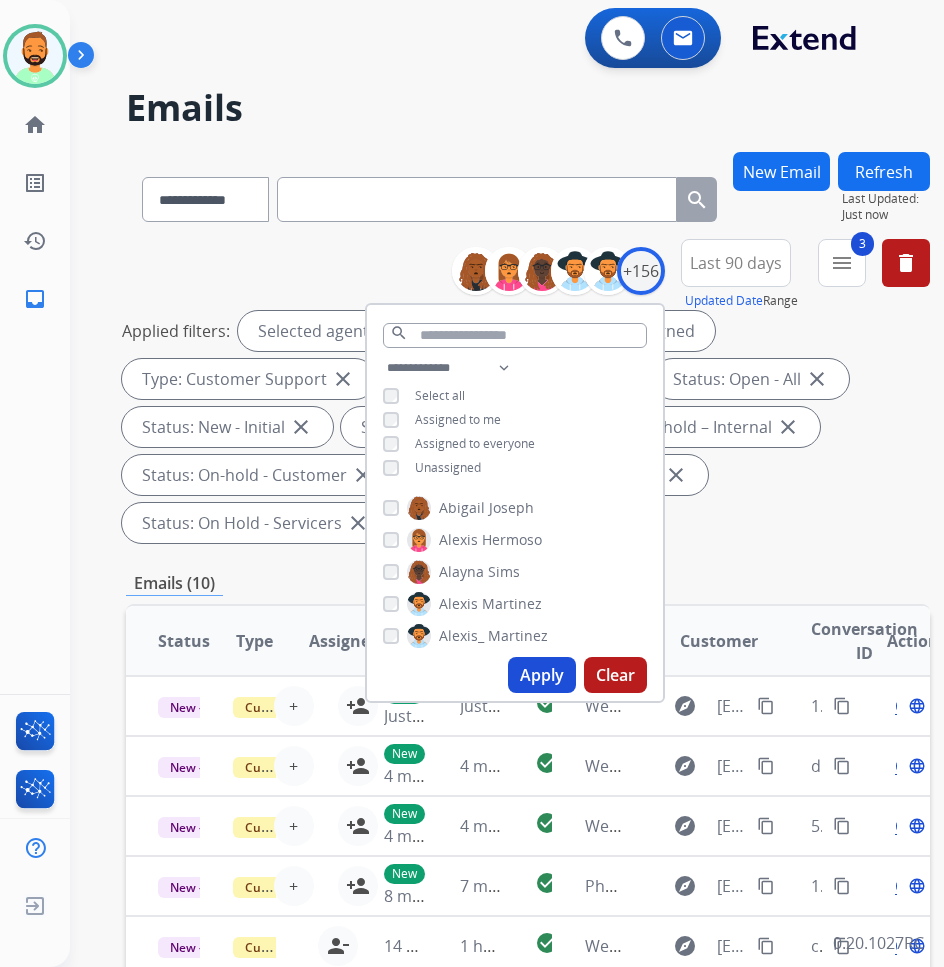 click on "Unassigned" at bounding box center [448, 467] 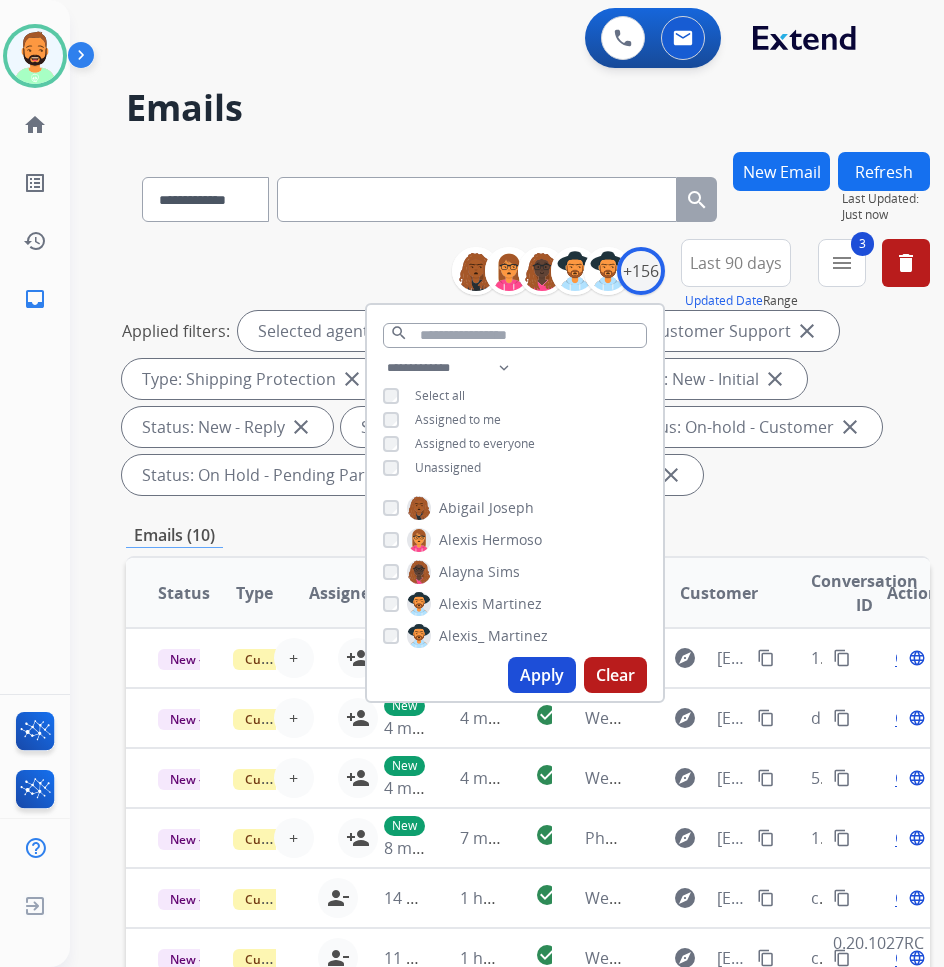 drag, startPoint x: 567, startPoint y: 692, endPoint x: 590, endPoint y: 681, distance: 25.495098 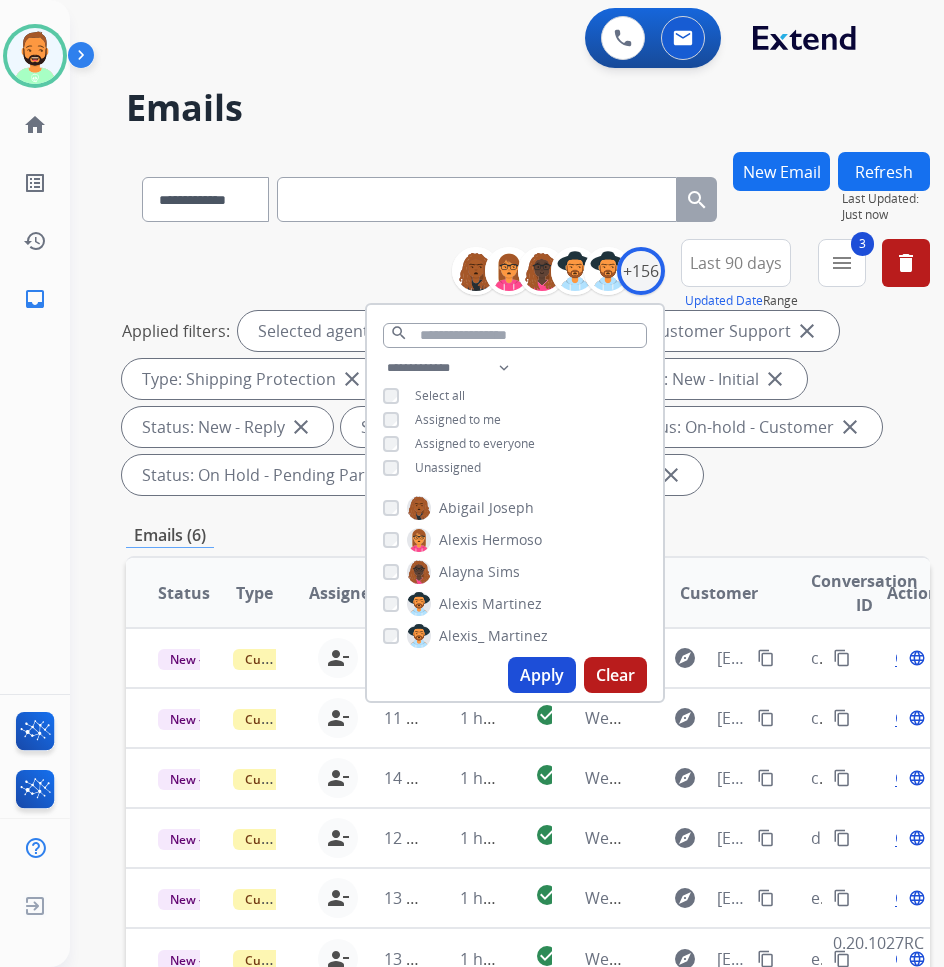click on "**********" at bounding box center [528, 371] 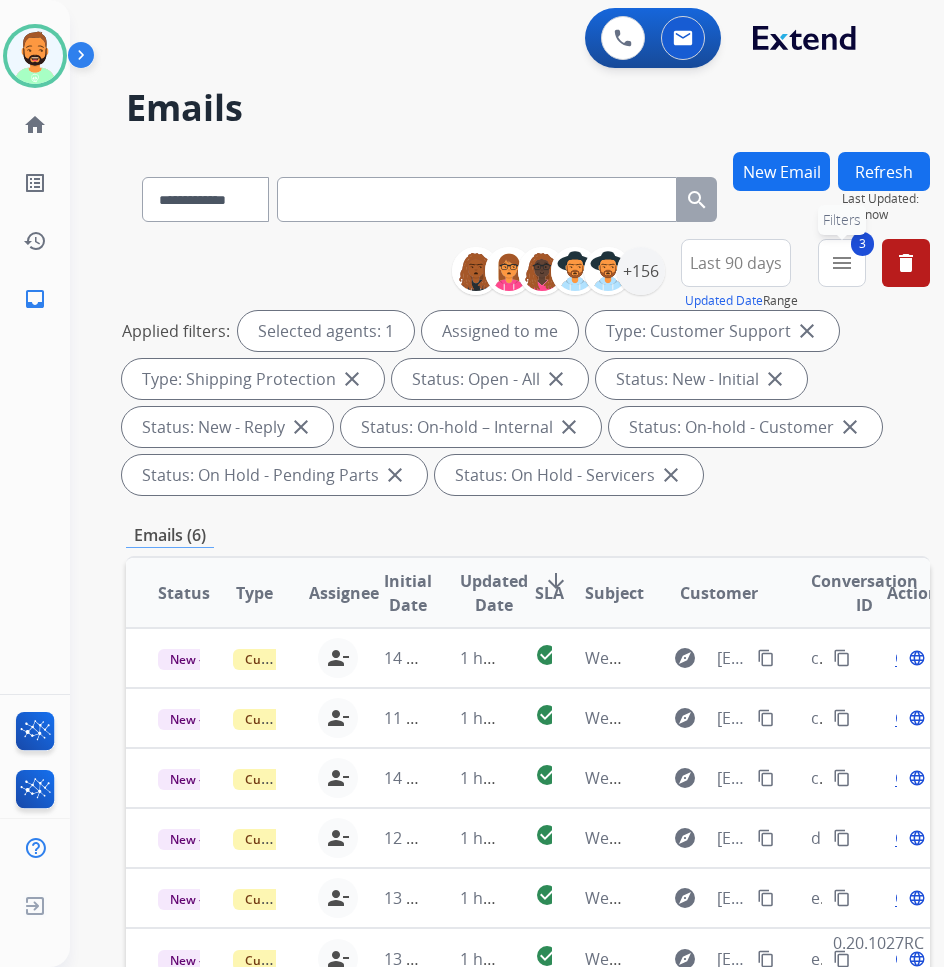 click on "menu" at bounding box center (842, 263) 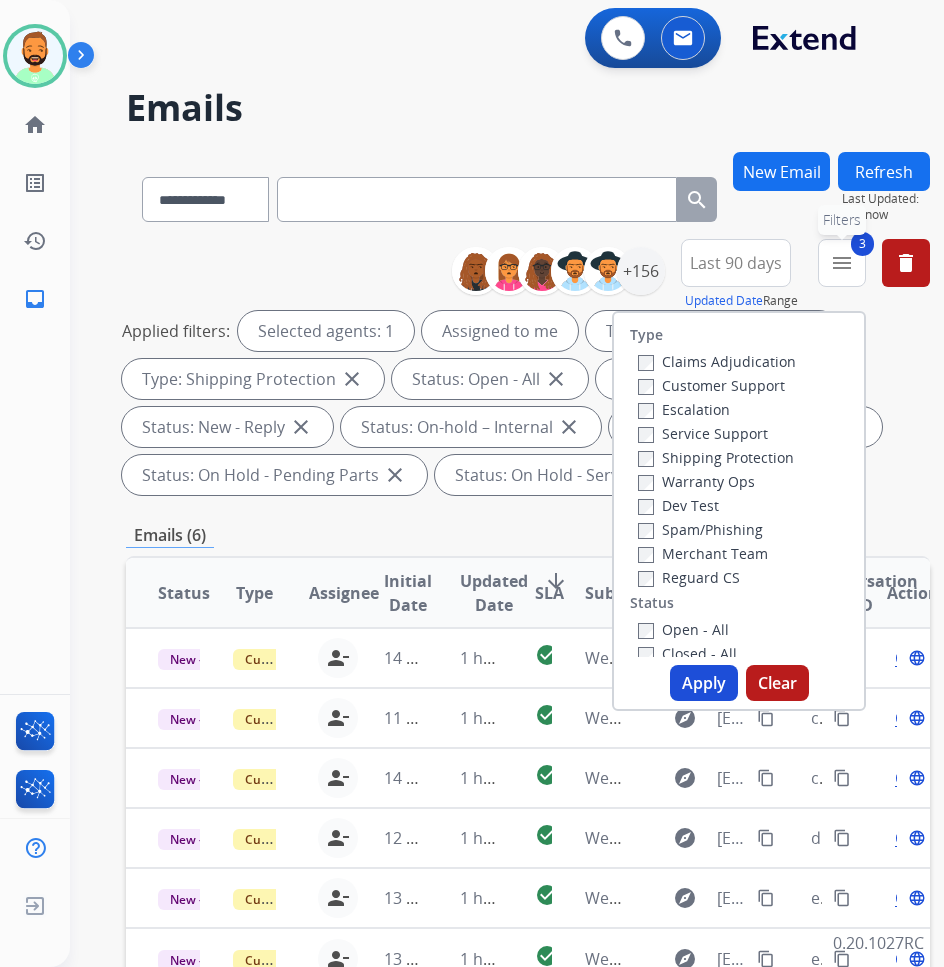 click on "menu" at bounding box center [842, 263] 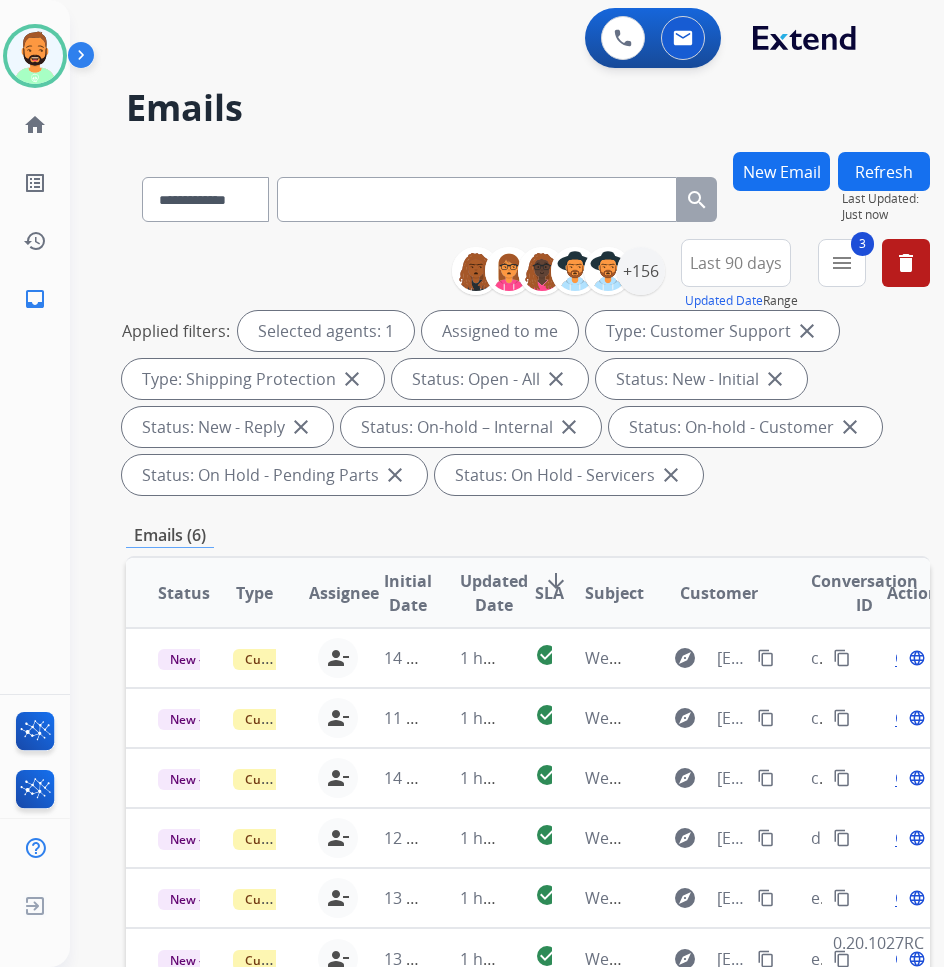 click on "Last 90 days   Updated Date   Range  Custom Recent Last 7 days Last 14 days Last 30 days Last 90 days" at bounding box center [741, 275] 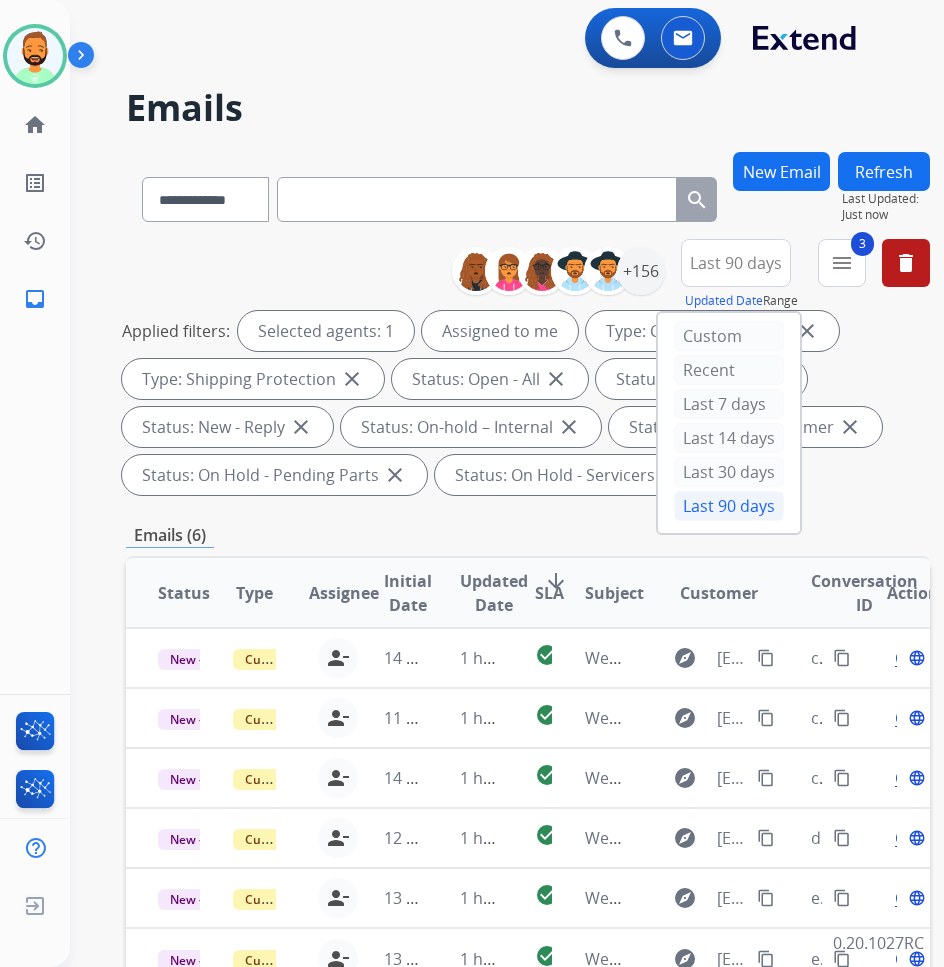 click on "Last 90 days" at bounding box center (736, 263) 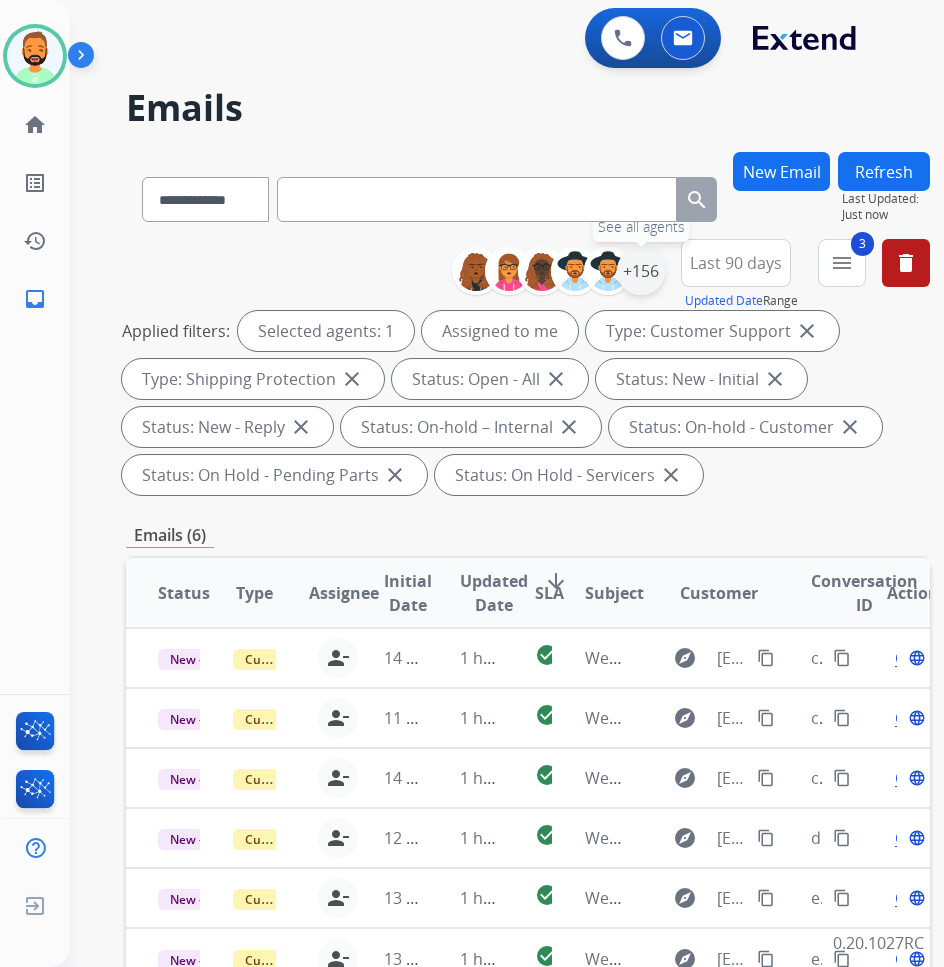 click on "+156" at bounding box center [641, 271] 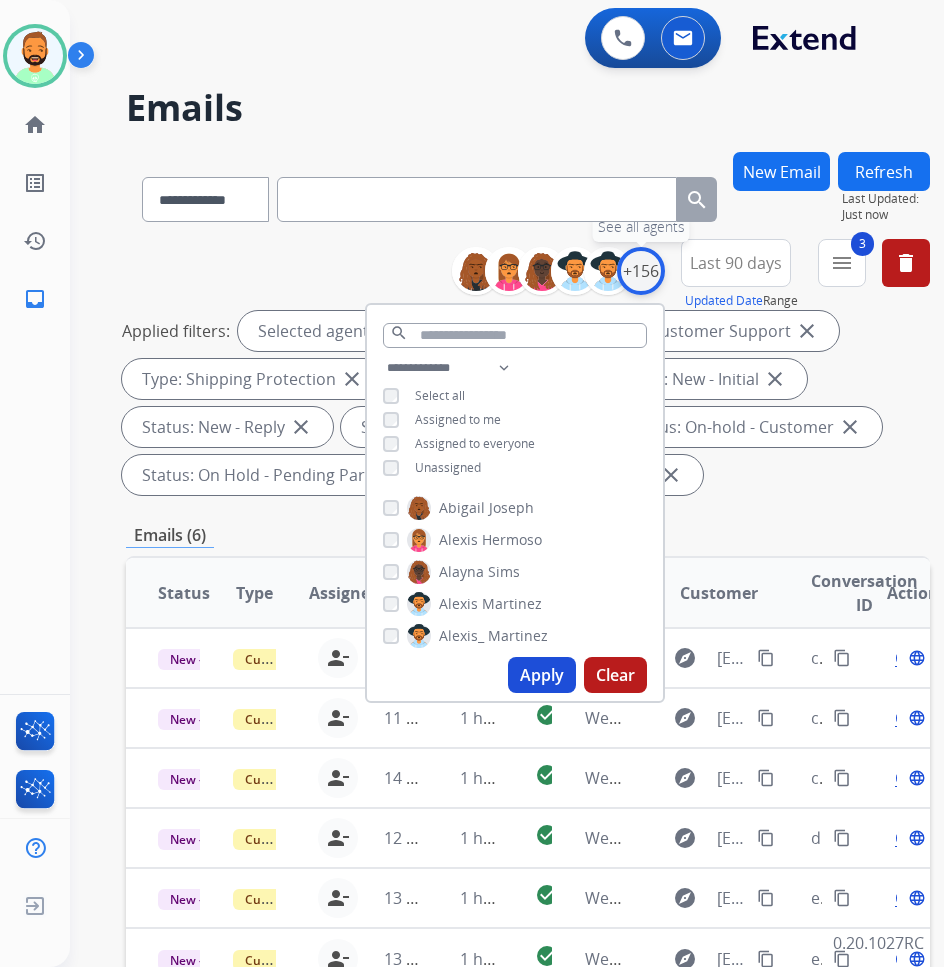 click on "+156" at bounding box center (641, 271) 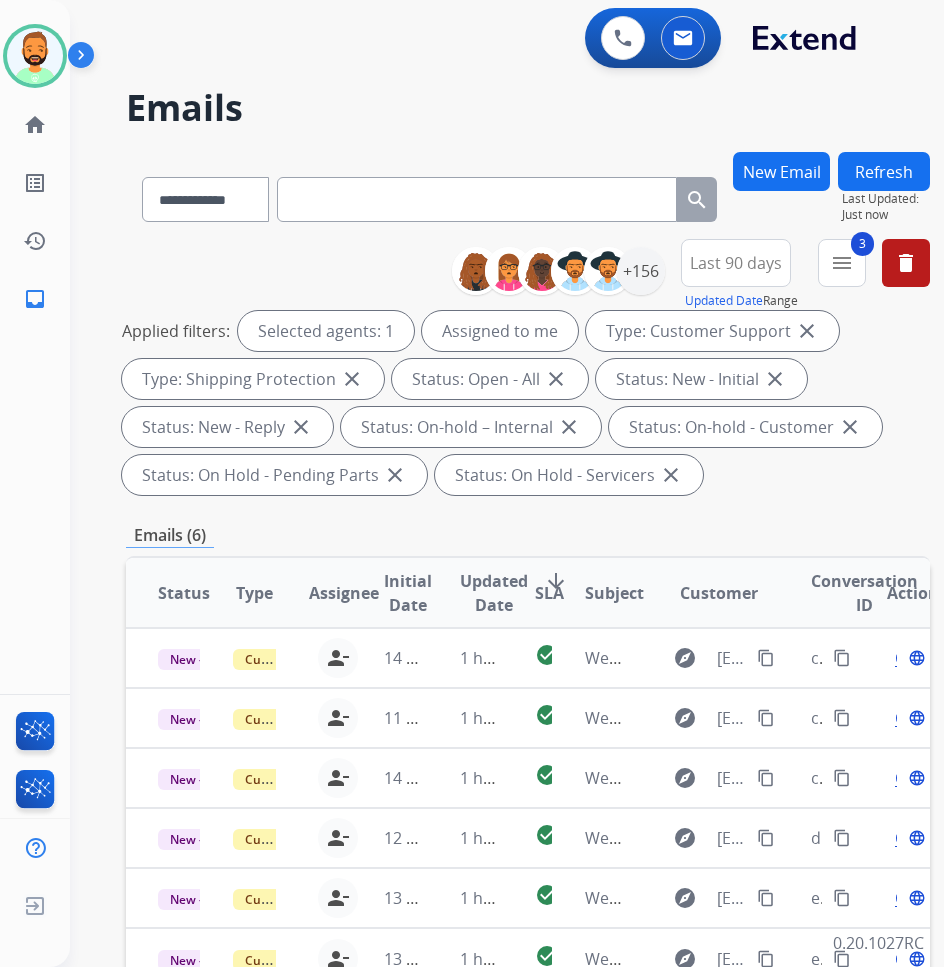 click on "arrow_downward" at bounding box center (556, 581) 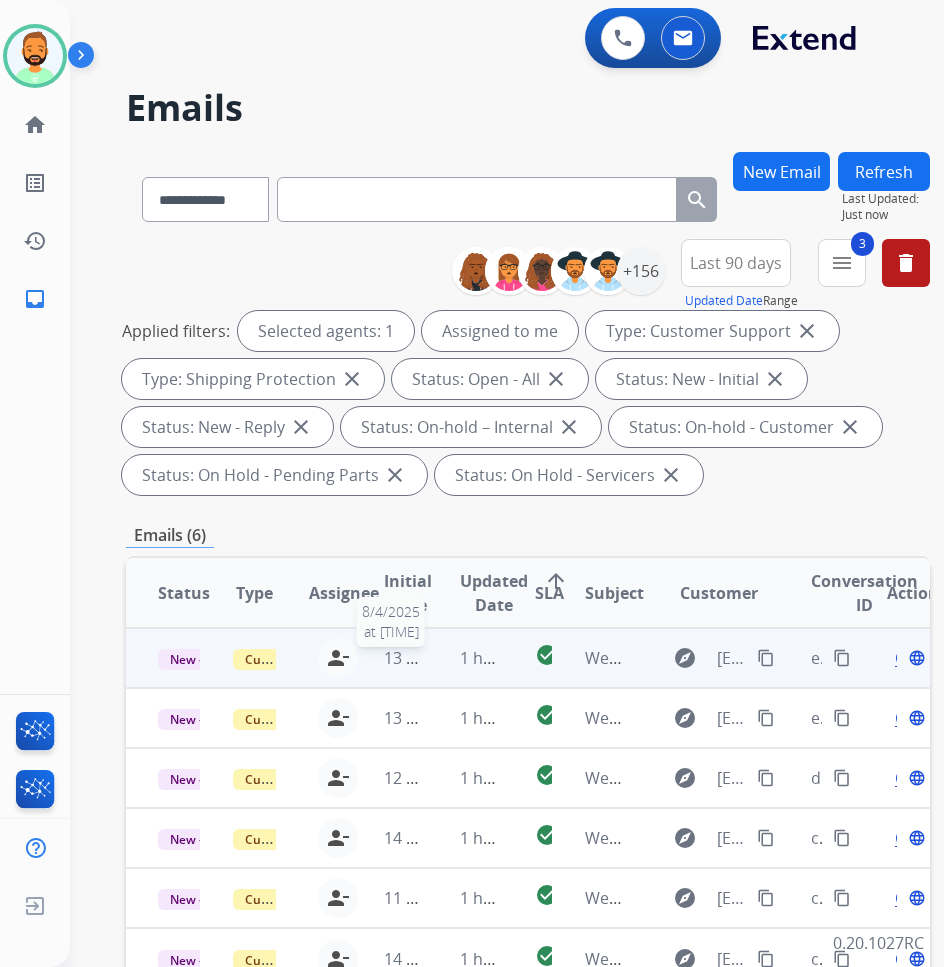 click on "13 hours ago" at bounding box center (433, 658) 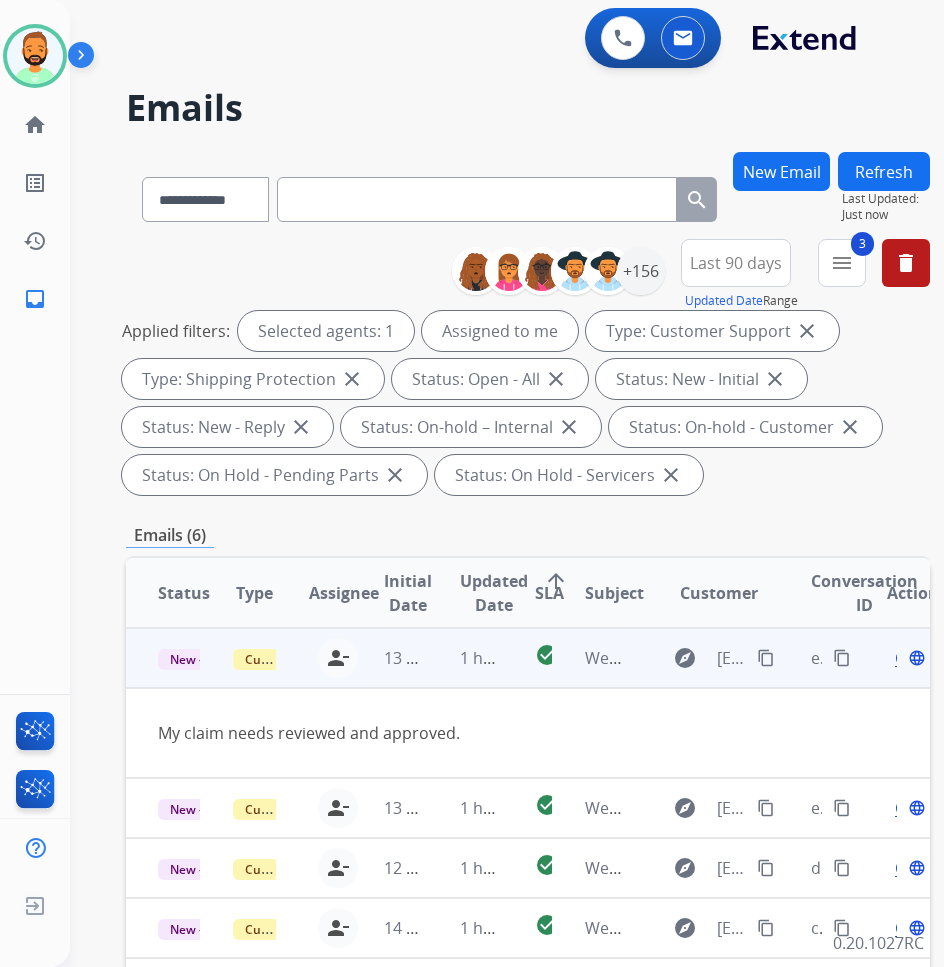 click on "content_copy" at bounding box center [766, 658] 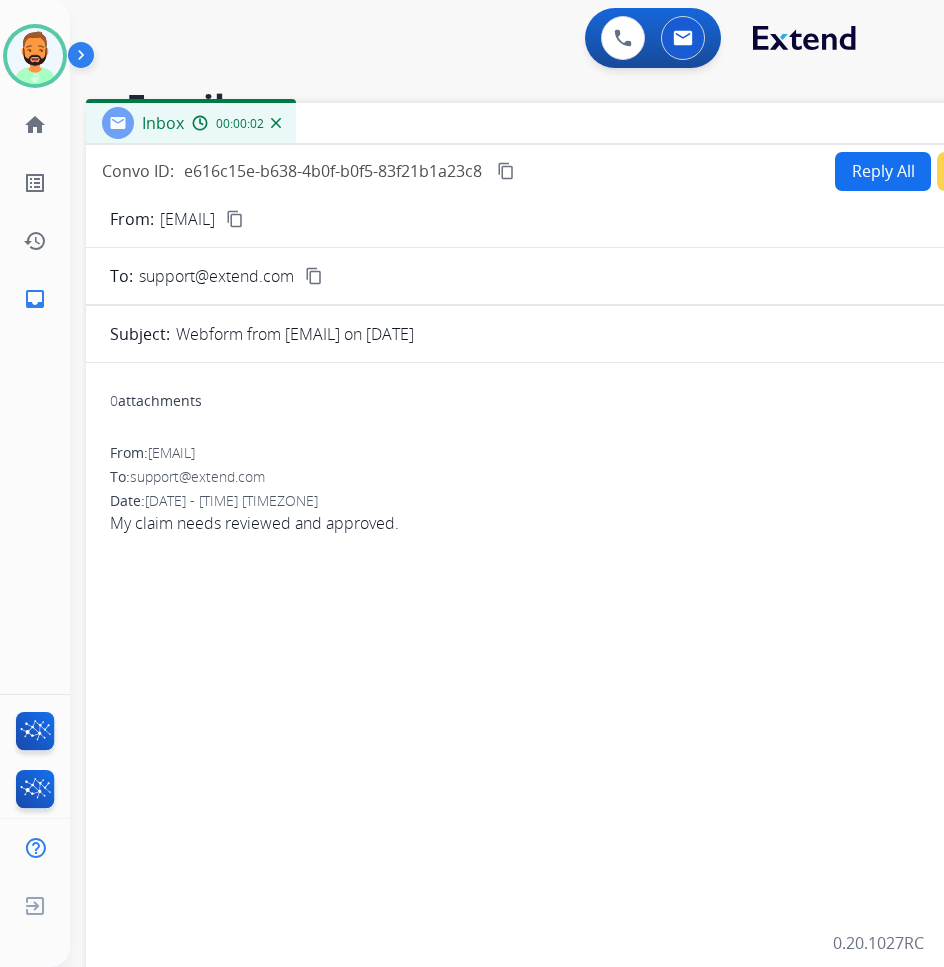 drag, startPoint x: 373, startPoint y: 142, endPoint x: 554, endPoint y: 117, distance: 182.71837 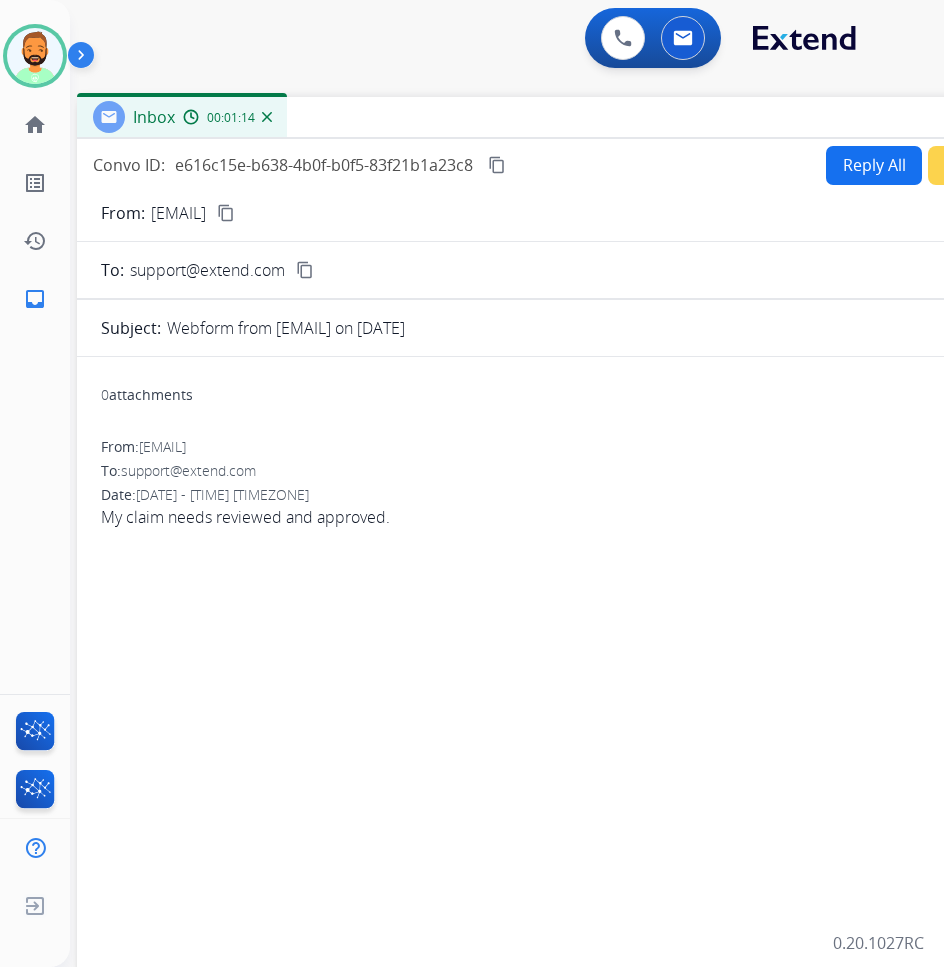 click on "Reply All" at bounding box center (874, 165) 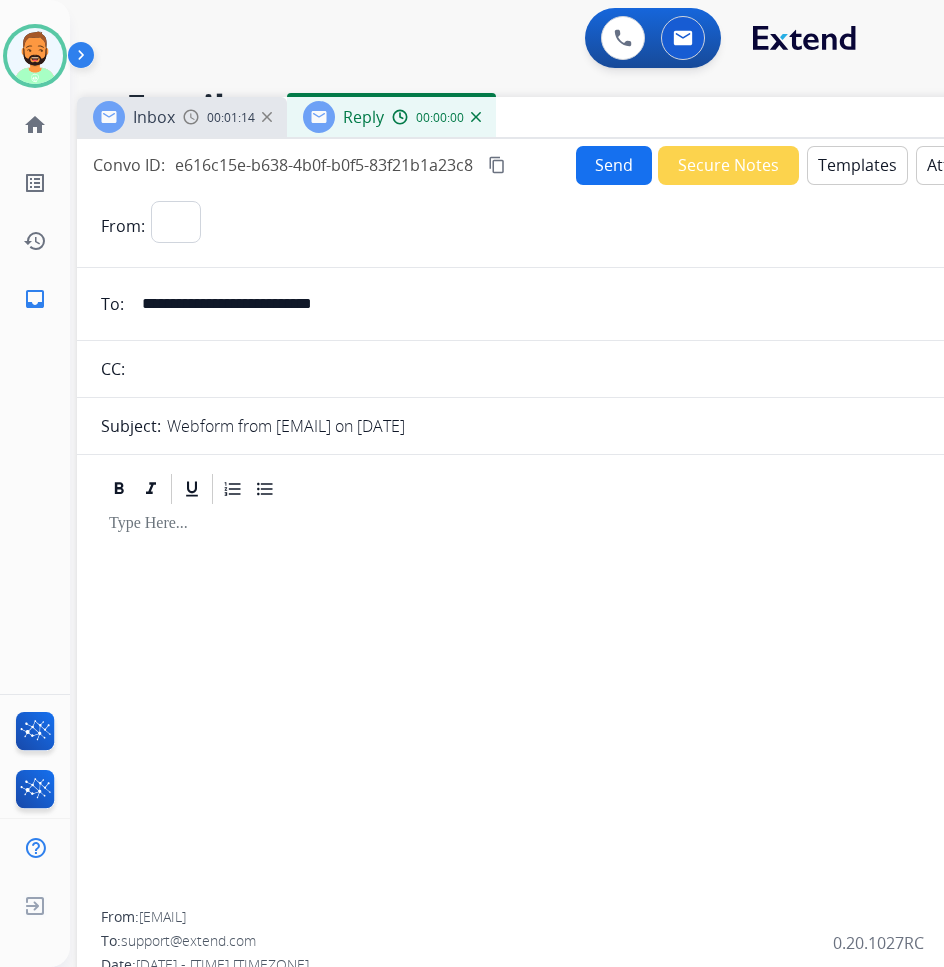 select on "**********" 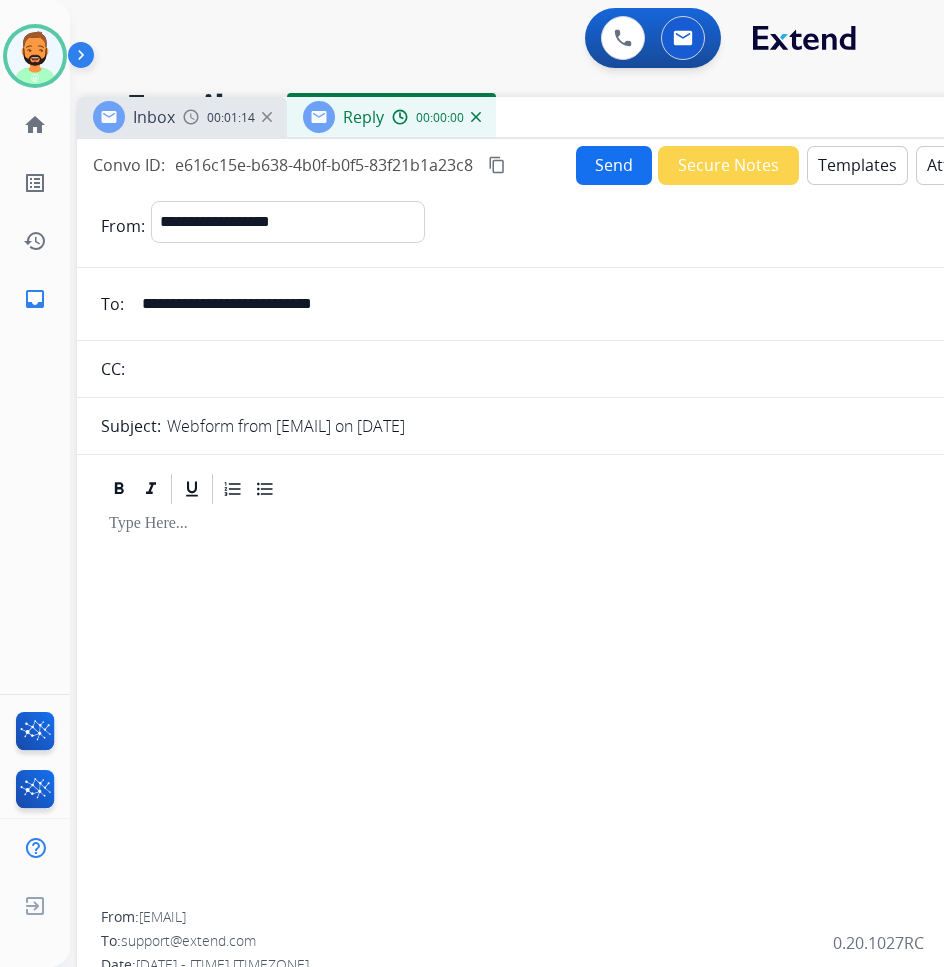 click on "Templates" at bounding box center [857, 165] 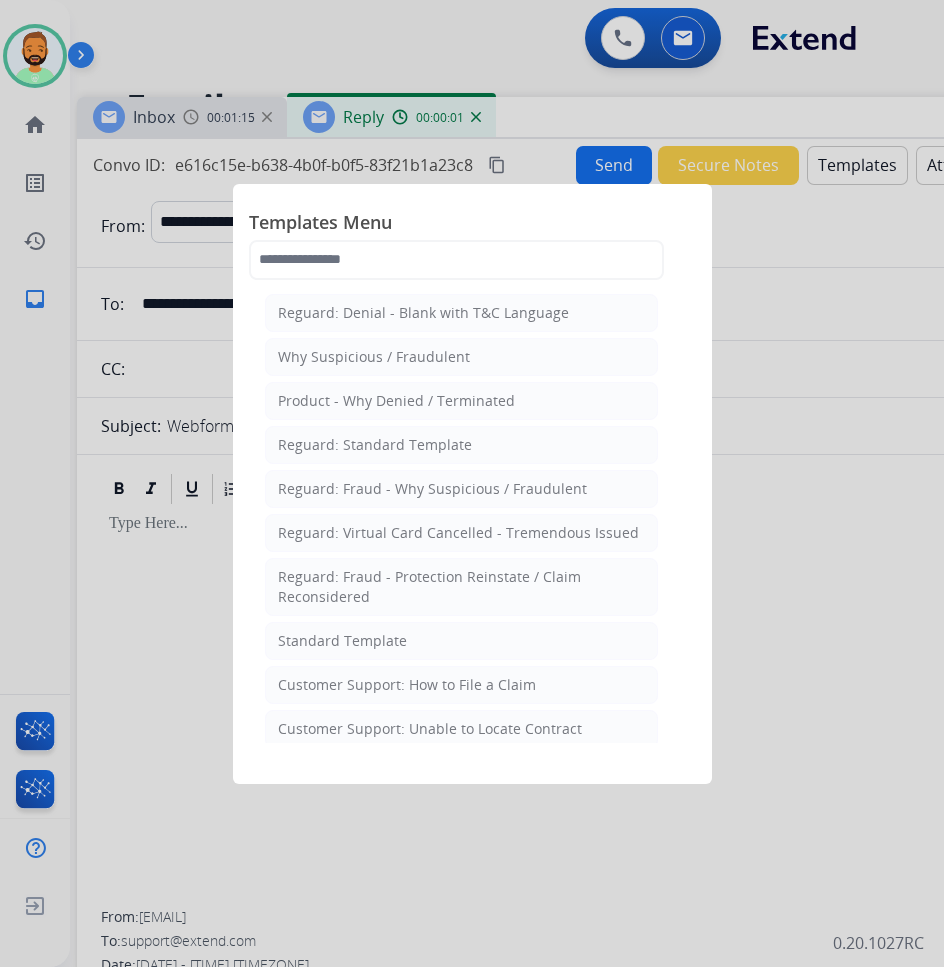 click on "Standard Template" 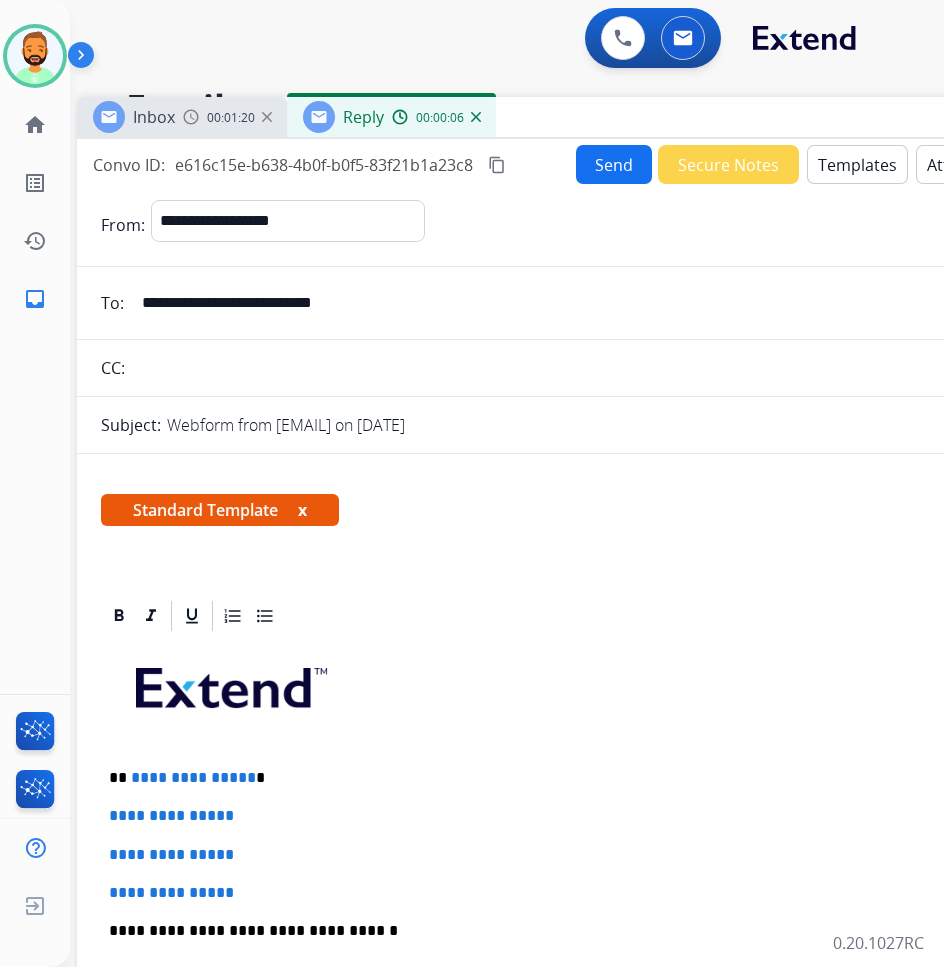 click on "**********" at bounding box center (569, 778) 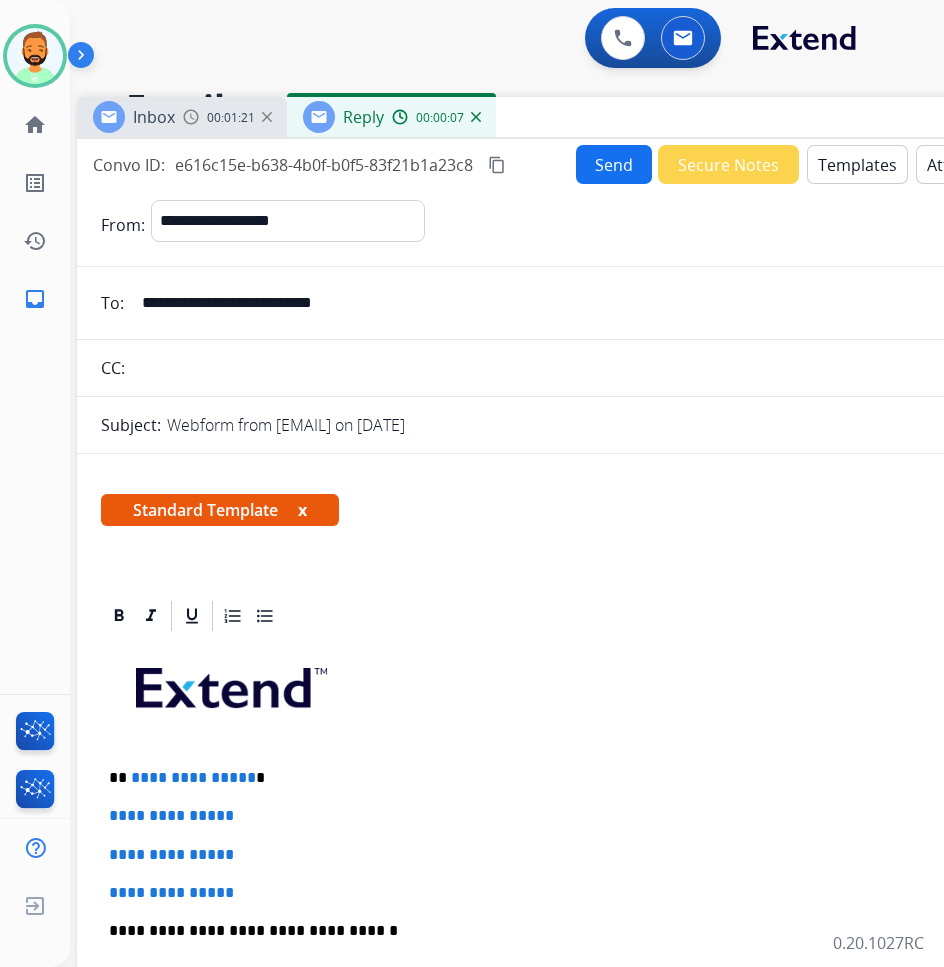 type 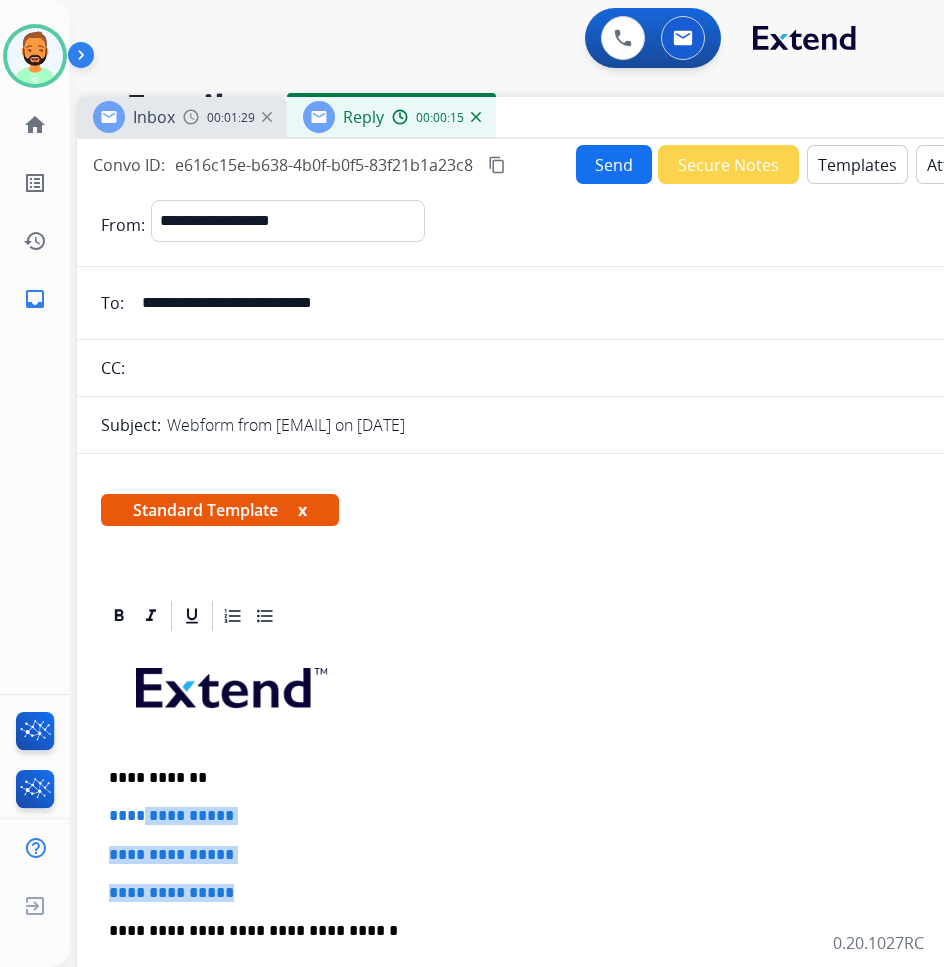 drag, startPoint x: 264, startPoint y: 896, endPoint x: 152, endPoint y: 814, distance: 138.80922 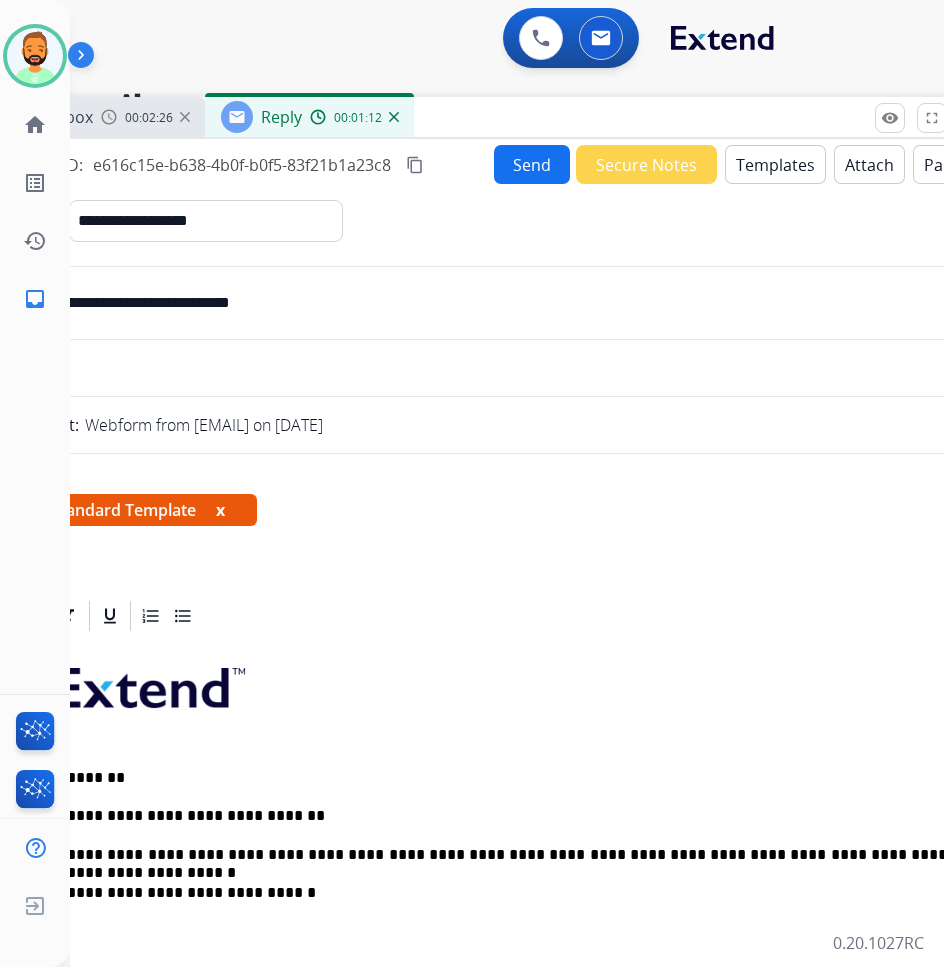 scroll, scrollTop: 0, scrollLeft: 65, axis: horizontal 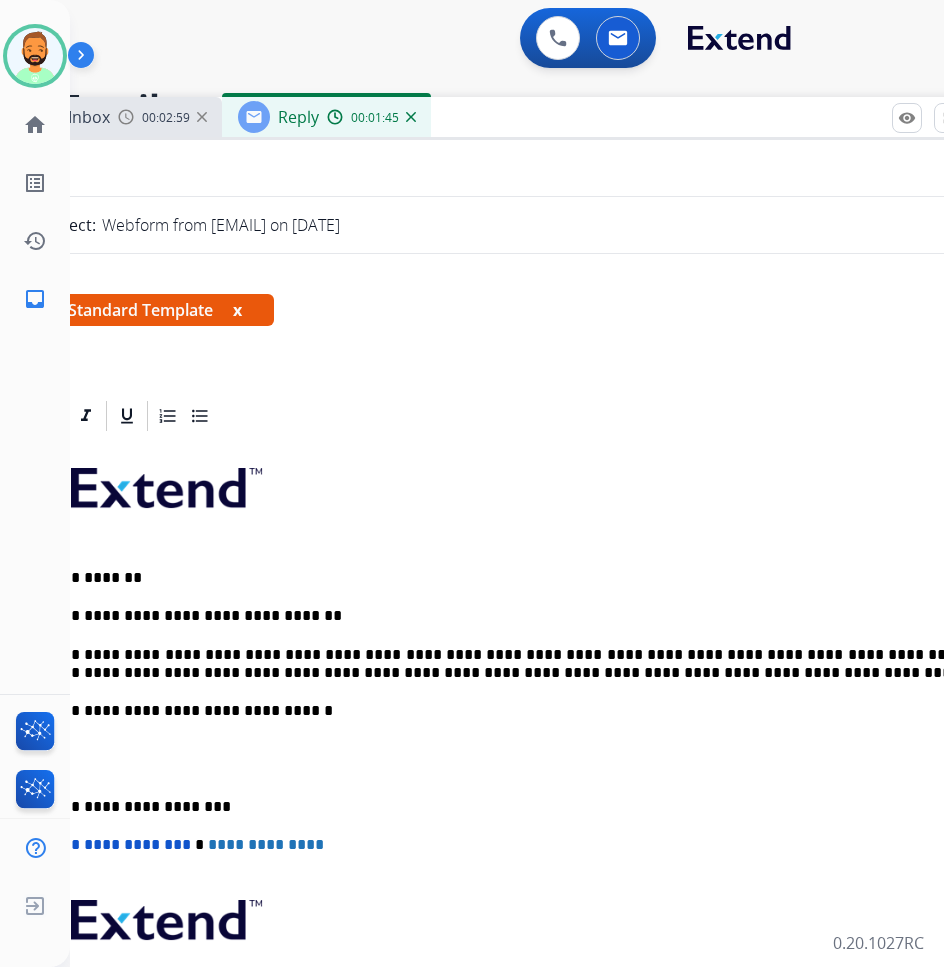 click on "**********" at bounding box center [504, 807] 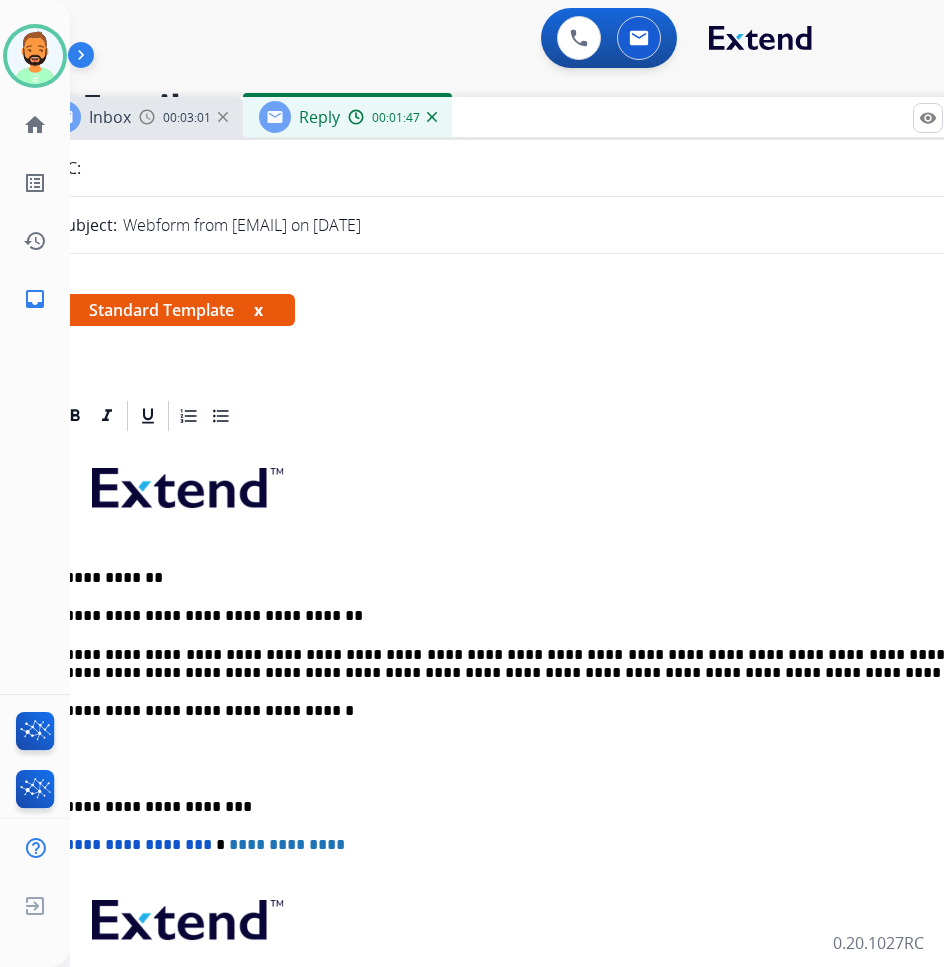 scroll, scrollTop: 0, scrollLeft: 34, axis: horizontal 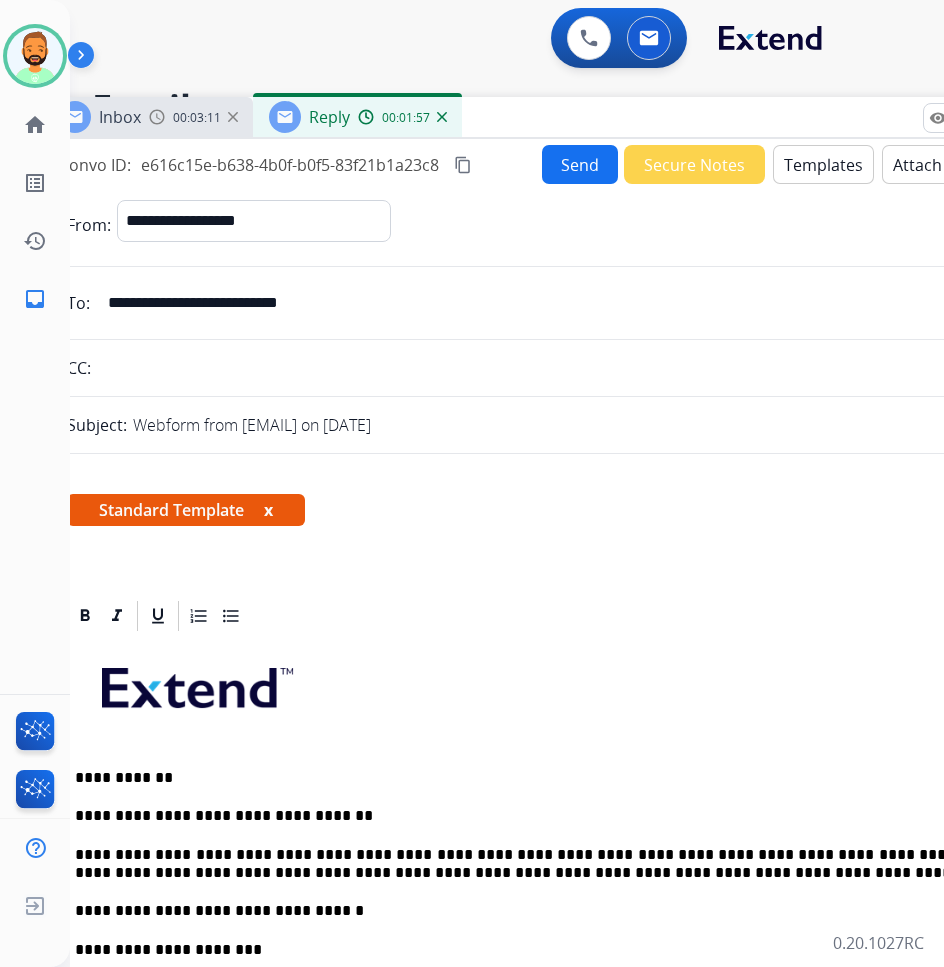 click on "Send" at bounding box center [580, 164] 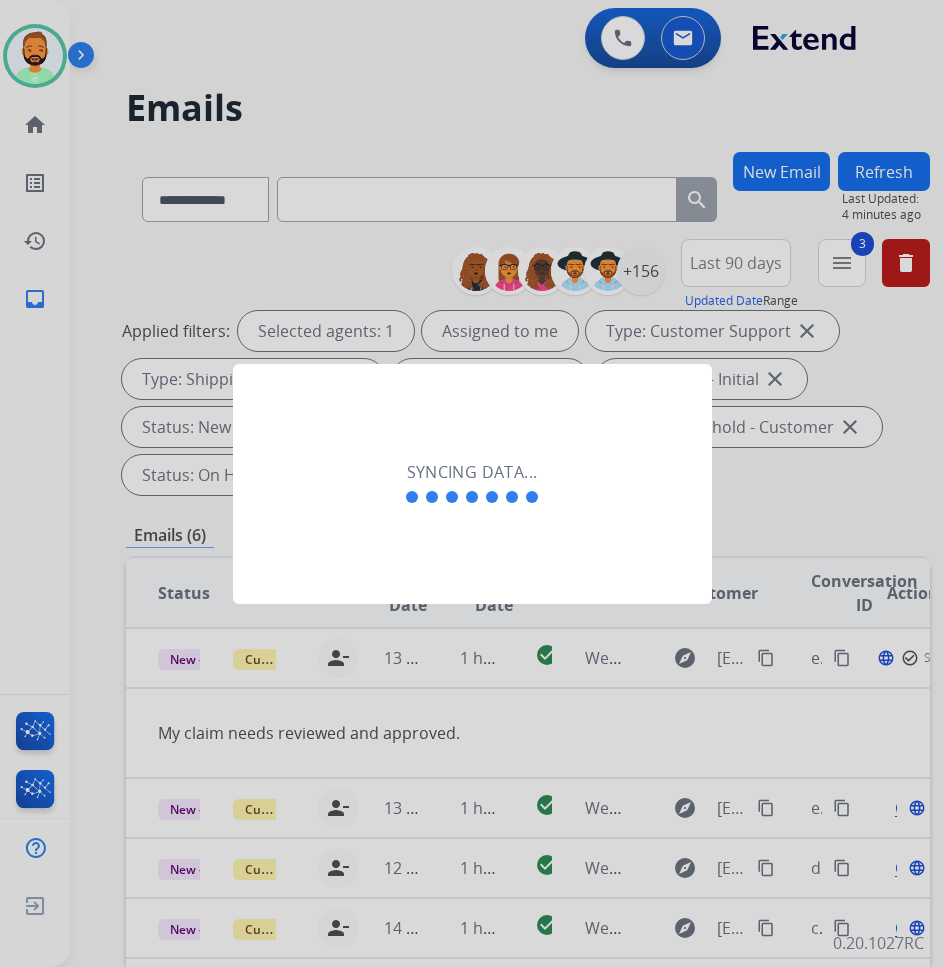 scroll, scrollTop: 0, scrollLeft: 12, axis: horizontal 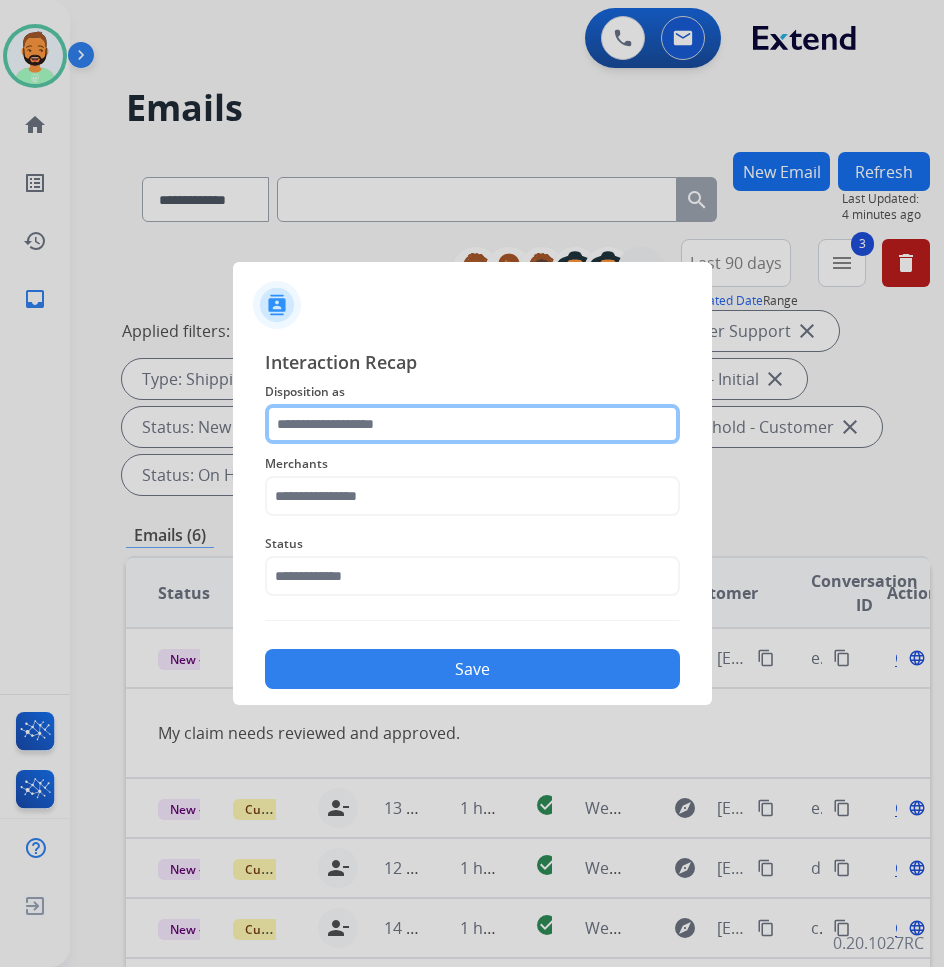 click 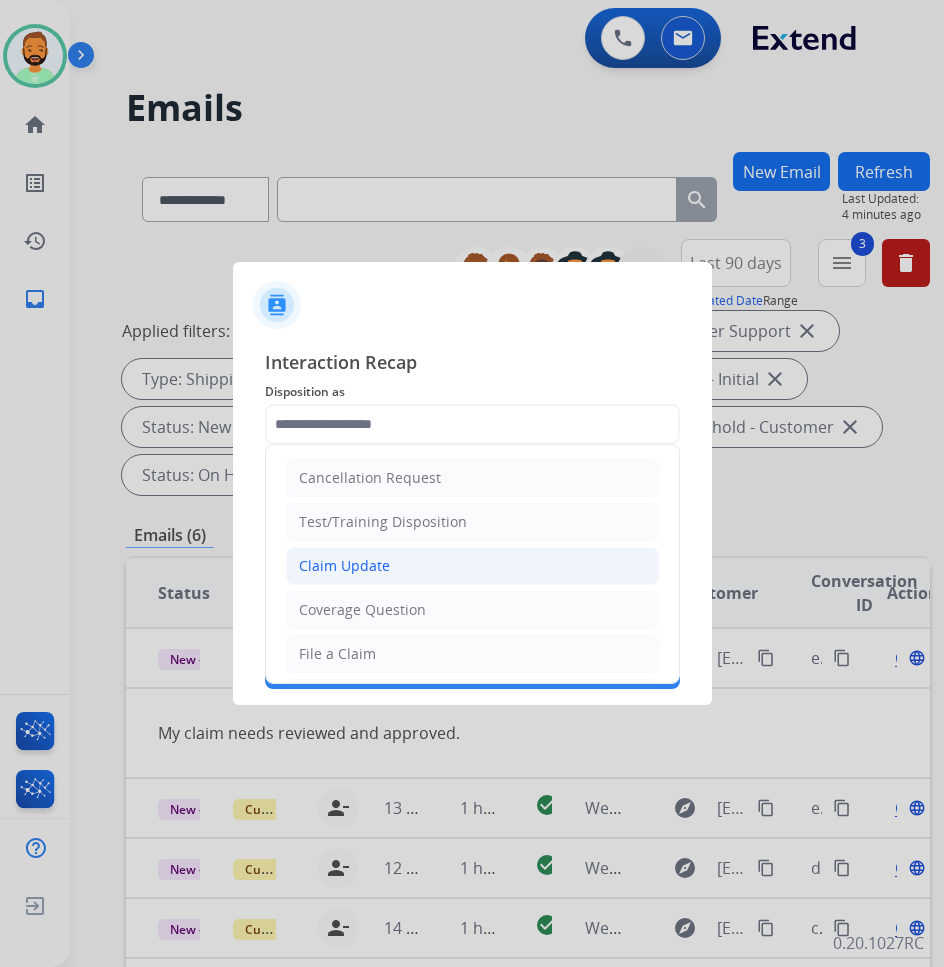 click on "Claim Update" 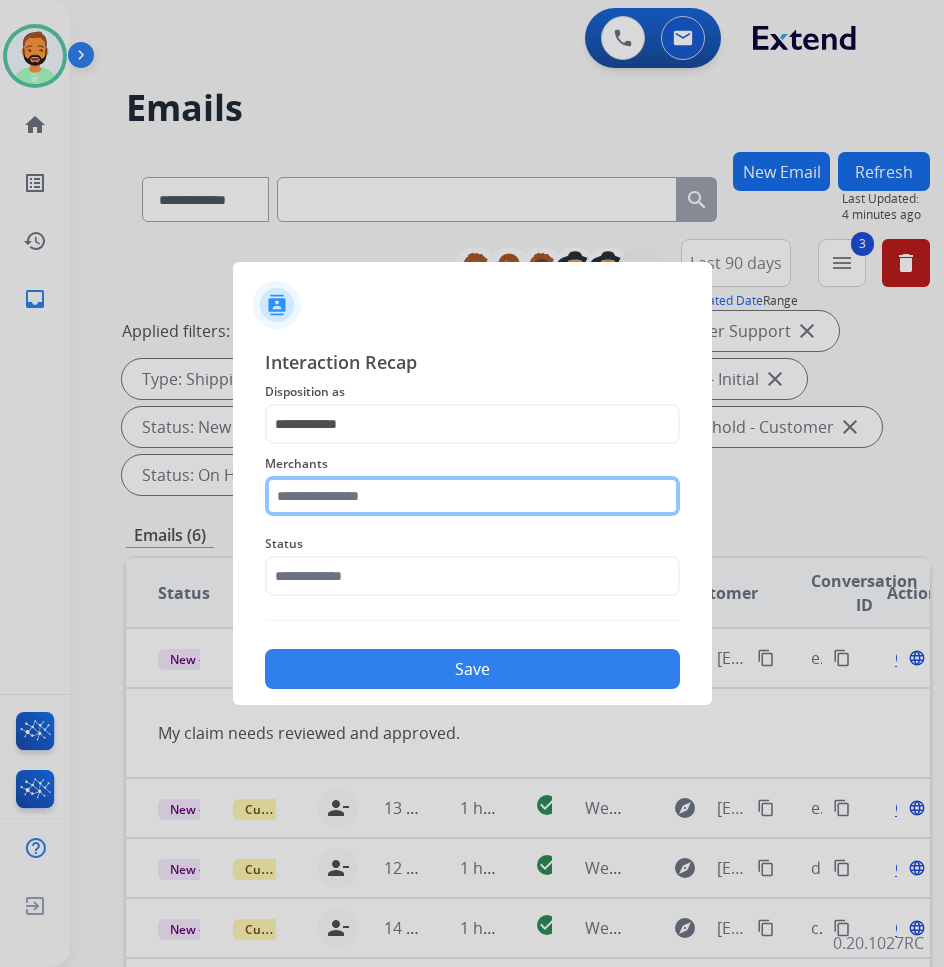 click 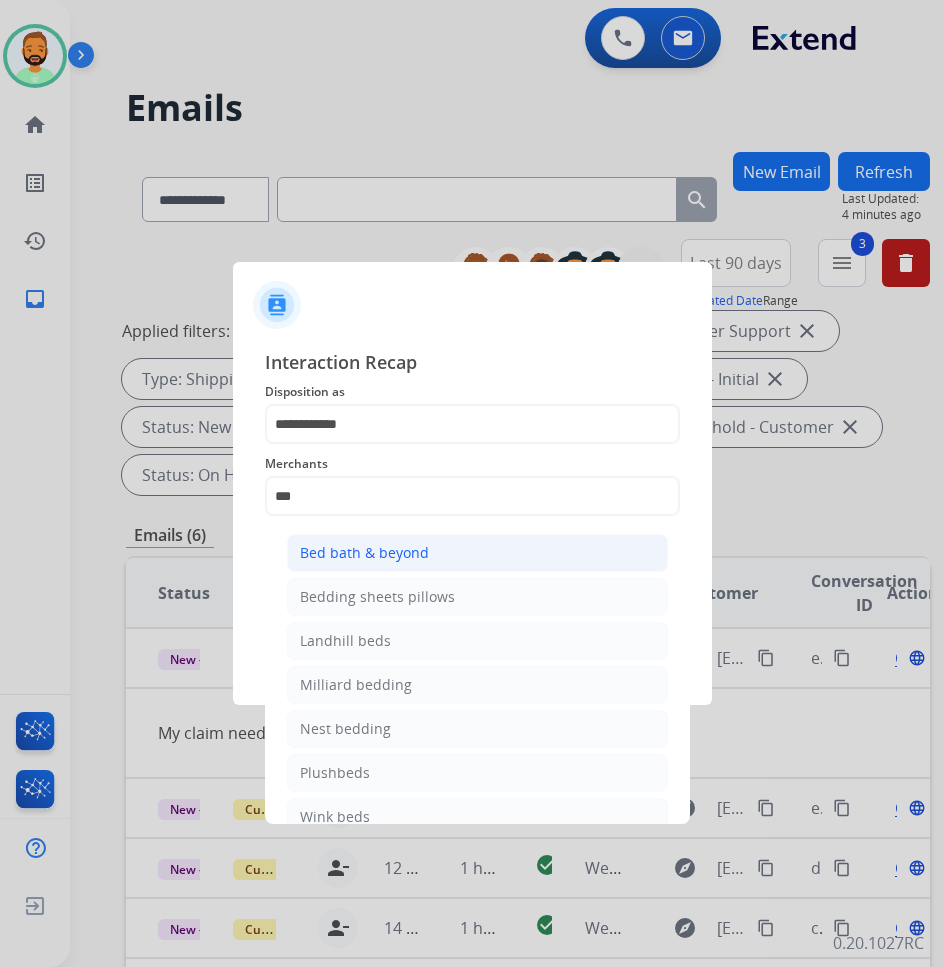 click on "Bed bath & beyond" 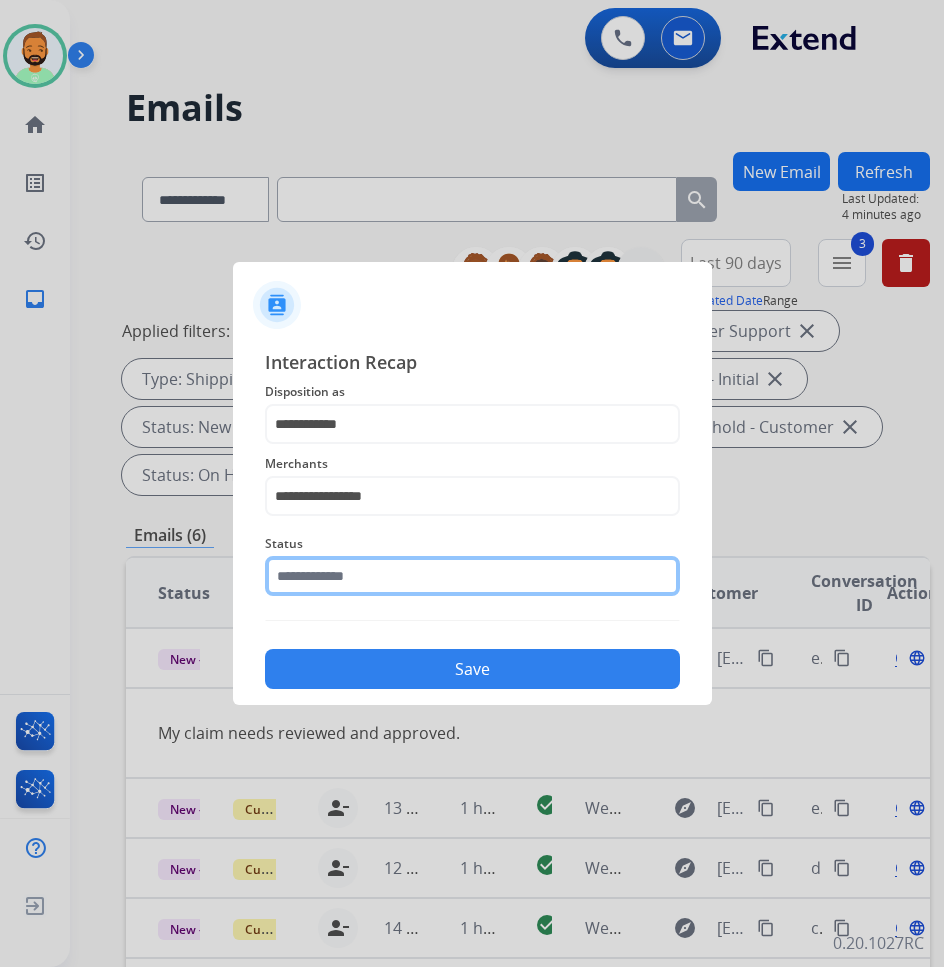 click 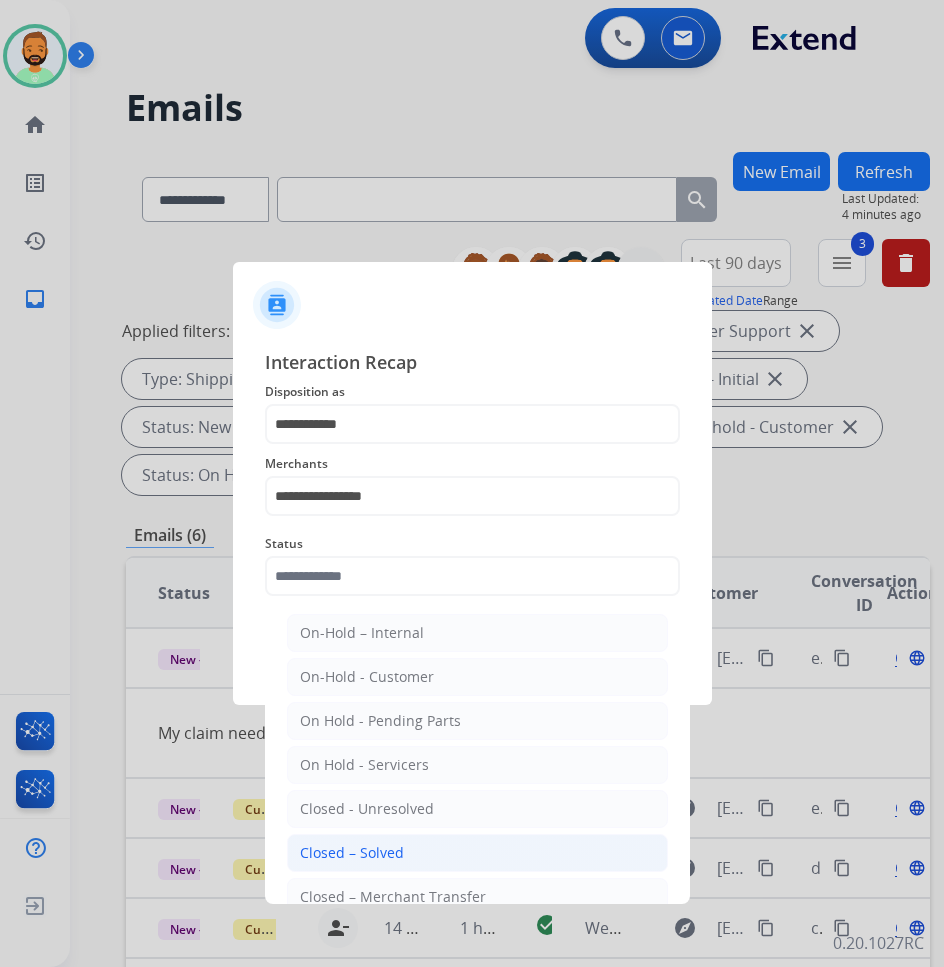 click on "Closed – Solved" 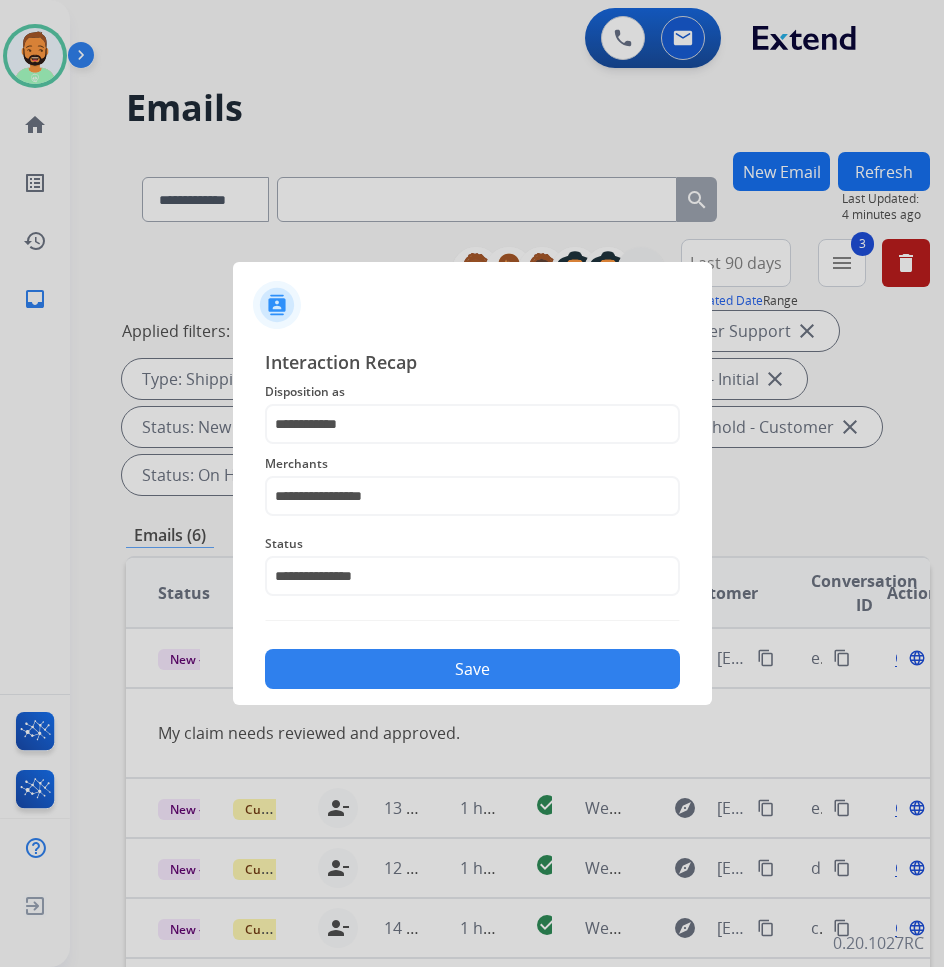 click on "**********" 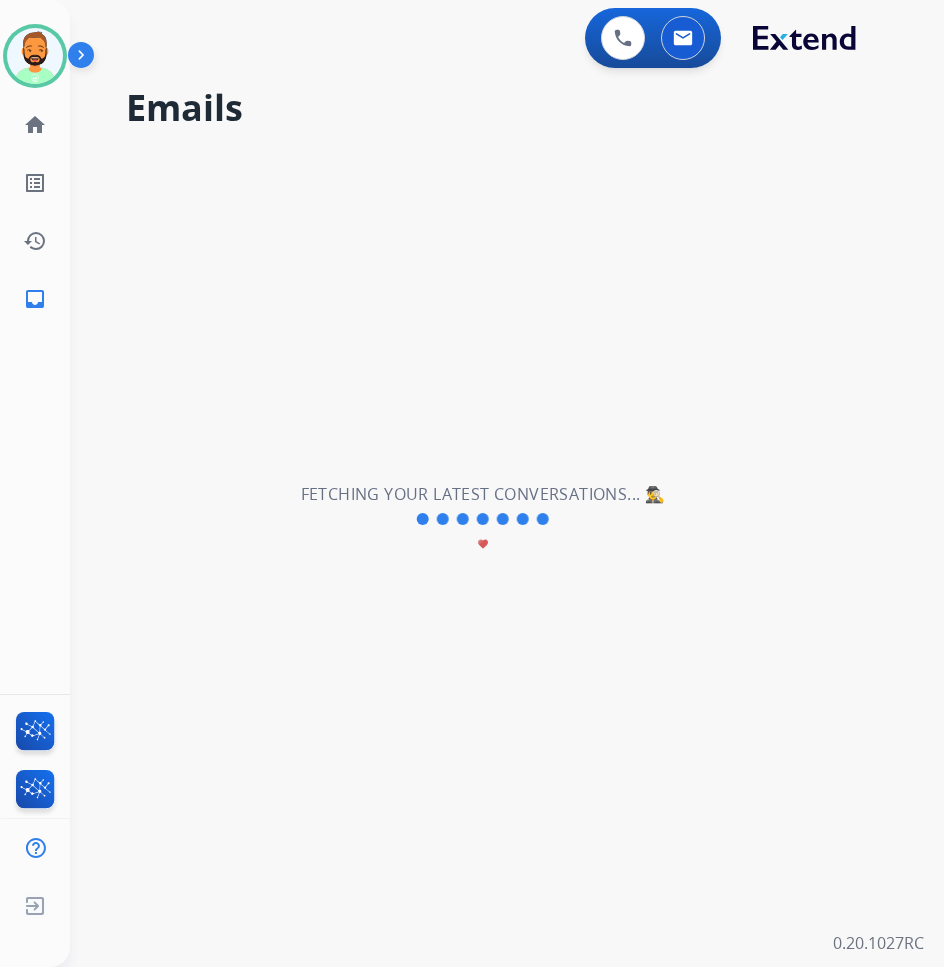 scroll, scrollTop: 0, scrollLeft: 0, axis: both 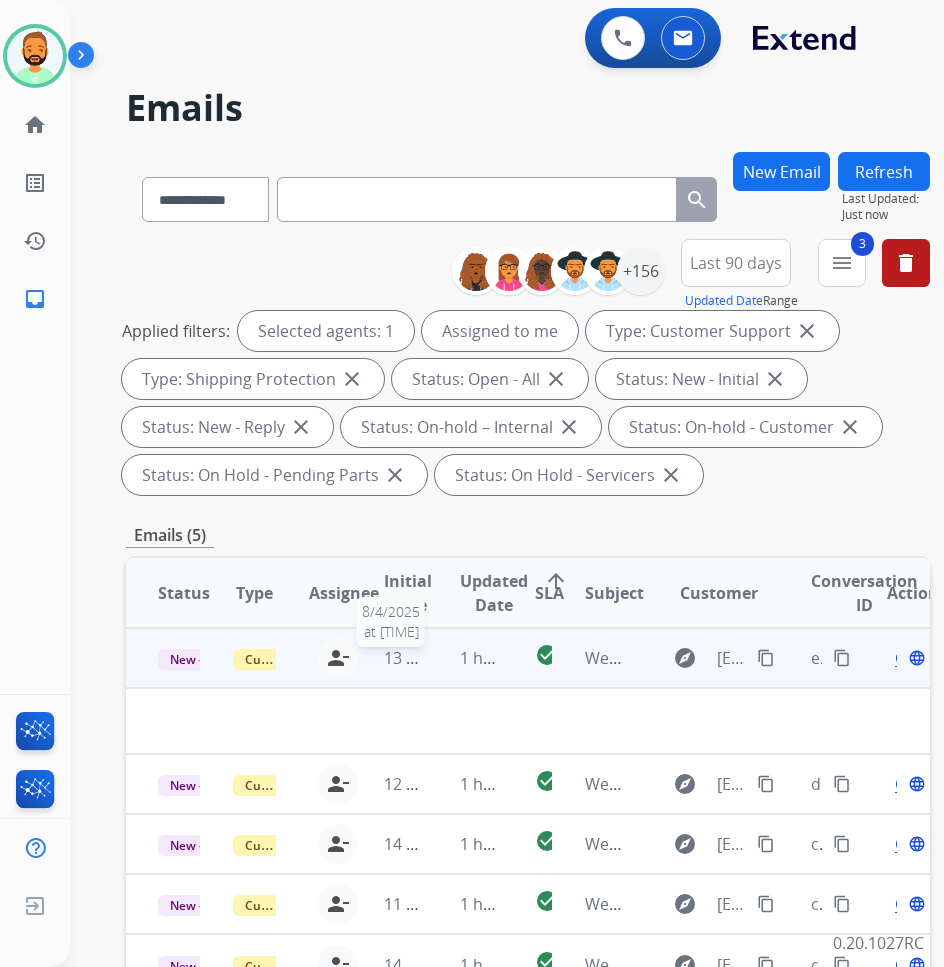 click on "13 hours ago" at bounding box center (433, 658) 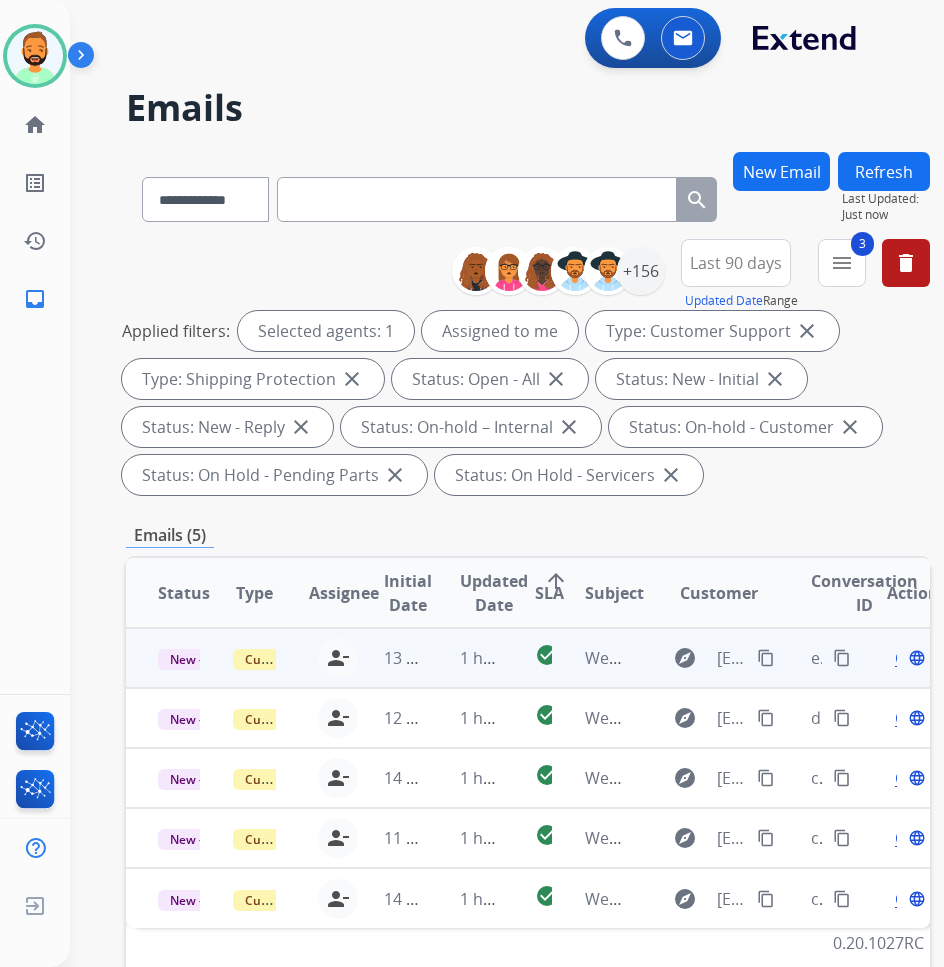 click on "1 hour ago" at bounding box center [465, 658] 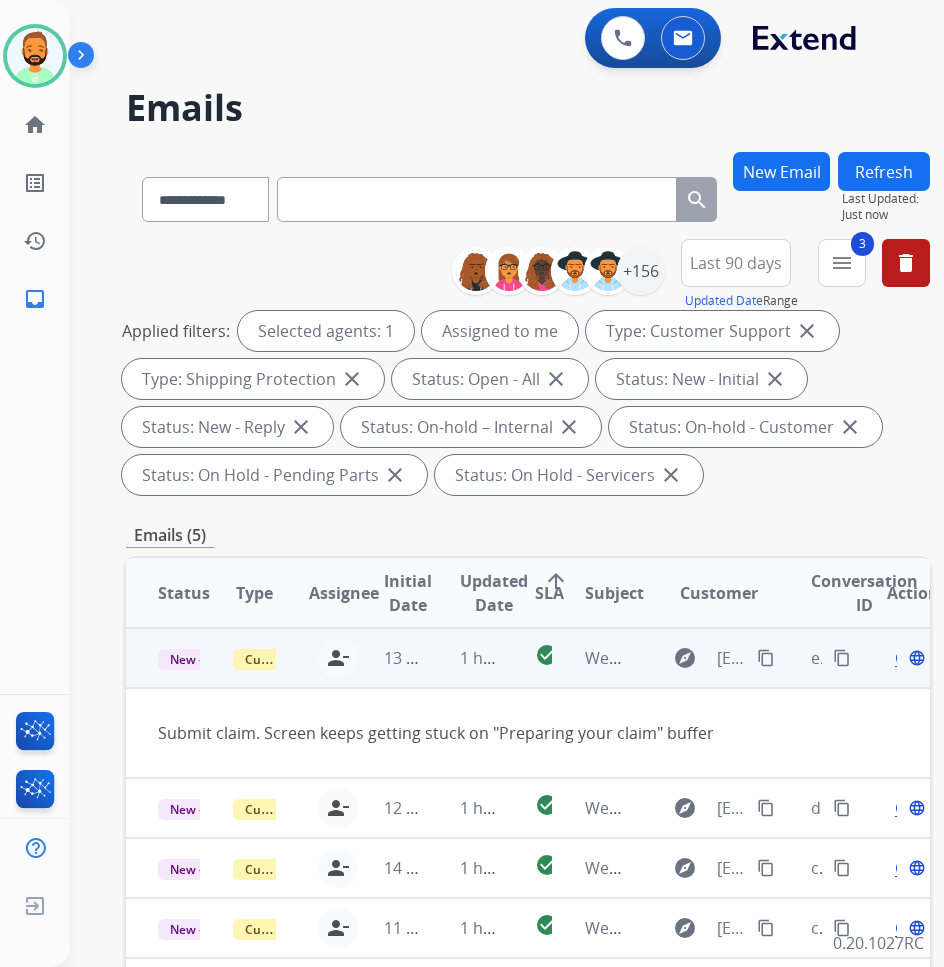 click on "content_copy" at bounding box center [766, 658] 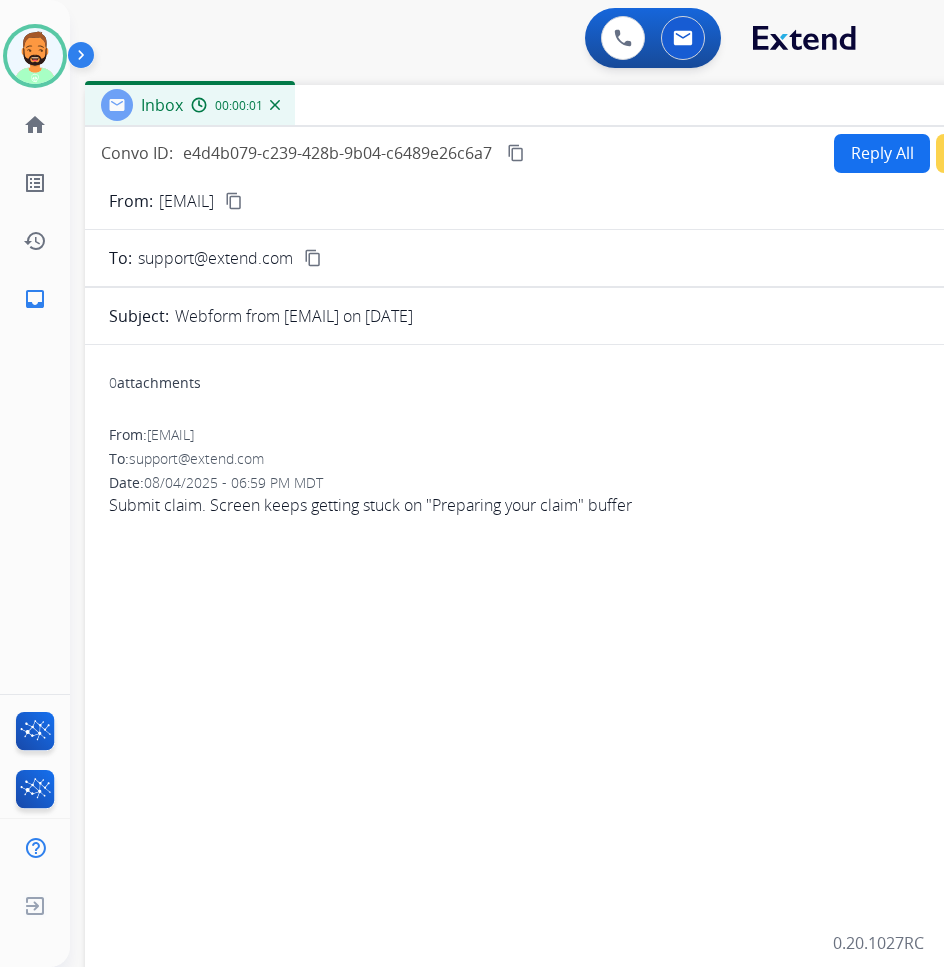 drag, startPoint x: 371, startPoint y: 148, endPoint x: 550, endPoint y: 112, distance: 182.58423 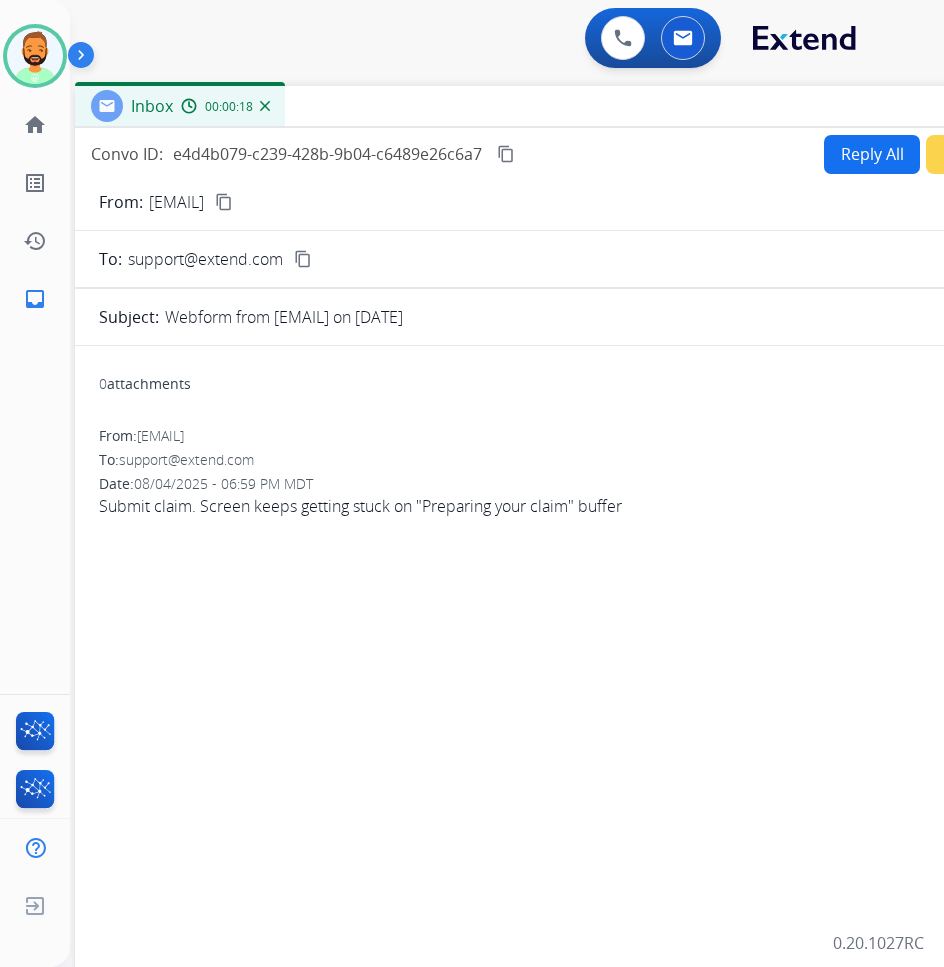 click on "Reply All" at bounding box center (872, 154) 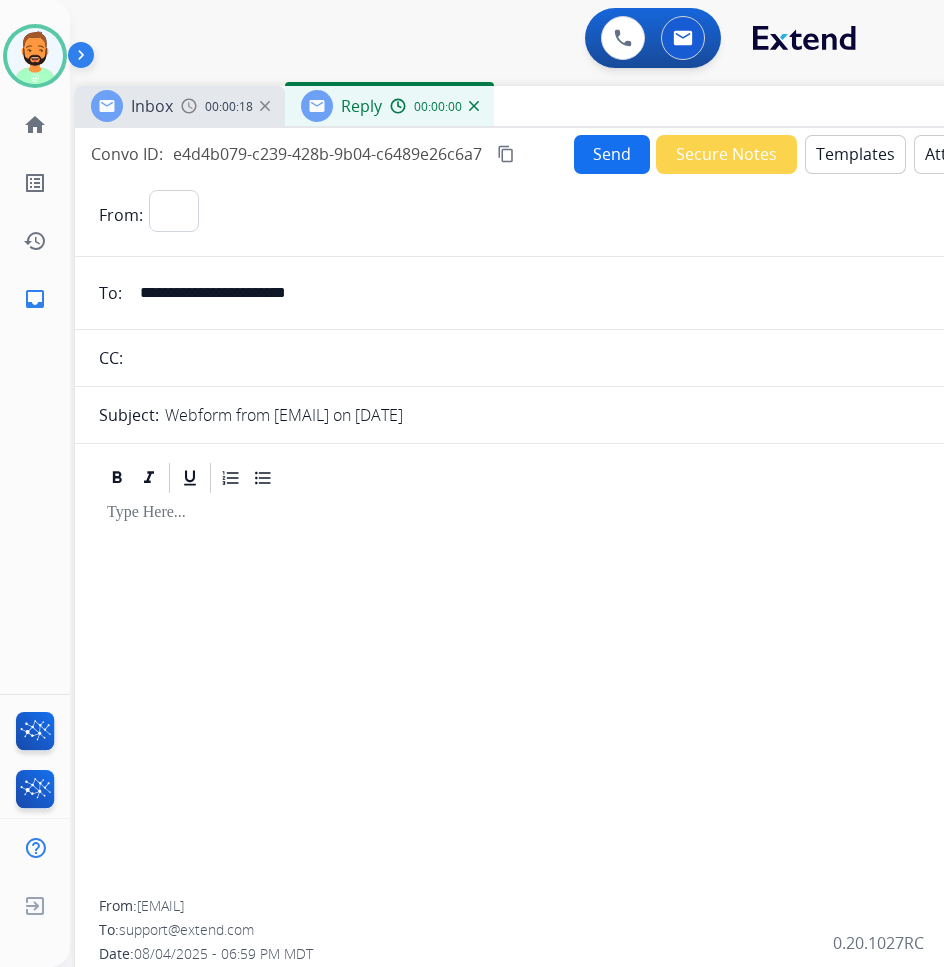 select on "**********" 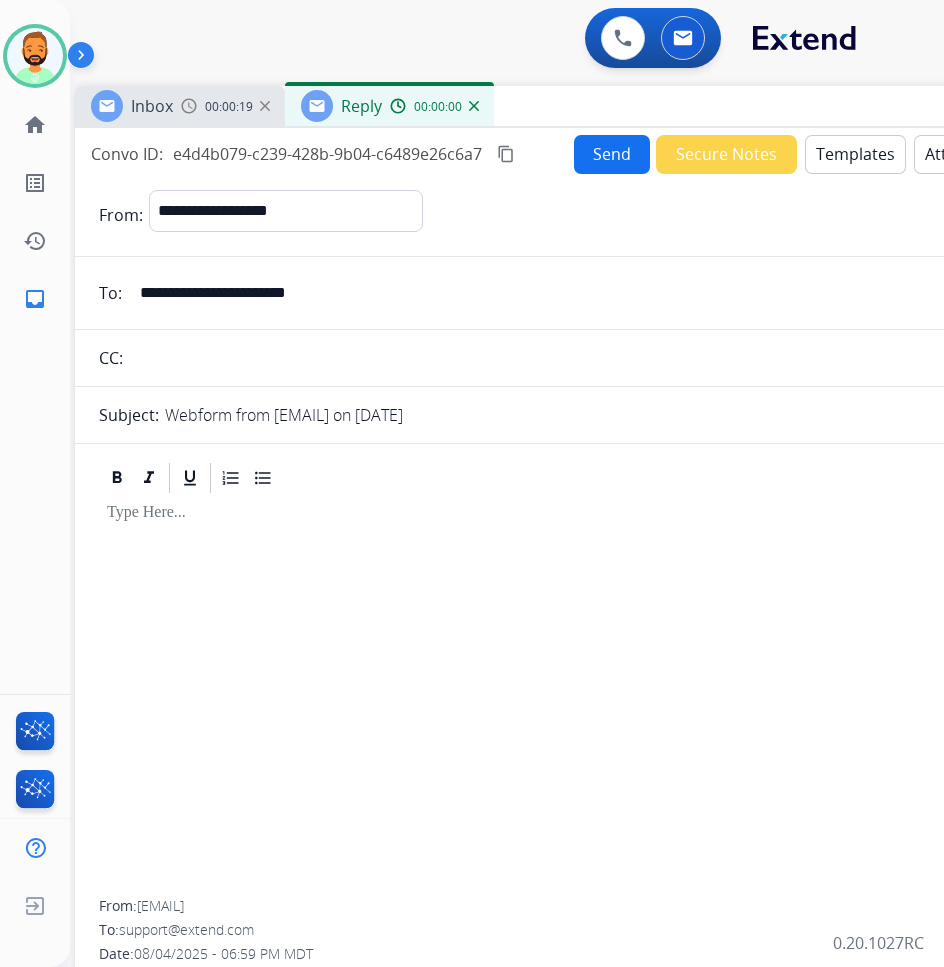 click on "Templates" at bounding box center [855, 154] 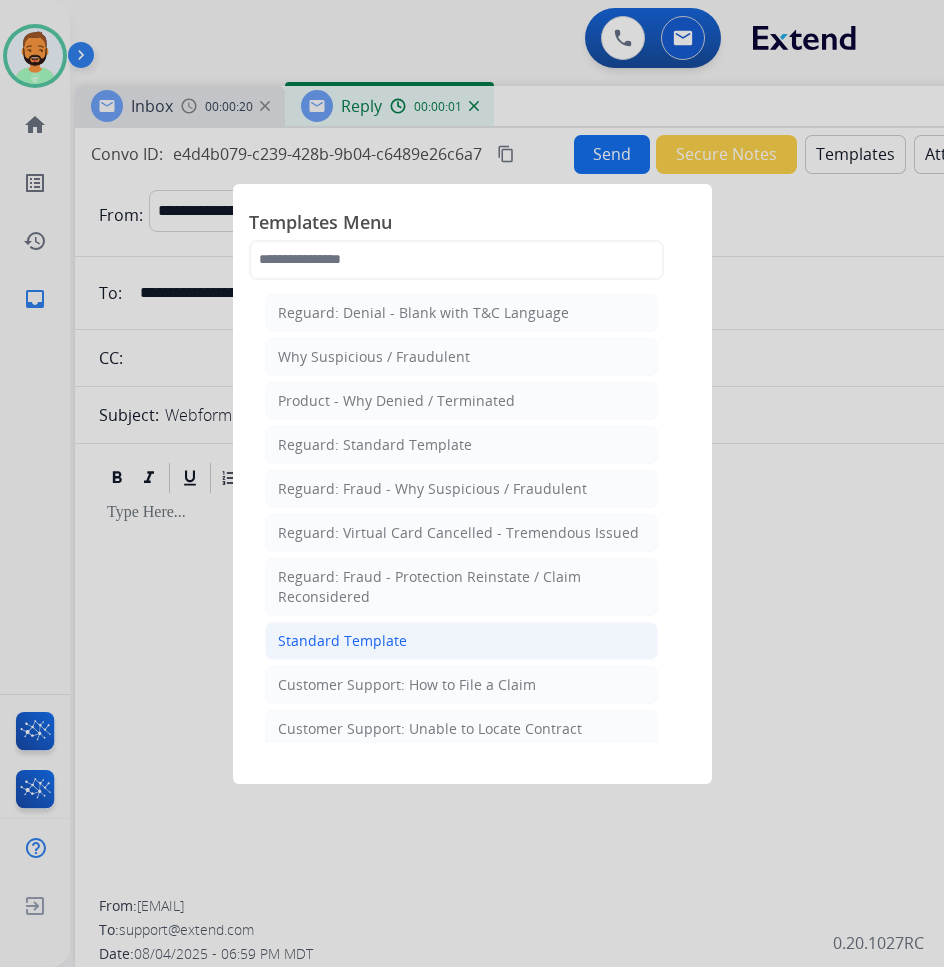 click on "Standard Template" 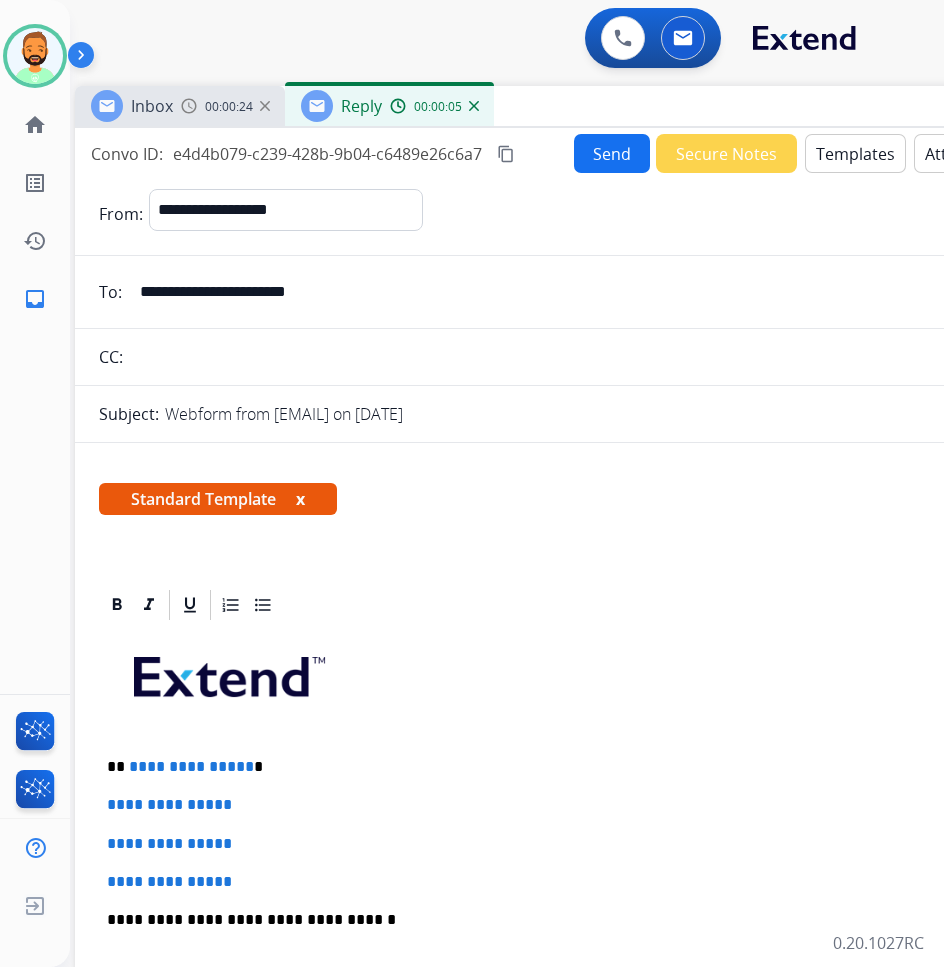 click on "**********" at bounding box center [567, 767] 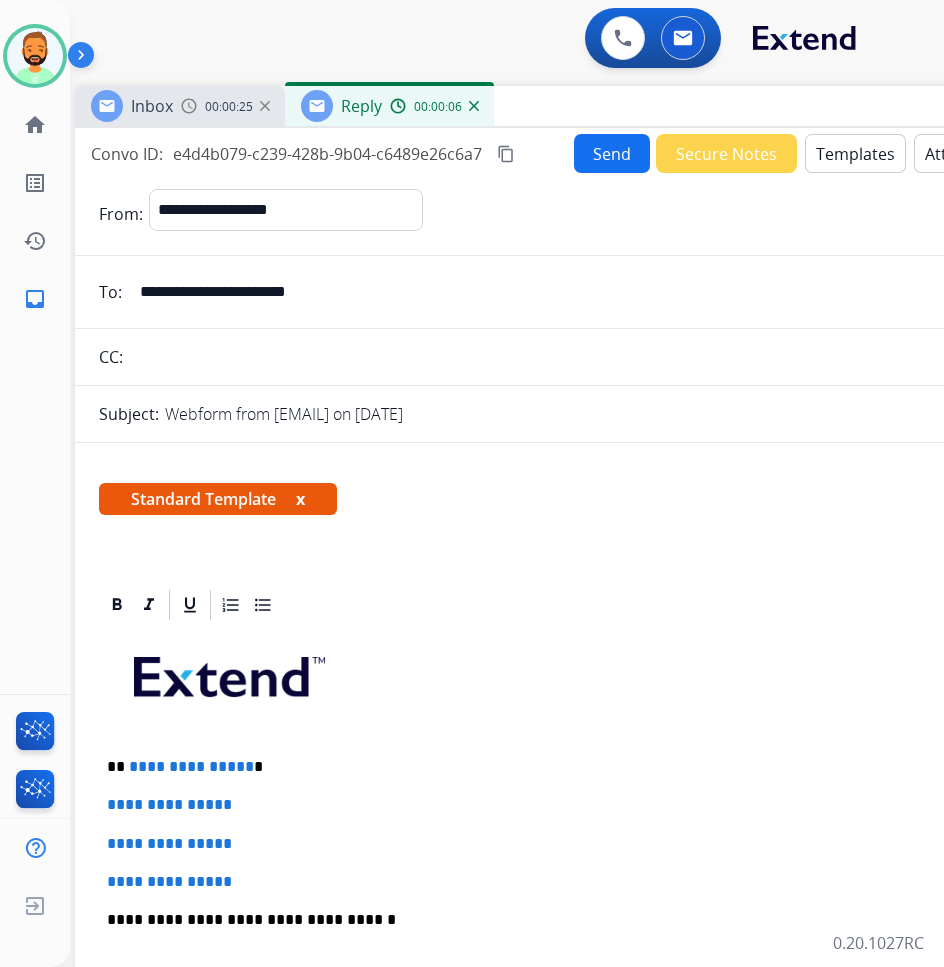 type 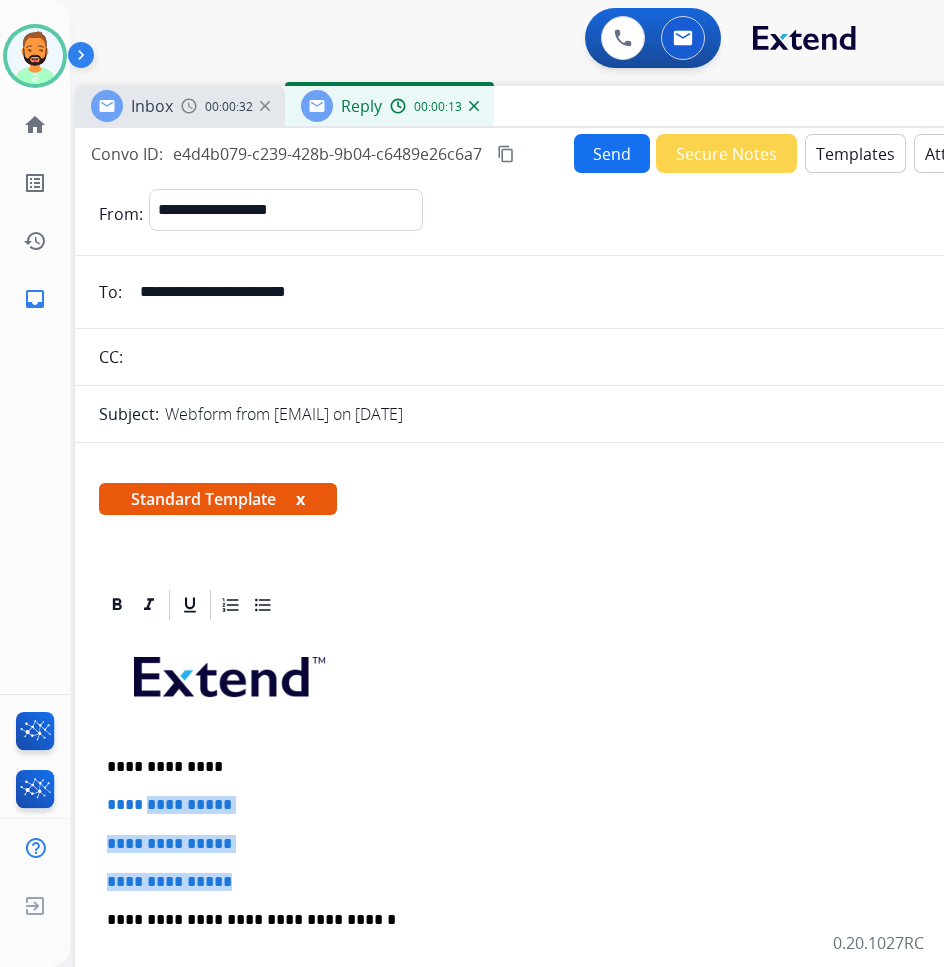 drag, startPoint x: 270, startPoint y: 873, endPoint x: 159, endPoint y: 807, distance: 129.13947 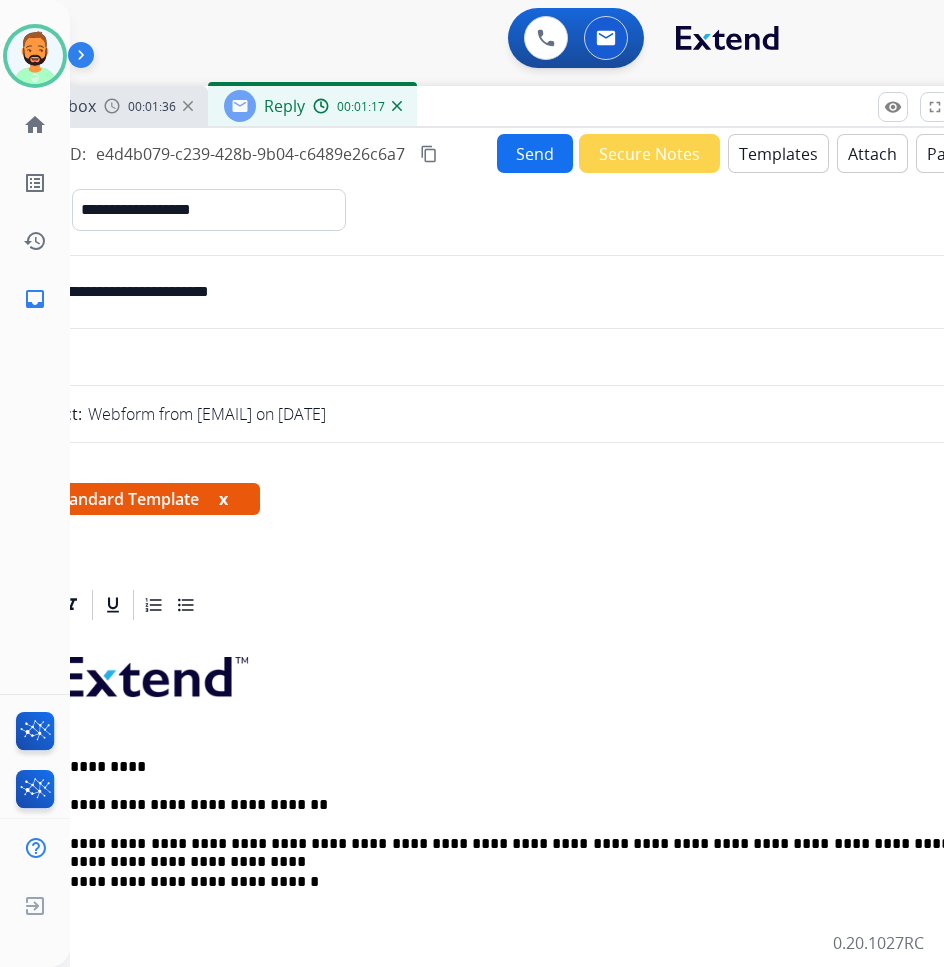 scroll, scrollTop: 0, scrollLeft: 57, axis: horizontal 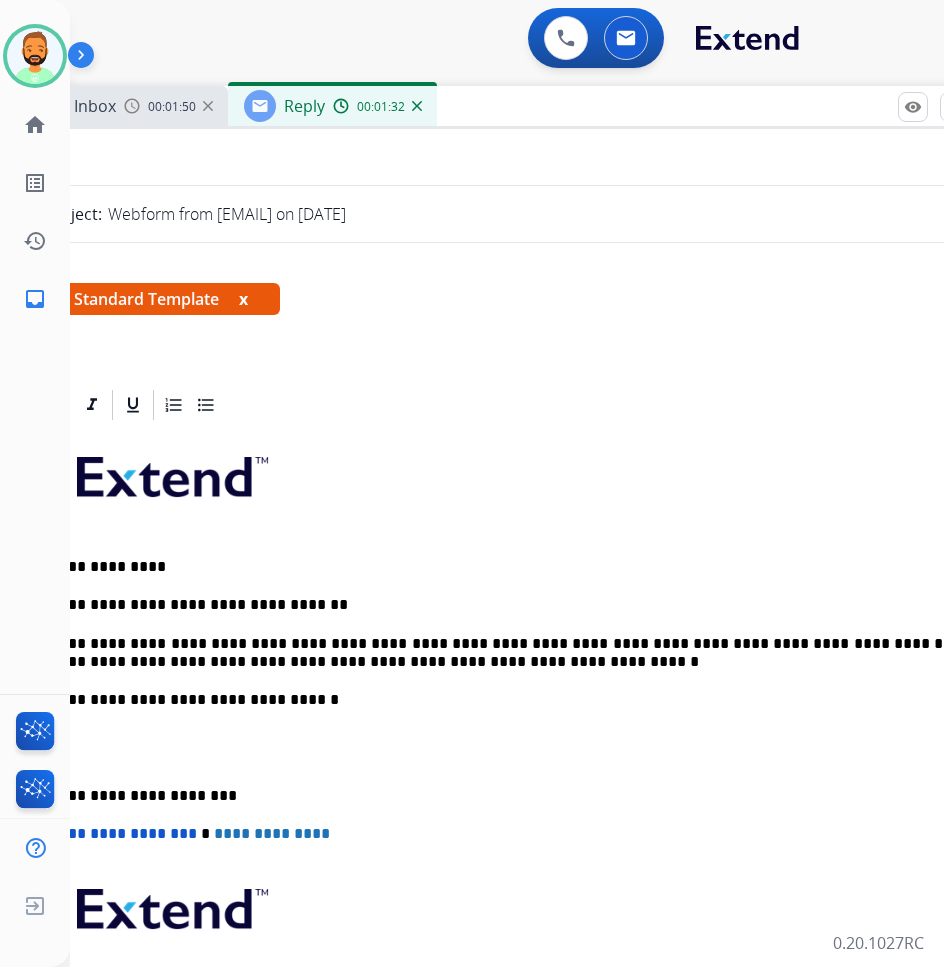 drag, startPoint x: 88, startPoint y: 783, endPoint x: 100, endPoint y: 791, distance: 14.422205 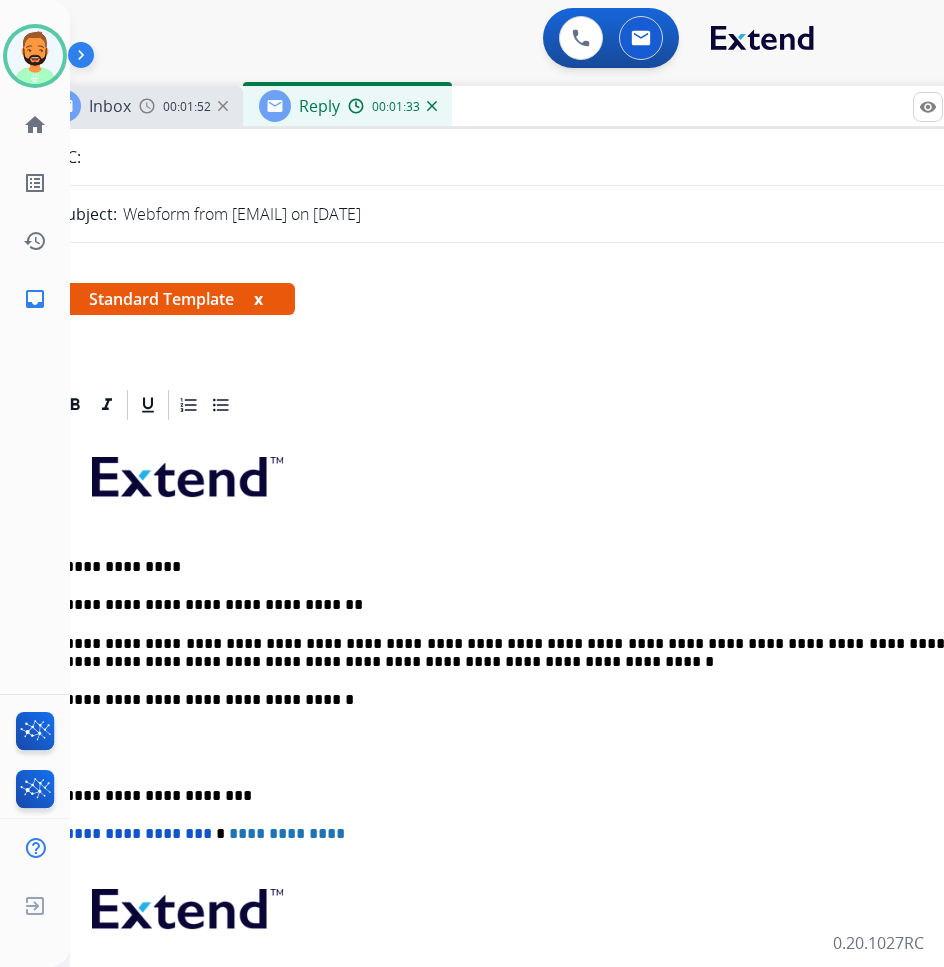 scroll, scrollTop: 0, scrollLeft: 32, axis: horizontal 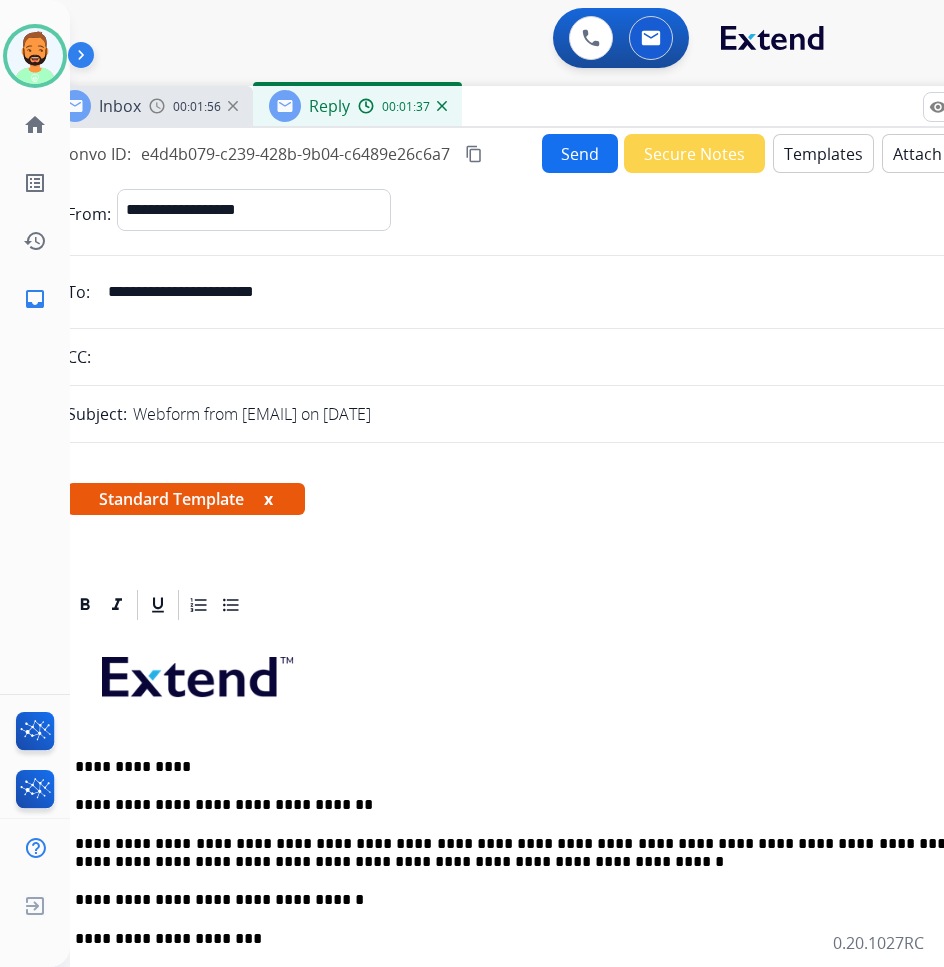 click on "Send" at bounding box center (580, 153) 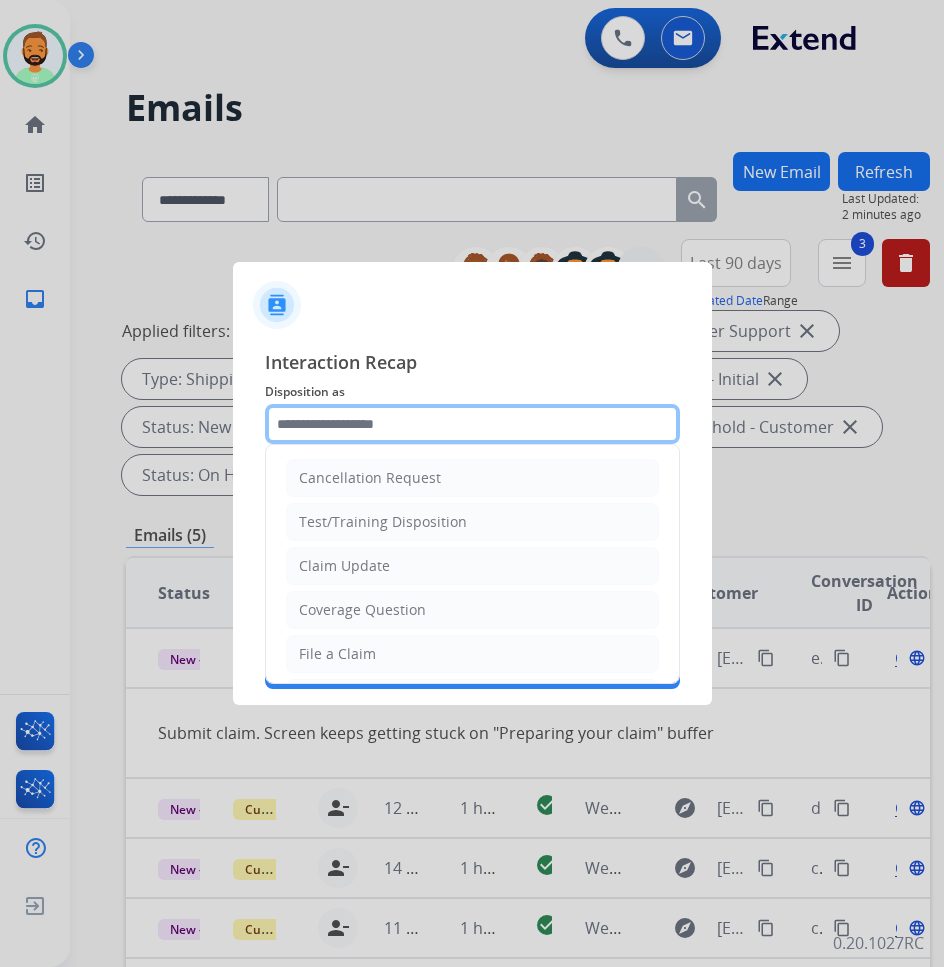 click 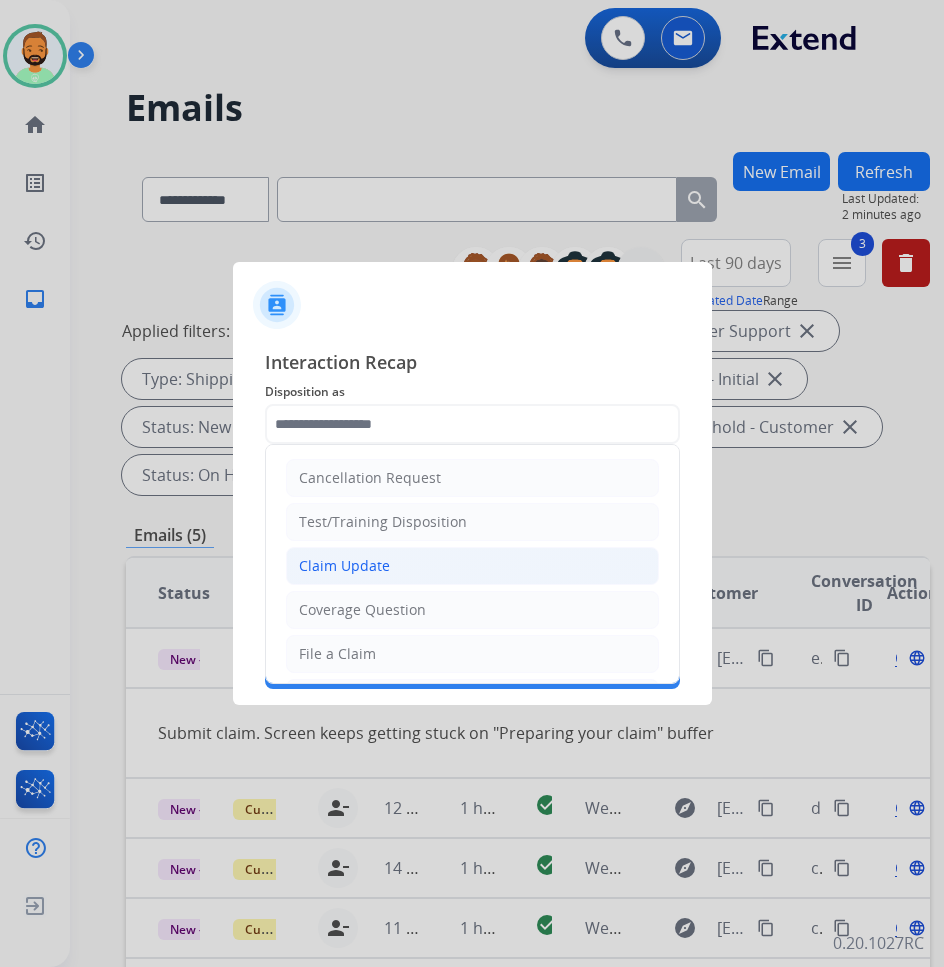 click on "Claim Update" 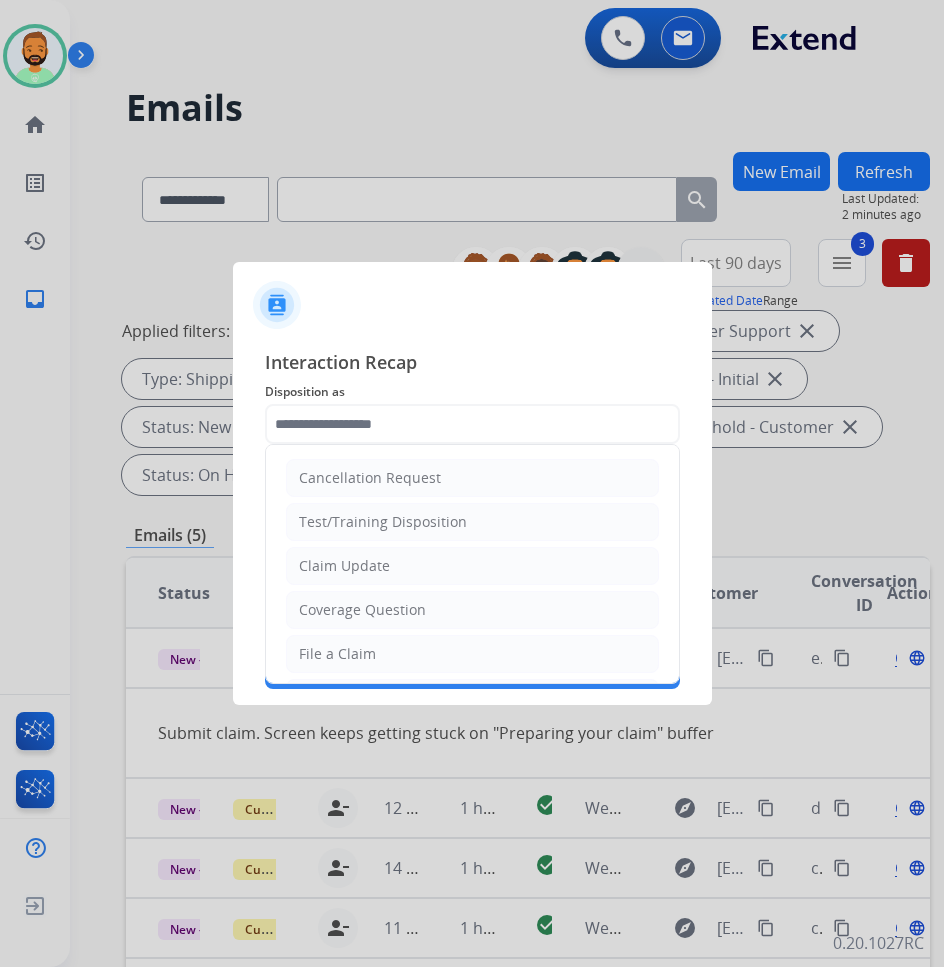 type on "**********" 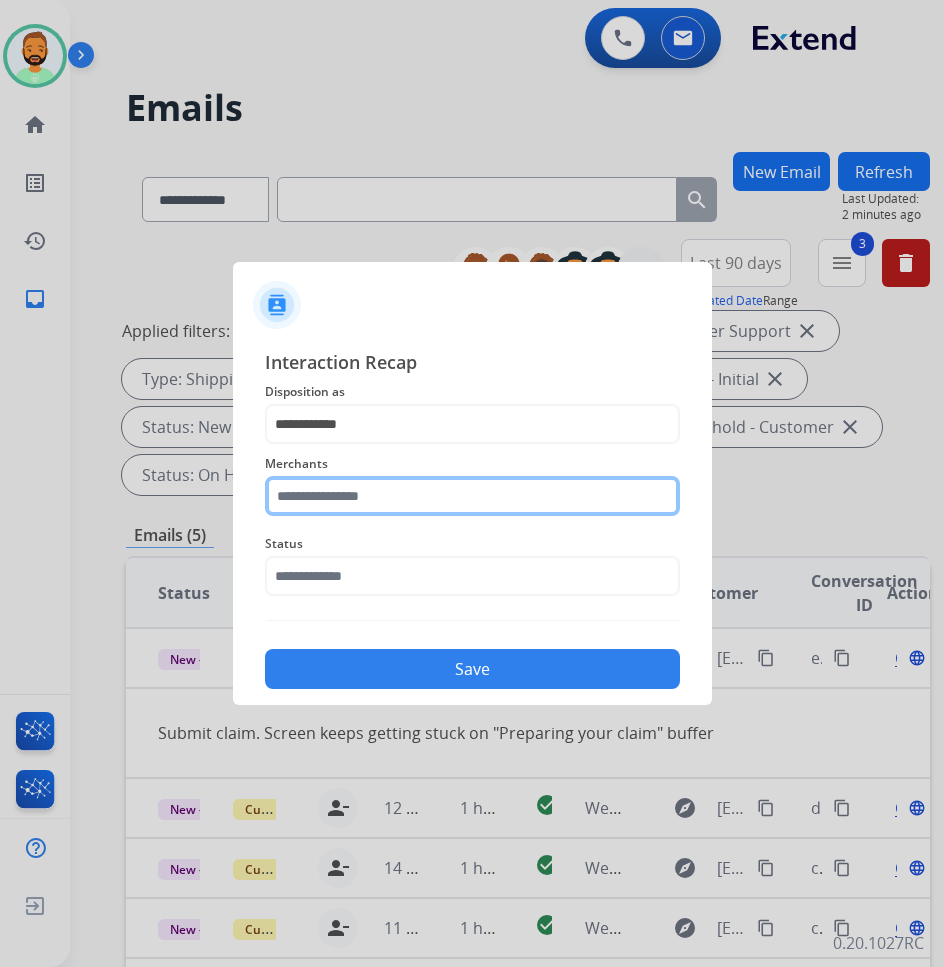 click 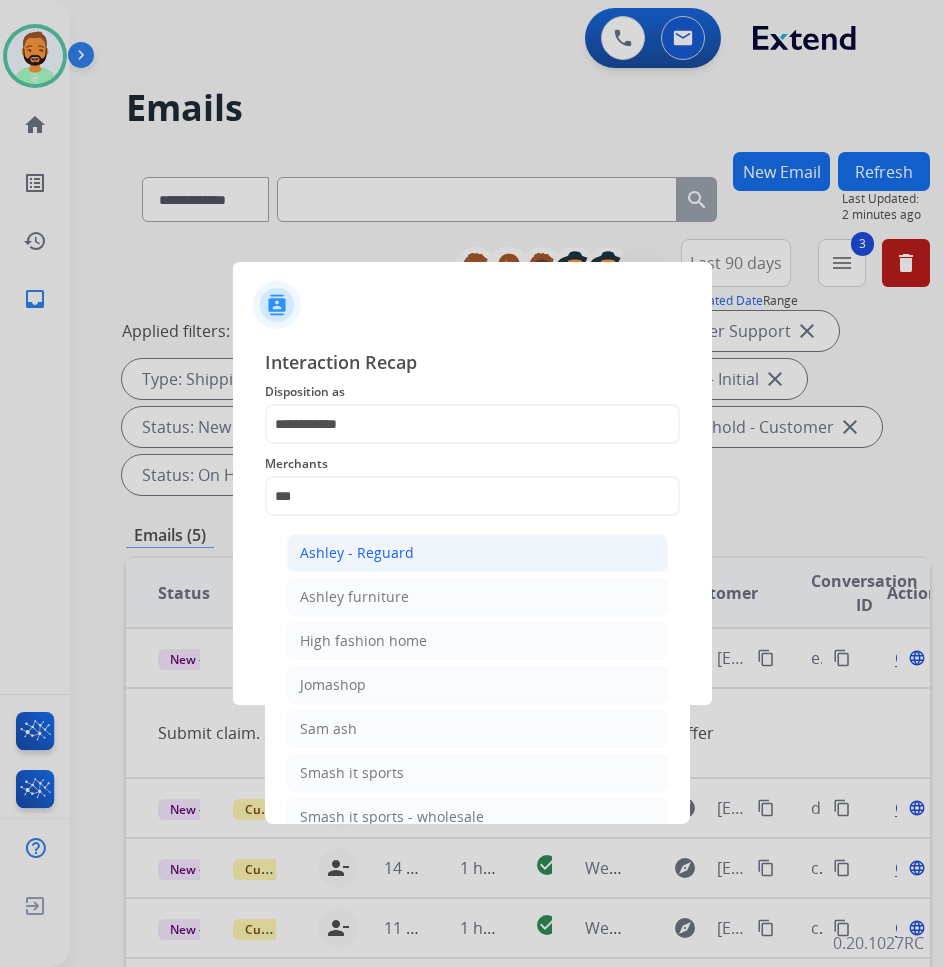 click on "Ashley - Reguard" 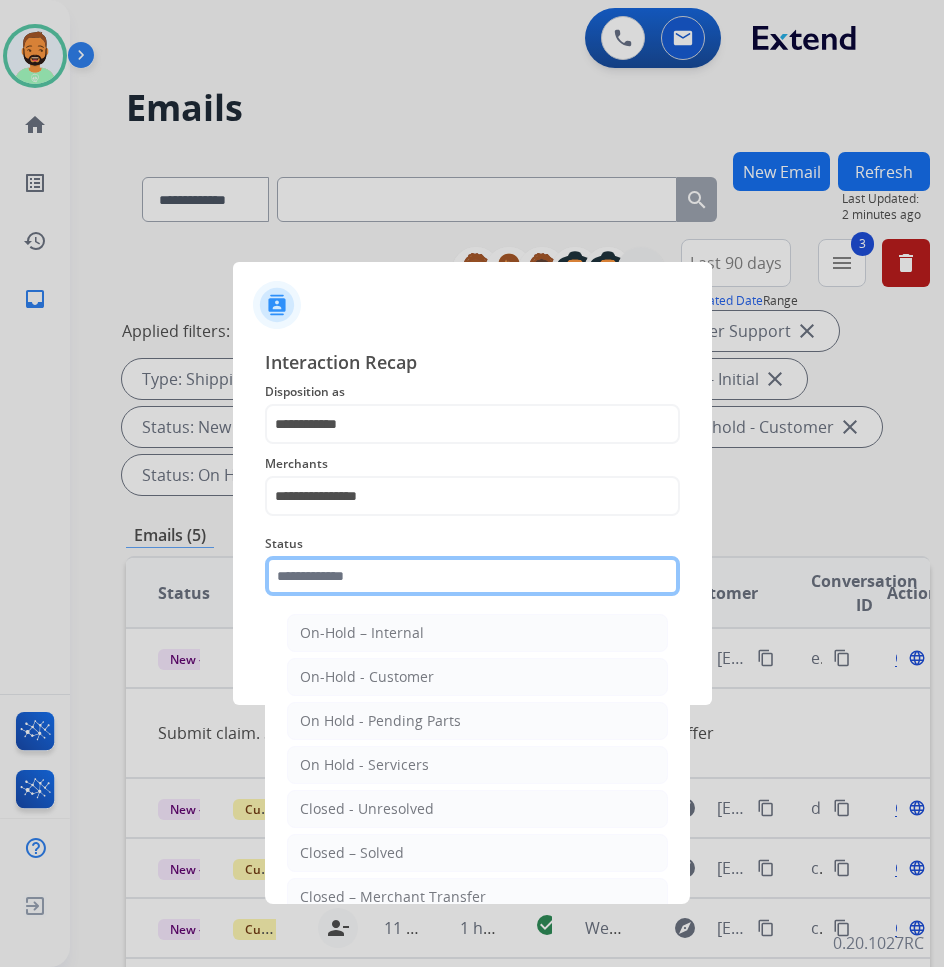 click 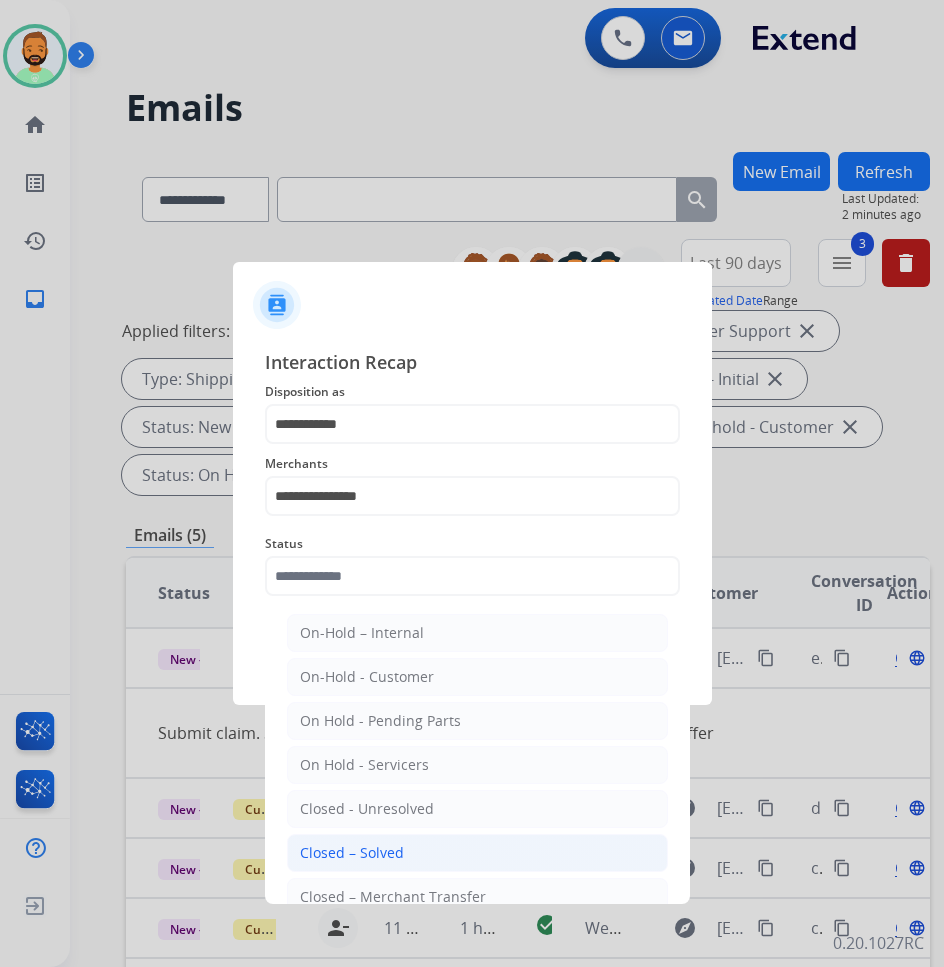 click on "Closed – Solved" 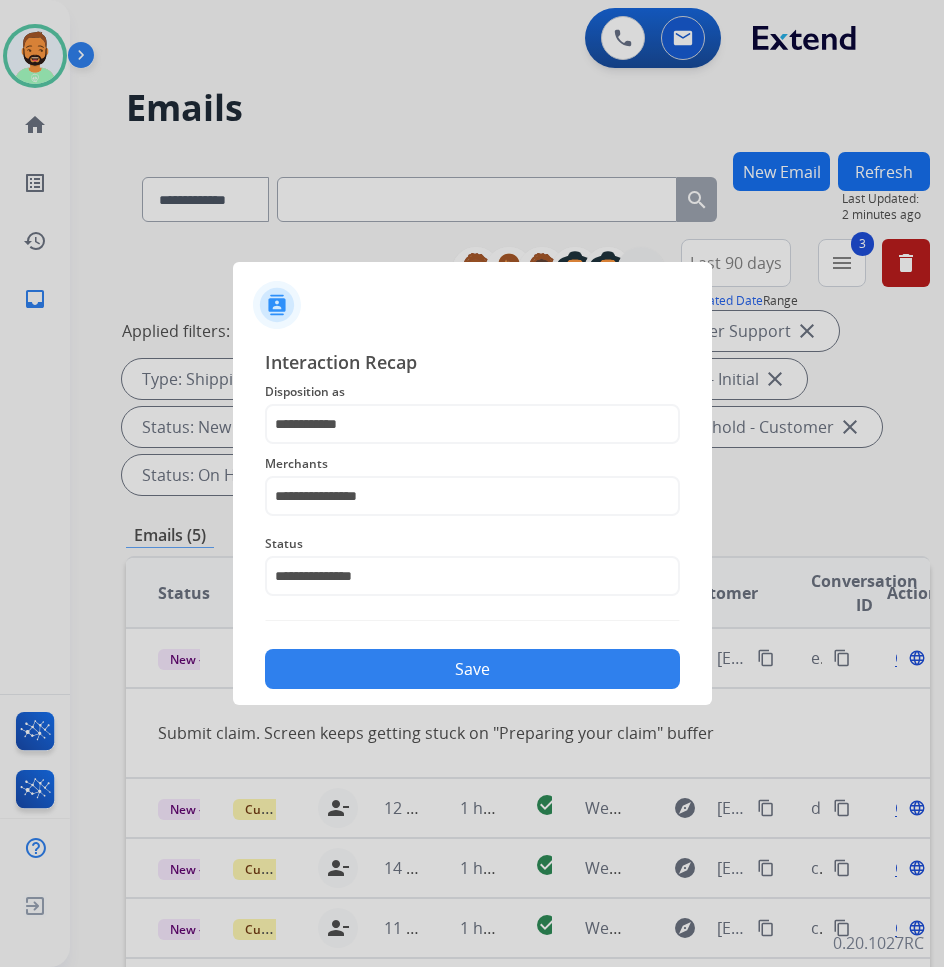 click on "Save" 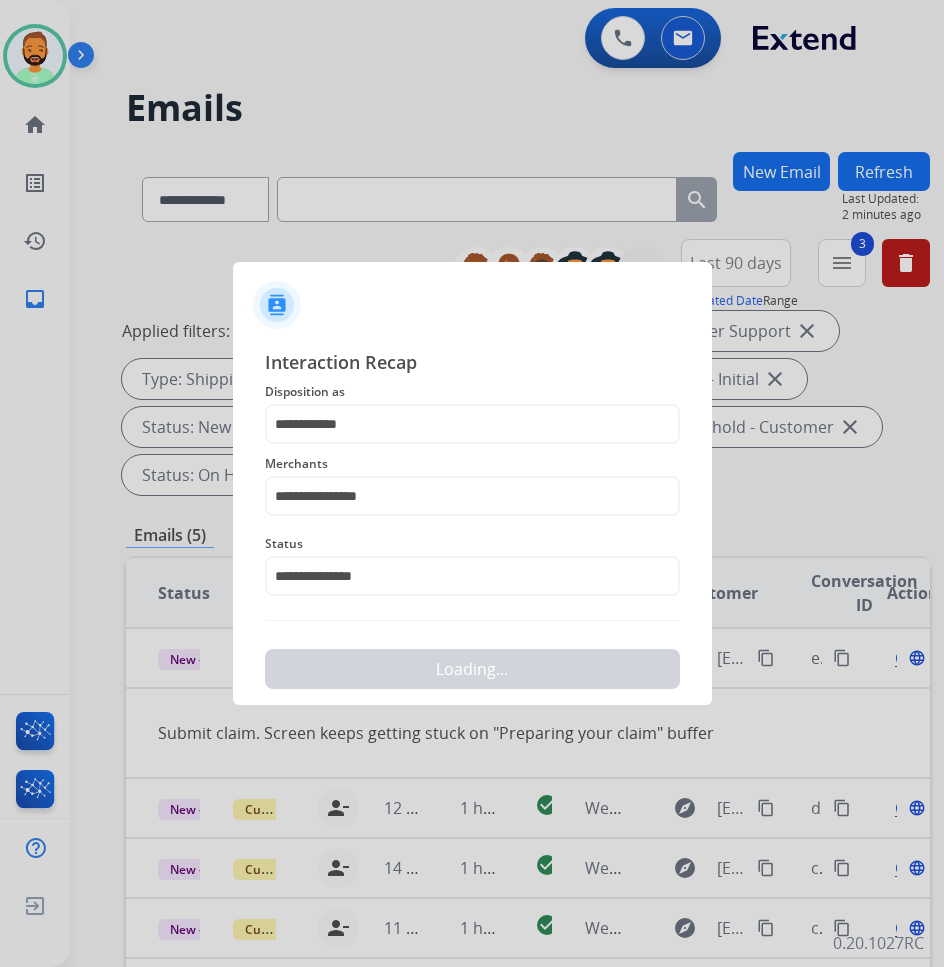 scroll, scrollTop: 0, scrollLeft: 0, axis: both 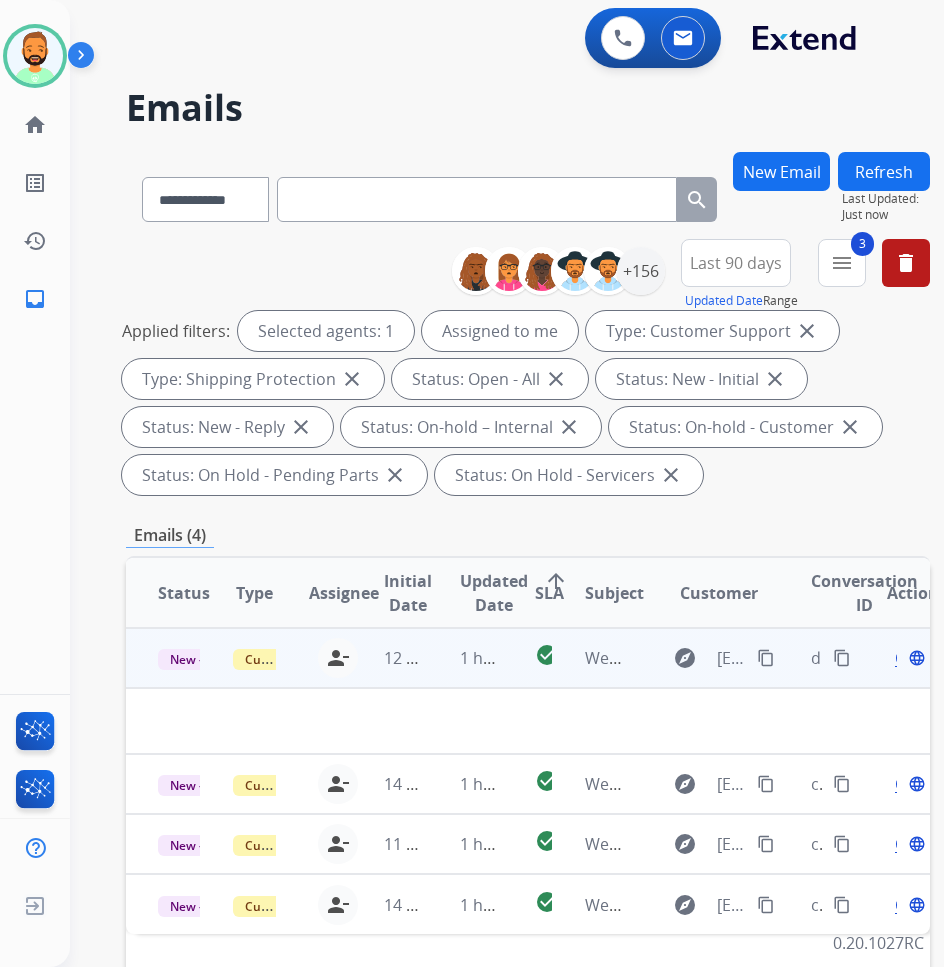 click on "1 hour ago" at bounding box center (465, 658) 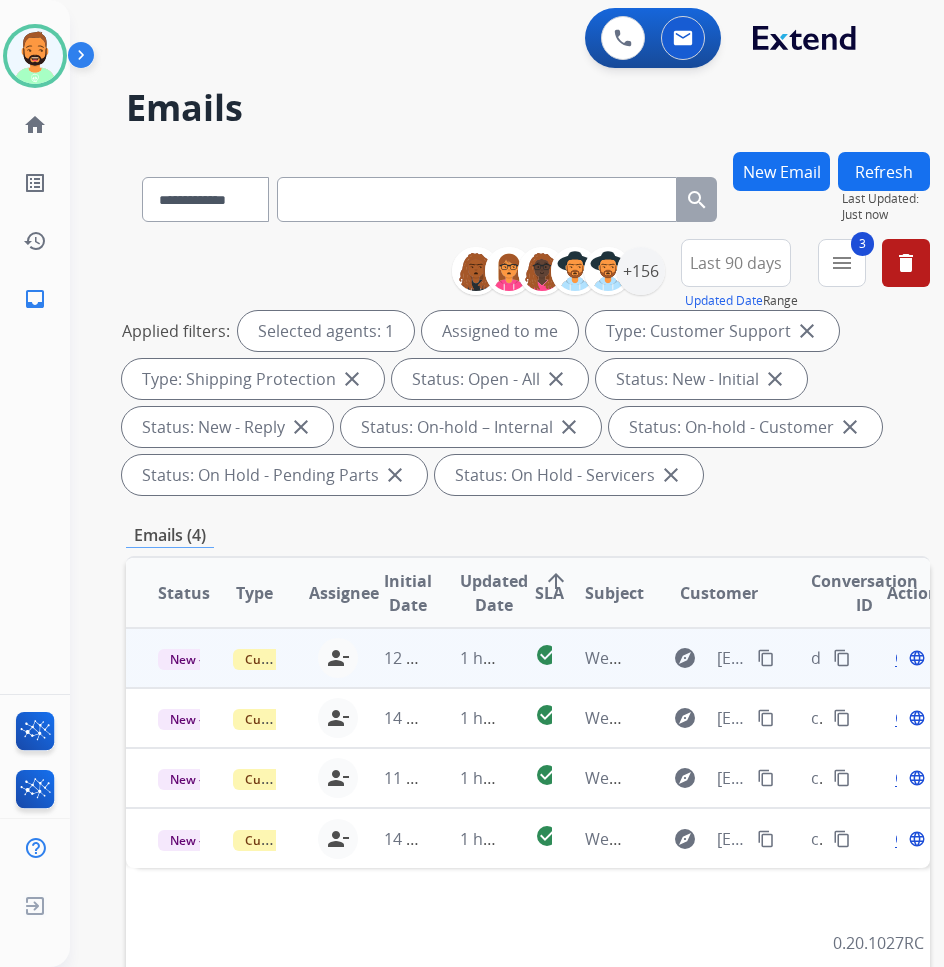click on "1 hour ago" at bounding box center [465, 658] 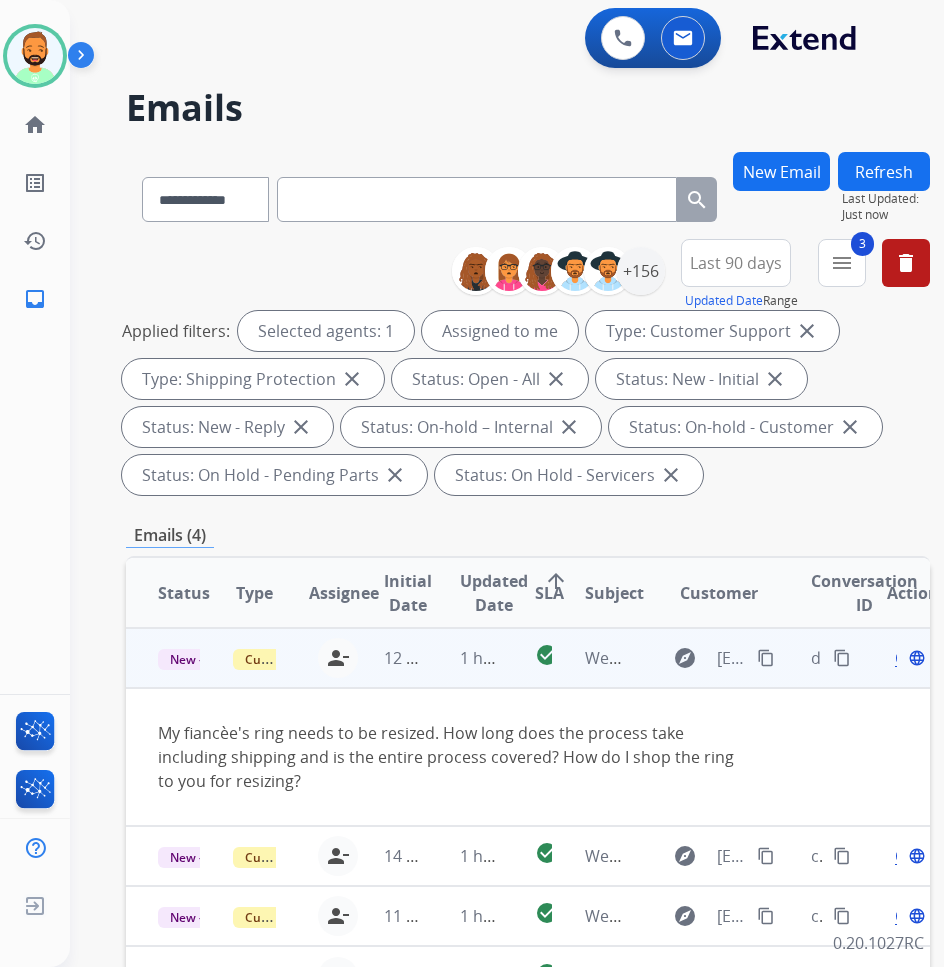 click on "content_copy" at bounding box center [766, 658] 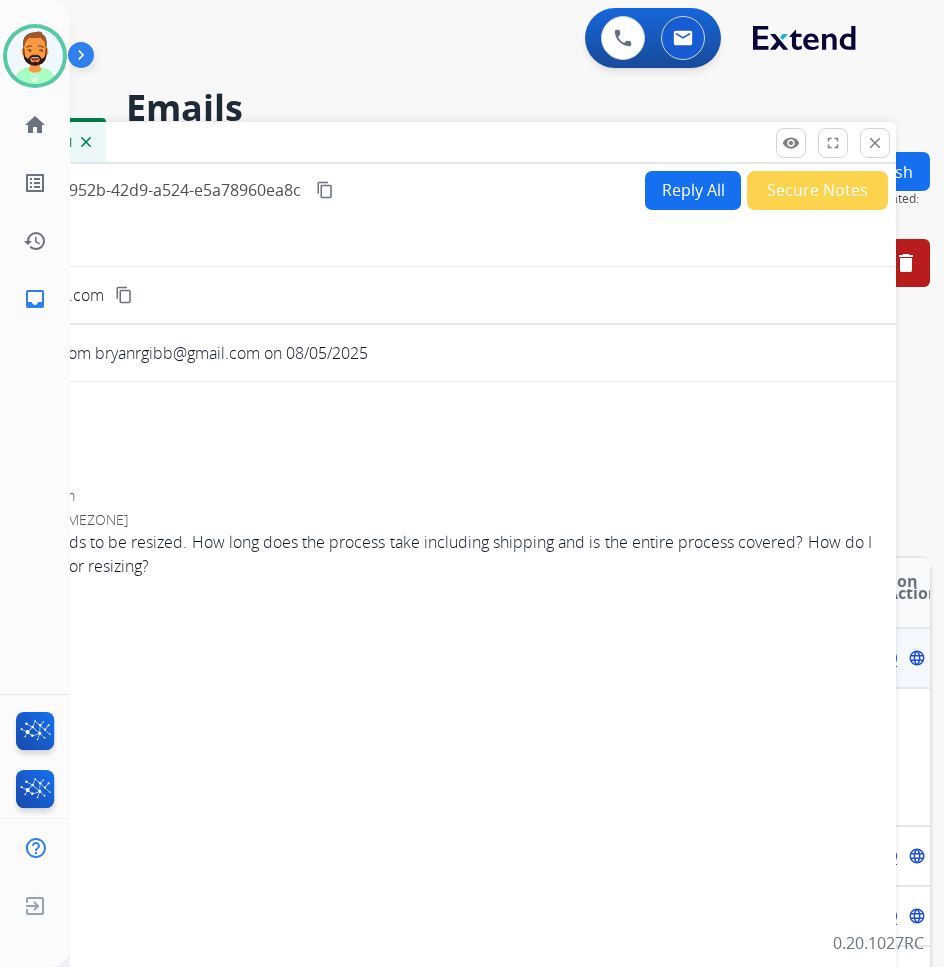 drag, startPoint x: 491, startPoint y: 123, endPoint x: 498, endPoint y: 133, distance: 12.206555 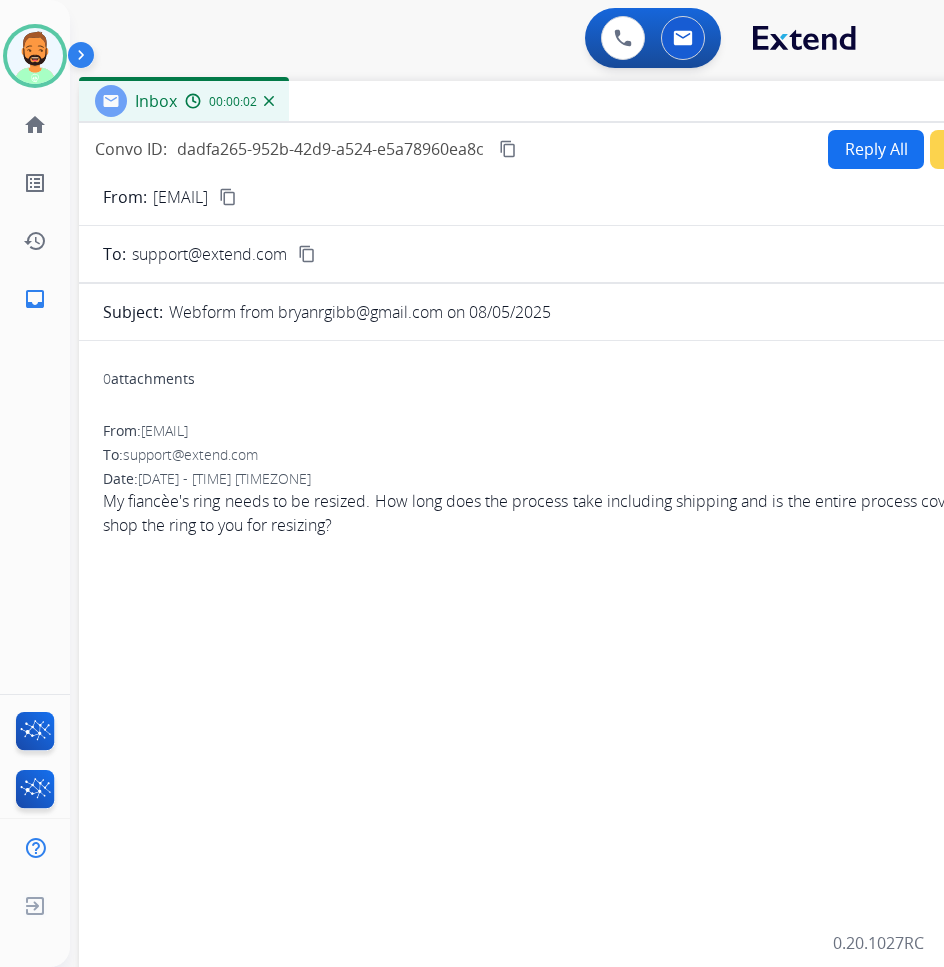 drag, startPoint x: 499, startPoint y: 149, endPoint x: 667, endPoint y: 95, distance: 176.4653 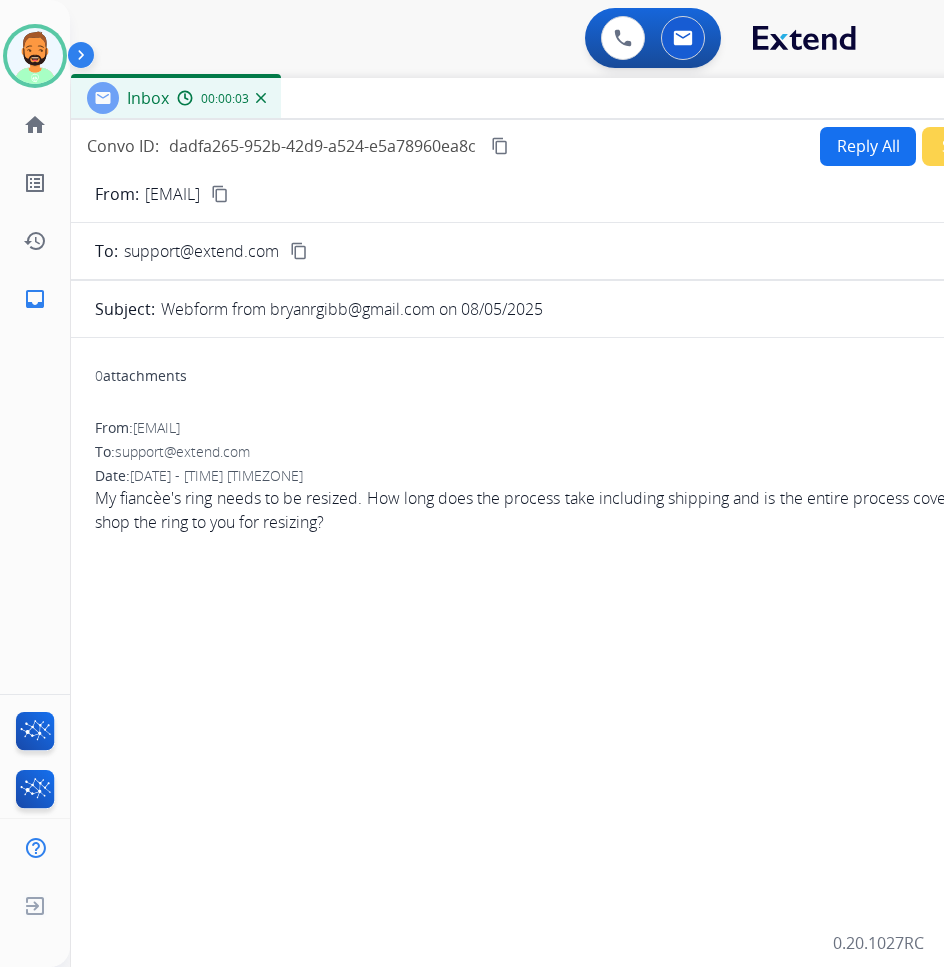 click on "Reply All" at bounding box center [868, 146] 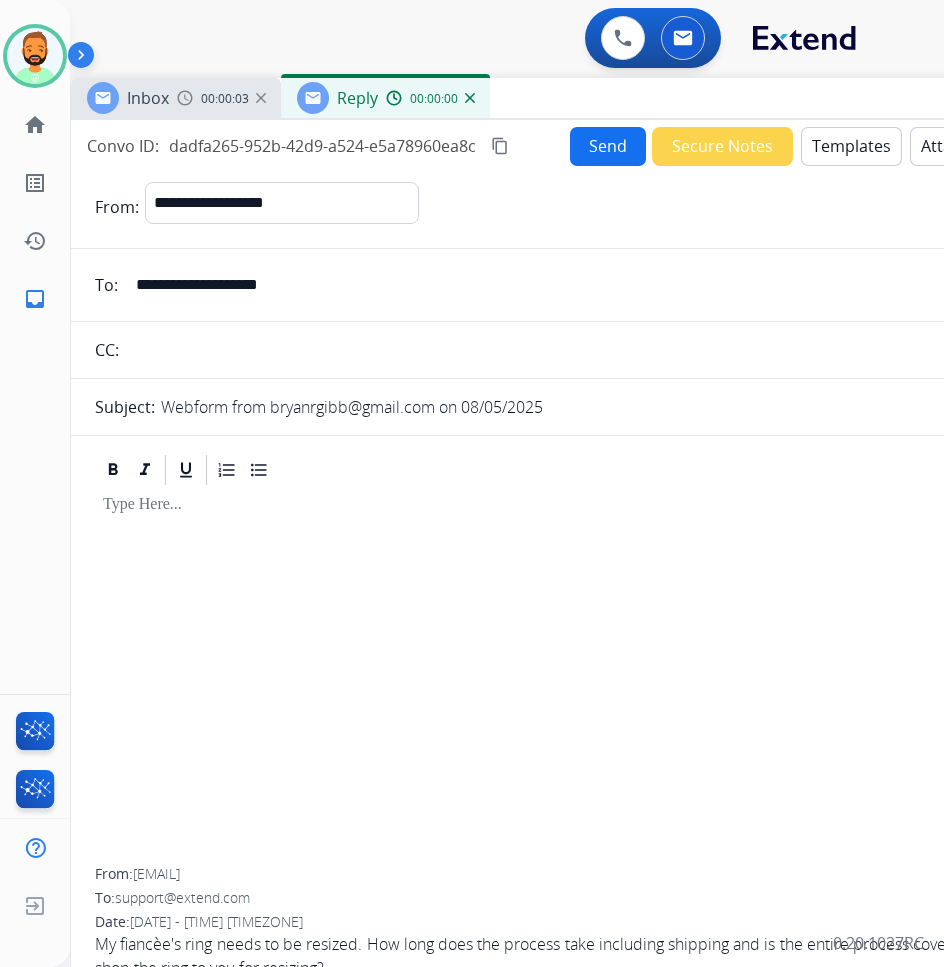 click on "Templates" at bounding box center [851, 146] 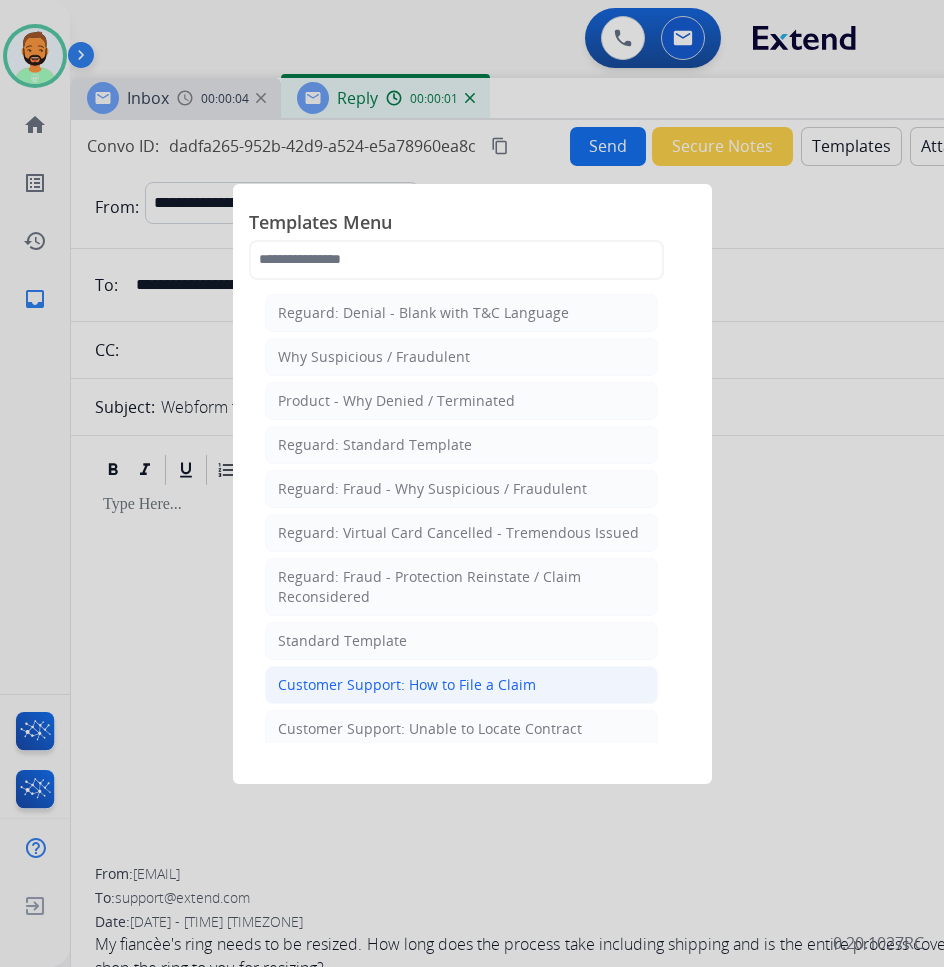 click on "Customer Support: How to File a Claim" 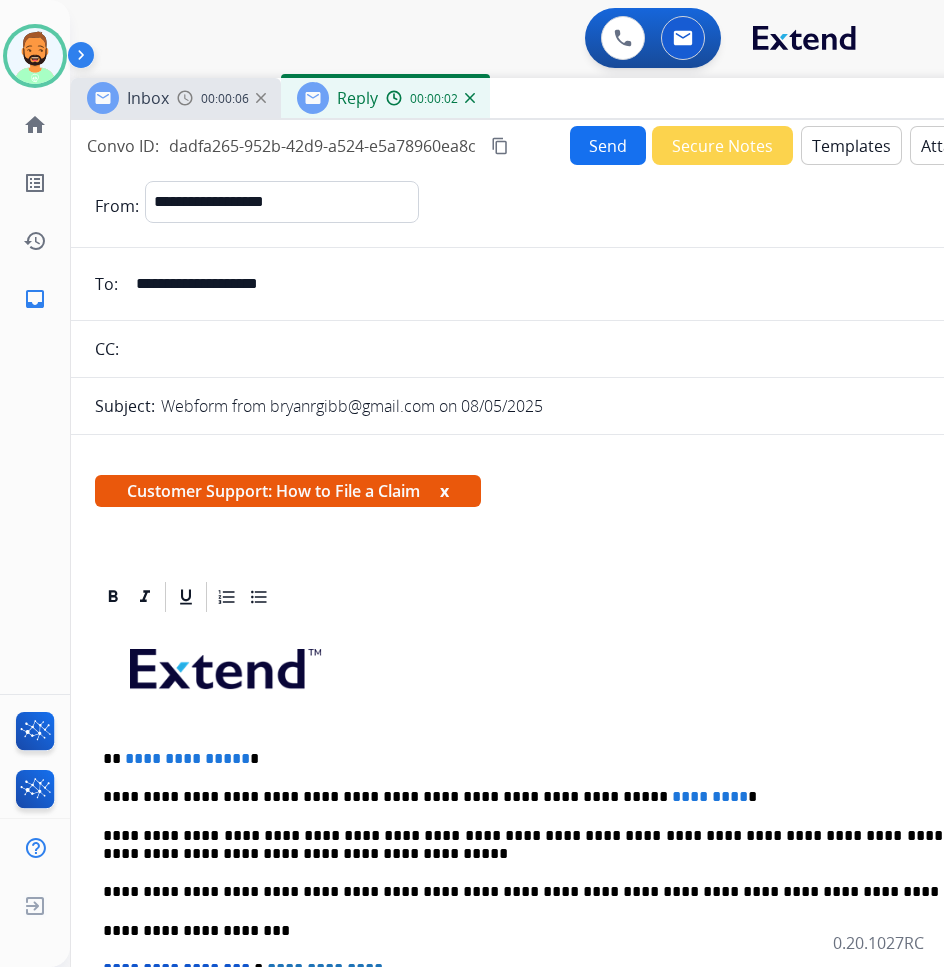 click on "**********" at bounding box center [563, 797] 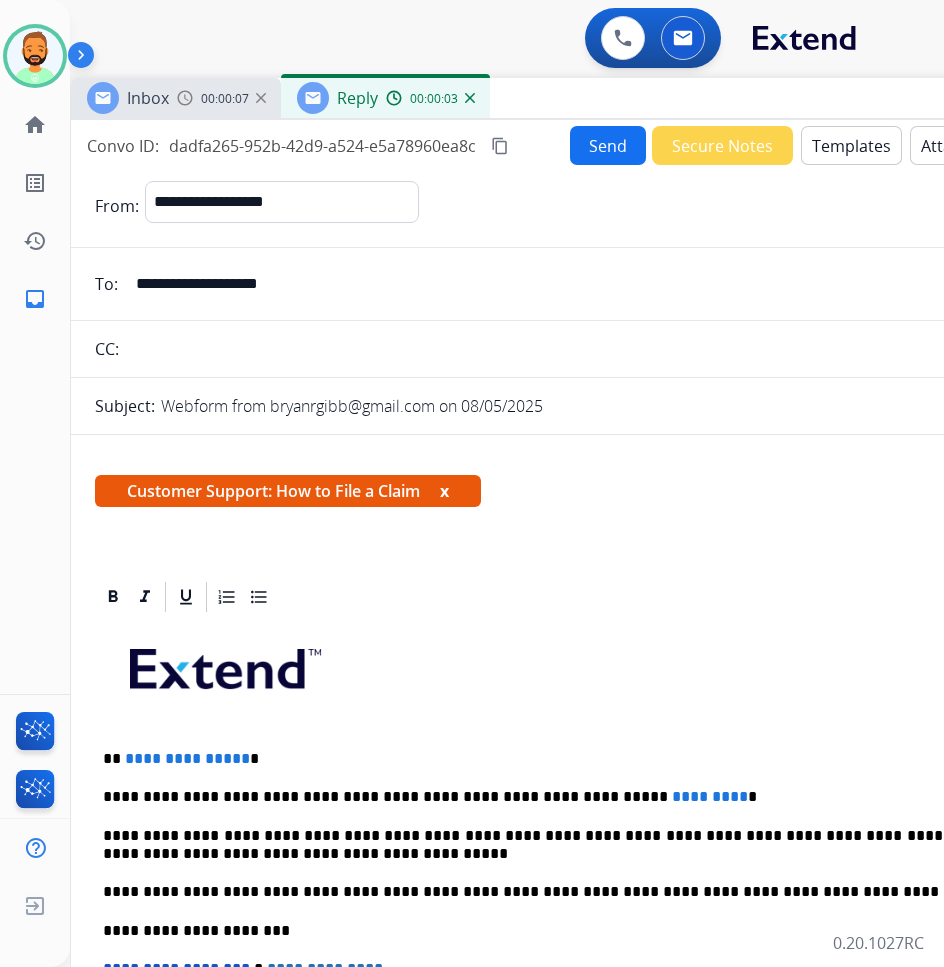 type 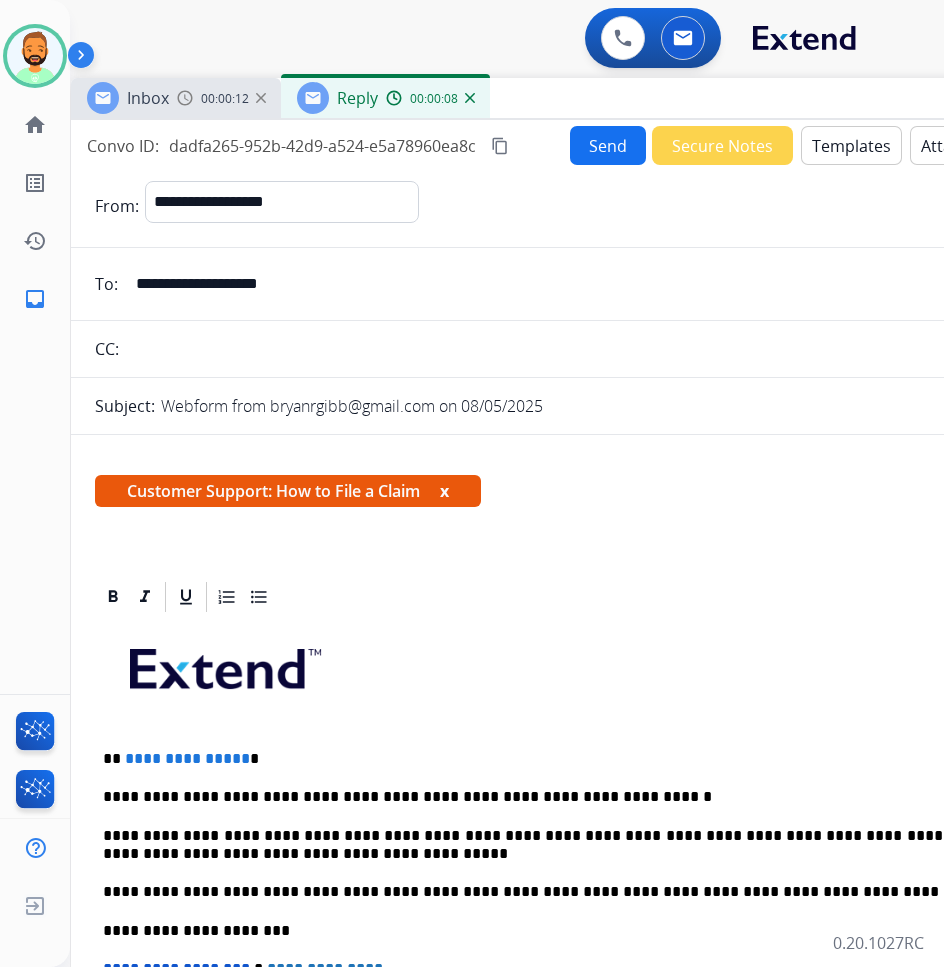 click on "**********" at bounding box center [563, 759] 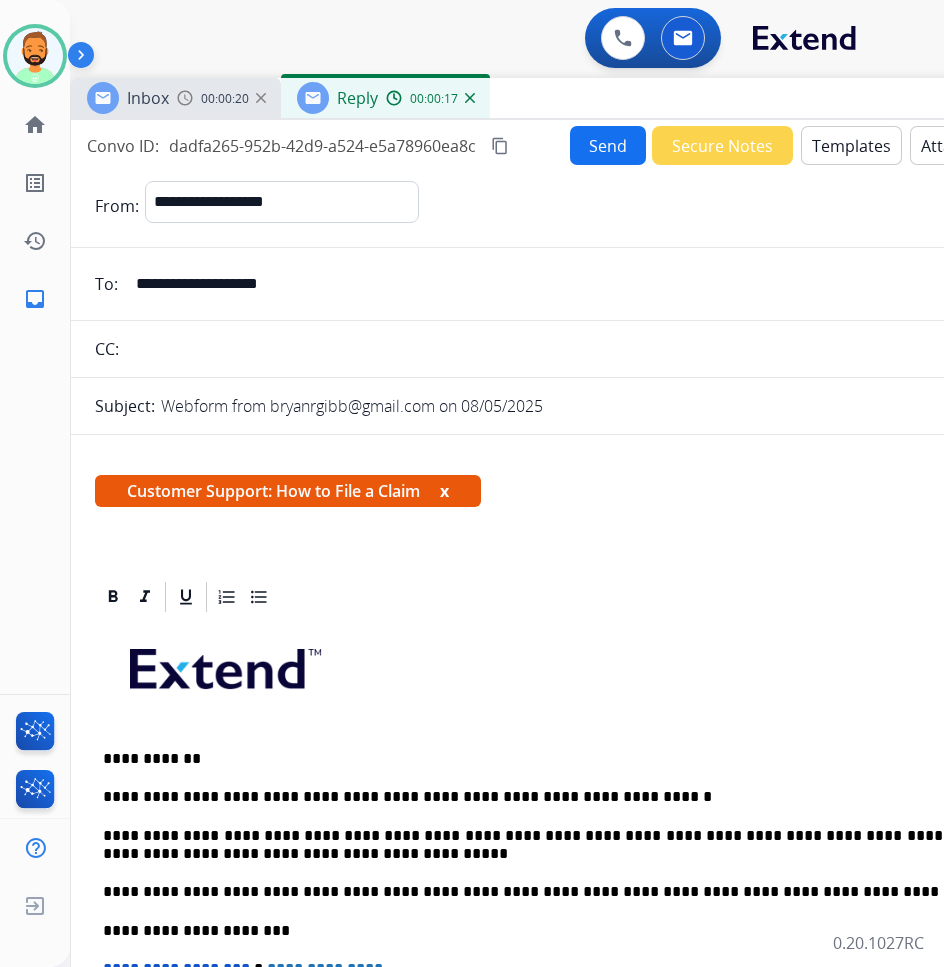 click on "**********" at bounding box center (571, 920) 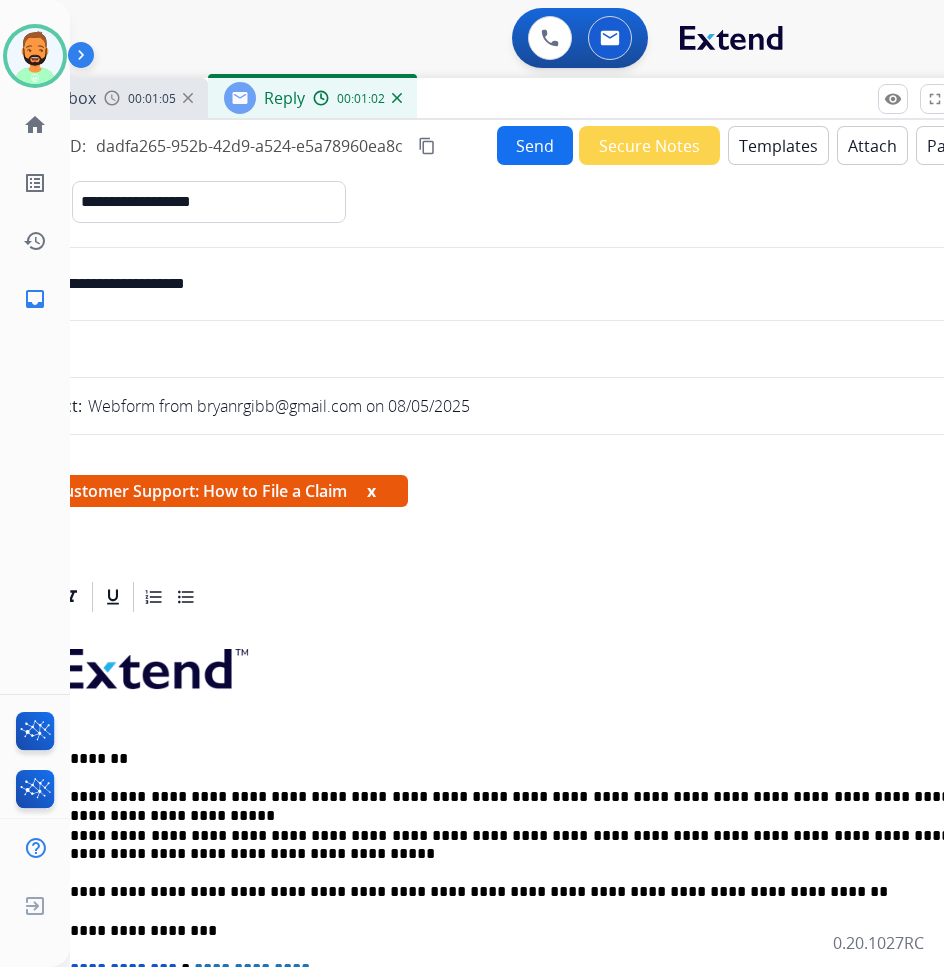 scroll, scrollTop: 0, scrollLeft: 49, axis: horizontal 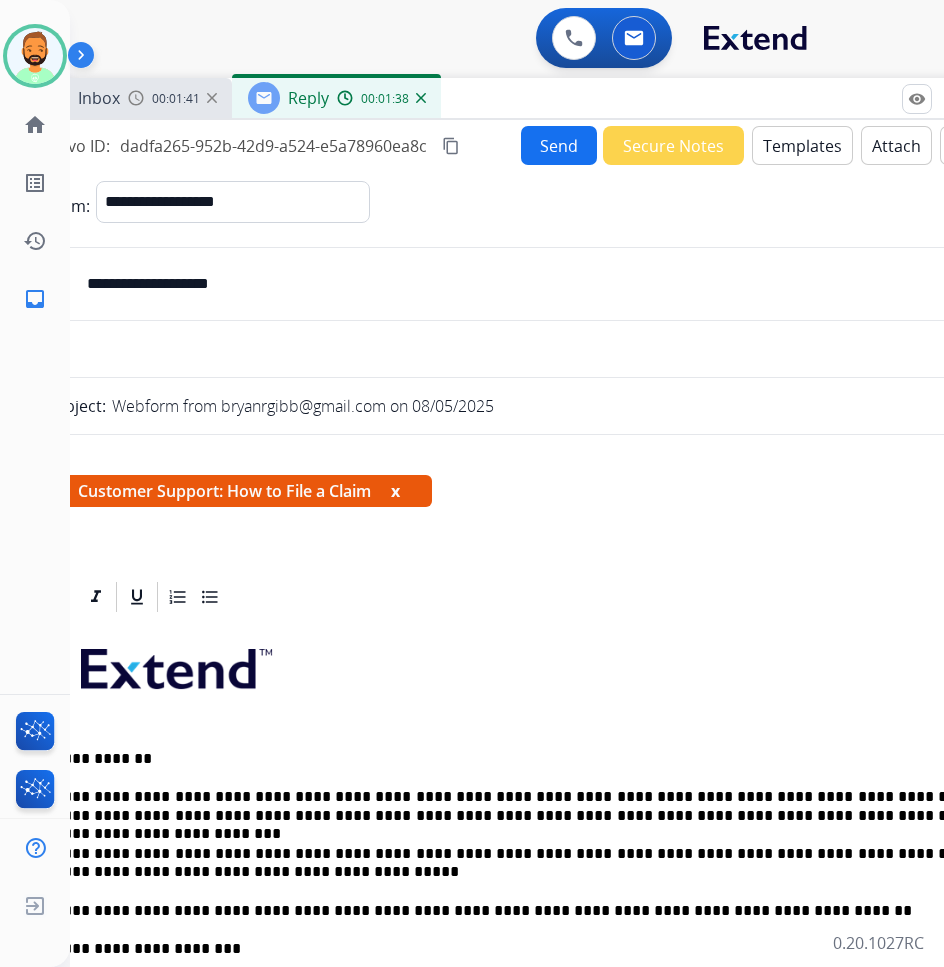 click on "**********" at bounding box center (514, 863) 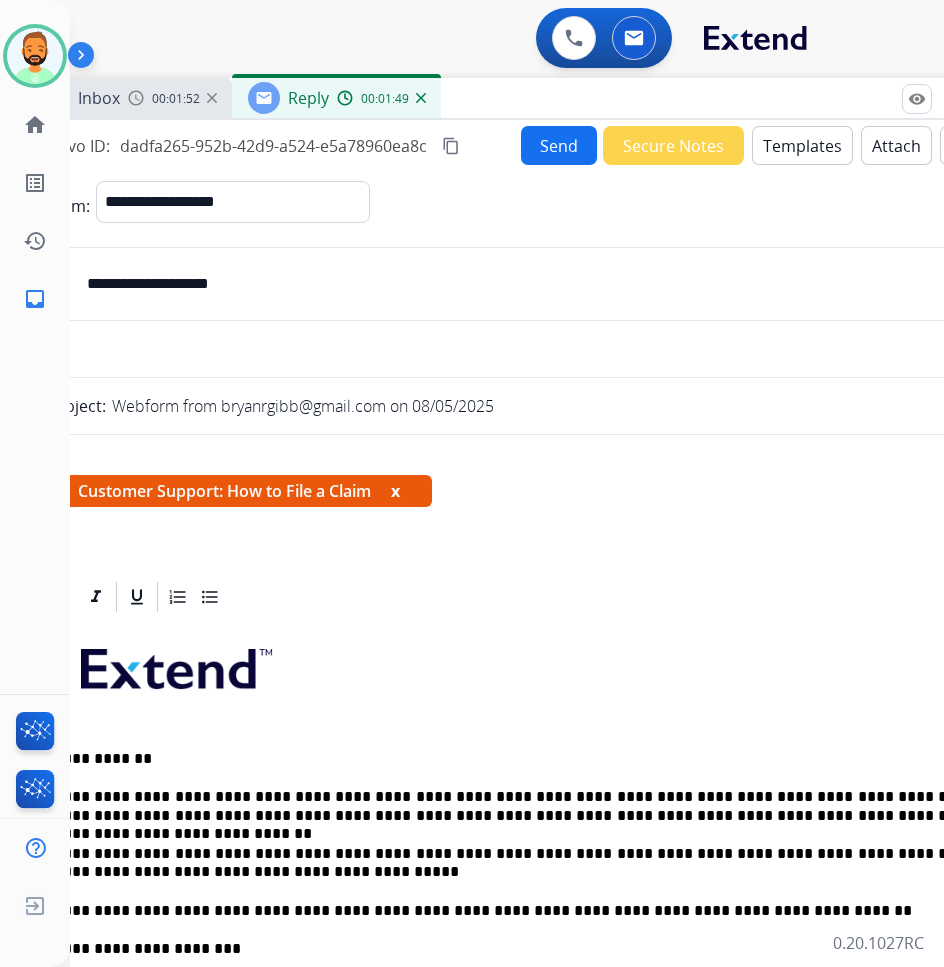 click on "Send" at bounding box center [559, 145] 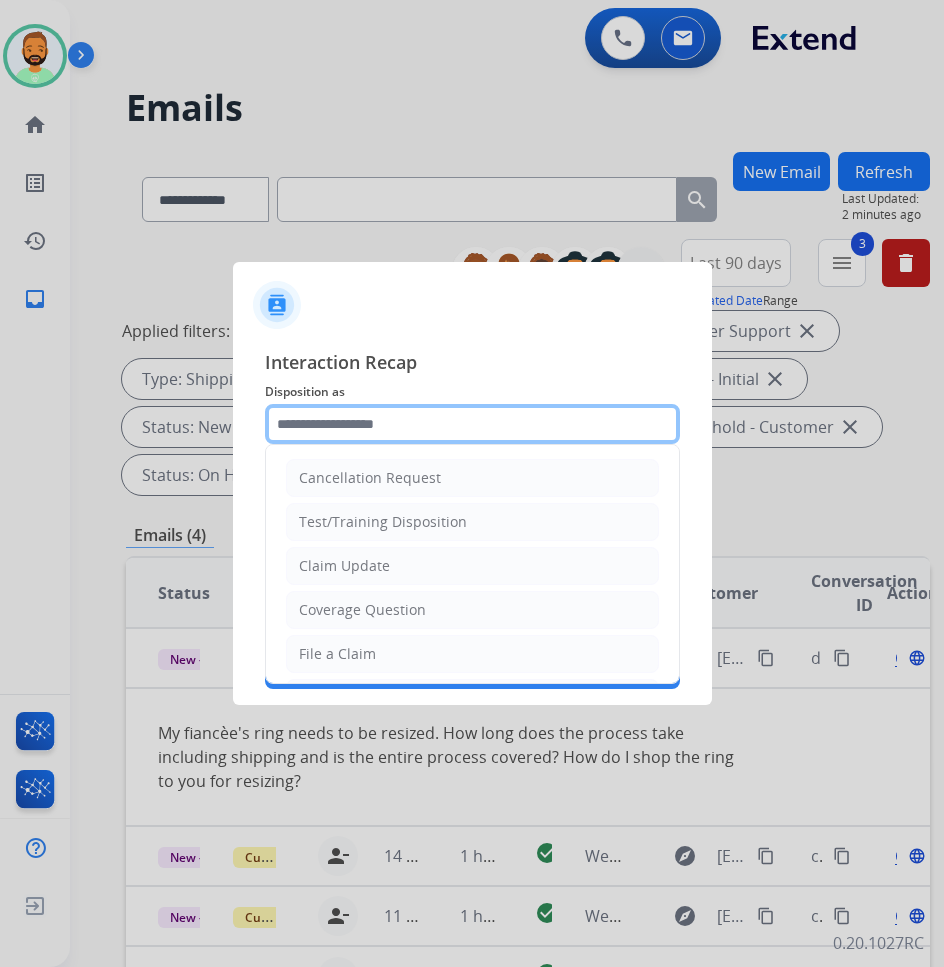 click 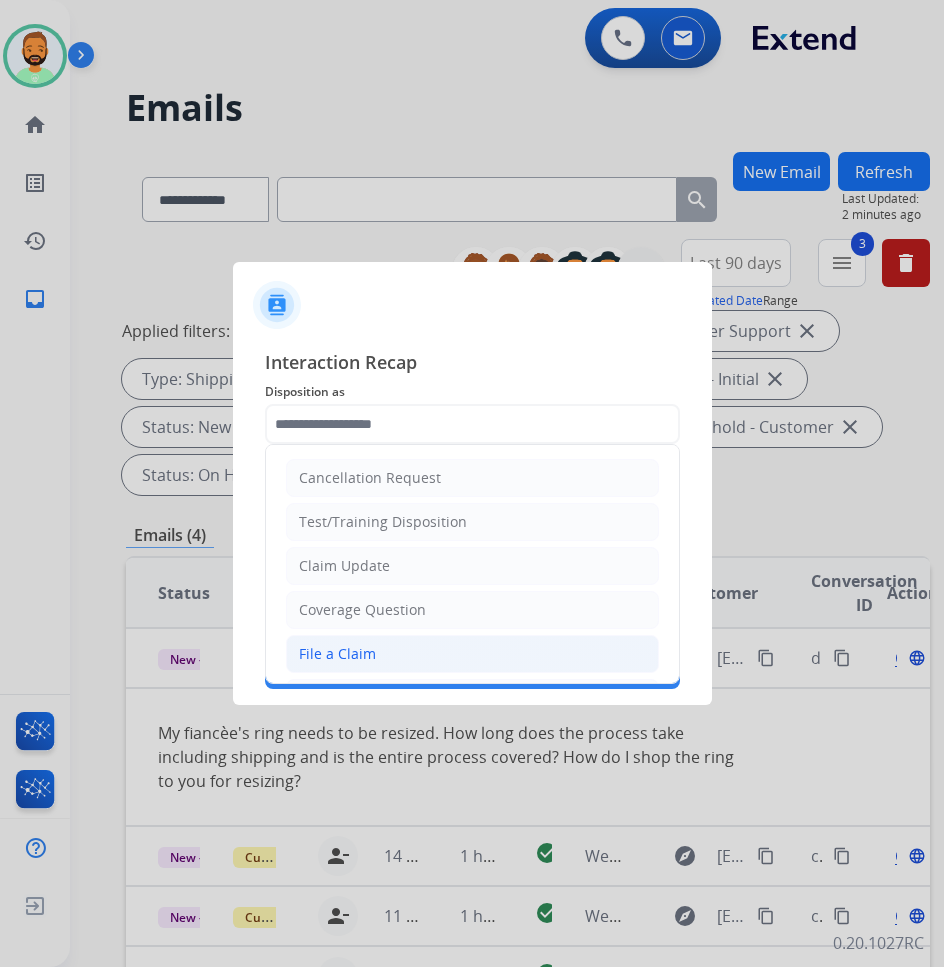 click on "File a Claim" 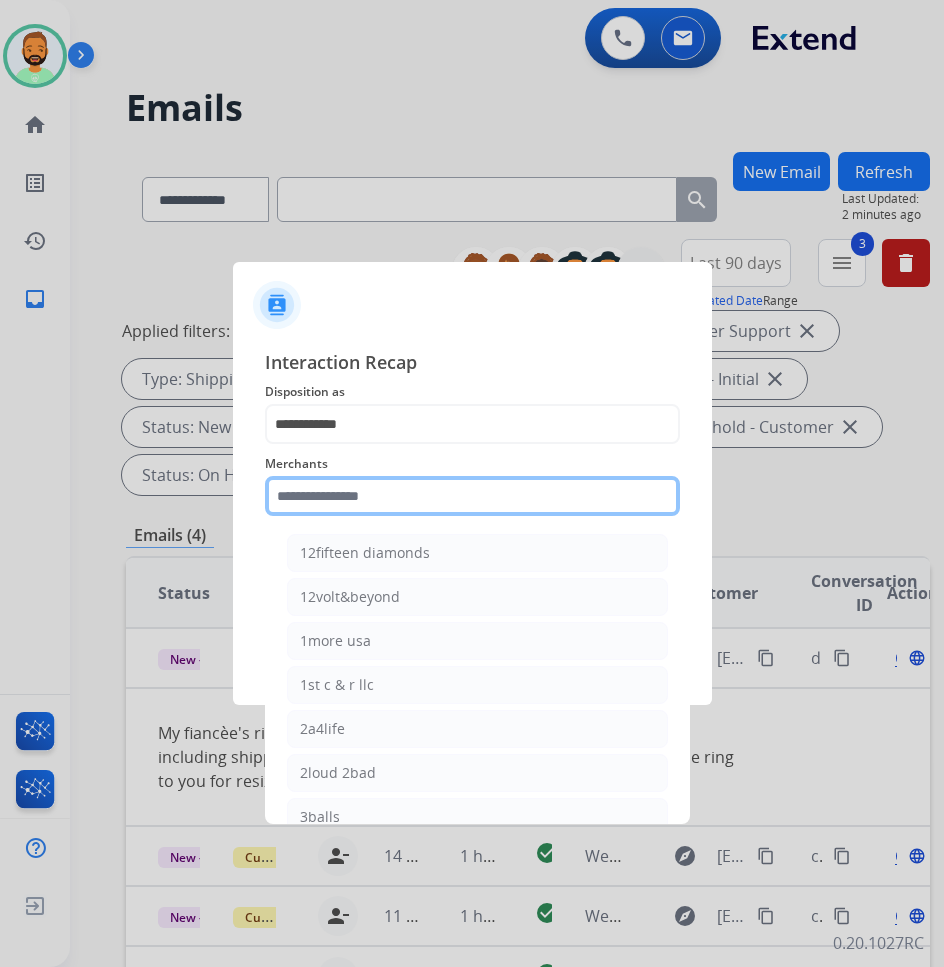 click 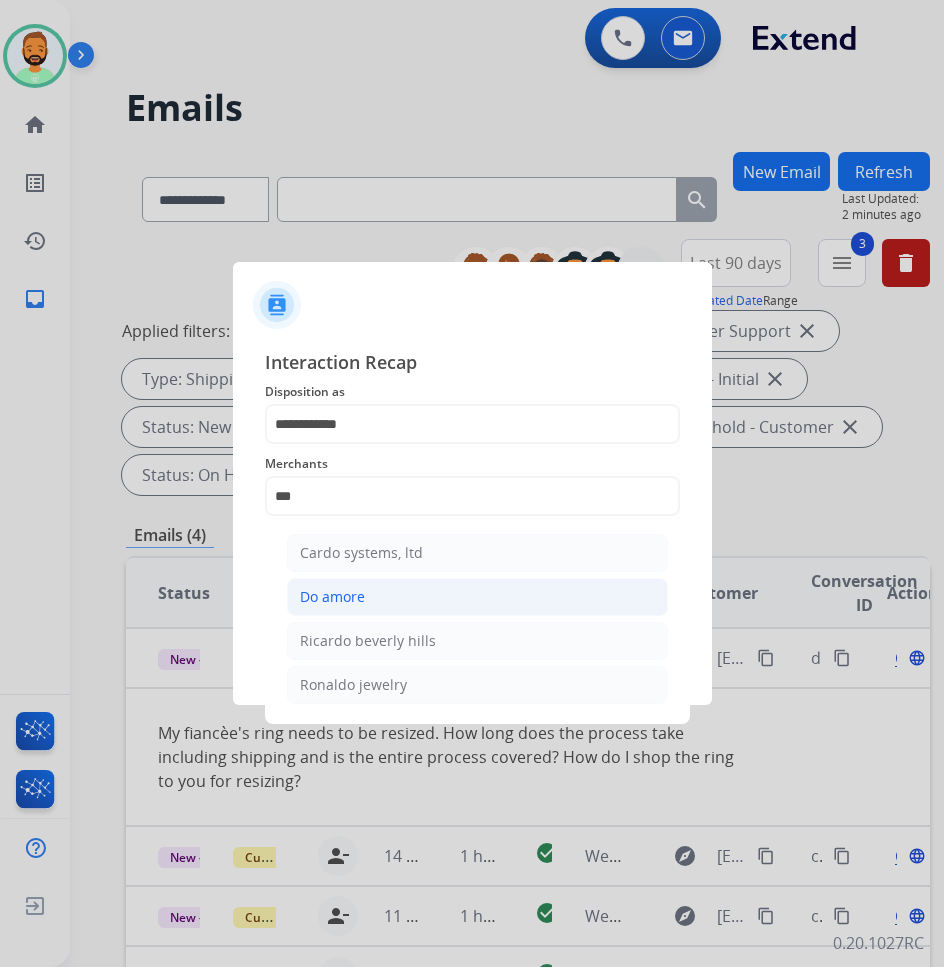 click on "Do amore" 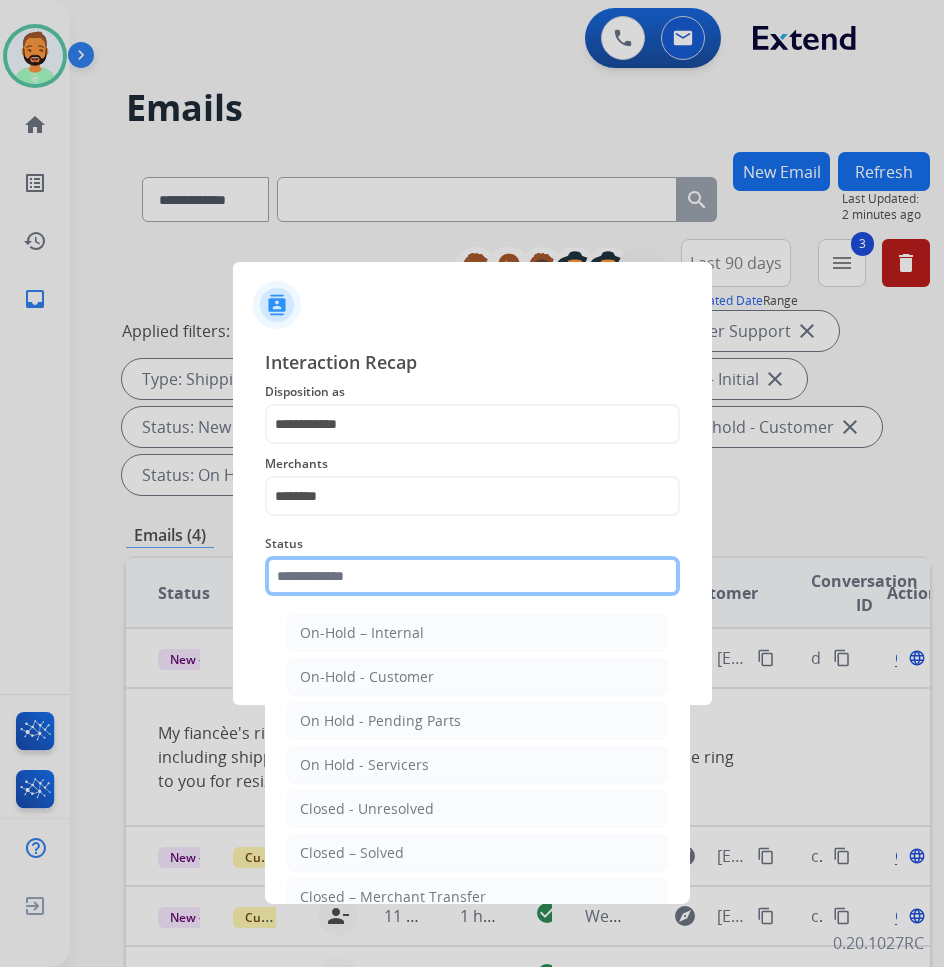 click 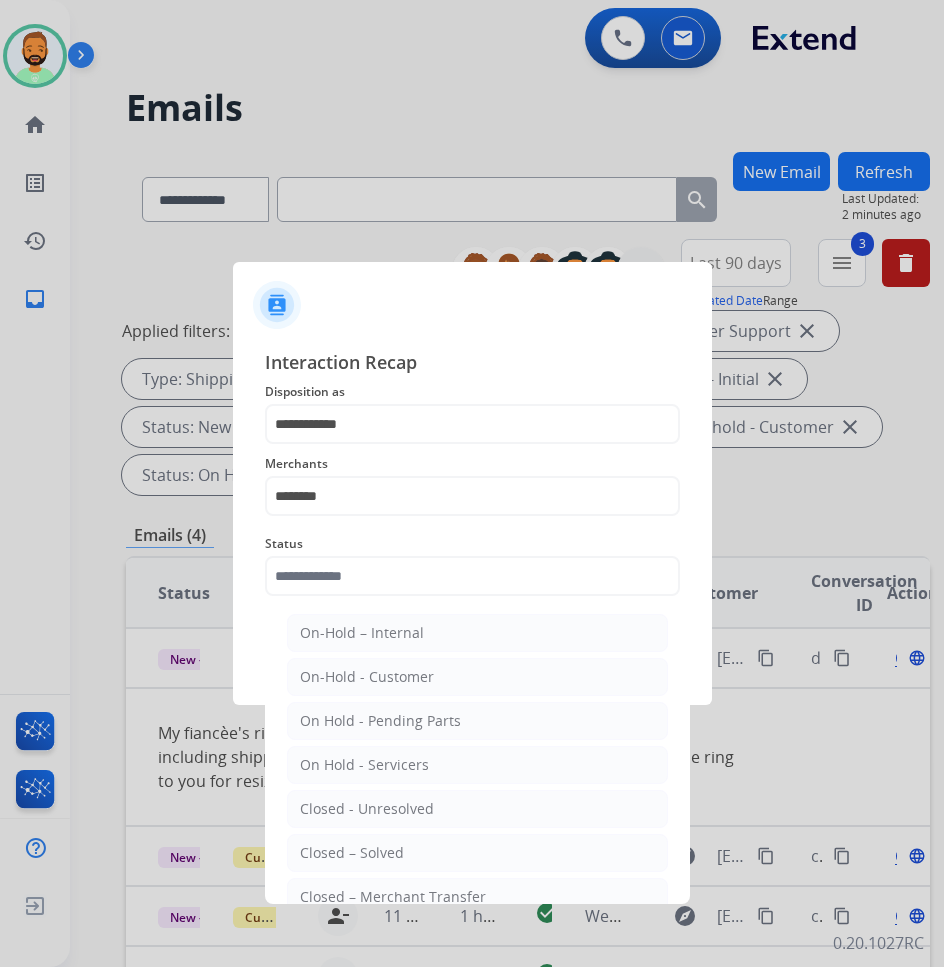 drag, startPoint x: 473, startPoint y: 831, endPoint x: 471, endPoint y: 849, distance: 18.110771 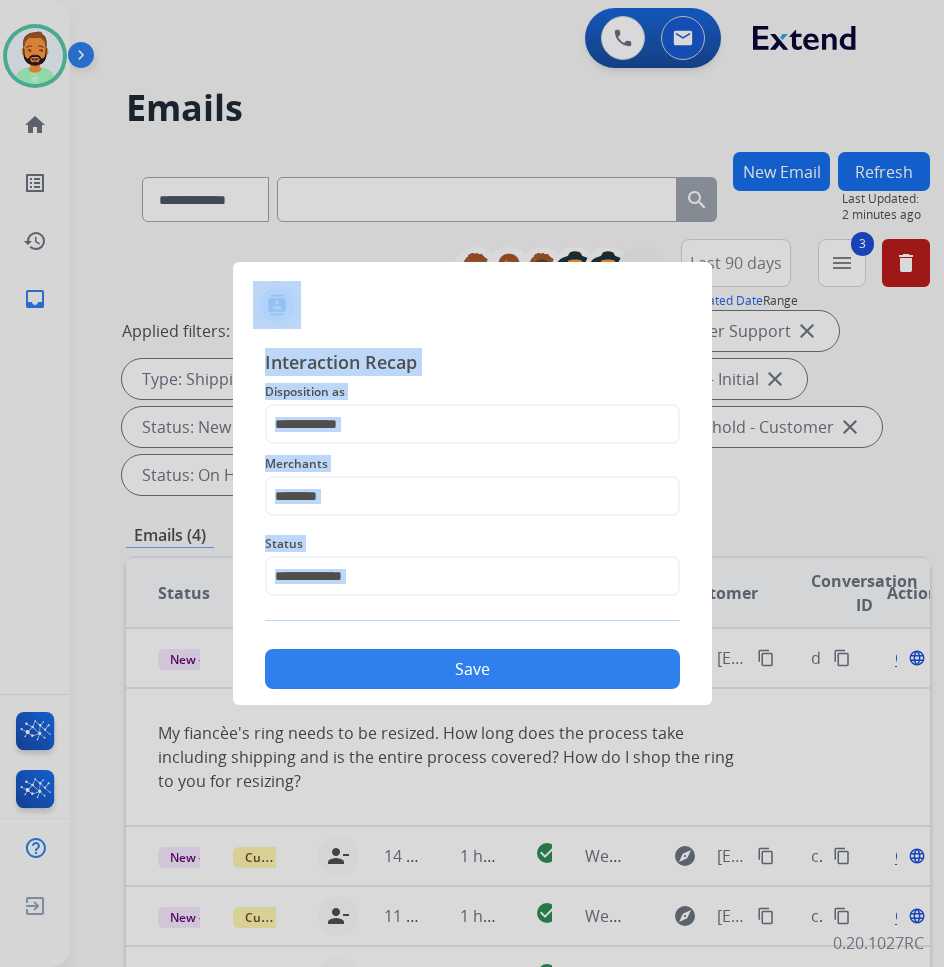 click at bounding box center (472, 483) 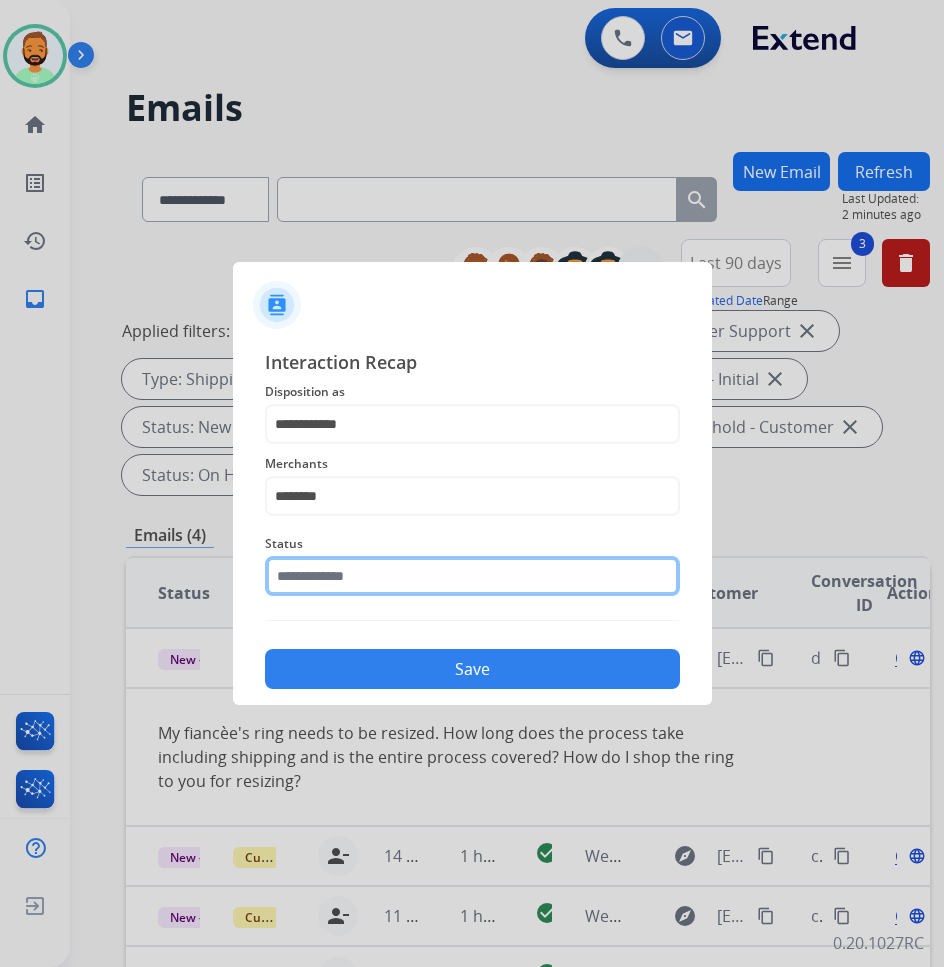 click 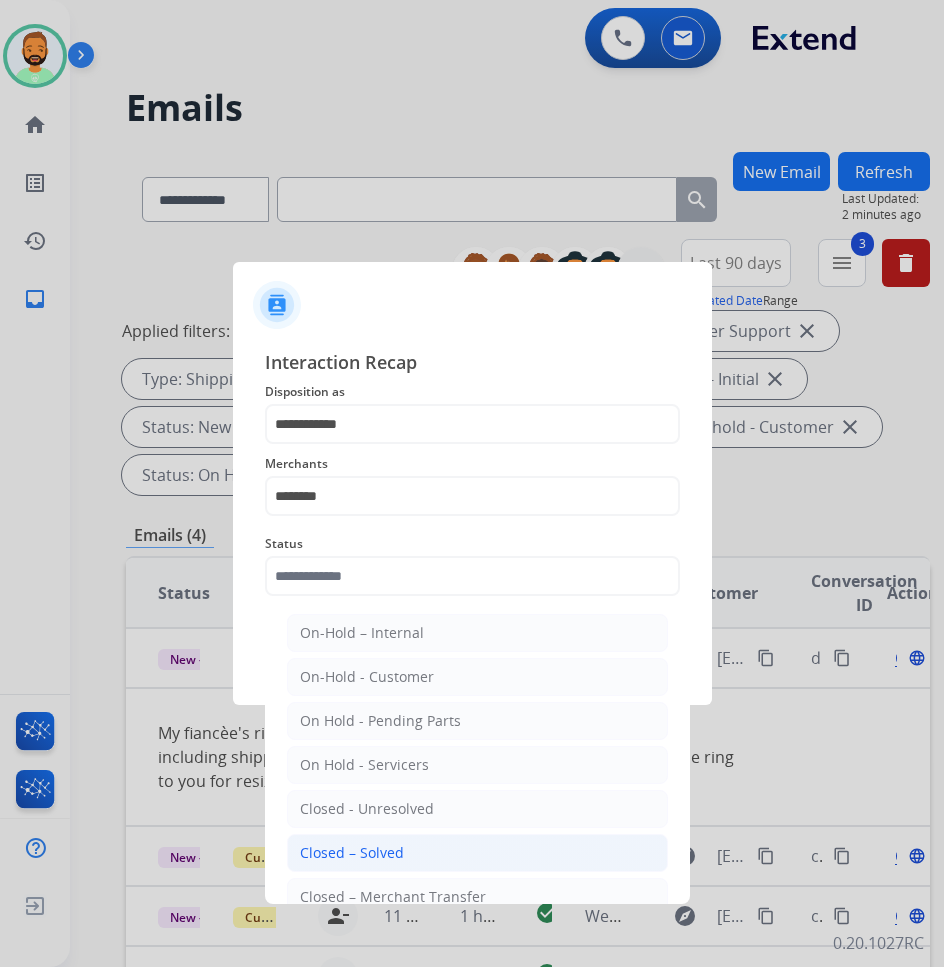 click on "Closed – Solved" 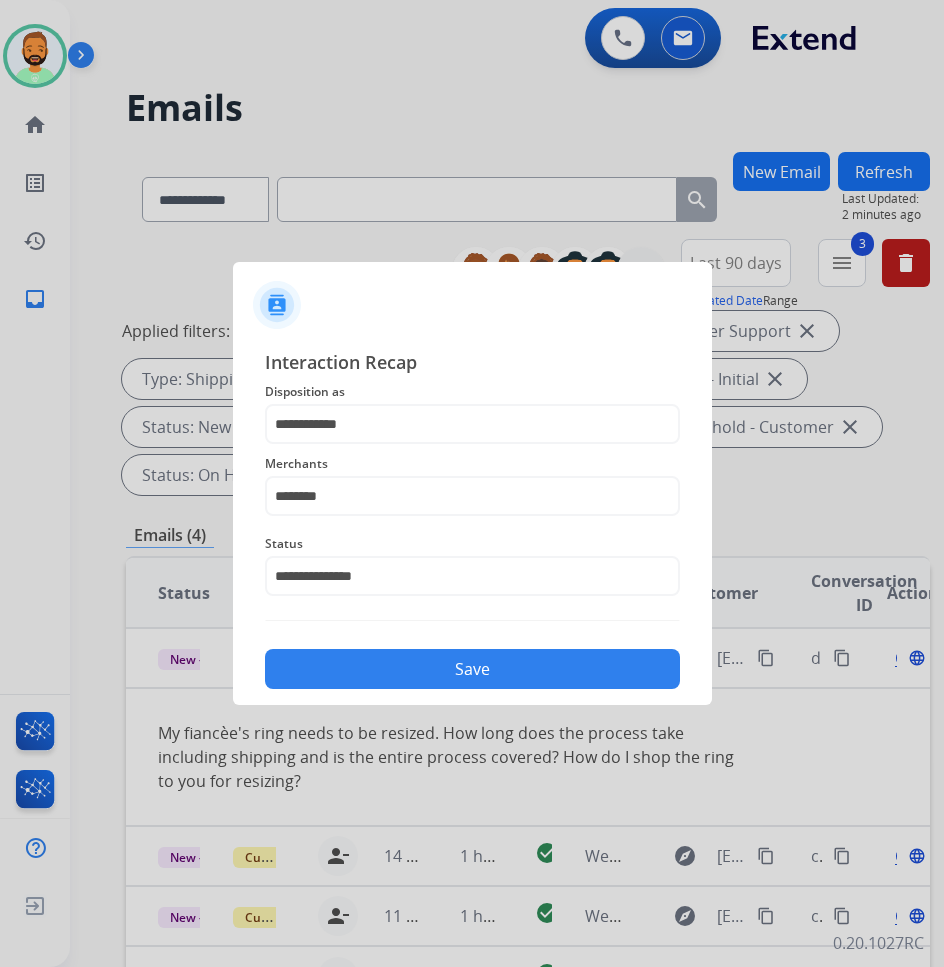 click on "Save" 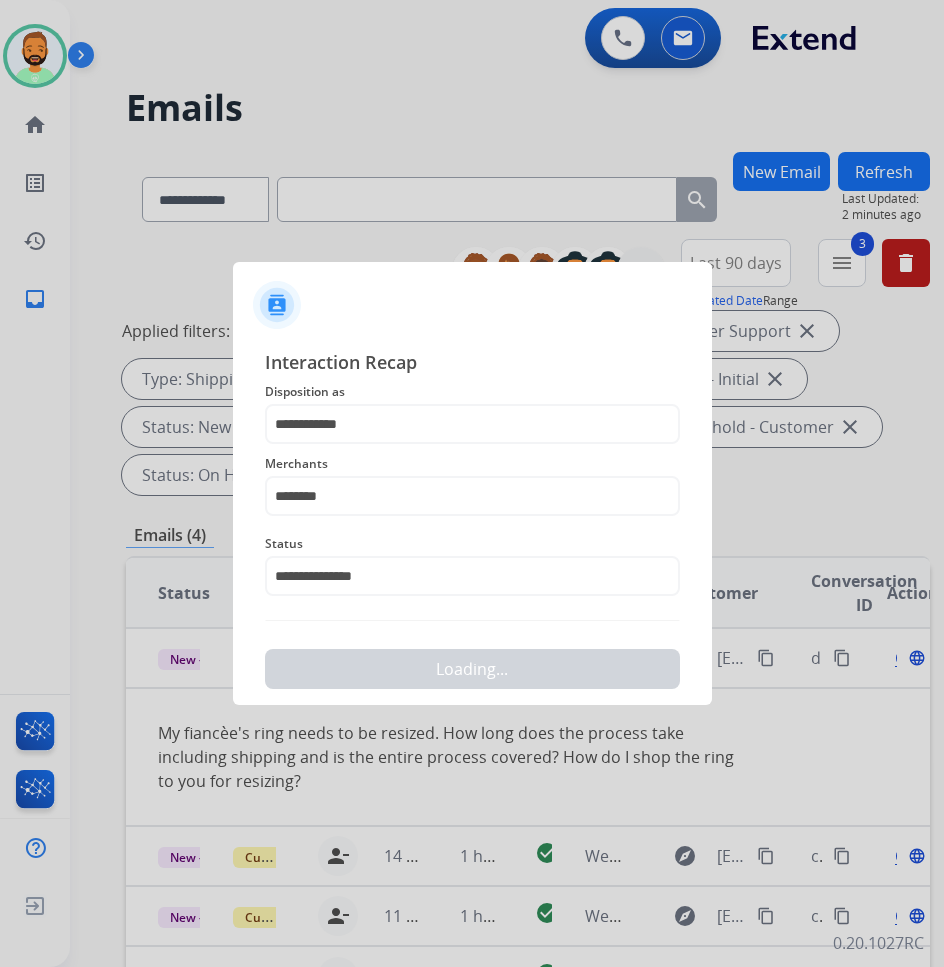 scroll, scrollTop: 0, scrollLeft: 0, axis: both 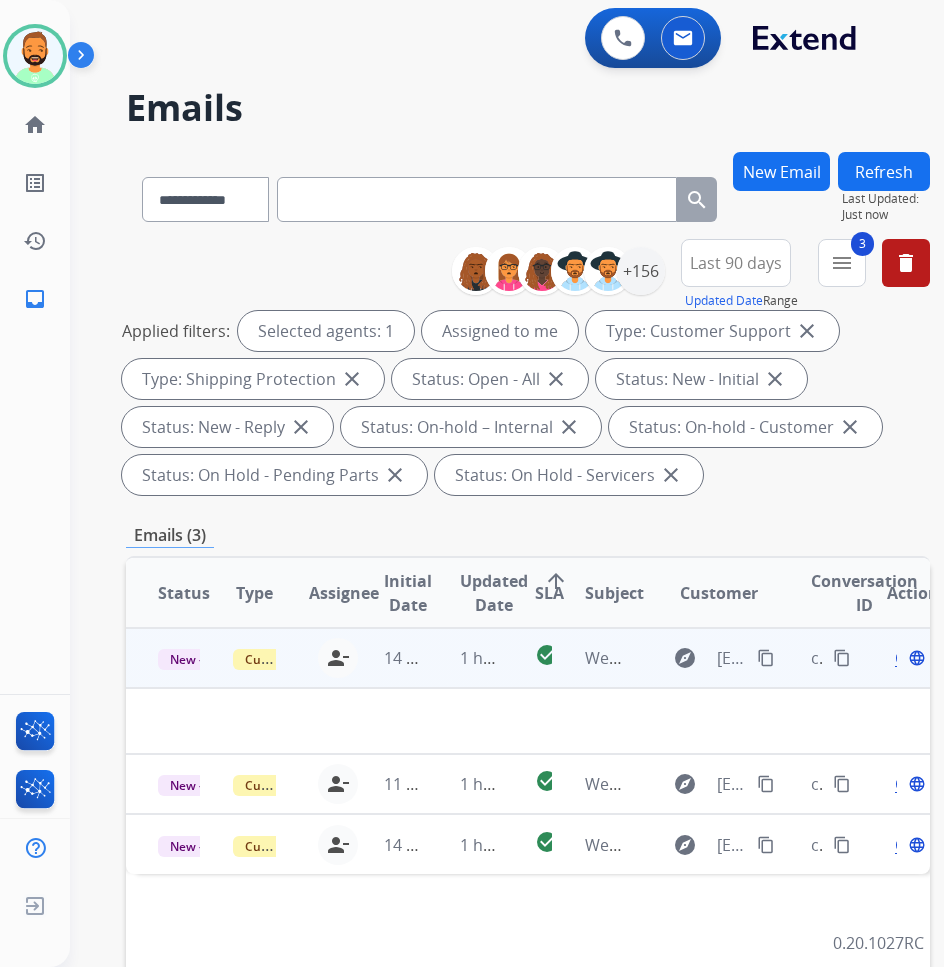 click on "1 hour ago" at bounding box center (465, 658) 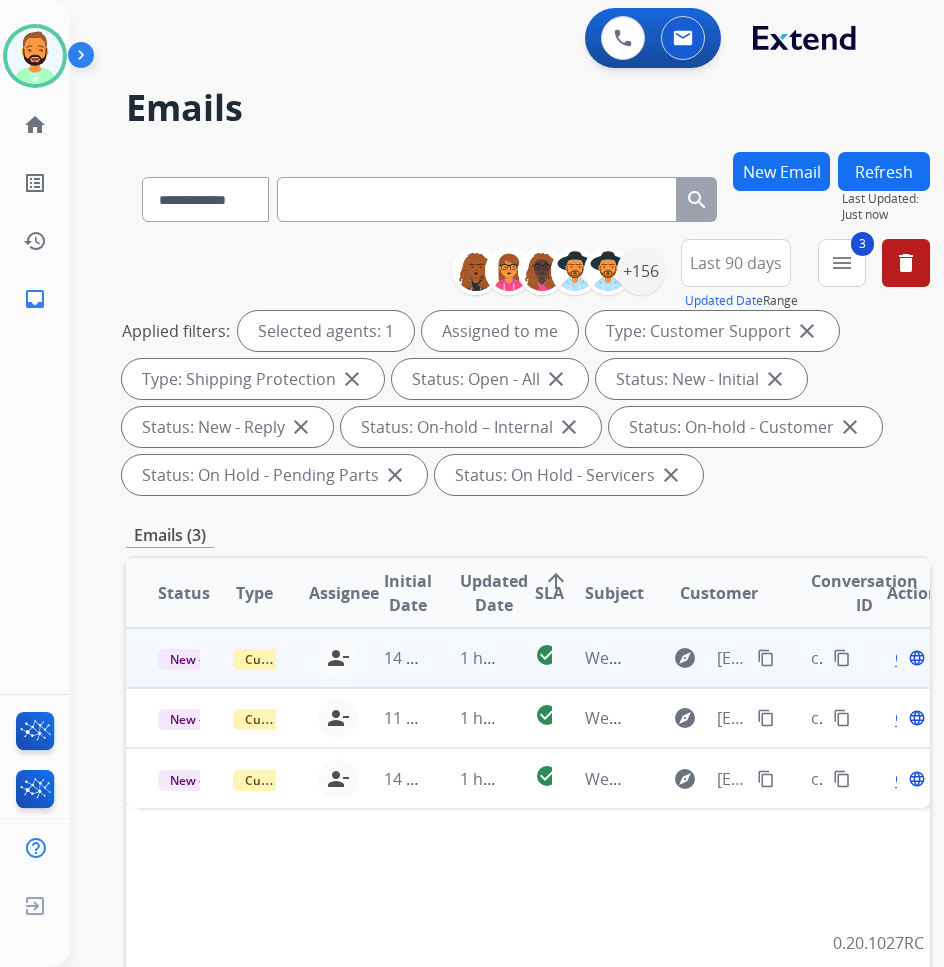 click on "1 hour ago" at bounding box center (465, 658) 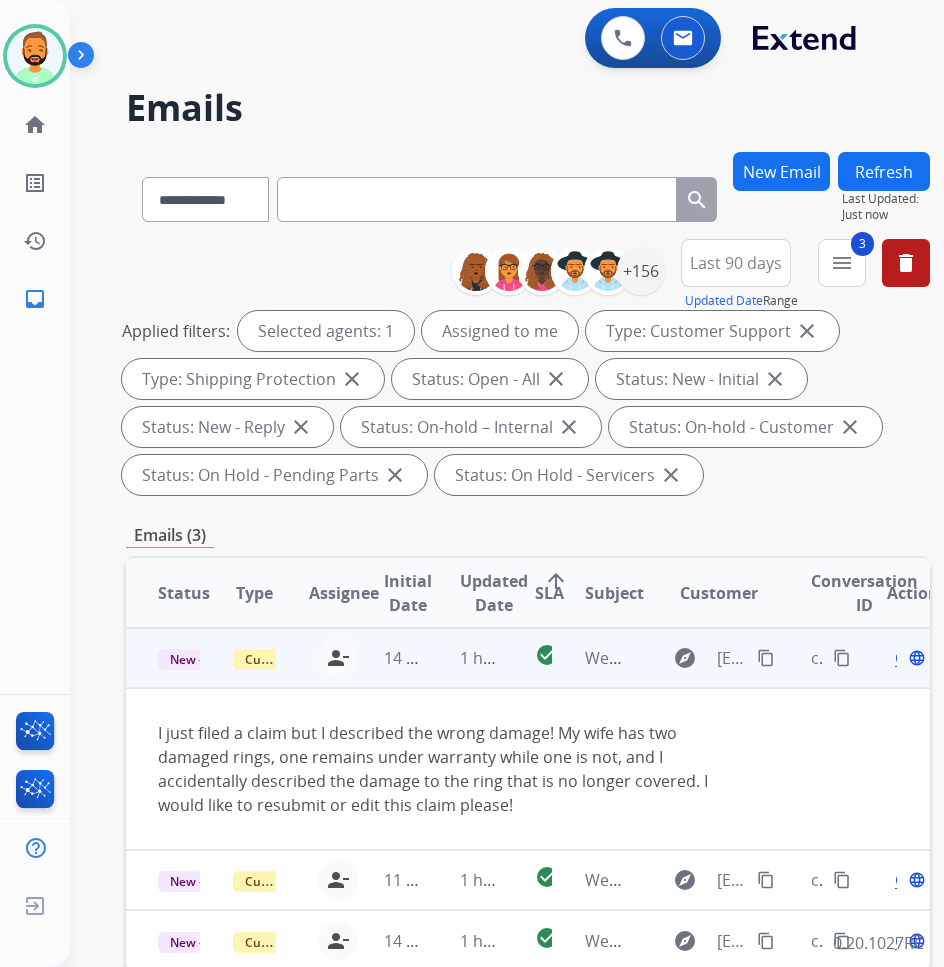 click on "content_copy" at bounding box center [766, 658] 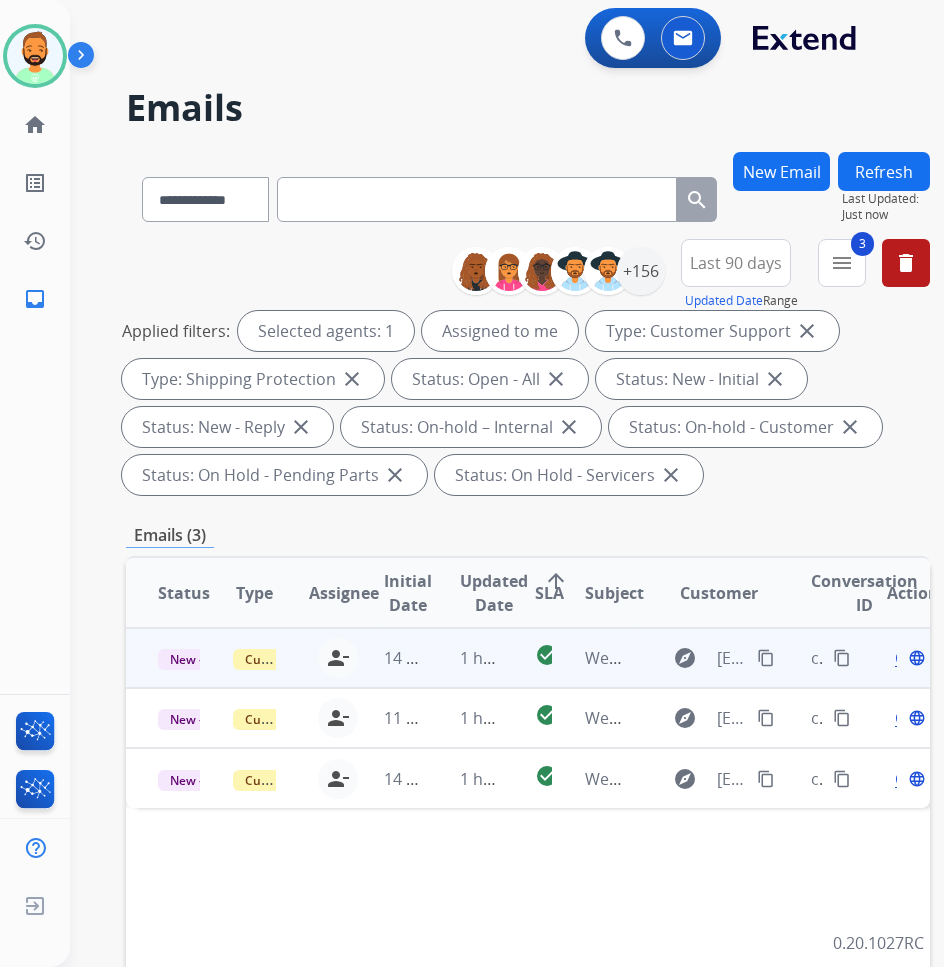 click on "Open" at bounding box center (915, 658) 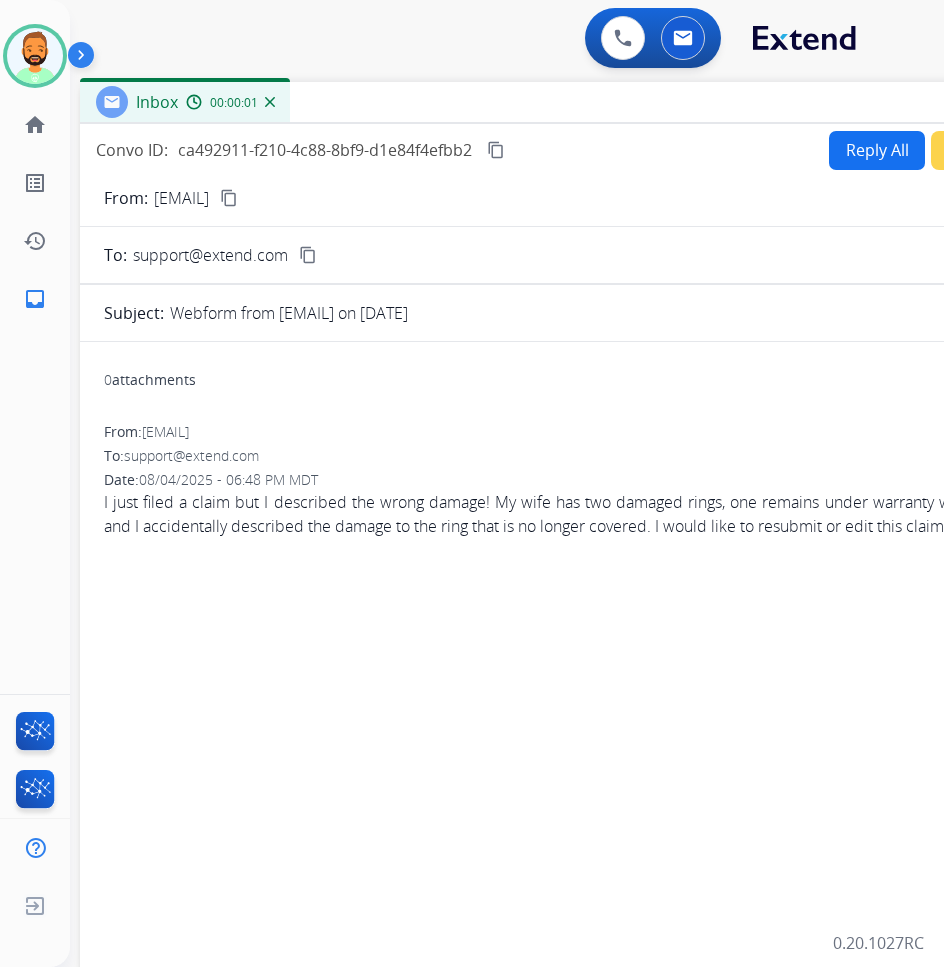 drag, startPoint x: 492, startPoint y: 141, endPoint x: 673, endPoint y: 100, distance: 185.58556 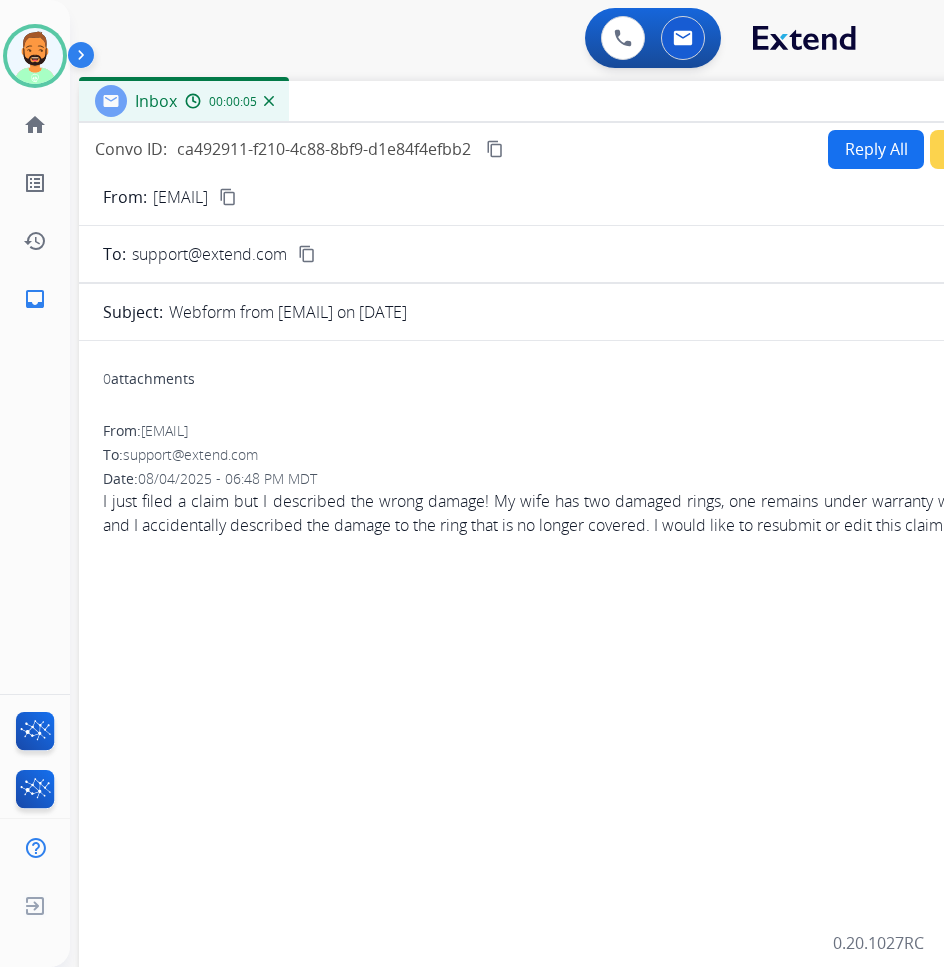 click on "Reply All" at bounding box center (876, 149) 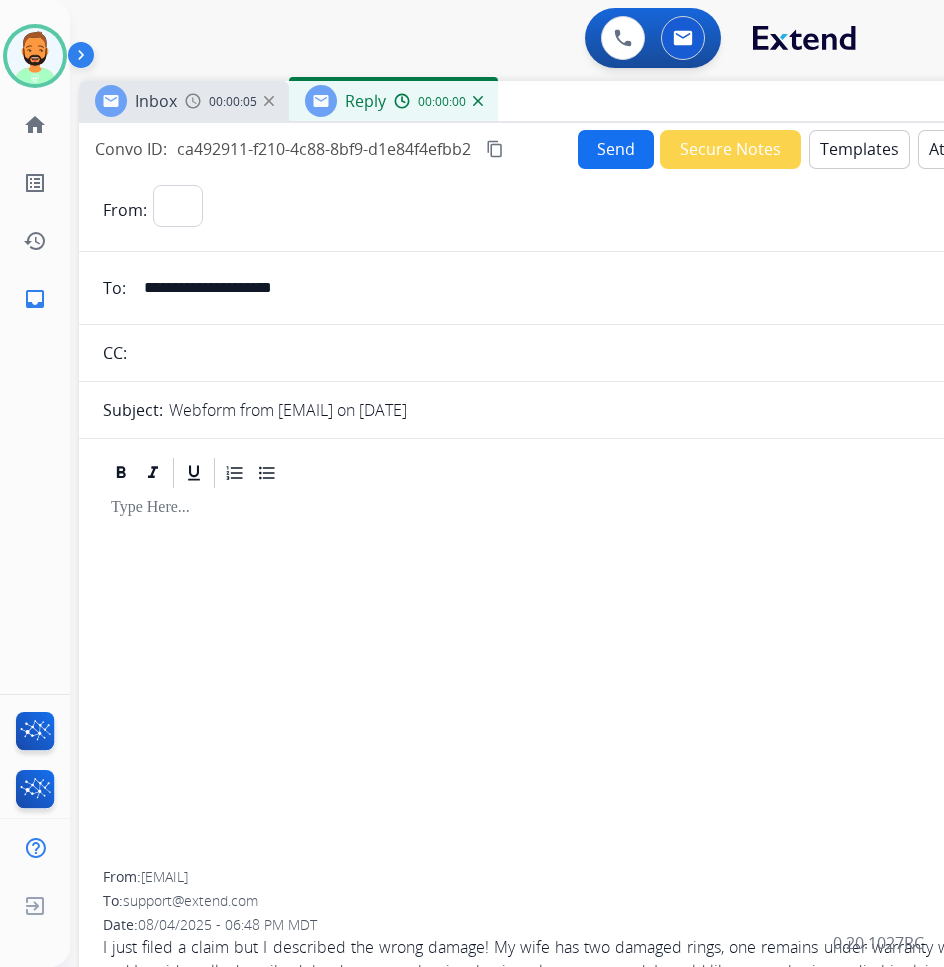 select on "**********" 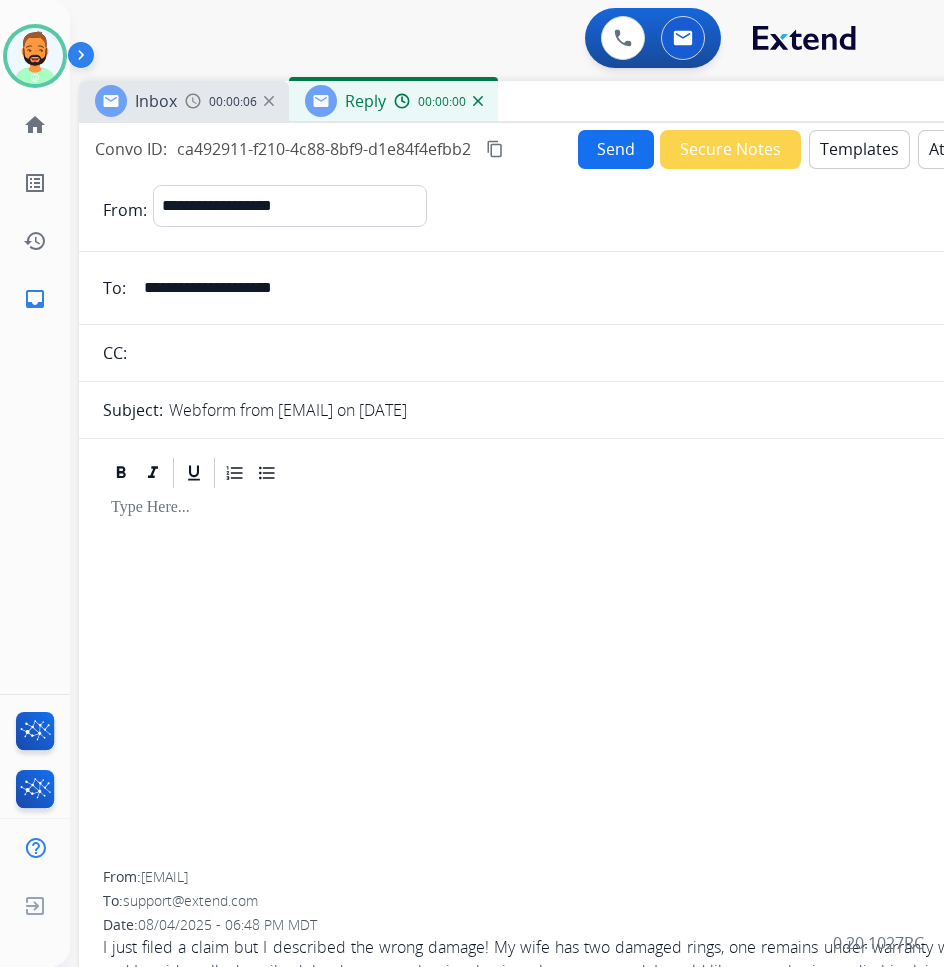 click on "Templates" at bounding box center [859, 149] 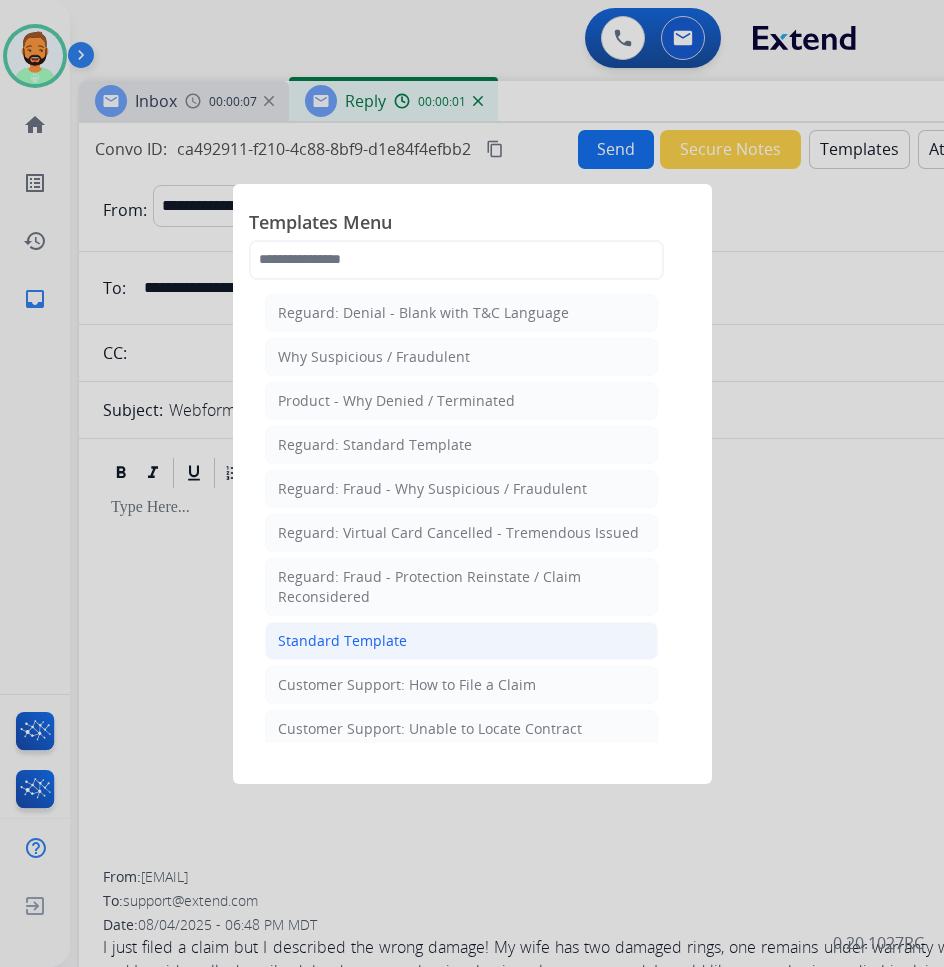 click on "Standard Template" 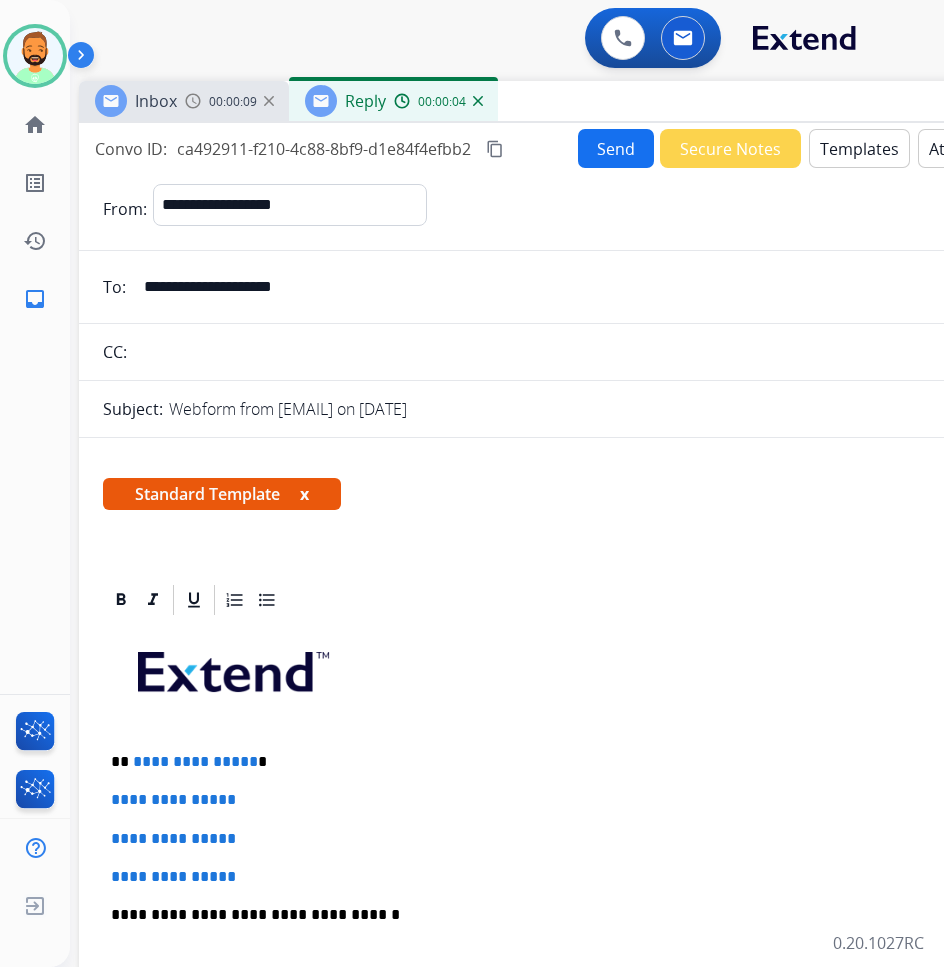 click on "**********" at bounding box center (579, 962) 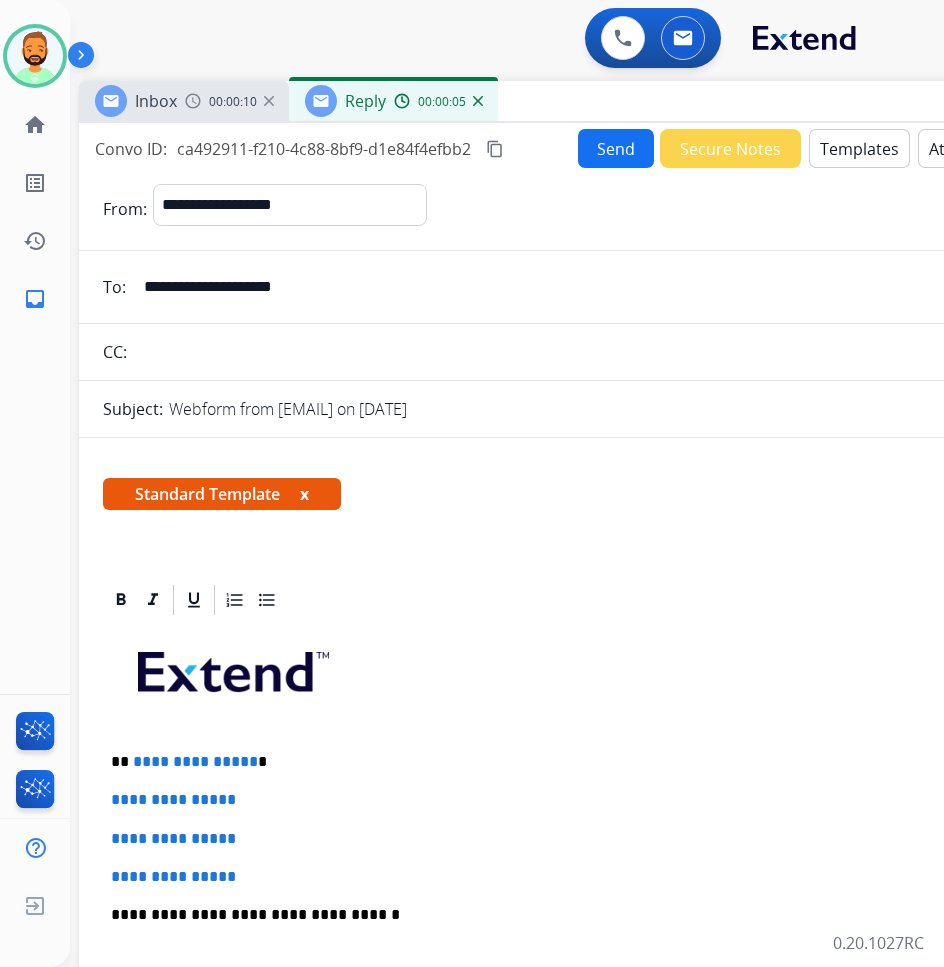 type 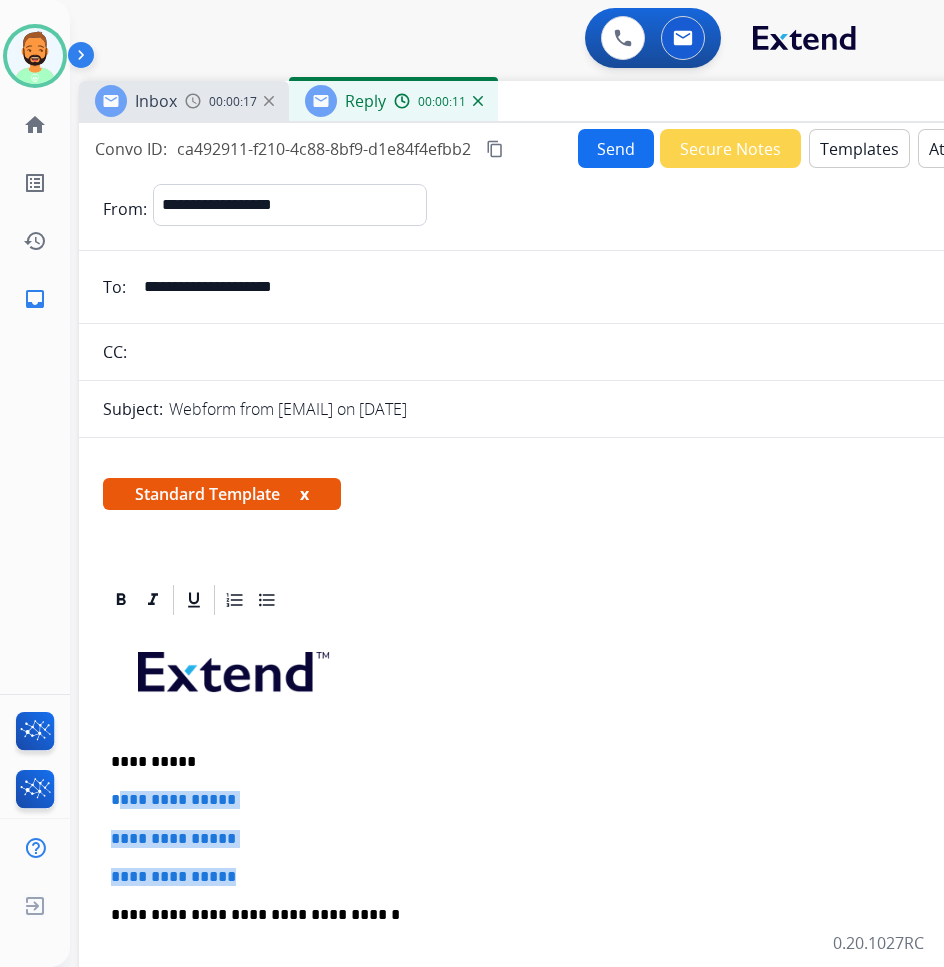 drag, startPoint x: 258, startPoint y: 883, endPoint x: 118, endPoint y: 777, distance: 175.60182 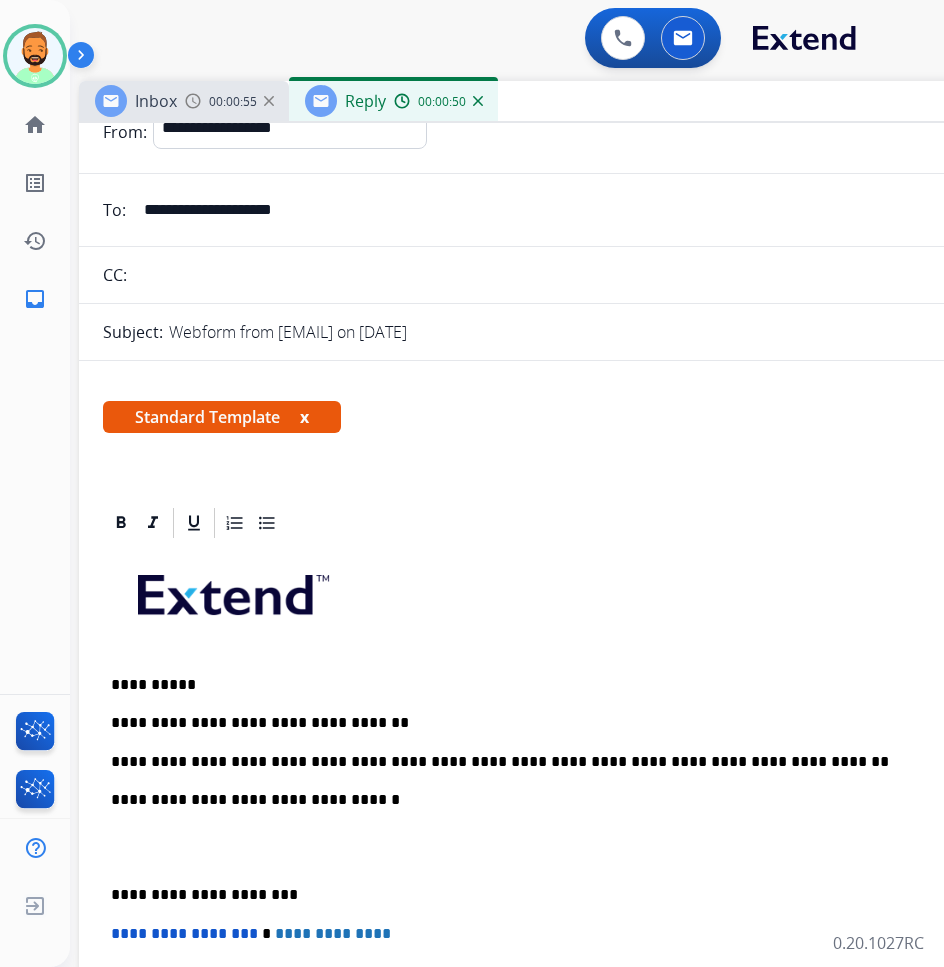 scroll, scrollTop: 200, scrollLeft: 0, axis: vertical 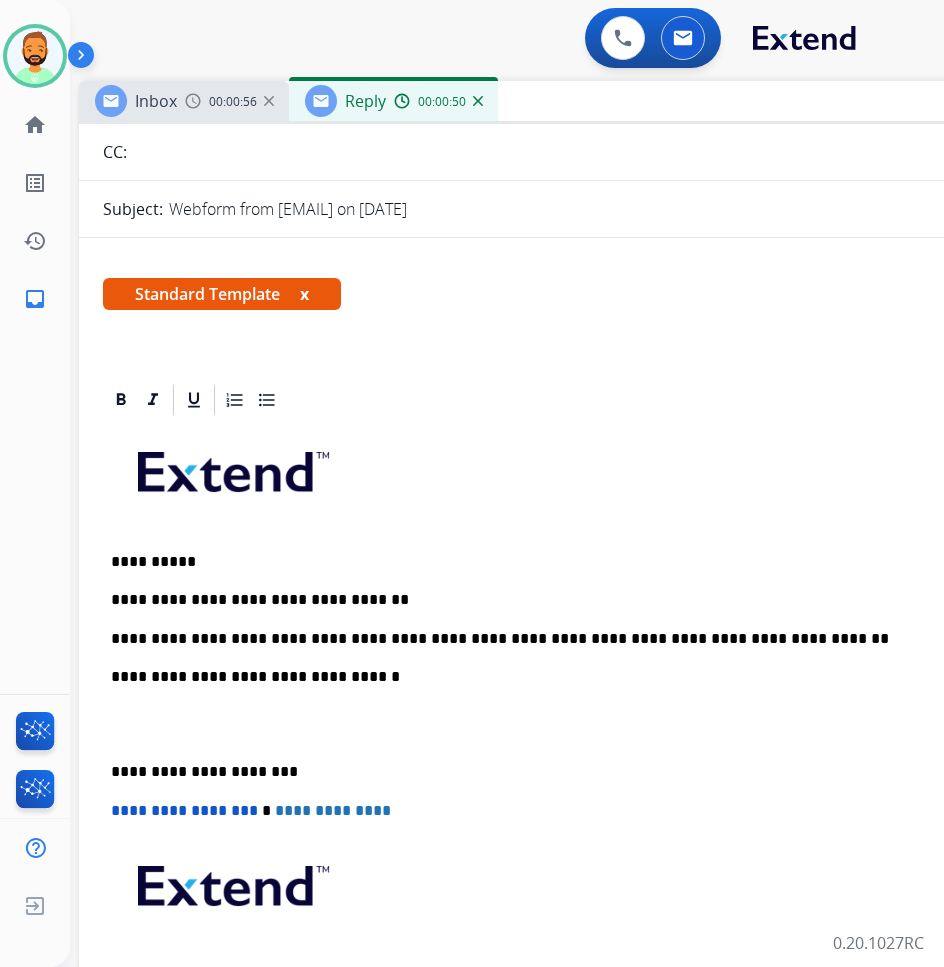 click at bounding box center (579, 724) 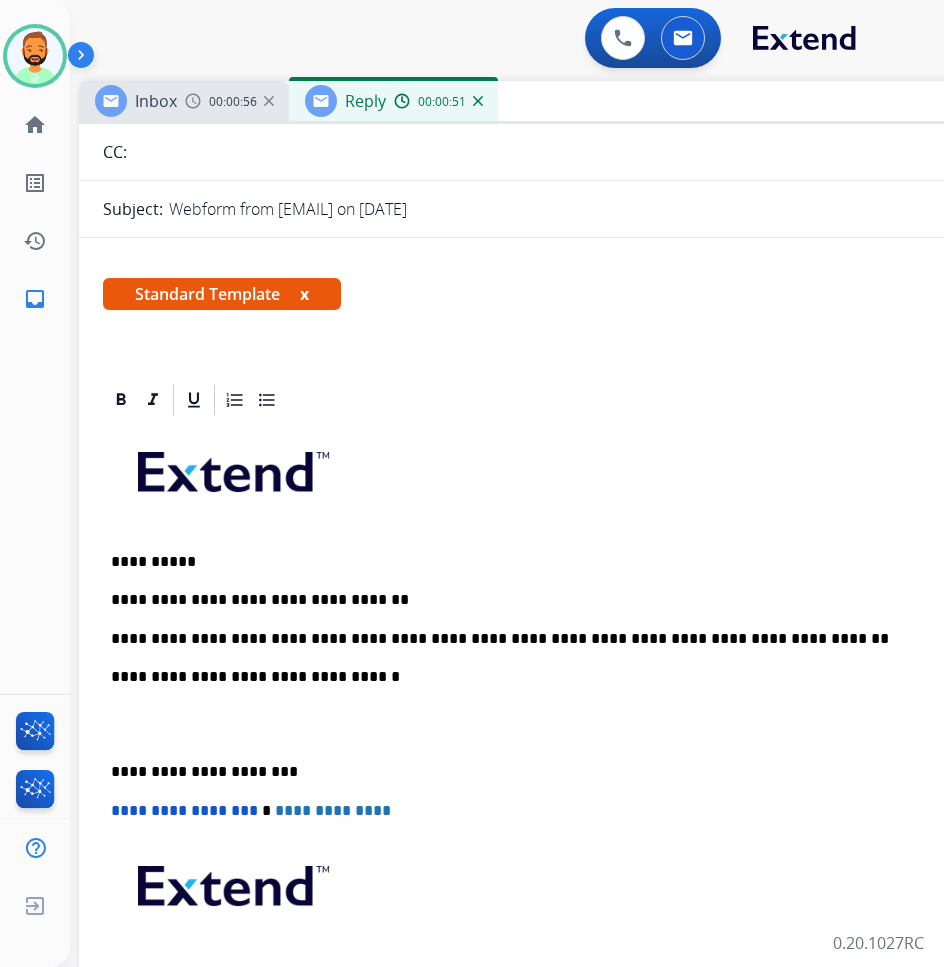 click on "**********" at bounding box center [579, 789] 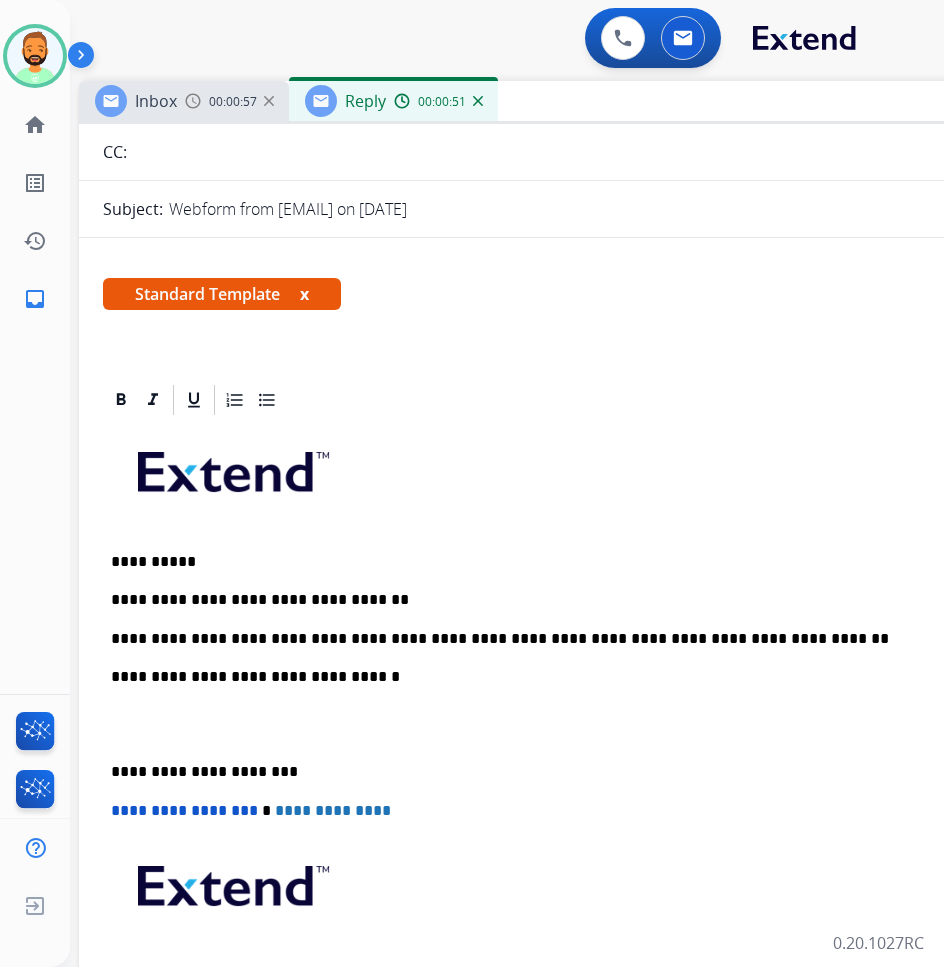 click on "**********" at bounding box center [579, 743] 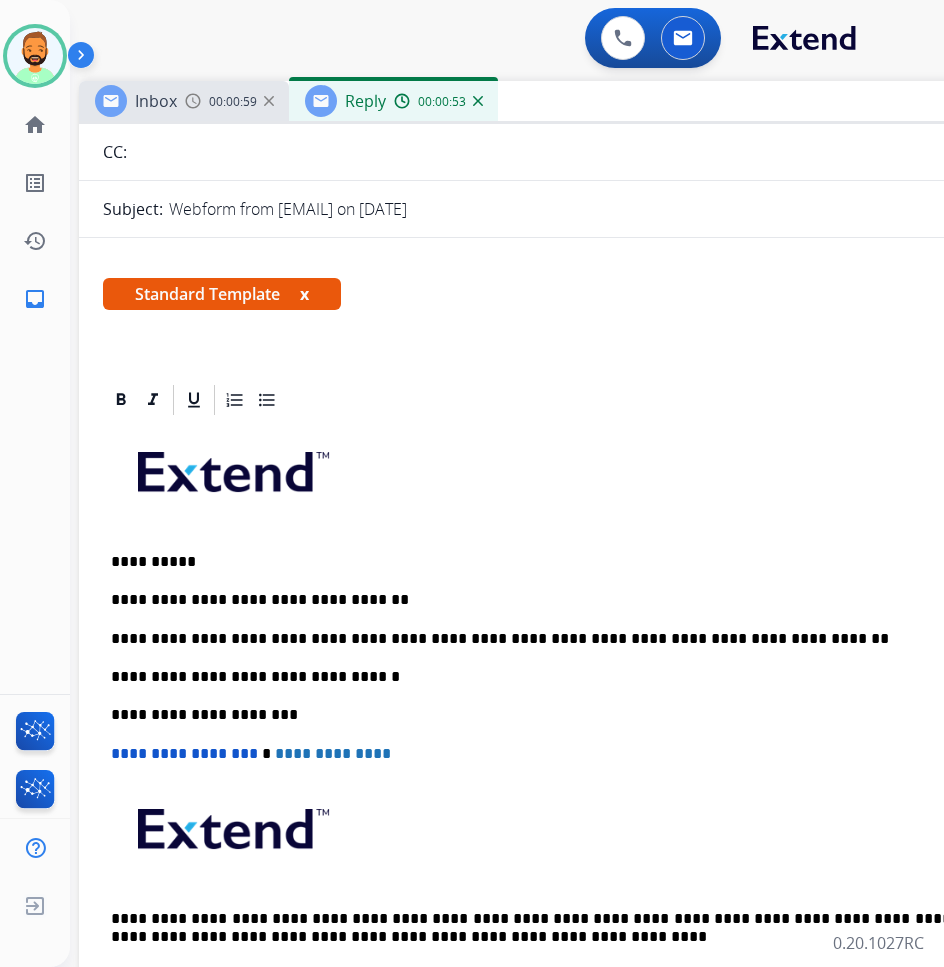 scroll, scrollTop: 0, scrollLeft: 0, axis: both 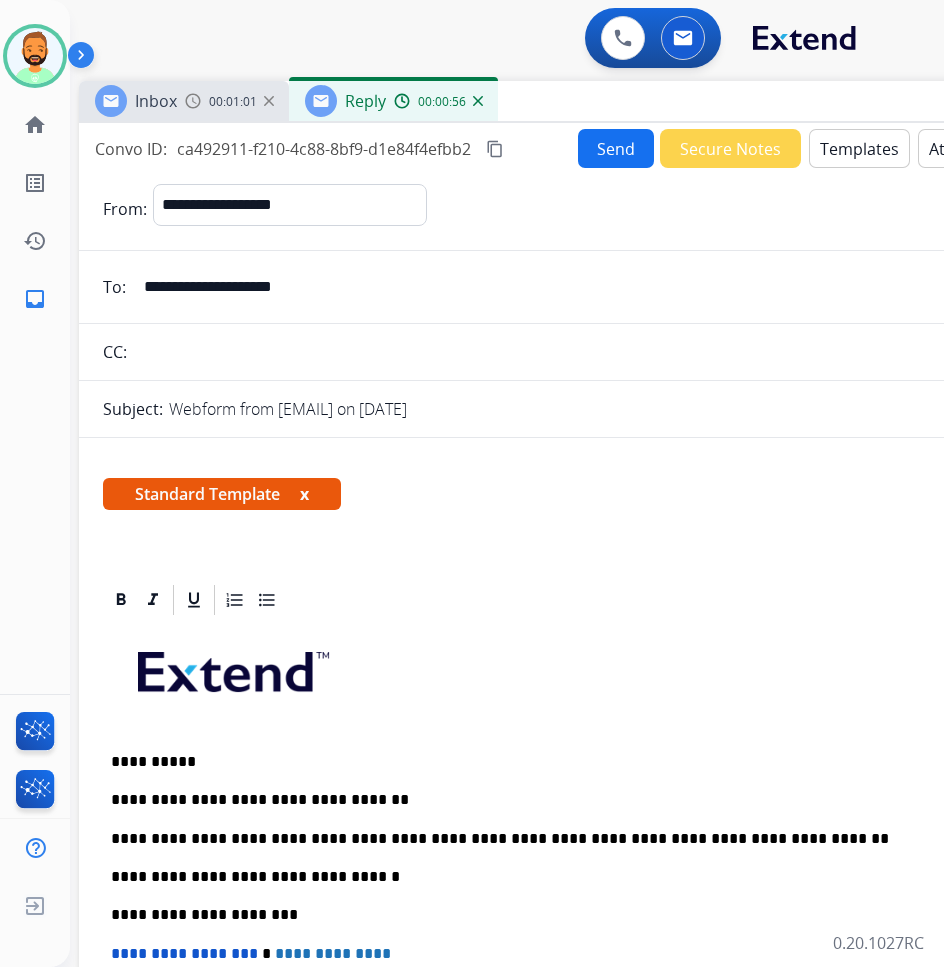 click on "Send" at bounding box center (616, 148) 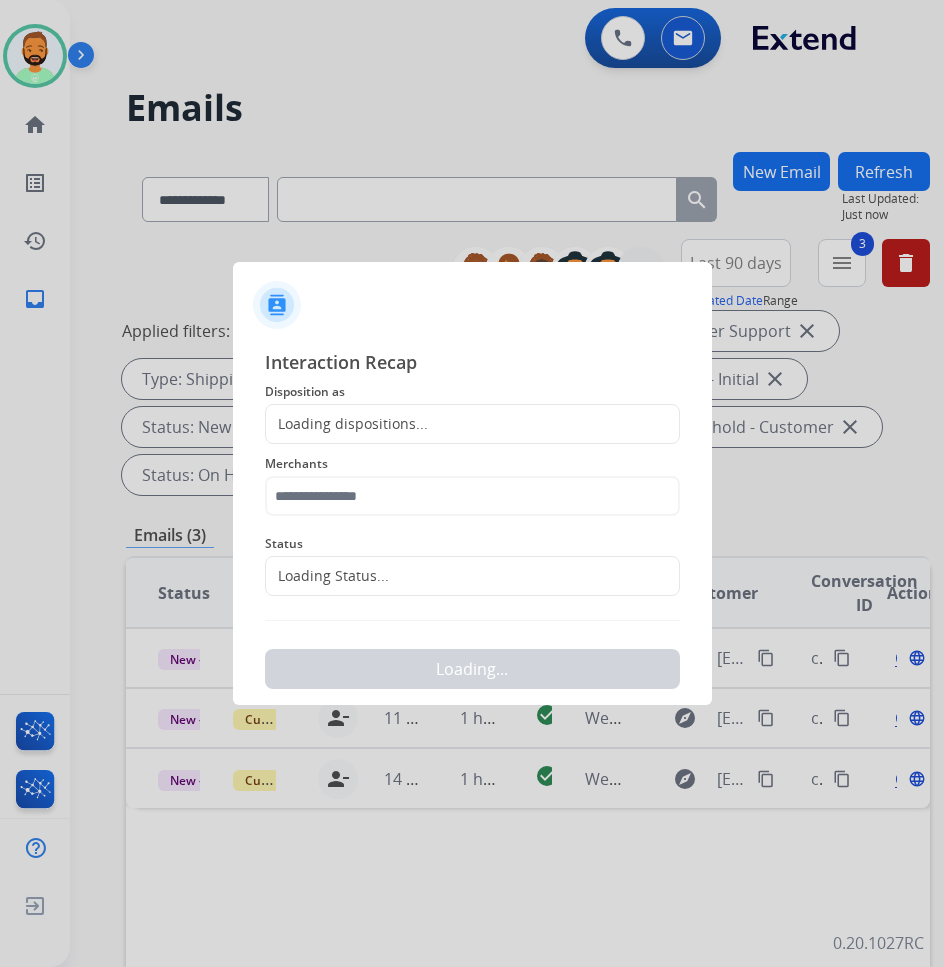 click on "Loading dispositions..." 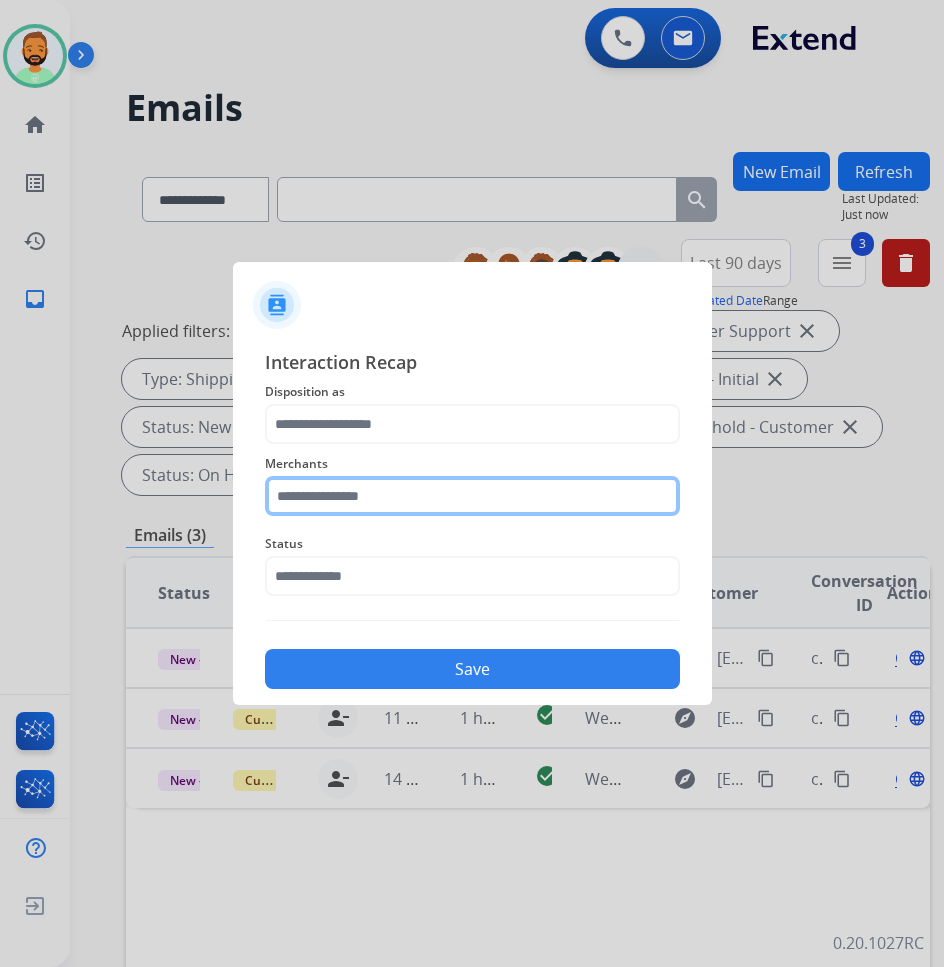 click 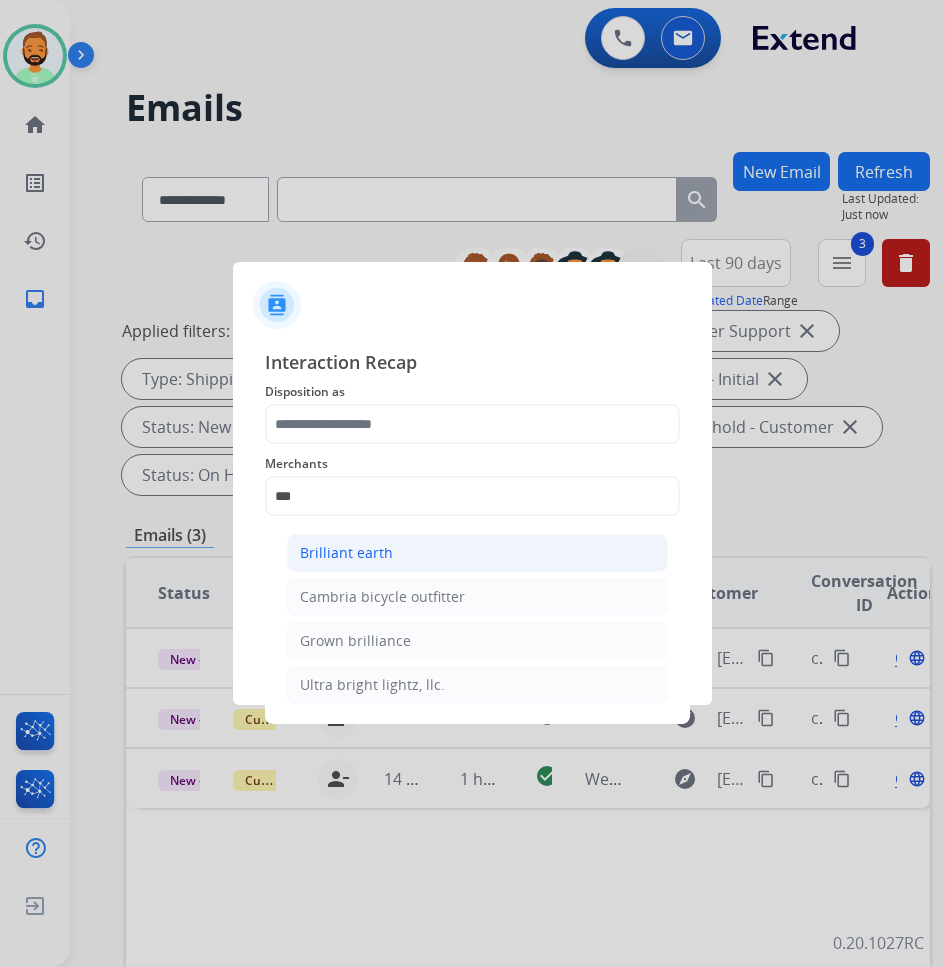 click on "Brilliant earth" 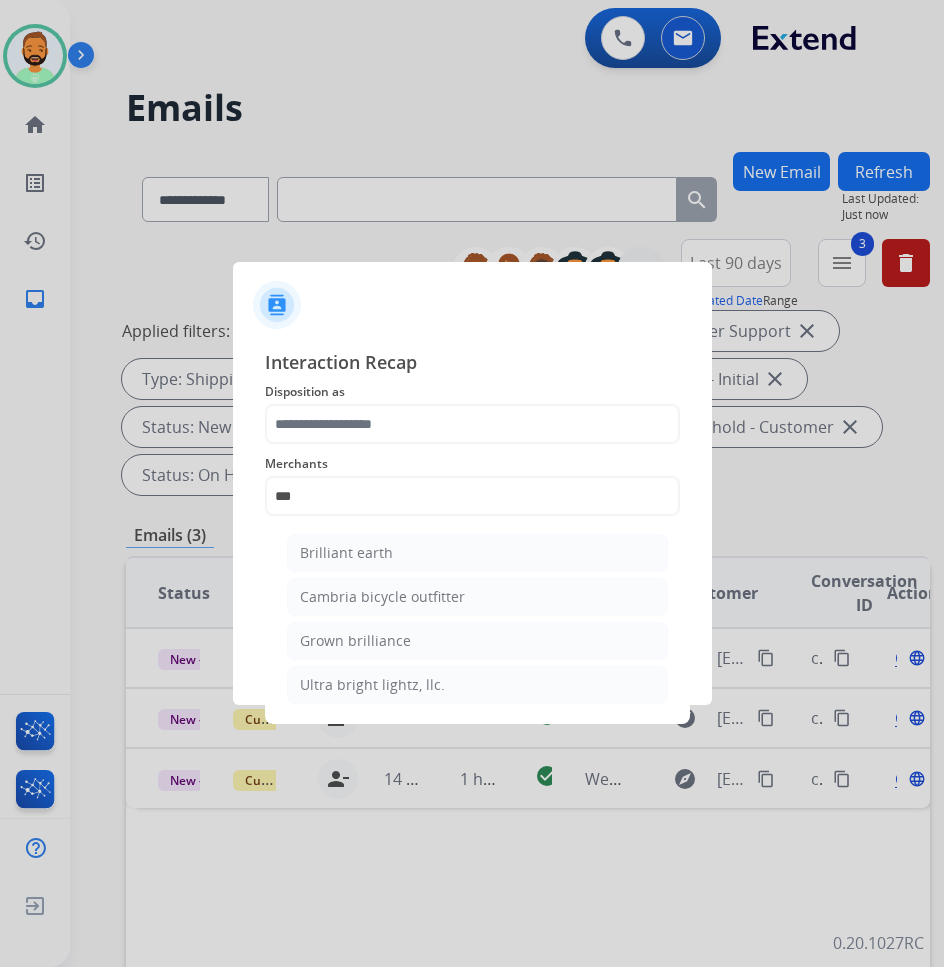type on "**********" 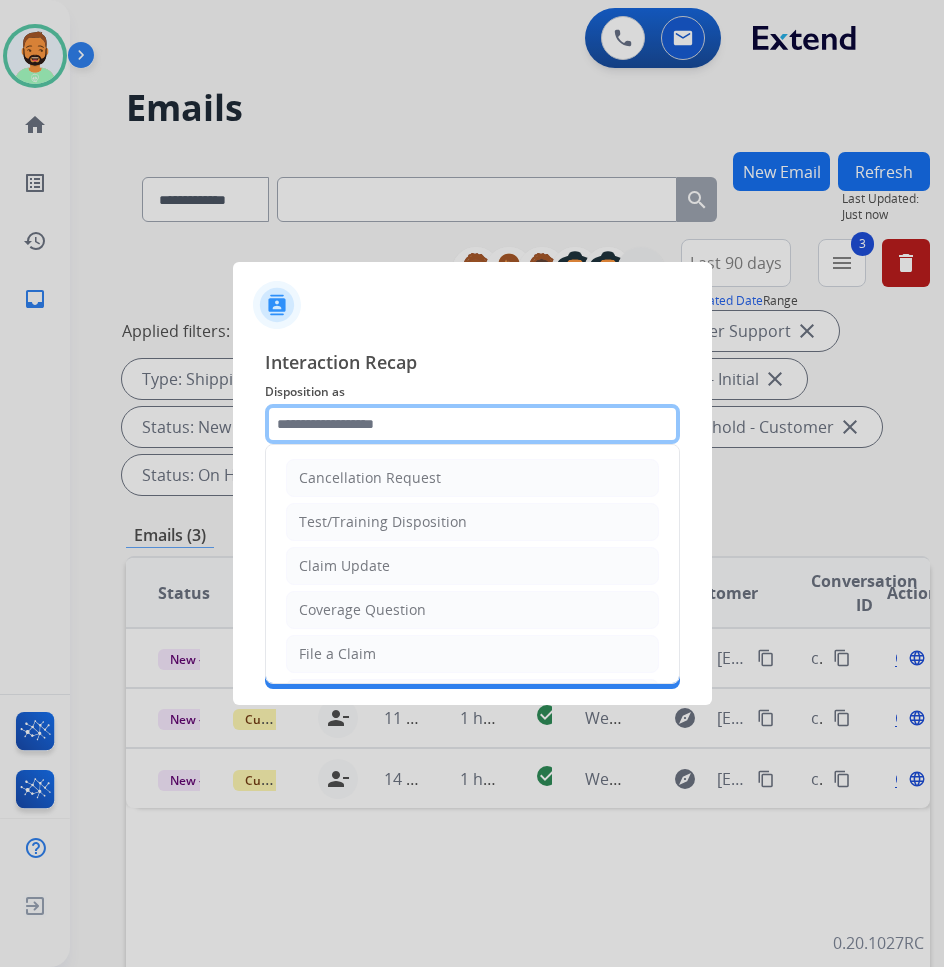 click 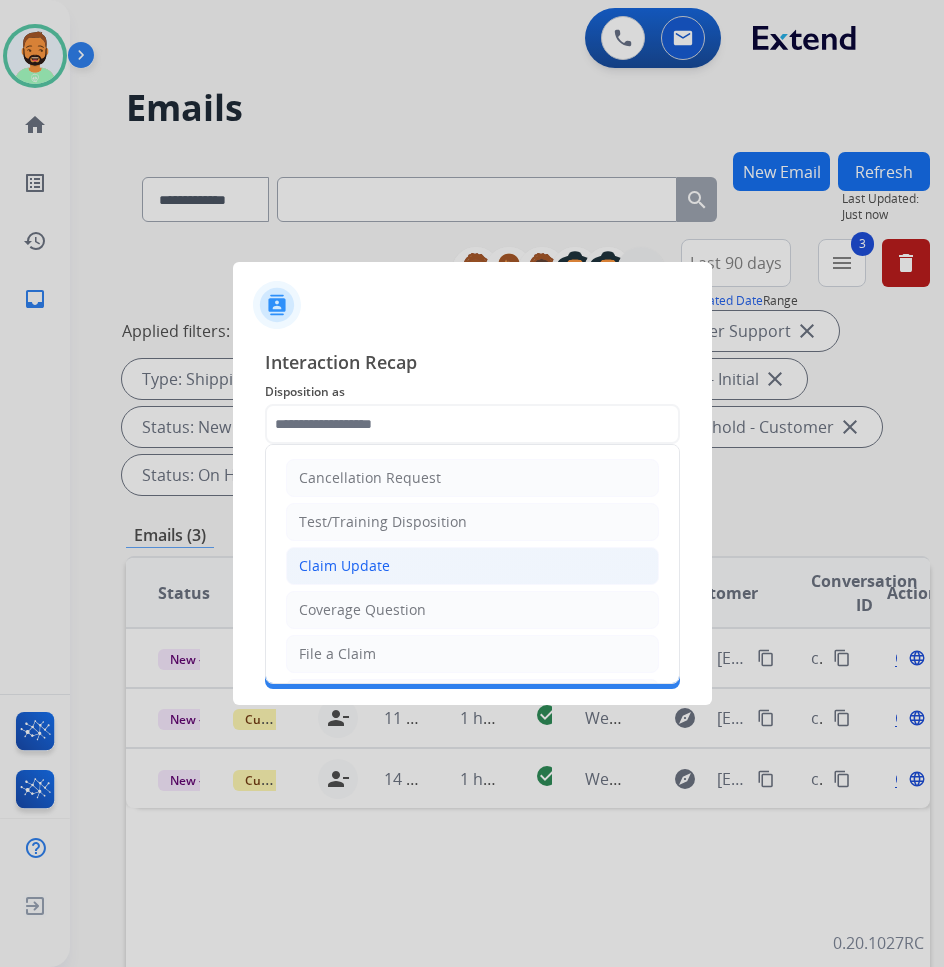 click on "Claim Update" 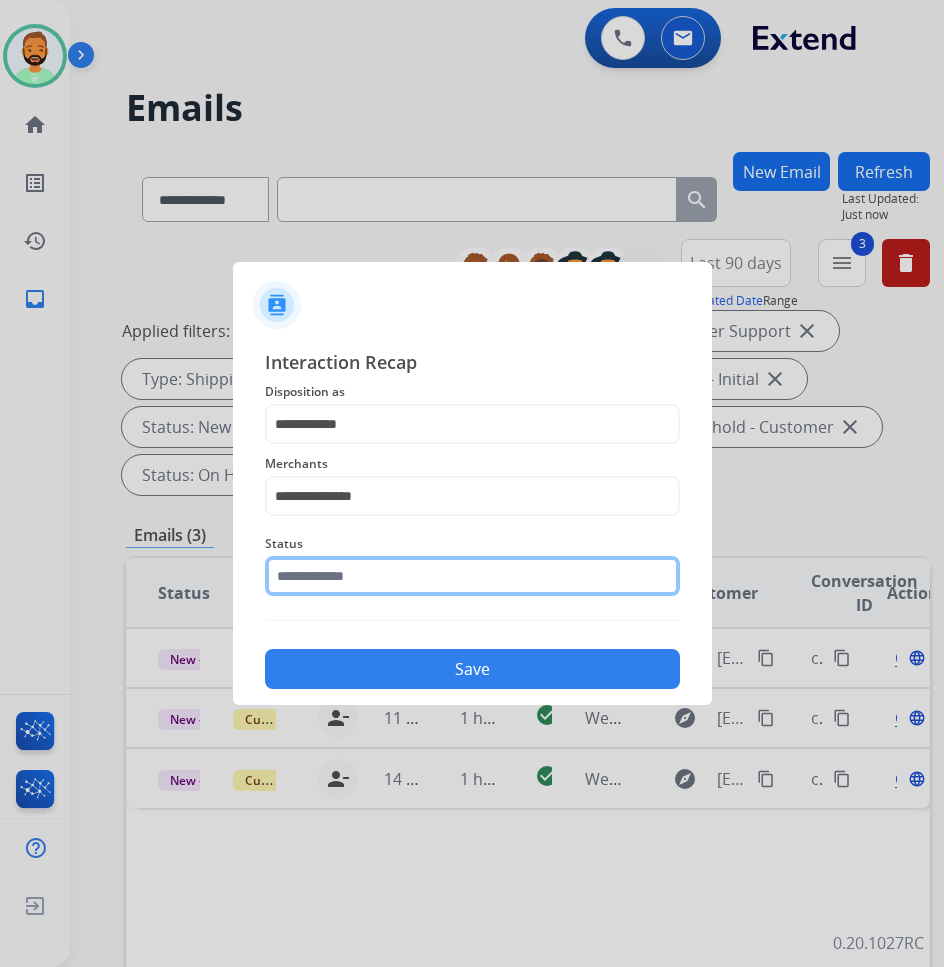click 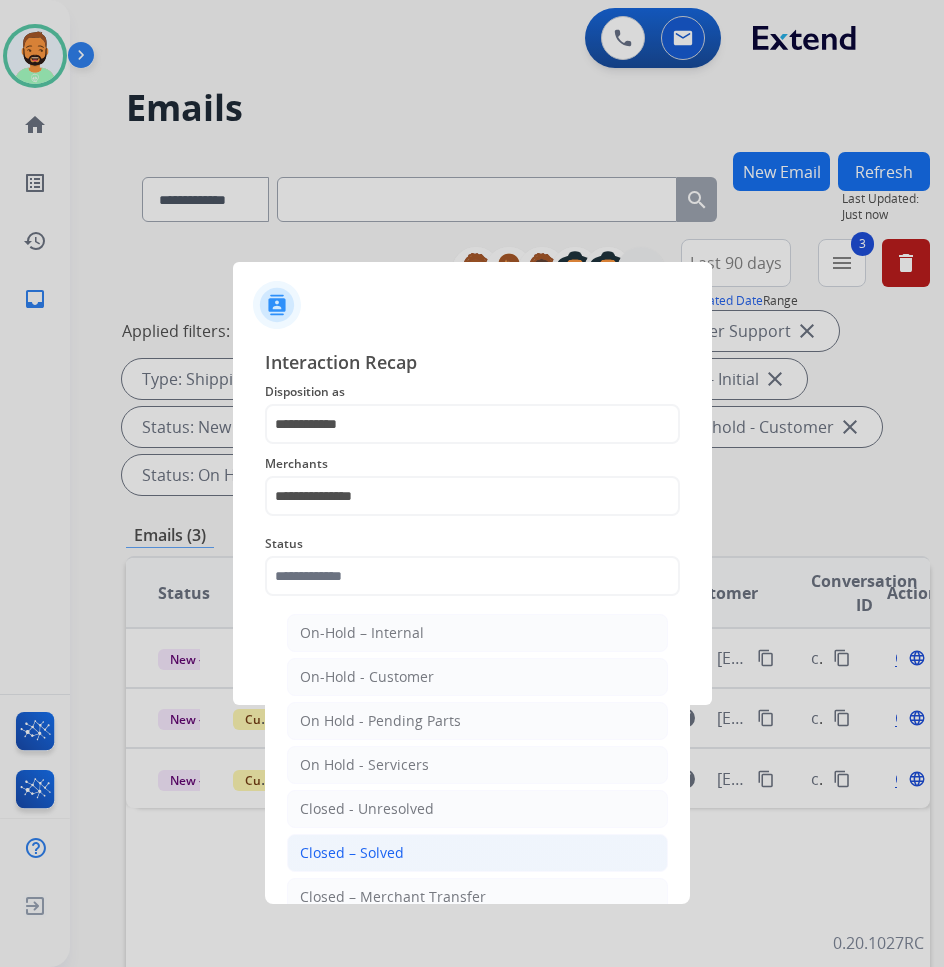 click on "Closed – Solved" 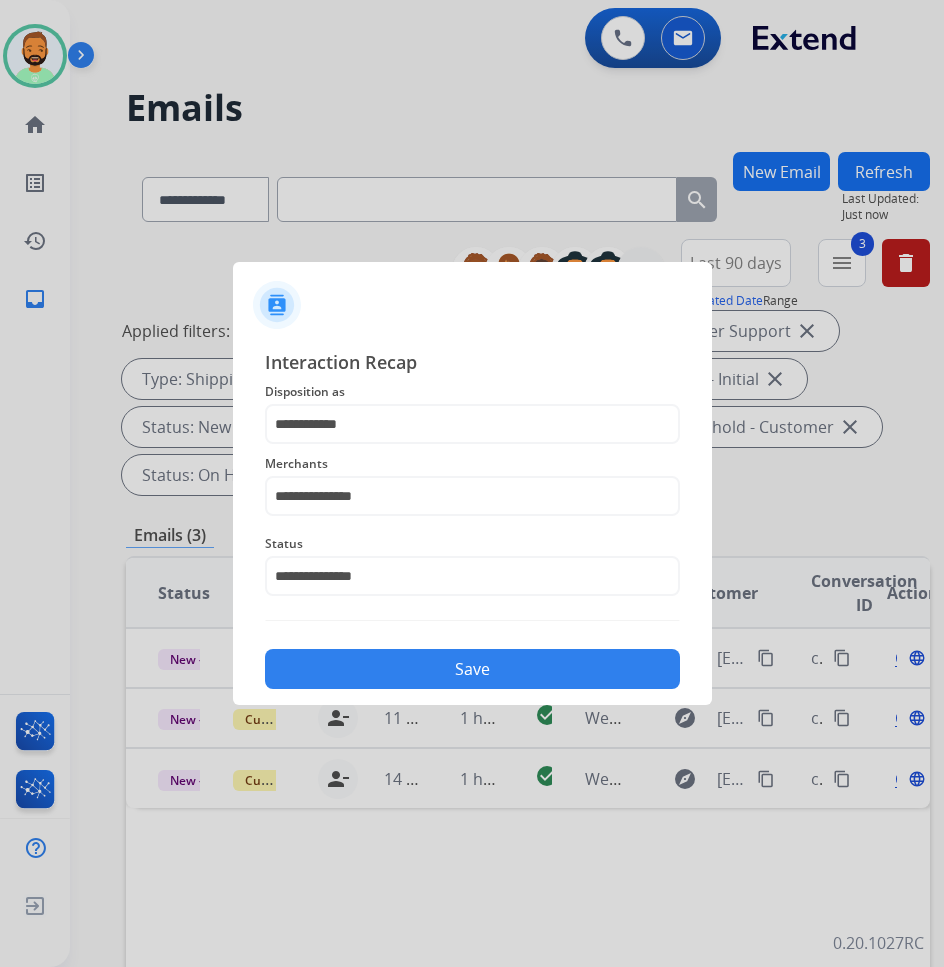 click on "**********" 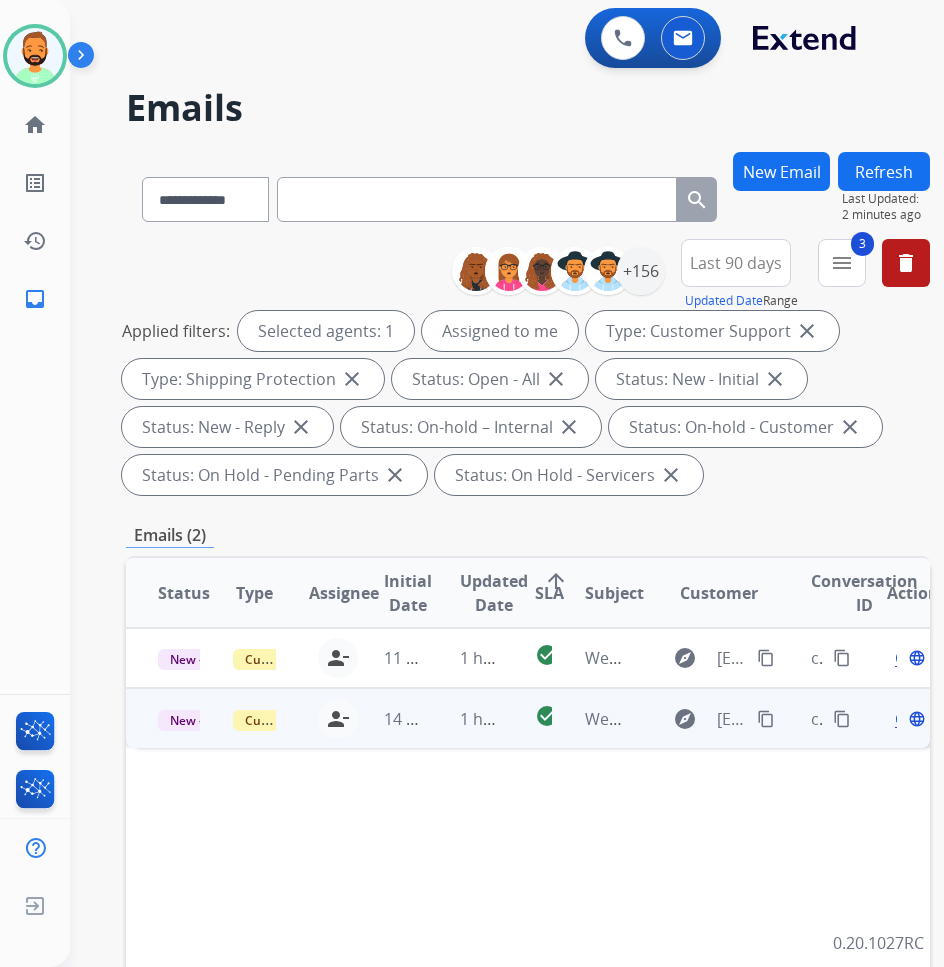 click on "14 hours ago" at bounding box center (389, 718) 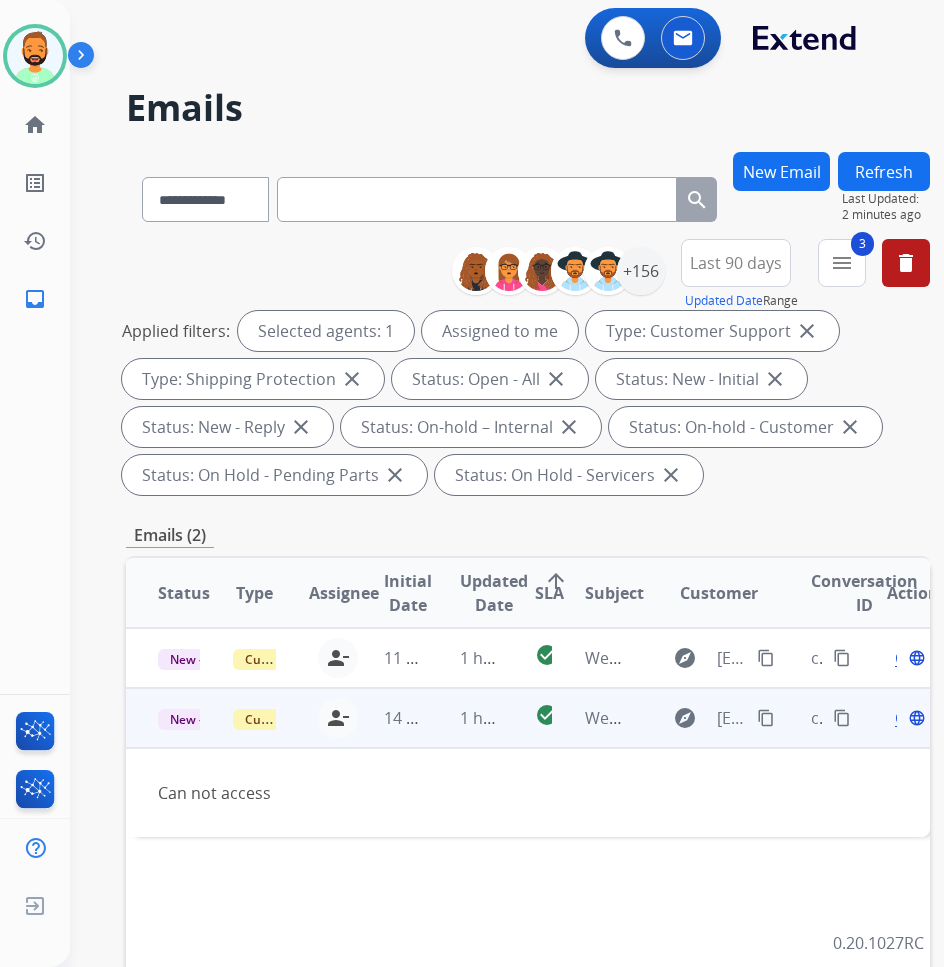 click on "content_copy" at bounding box center [766, 718] 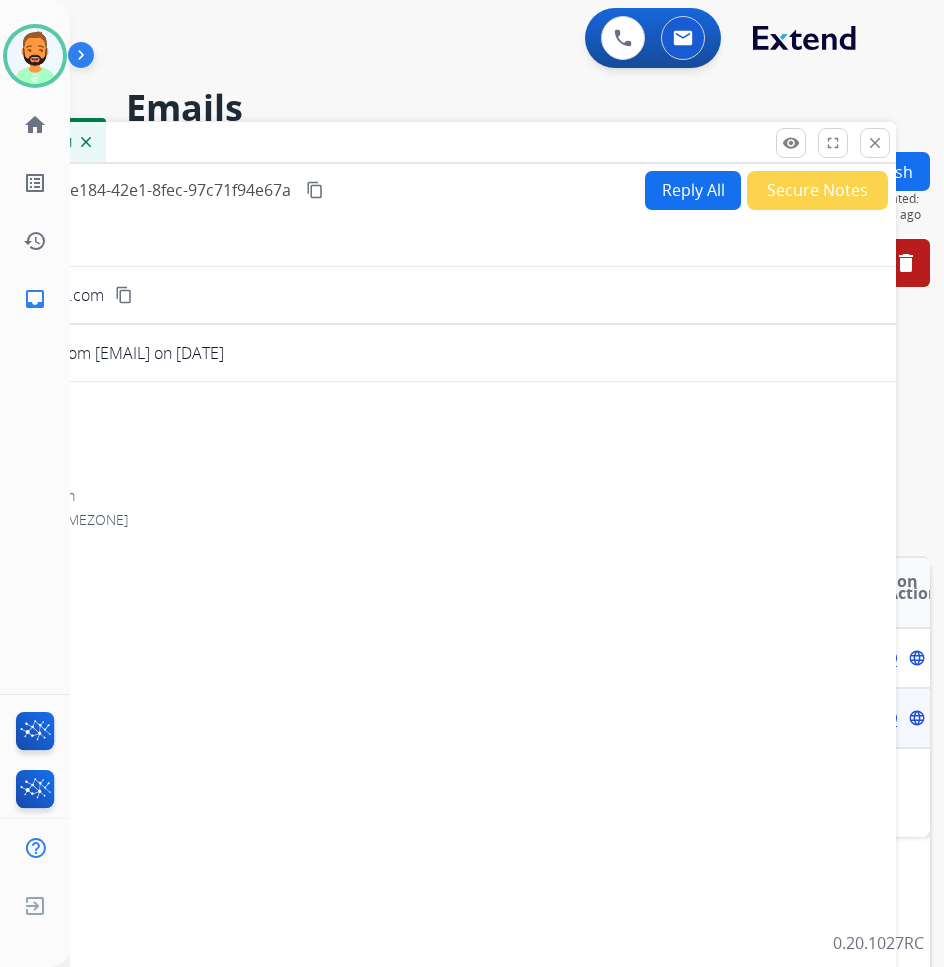 click on "From: [EMAIL] content_copy To:  [EMAIL]  content_copy Subject:  Webform from [EMAIL] on [DATE]  0  attachments  From:  [EMAIL]   To:  [EMAIL]  Date:  [DATE] - [TIME] [TIMEZONE] Can not access" at bounding box center [396, 633] 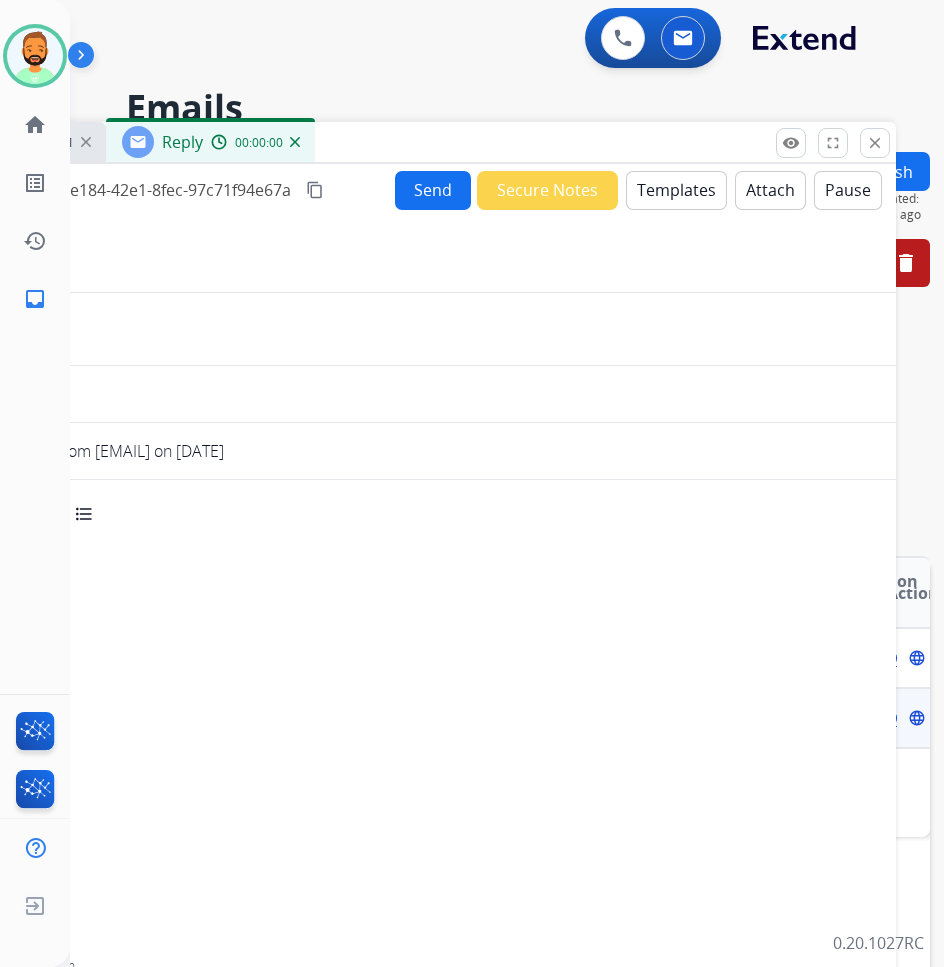 select on "**********" 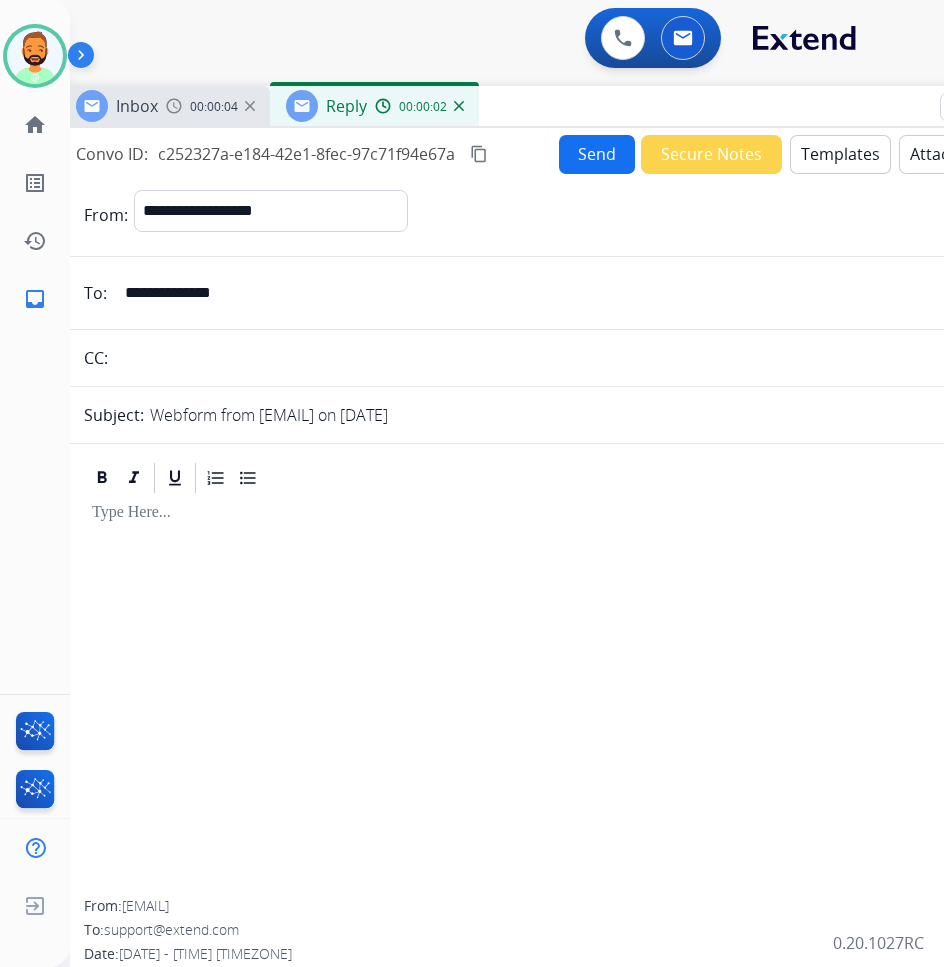 drag, startPoint x: 394, startPoint y: 141, endPoint x: 558, endPoint y: 105, distance: 167.90474 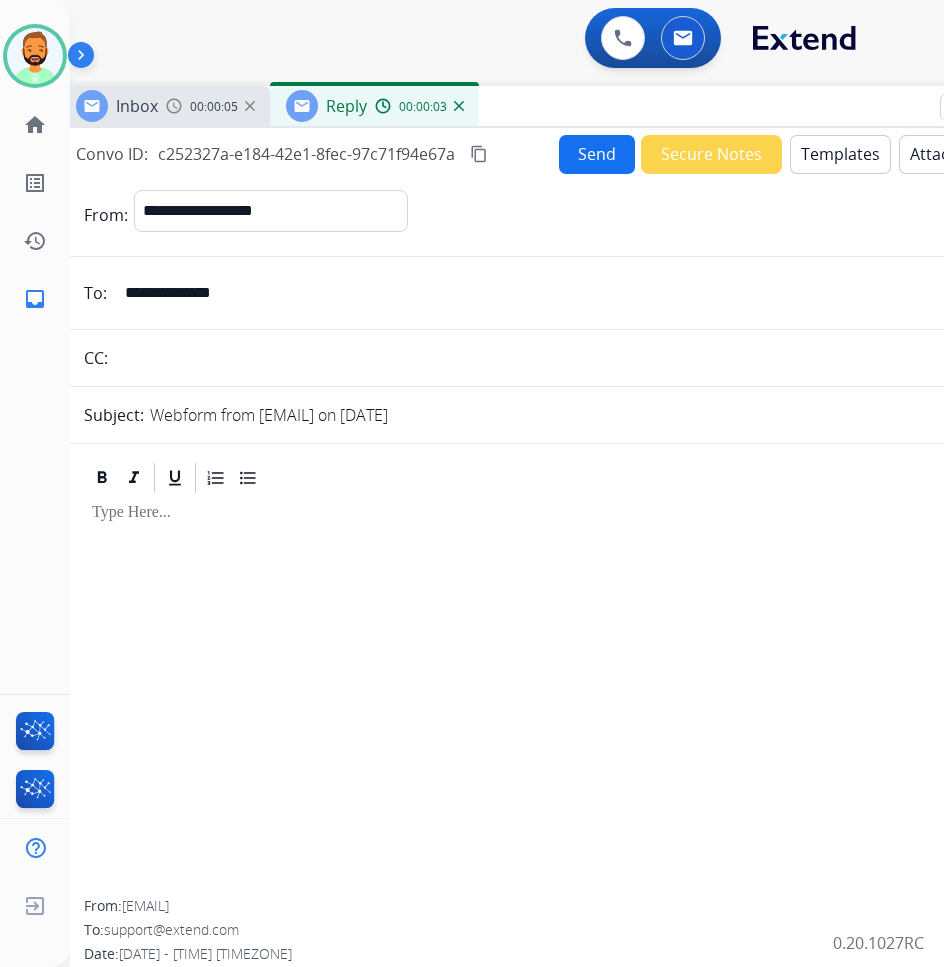 drag, startPoint x: 293, startPoint y: 518, endPoint x: 305, endPoint y: 536, distance: 21.633308 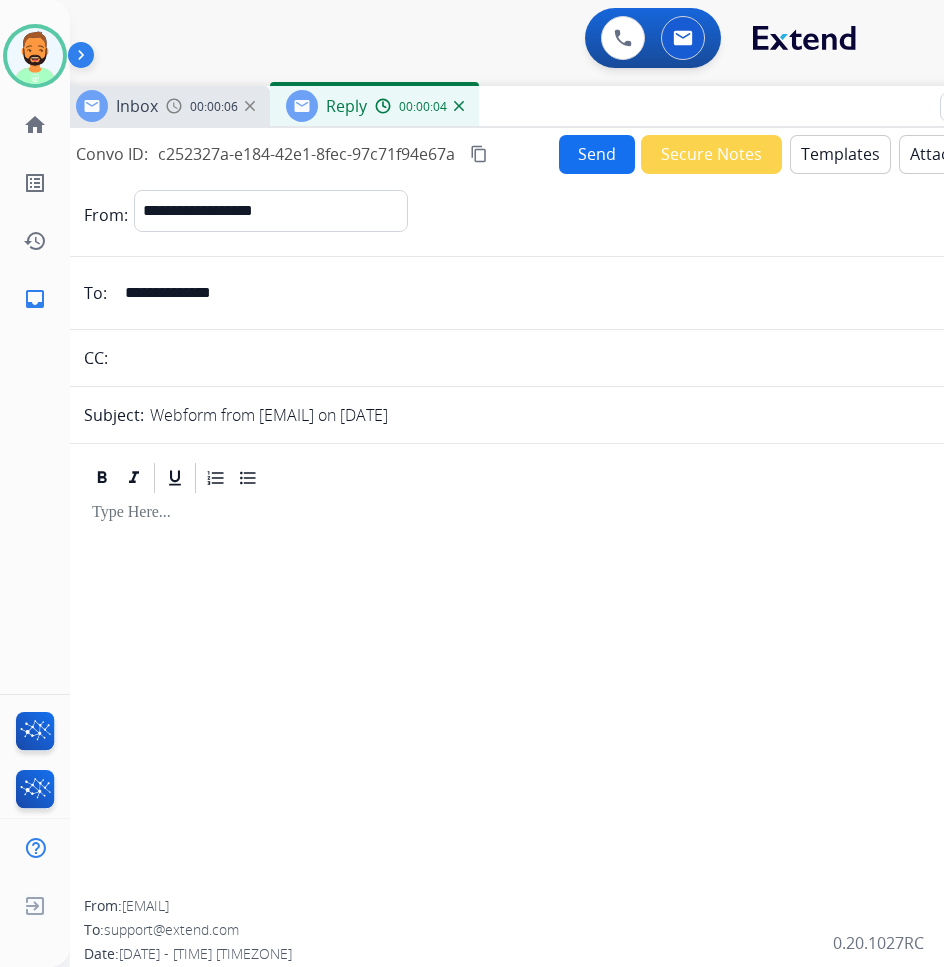 click on "Templates" at bounding box center (840, 154) 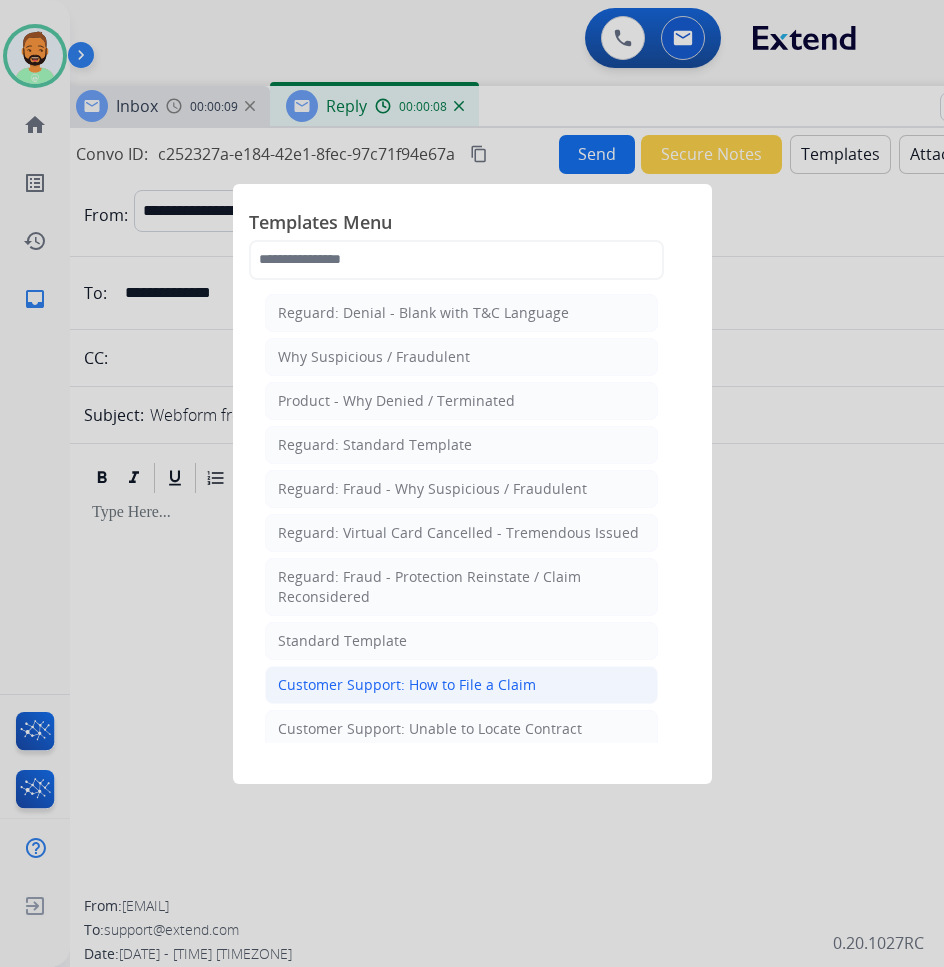 click on "Customer Support: How to File a Claim" 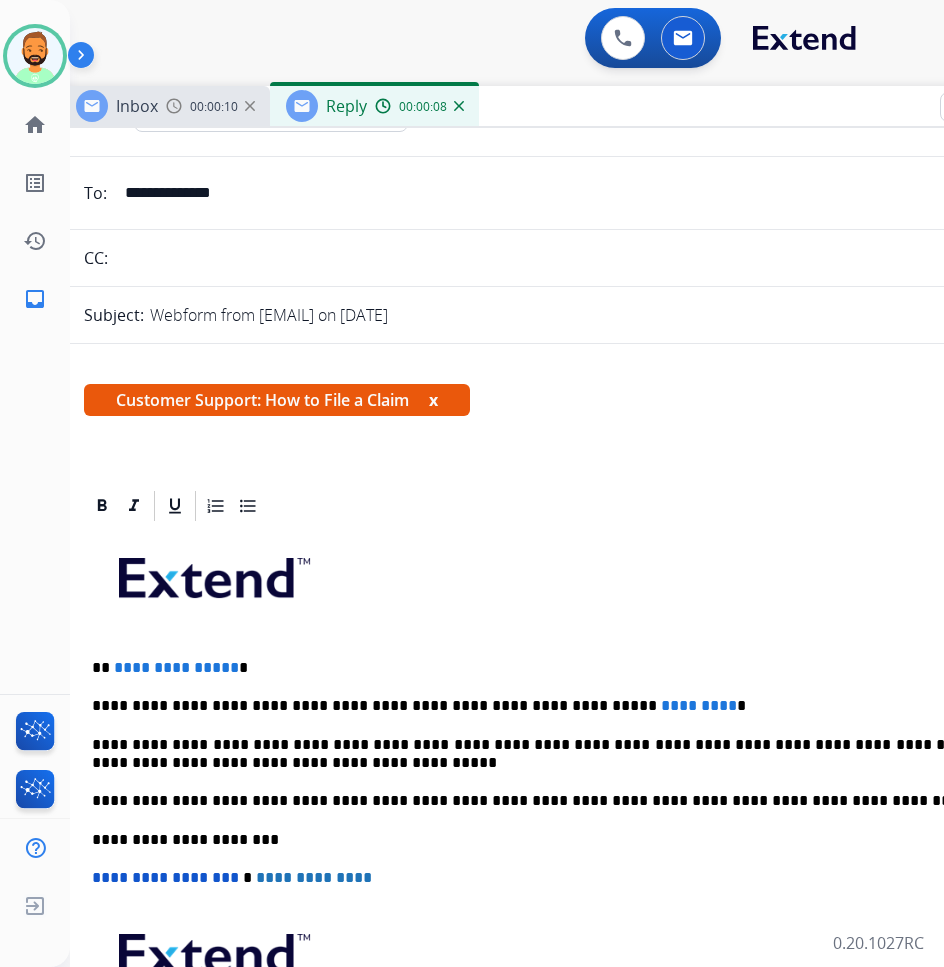 scroll, scrollTop: 100, scrollLeft: 0, axis: vertical 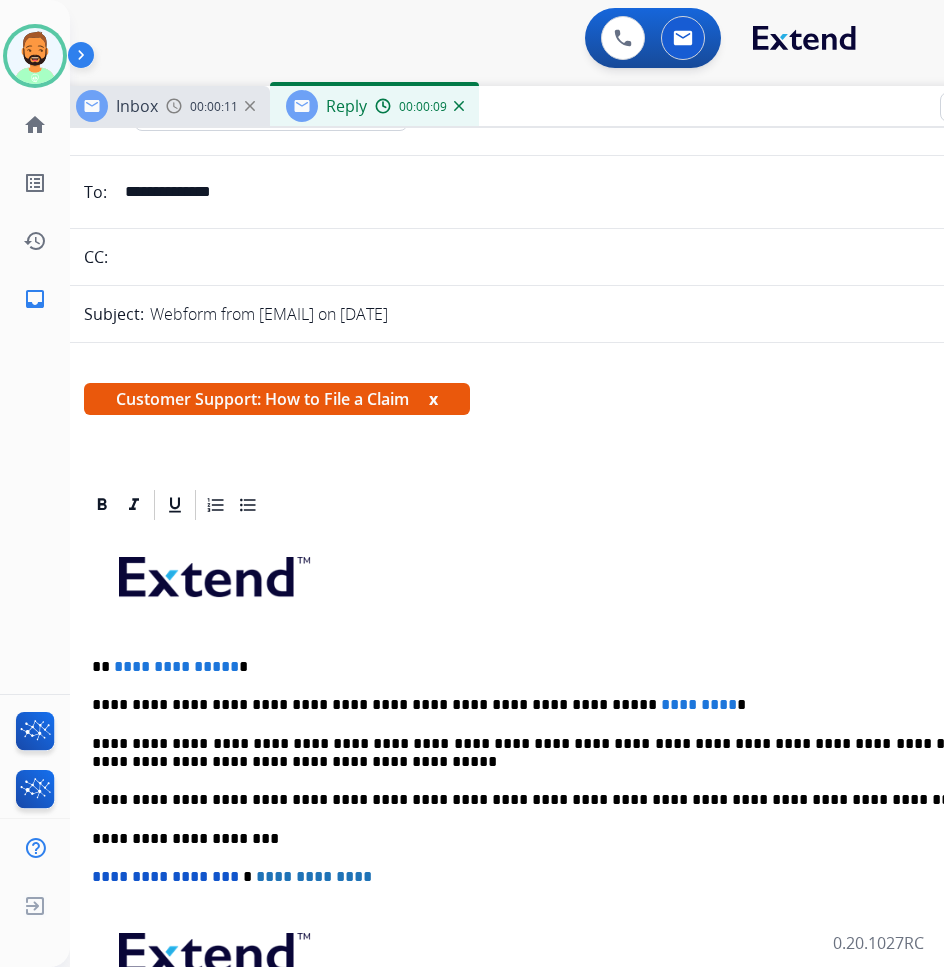 click on "**********" at bounding box center [552, 705] 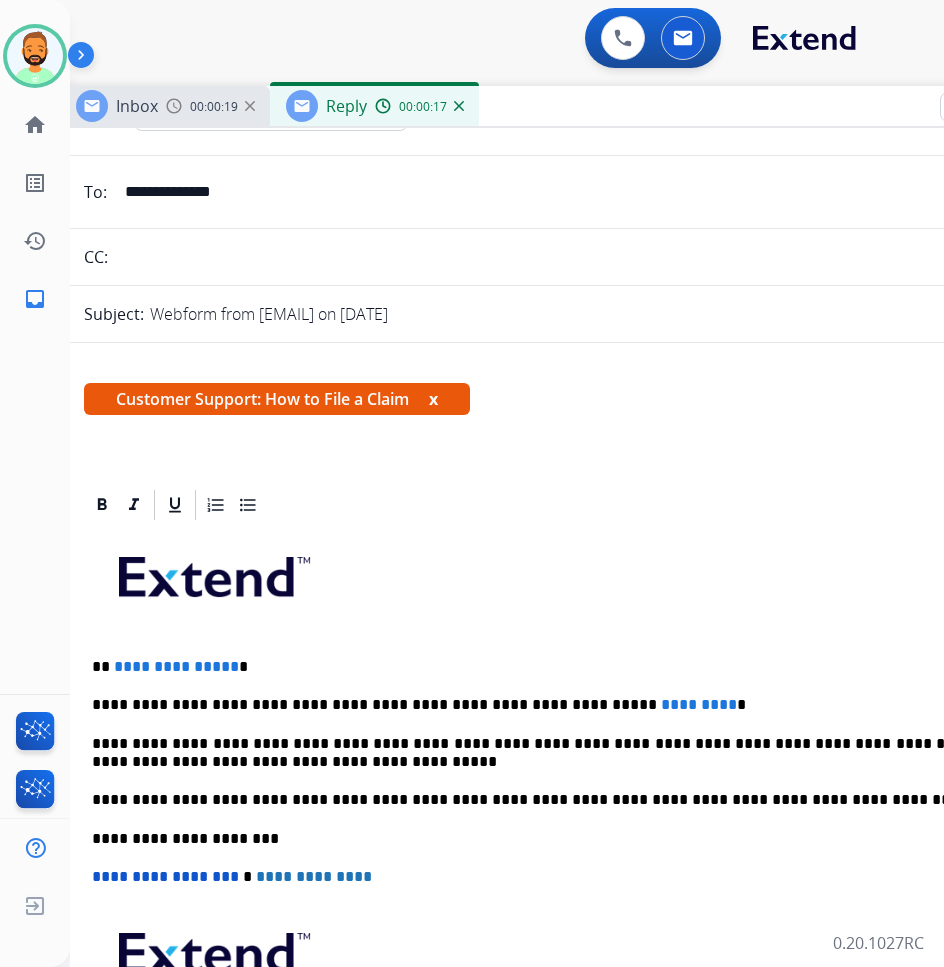 type 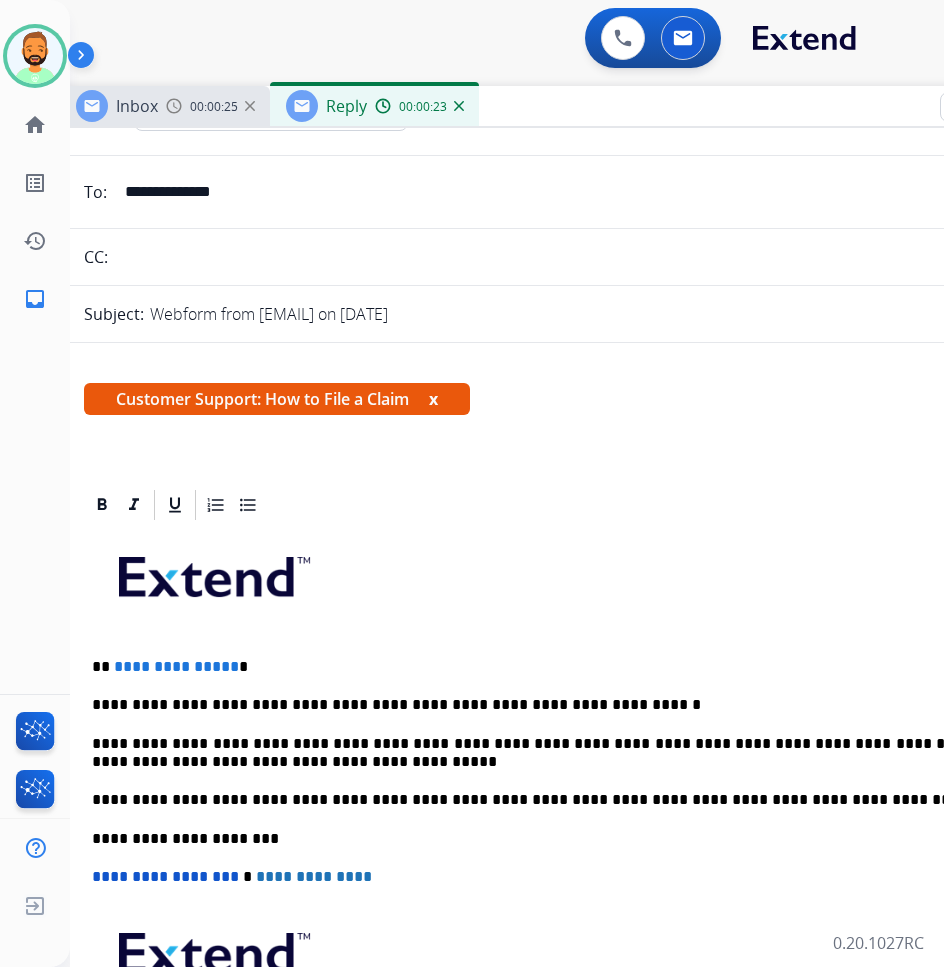 click on "**********" at bounding box center [560, 828] 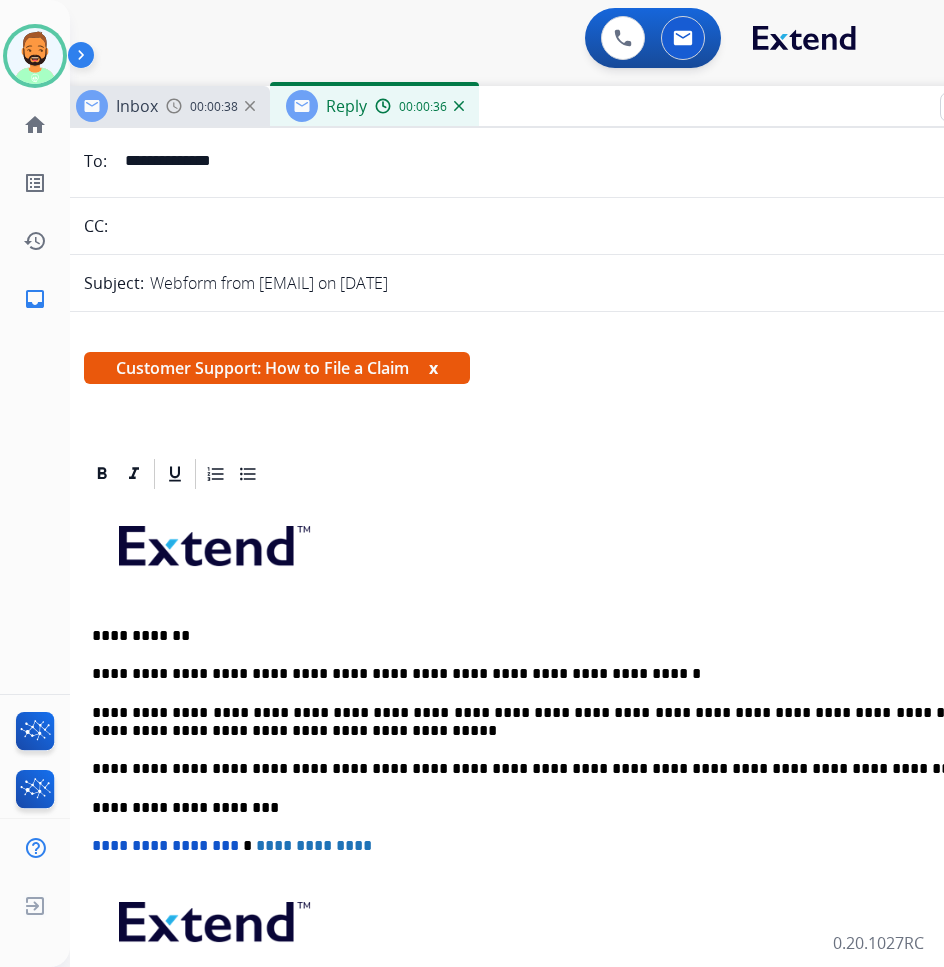 scroll, scrollTop: 0, scrollLeft: 0, axis: both 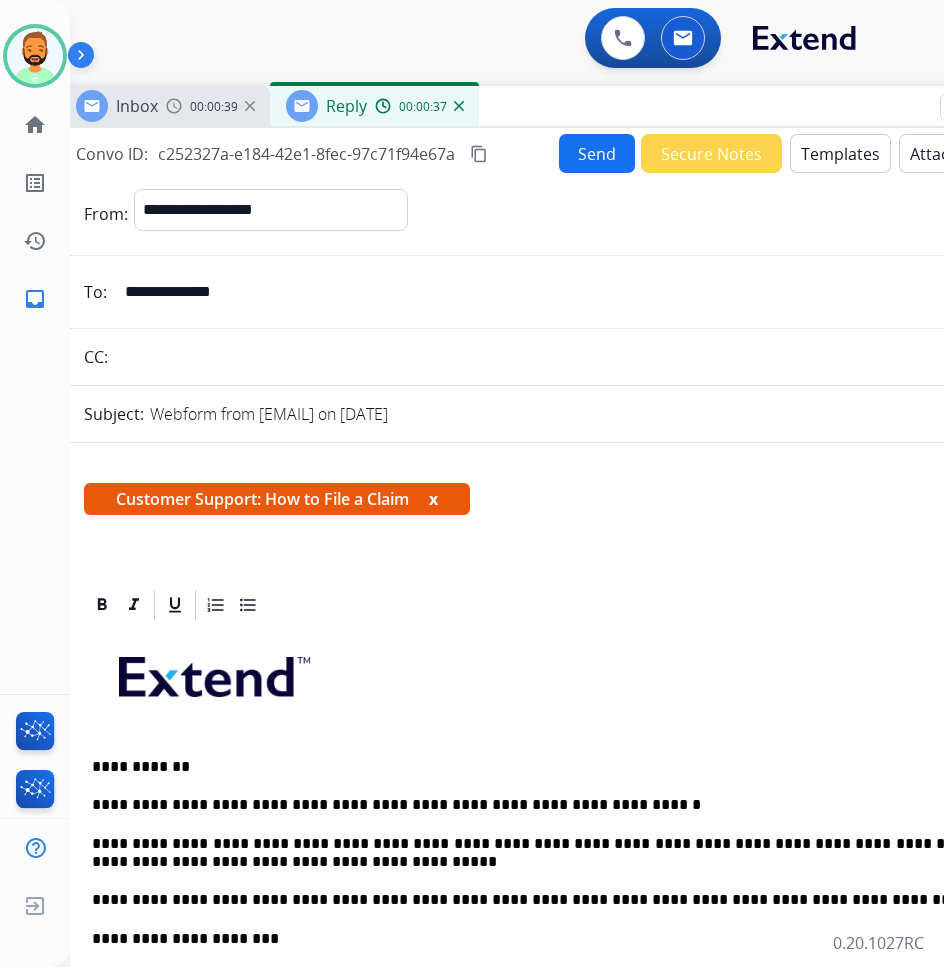 click on "Send" at bounding box center [597, 153] 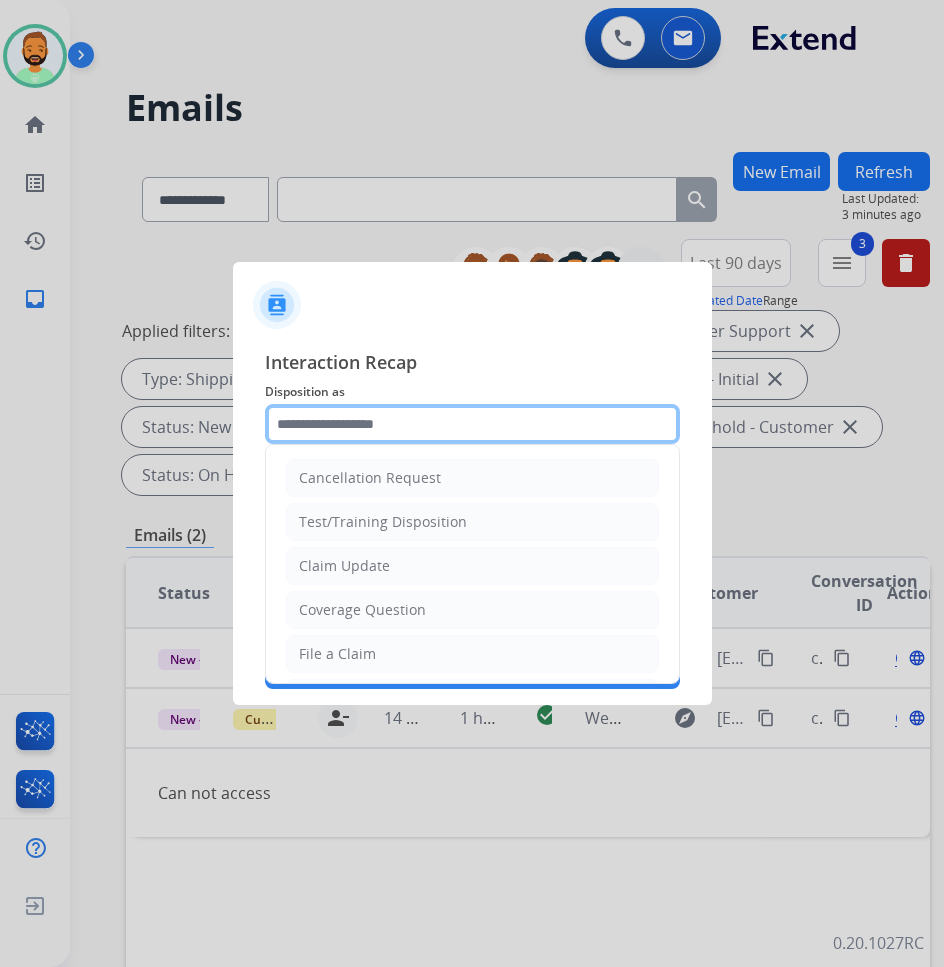 click 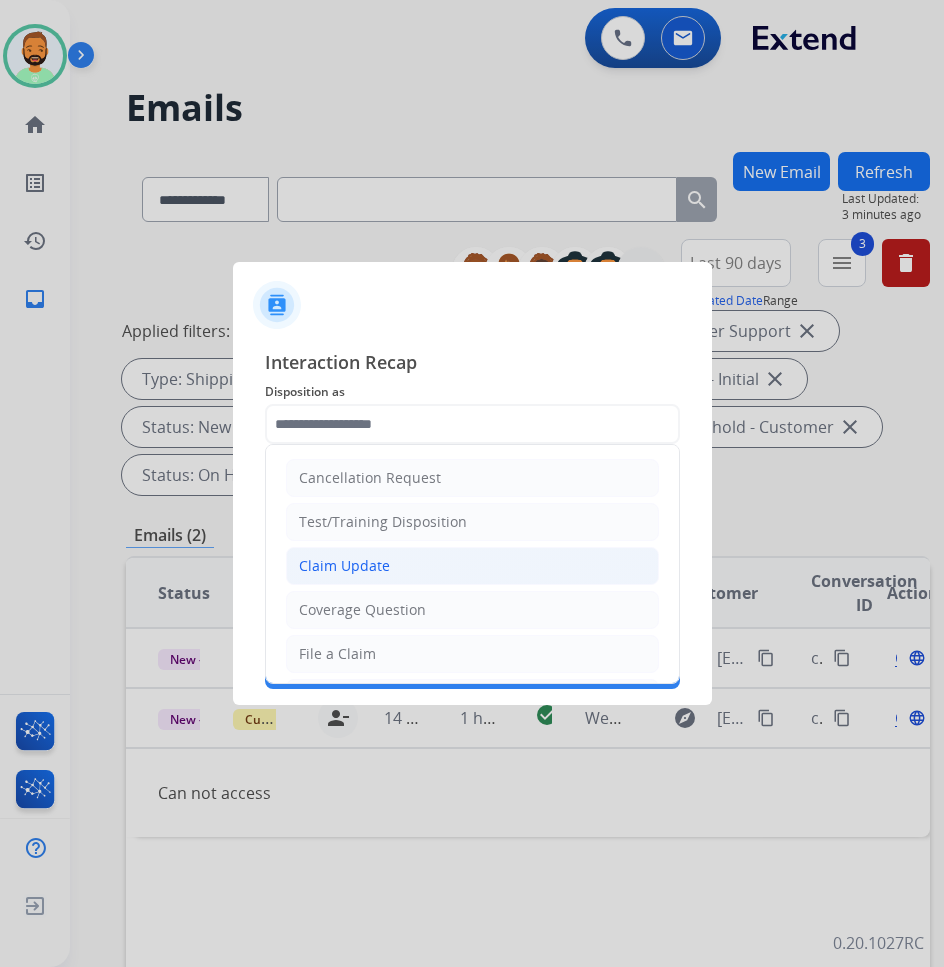 click on "Claim Update" 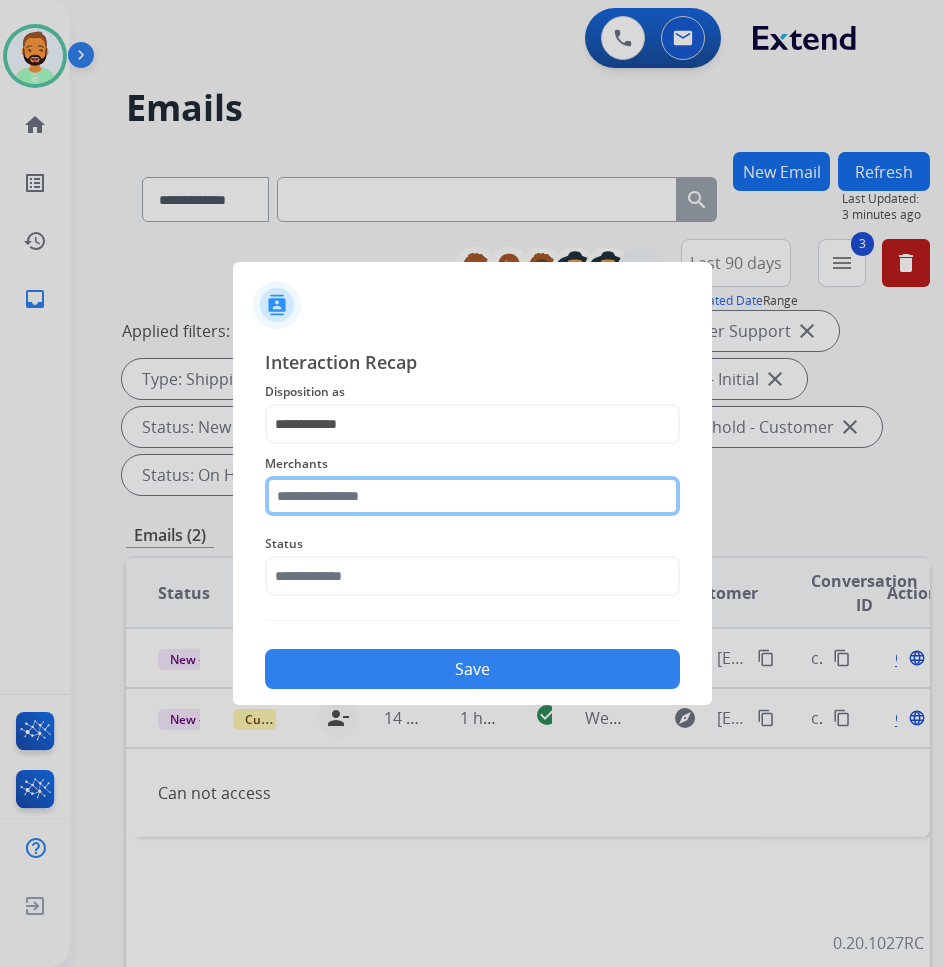 click 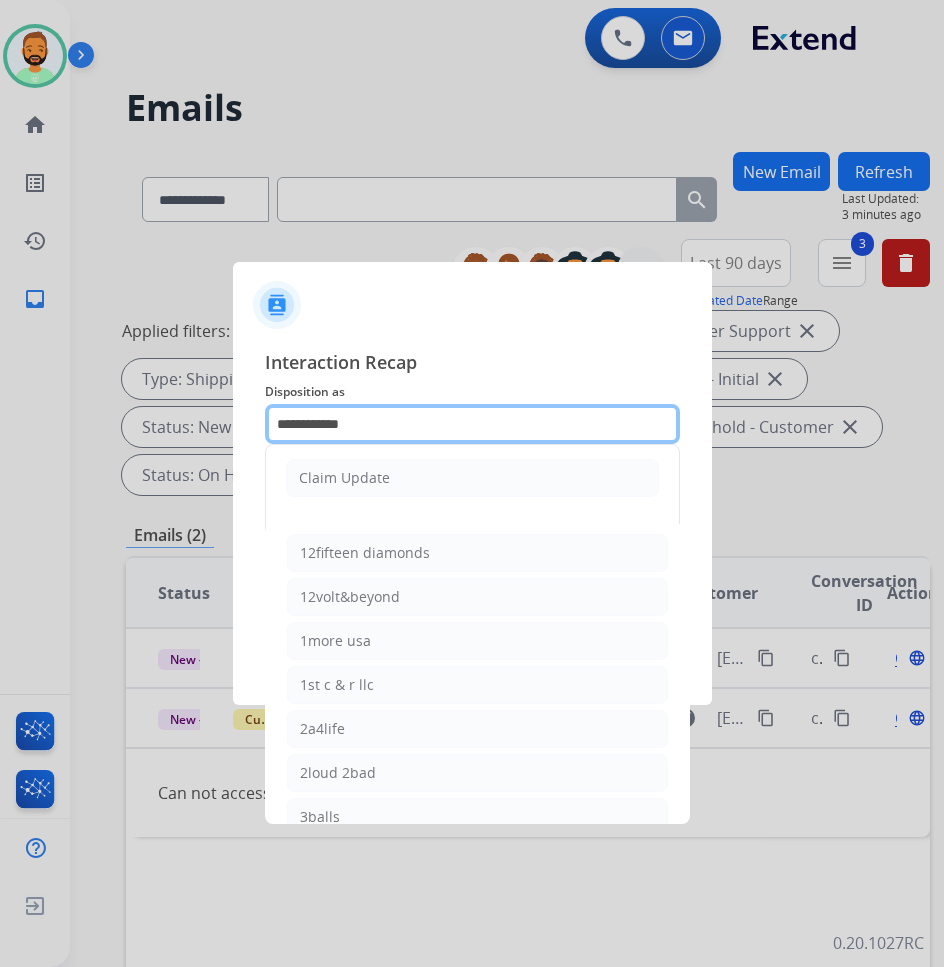 drag, startPoint x: 432, startPoint y: 406, endPoint x: 248, endPoint y: 416, distance: 184.27155 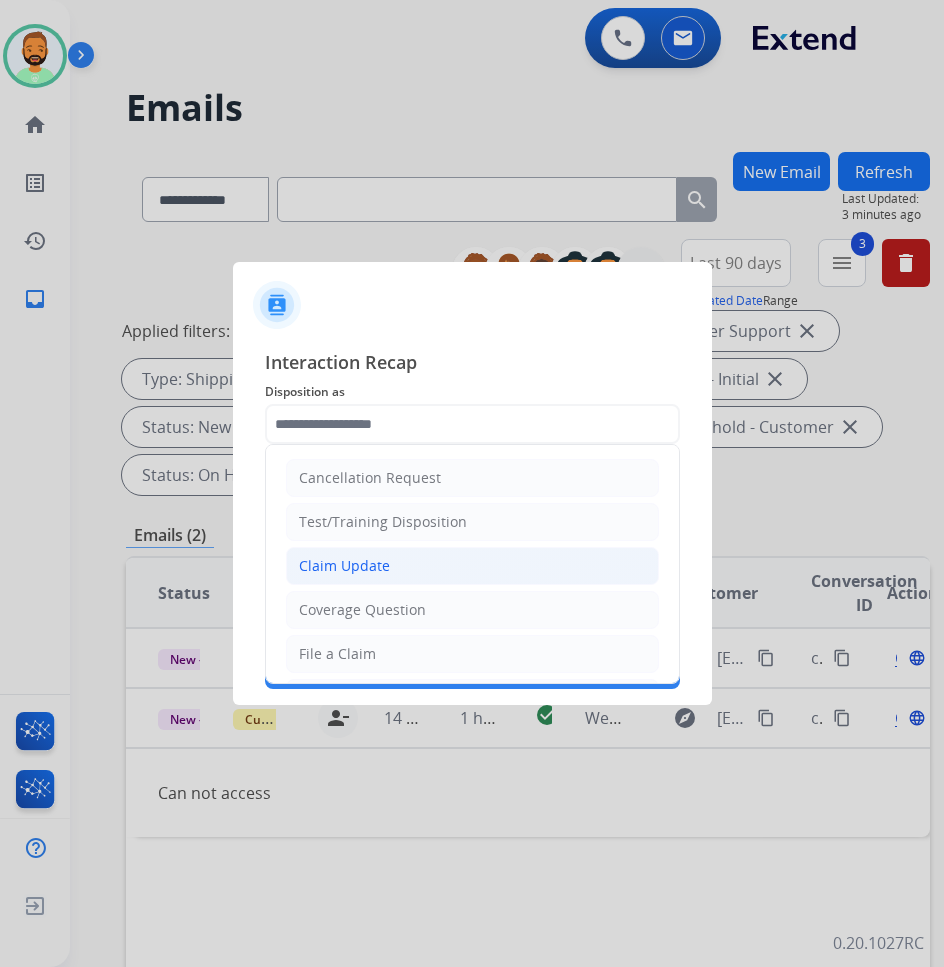 click on "Claim Update" 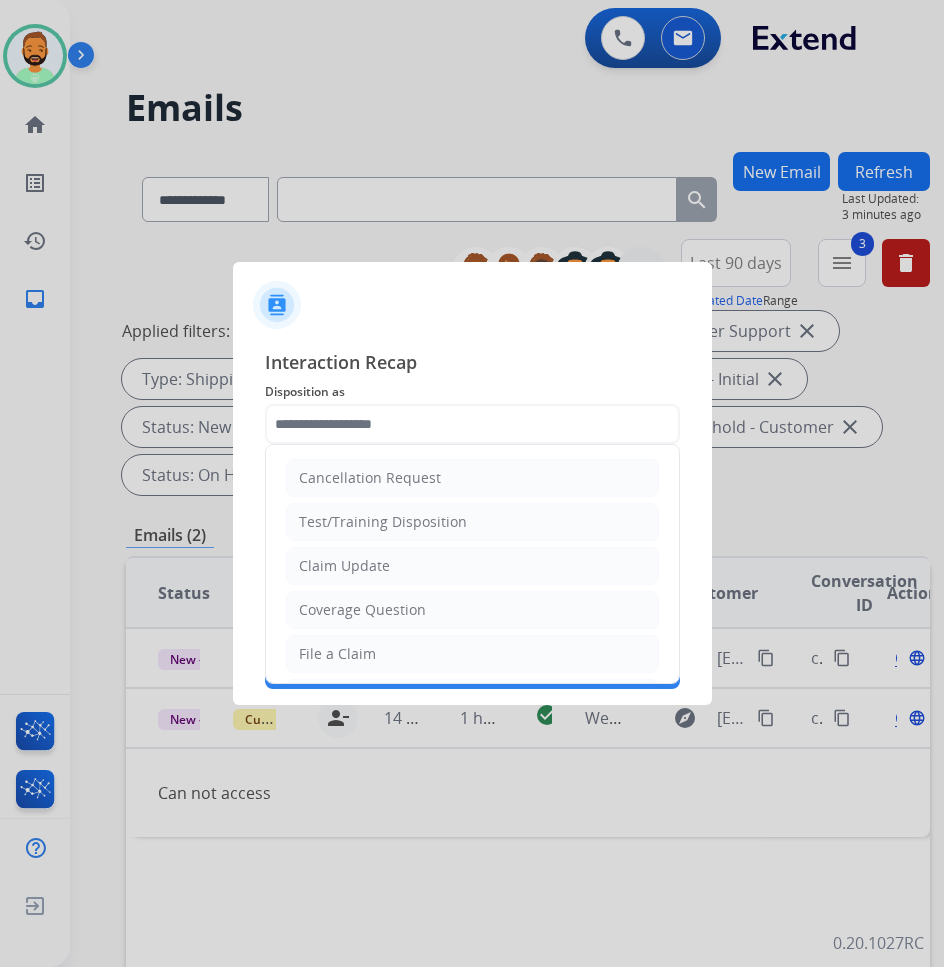 type on "**********" 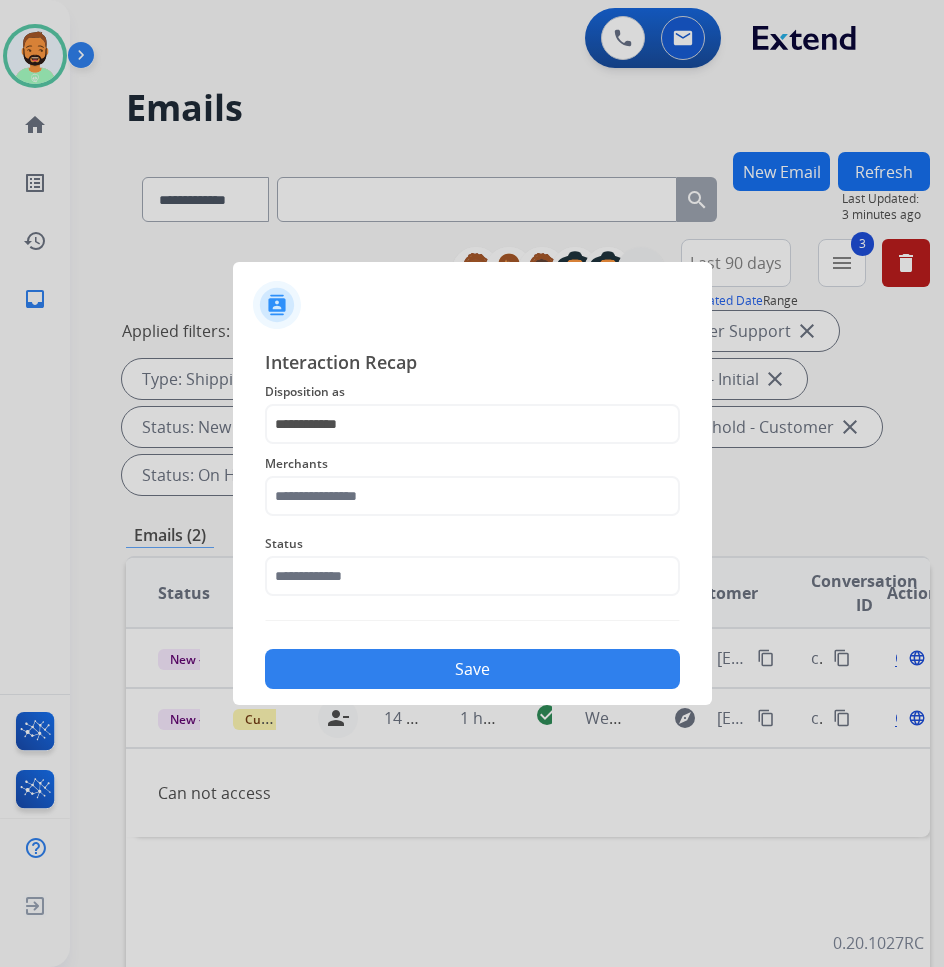 click on "Merchants" 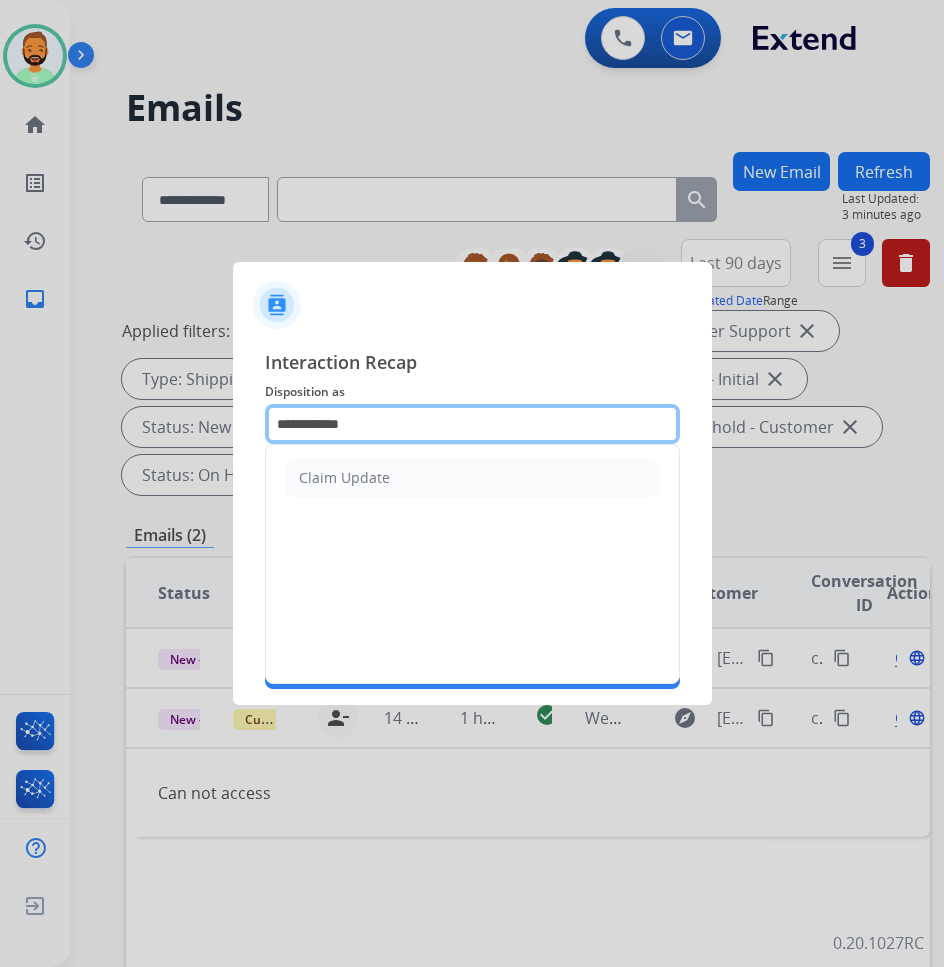 drag, startPoint x: 394, startPoint y: 420, endPoint x: 74, endPoint y: 420, distance: 320 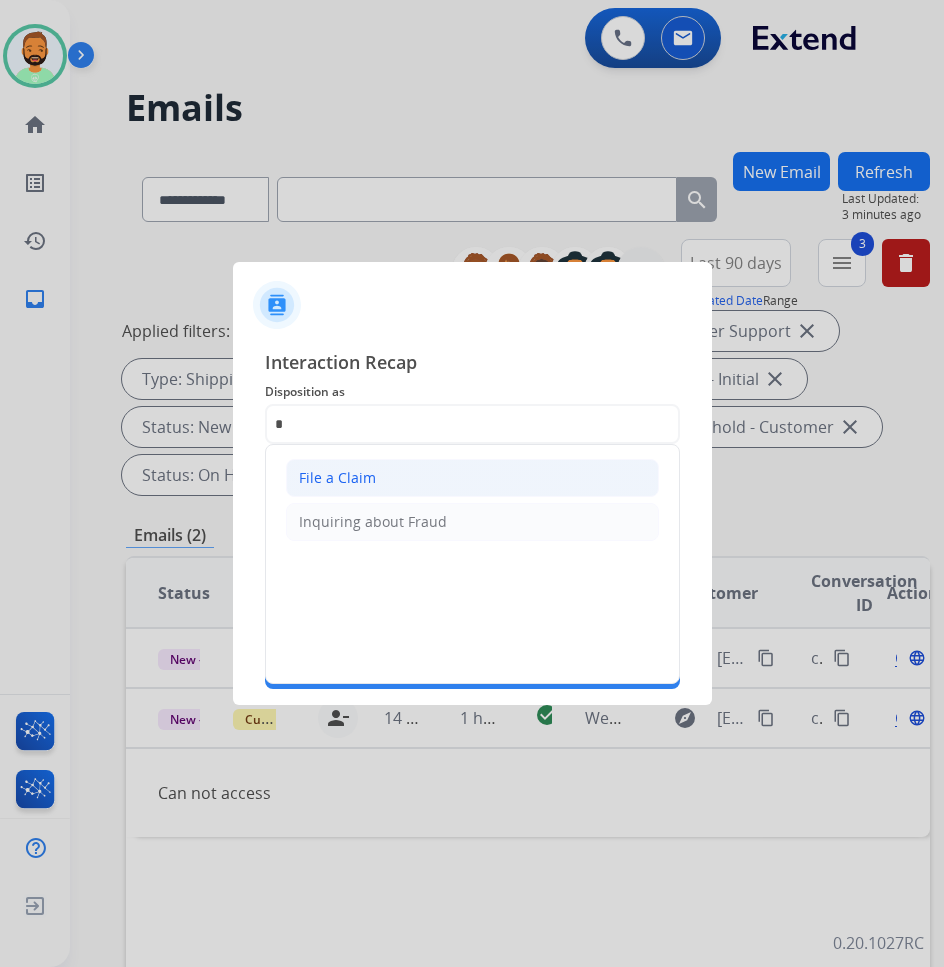 click on "File a Claim" 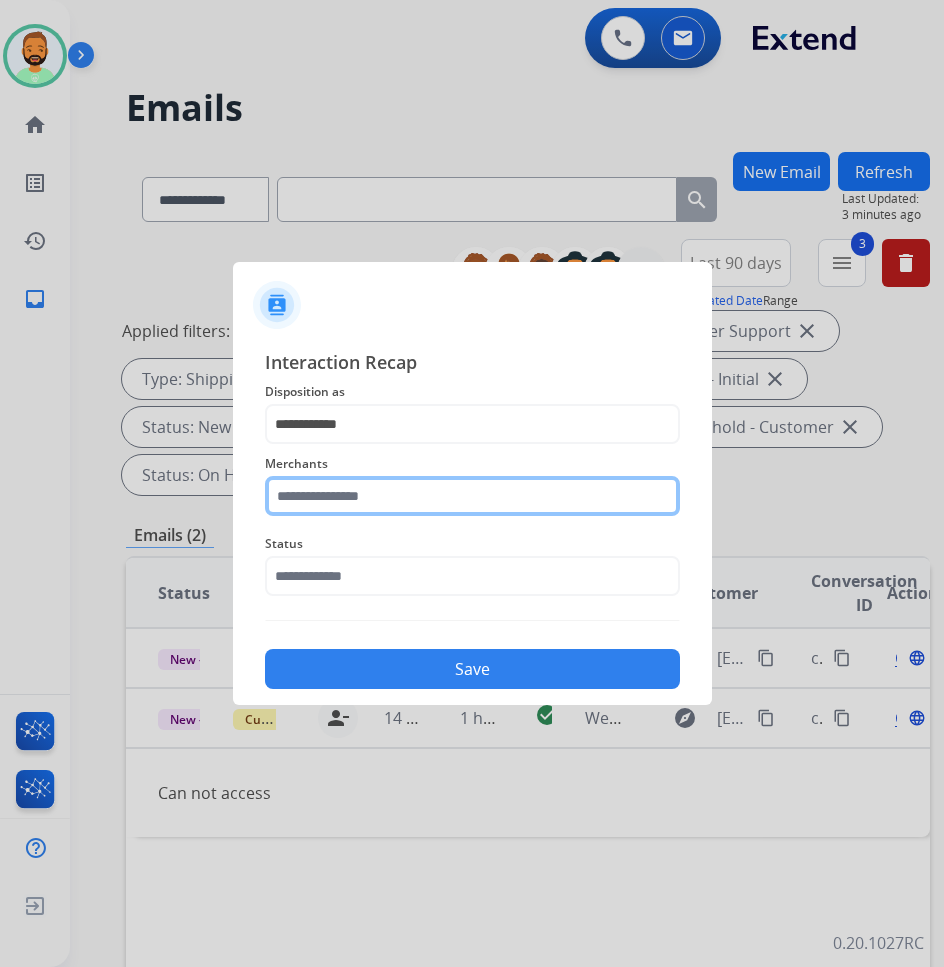 click 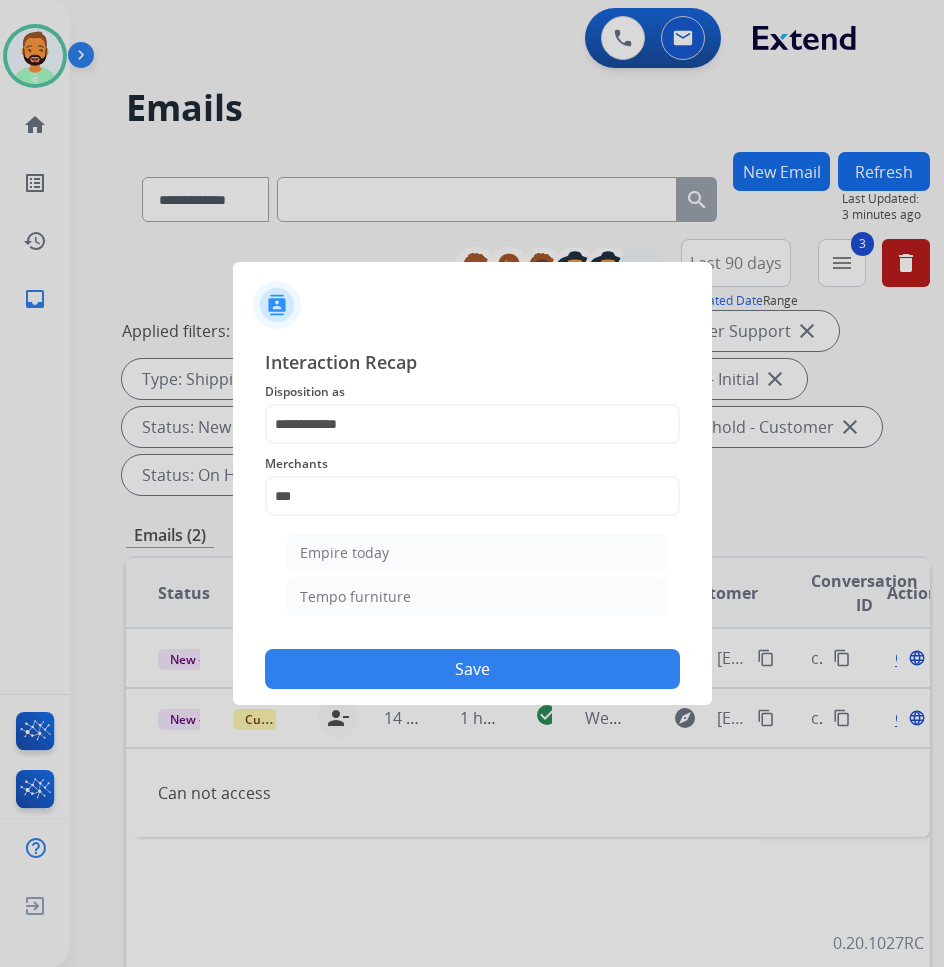 click on "Empire today" 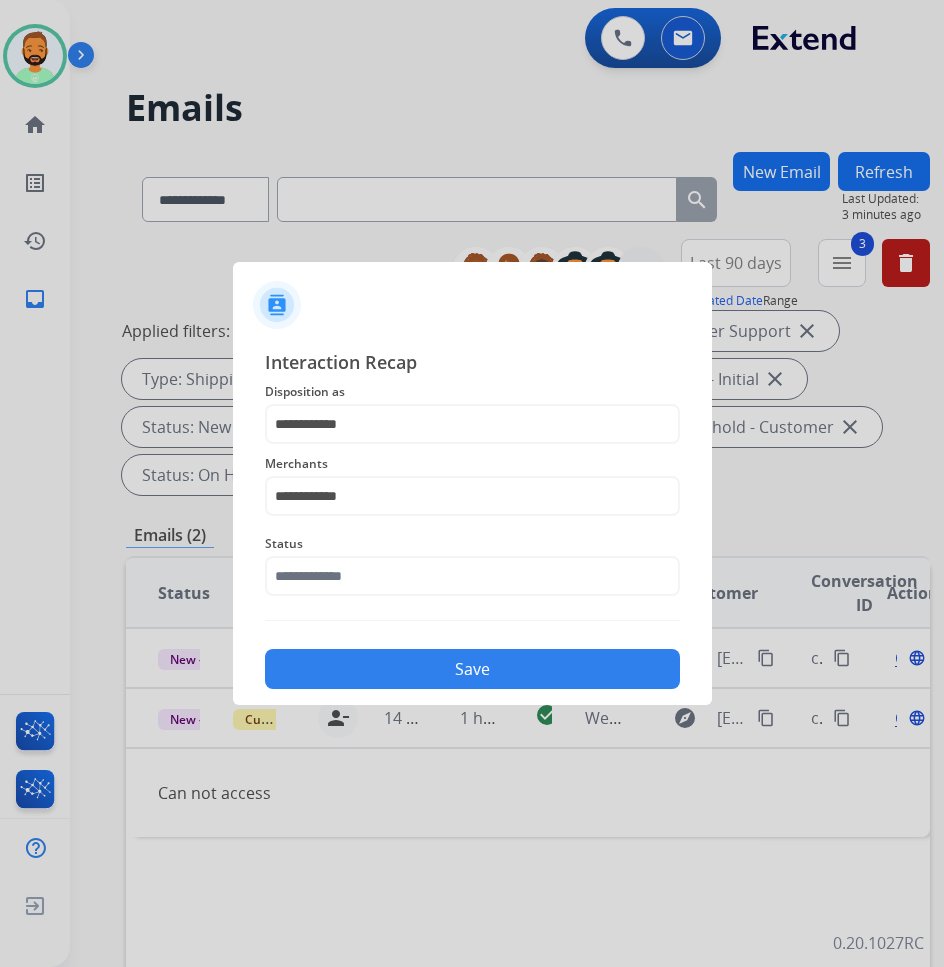 click on "Status" 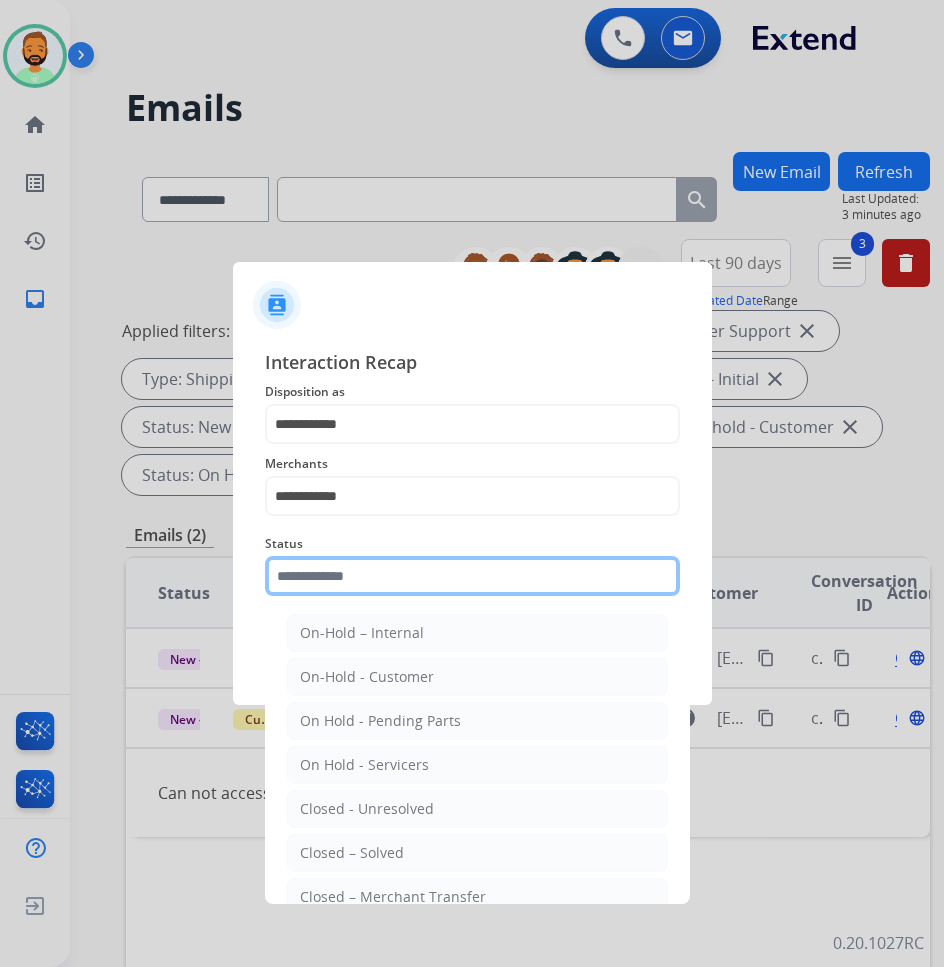 click 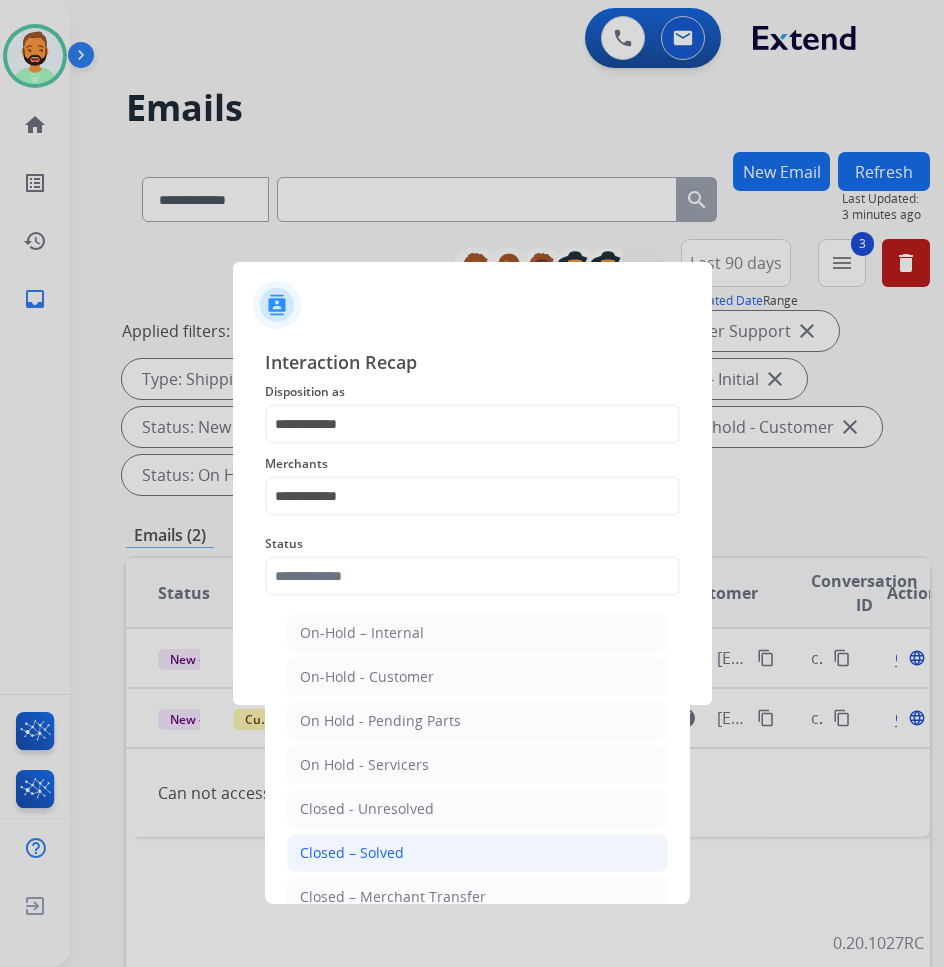 click on "Closed – Solved" 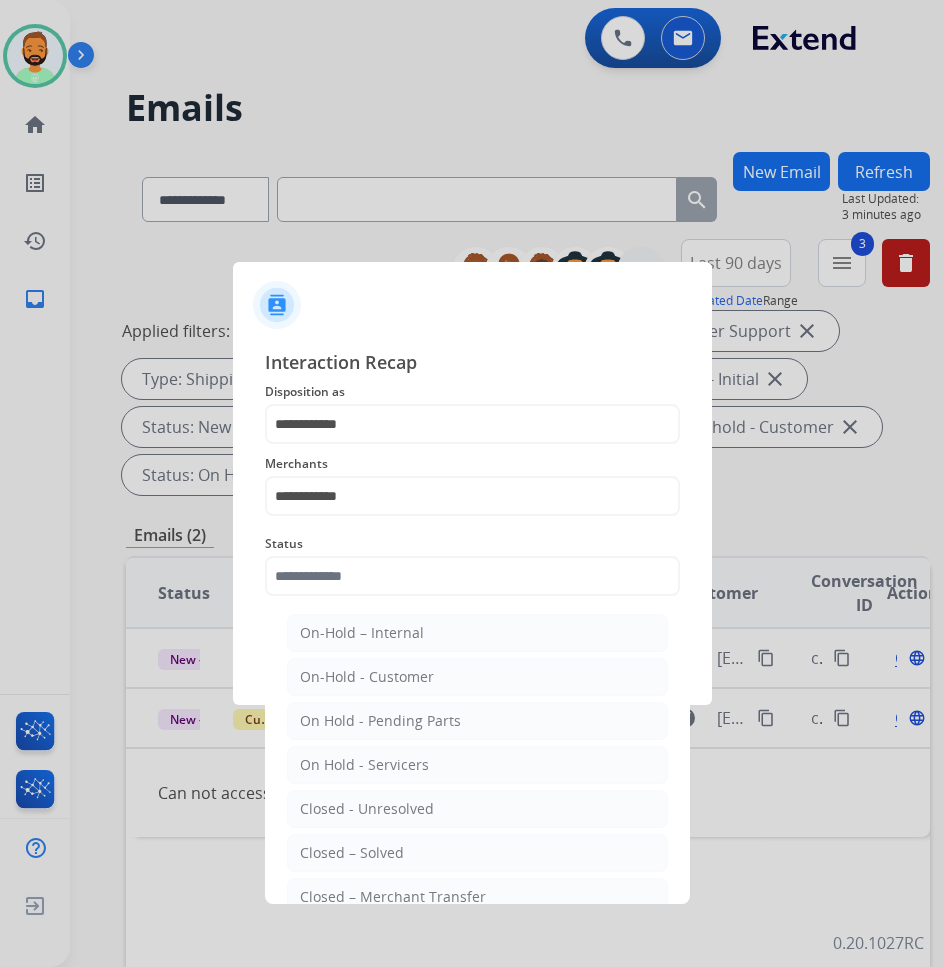 type on "**********" 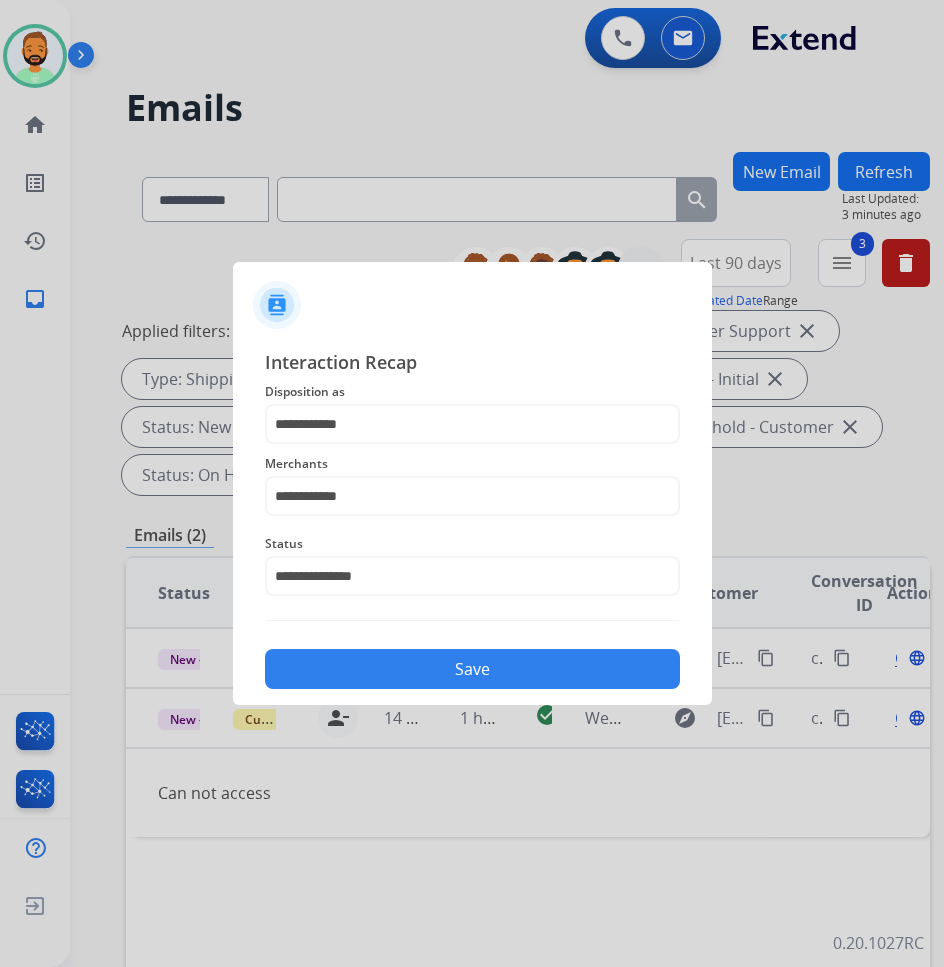 click on "Save" 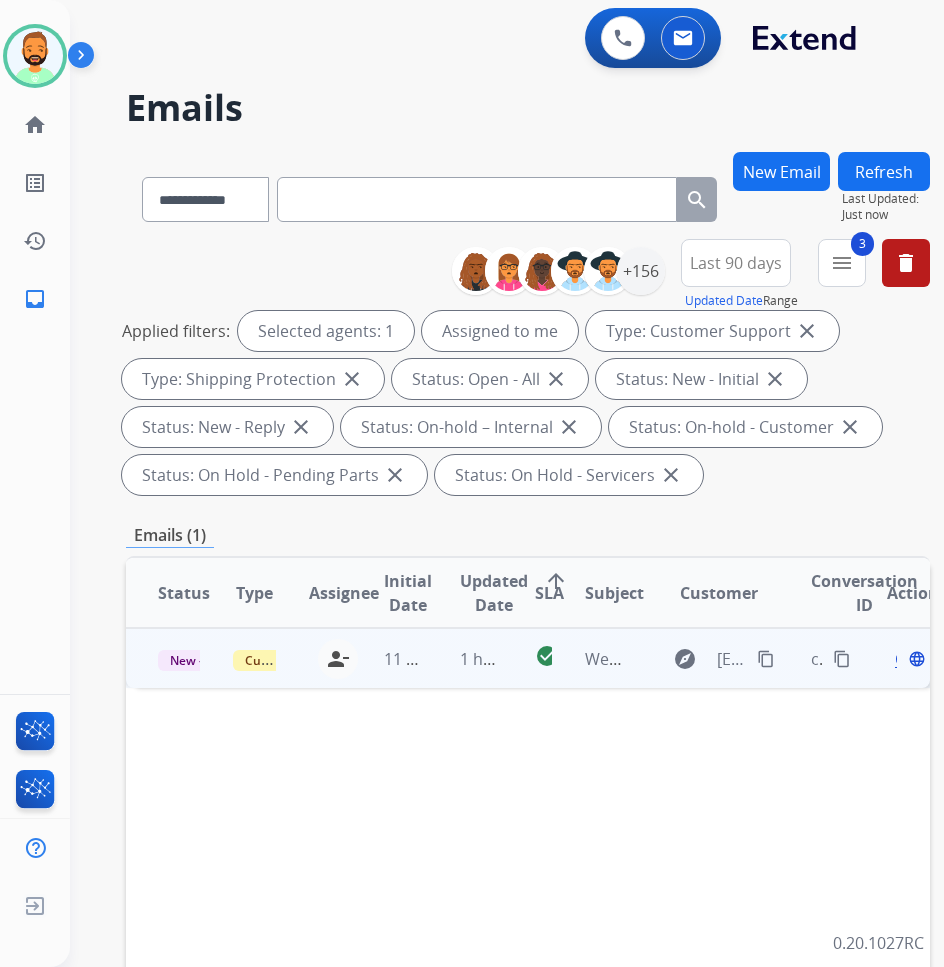 click on "1 hour ago" at bounding box center [465, 658] 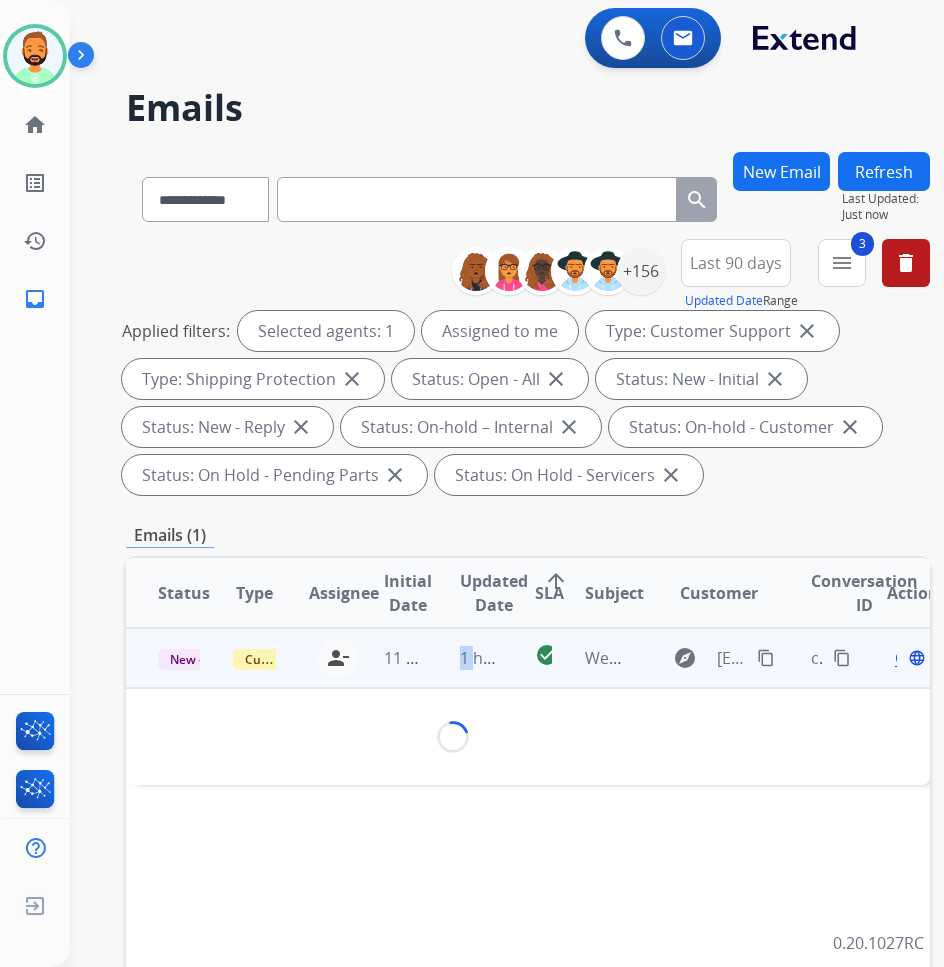 click on "1 hour ago" at bounding box center [465, 658] 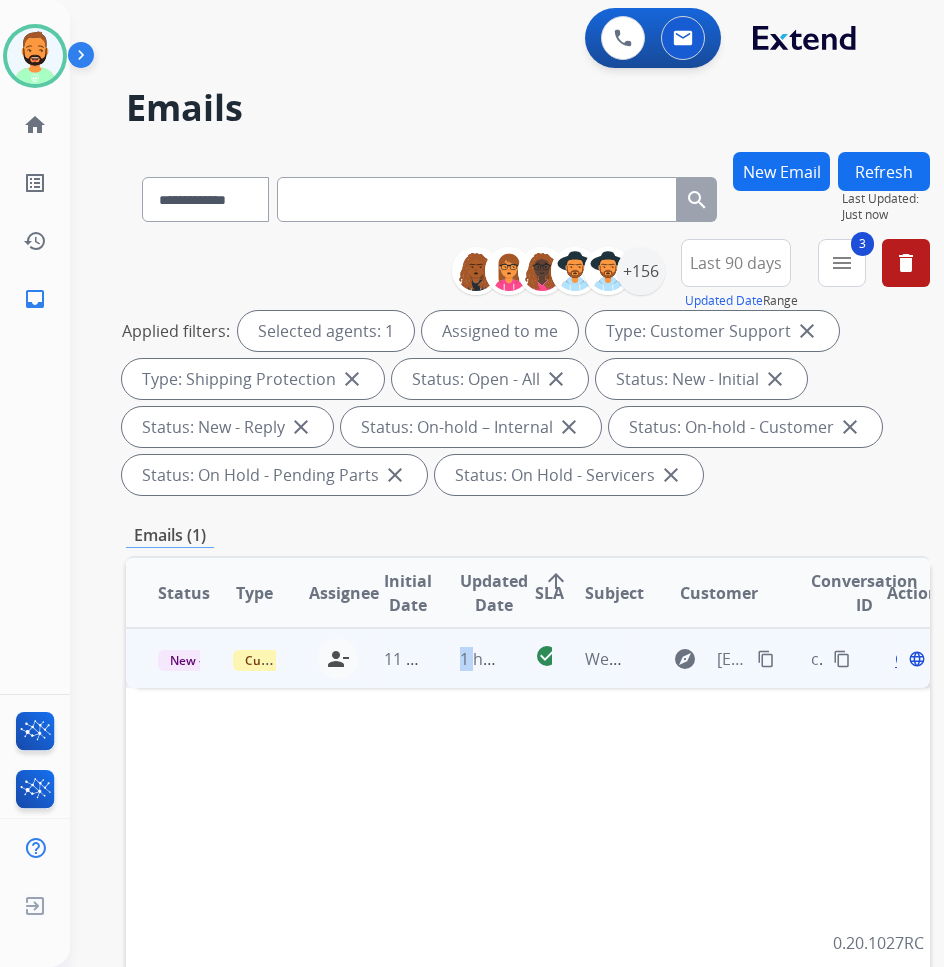 click on "1 hour ago" at bounding box center [465, 658] 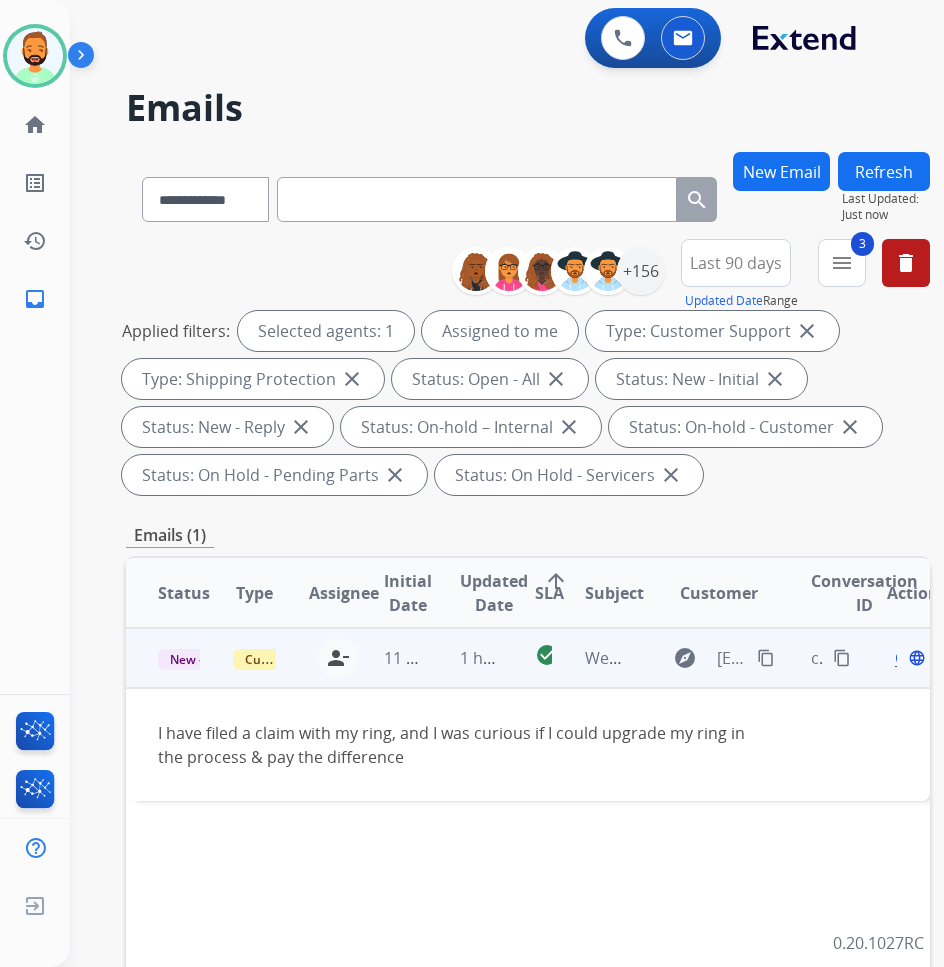 click on "explore [EMAIL] content_copy" at bounding box center (720, 658) 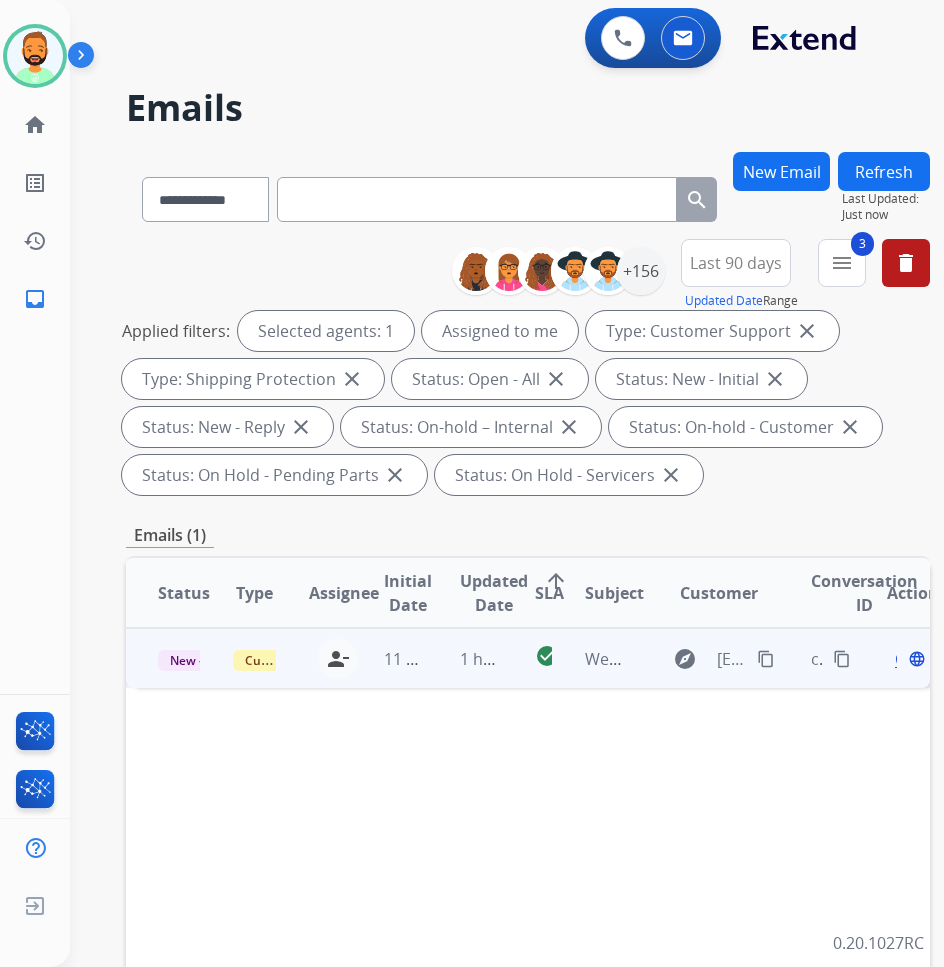 click on "content_copy" at bounding box center (766, 659) 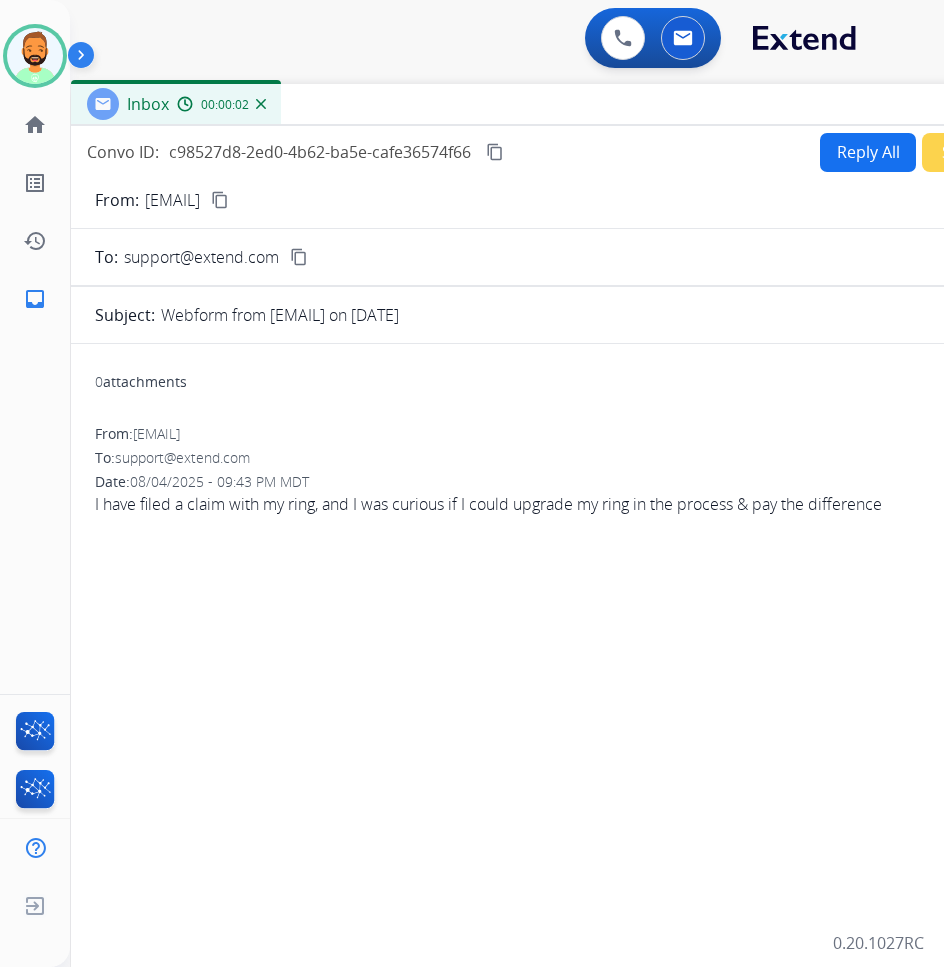 drag, startPoint x: 491, startPoint y: 134, endPoint x: 666, endPoint y: 96, distance: 179.0782 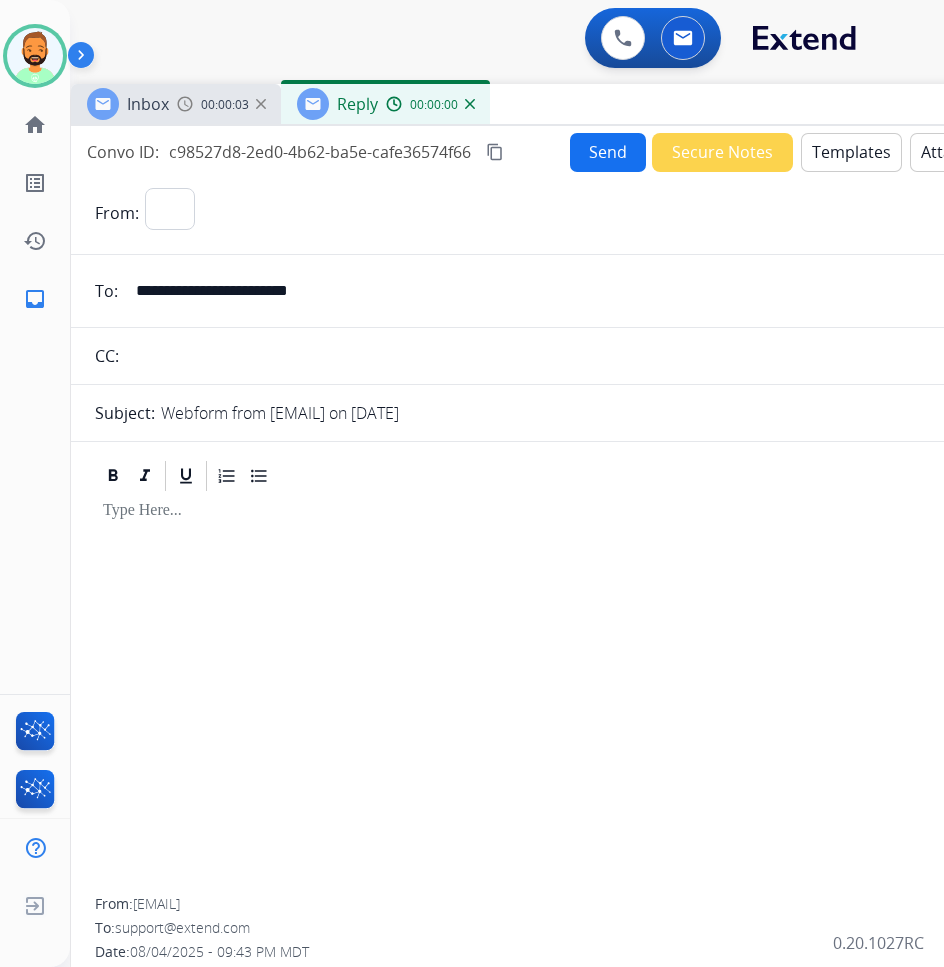 select on "**********" 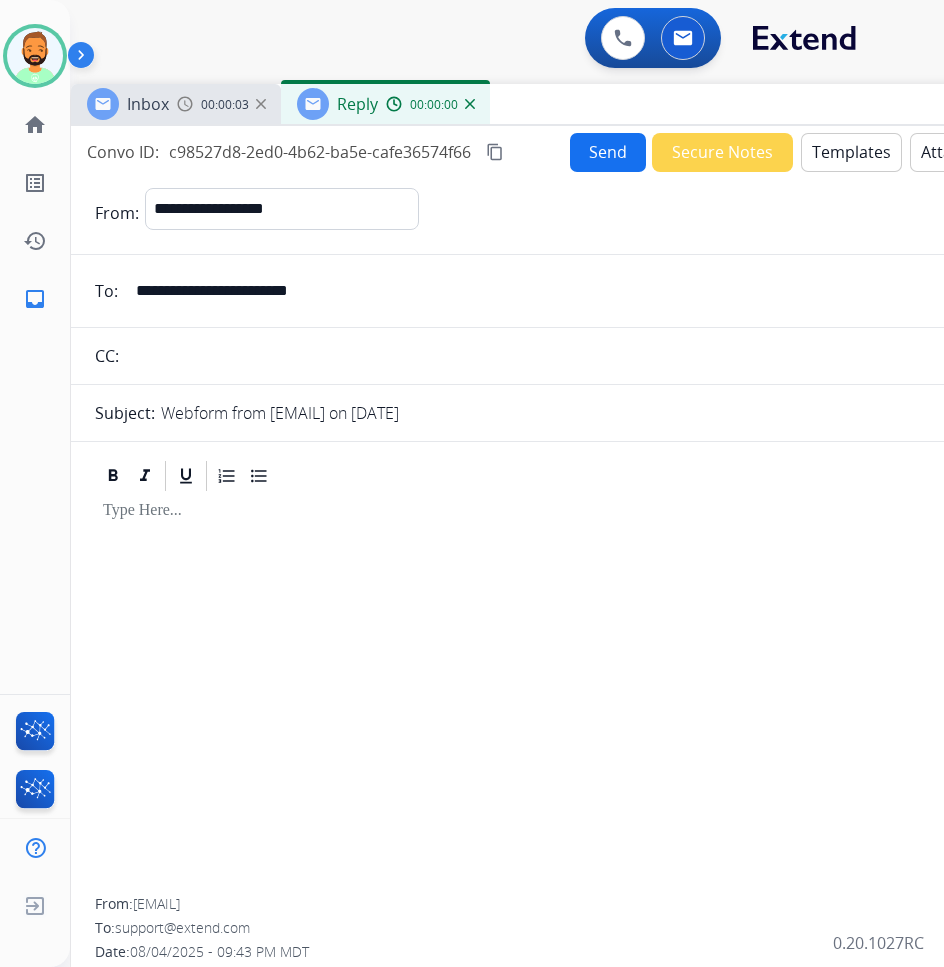 click on "Templates" at bounding box center [851, 152] 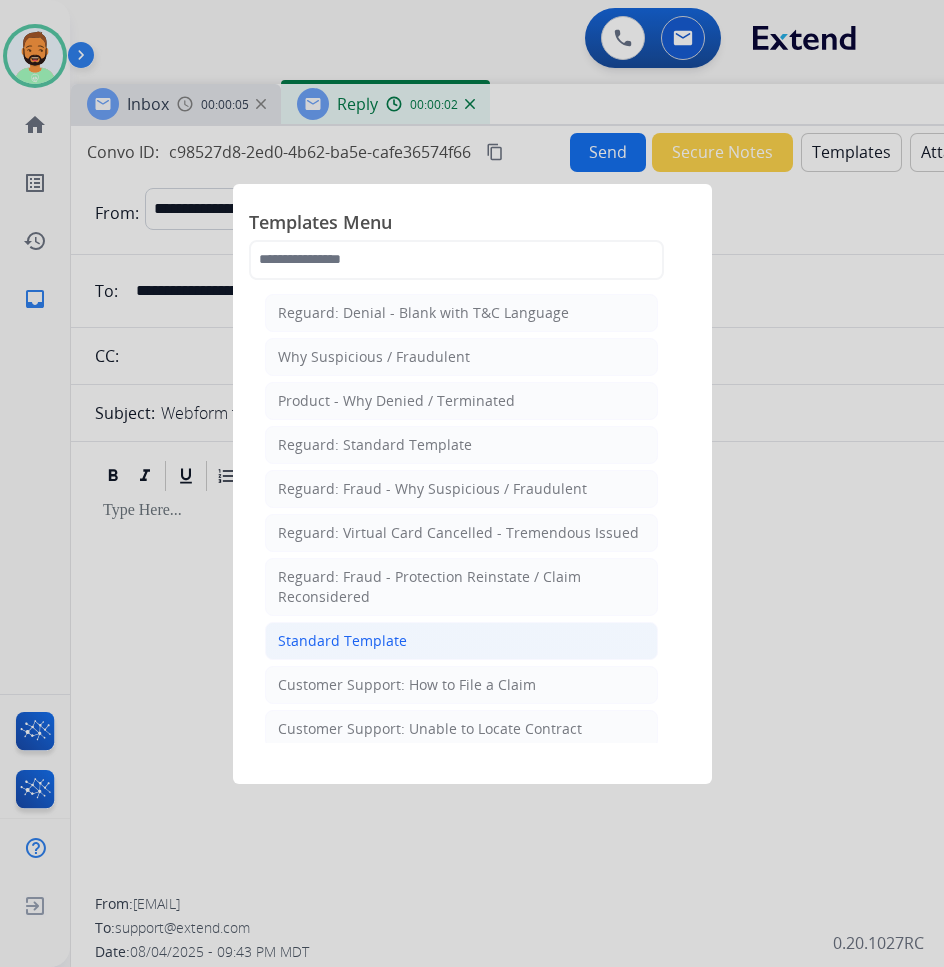click on "Standard Template" 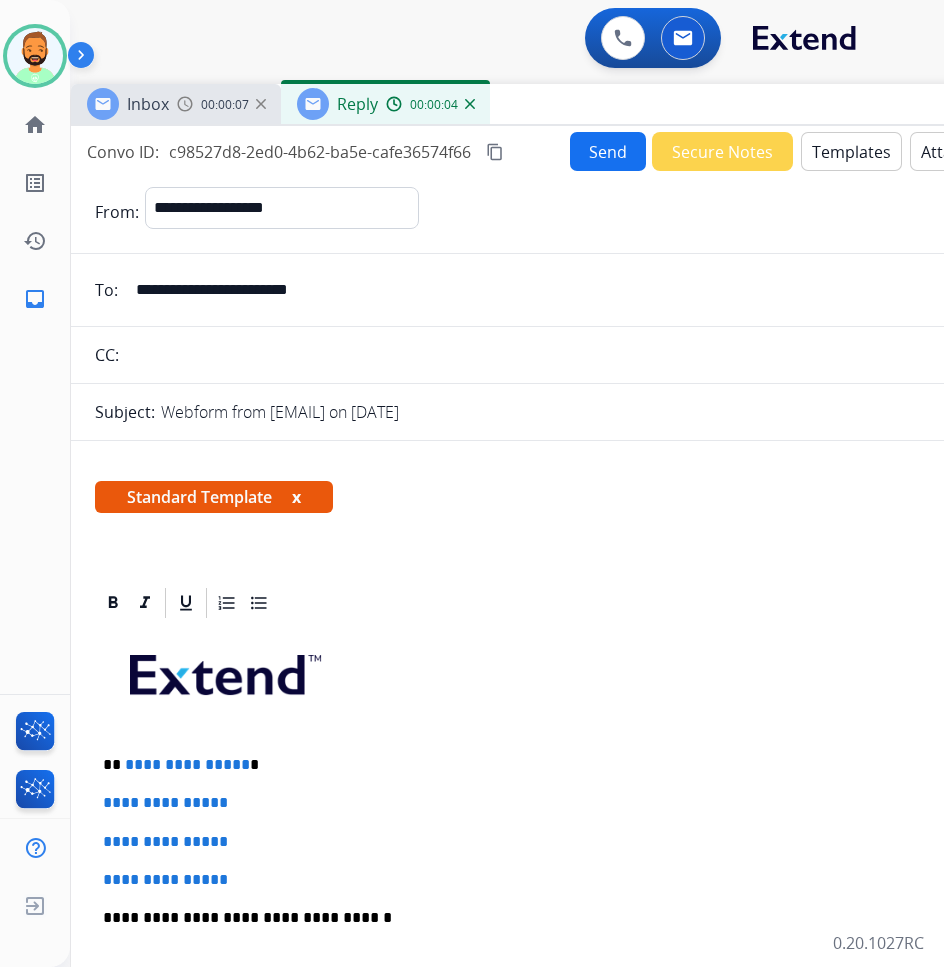 click on "**********" at bounding box center (571, 965) 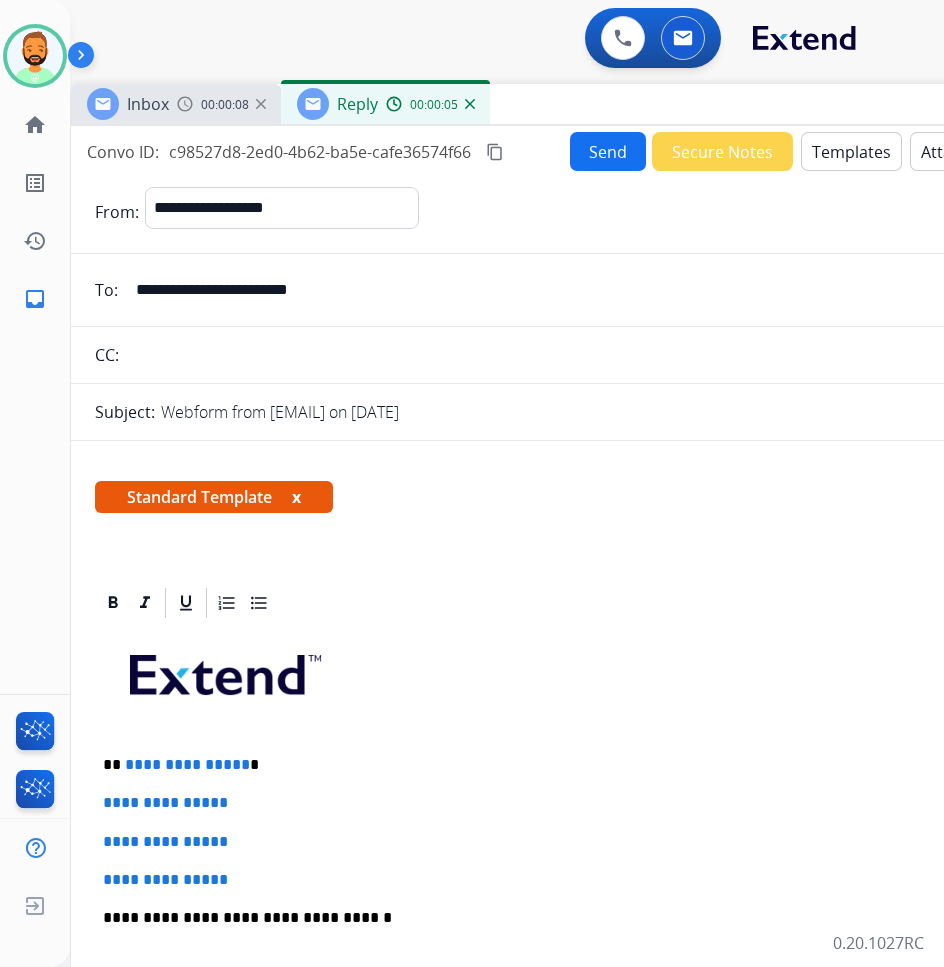 type 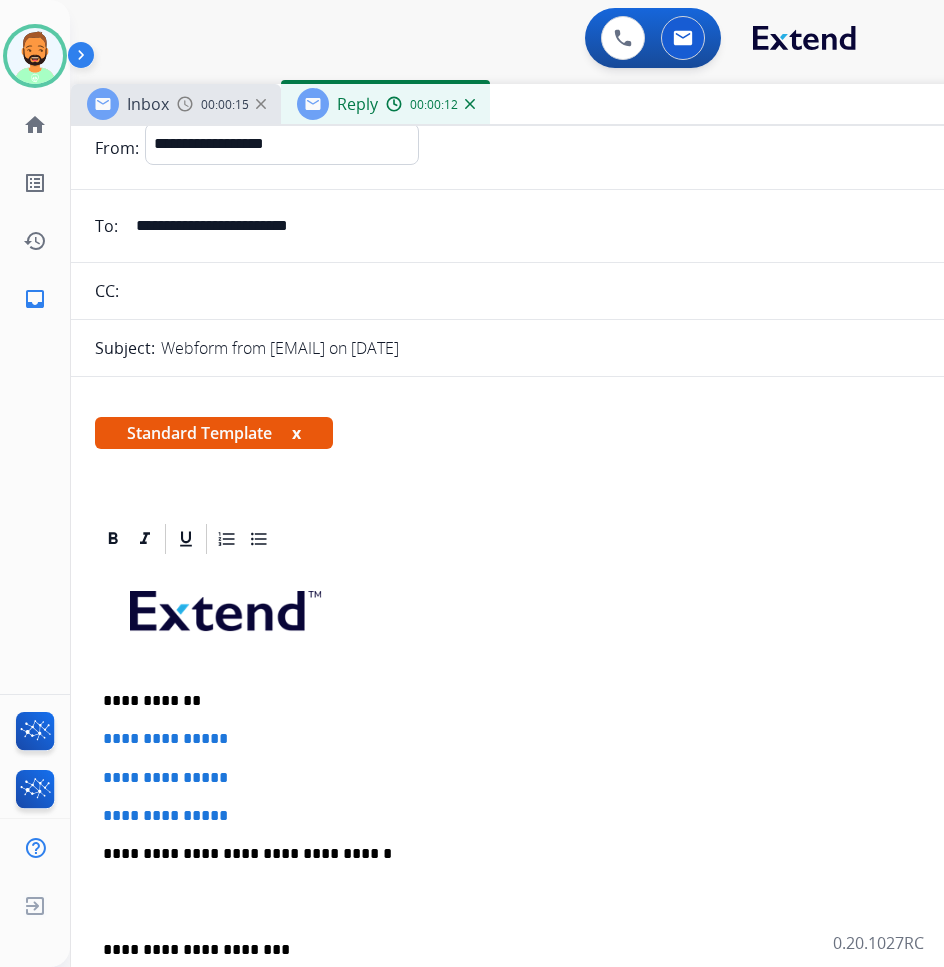 scroll, scrollTop: 100, scrollLeft: 0, axis: vertical 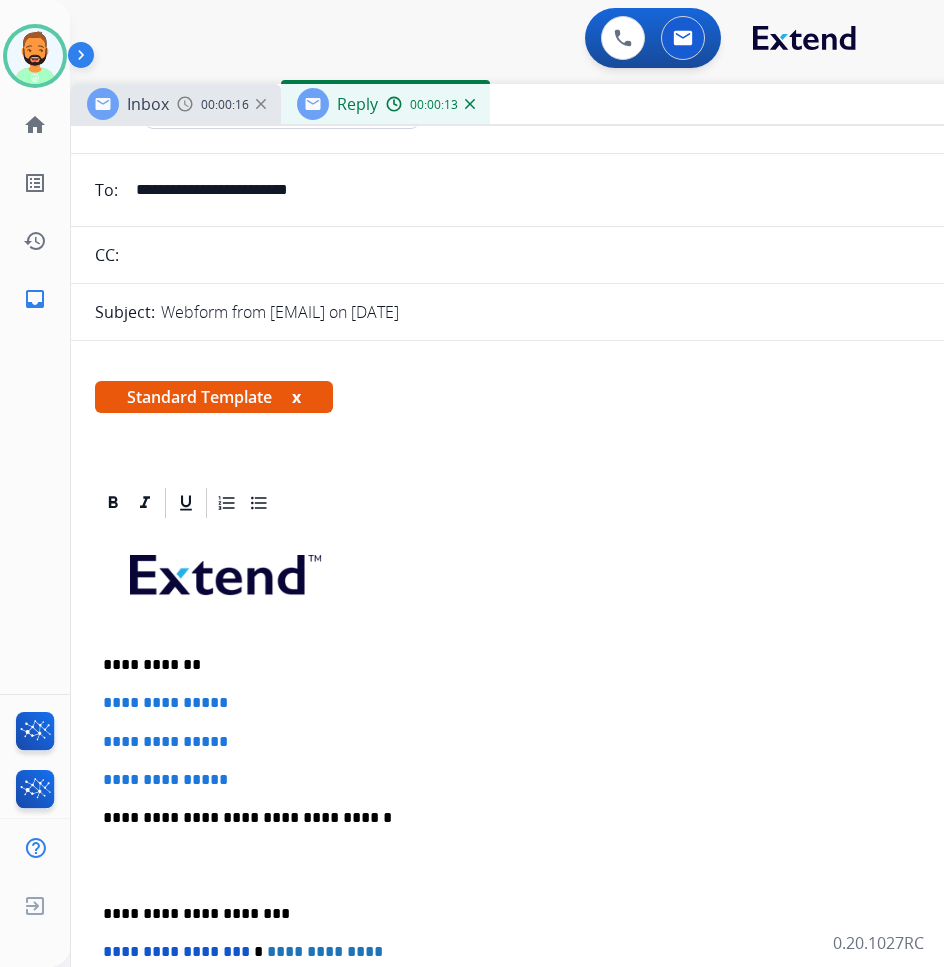 click on "**********" at bounding box center [563, 665] 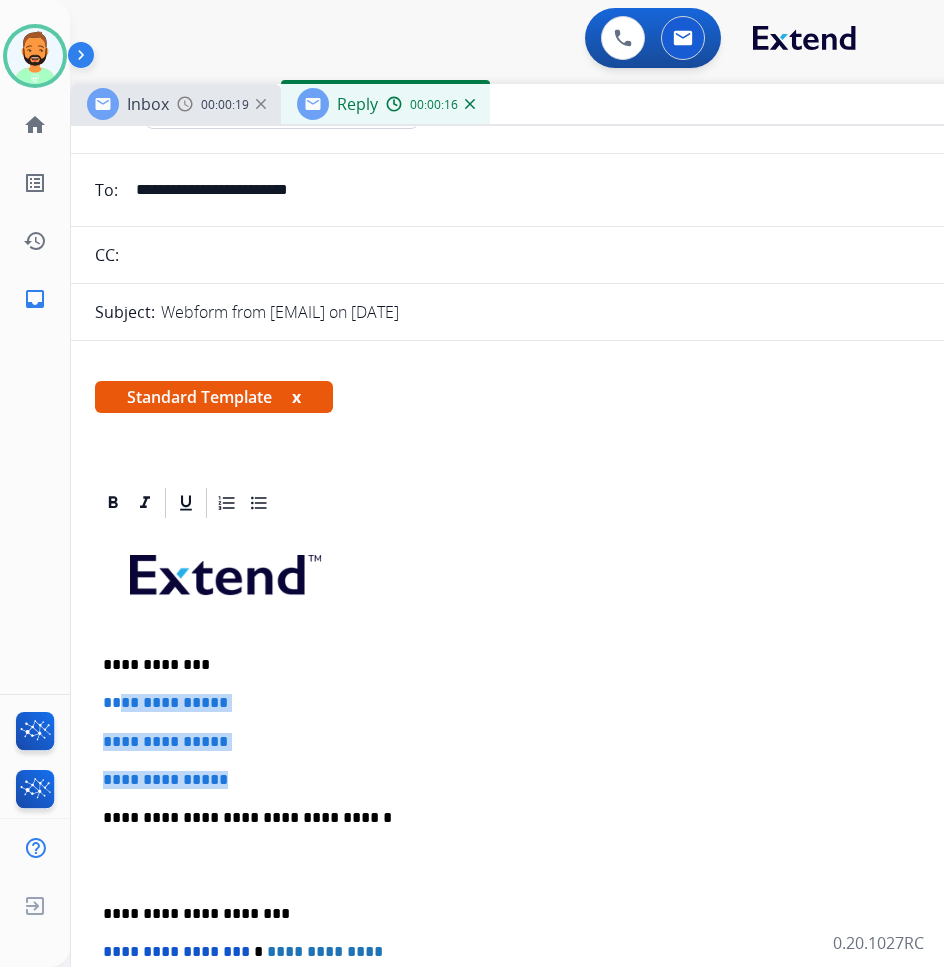 drag, startPoint x: 260, startPoint y: 766, endPoint x: 118, endPoint y: 698, distance: 157.44205 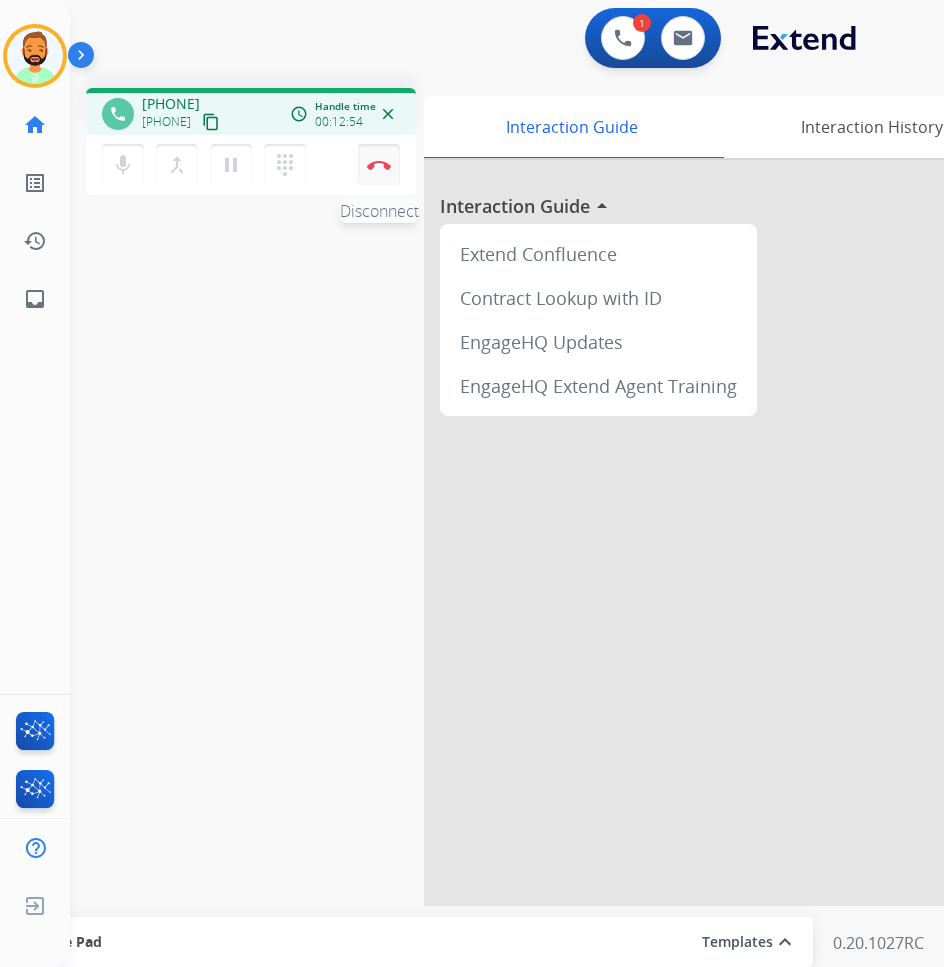 click at bounding box center (379, 165) 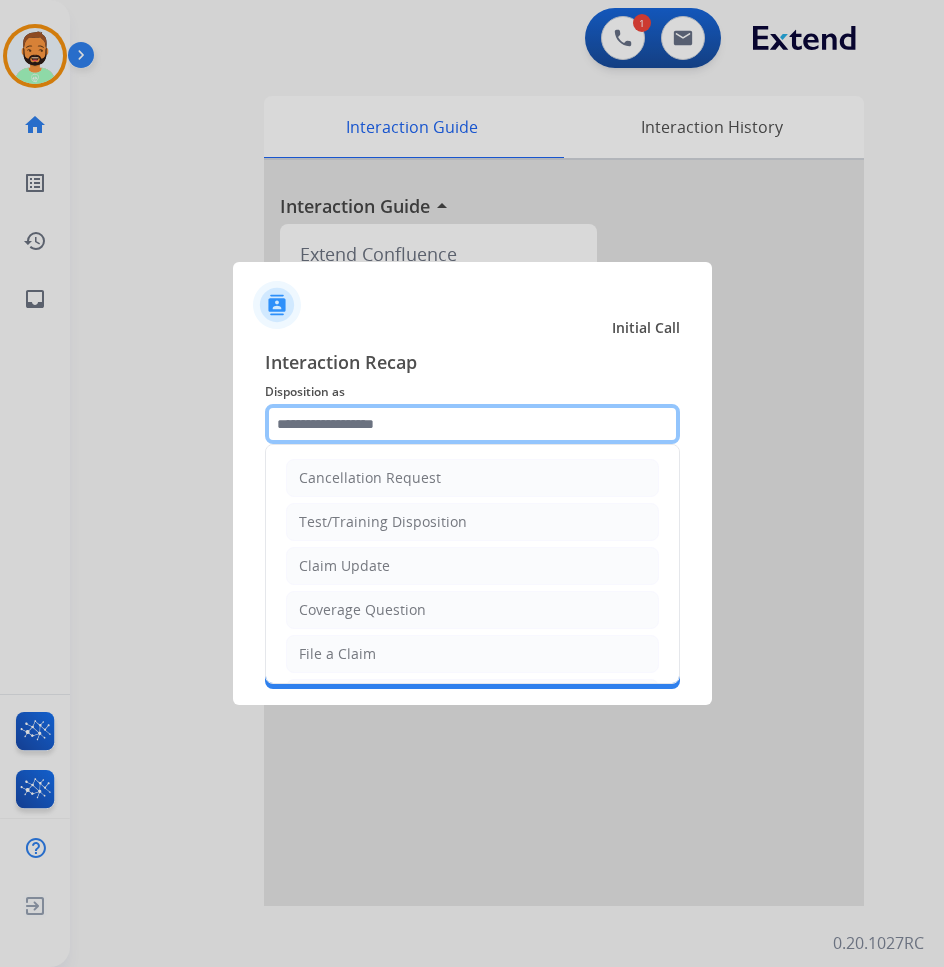 click 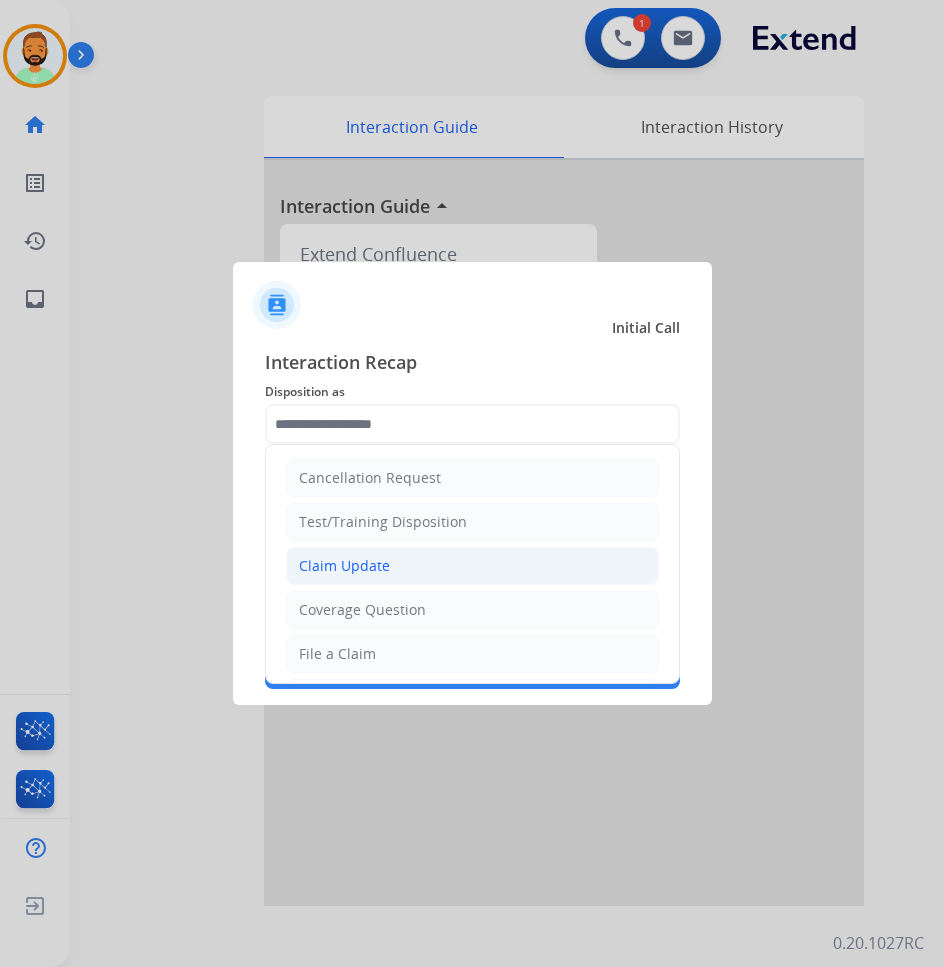 click on "Claim Update" 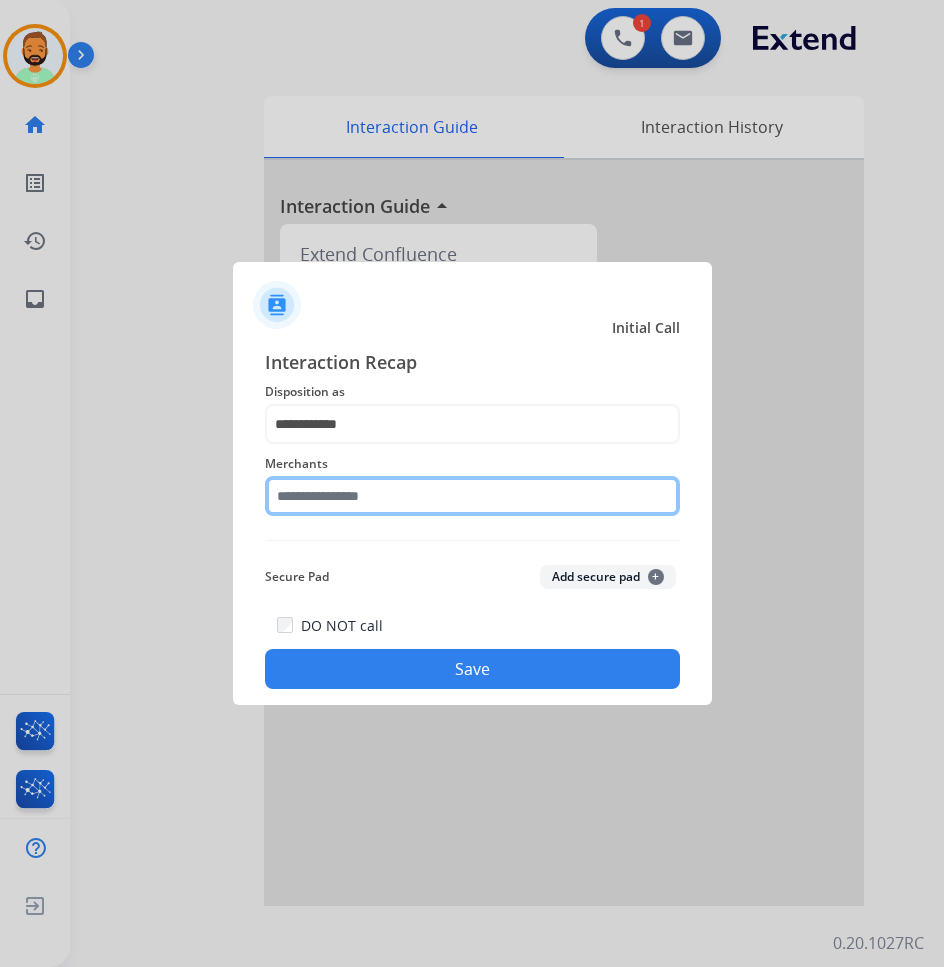 click 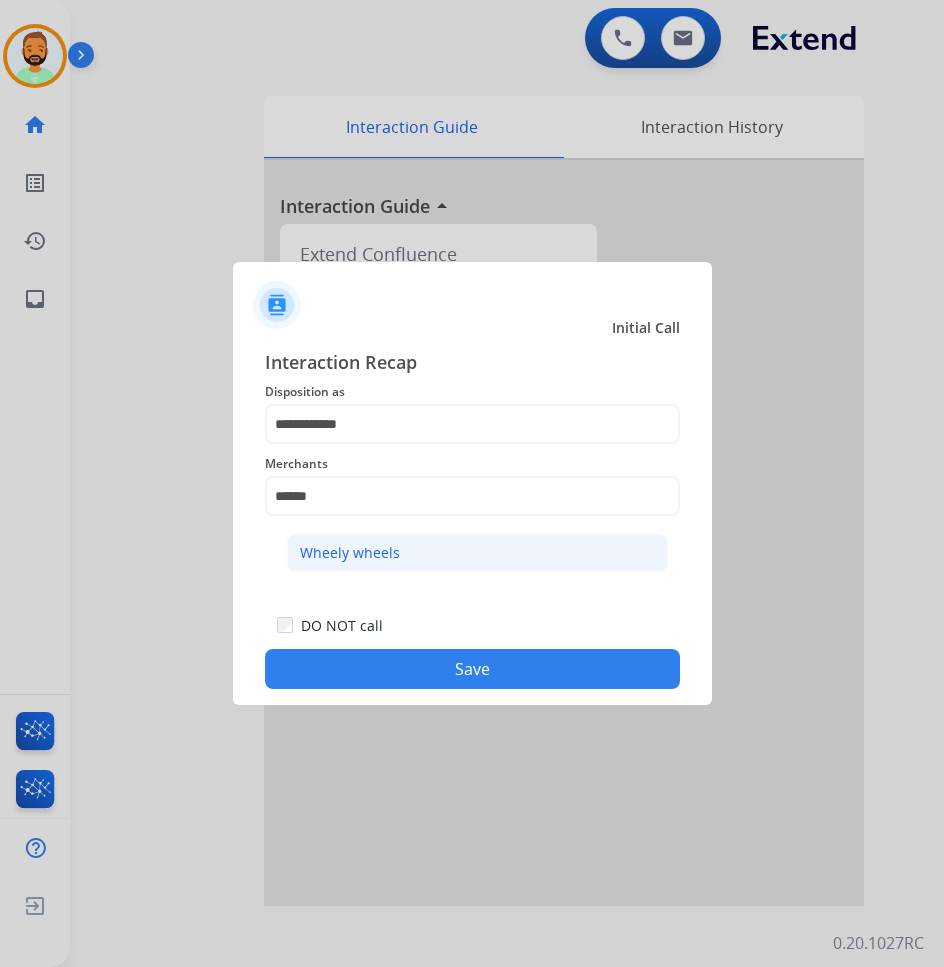 click on "Wheely wheels" 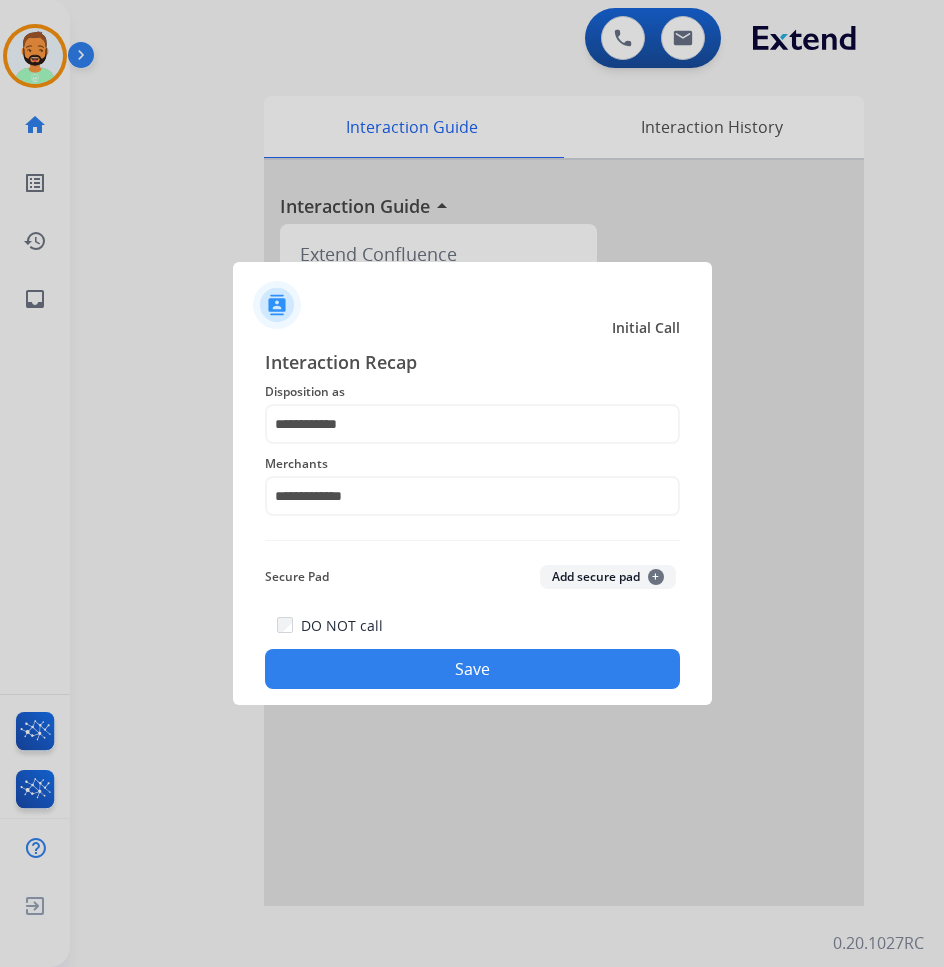 click on "Save" 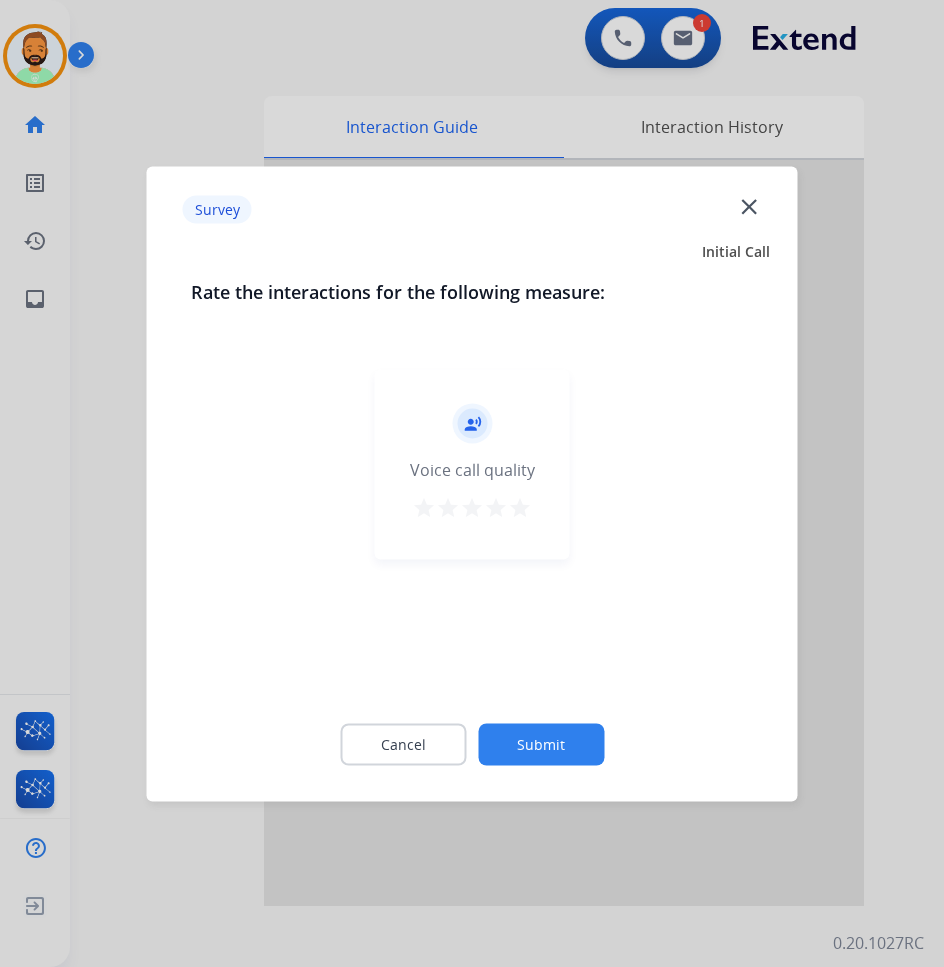 click on "Submit" 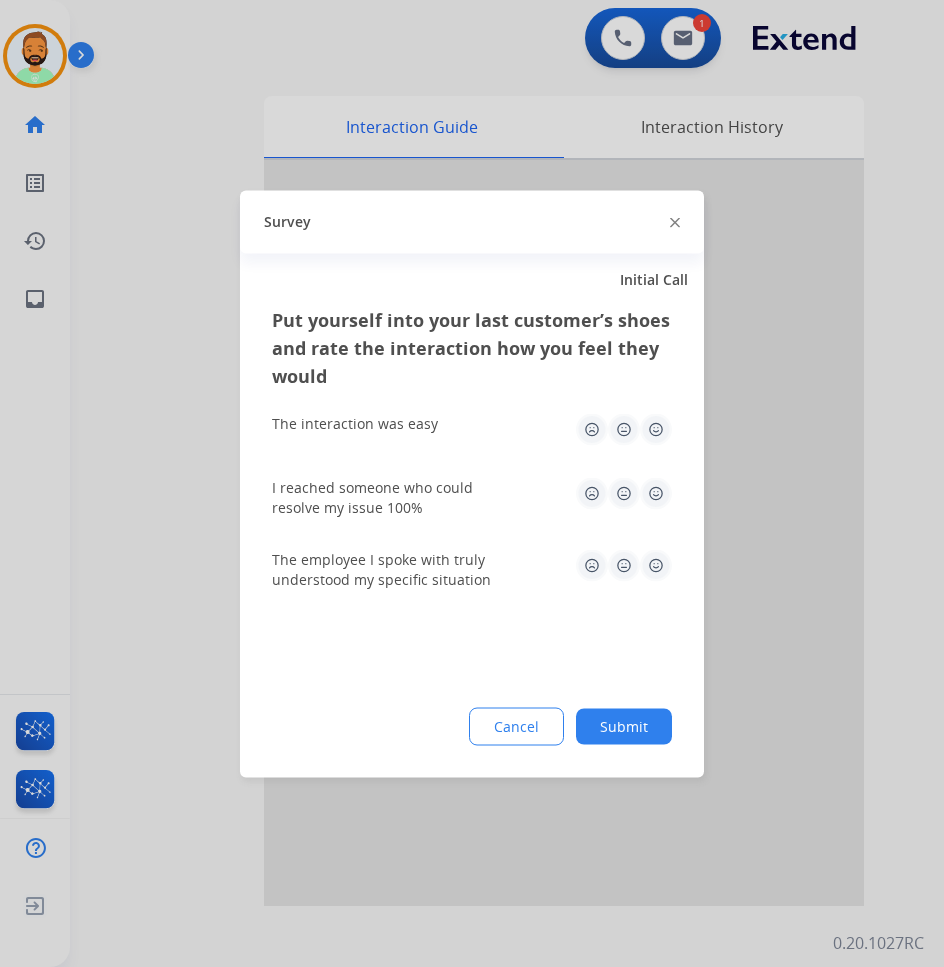 click on "Submit" 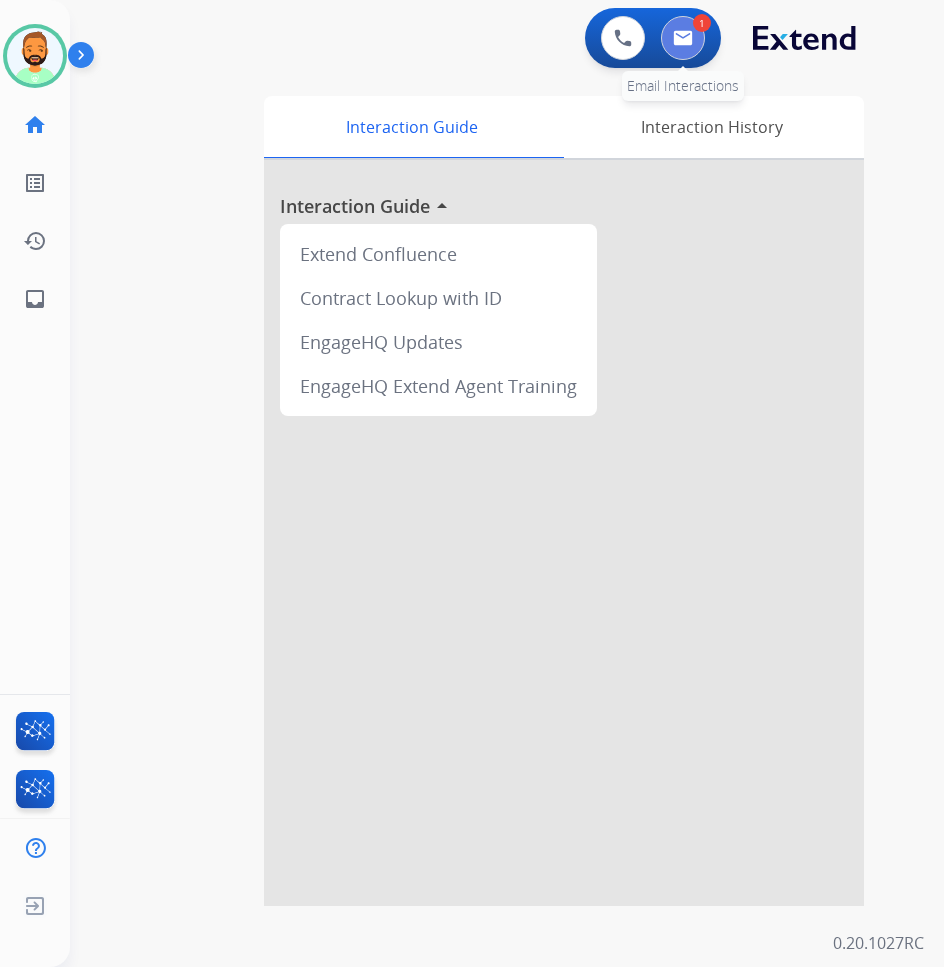 click at bounding box center [683, 38] 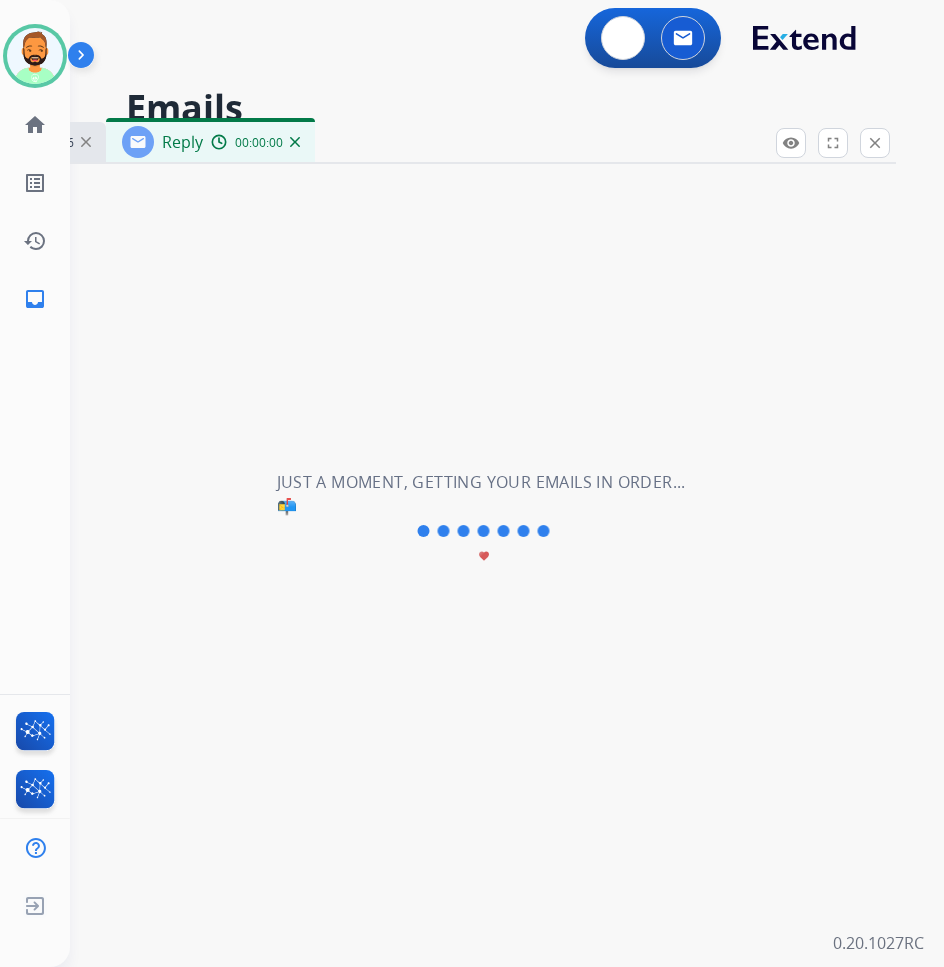 select on "**********" 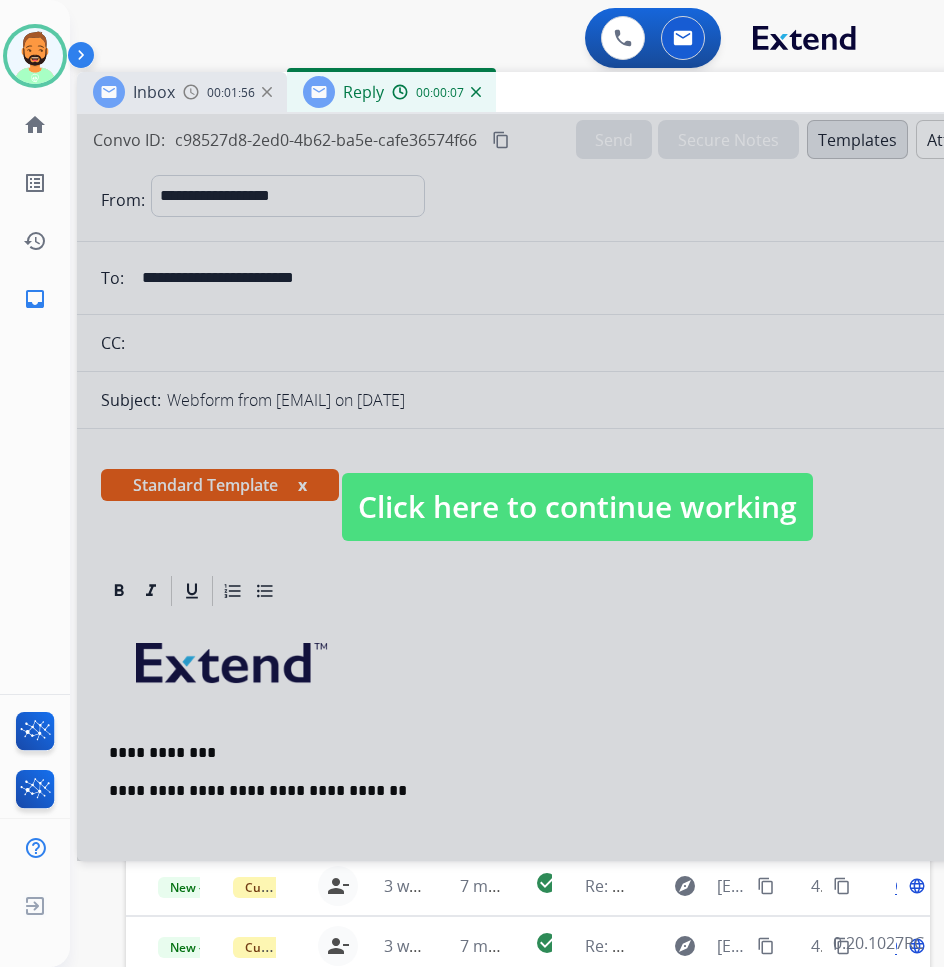 drag, startPoint x: 419, startPoint y: 143, endPoint x: 588, endPoint y: 95, distance: 175.68437 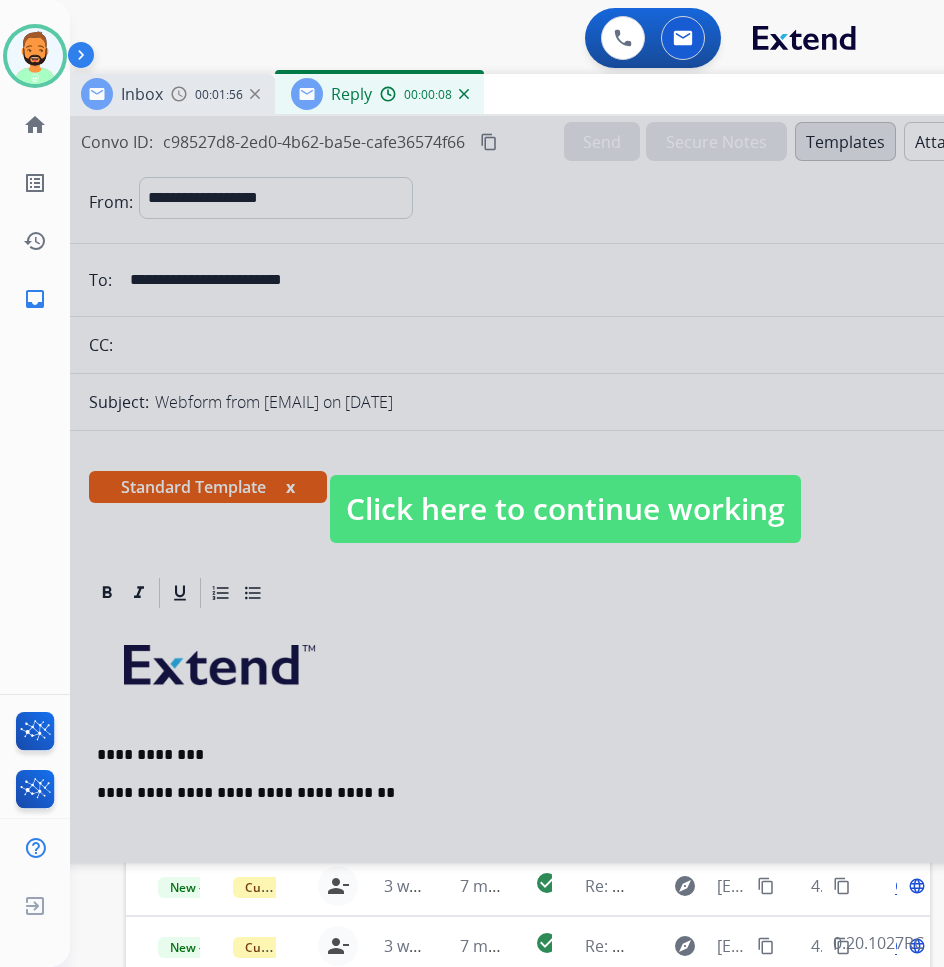 click on "Click here to continue working" at bounding box center (565, 509) 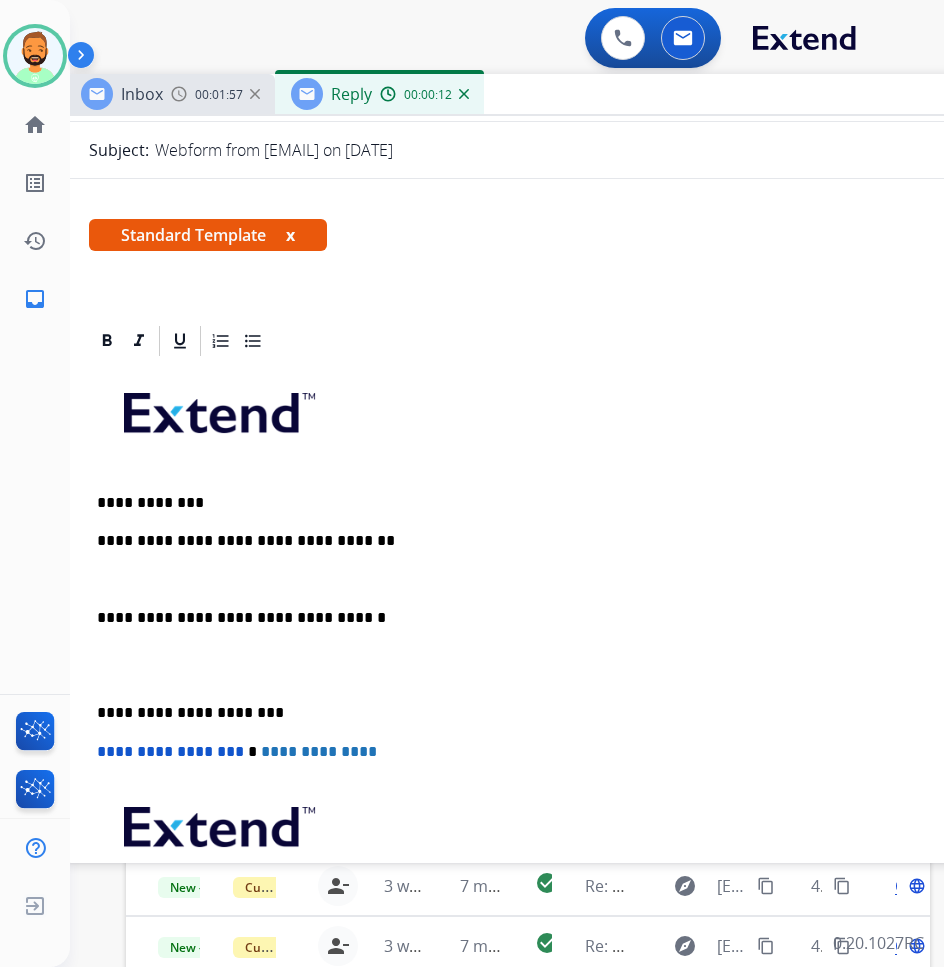 scroll, scrollTop: 400, scrollLeft: 0, axis: vertical 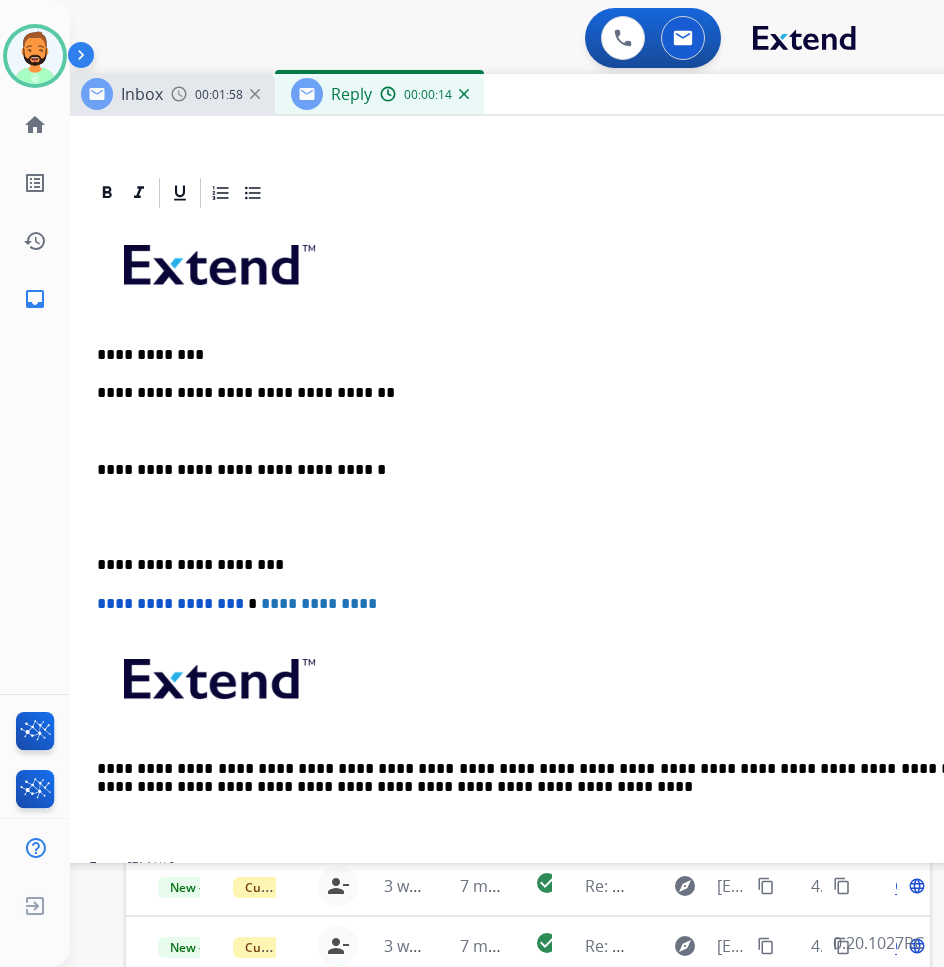 click on "**********" at bounding box center [565, 536] 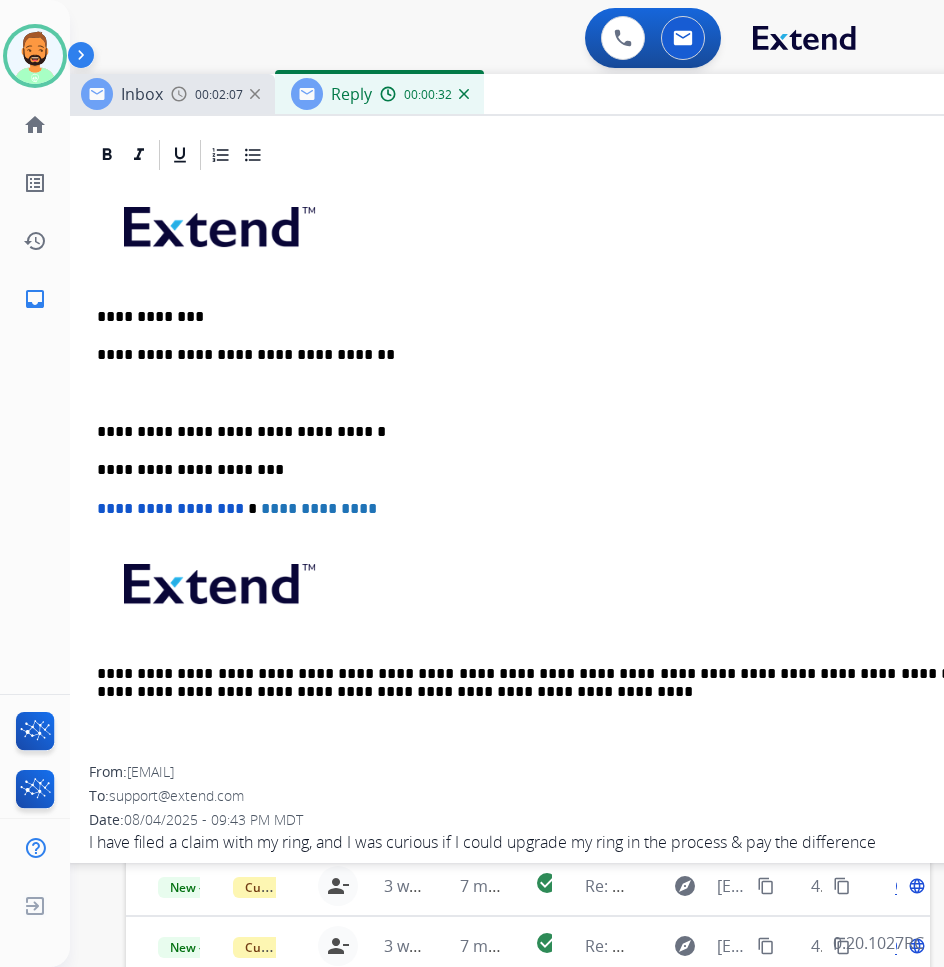scroll, scrollTop: 459, scrollLeft: 0, axis: vertical 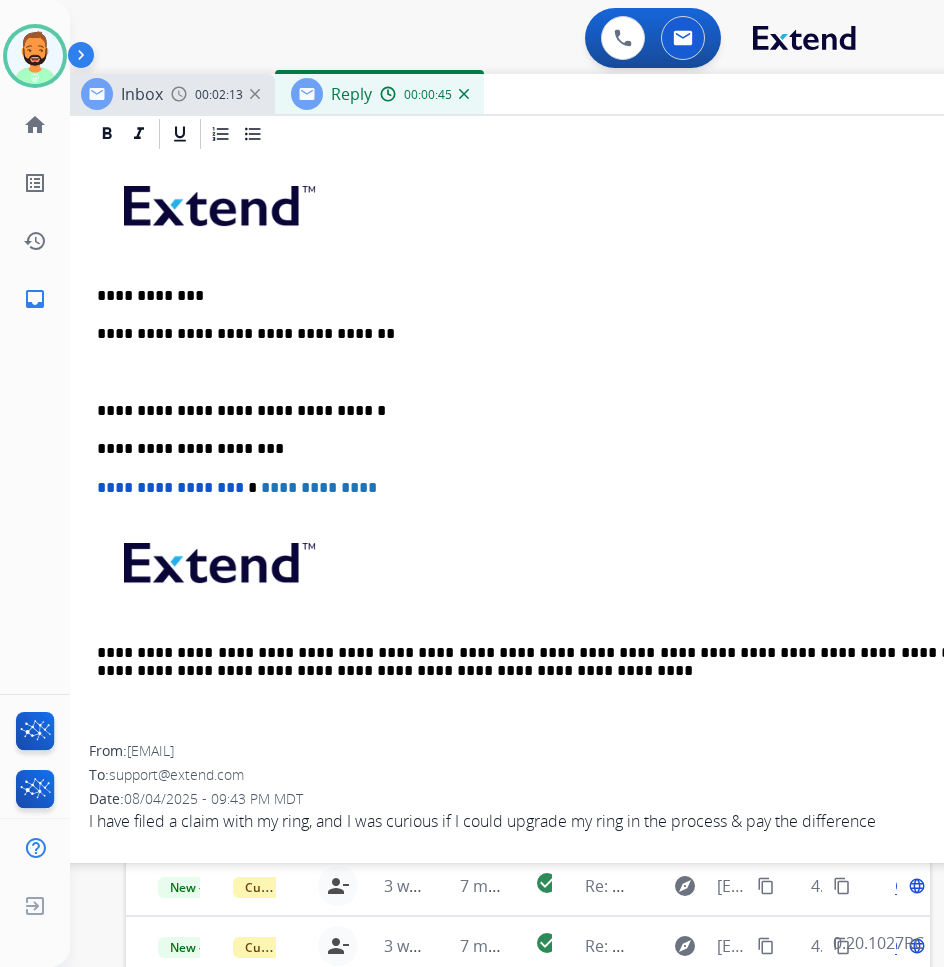 click at bounding box center [565, 373] 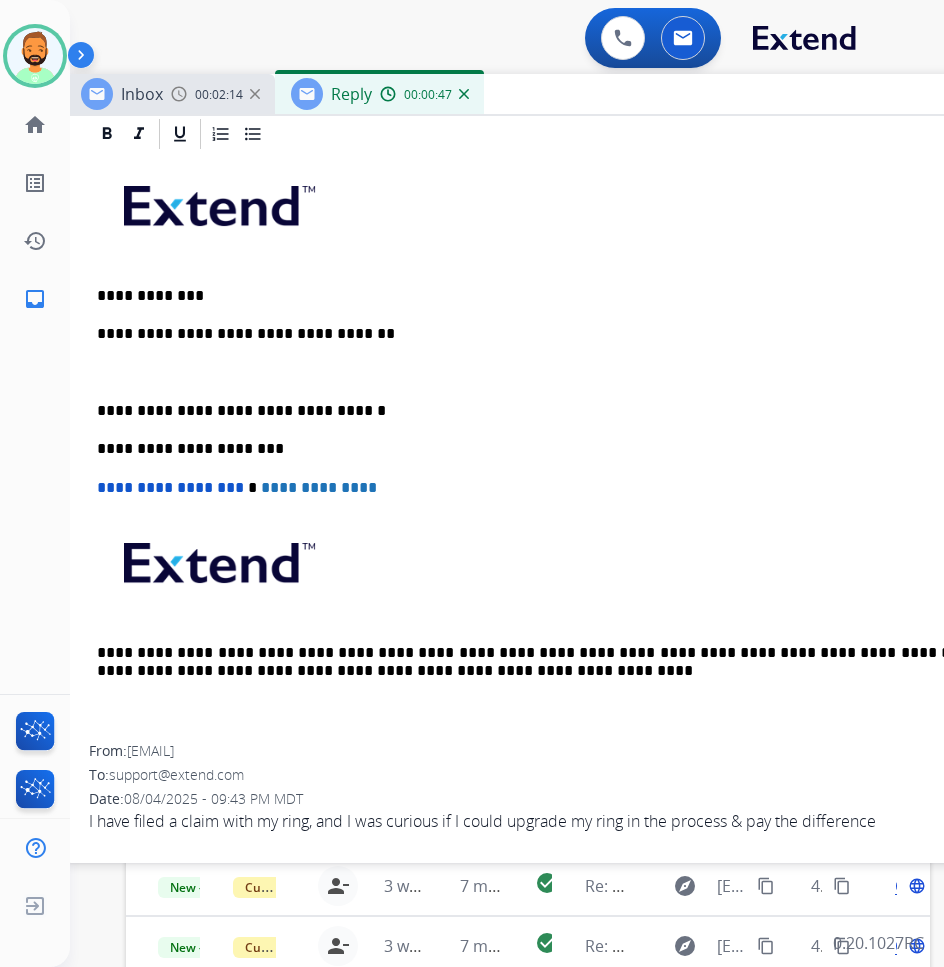 type 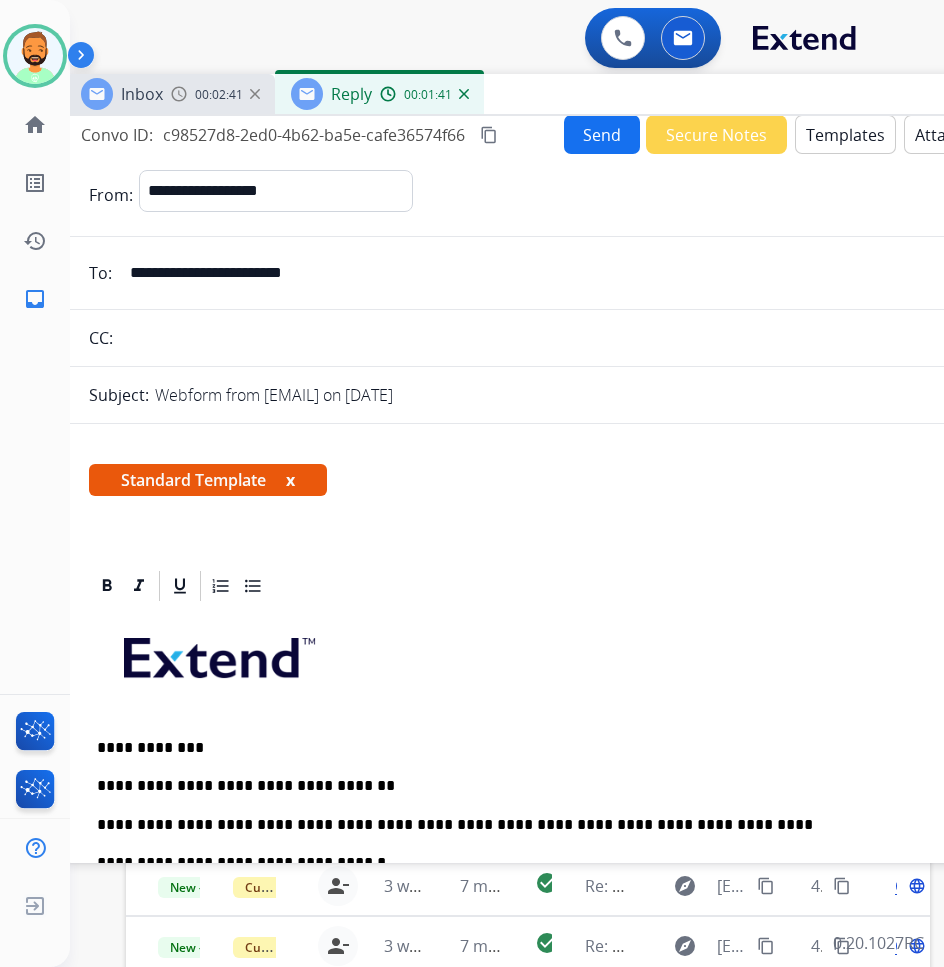 scroll, scrollTop: 0, scrollLeft: 0, axis: both 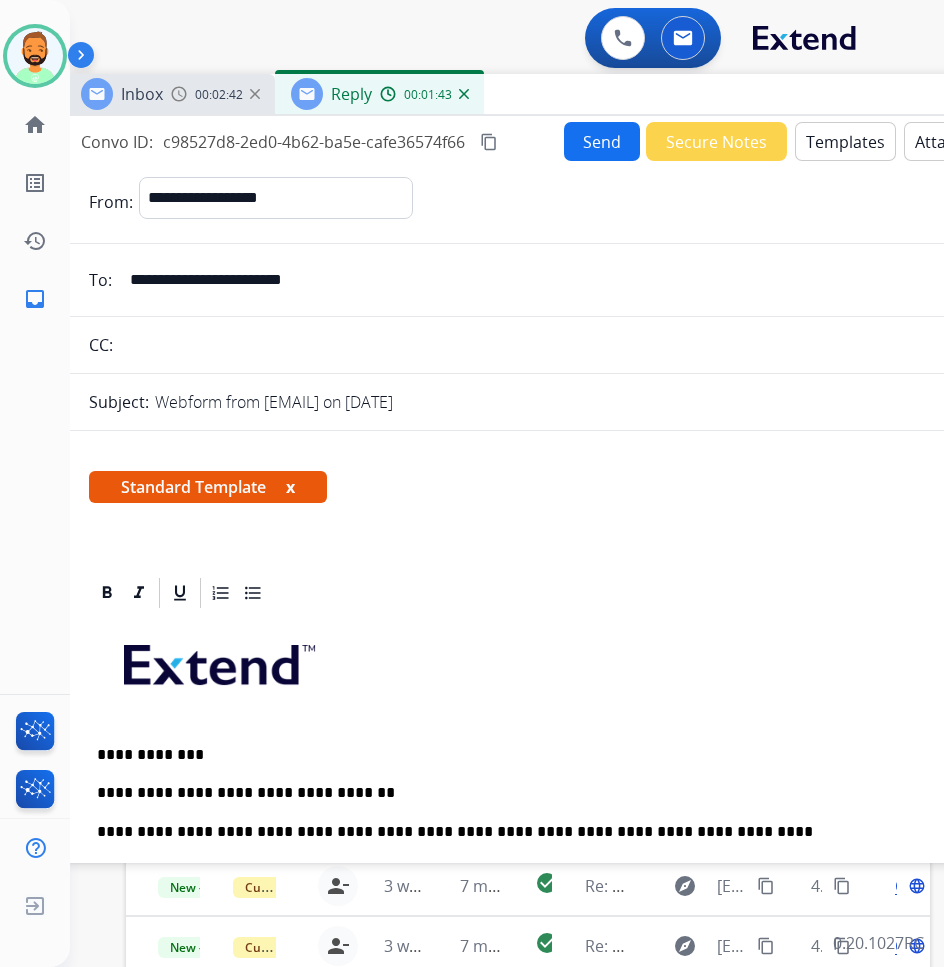 click on "Send" at bounding box center [602, 141] 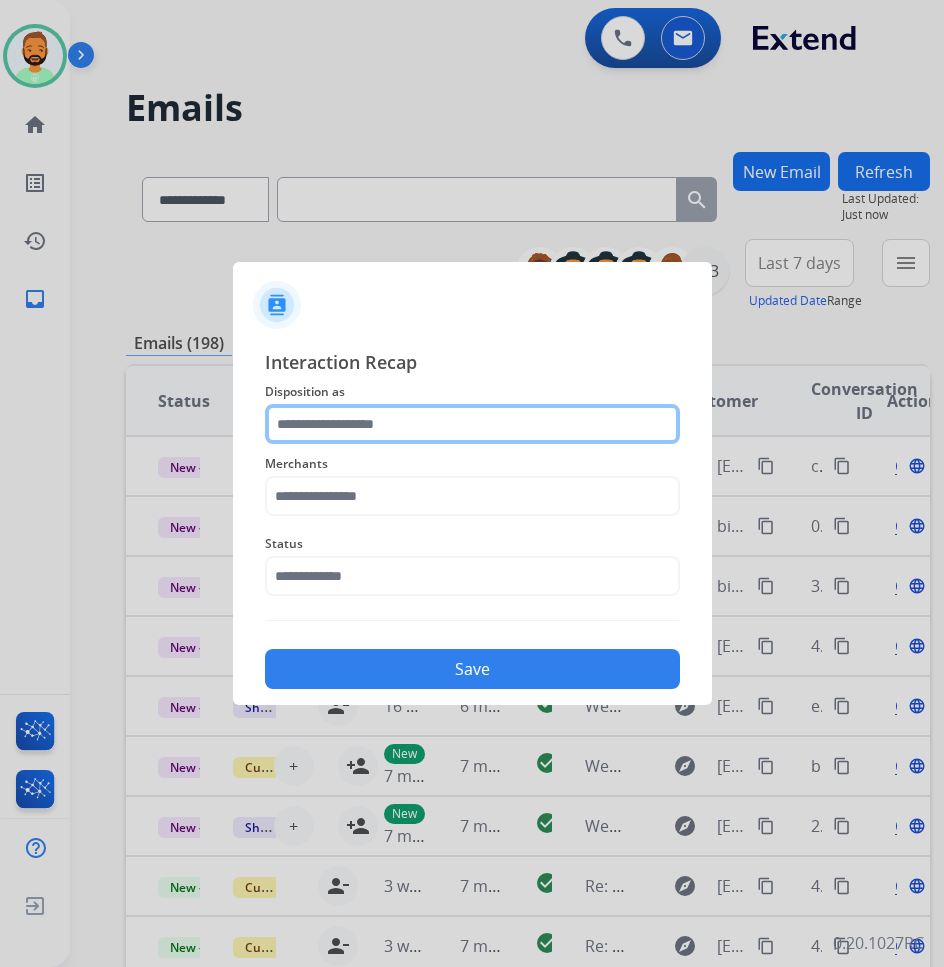 click 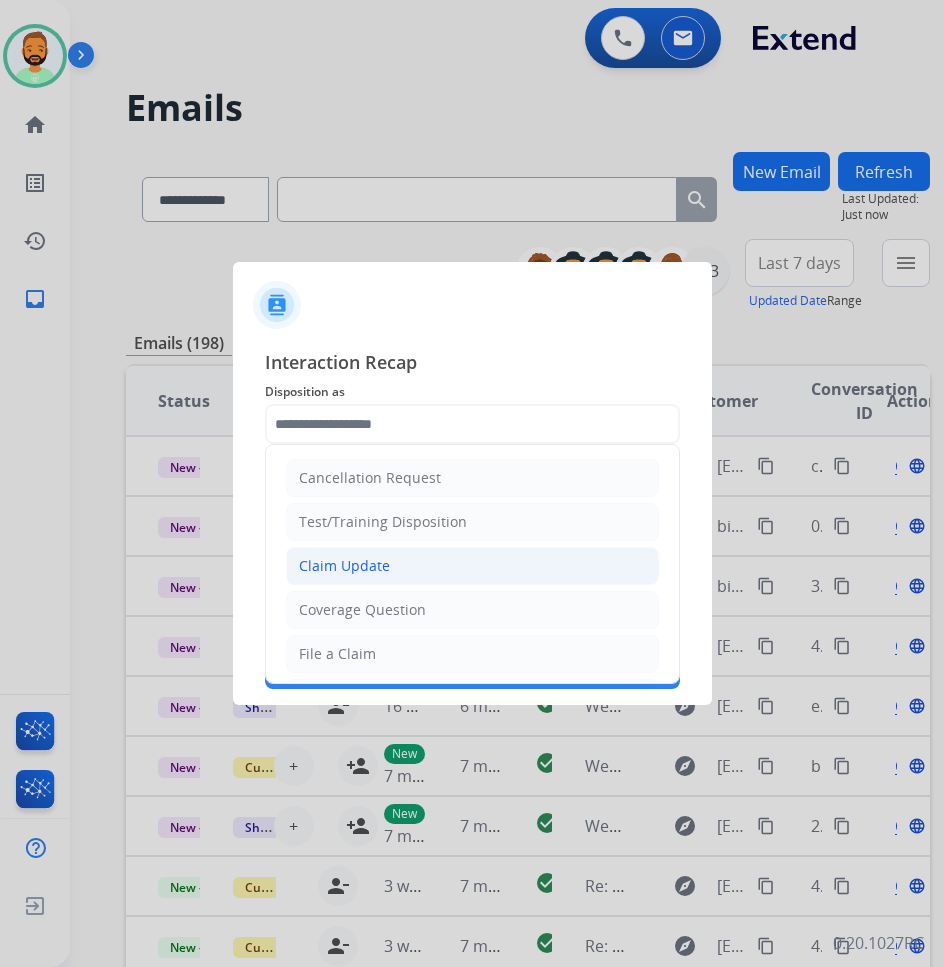 click on "Claim Update" 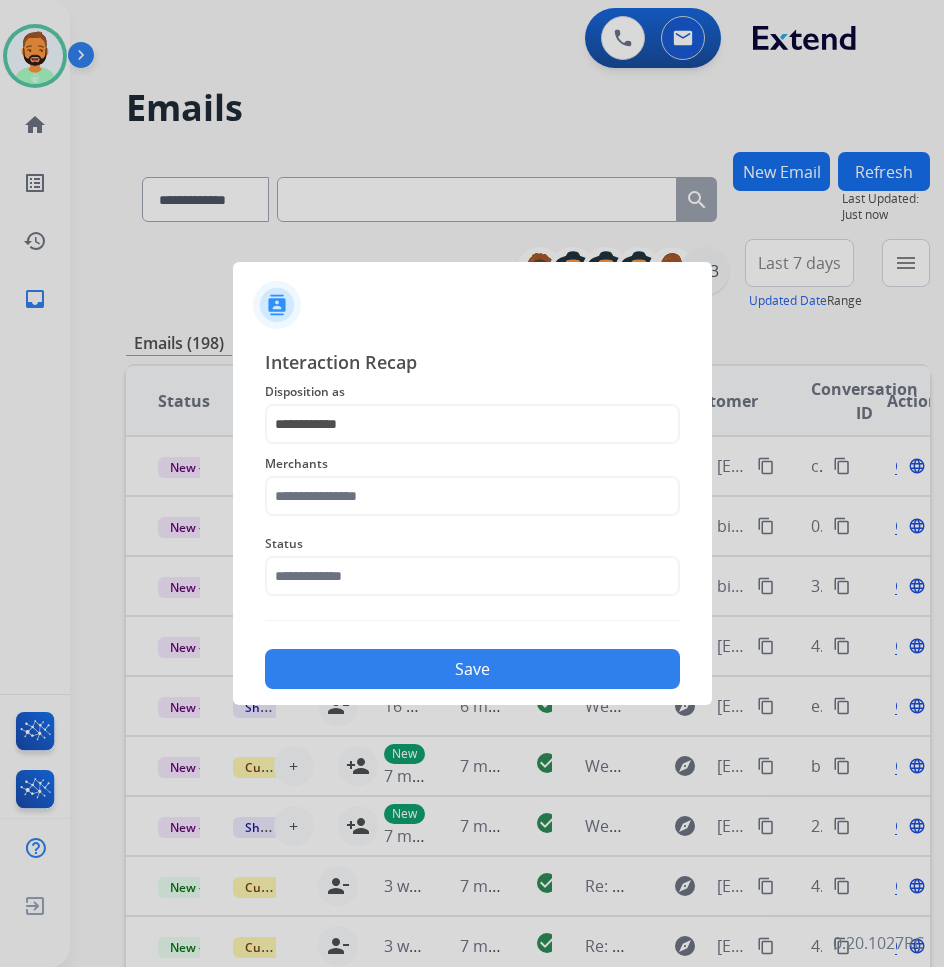 click on "Merchants" 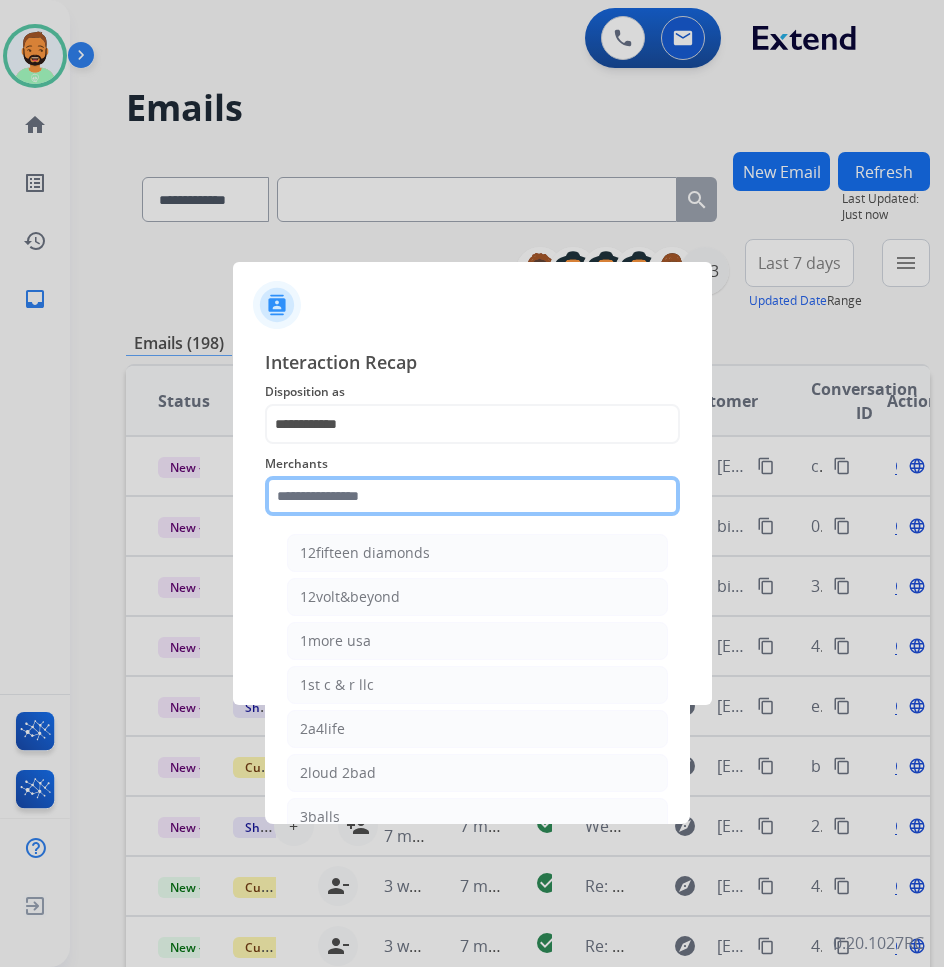 click 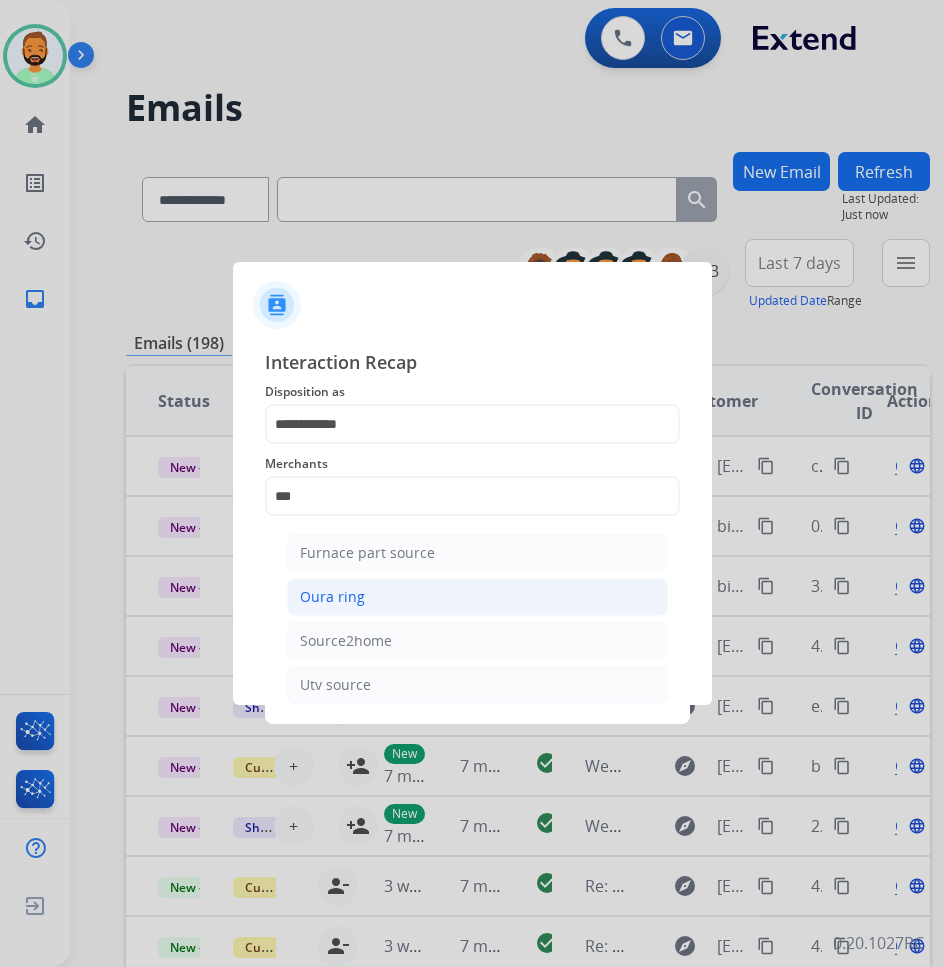 click on "Oura ring" 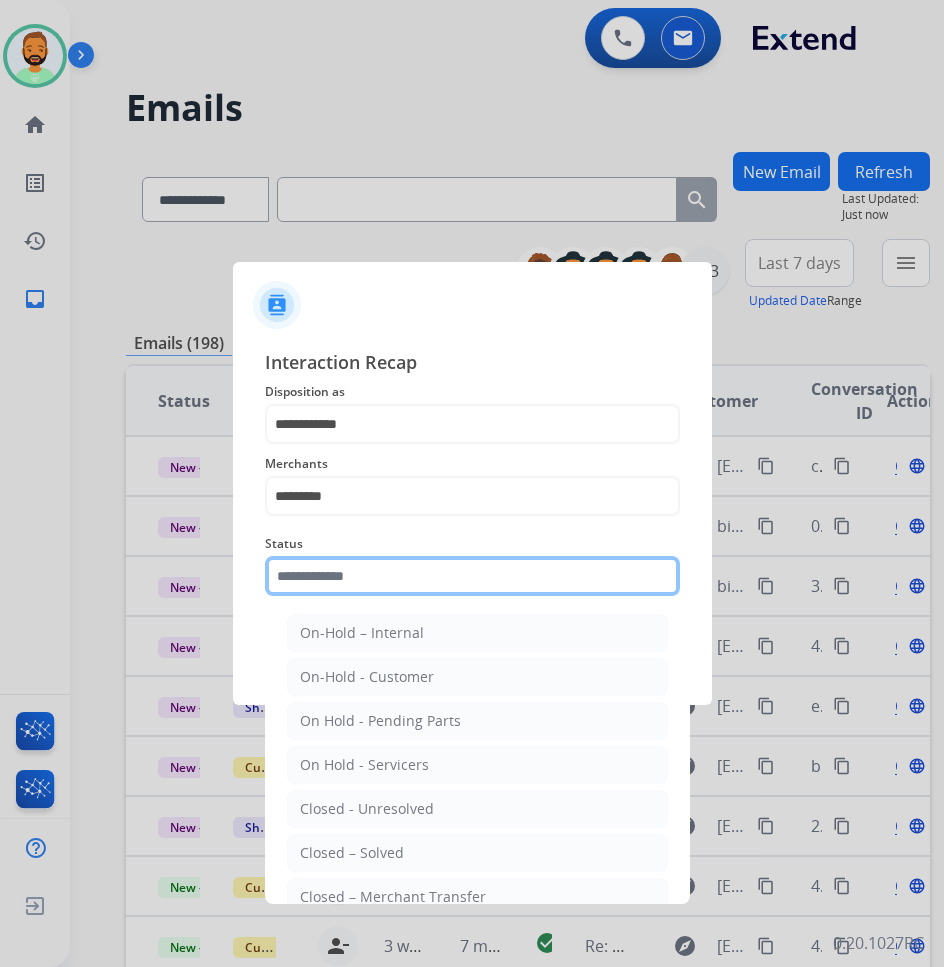 click 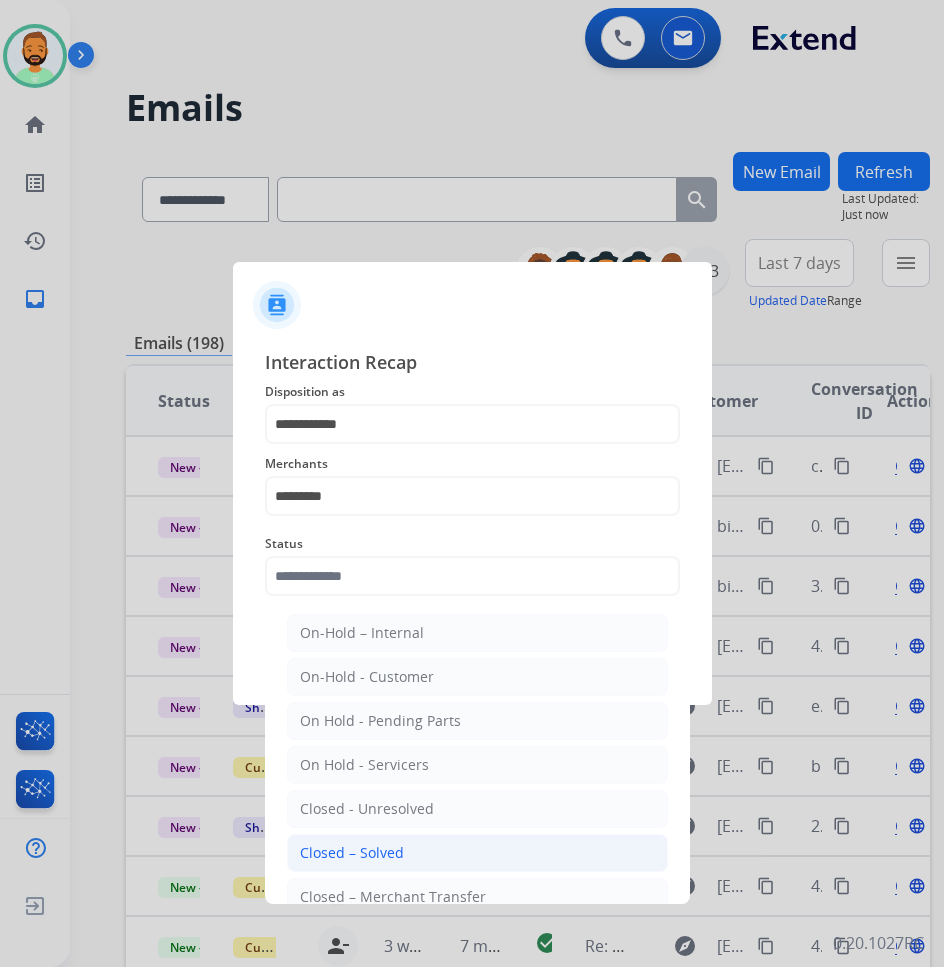 click on "Closed – Solved" 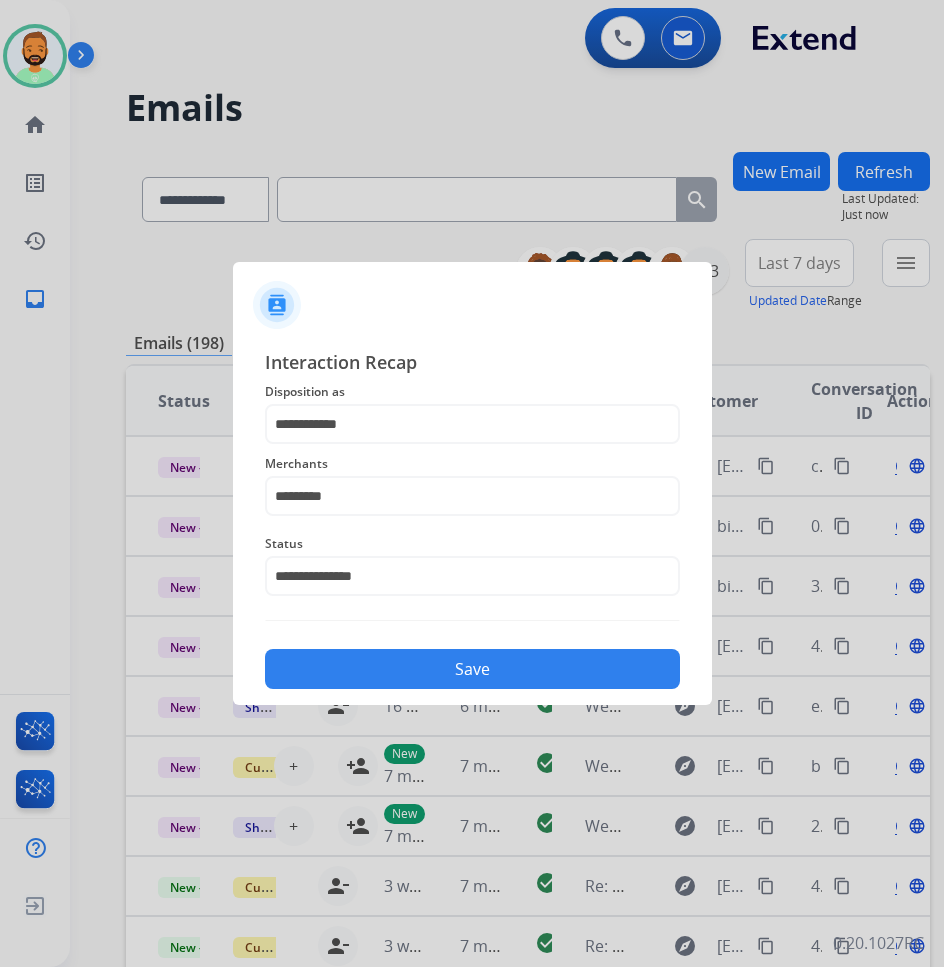 click on "Save" 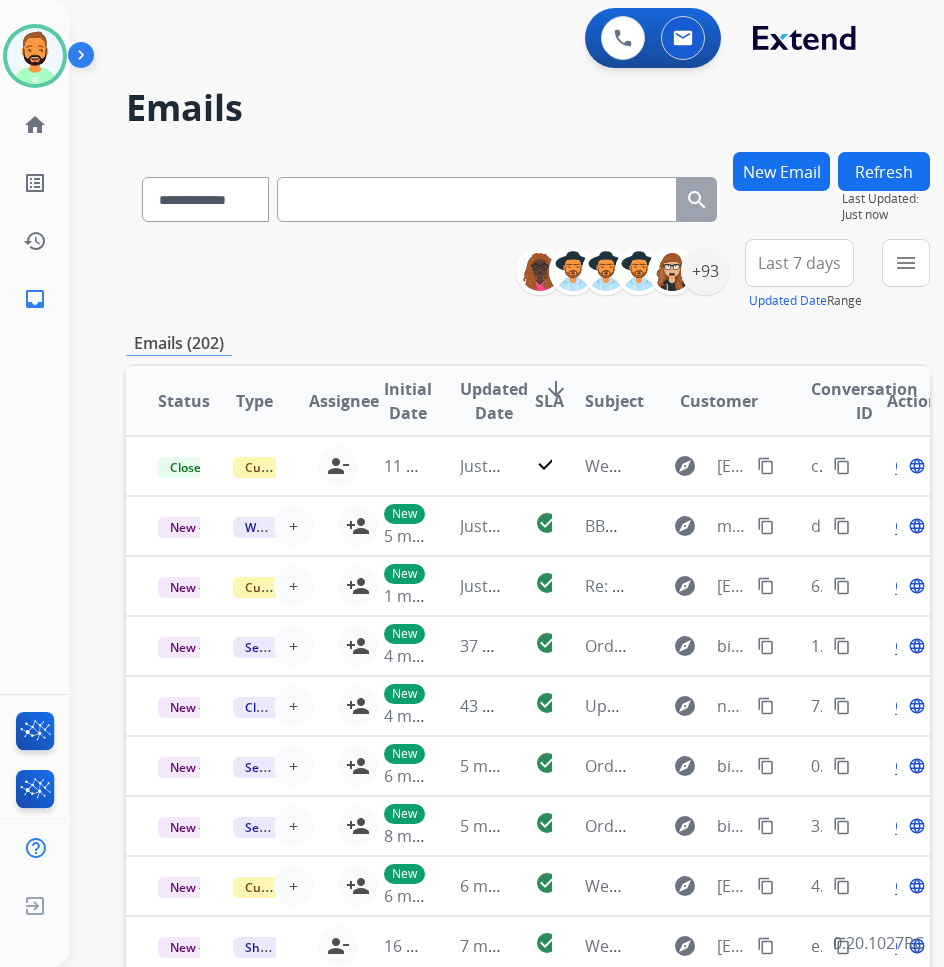 click on "Last 7 days" at bounding box center (799, 263) 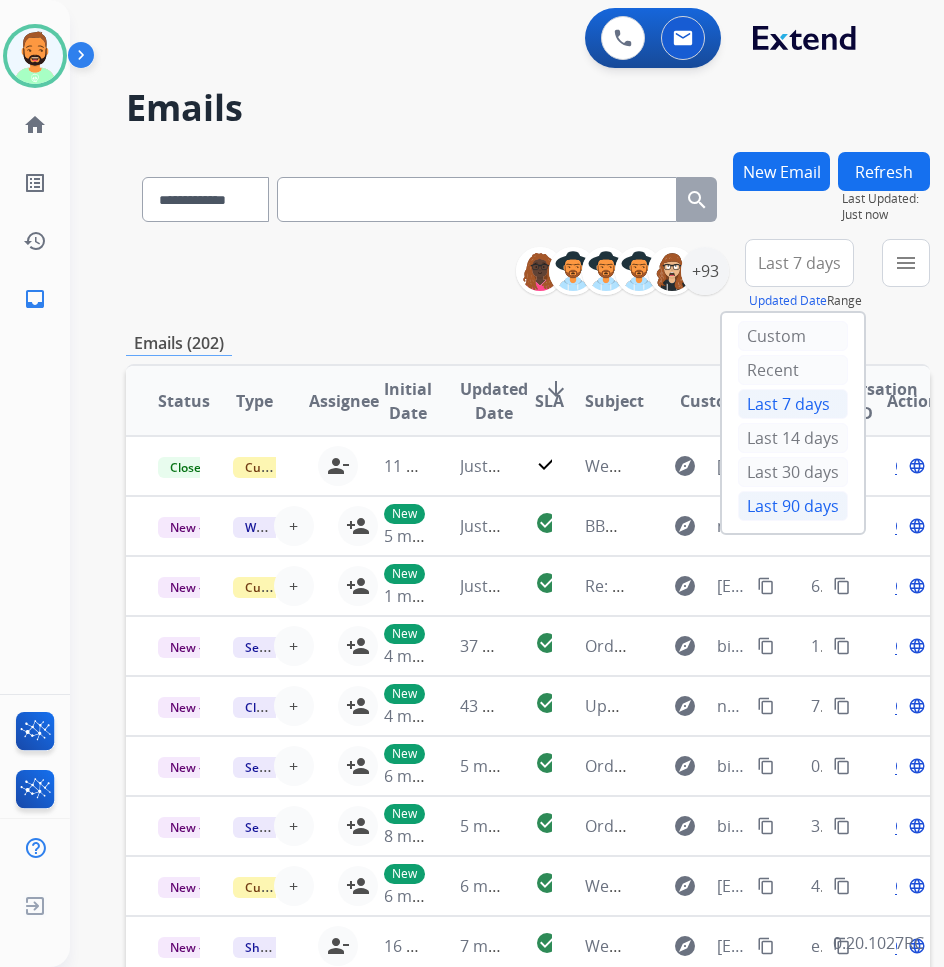 click on "Last 90 days" at bounding box center (793, 506) 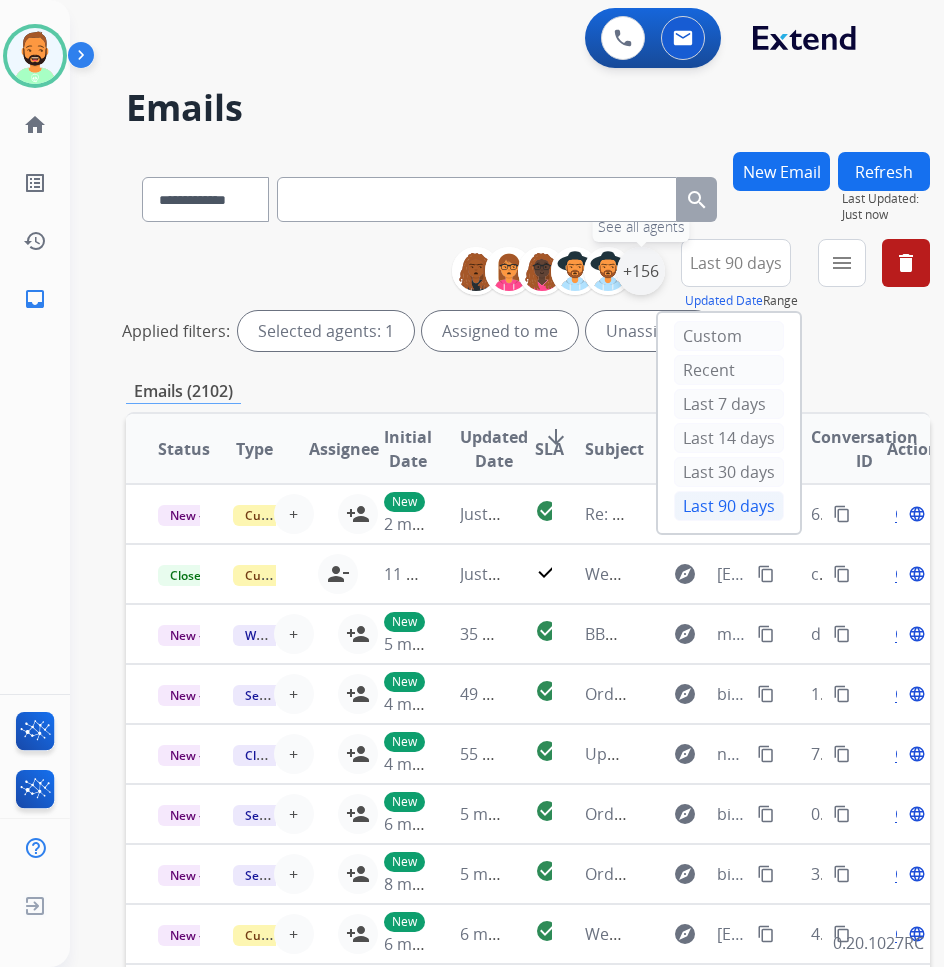 click on "+156" at bounding box center (641, 271) 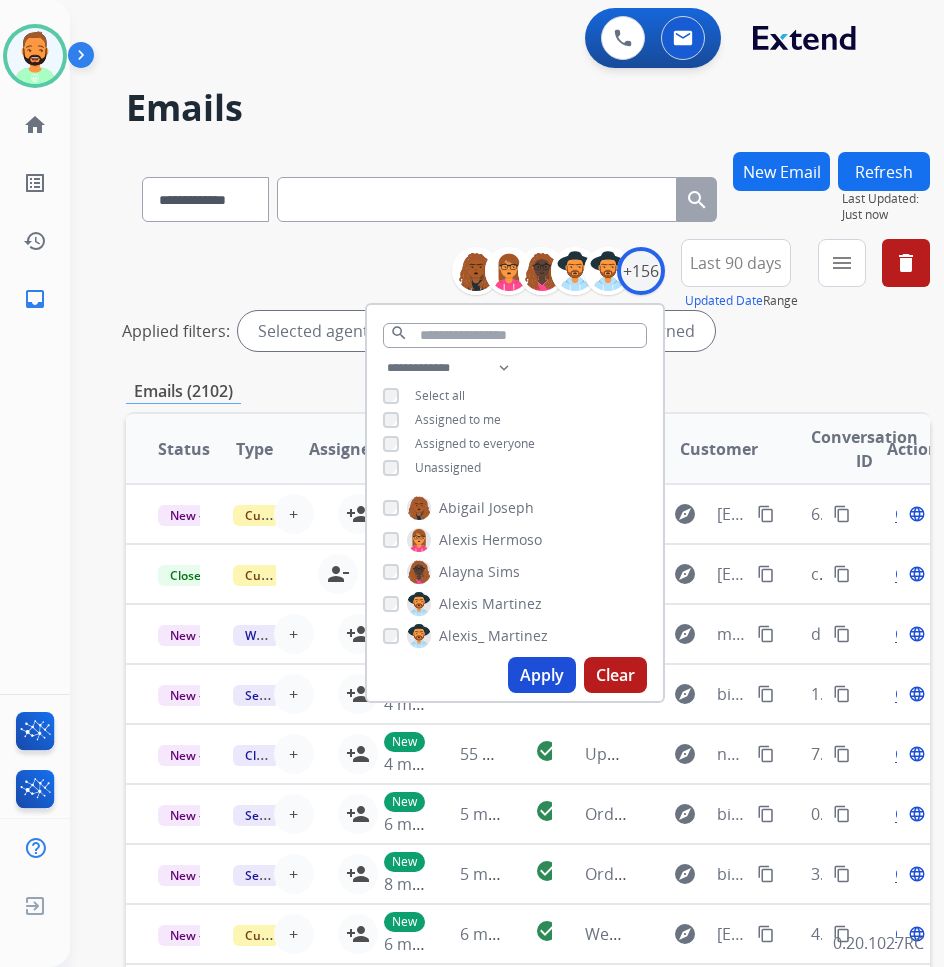 click on "Unassigned" at bounding box center [448, 467] 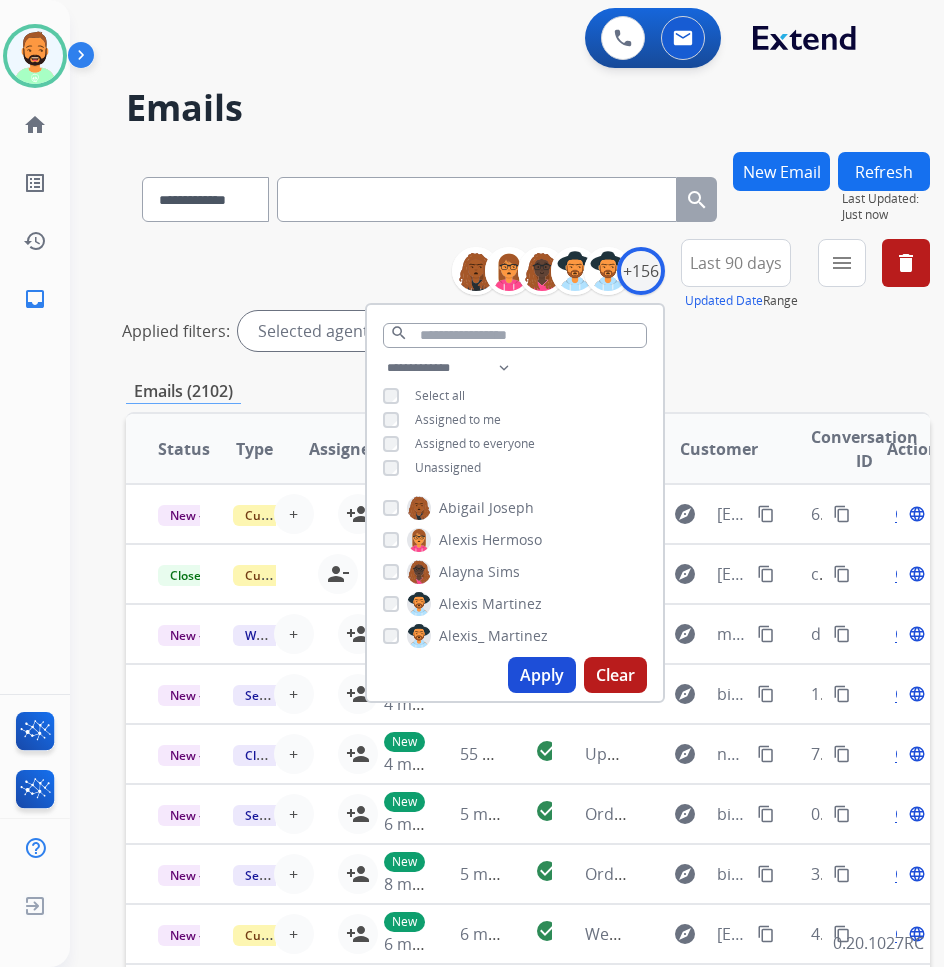 click on "Apply" at bounding box center (542, 675) 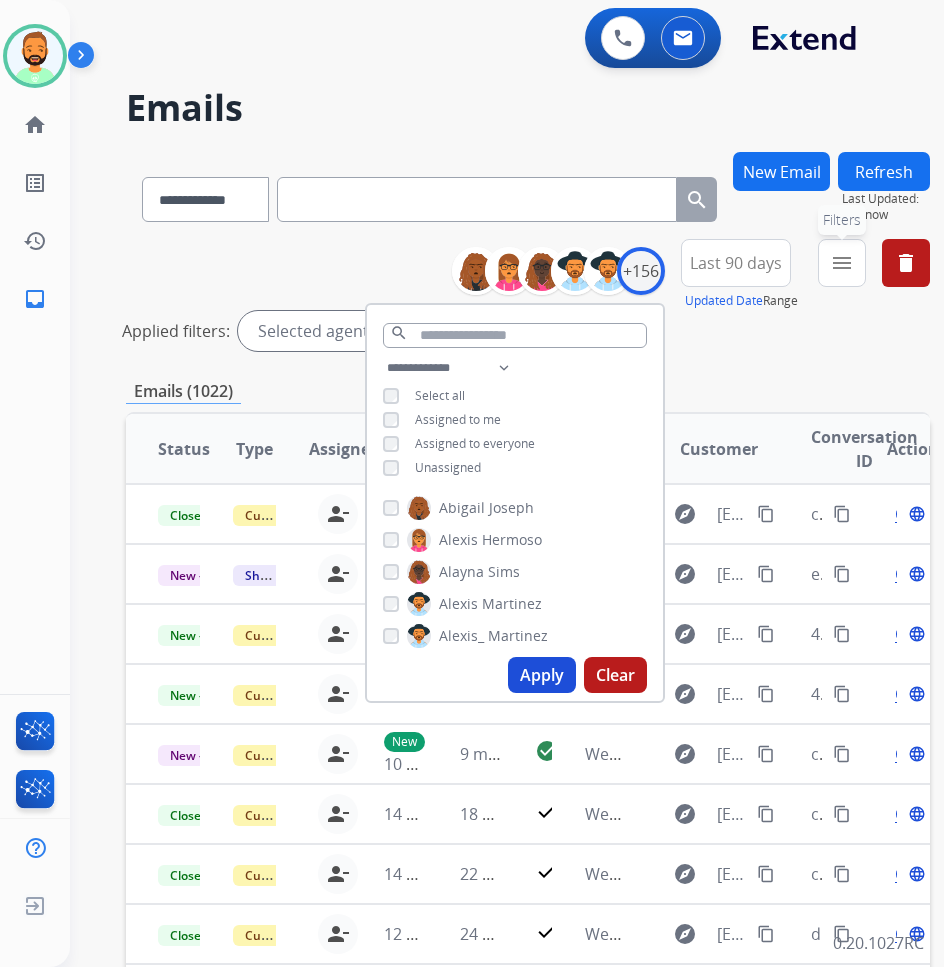click on "menu" at bounding box center (842, 263) 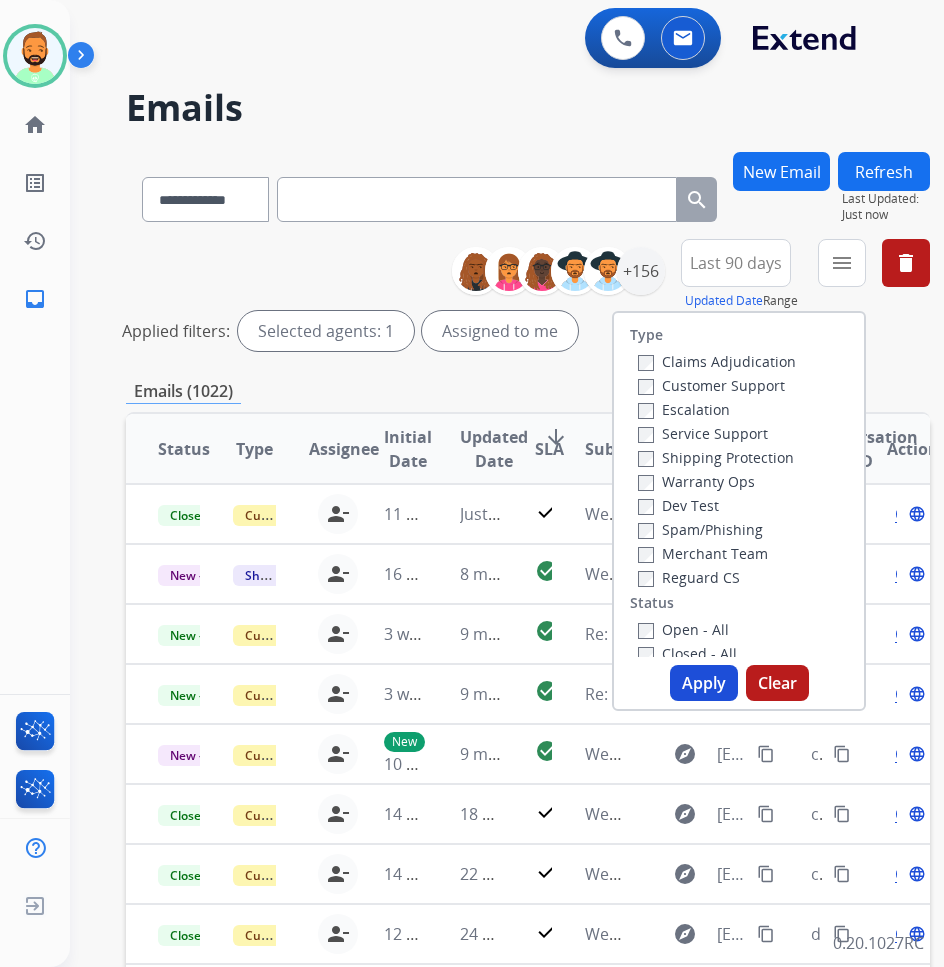 click on "Customer Support" at bounding box center [711, 385] 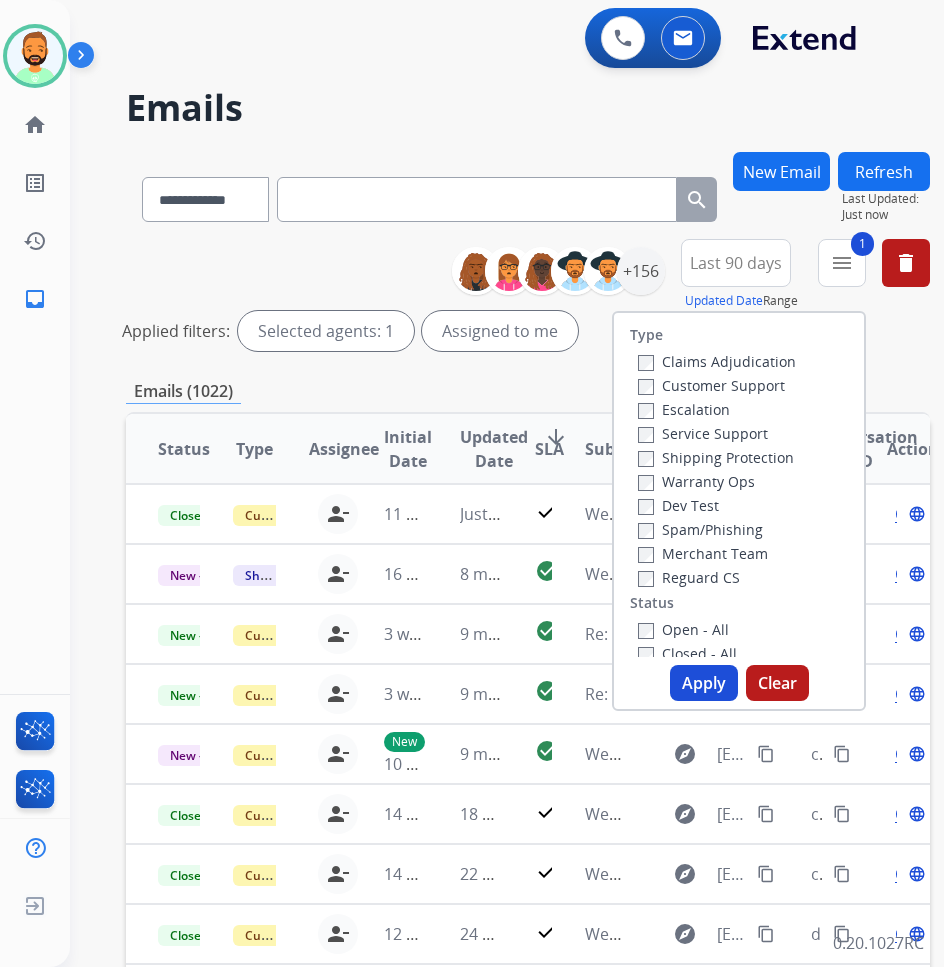 click on "Shipping Protection" at bounding box center (716, 457) 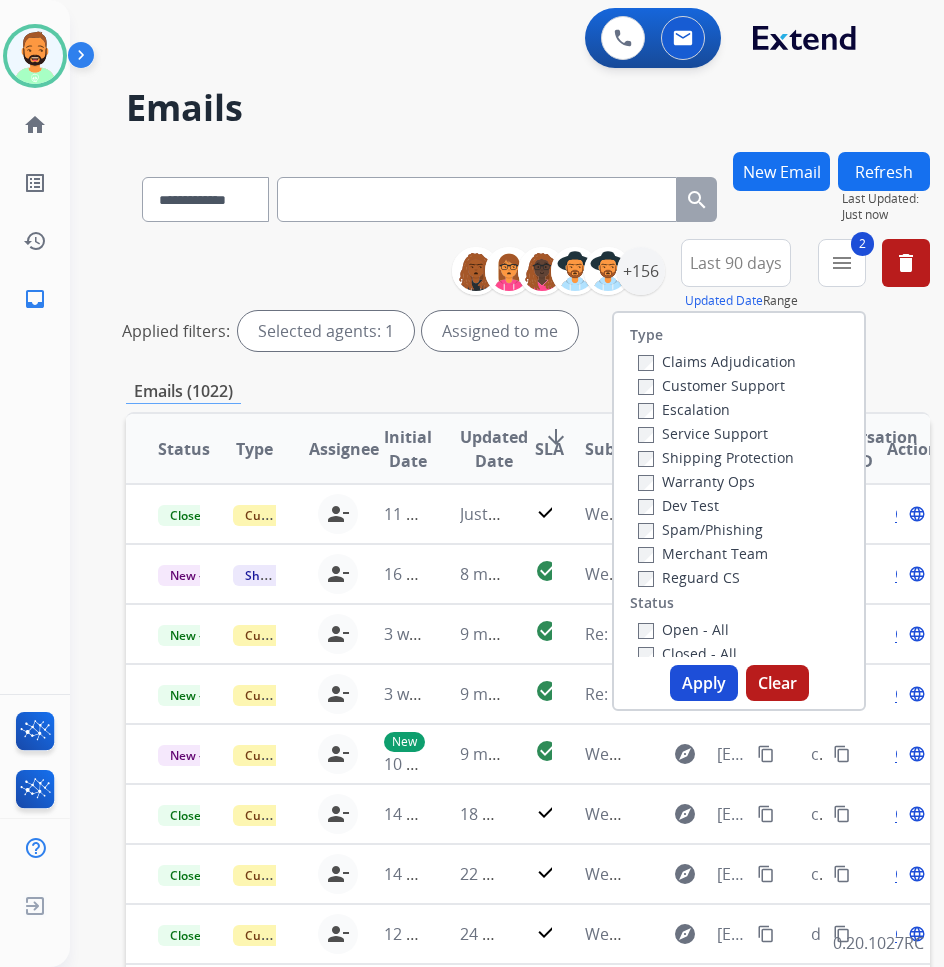 click on "Open - All" at bounding box center [683, 629] 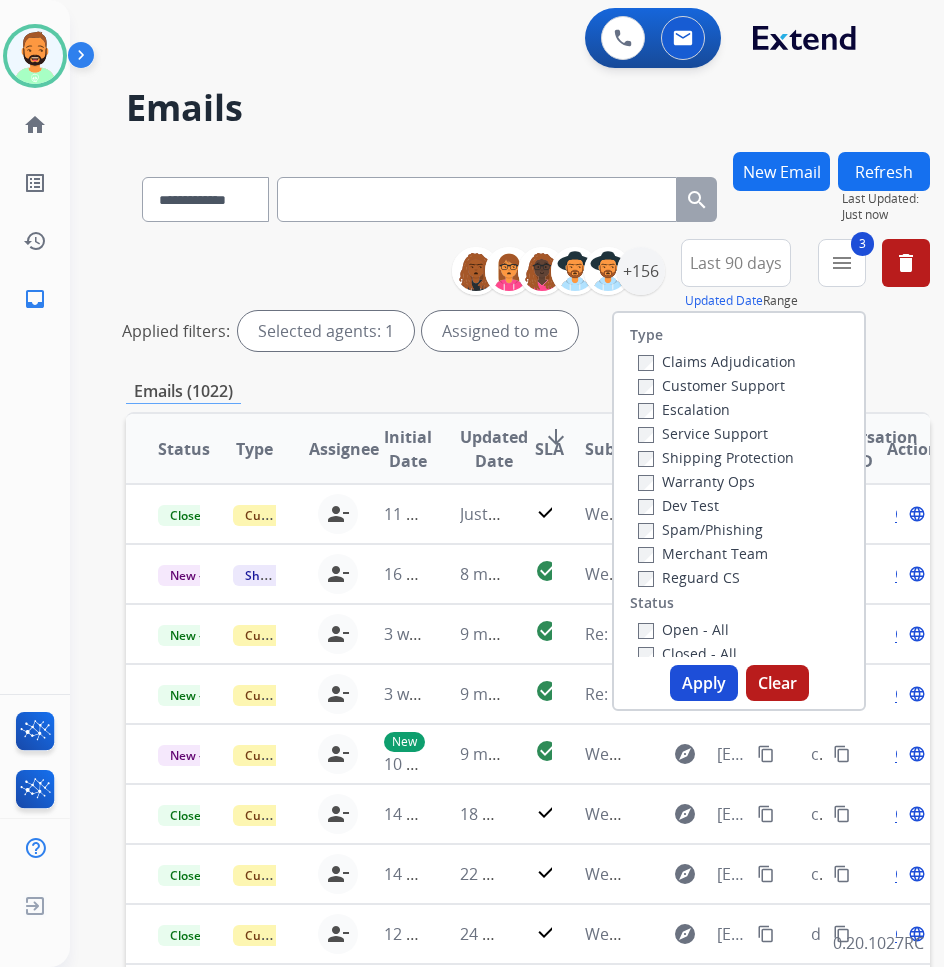 click on "Apply" at bounding box center (704, 683) 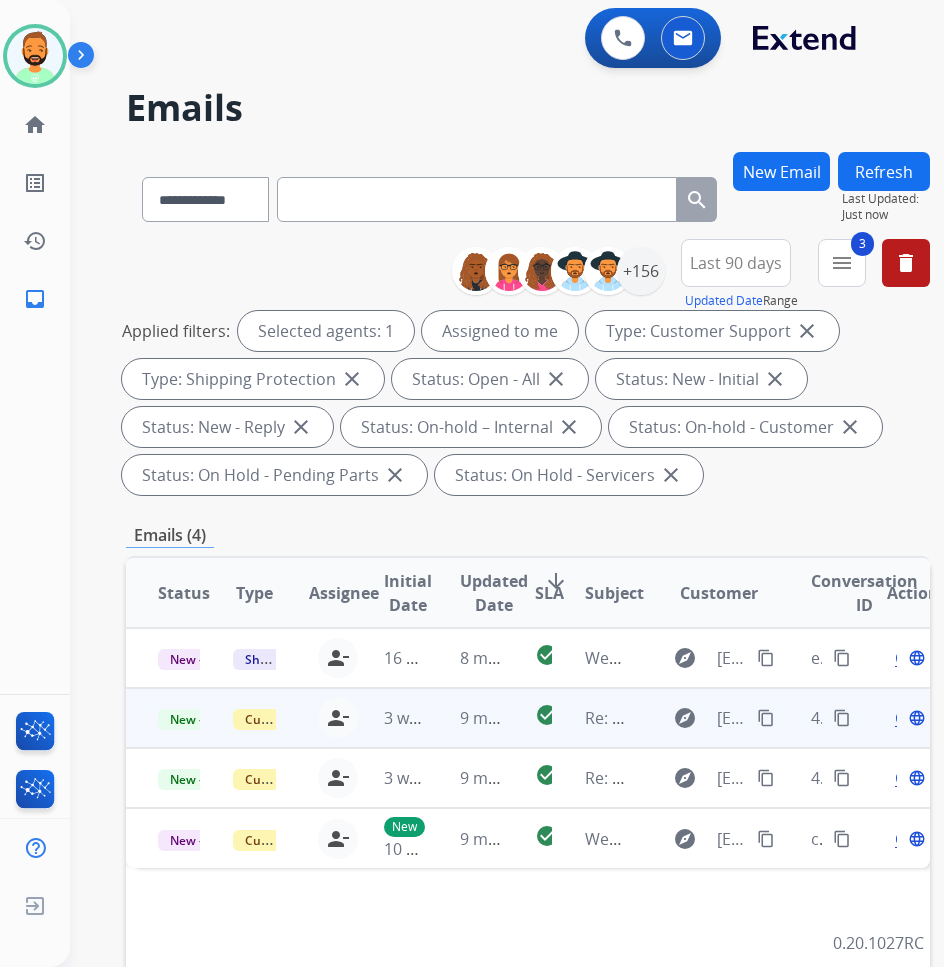 click on "9 minutes ago" at bounding box center [465, 718] 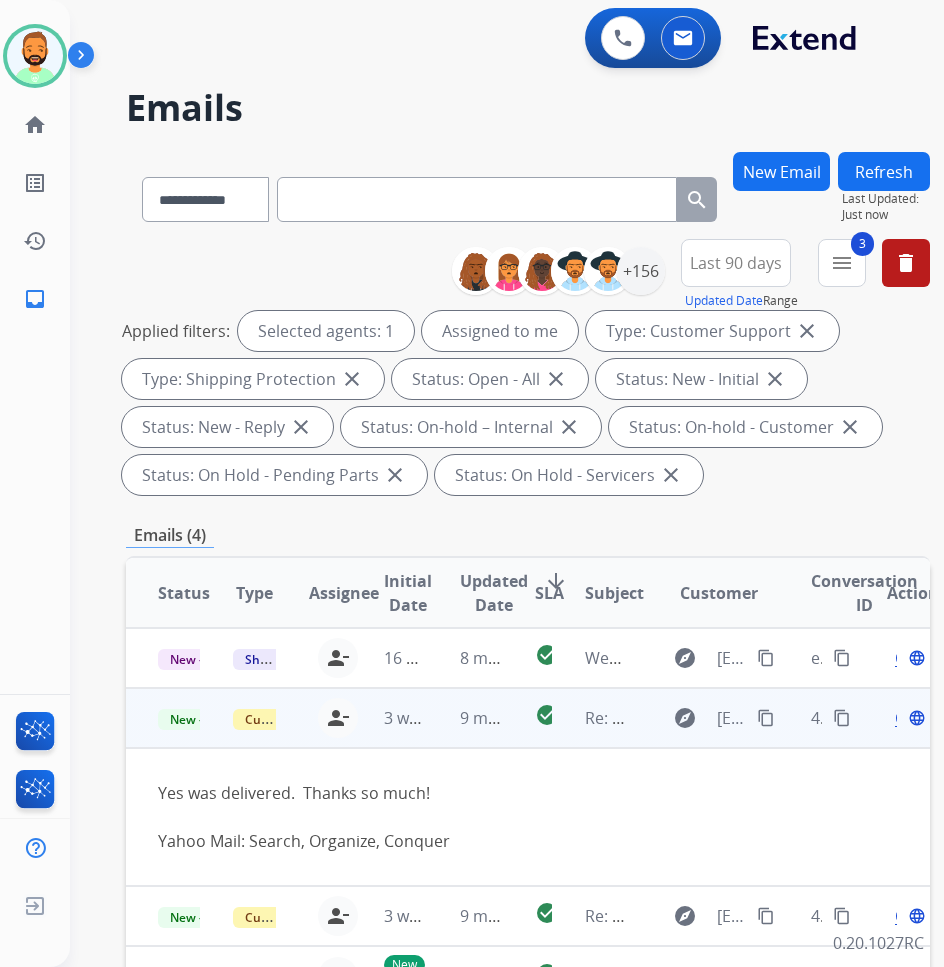 click on "content_copy" at bounding box center [766, 718] 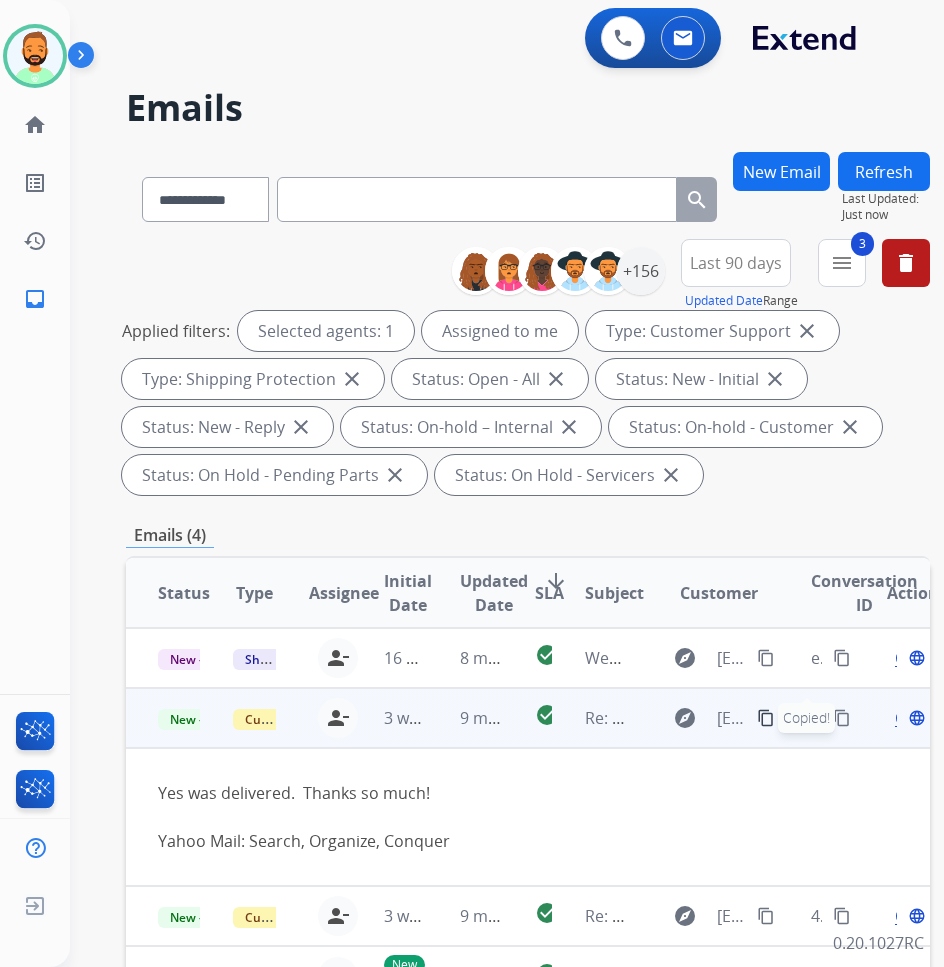 click on "Open" at bounding box center (915, 718) 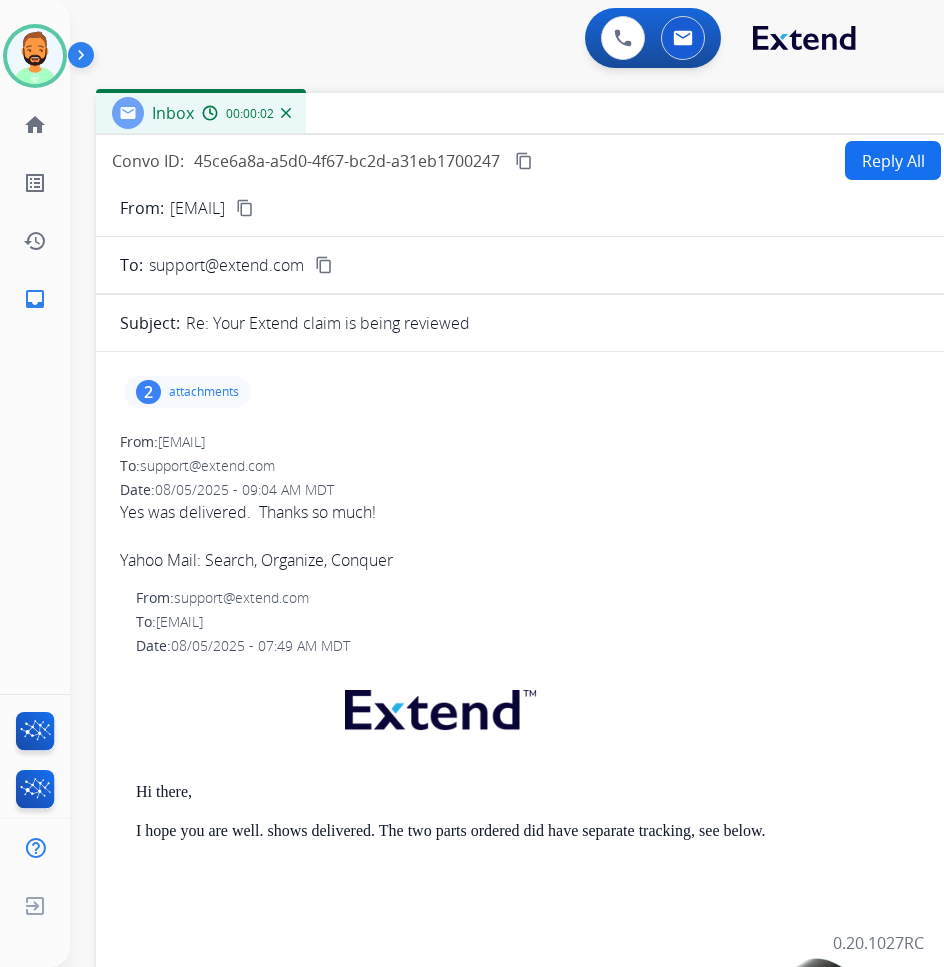 drag, startPoint x: 291, startPoint y: 136, endPoint x: 461, endPoint y: 99, distance: 173.97989 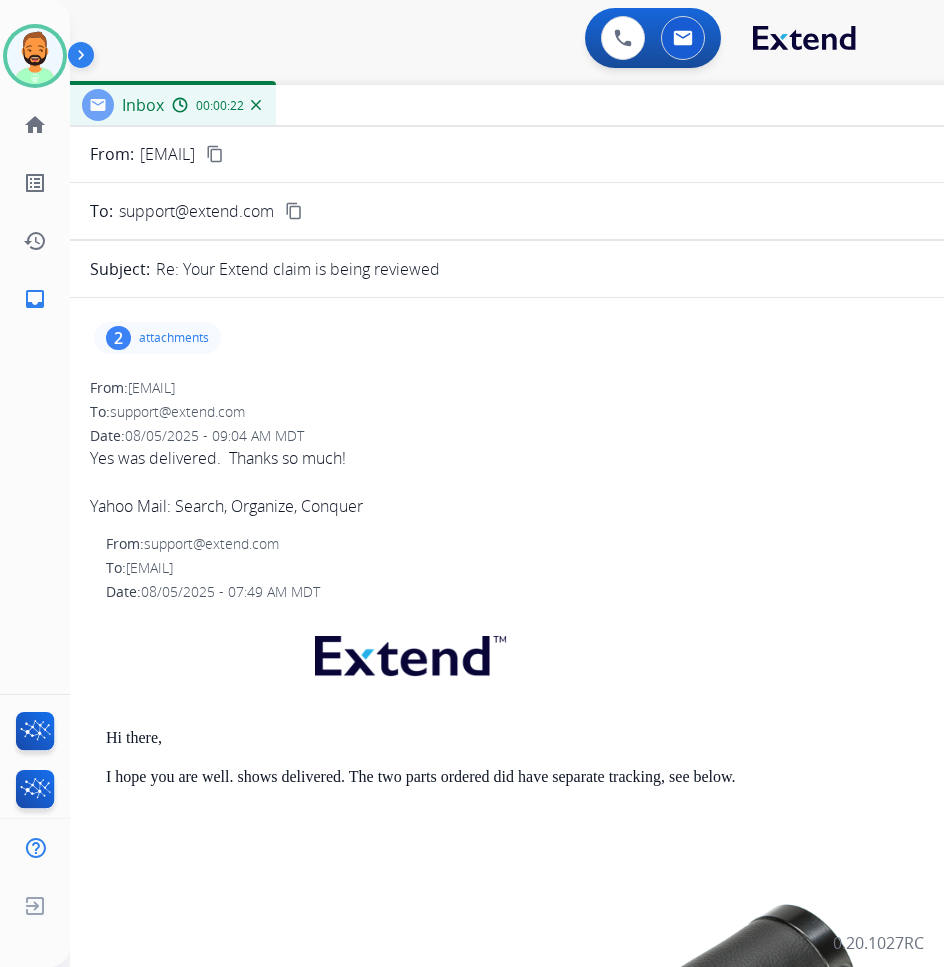 scroll, scrollTop: 0, scrollLeft: 0, axis: both 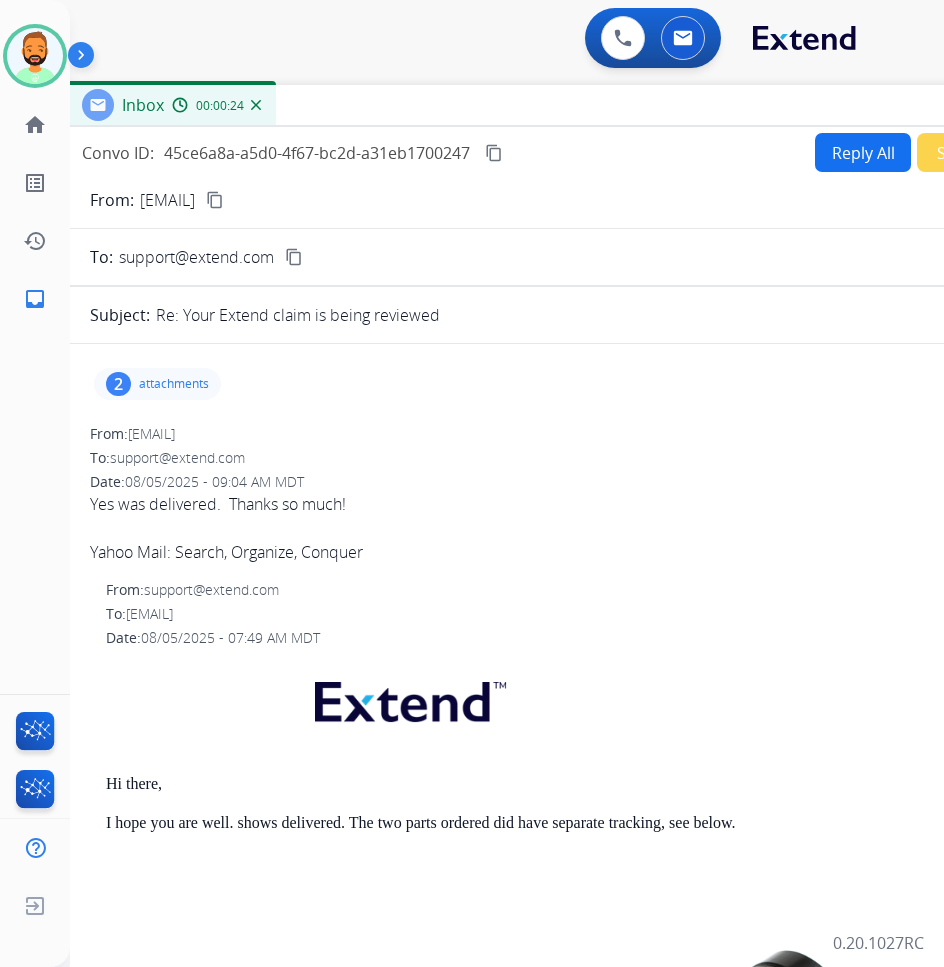 click on "attachments" at bounding box center (174, 384) 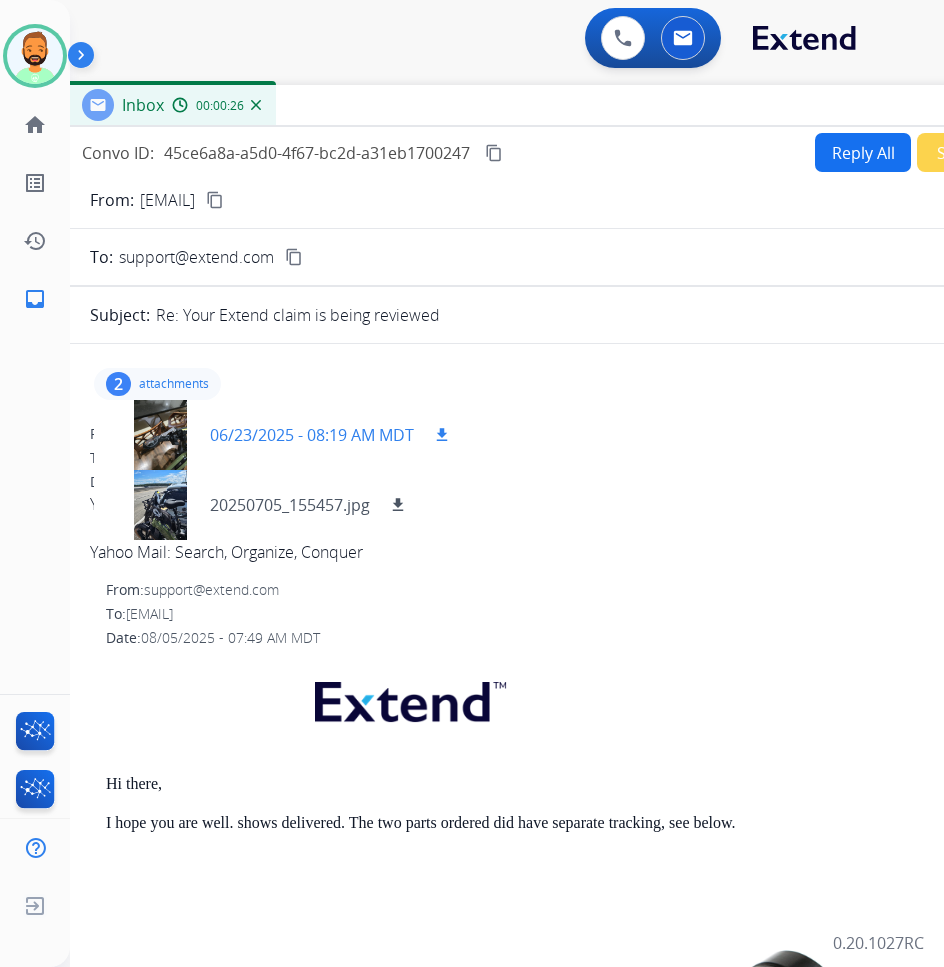 click at bounding box center (160, 435) 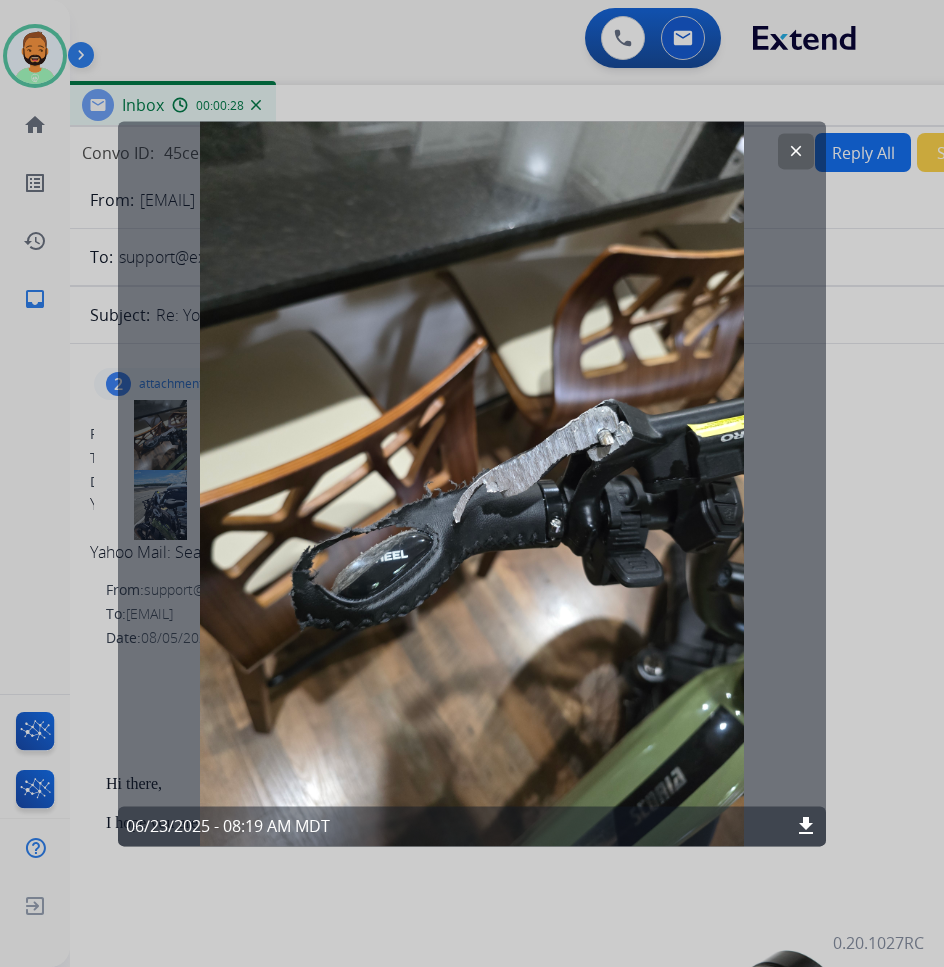 click on "clear" 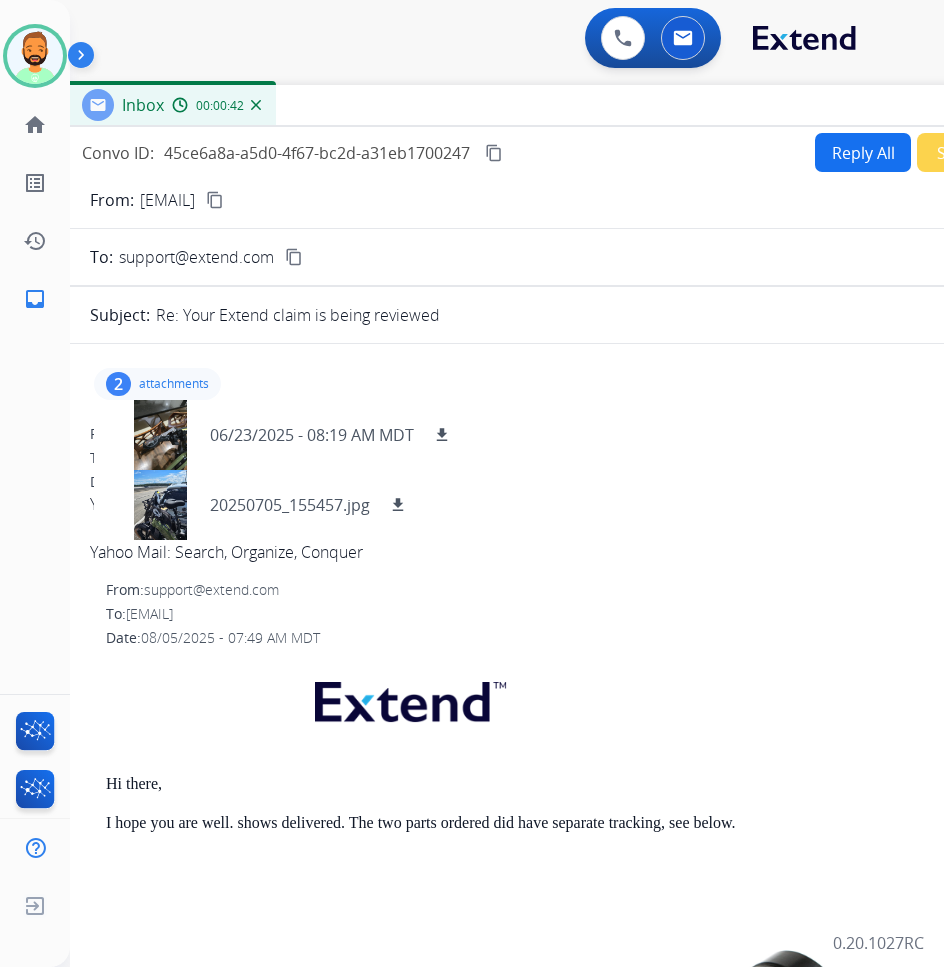 click on "Reply All" at bounding box center (863, 152) 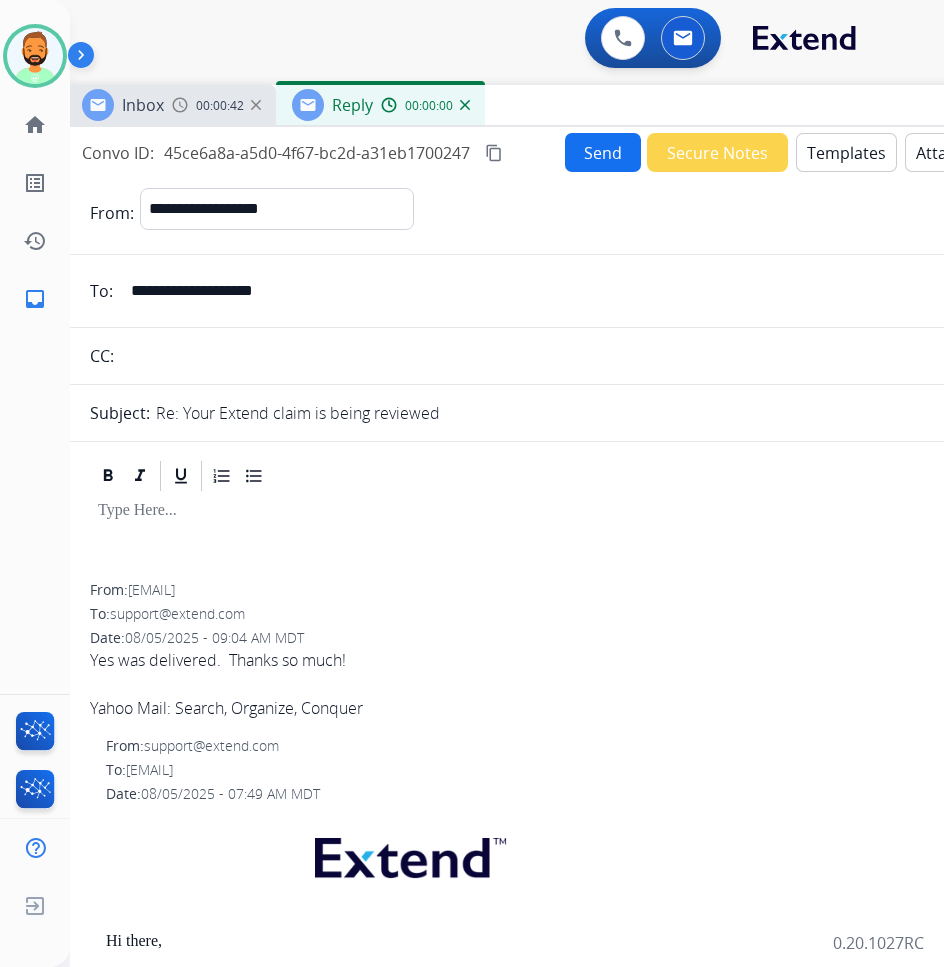 click on "Templates" at bounding box center (846, 152) 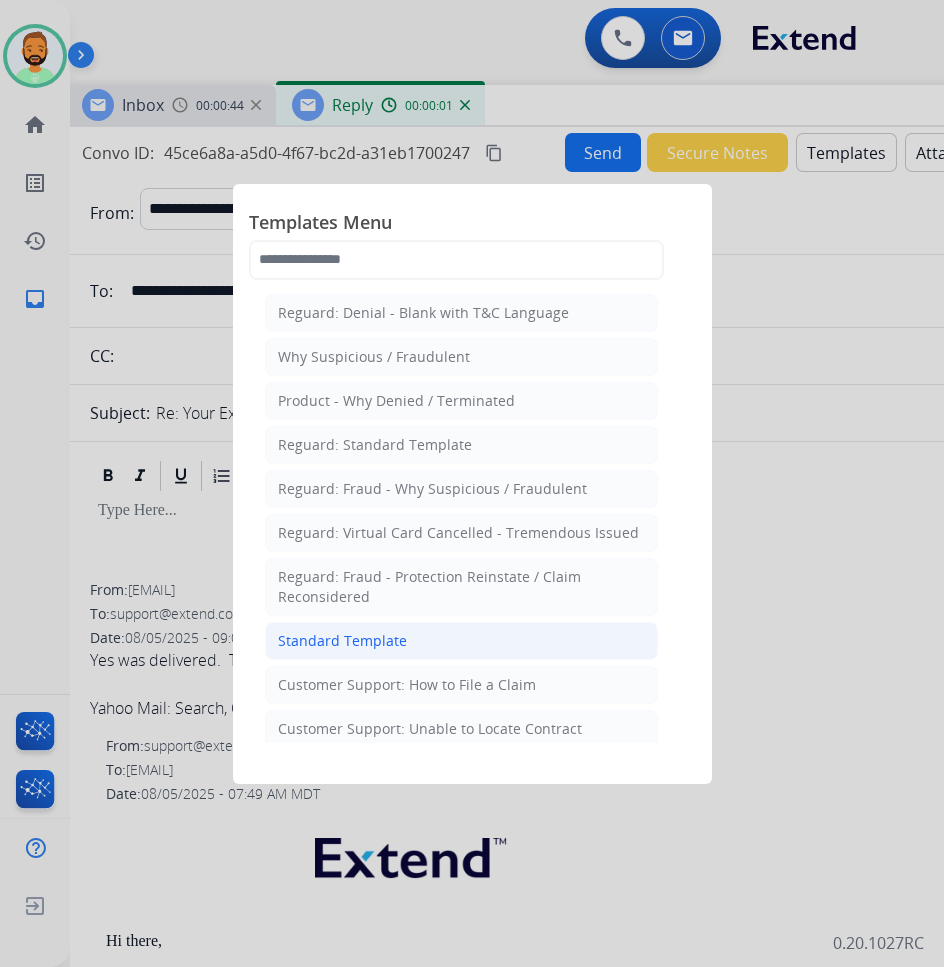 click on "Standard Template" 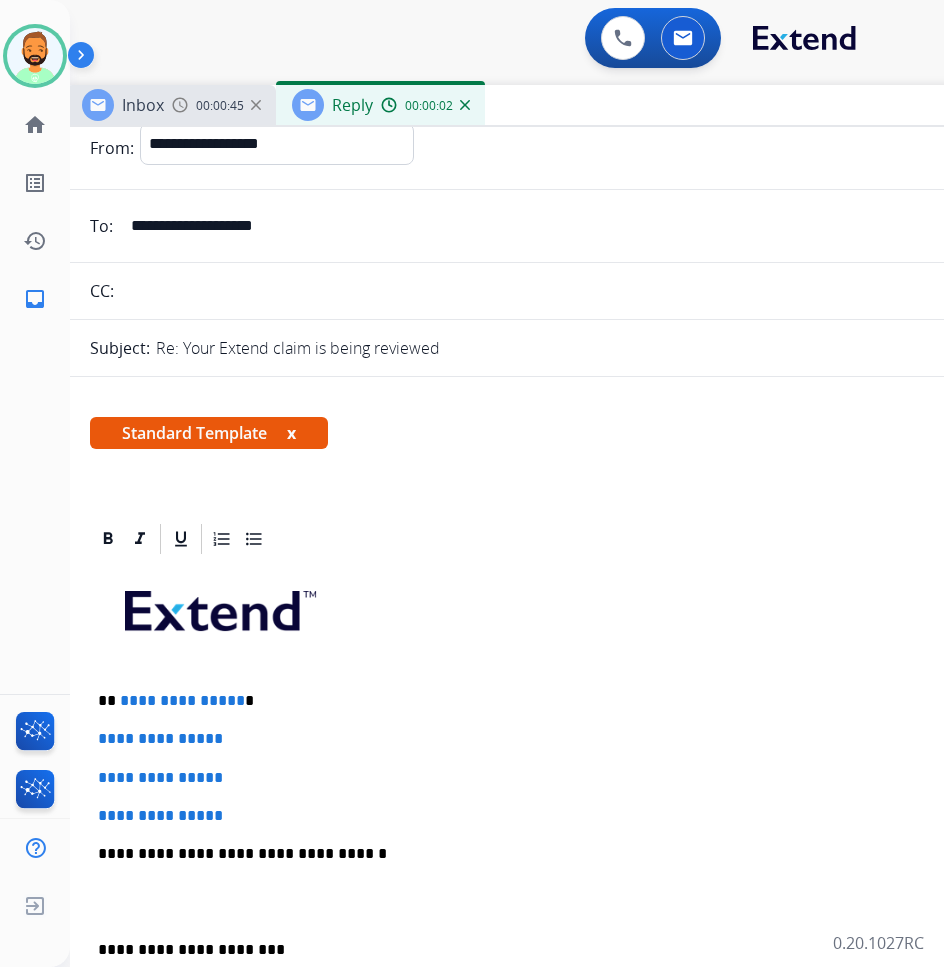 scroll, scrollTop: 100, scrollLeft: 0, axis: vertical 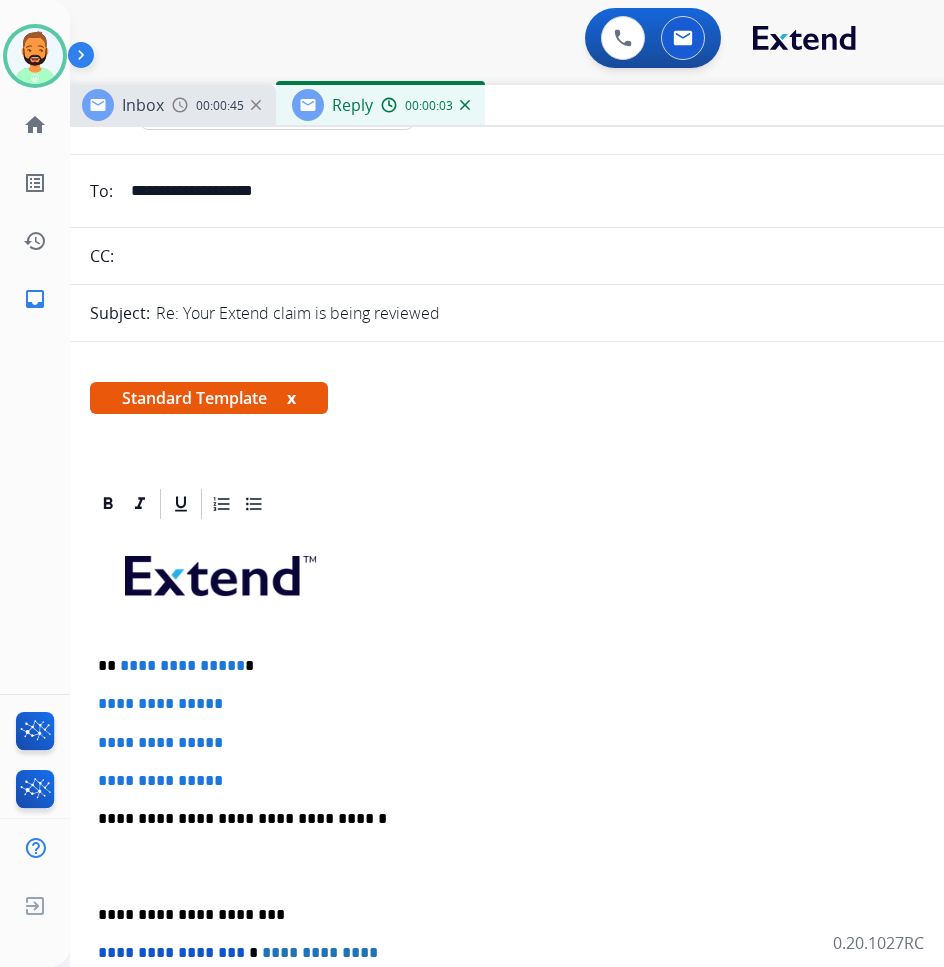 click on "**********" at bounding box center (558, 666) 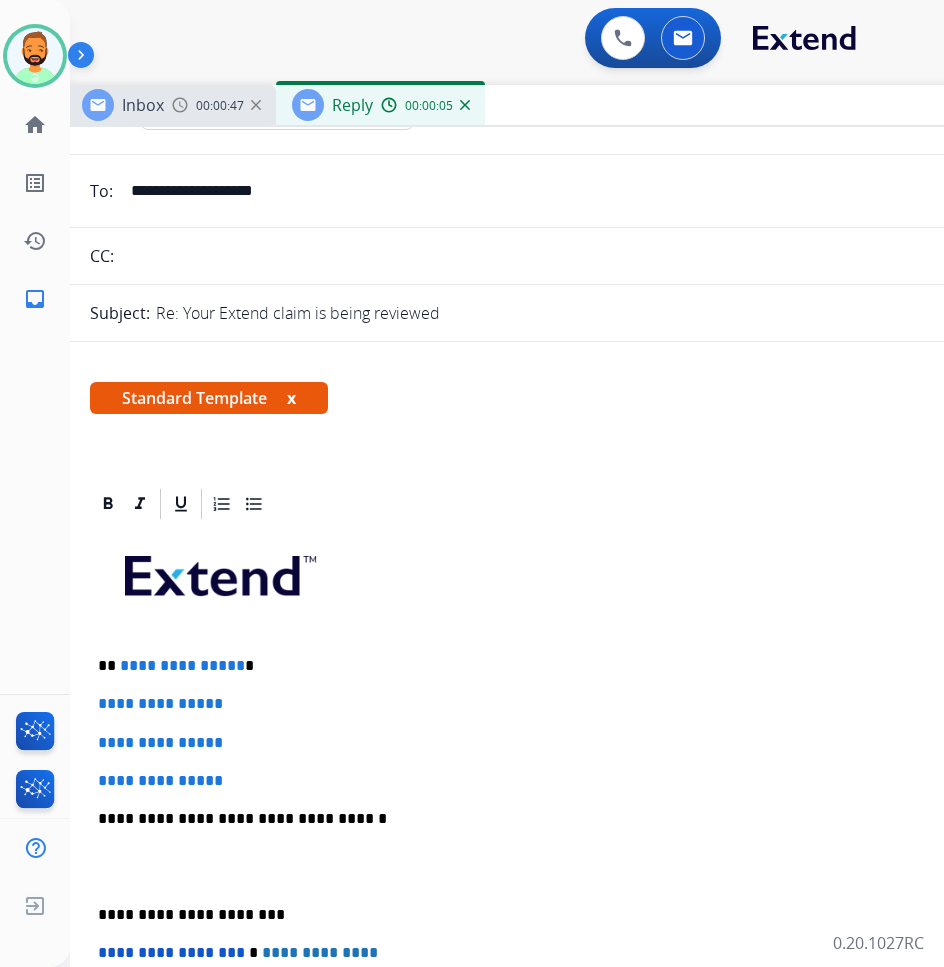 type 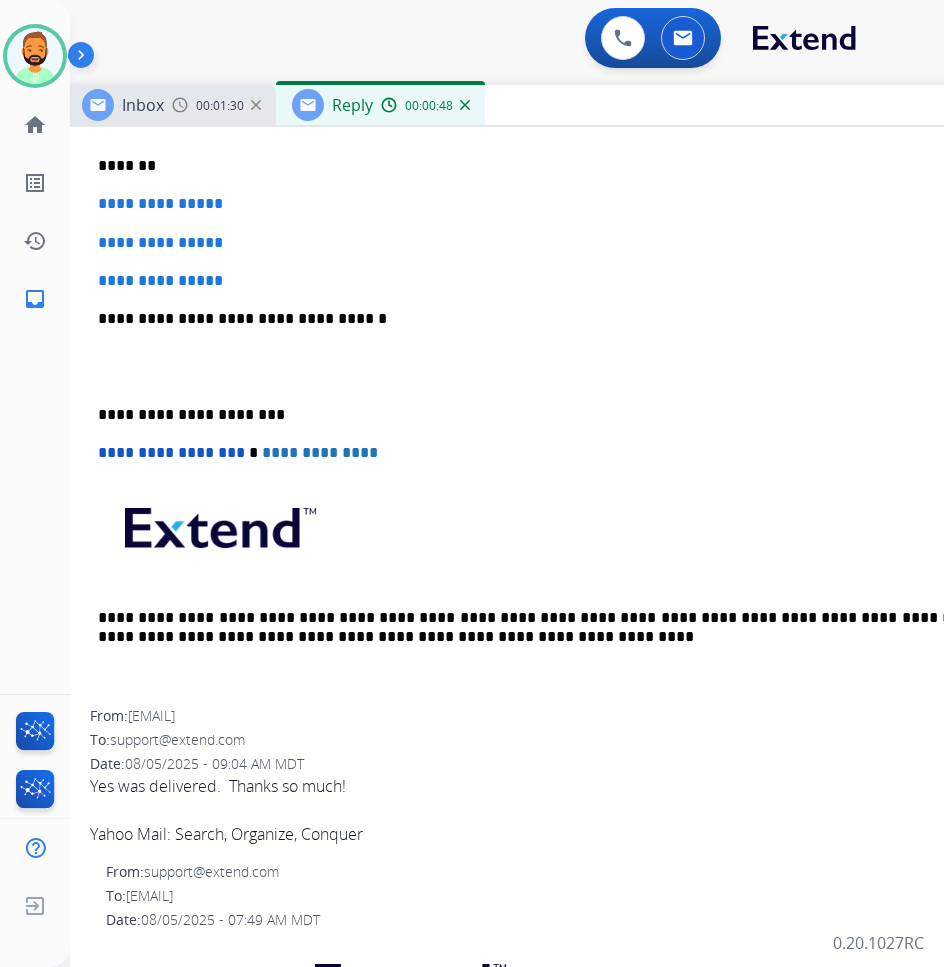 scroll, scrollTop: 500, scrollLeft: 0, axis: vertical 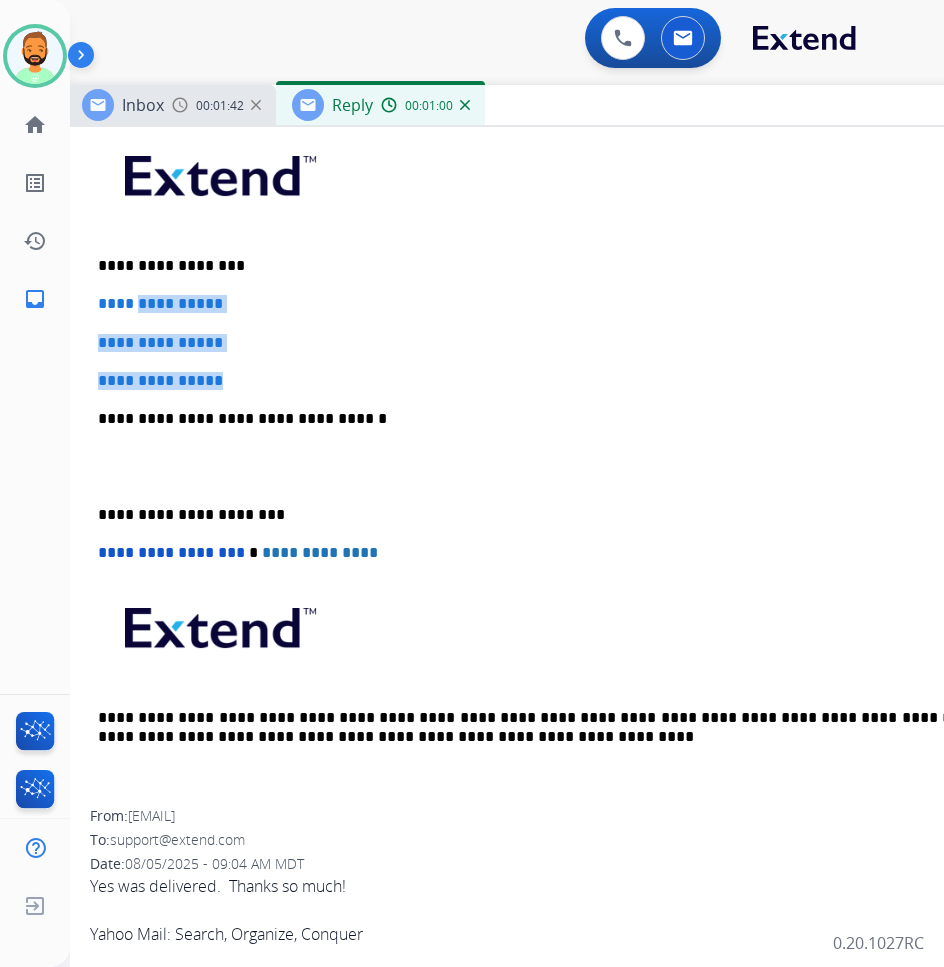 drag, startPoint x: 255, startPoint y: 362, endPoint x: 142, endPoint y: 302, distance: 127.94139 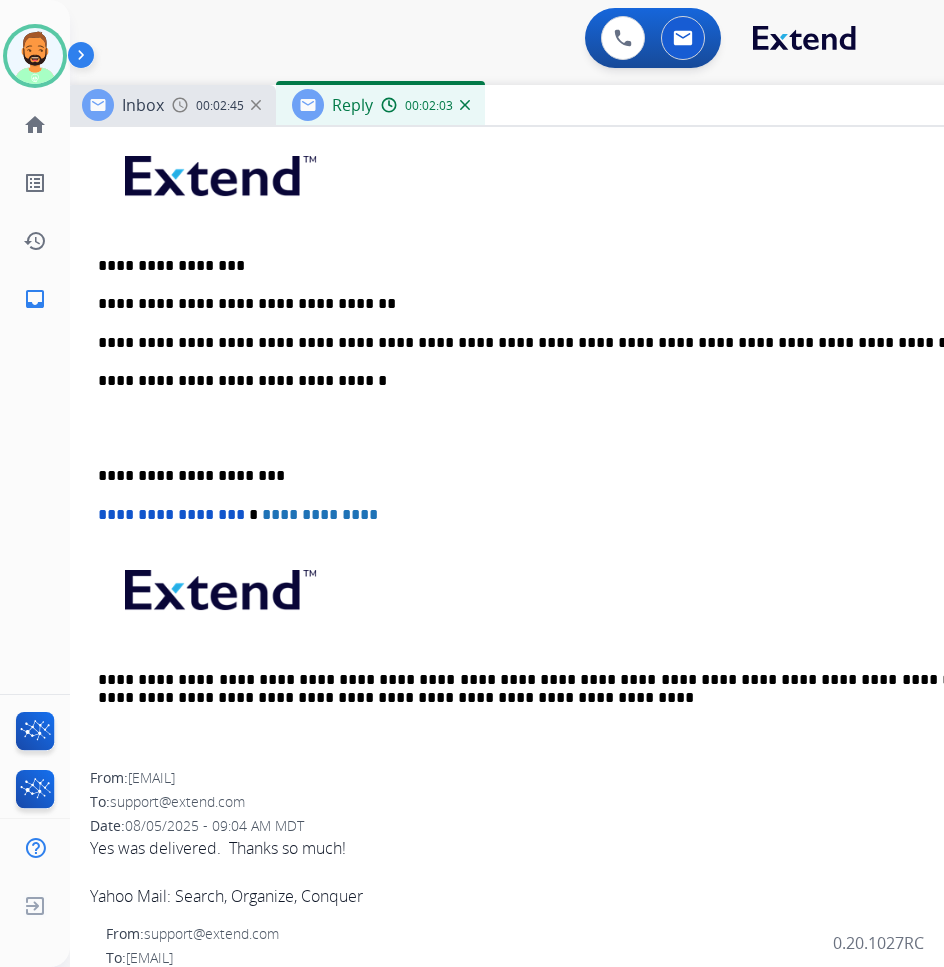 click on "**********" at bounding box center (558, 476) 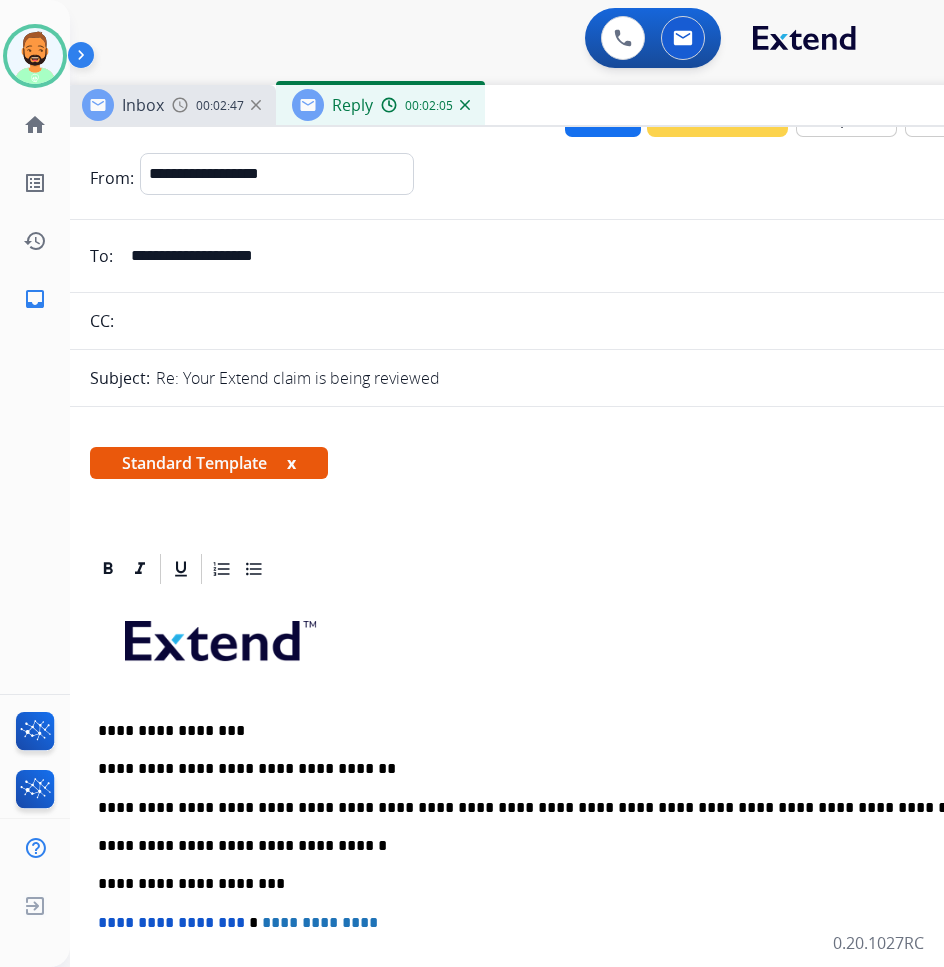 scroll, scrollTop: 0, scrollLeft: 0, axis: both 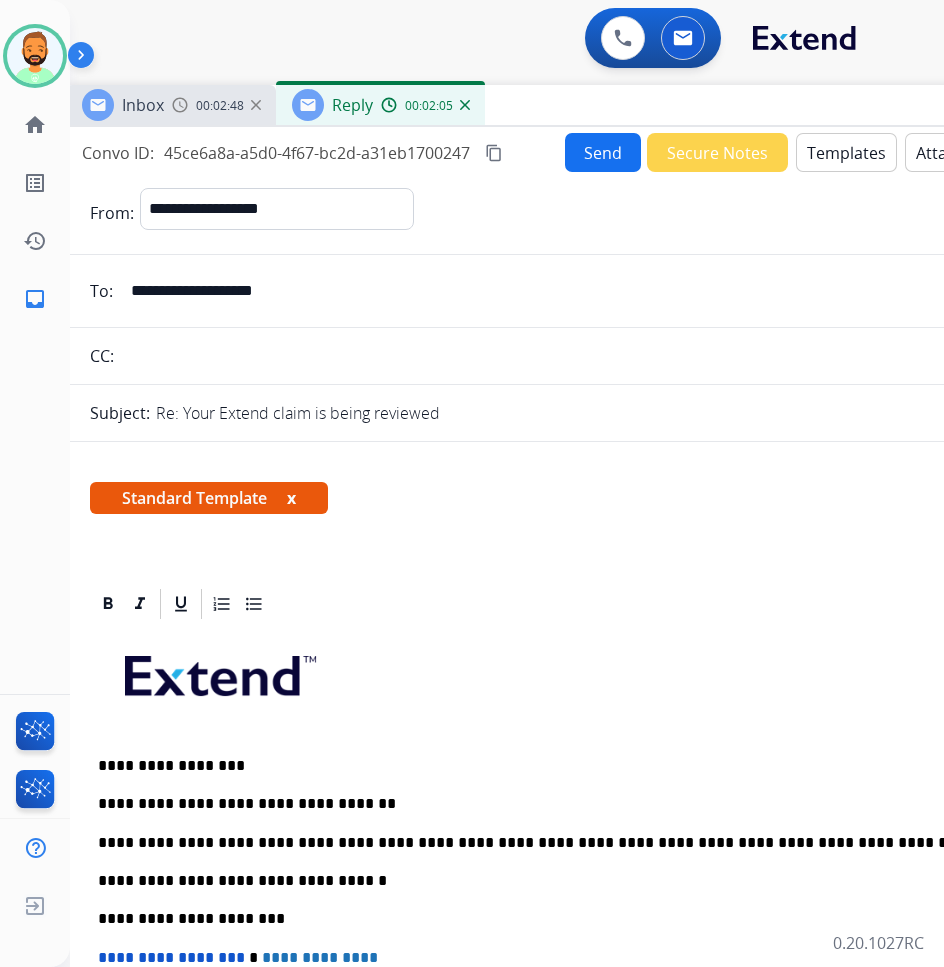 click on "Send" at bounding box center [603, 152] 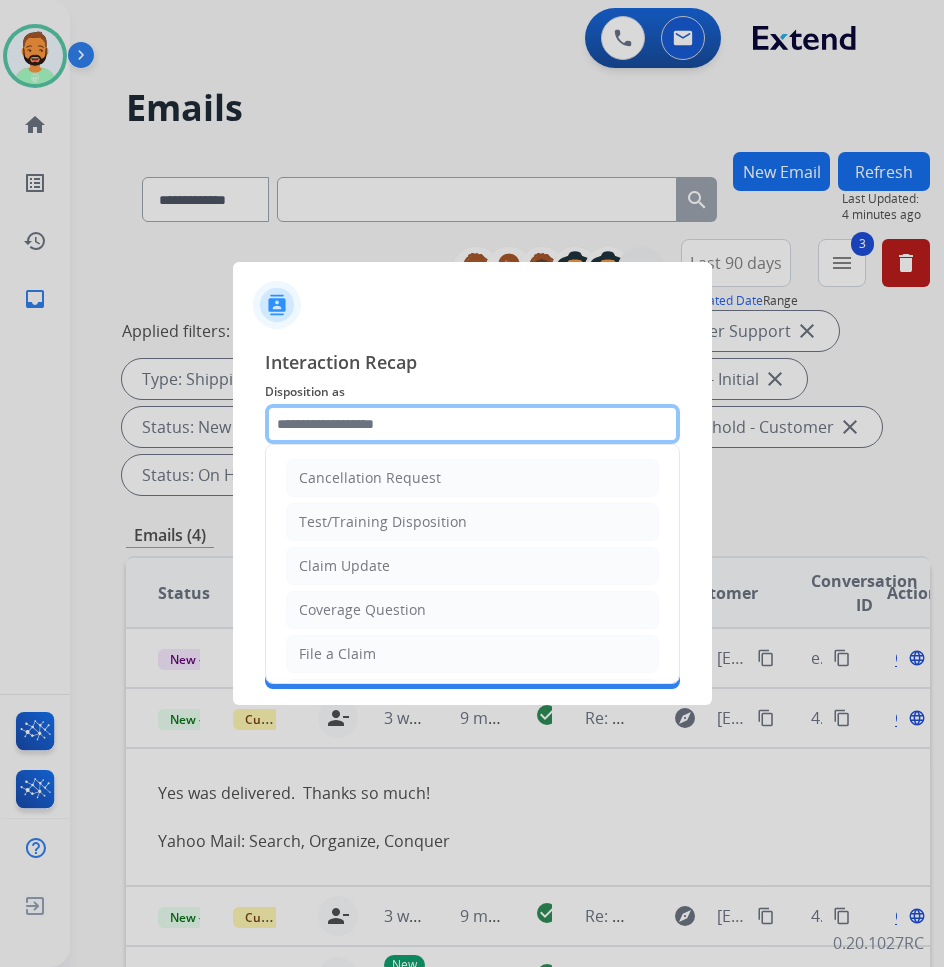 click 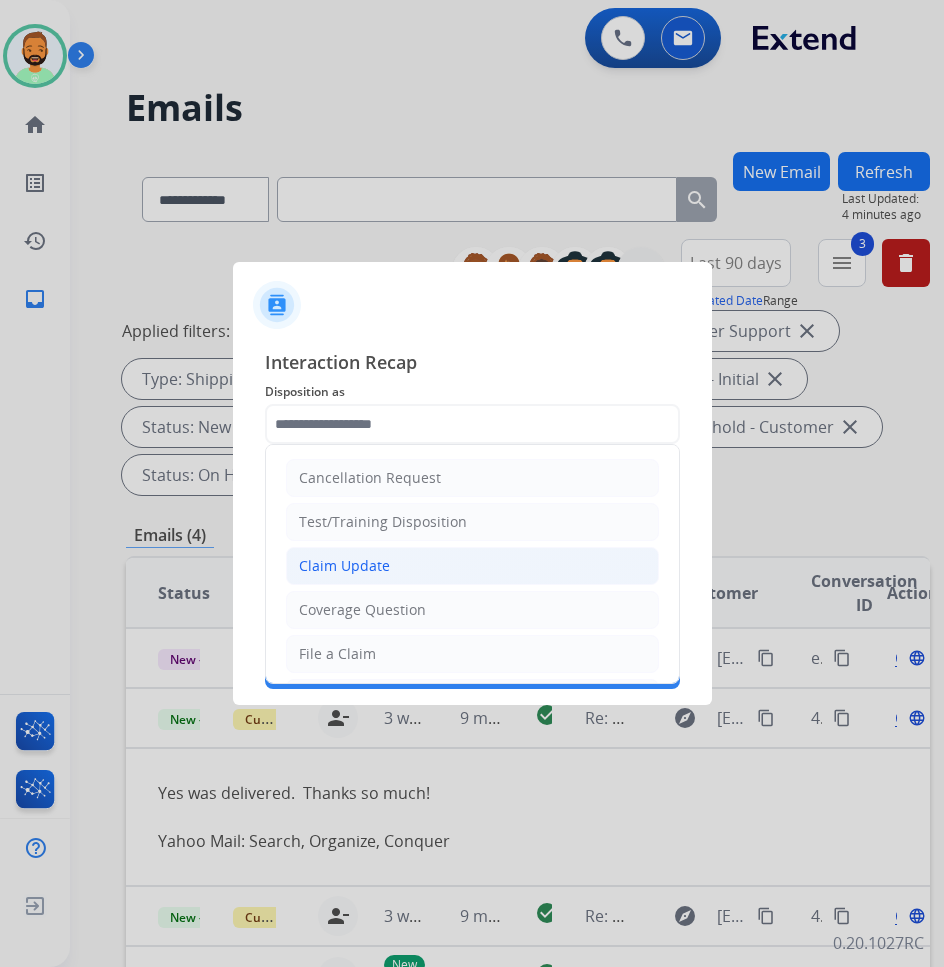 click on "Claim Update" 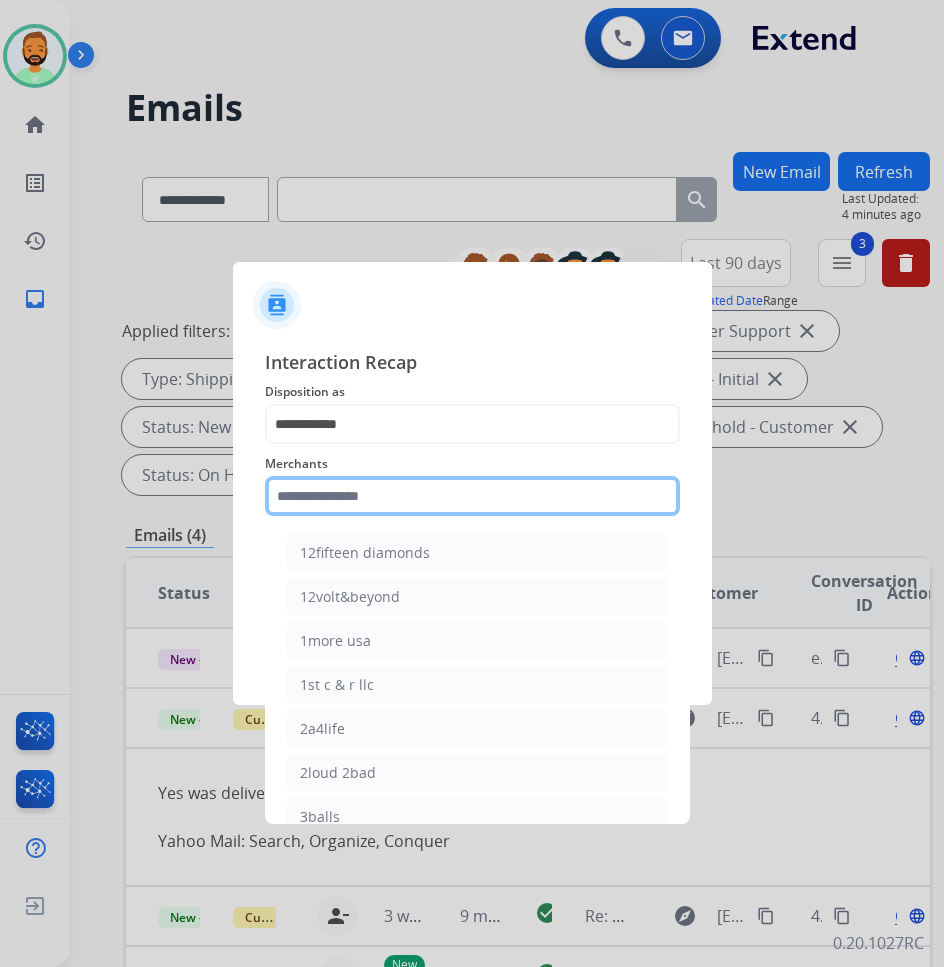 click 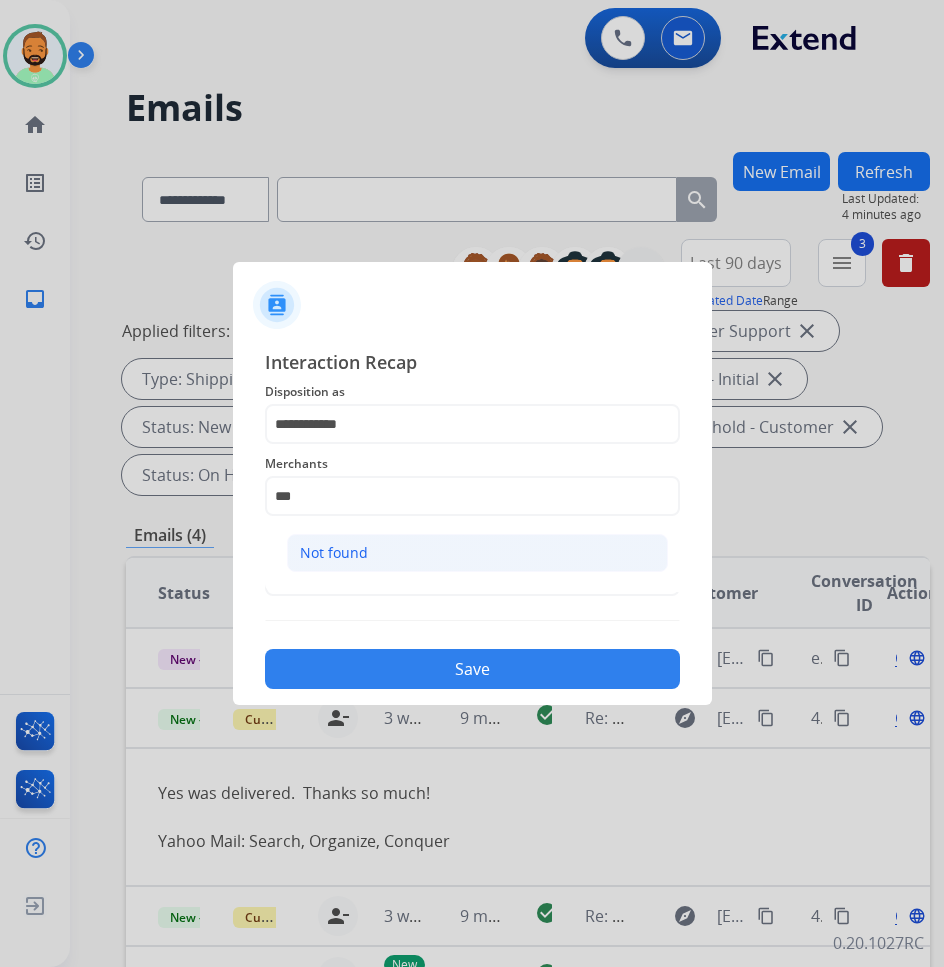 click on "Not found" 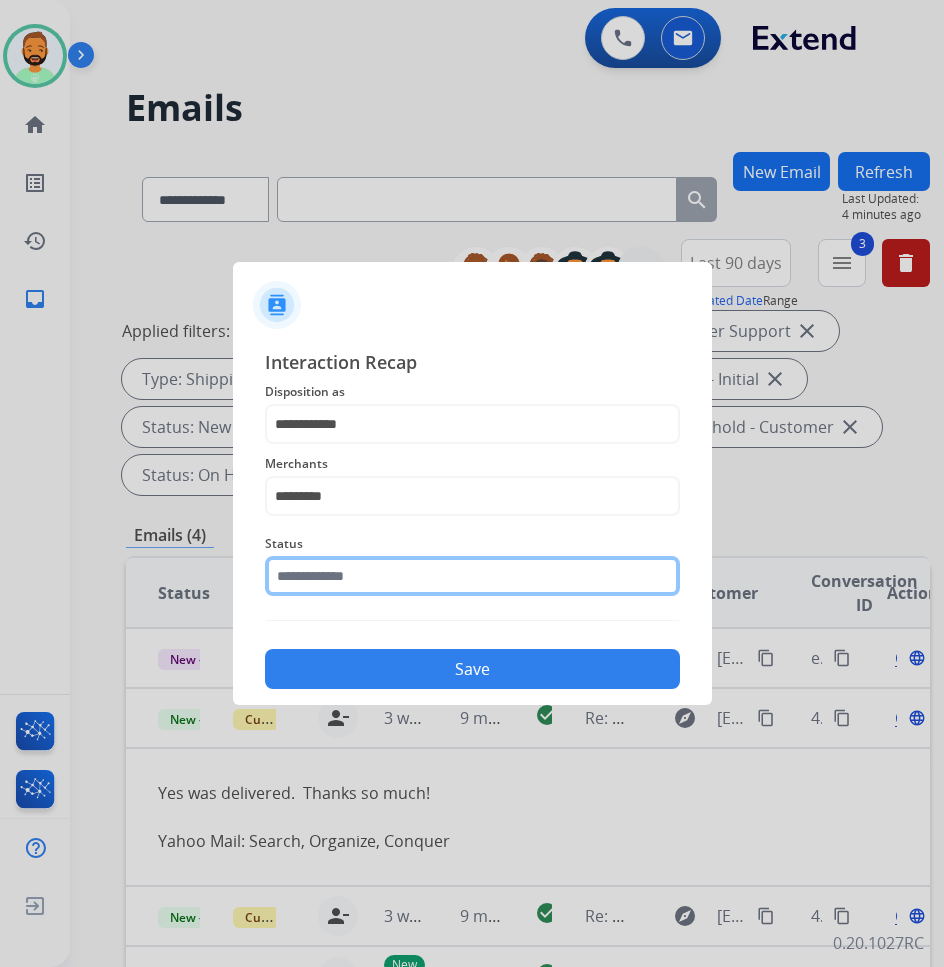 click 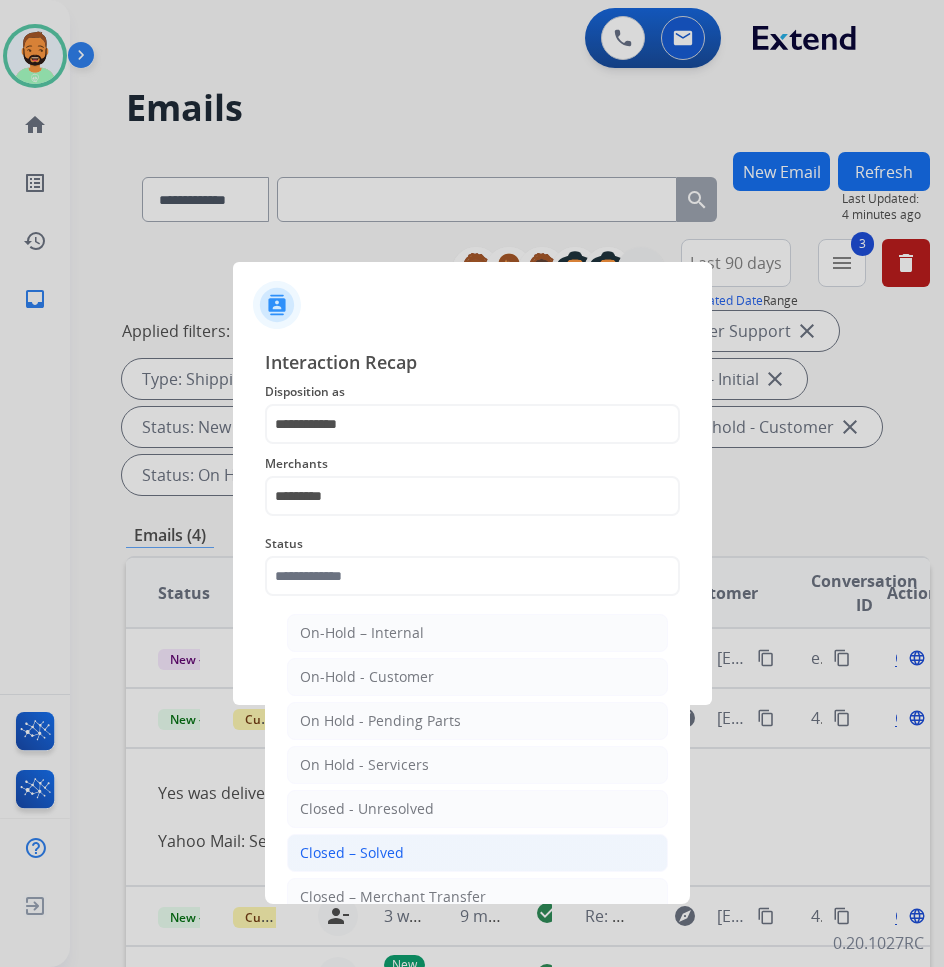 click on "Closed – Solved" 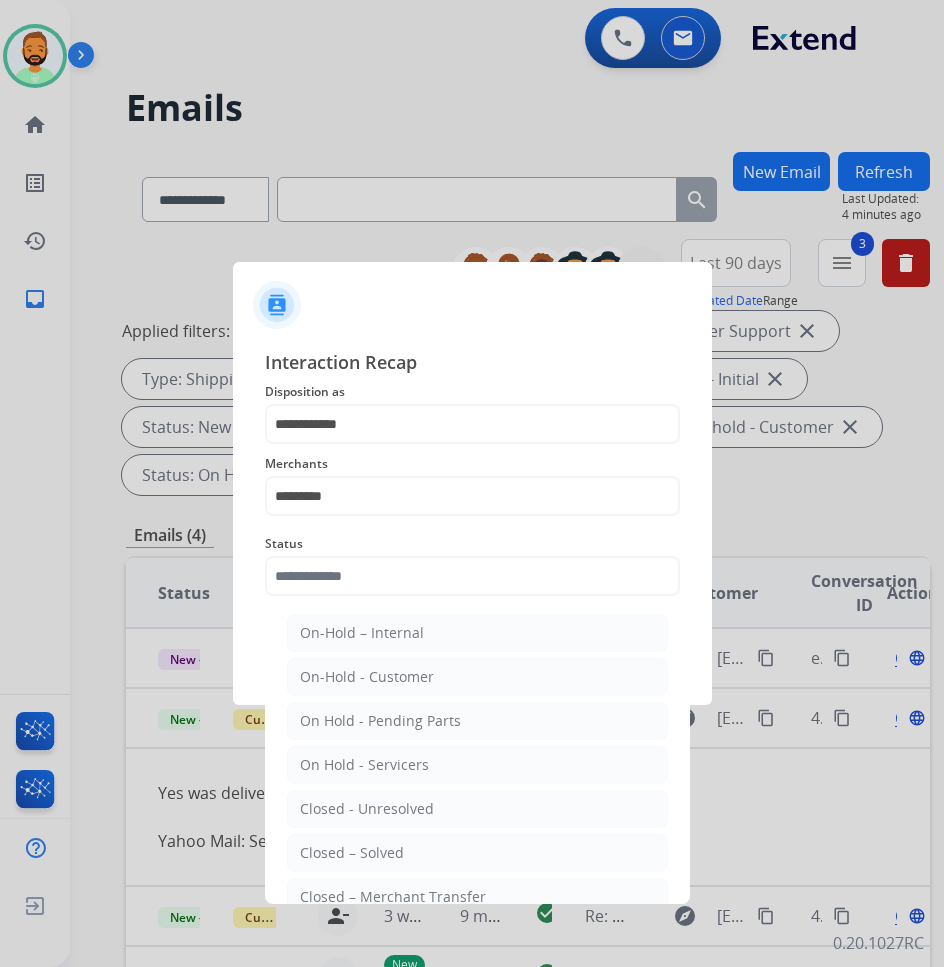 type on "**********" 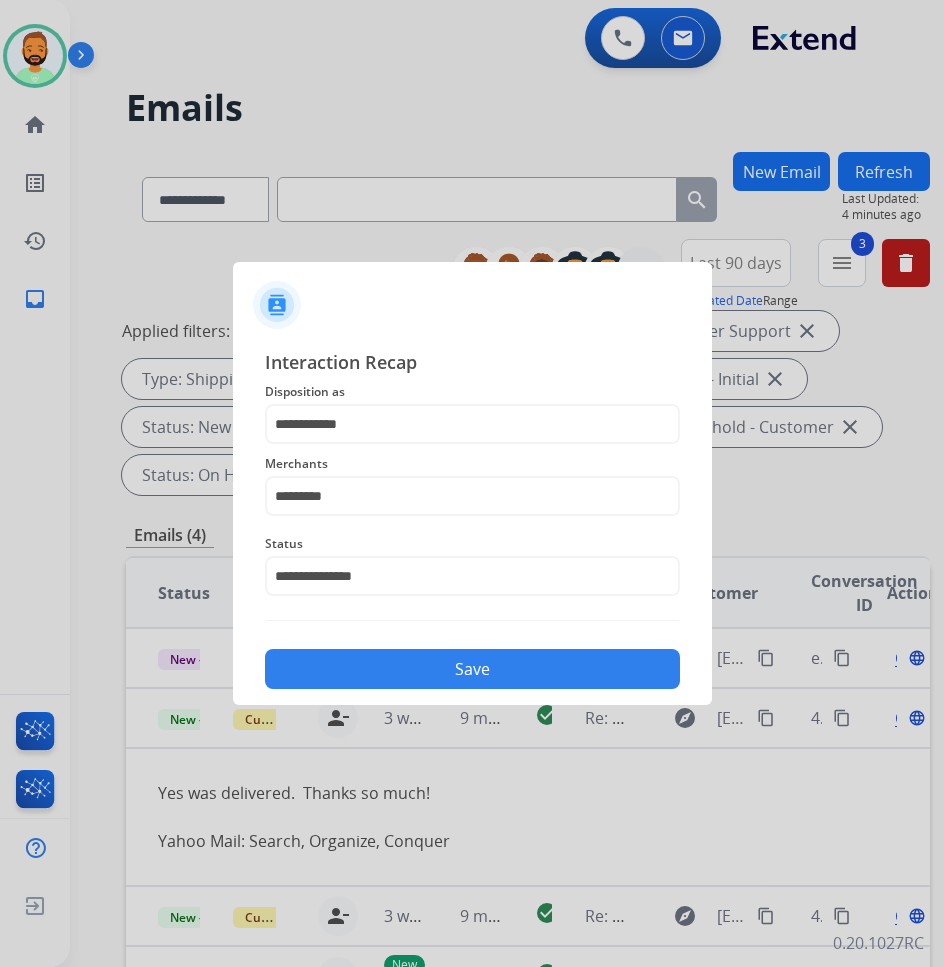 click on "Save" 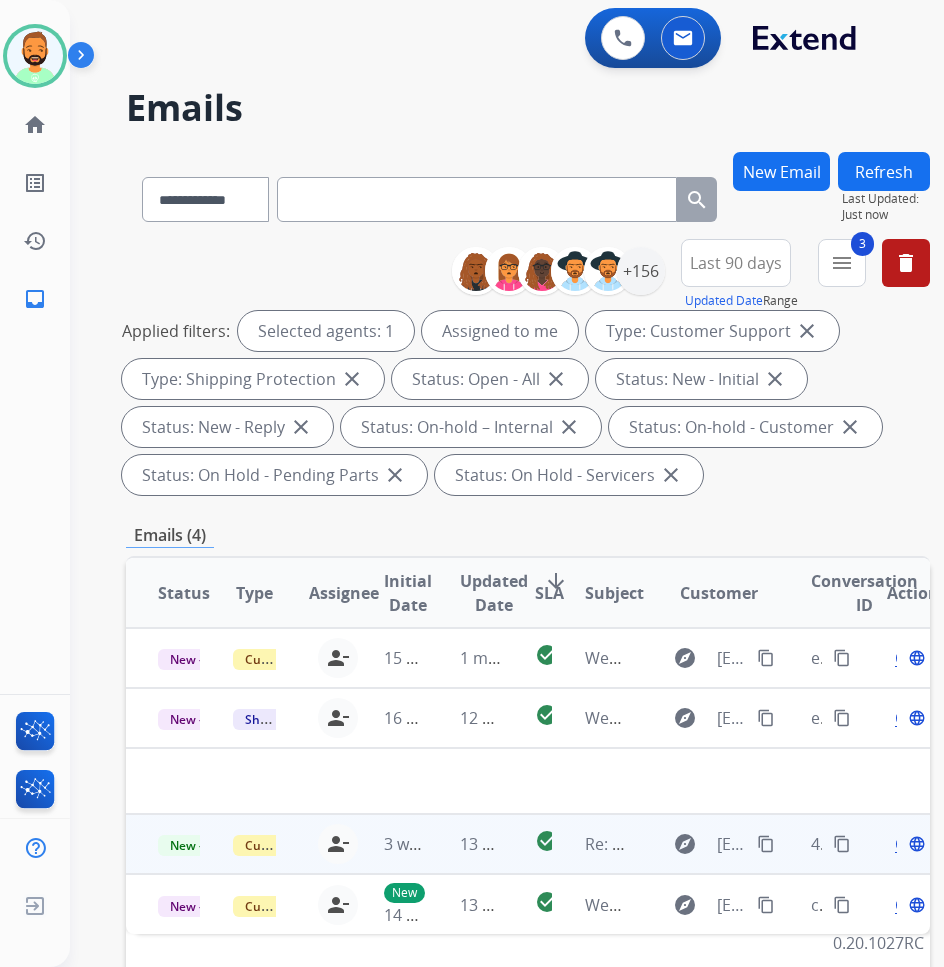 click on "13 minutes ago" at bounding box center [465, 844] 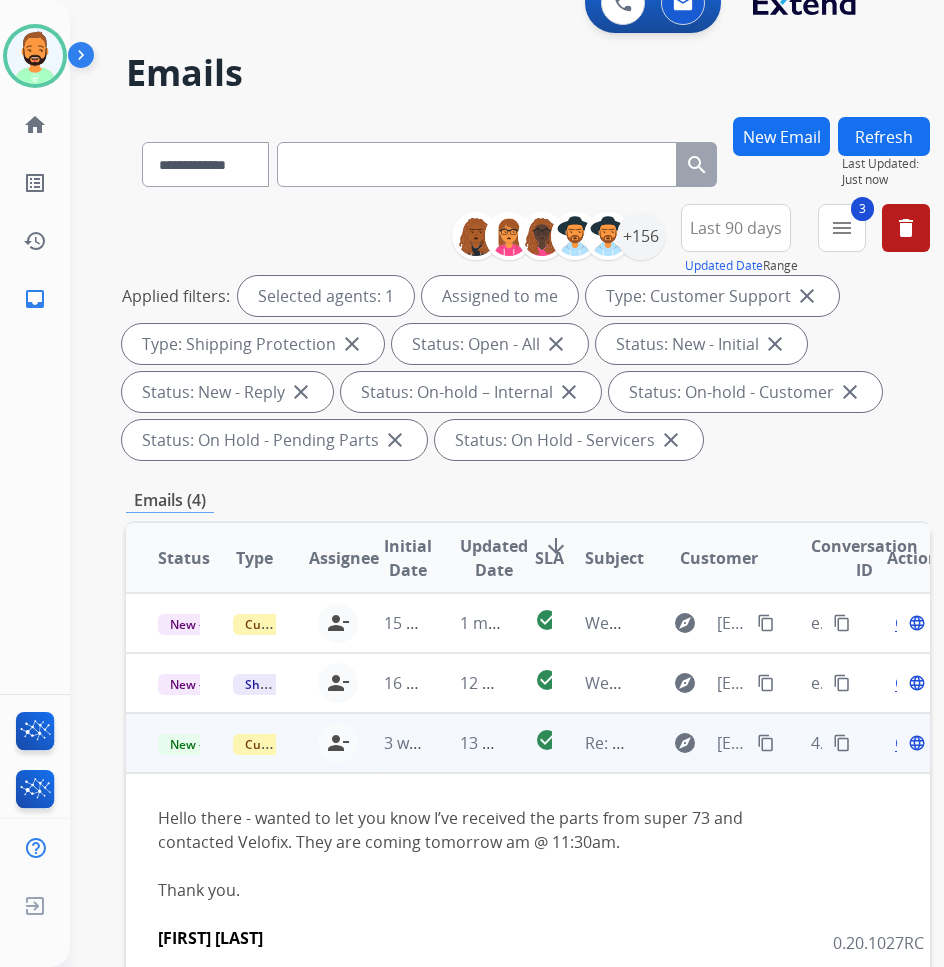 scroll, scrollTop: 0, scrollLeft: 0, axis: both 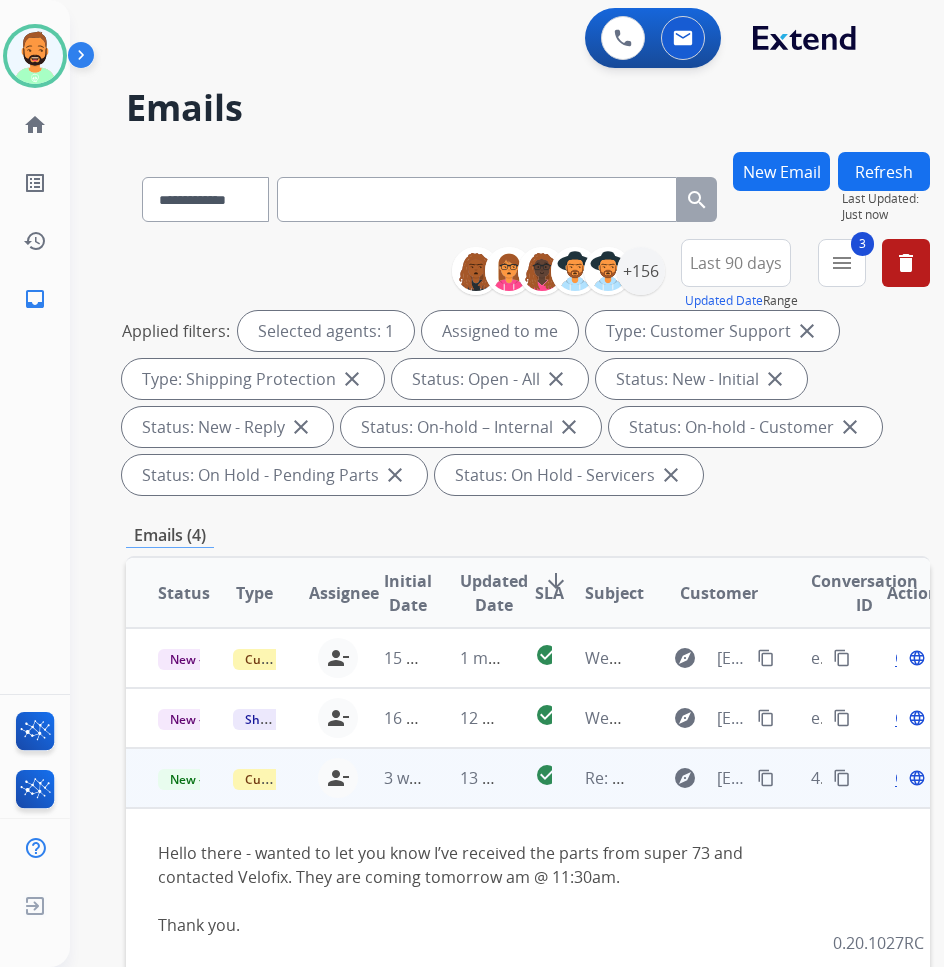 click on "Open" at bounding box center [915, 778] 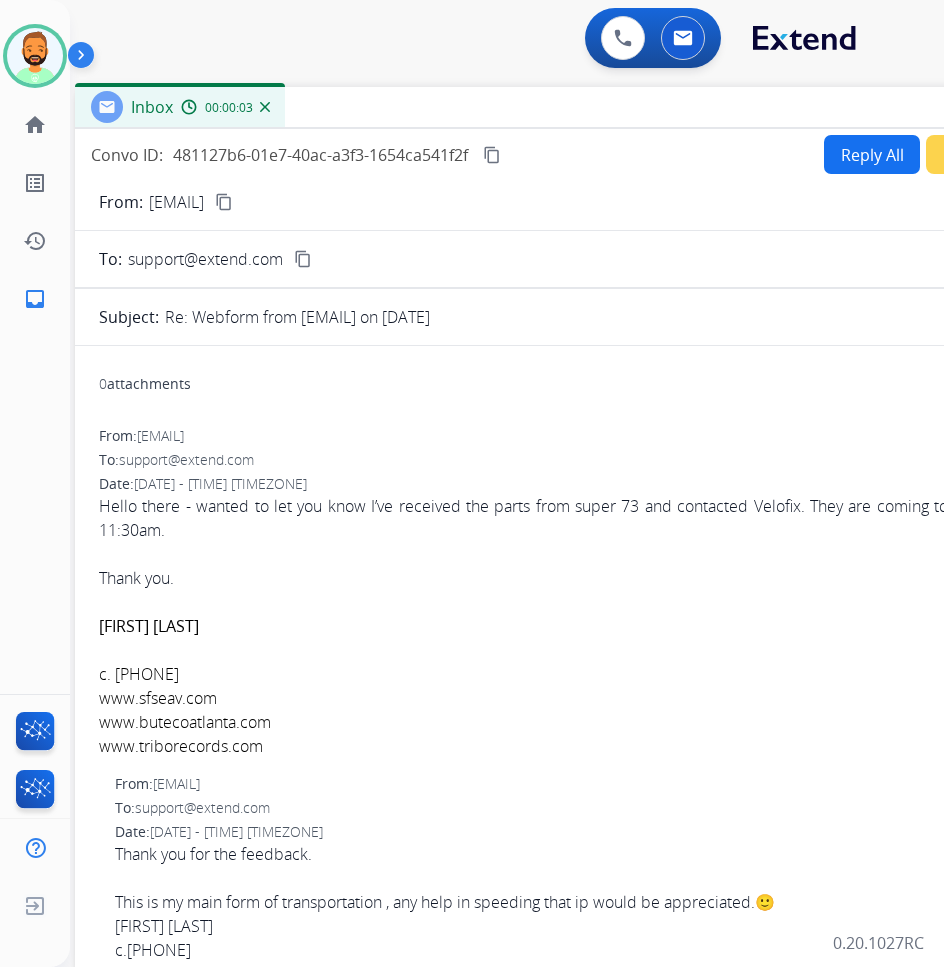 drag, startPoint x: 518, startPoint y: 133, endPoint x: 687, endPoint y: 98, distance: 172.58621 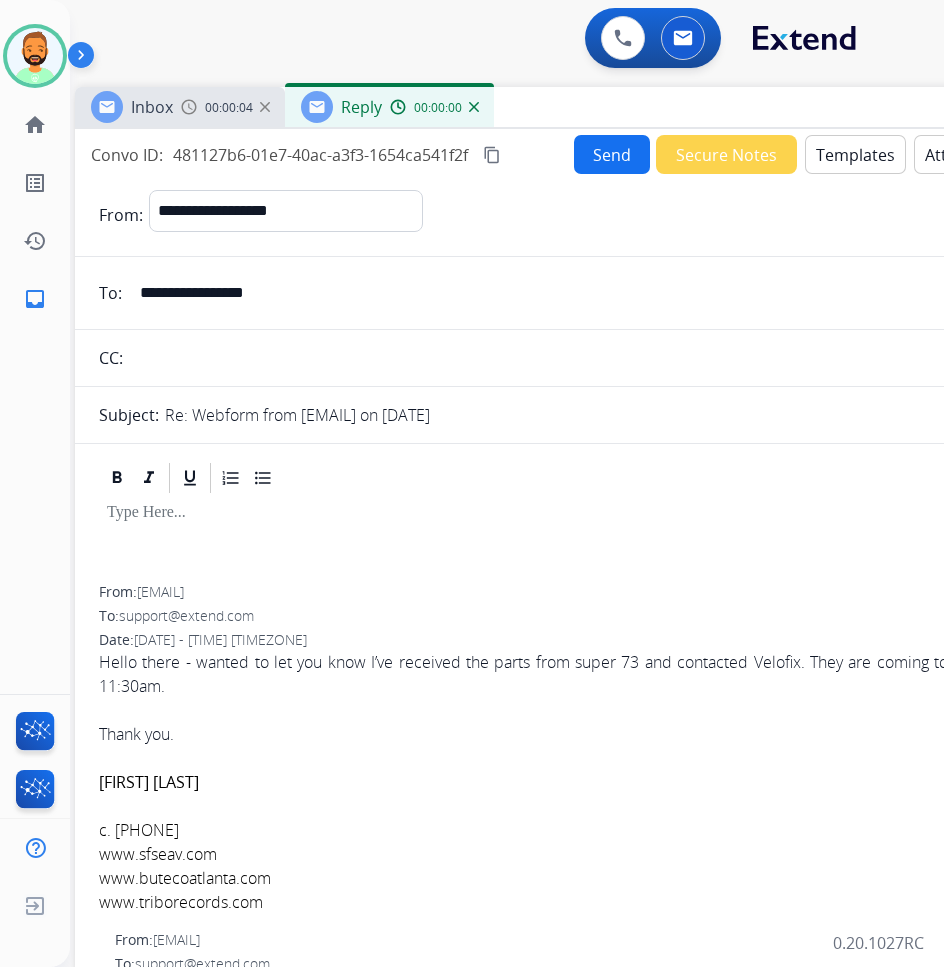 click on "Templates" at bounding box center [855, 154] 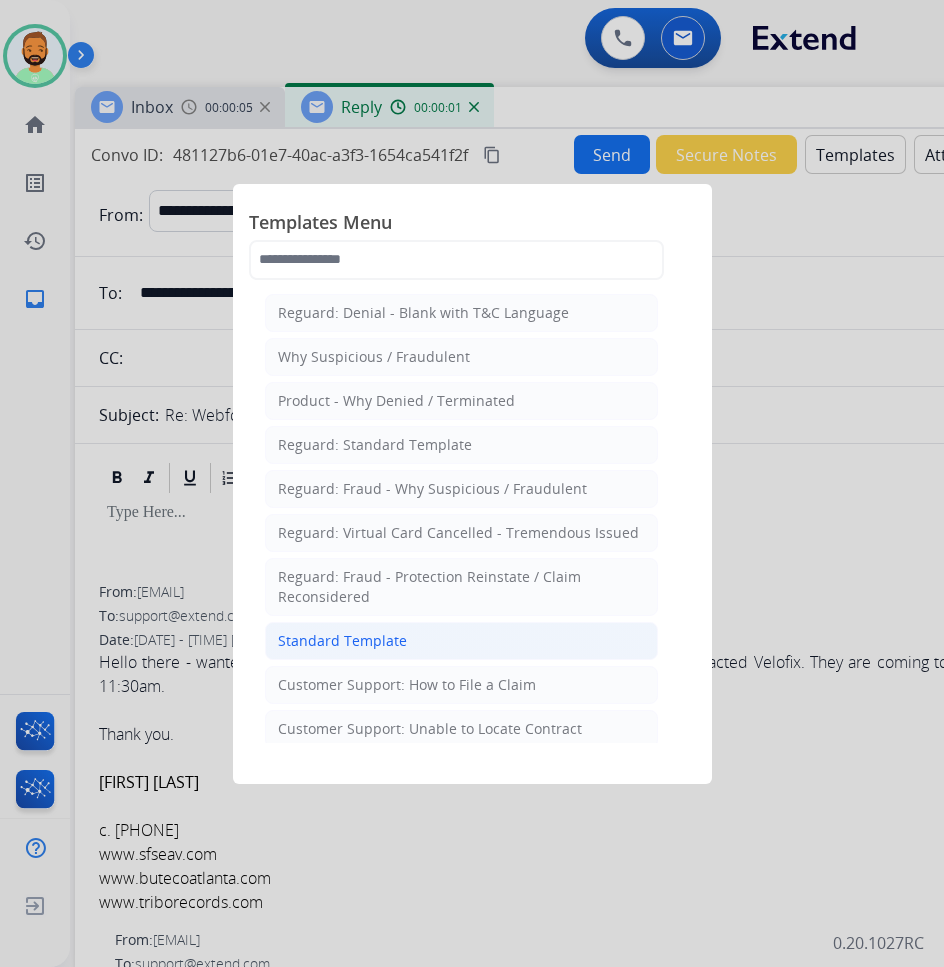 click on "Standard Template" 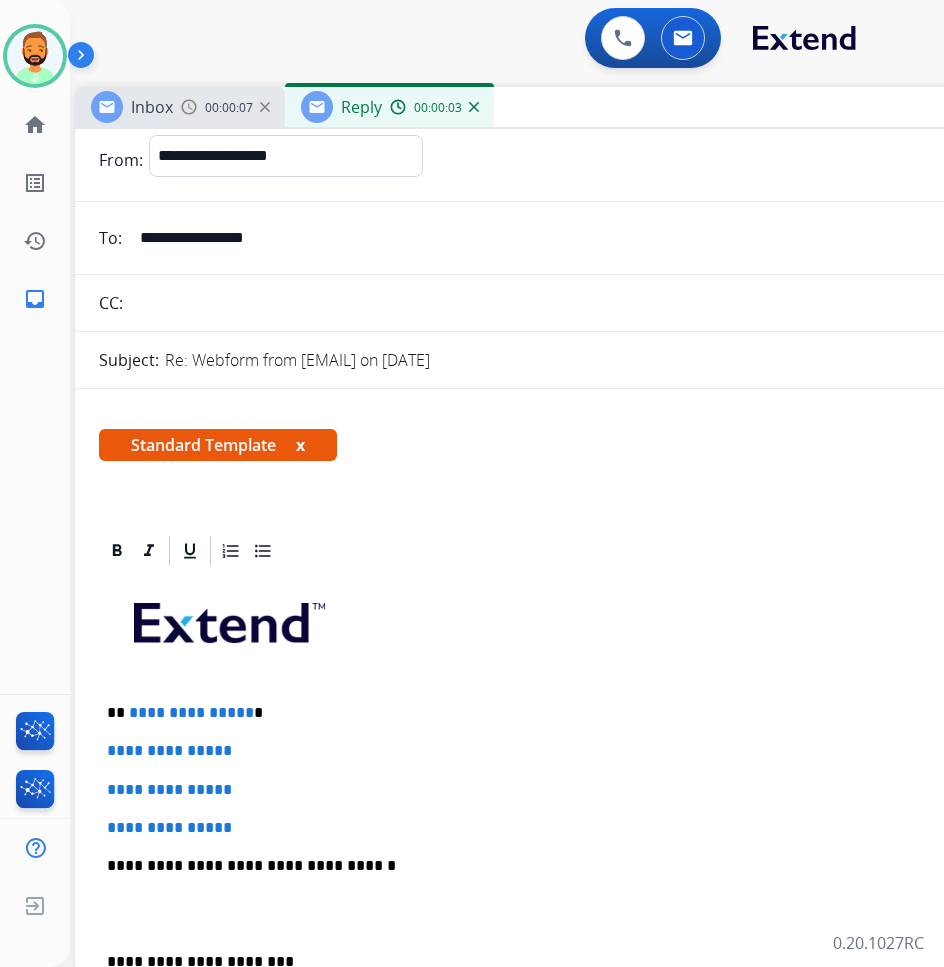 scroll, scrollTop: 100, scrollLeft: 0, axis: vertical 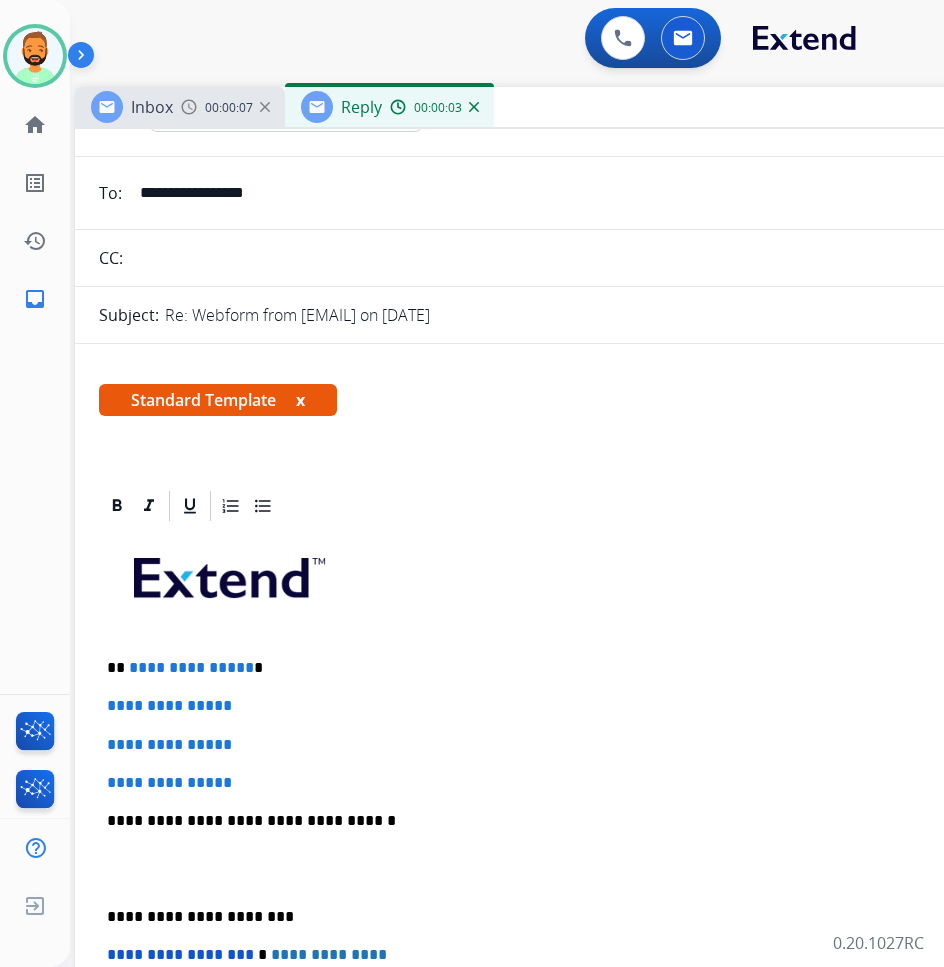click on "**********" at bounding box center (567, 668) 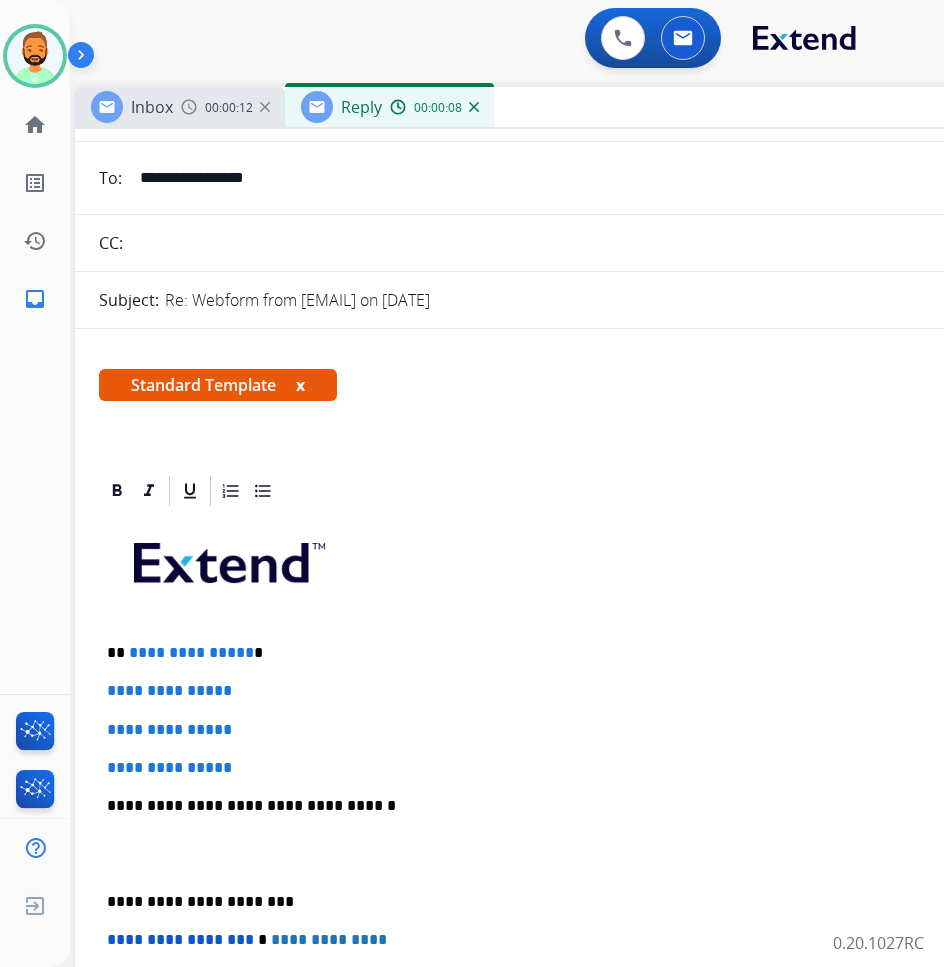 scroll, scrollTop: 100, scrollLeft: 0, axis: vertical 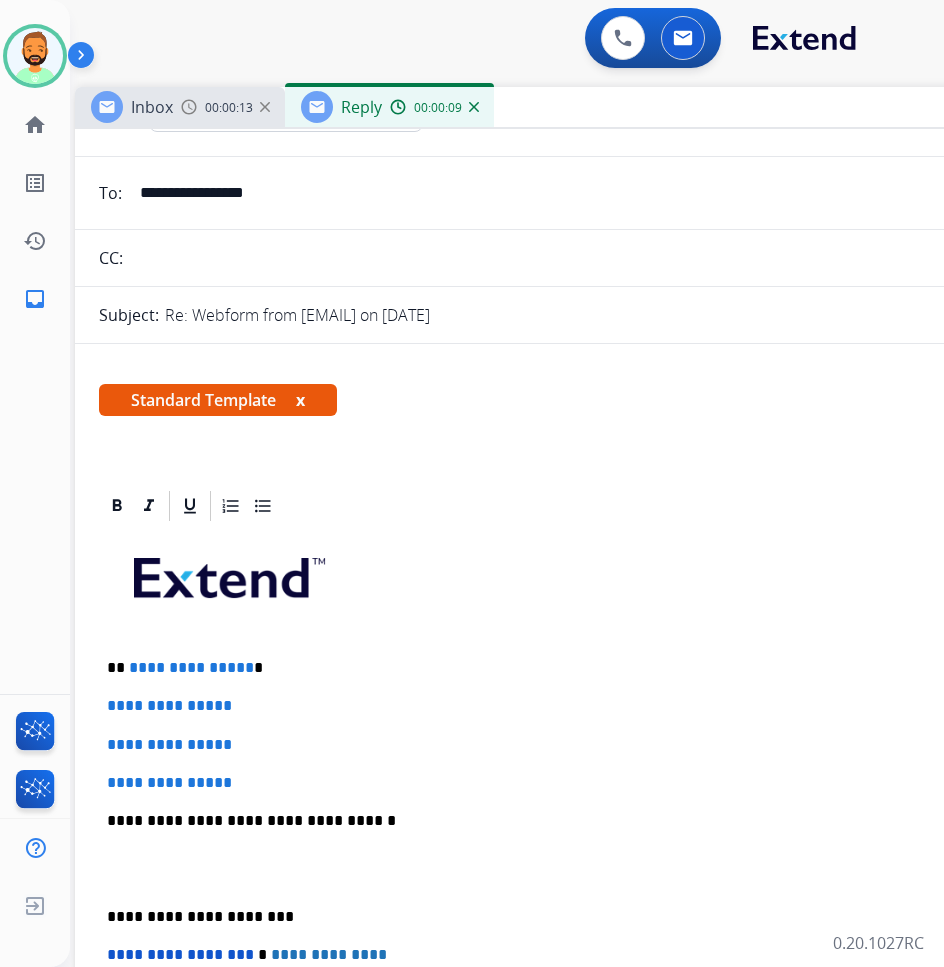 type 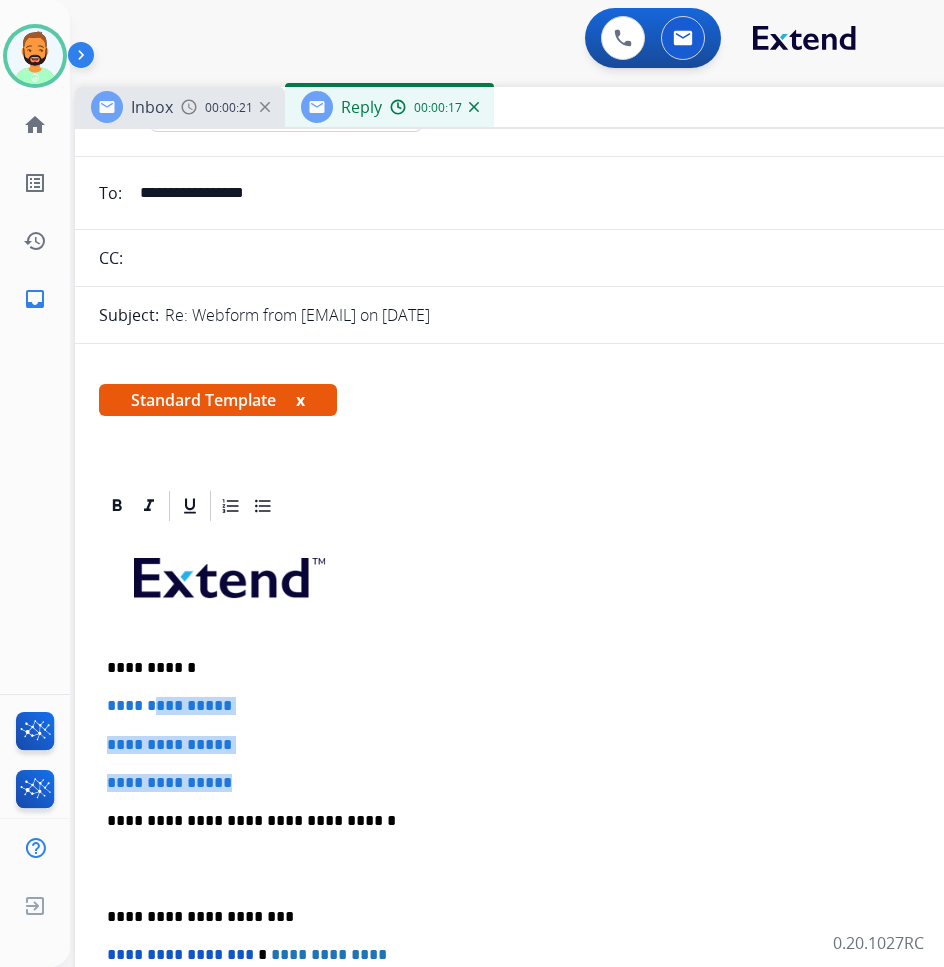 drag, startPoint x: 264, startPoint y: 783, endPoint x: 163, endPoint y: 701, distance: 130.09612 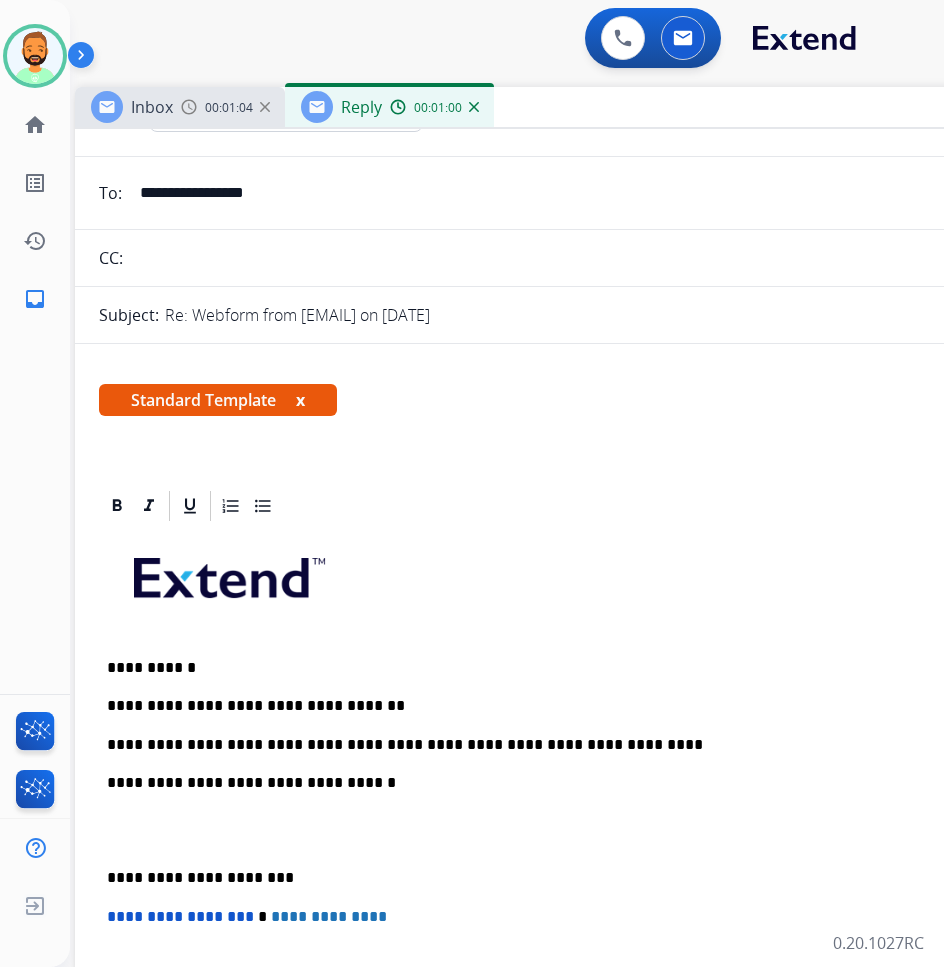click on "**********" at bounding box center (567, 878) 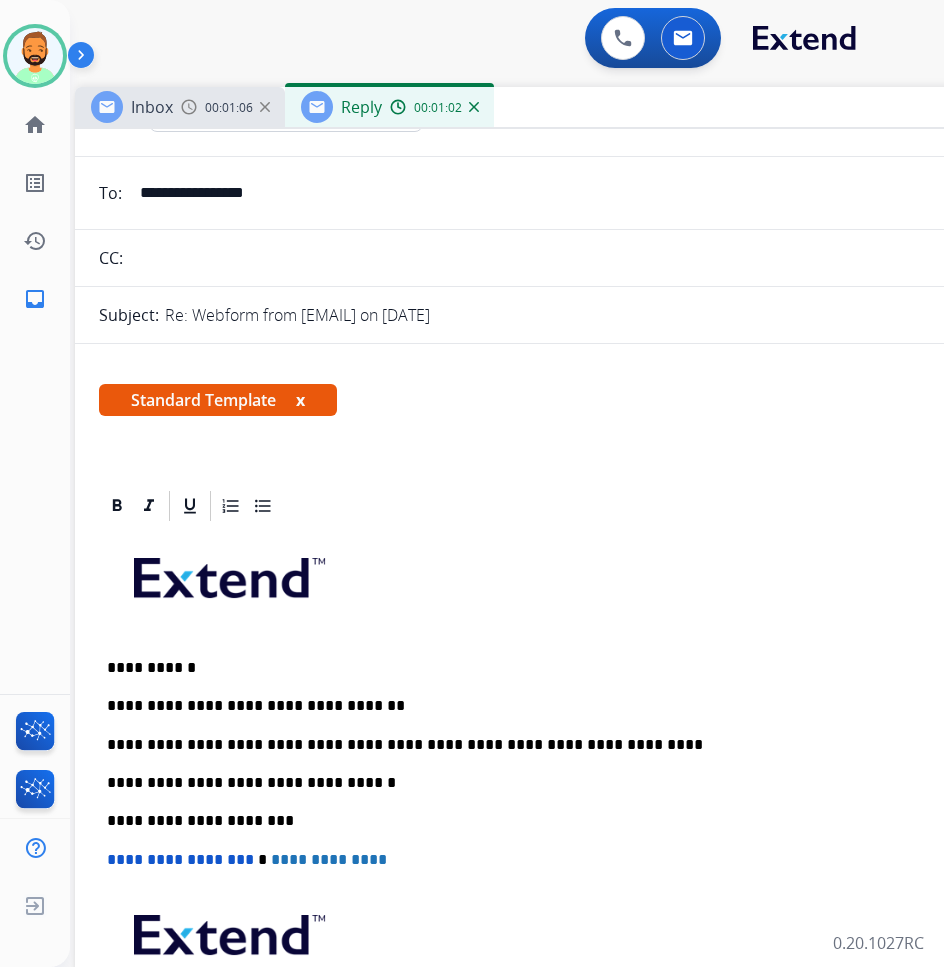 scroll, scrollTop: 0, scrollLeft: 0, axis: both 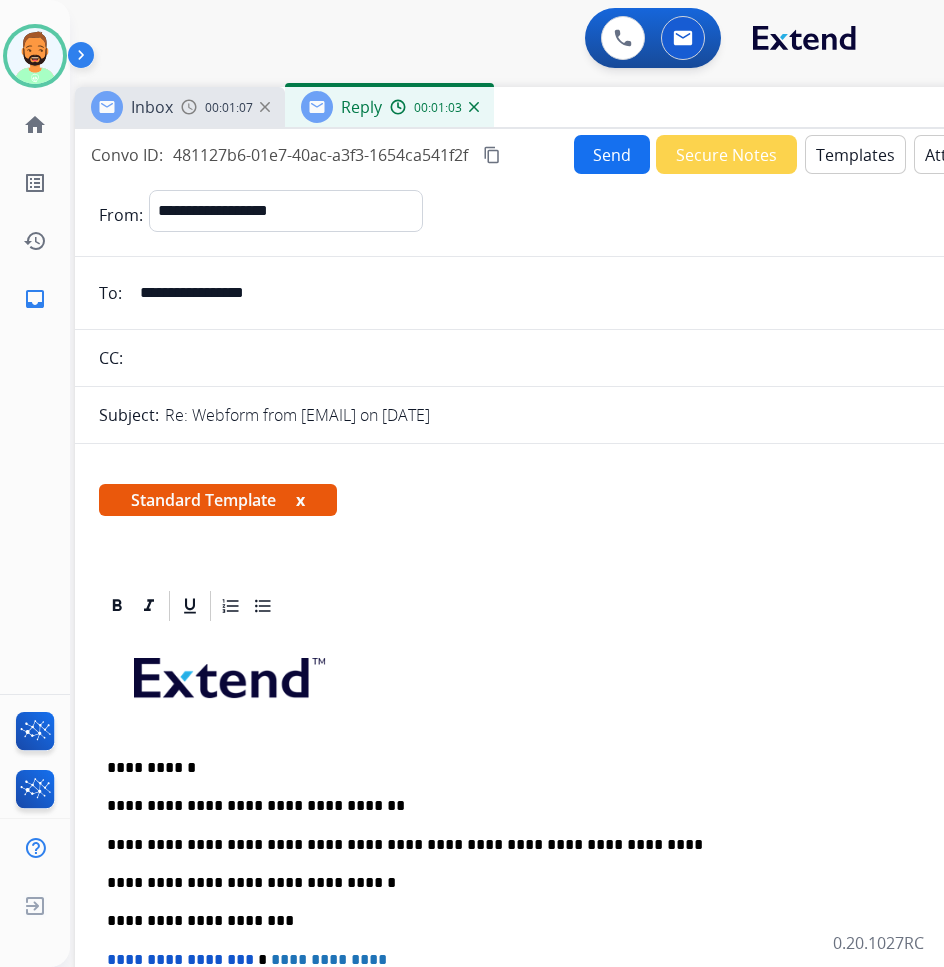 click on "Send" at bounding box center [612, 154] 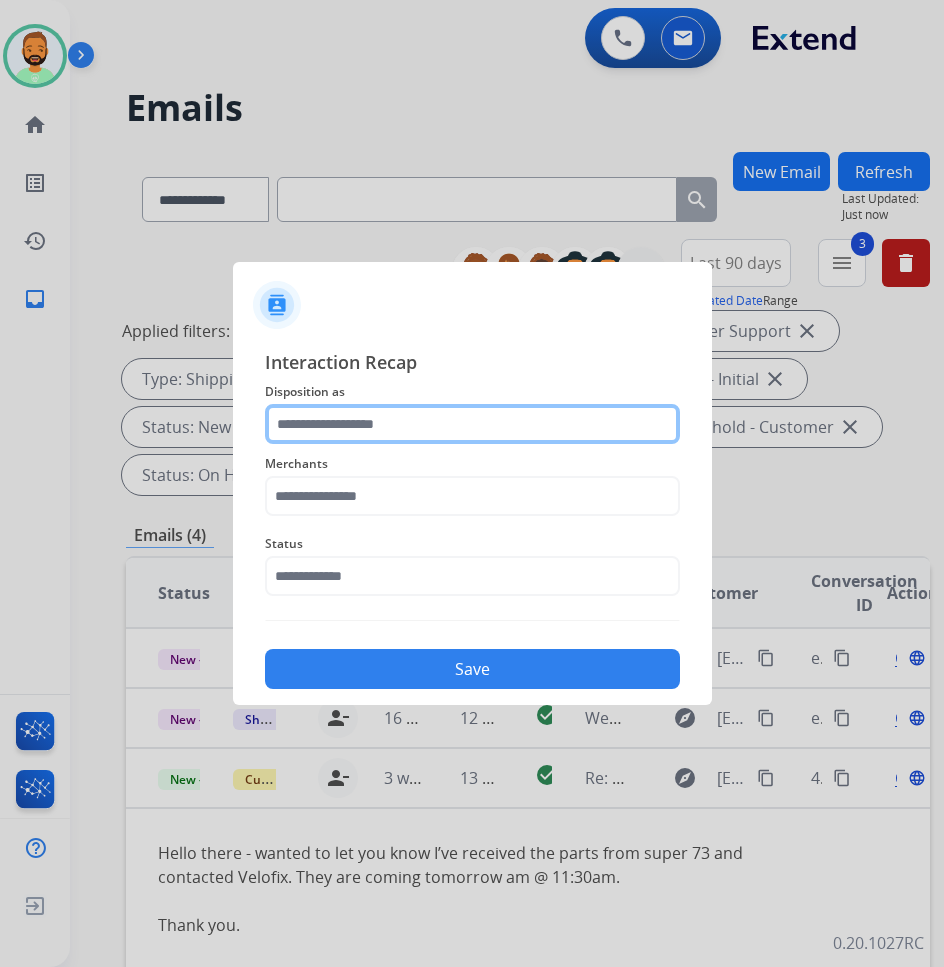 click 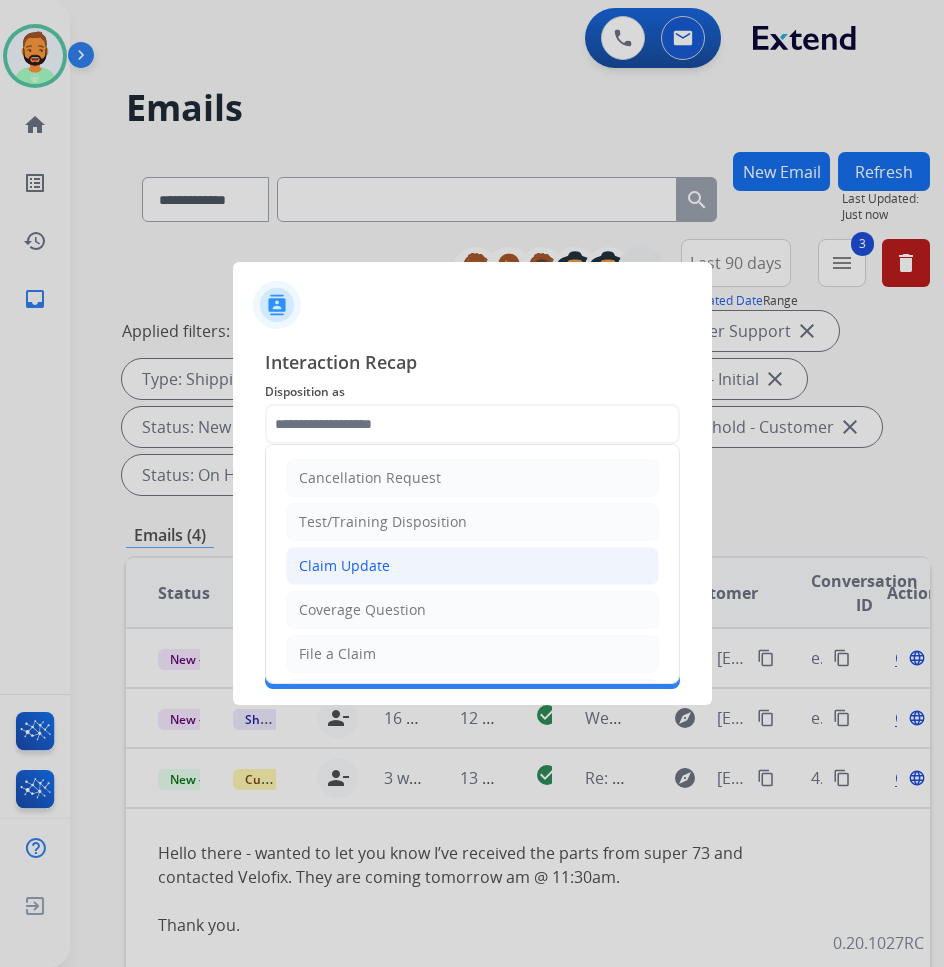 click on "Claim Update" 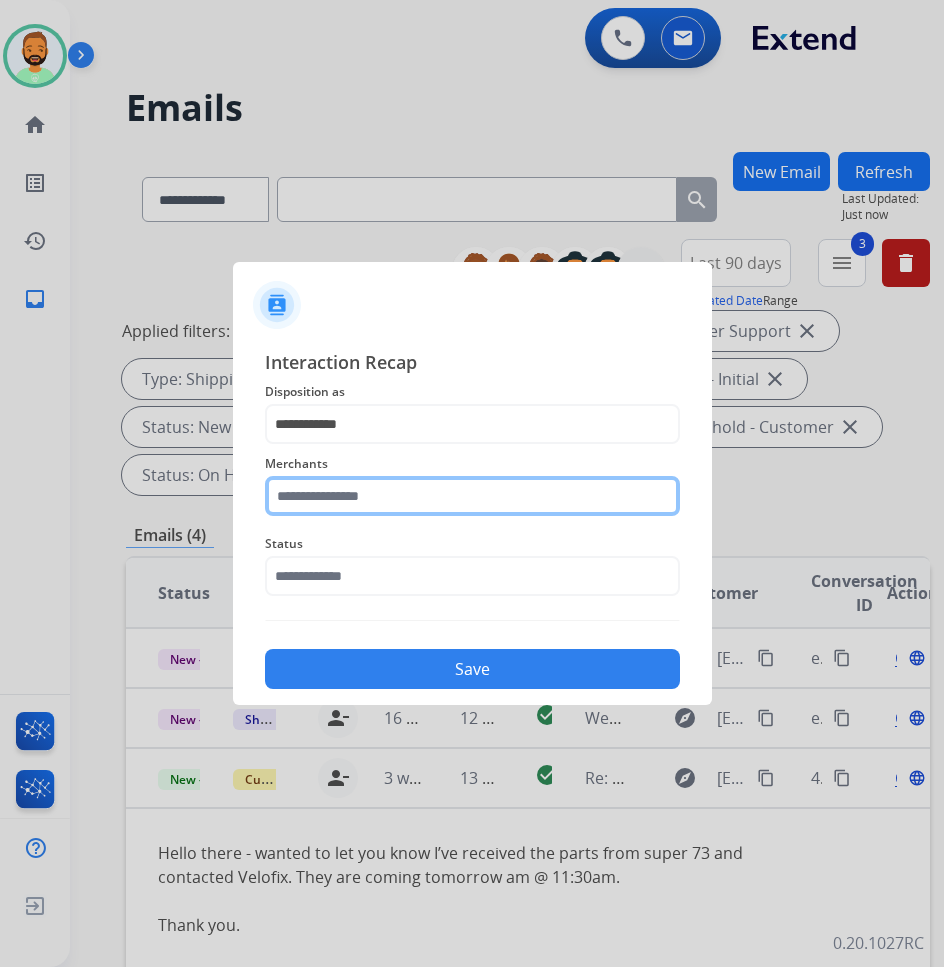 click 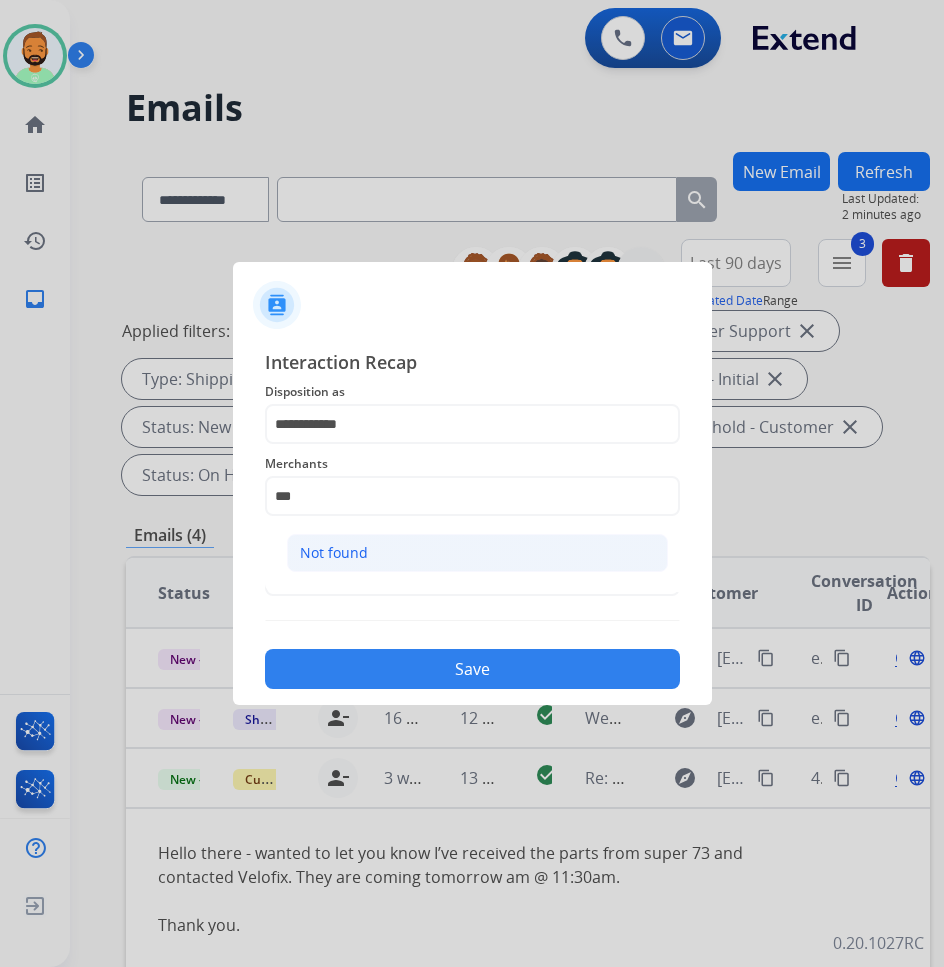 click on "Not found" 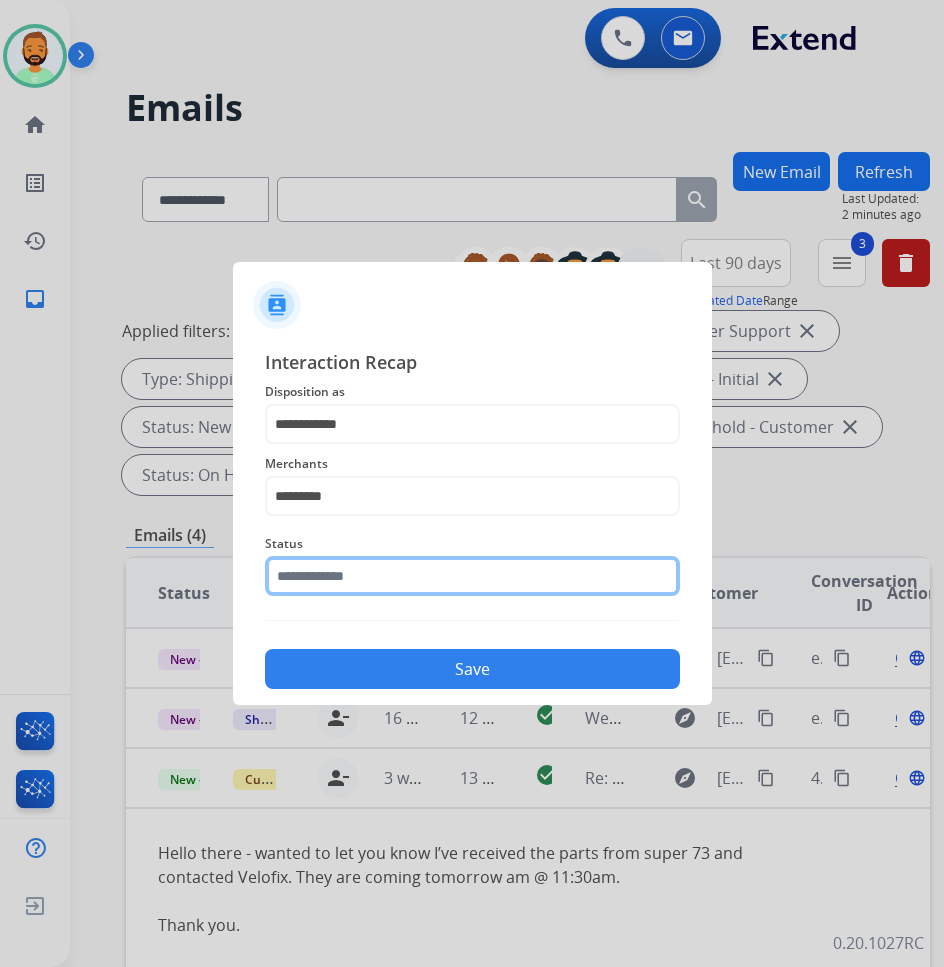 click 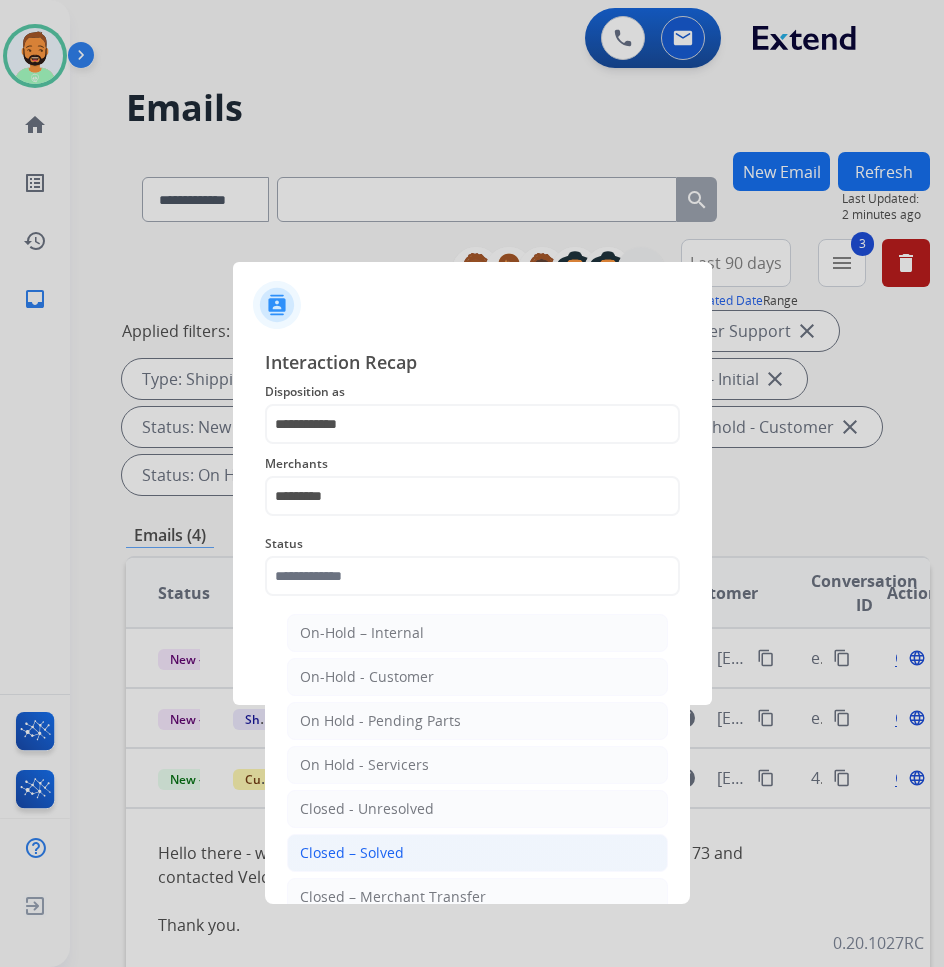 click on "Closed – Solved" 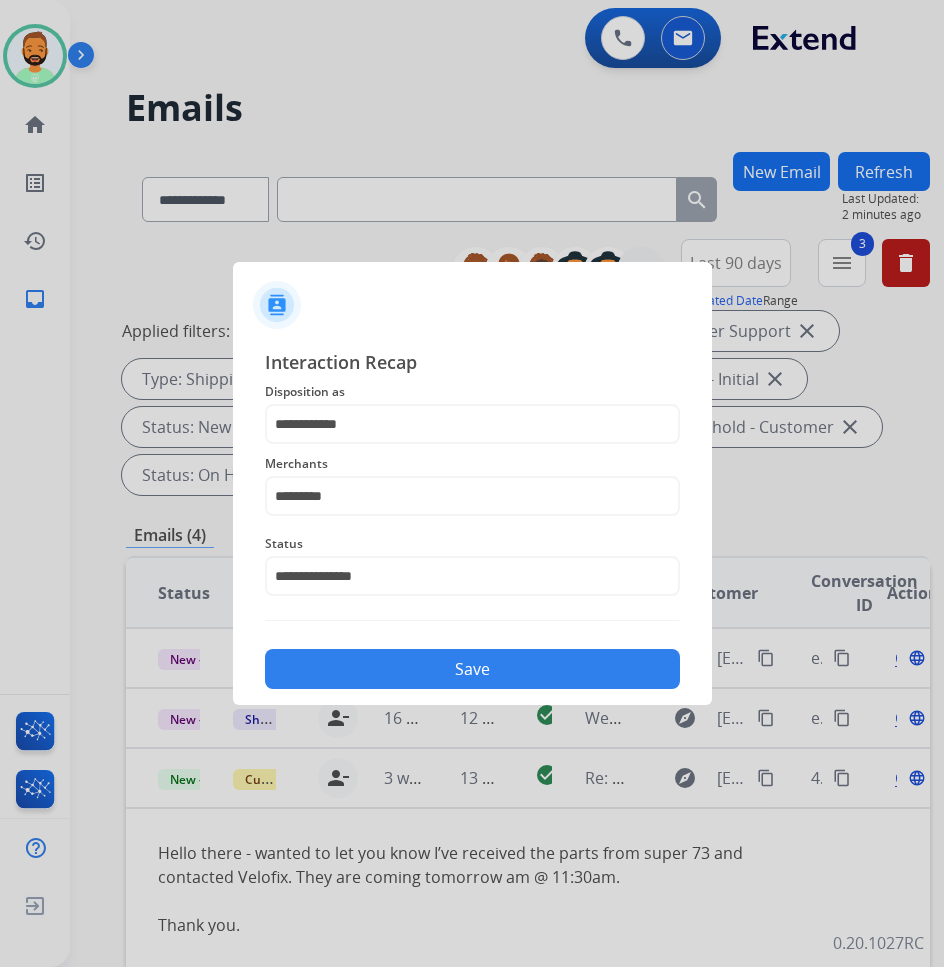 click on "Save" 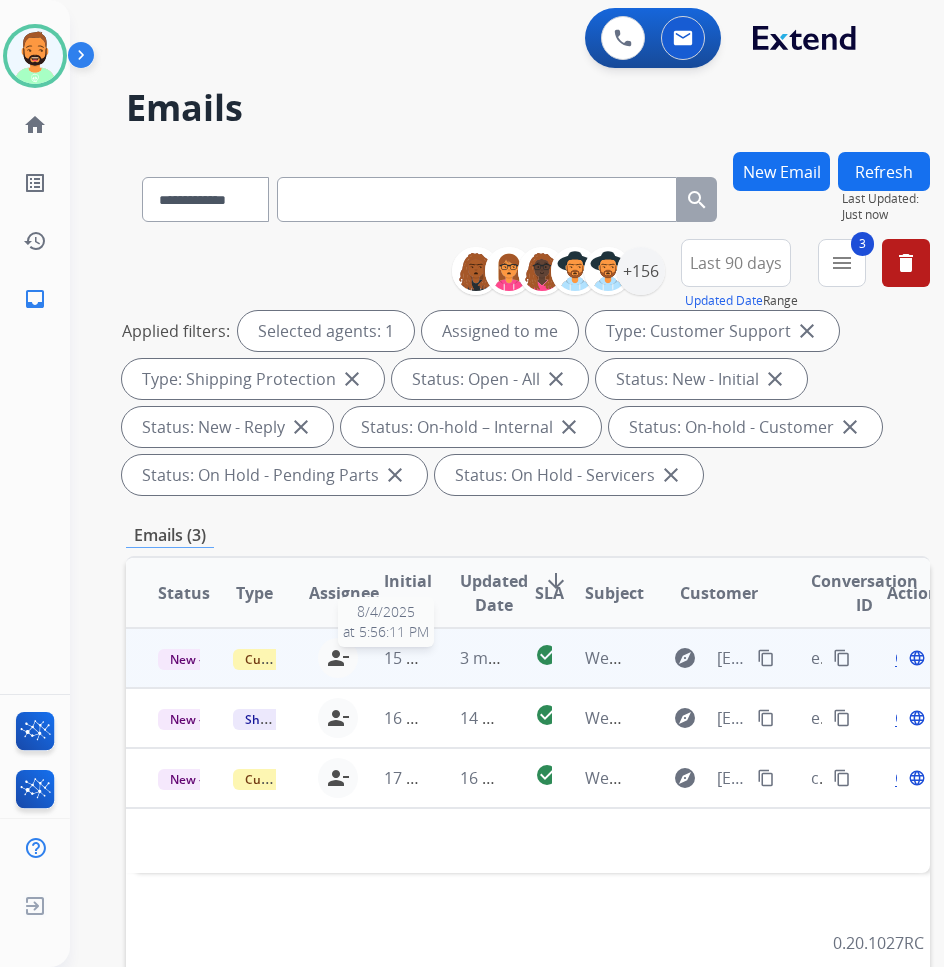 click on "15 hours ago" at bounding box center (433, 658) 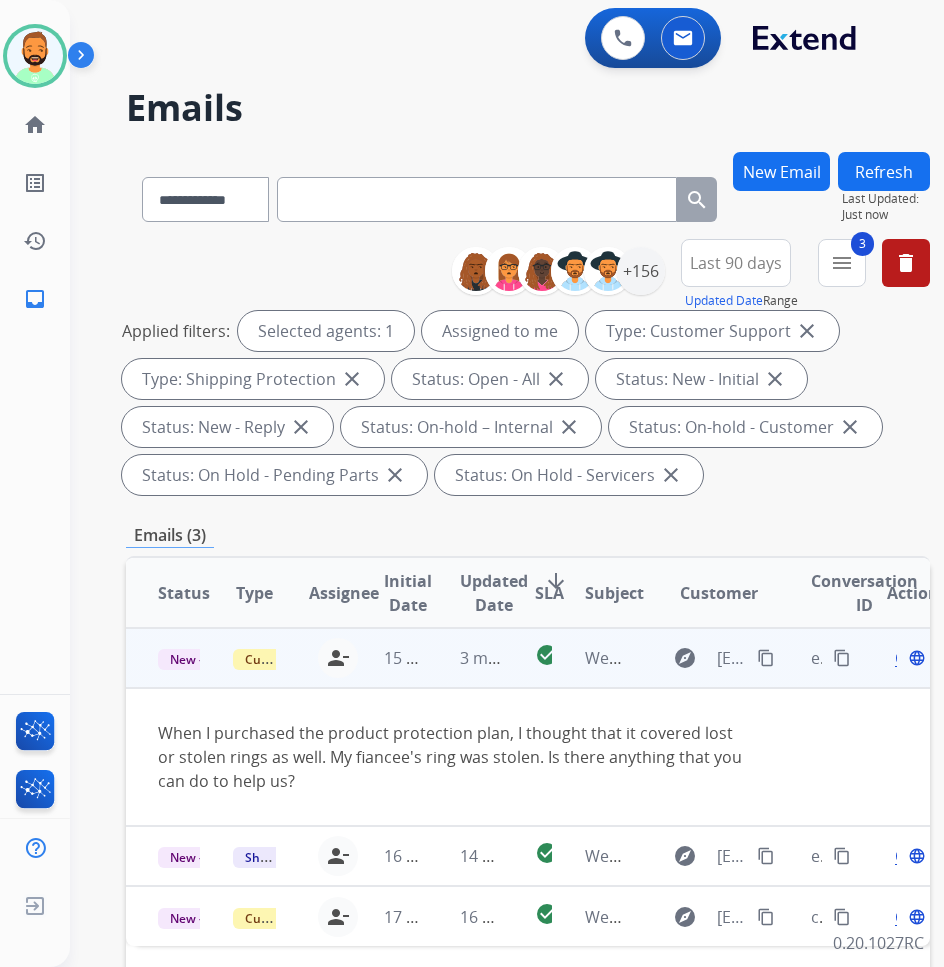 click on "Open" at bounding box center (915, 658) 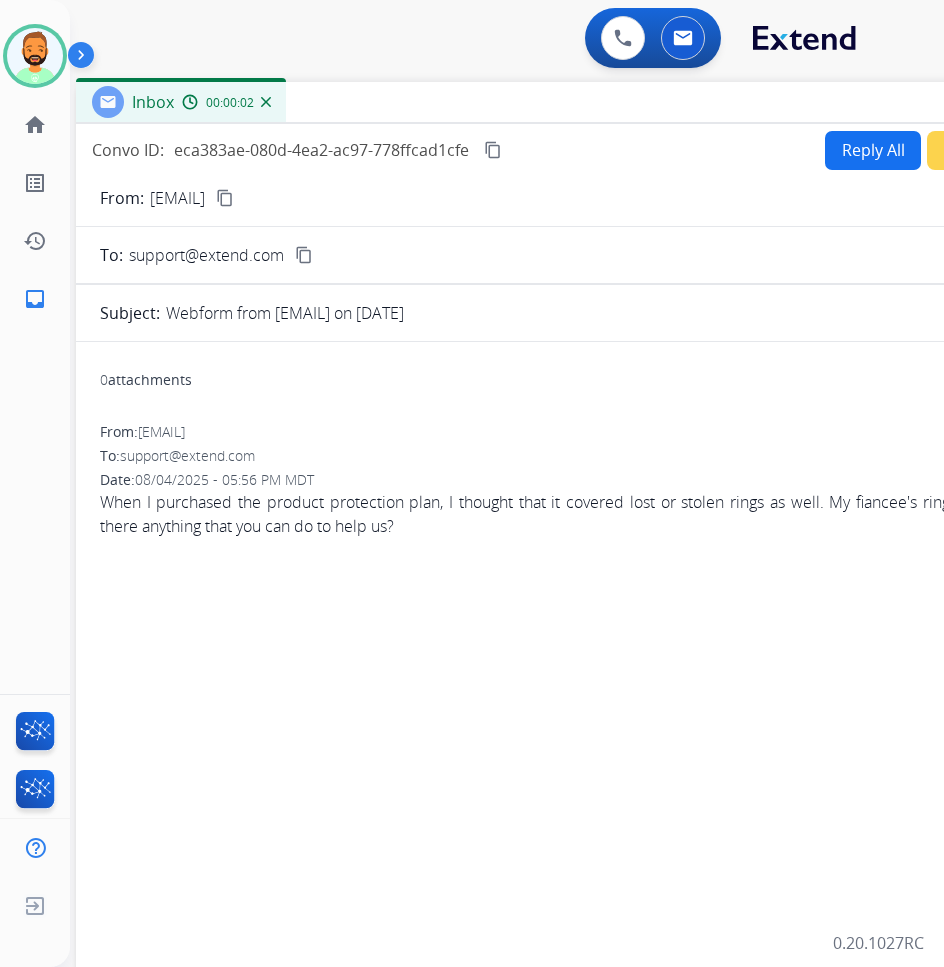 drag, startPoint x: 409, startPoint y: 142, endPoint x: 589, endPoint y: 100, distance: 184.83507 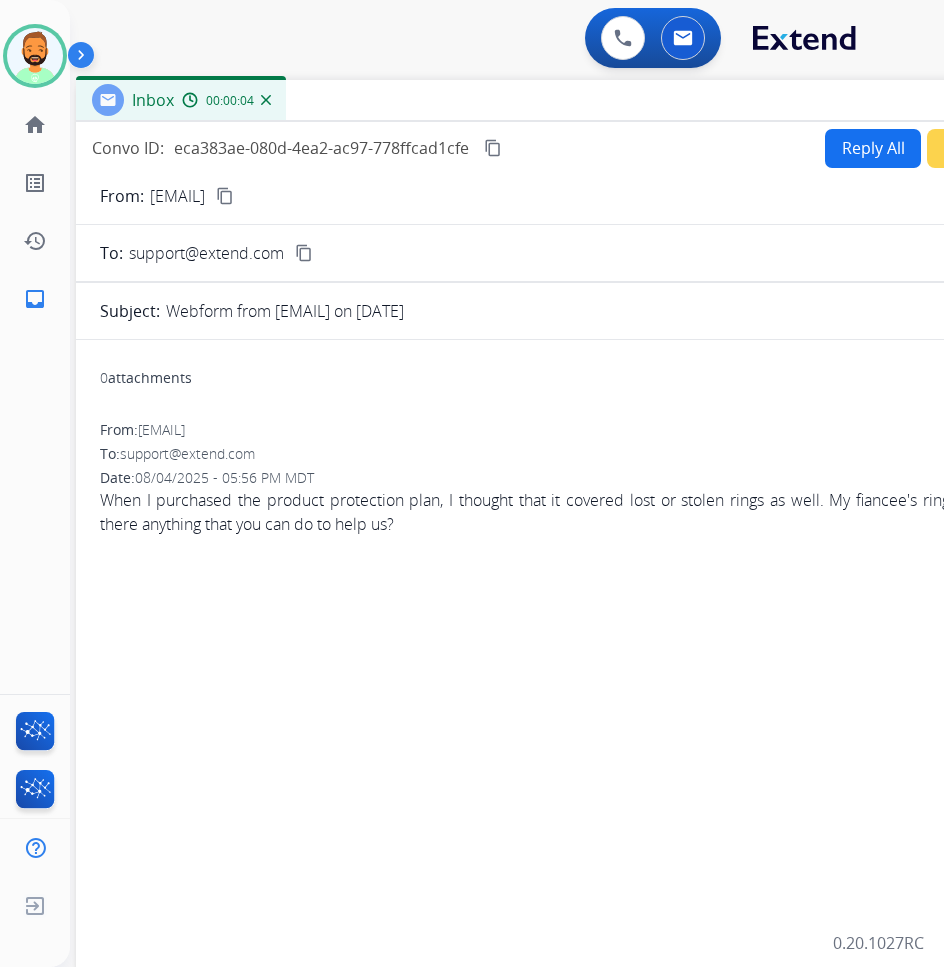 click on "Reply All" at bounding box center (873, 148) 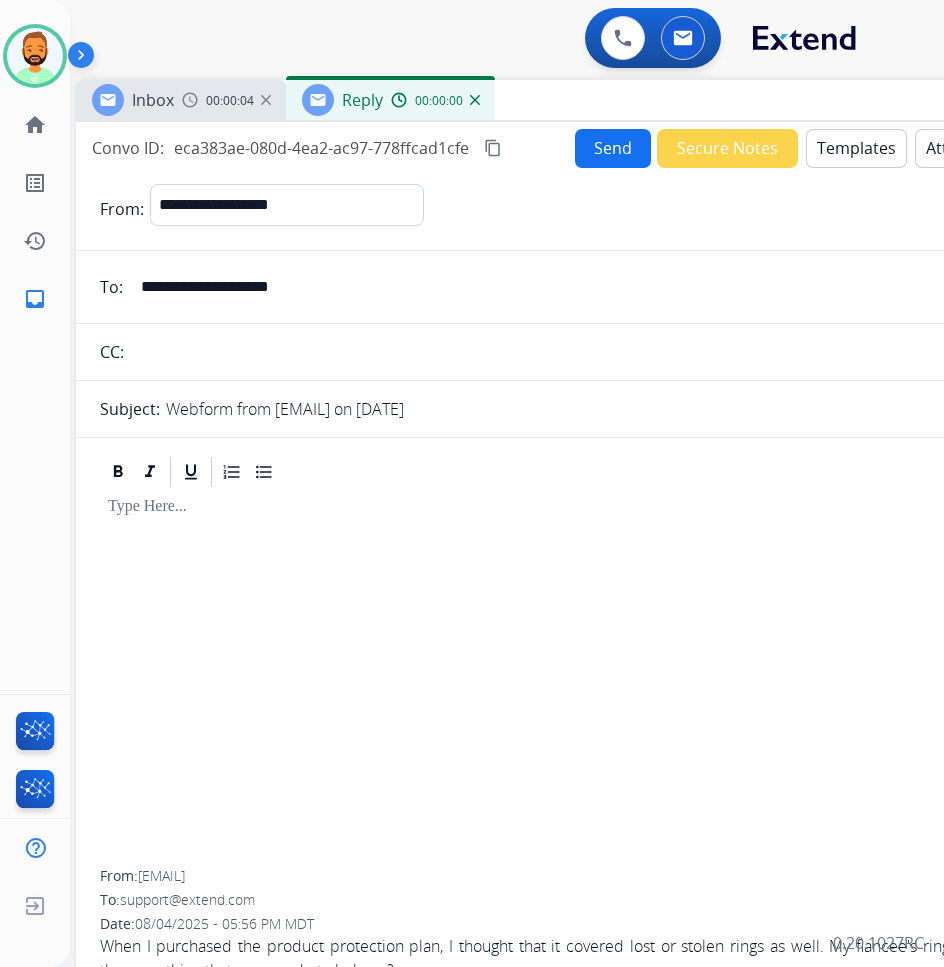 click on "Templates" at bounding box center [856, 148] 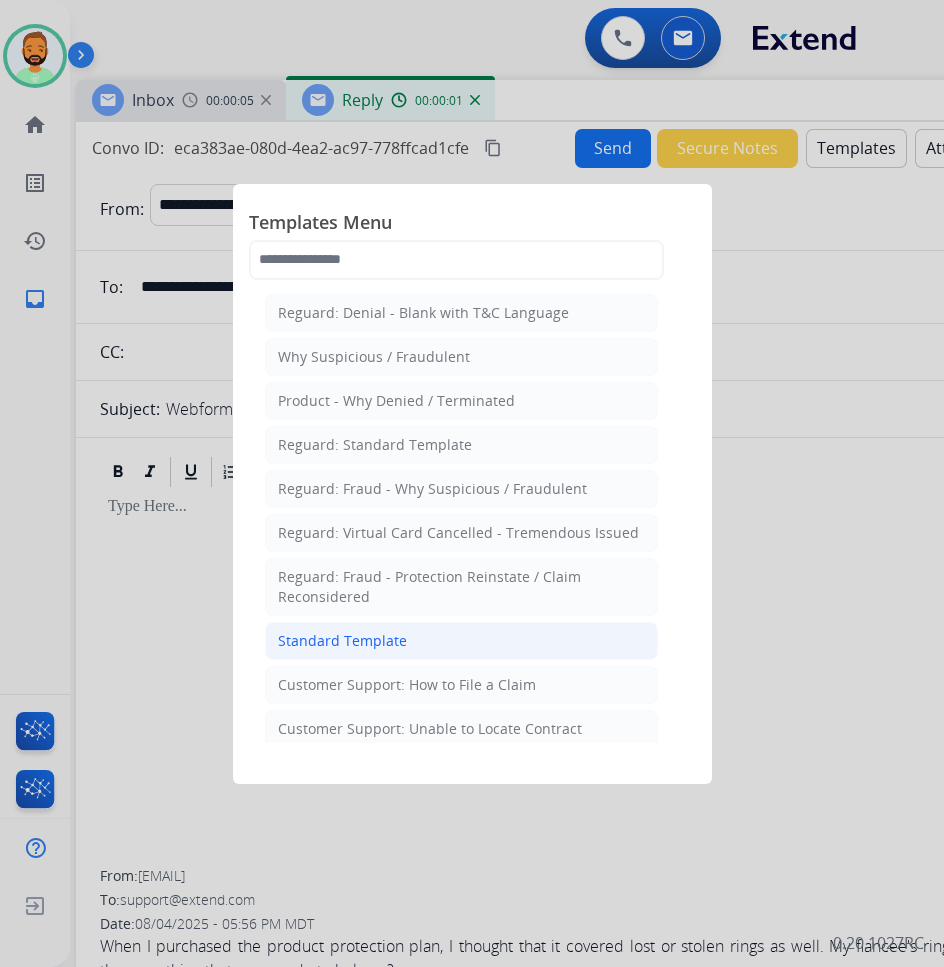 click on "Standard Template" 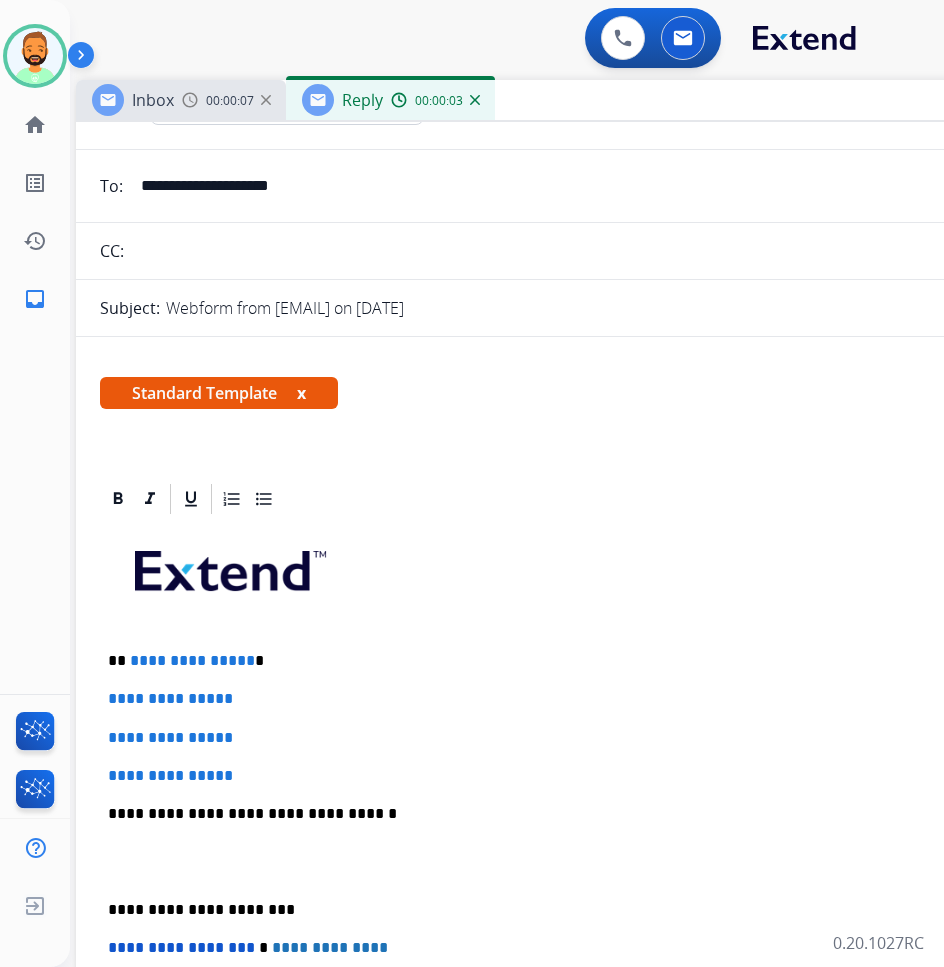 click on "**********" at bounding box center [576, 861] 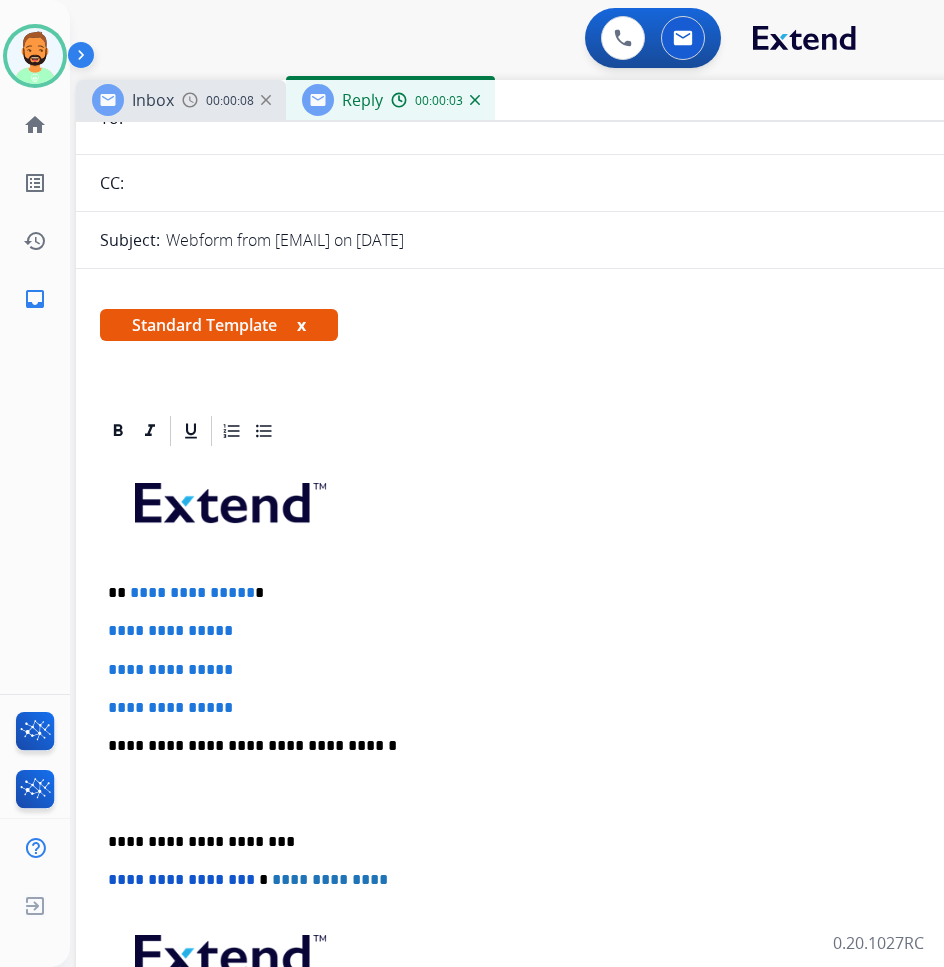 scroll, scrollTop: 425, scrollLeft: 0, axis: vertical 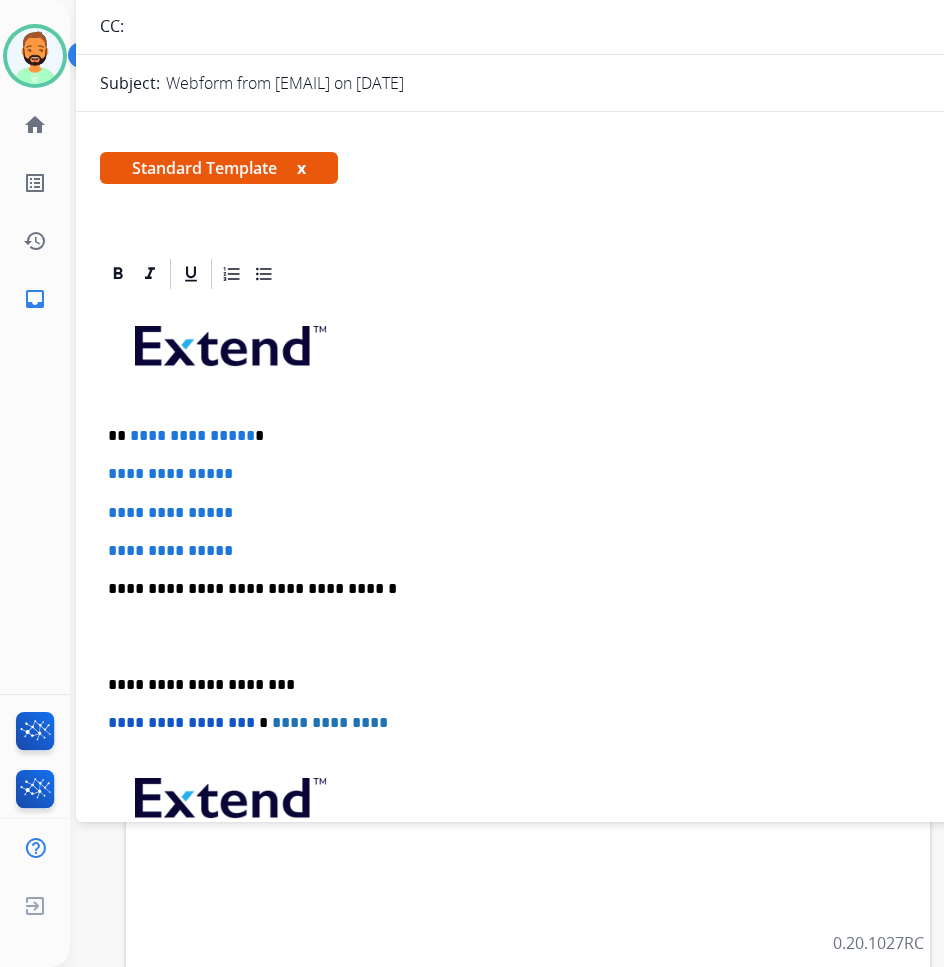 type 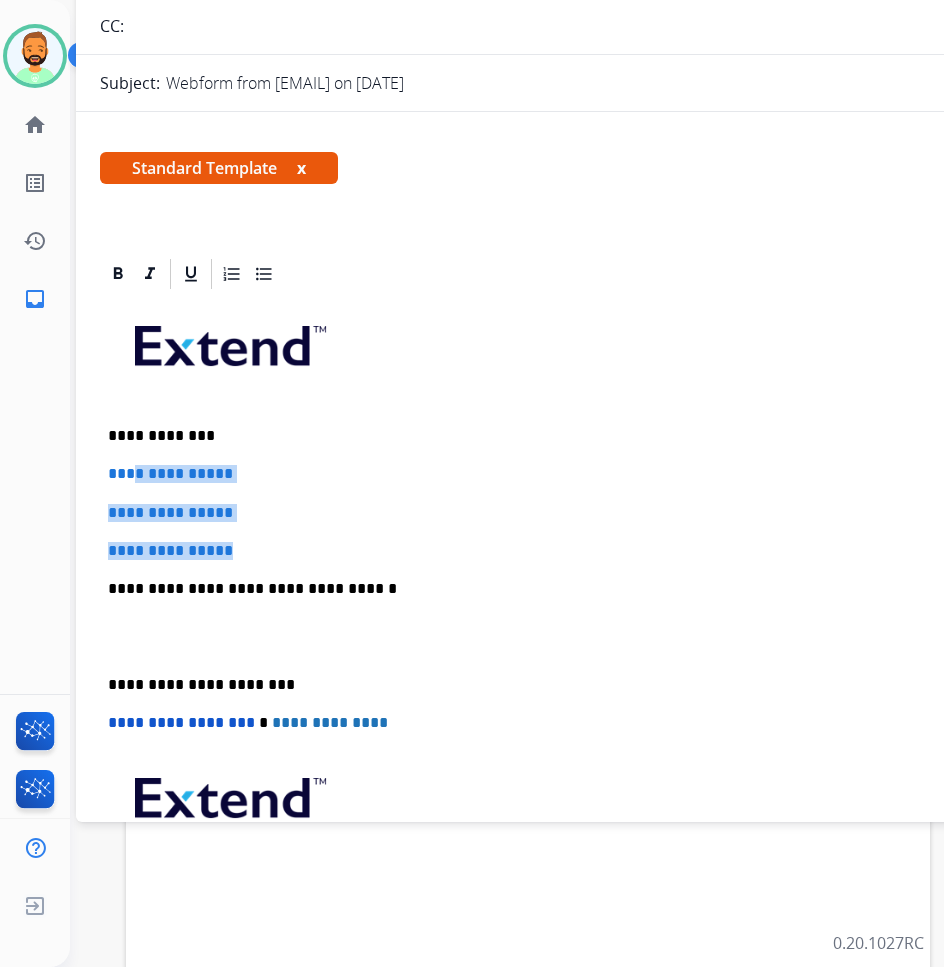 drag, startPoint x: 213, startPoint y: 528, endPoint x: 131, endPoint y: 451, distance: 112.48556 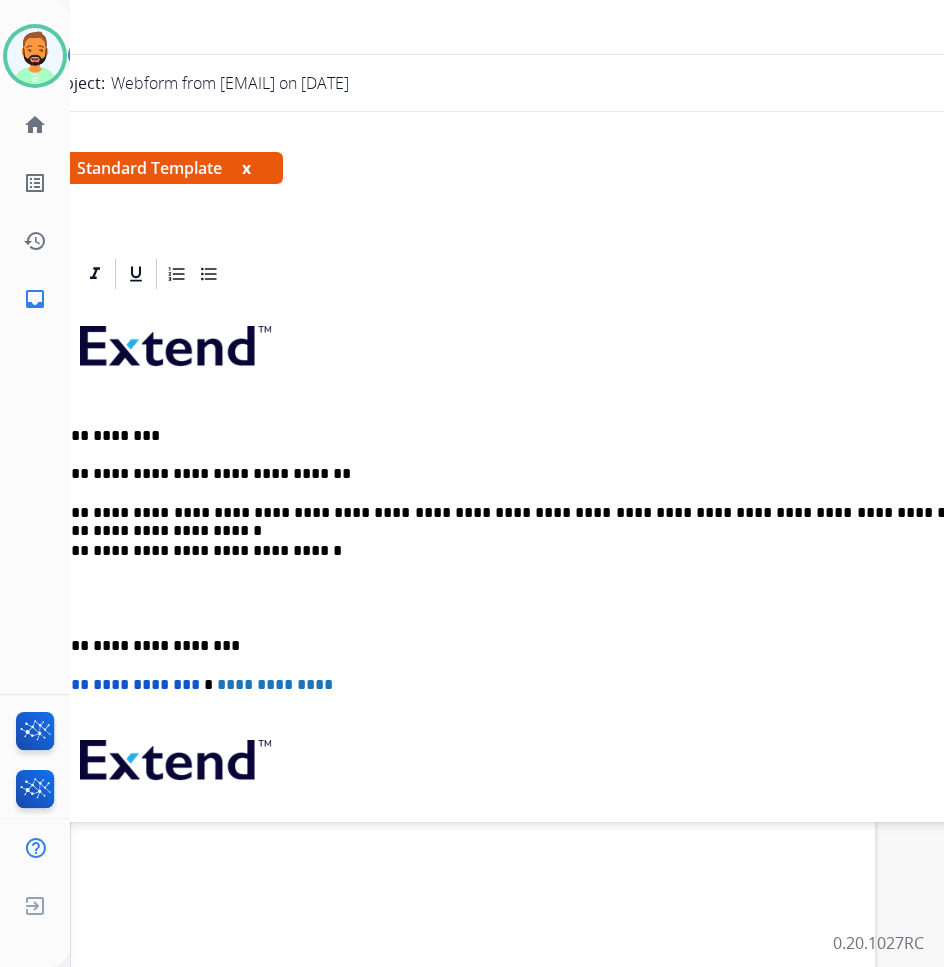 scroll, scrollTop: 200, scrollLeft: 58, axis: both 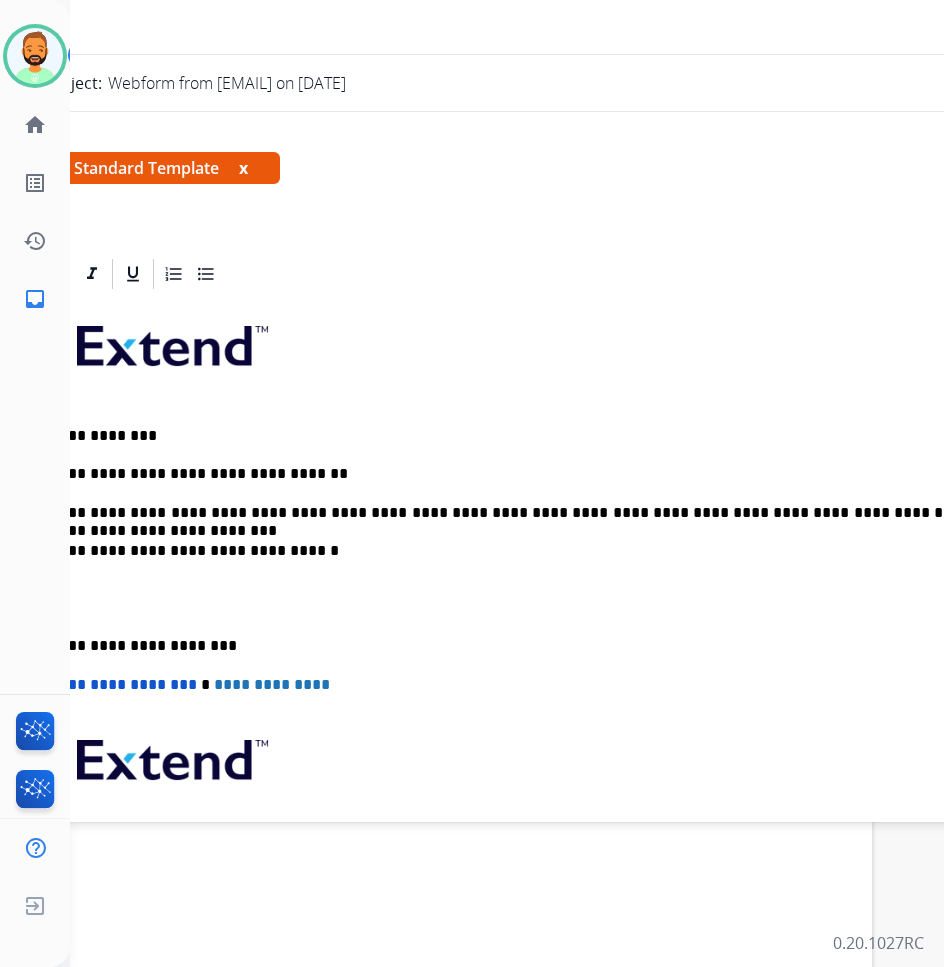 click on "**********" at bounding box center [518, 617] 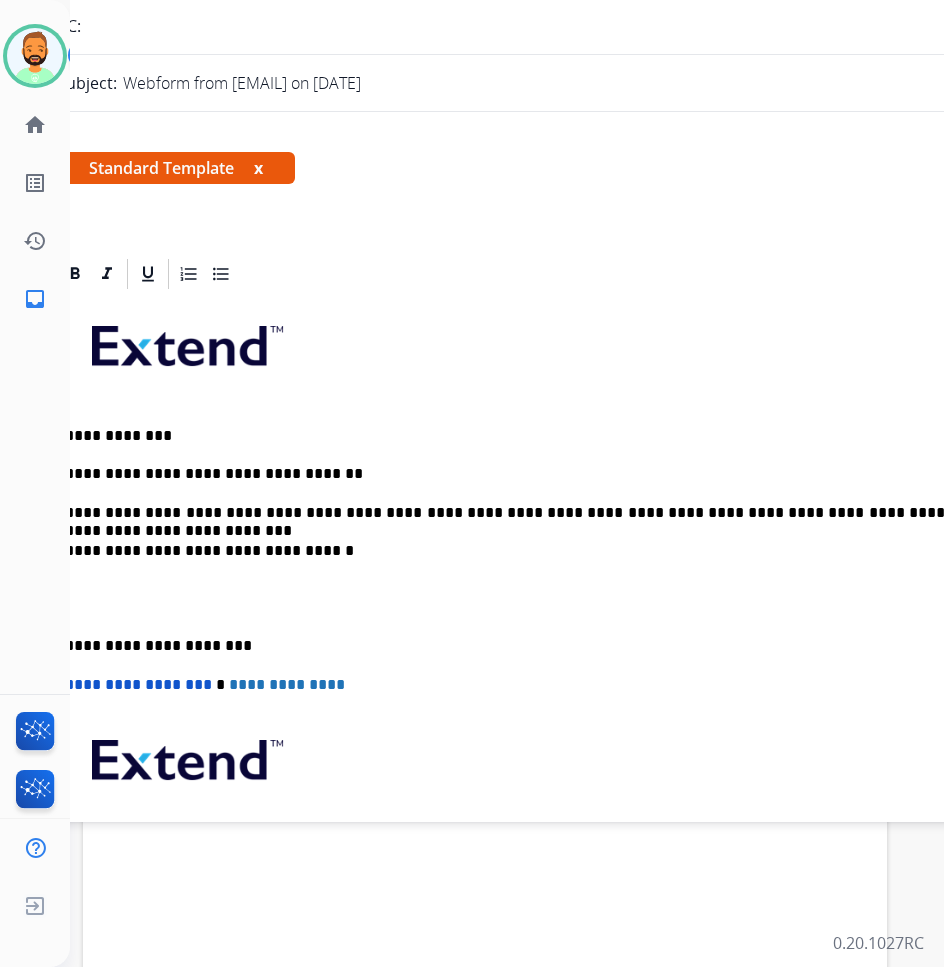 scroll, scrollTop: 200, scrollLeft: 33, axis: both 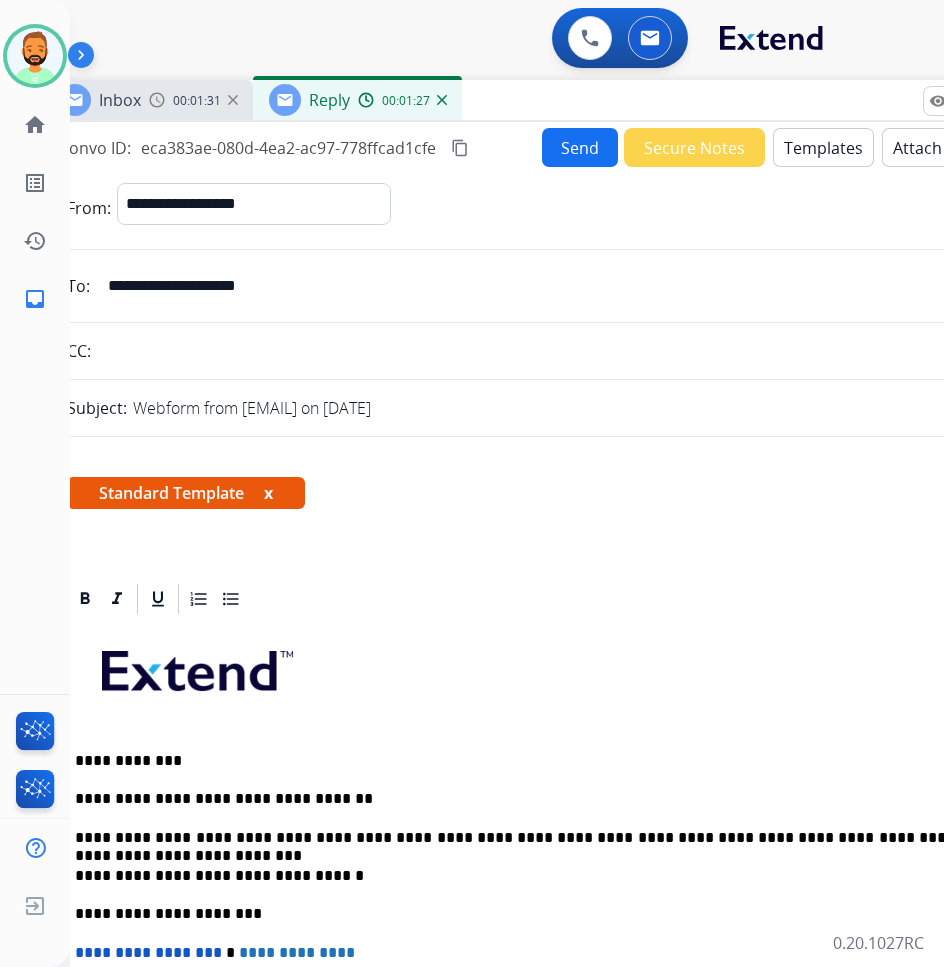 click on "Send" at bounding box center (580, 147) 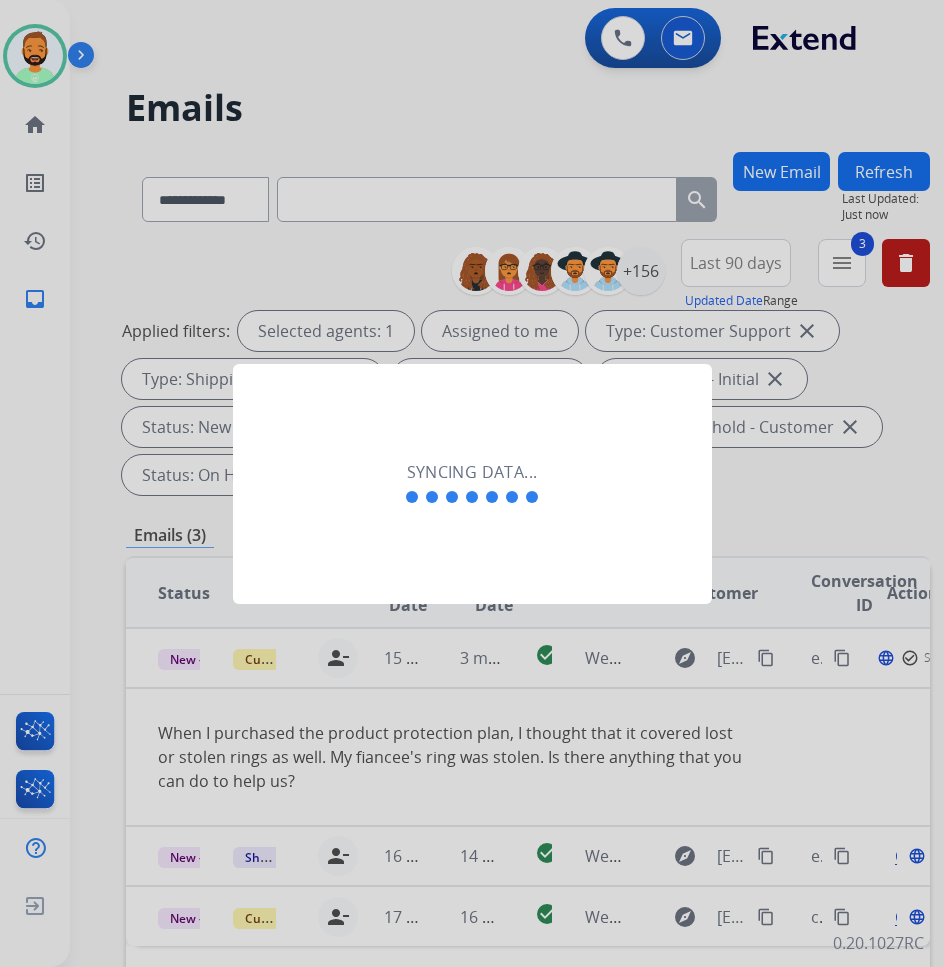 scroll, scrollTop: 0, scrollLeft: 12, axis: horizontal 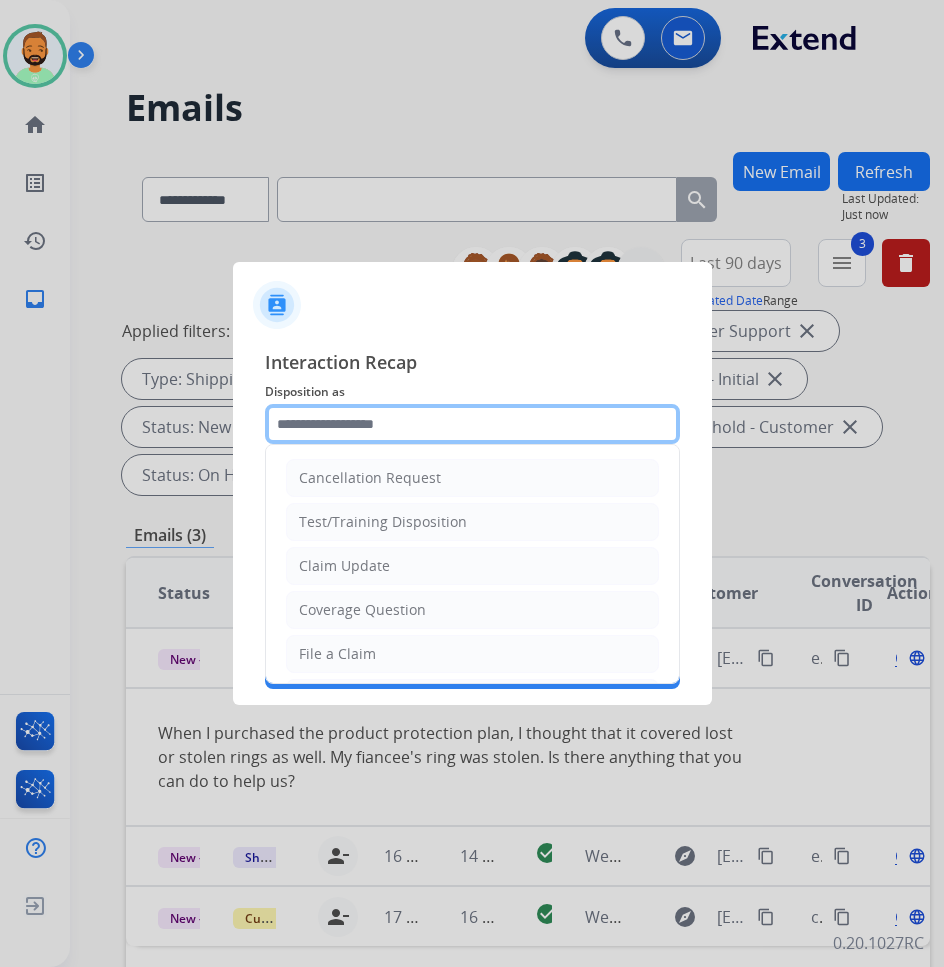 click 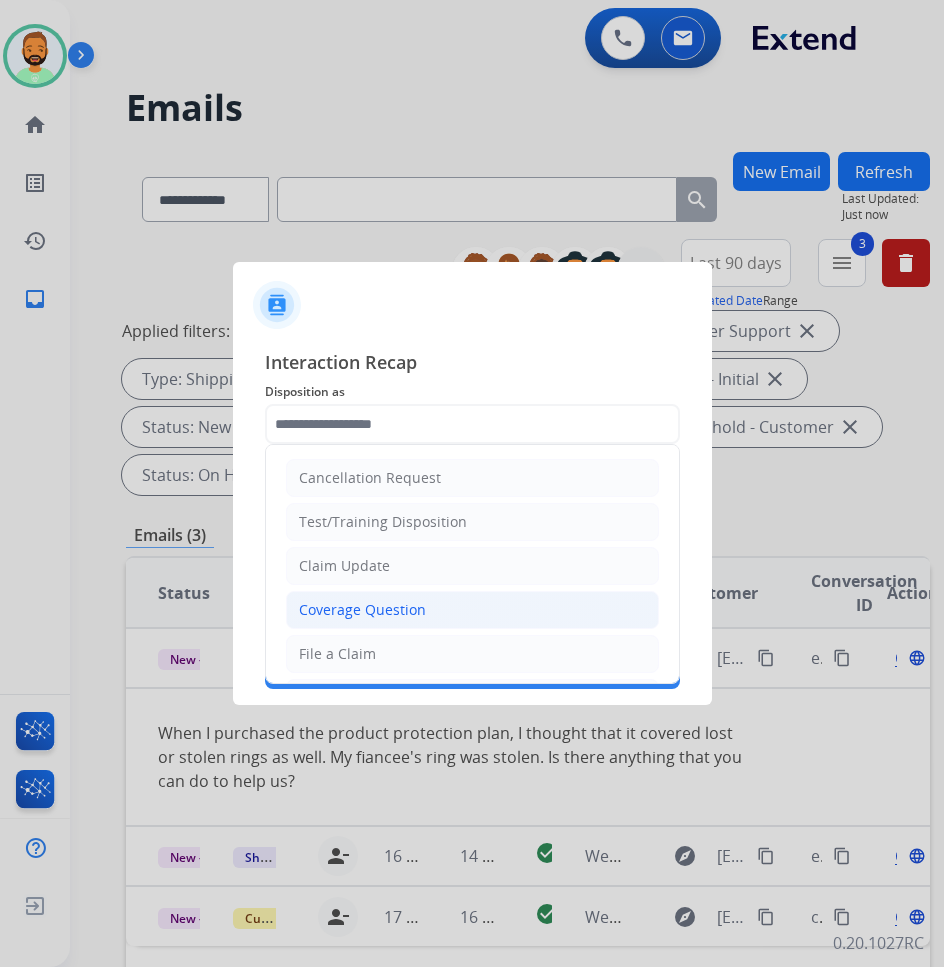 click on "Coverage Question" 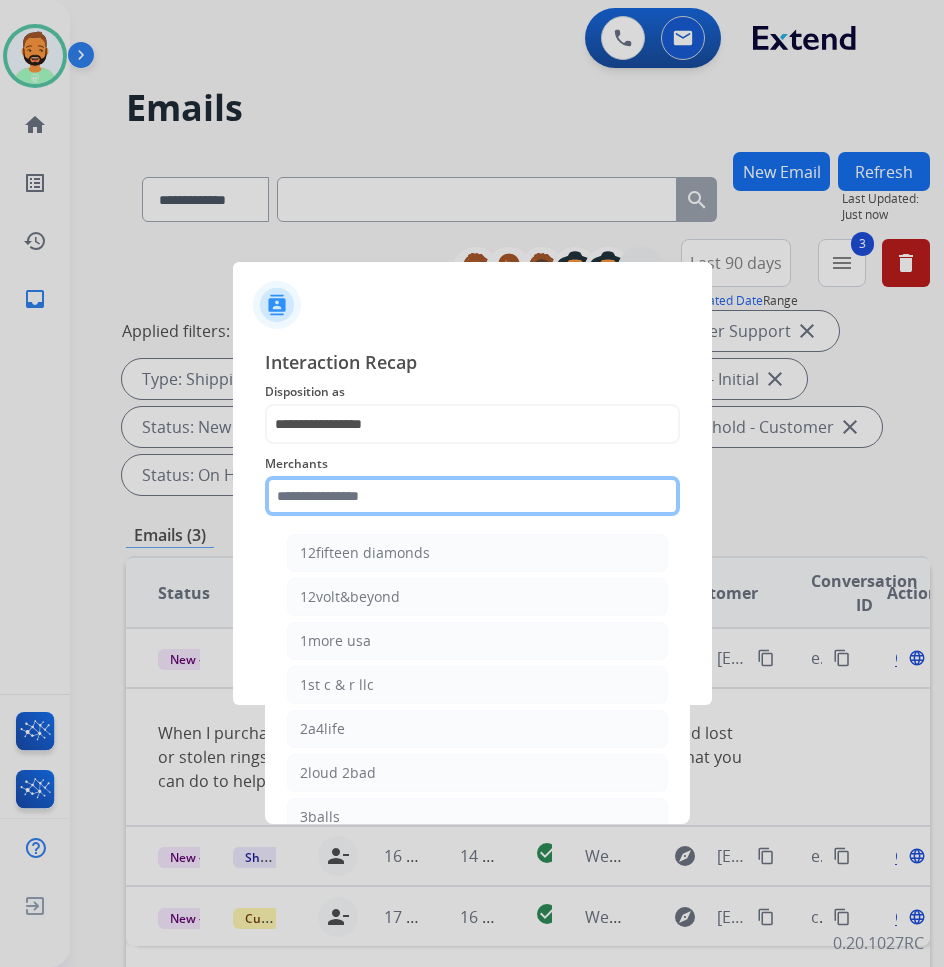 click 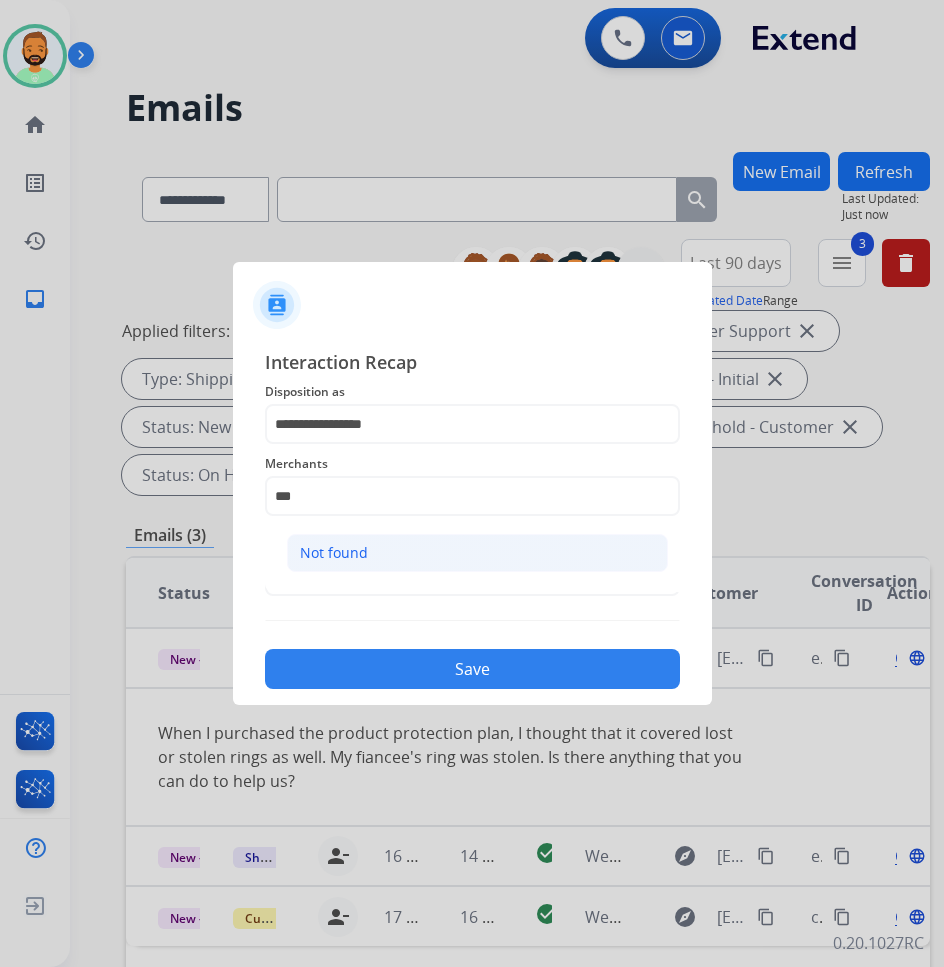 click on "Not found" 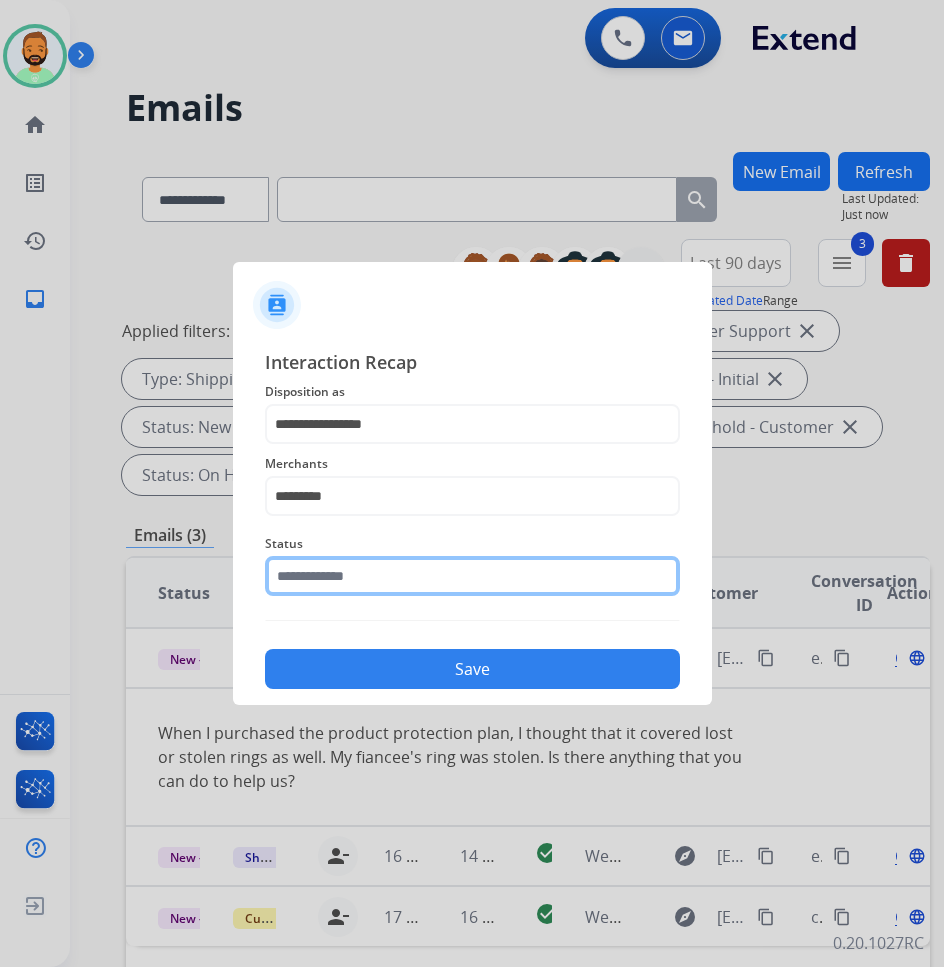 click 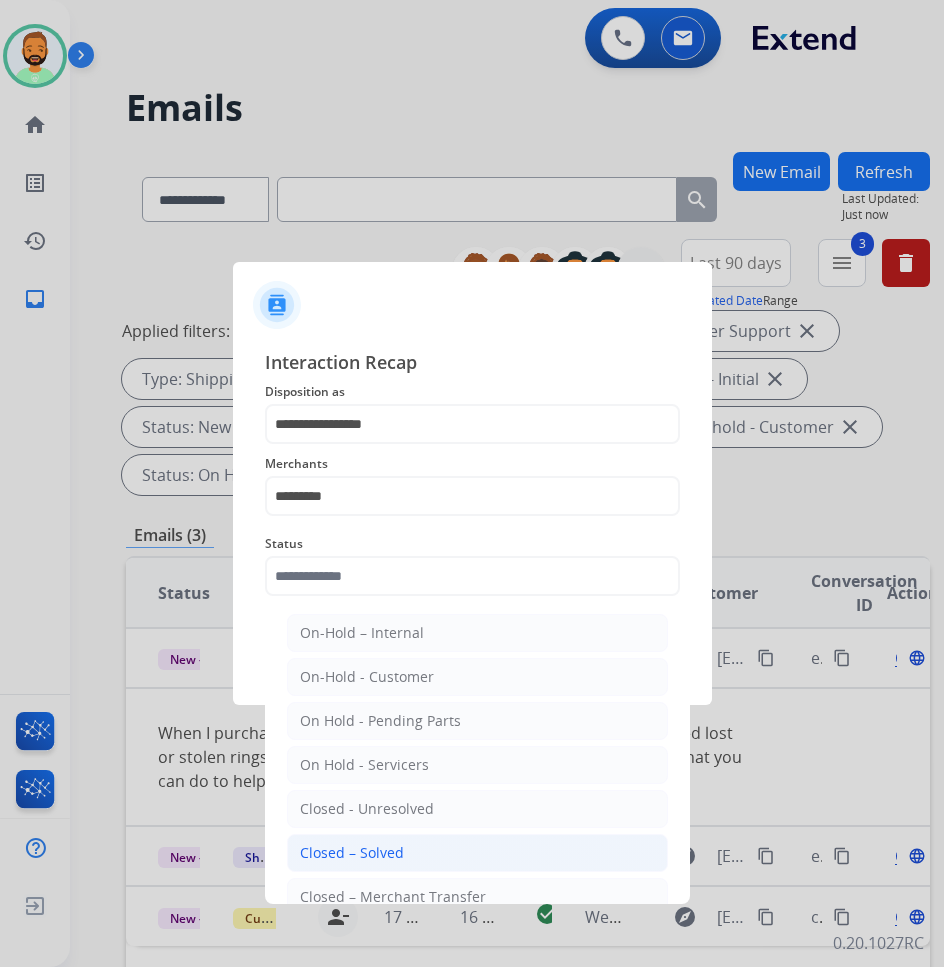 click on "Closed – Solved" 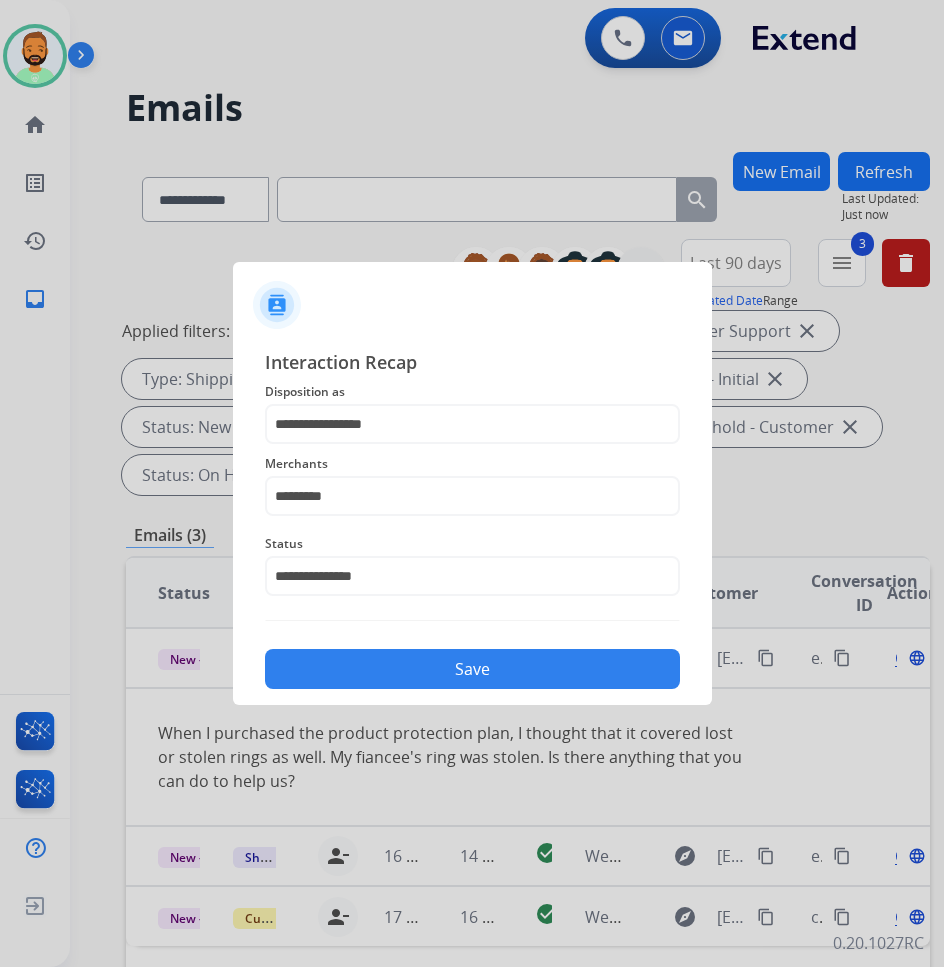 click on "**********" 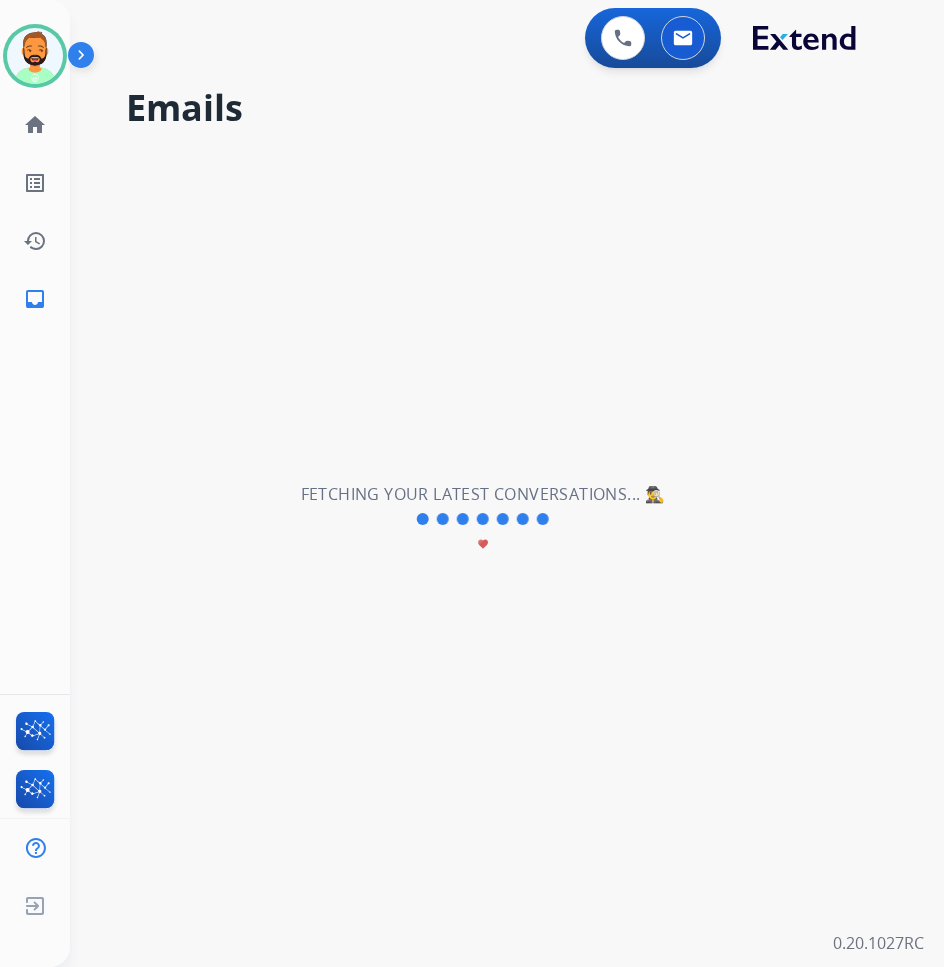 scroll, scrollTop: 0, scrollLeft: 0, axis: both 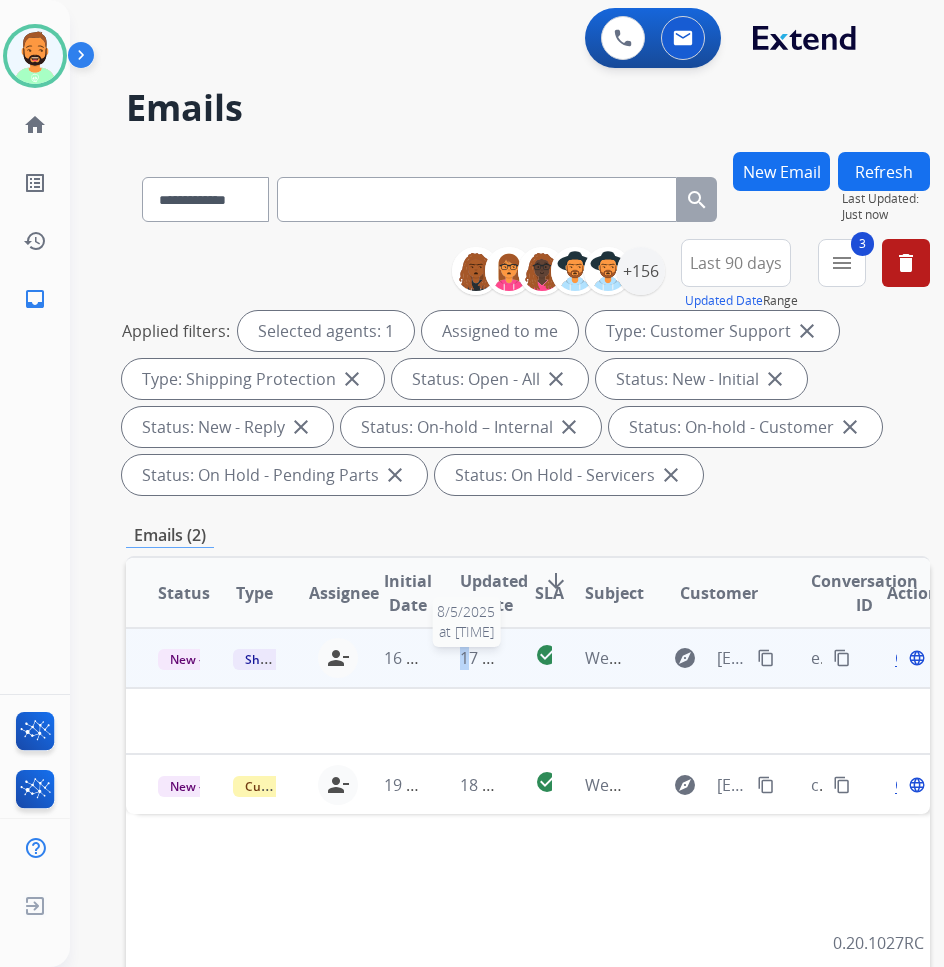 click on "17 minutes ago" at bounding box center (518, 658) 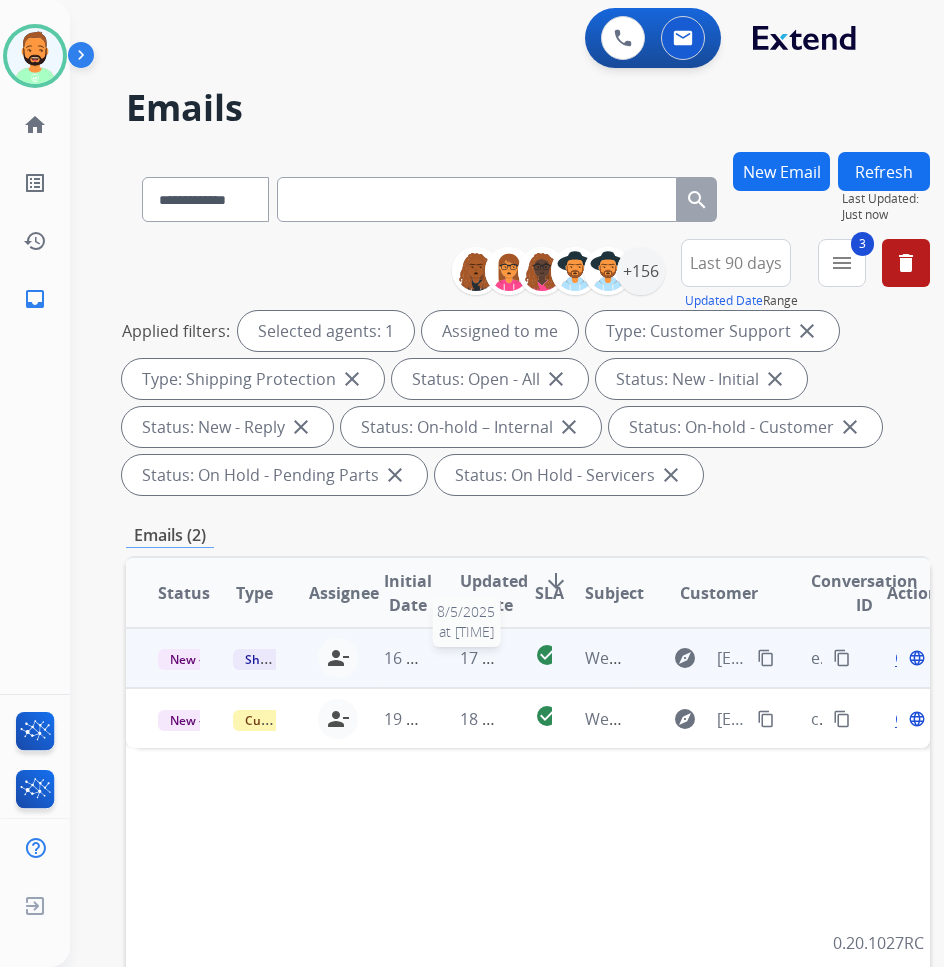 drag, startPoint x: 470, startPoint y: 661, endPoint x: 430, endPoint y: 662, distance: 40.012497 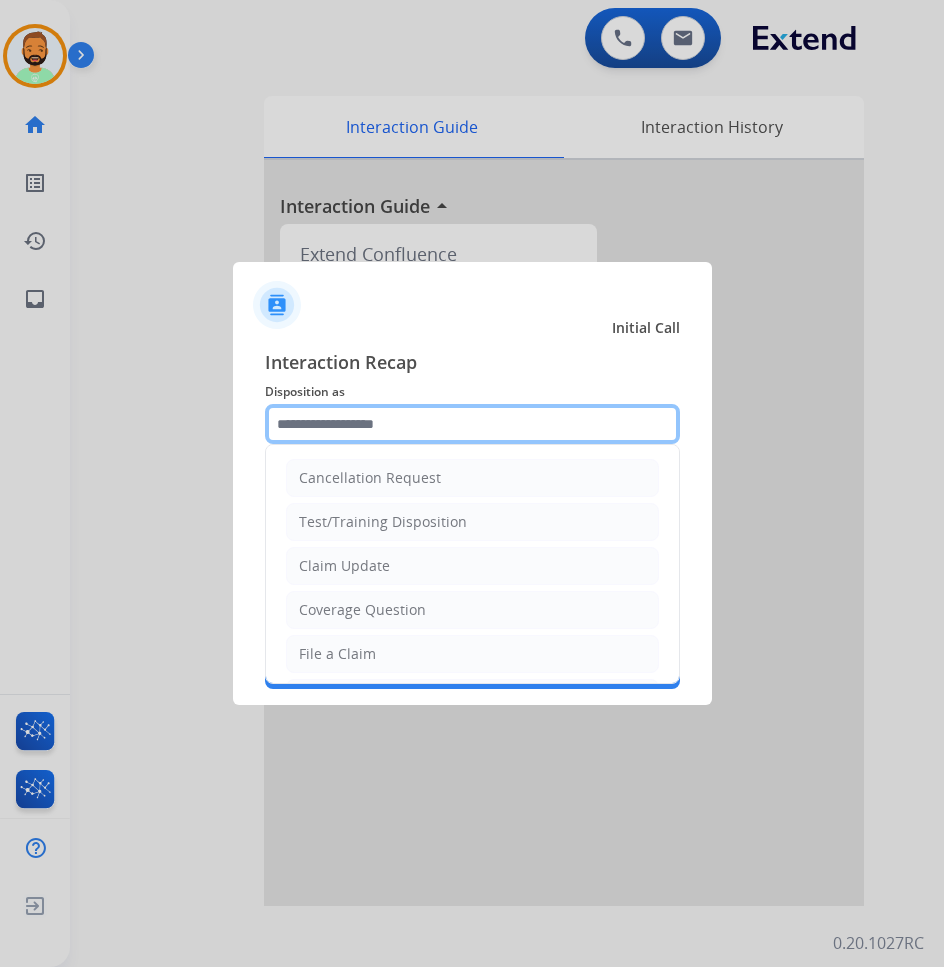 click 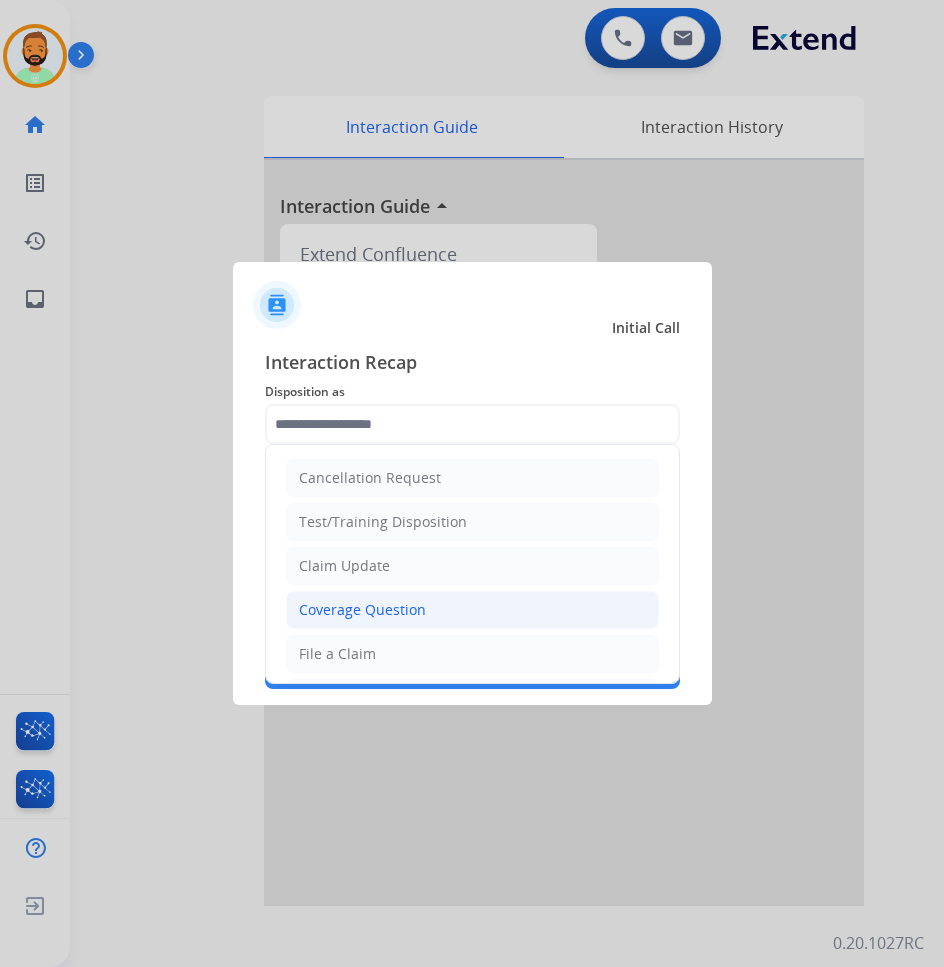 click on "Coverage Question" 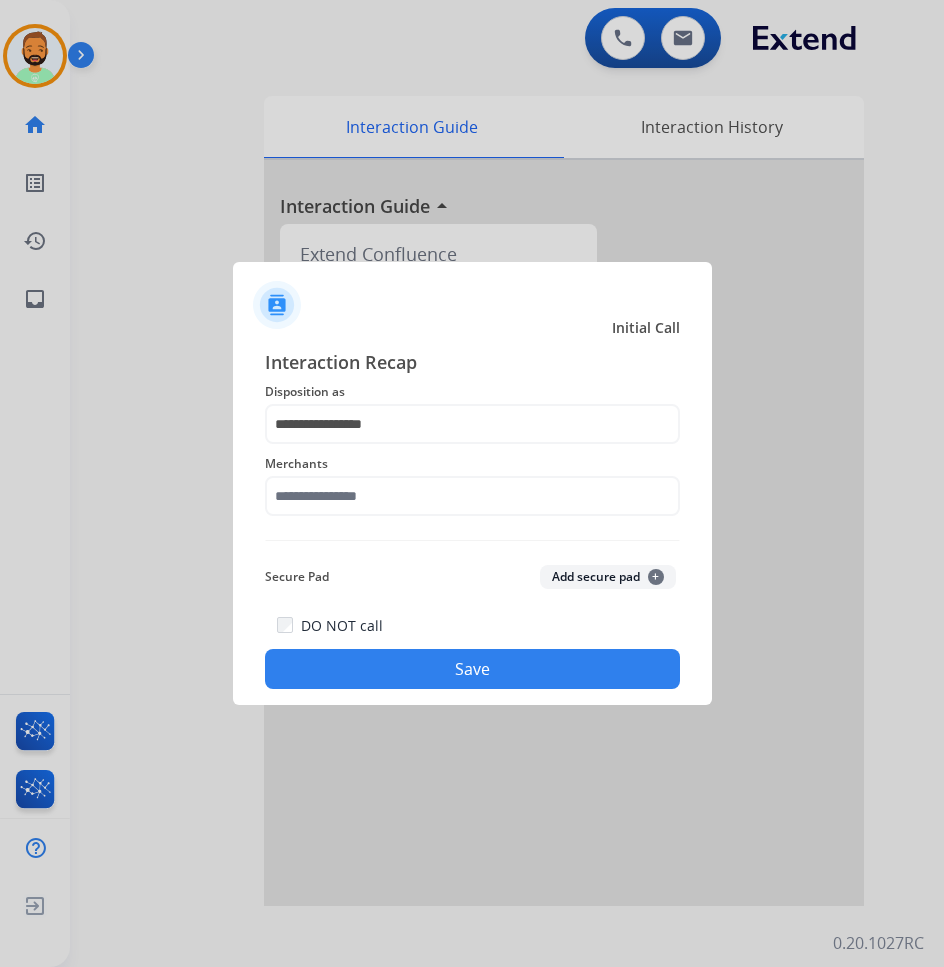 click on "Merchants" 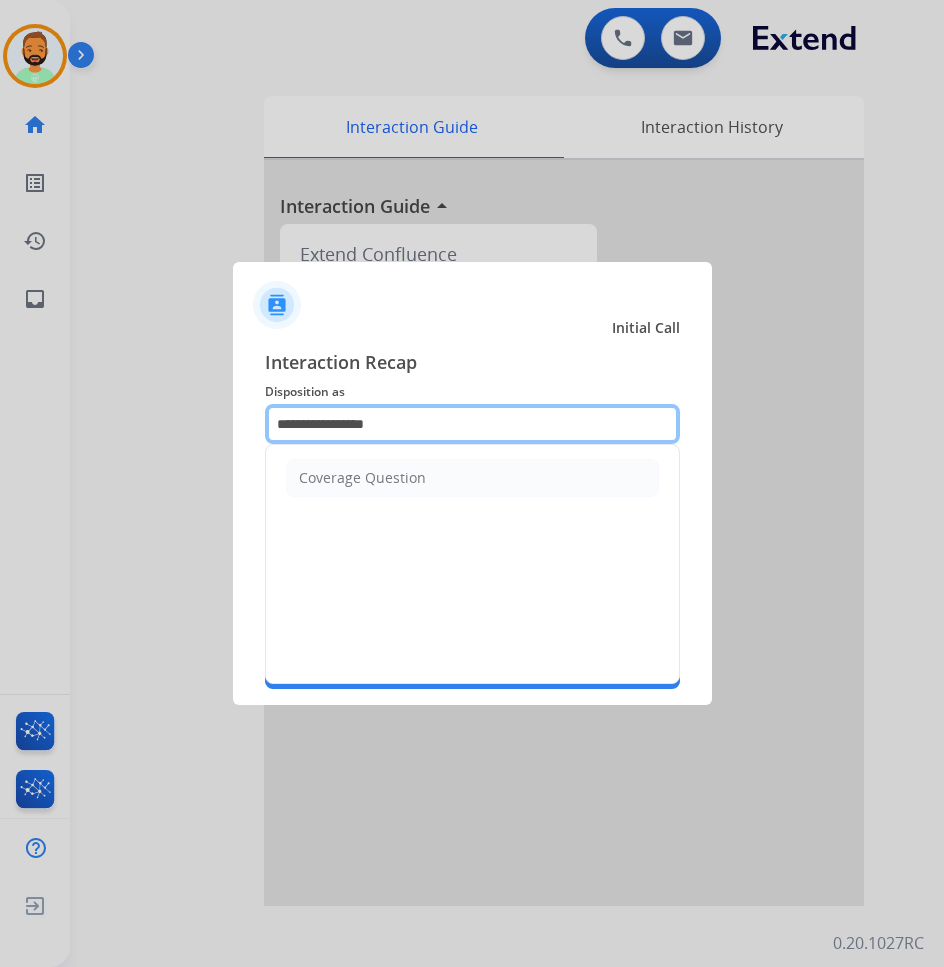 drag, startPoint x: 414, startPoint y: 421, endPoint x: 144, endPoint y: 408, distance: 270.31277 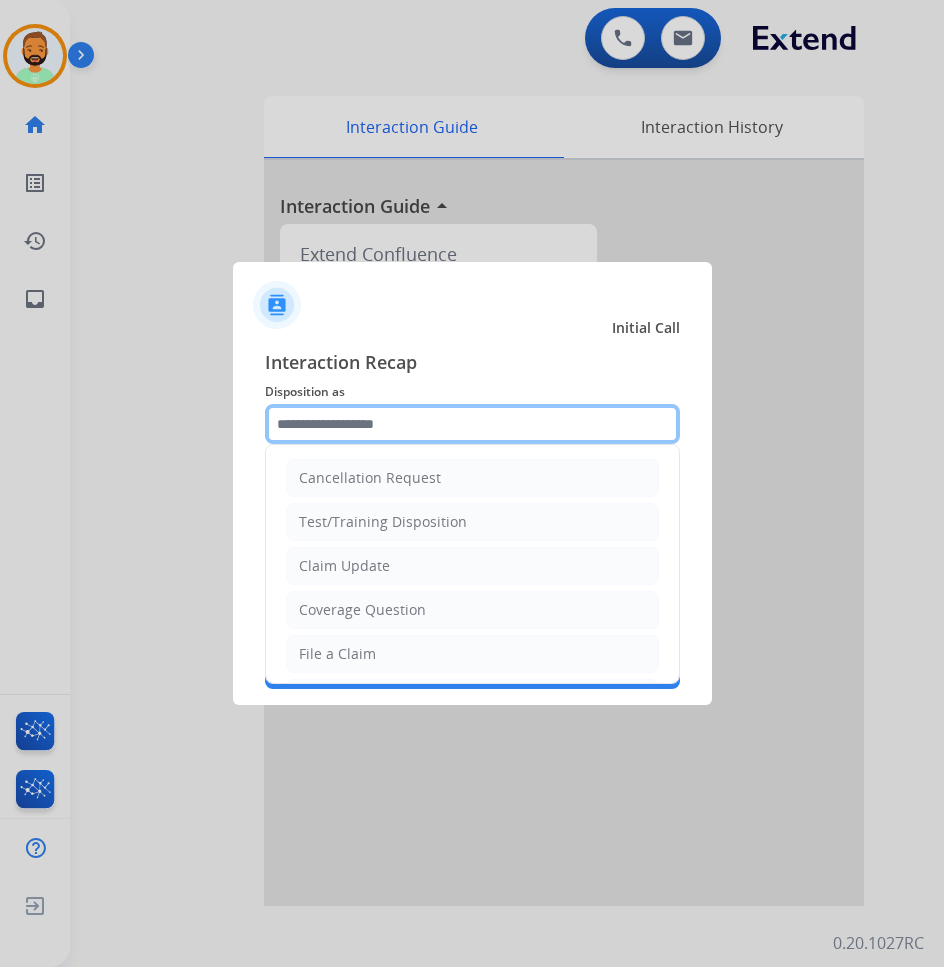 type 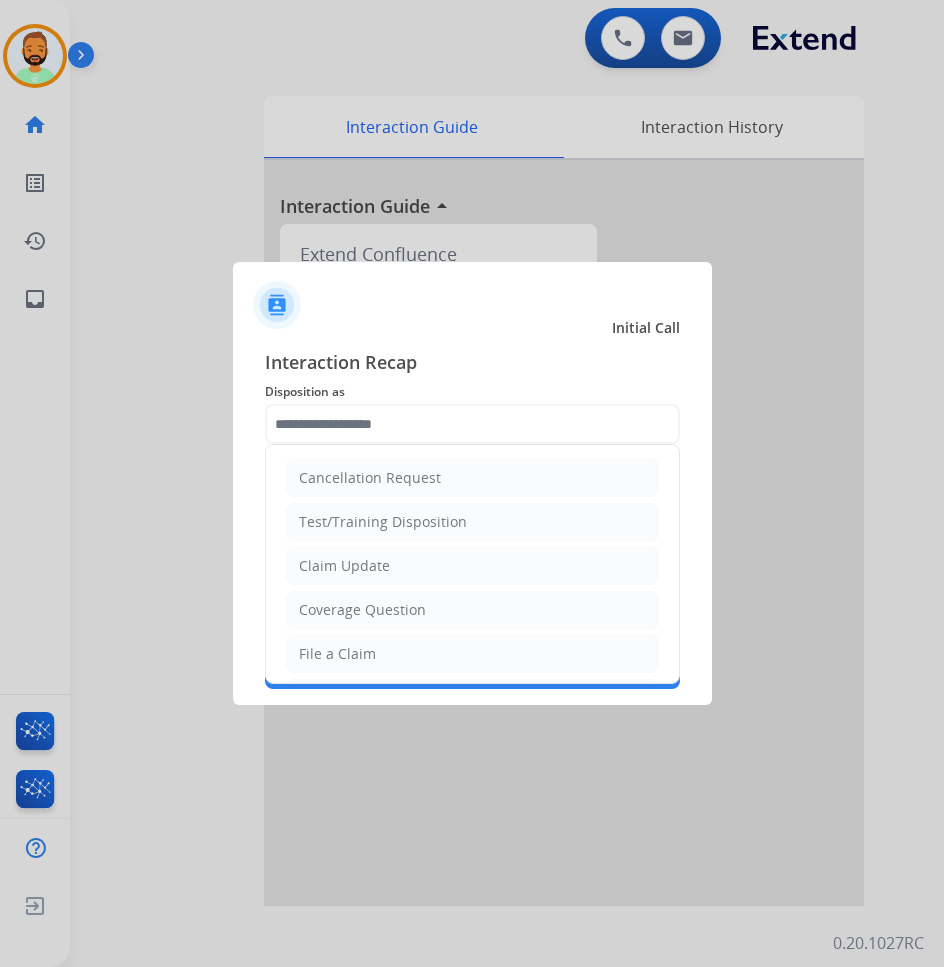 click on "Interaction Recap" 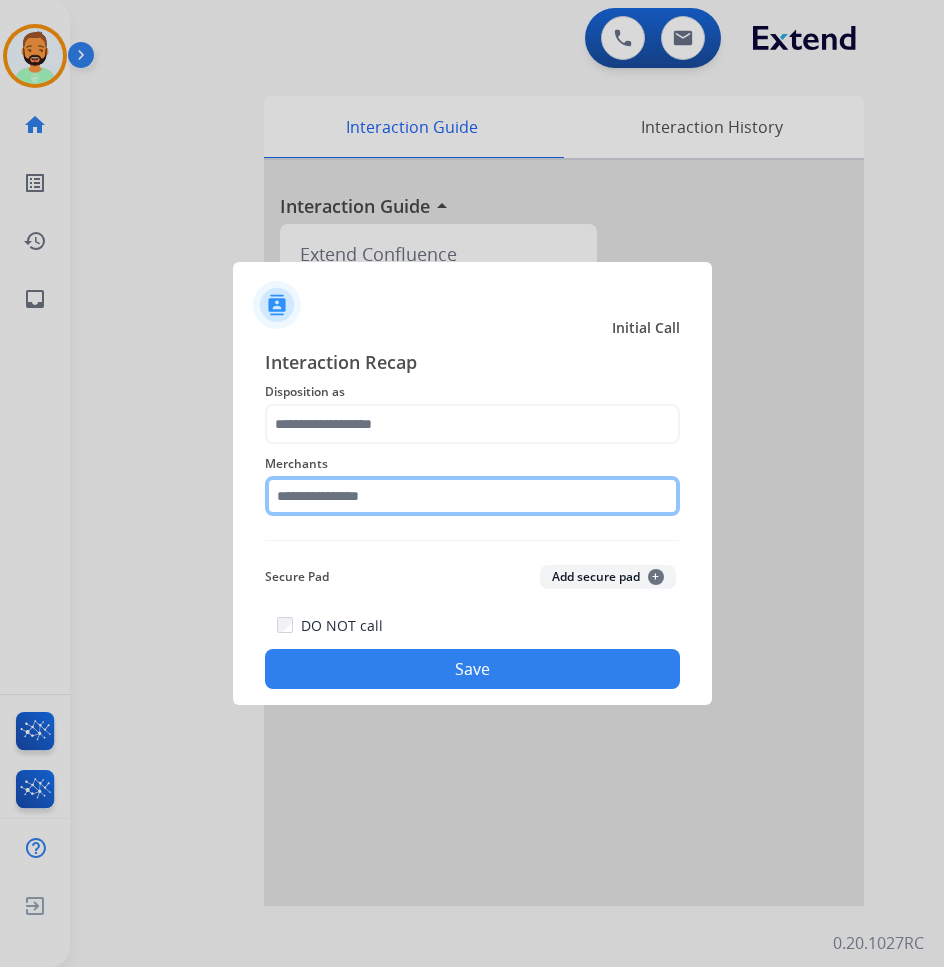 click 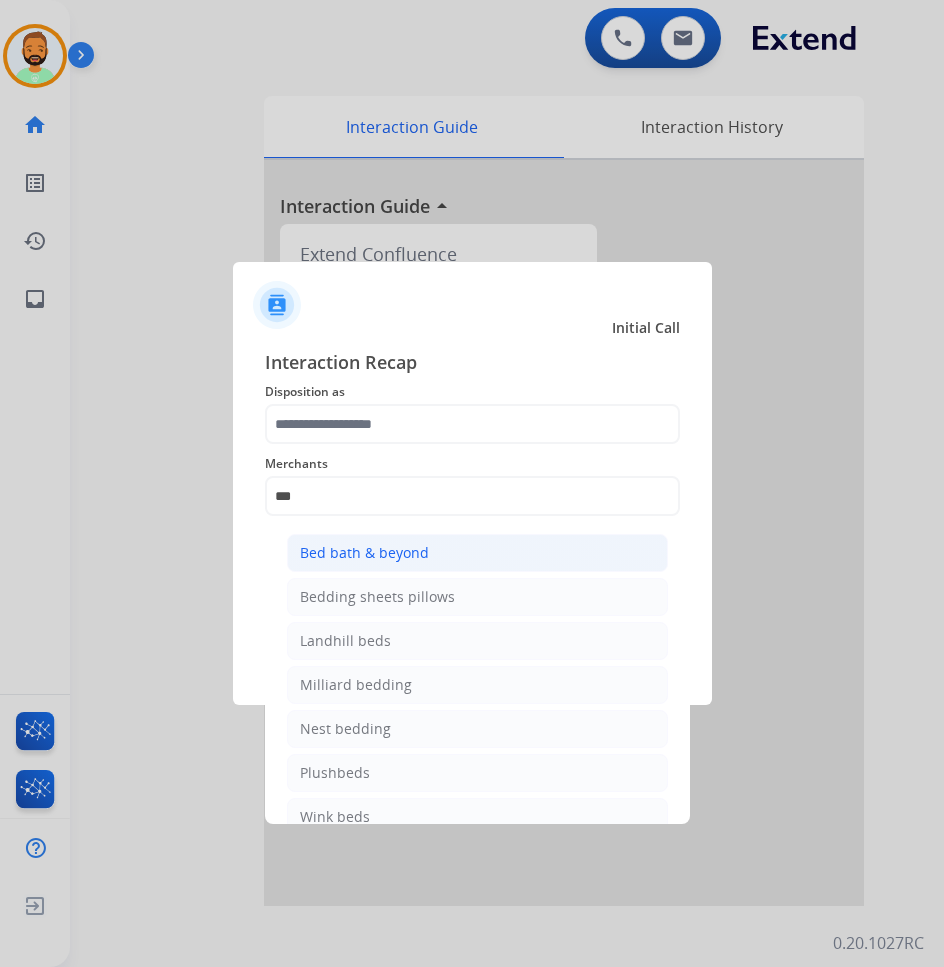 click on "Bed bath & beyond" 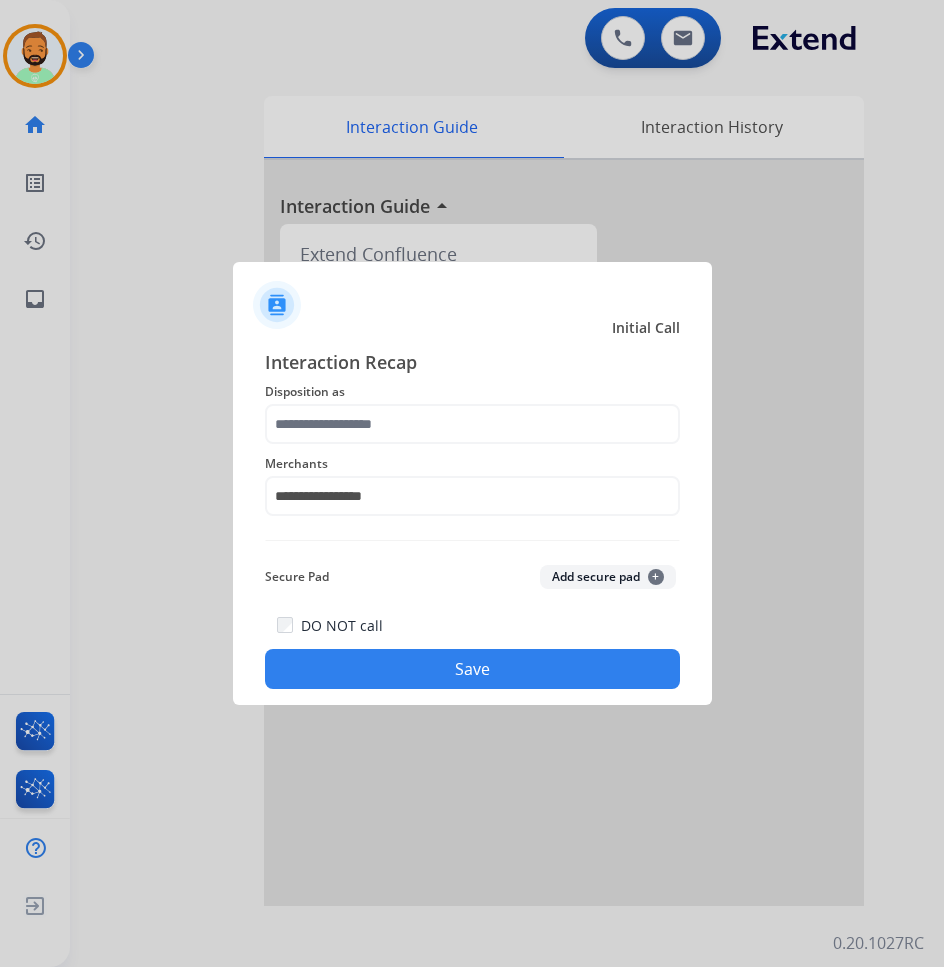 click on "DO NOT call   Save" 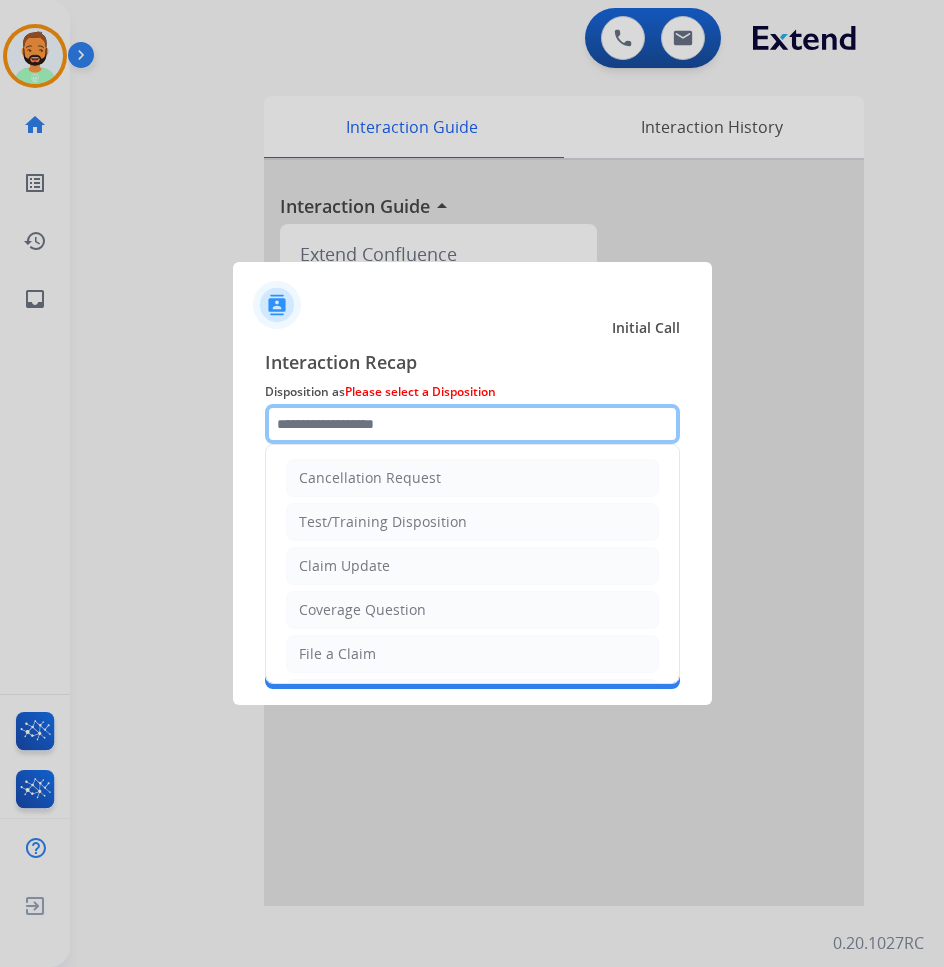 click 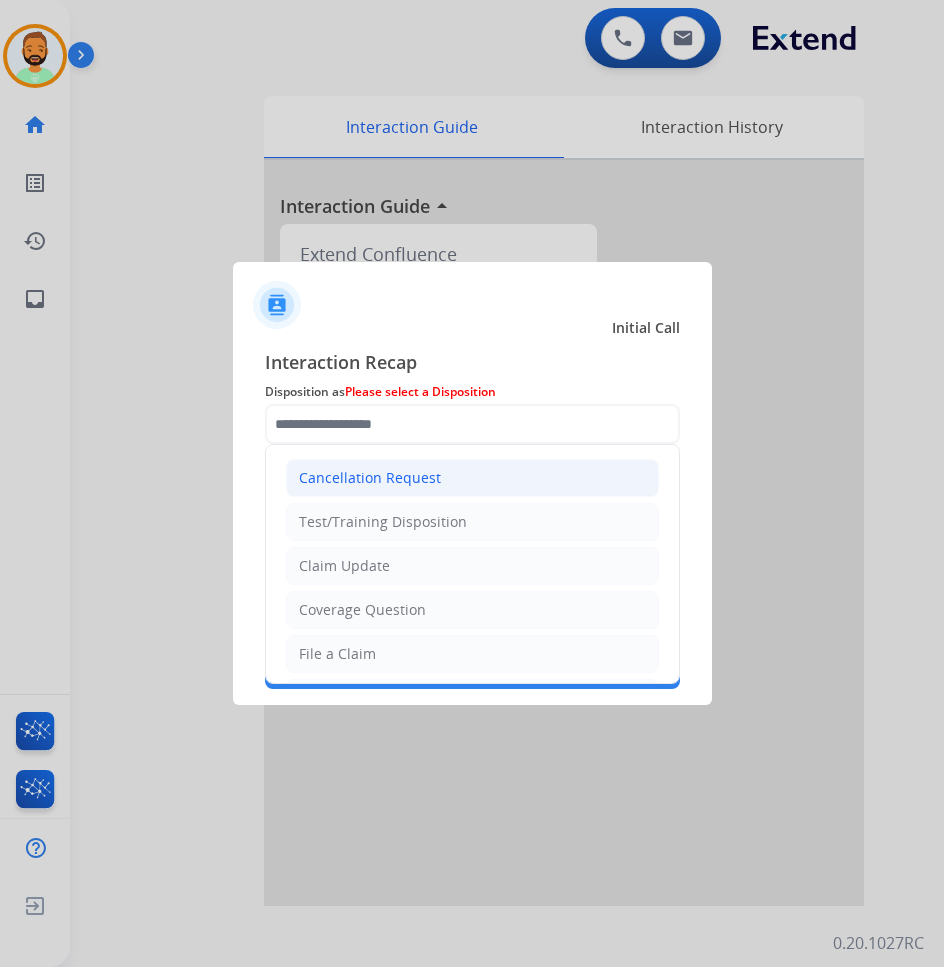 click on "Cancellation Request" 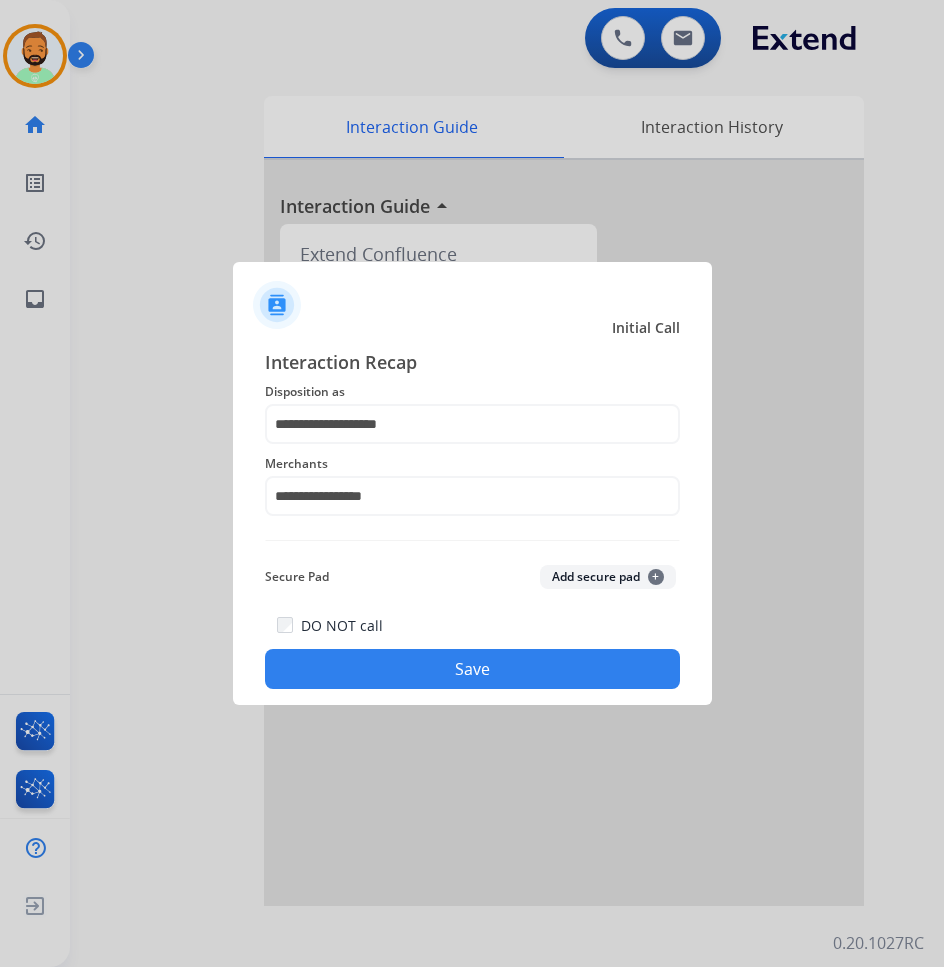 click on "DO NOT call   Save" 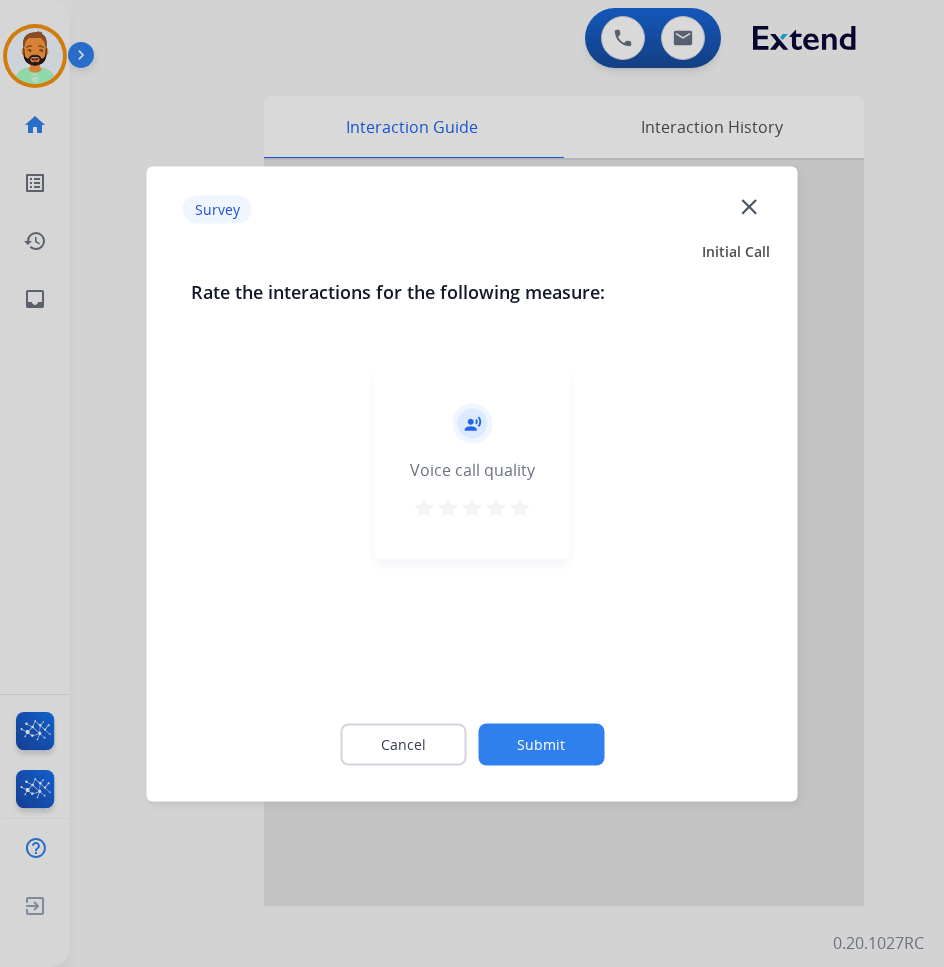 click on "Cancel Submit" 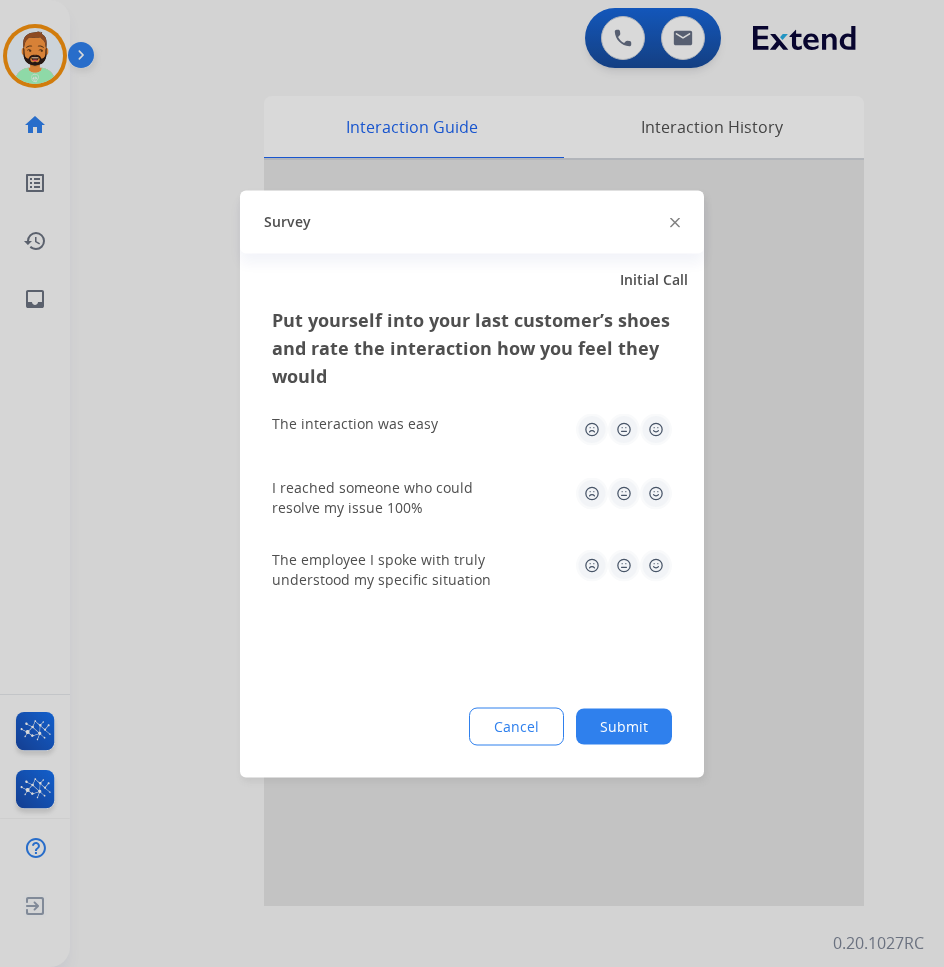 click on "Submit" 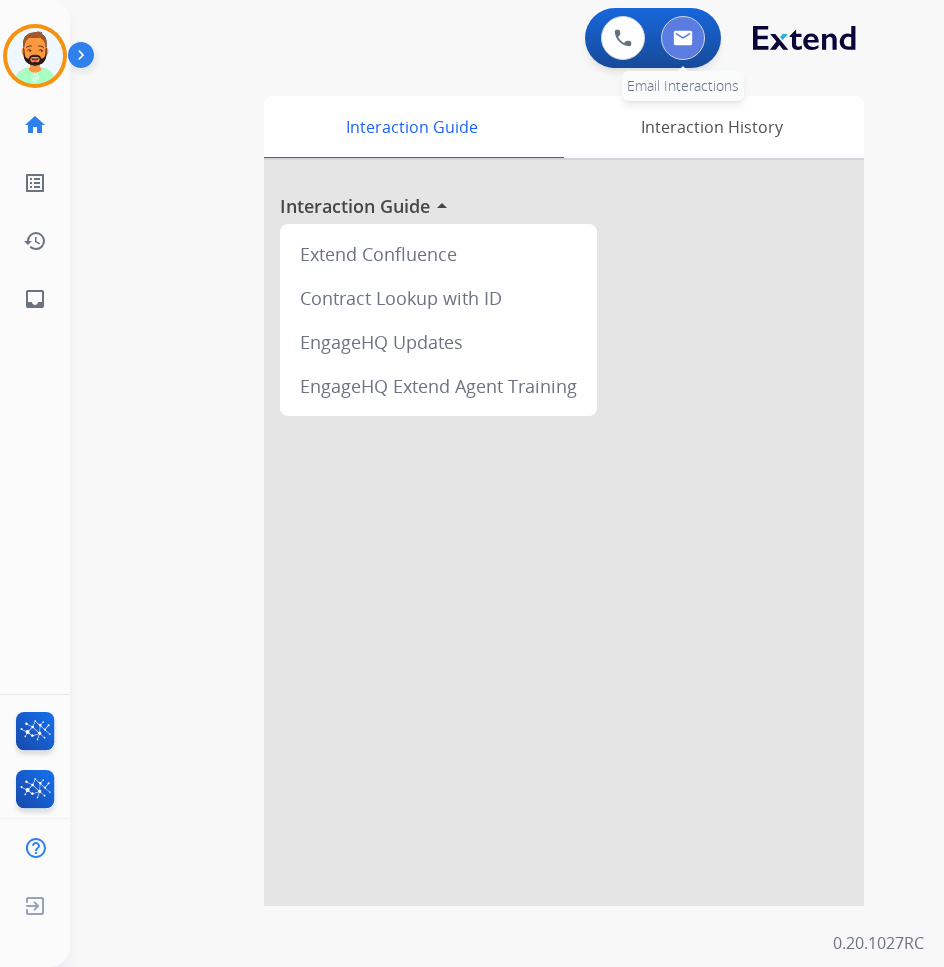 click at bounding box center [683, 38] 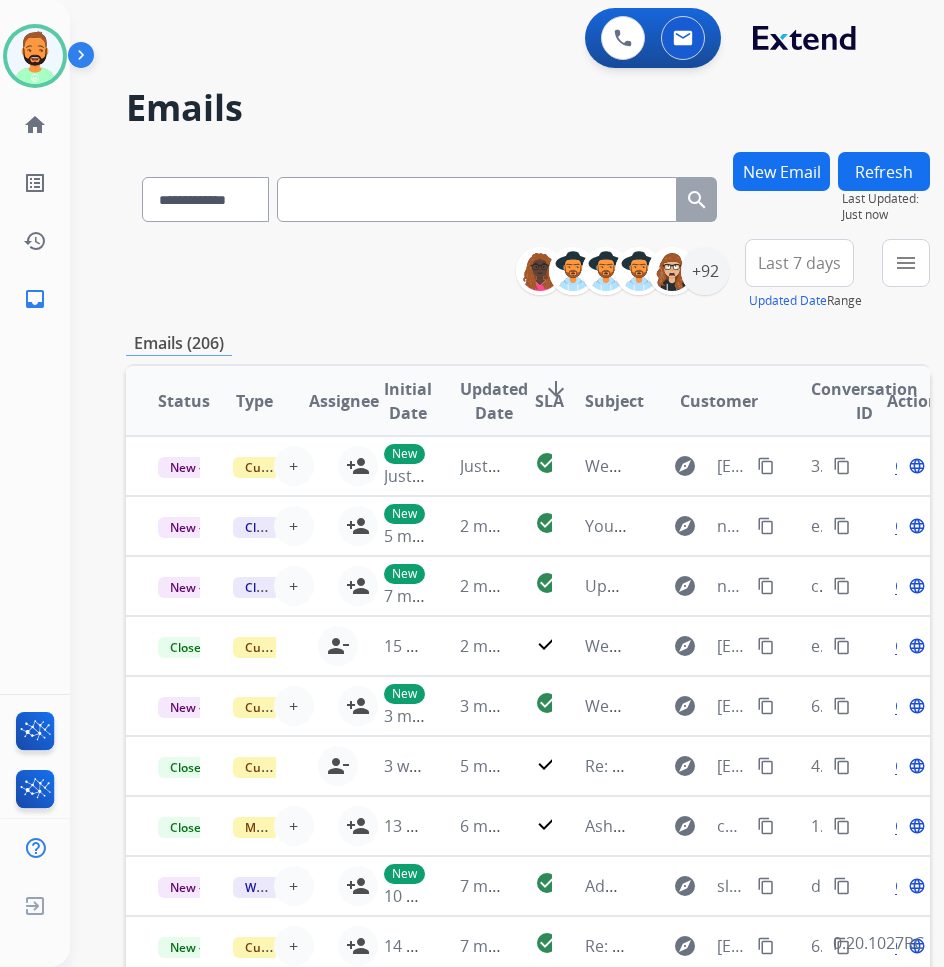 click on "Last 7 days" at bounding box center [799, 263] 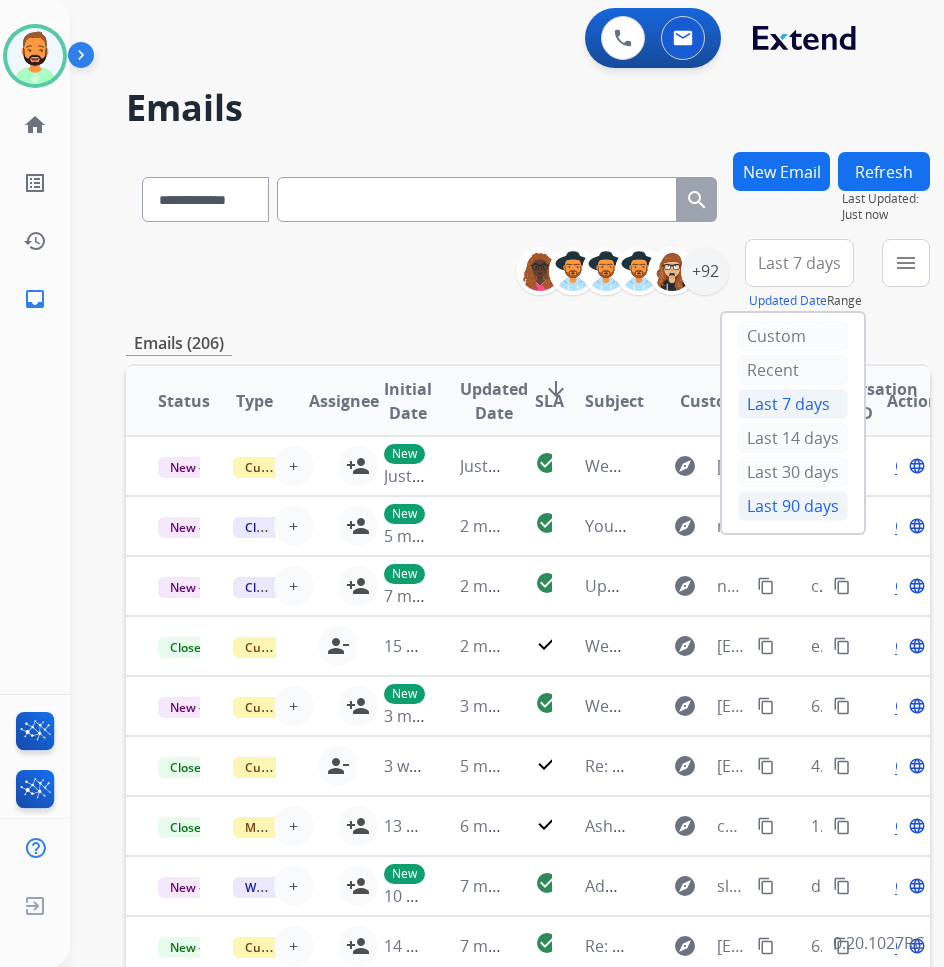 click on "Last 90 days" at bounding box center (793, 506) 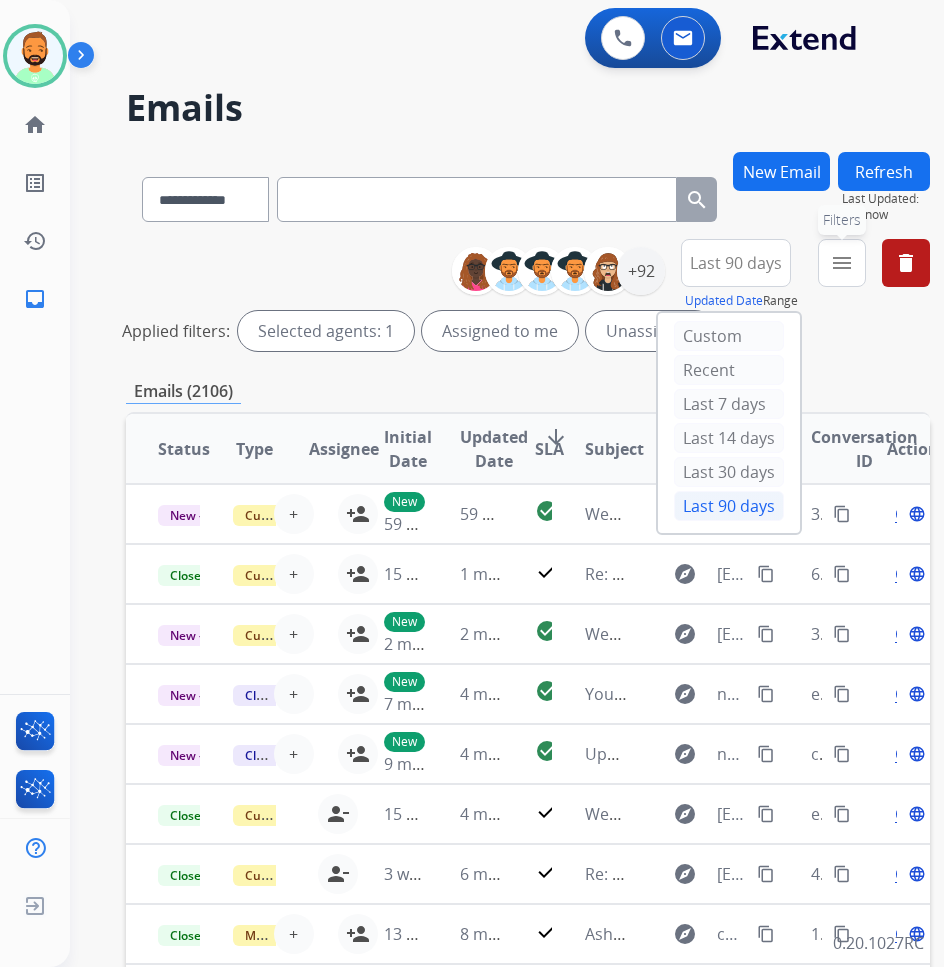 click on "menu" at bounding box center [842, 263] 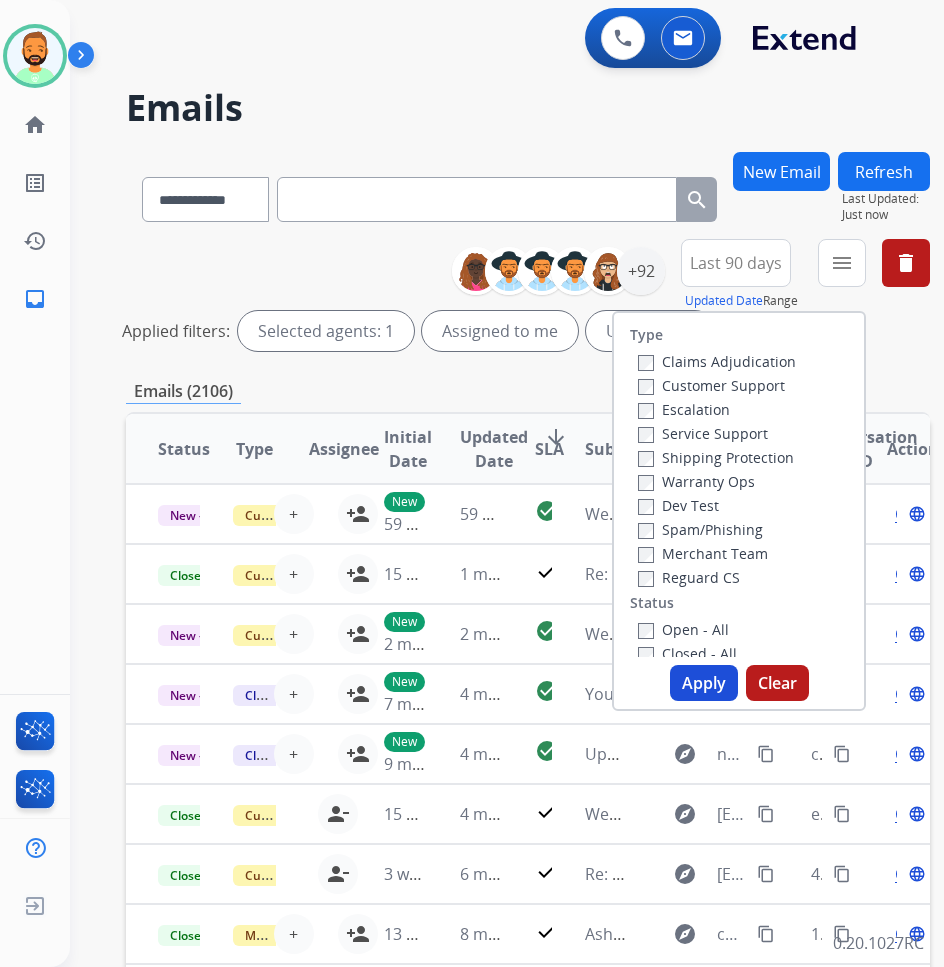 click on "Customer Support" at bounding box center [711, 385] 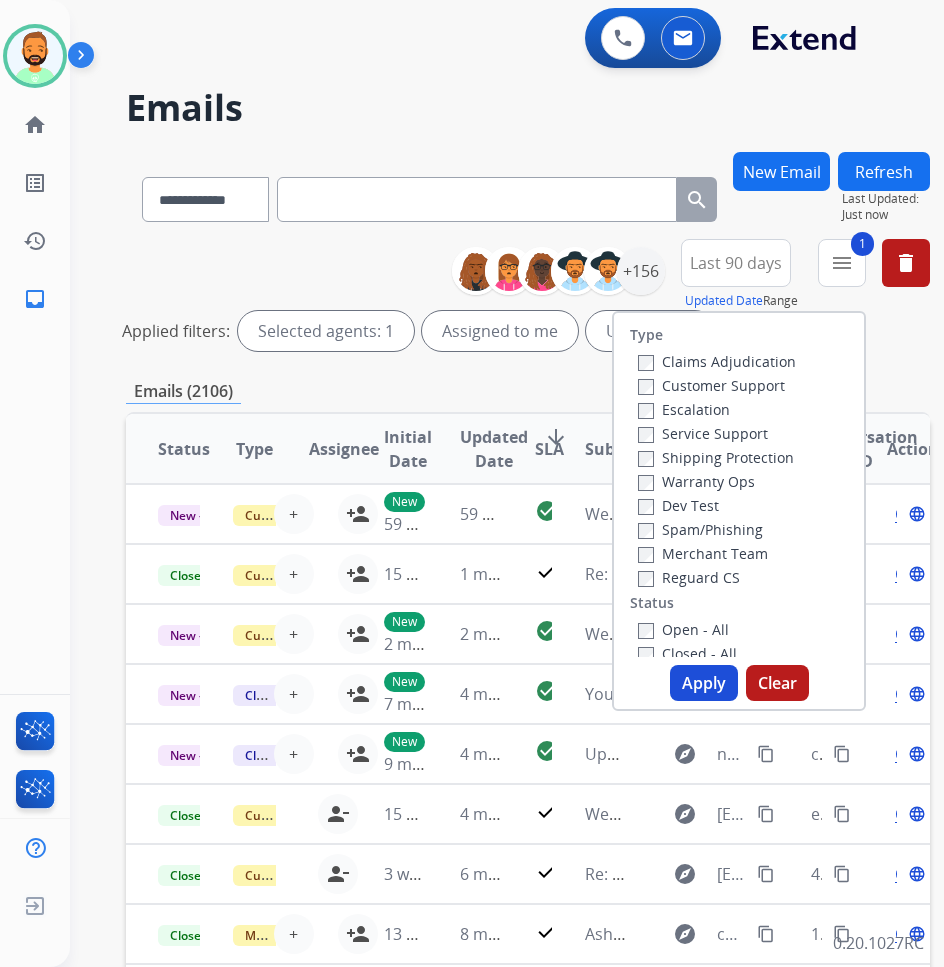 click on "Shipping Protection" at bounding box center [716, 457] 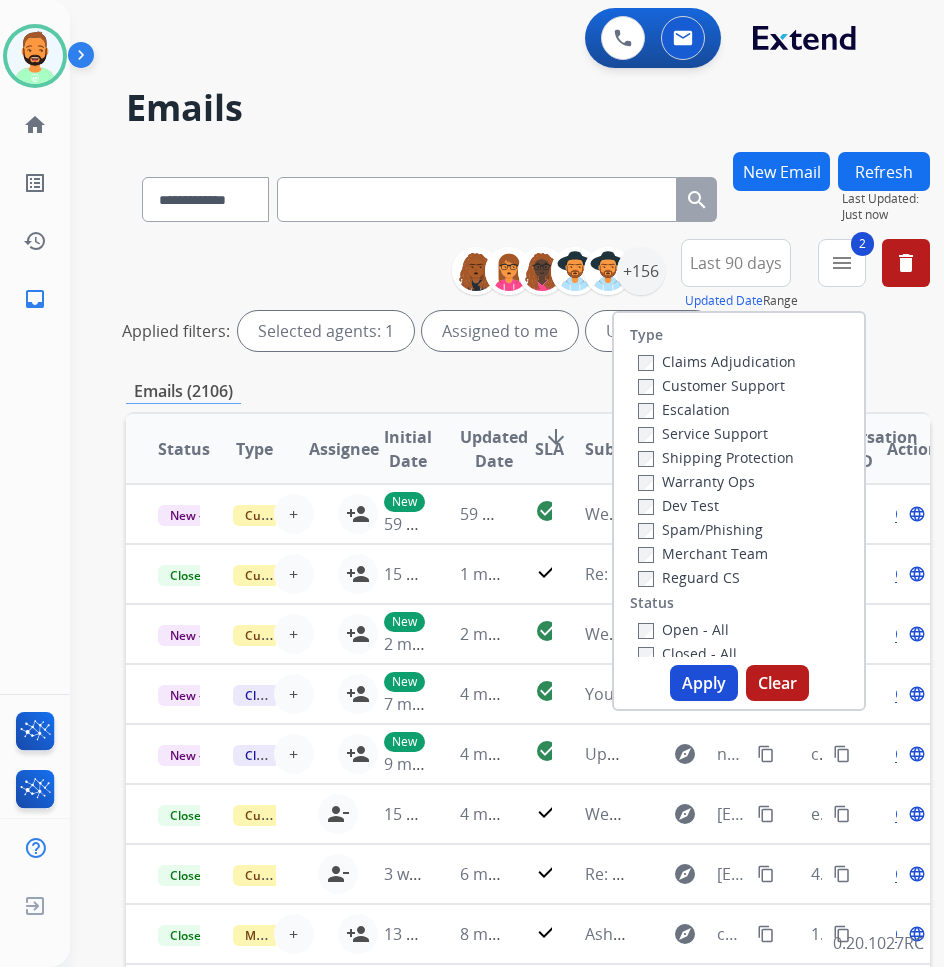click on "Open - All" at bounding box center [683, 629] 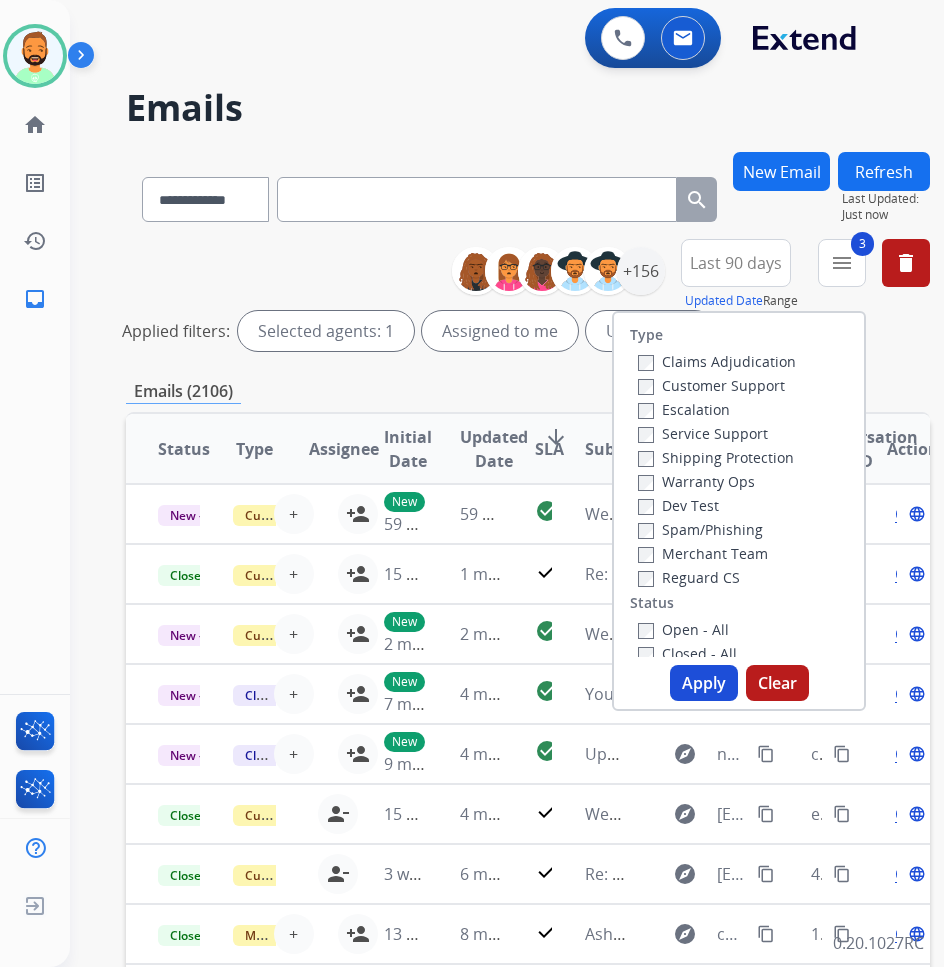 click on "Apply" at bounding box center [704, 683] 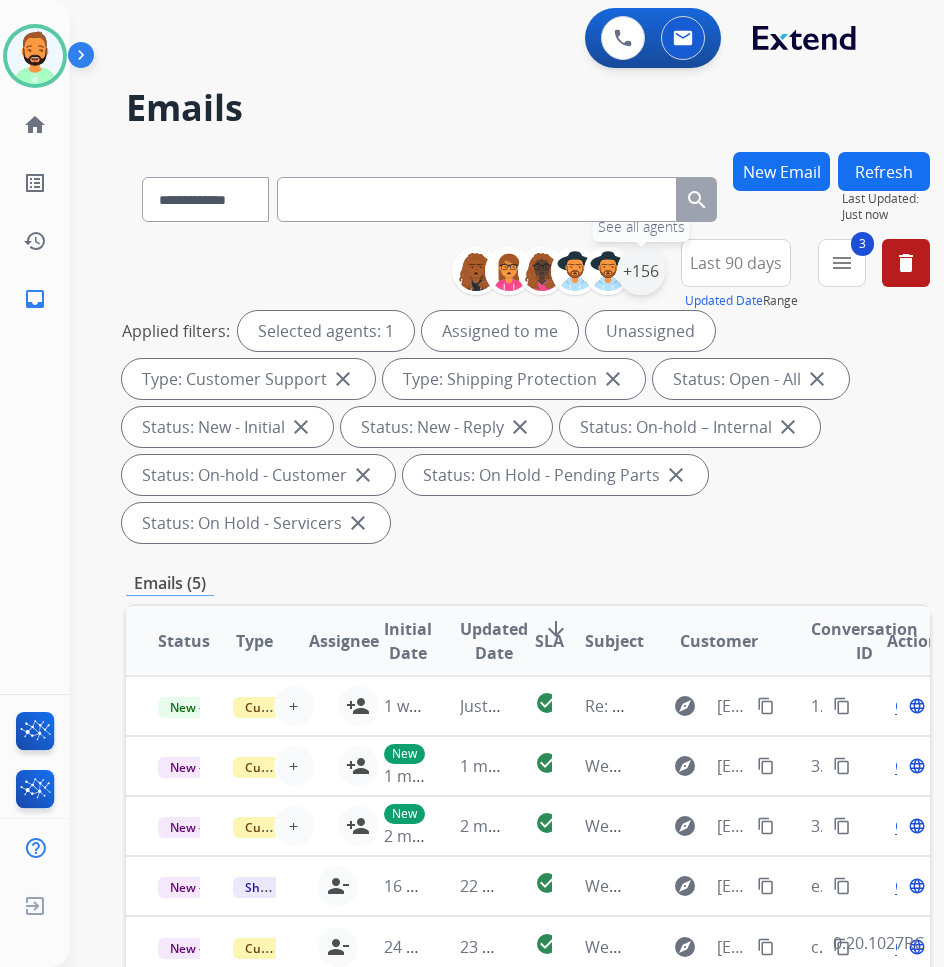click on "+156" at bounding box center [641, 271] 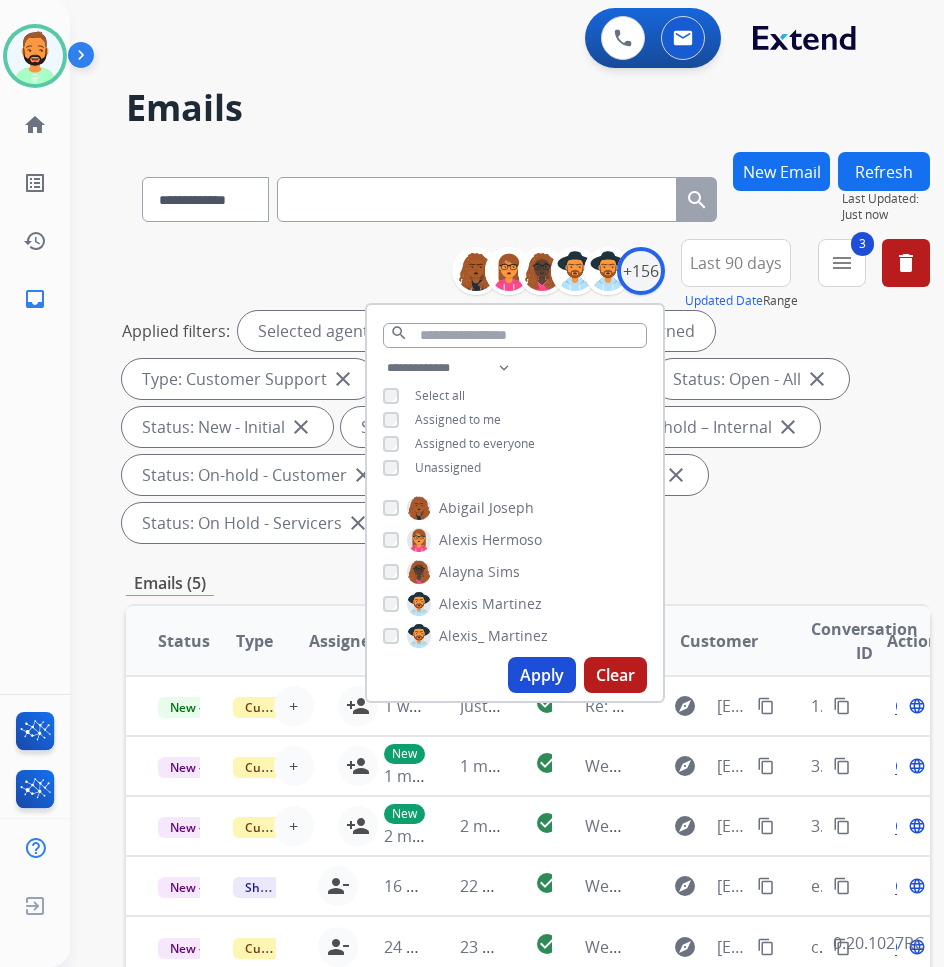 click on "Unassigned" at bounding box center (448, 467) 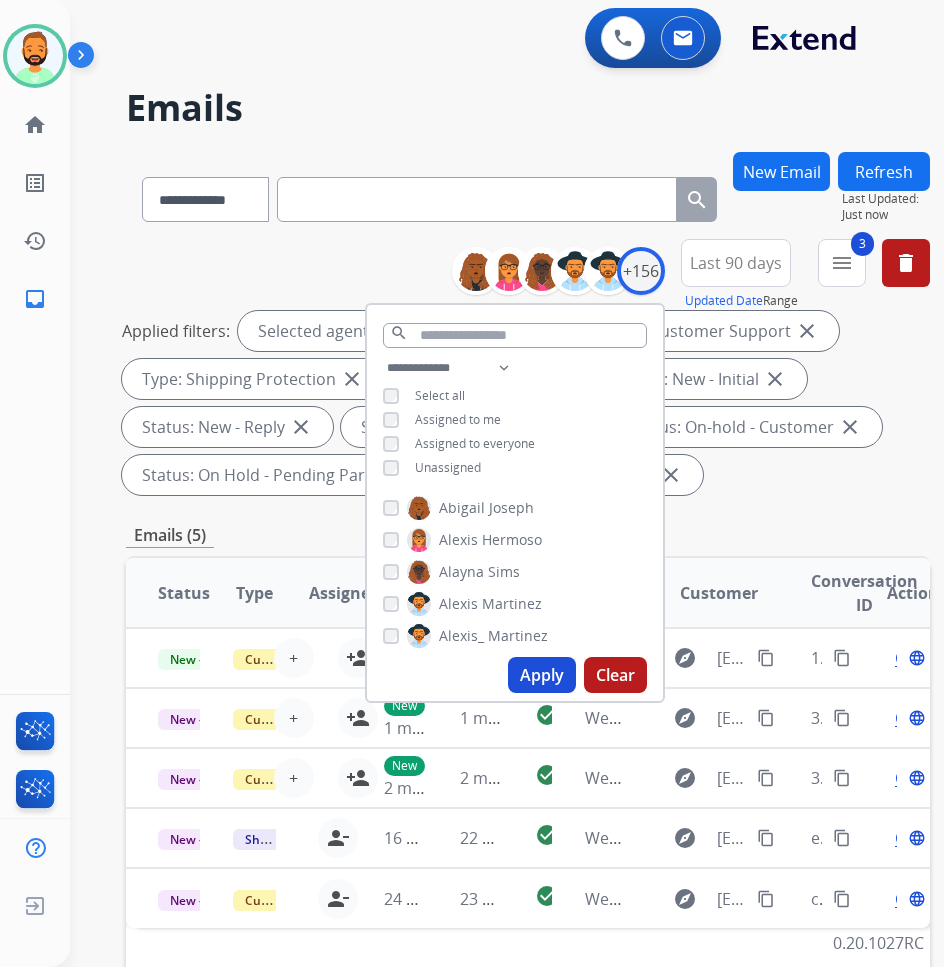 click on "Apply" at bounding box center [542, 675] 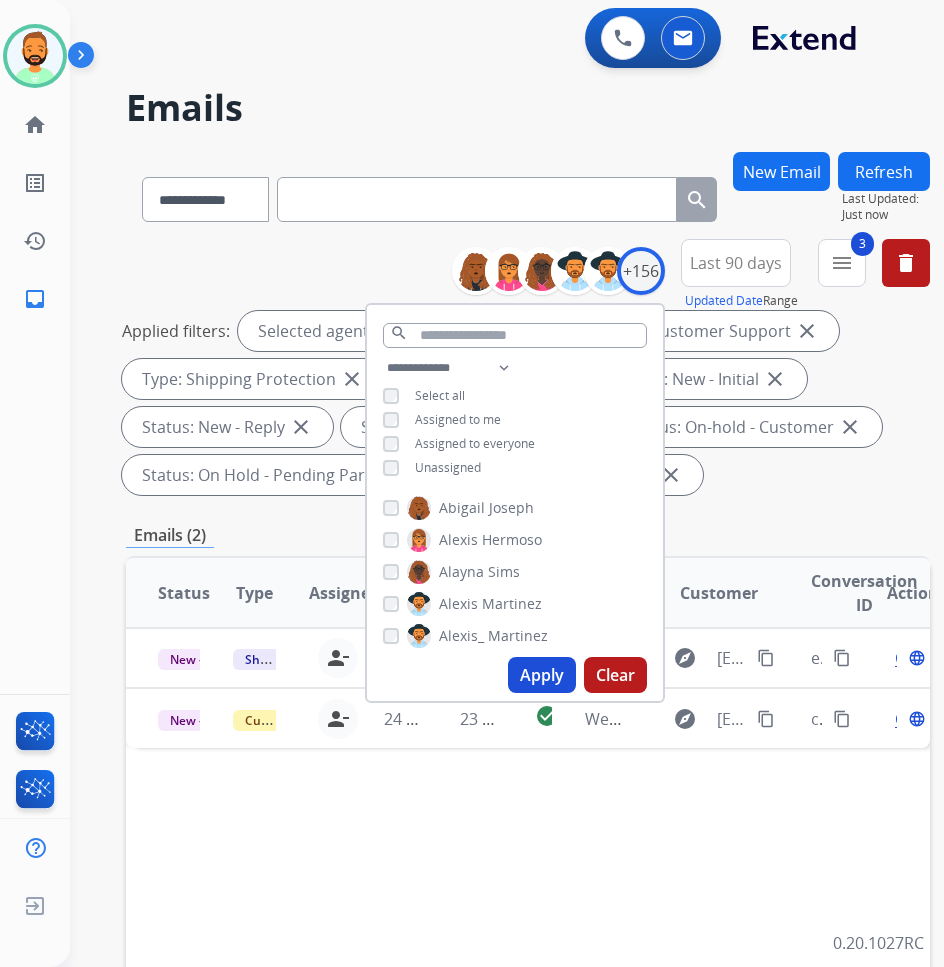 click on "Emails (2)" at bounding box center (528, 535) 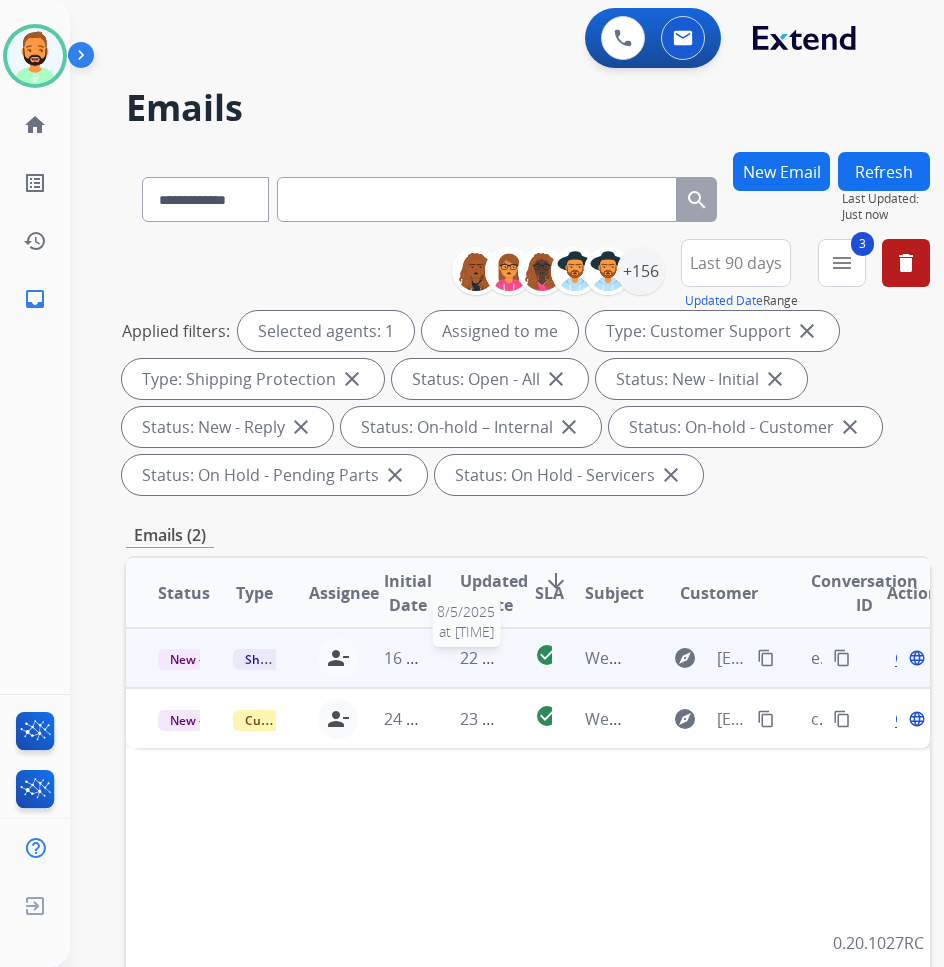 click on "22 minutes ago" at bounding box center [518, 658] 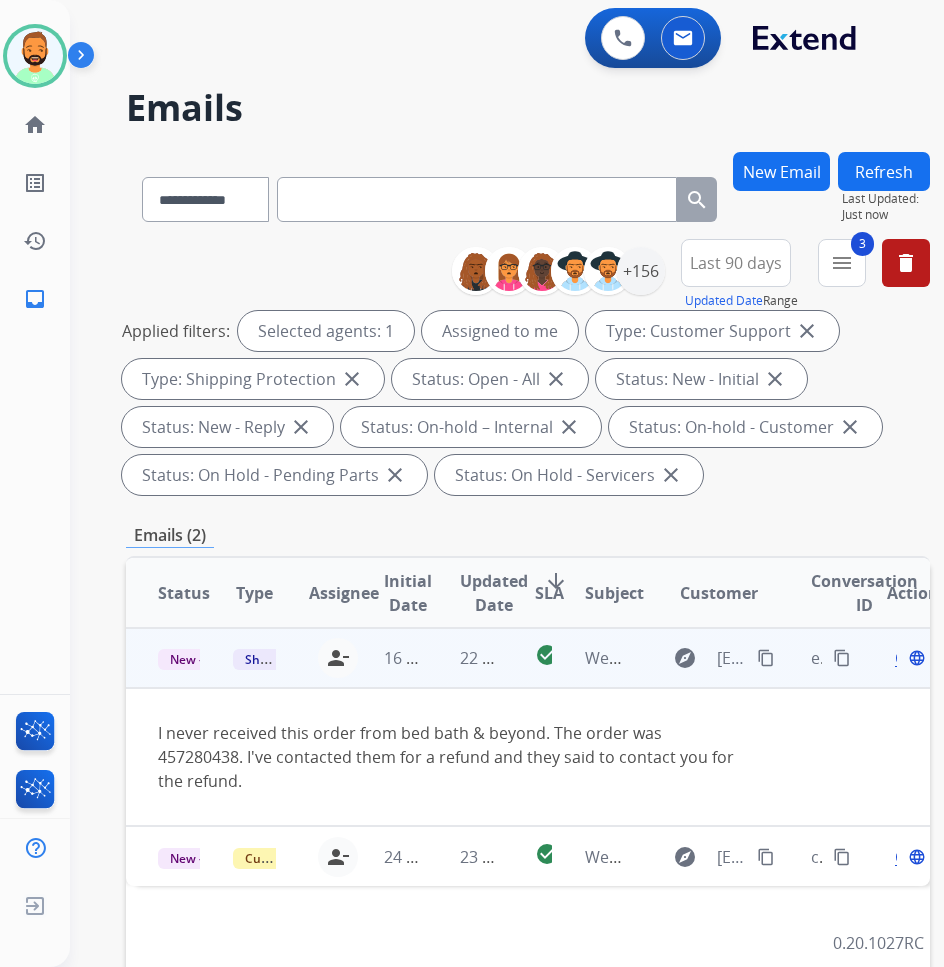 click on "content_copy" at bounding box center (766, 658) 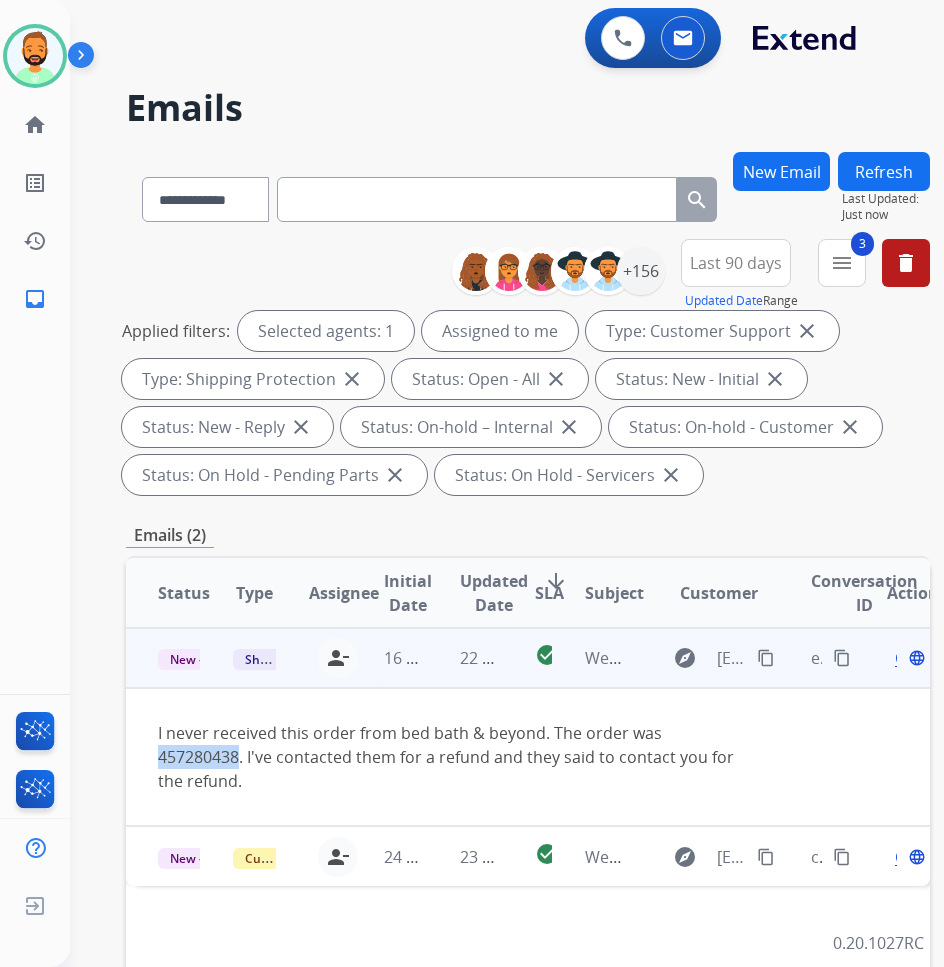 click on "I never received this order from bed bath & beyond. The order was 457280438. I've contacted them for a refund and they said to contact you for the refund." at bounding box center (452, 757) 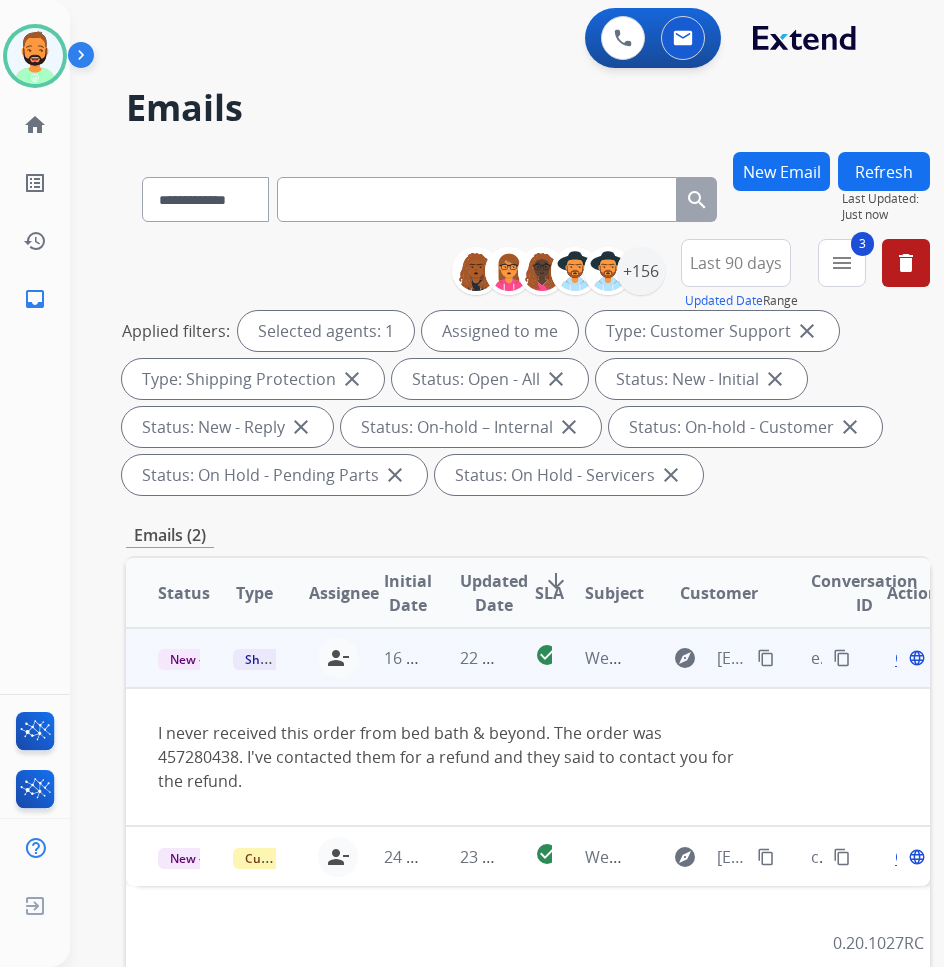 click on "Open language" at bounding box center [908, 658] 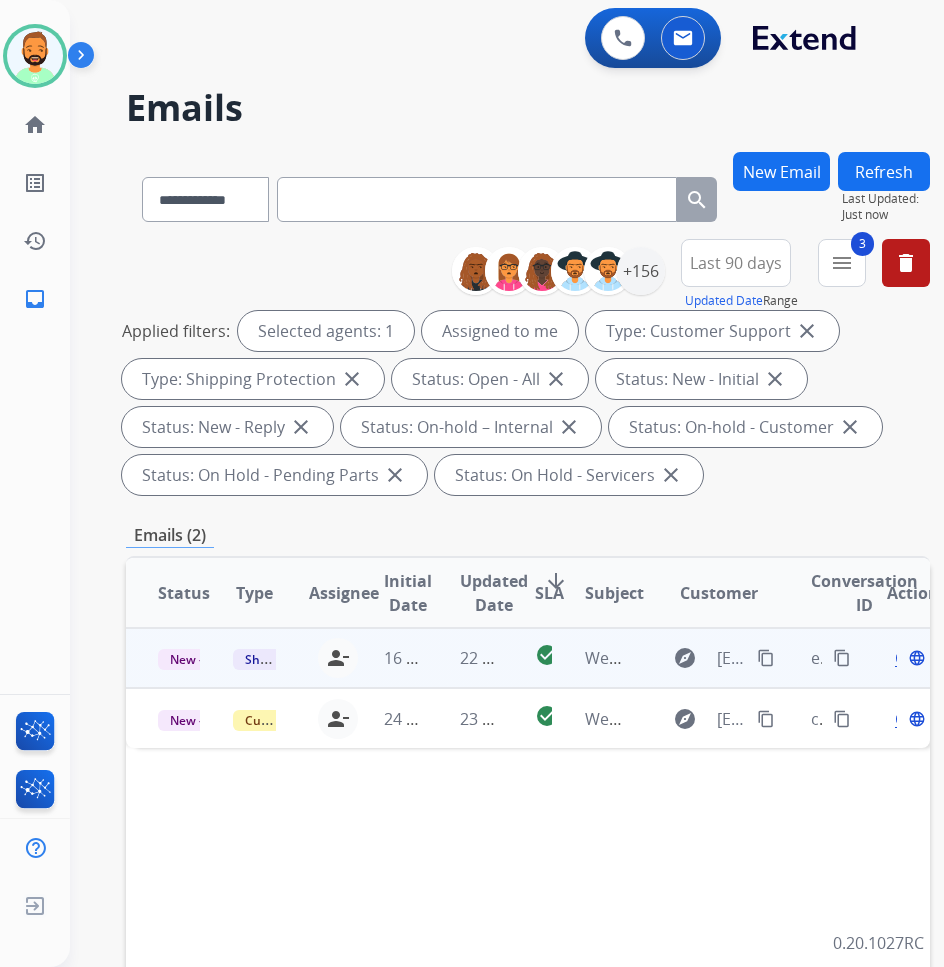 click on "Open language" at bounding box center [908, 658] 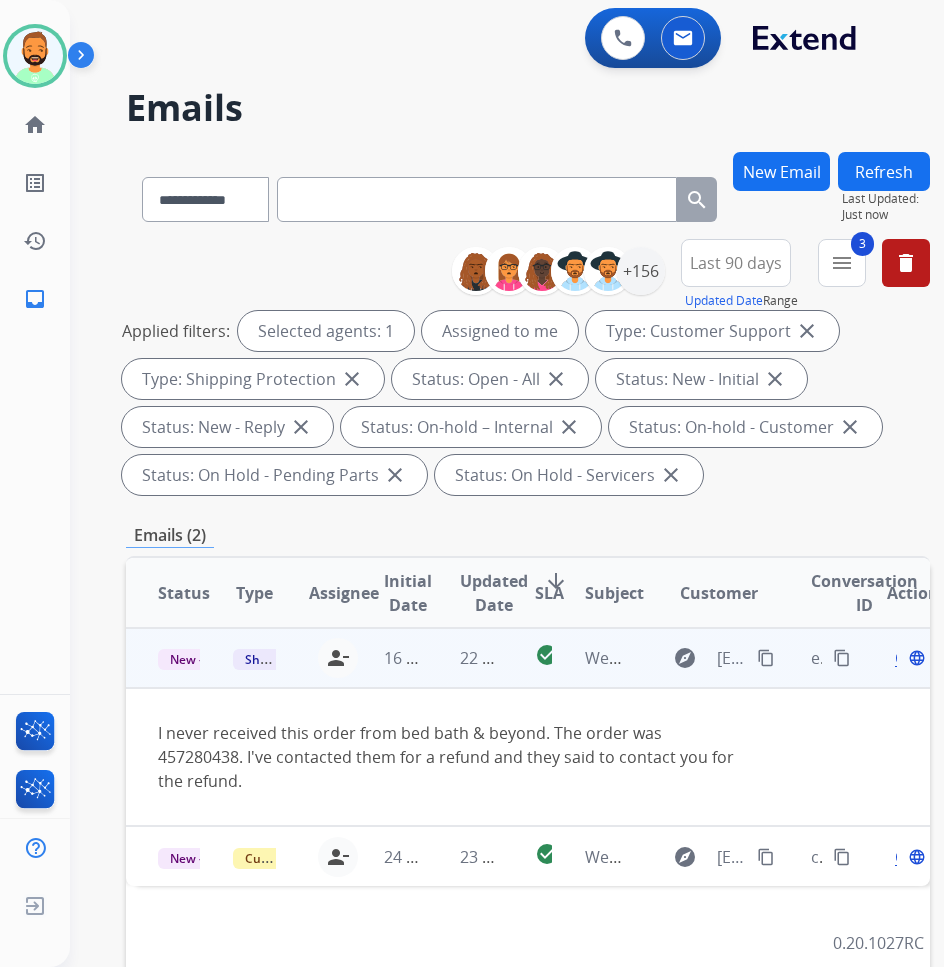 click on "Open" at bounding box center (915, 658) 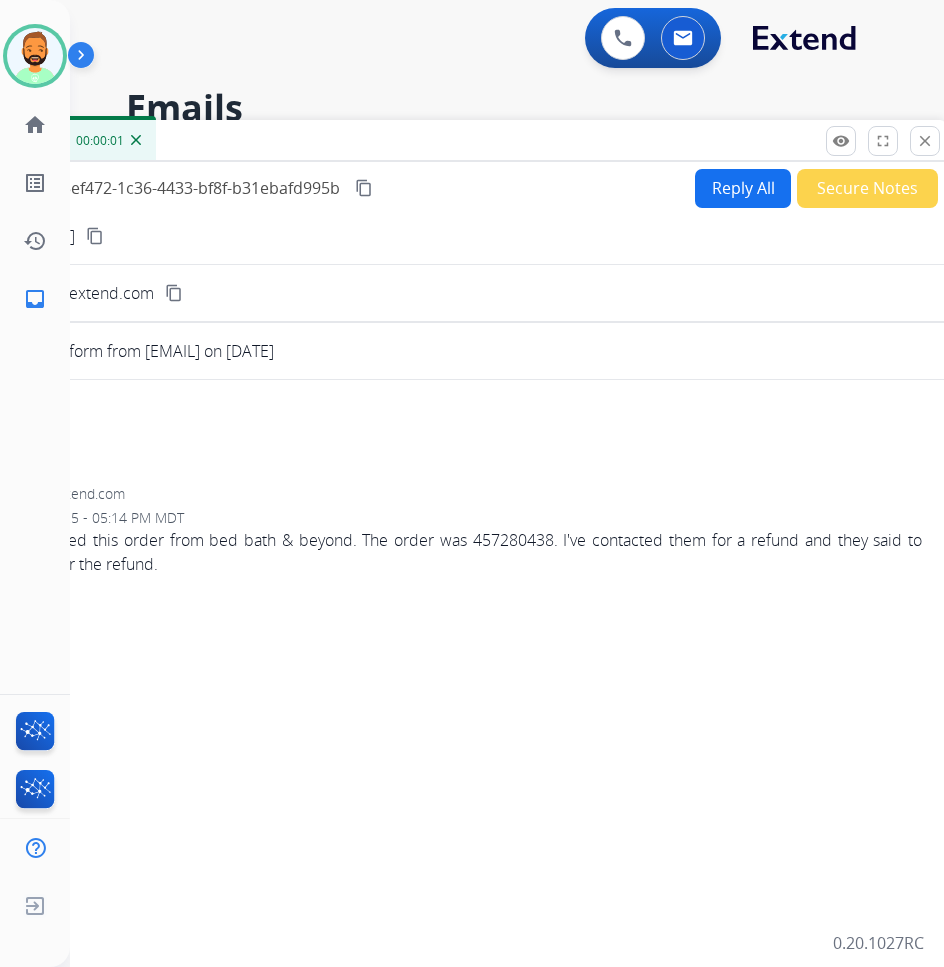 drag, startPoint x: 489, startPoint y: 141, endPoint x: 629, endPoint y: 147, distance: 140.12851 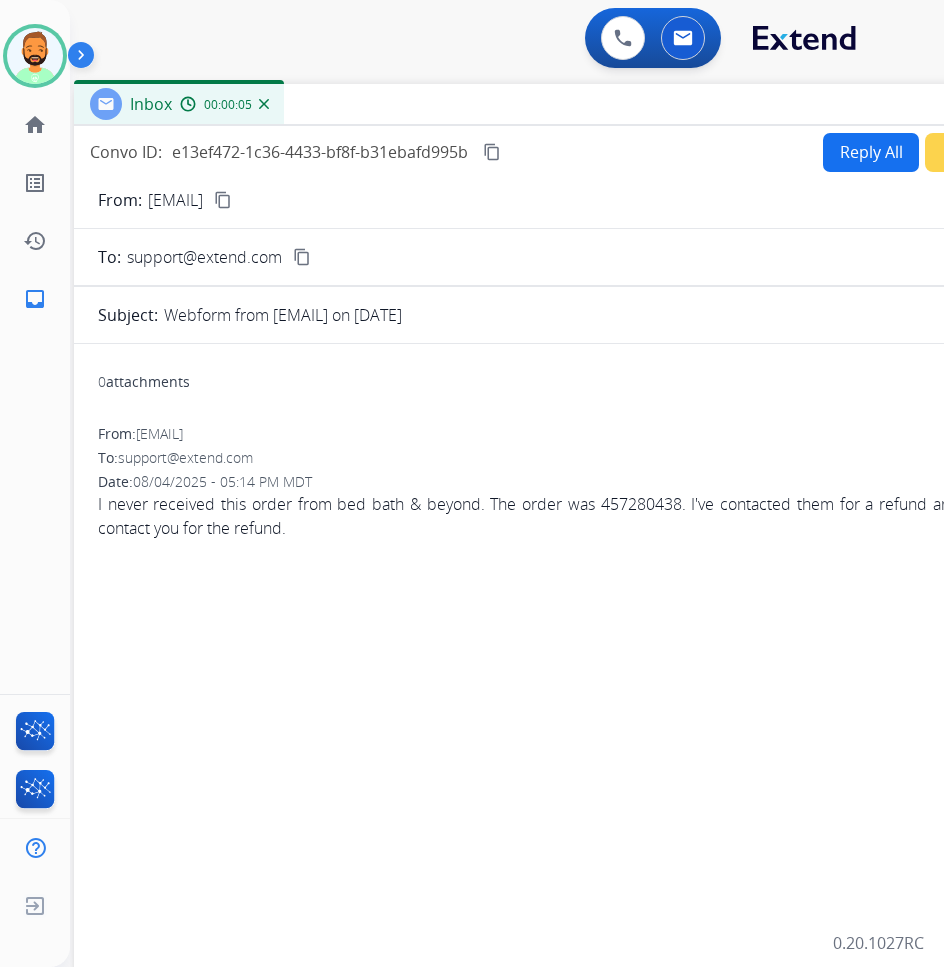 drag, startPoint x: 381, startPoint y: 161, endPoint x: 418, endPoint y: 120, distance: 55.226807 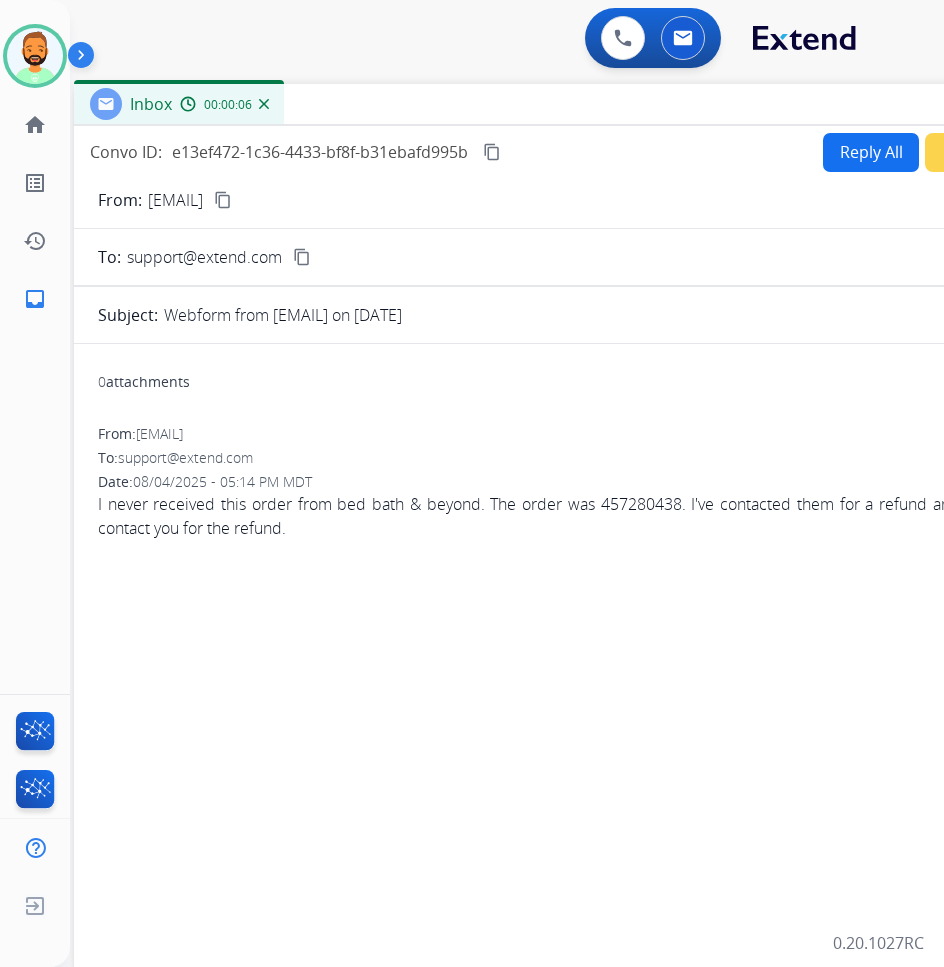 click on "Reply All" at bounding box center (871, 152) 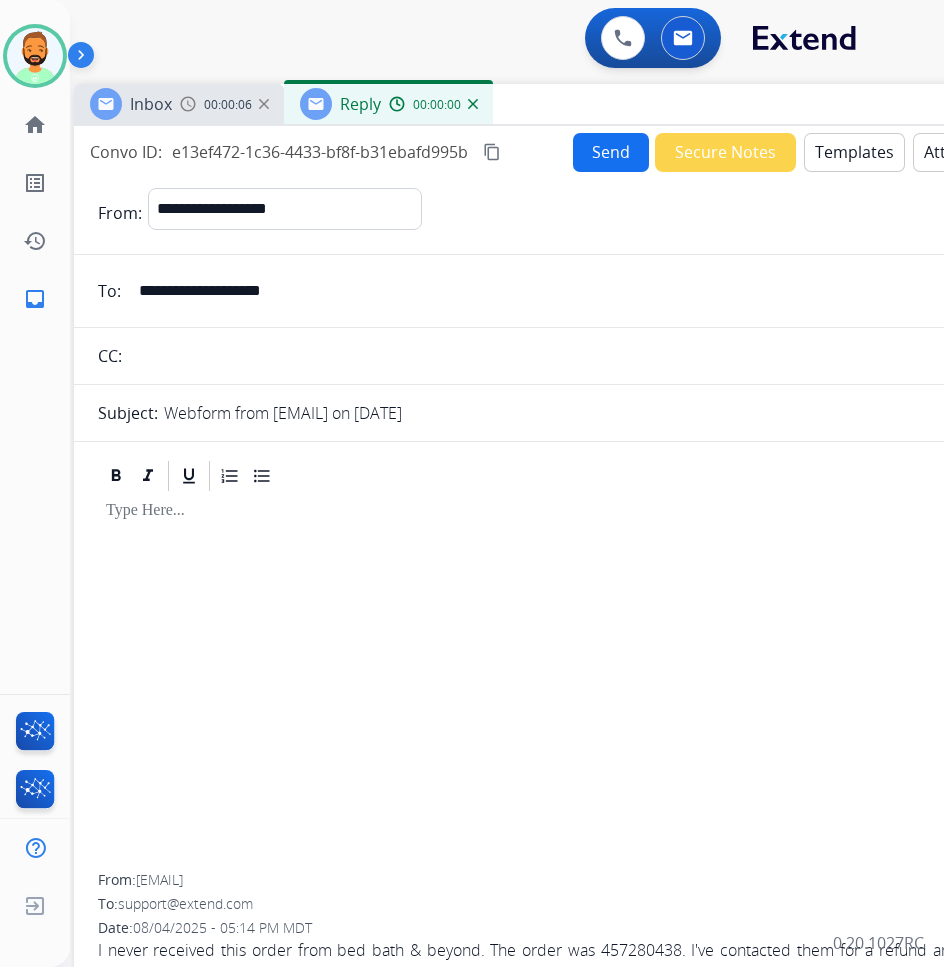 click on "Templates" at bounding box center (854, 152) 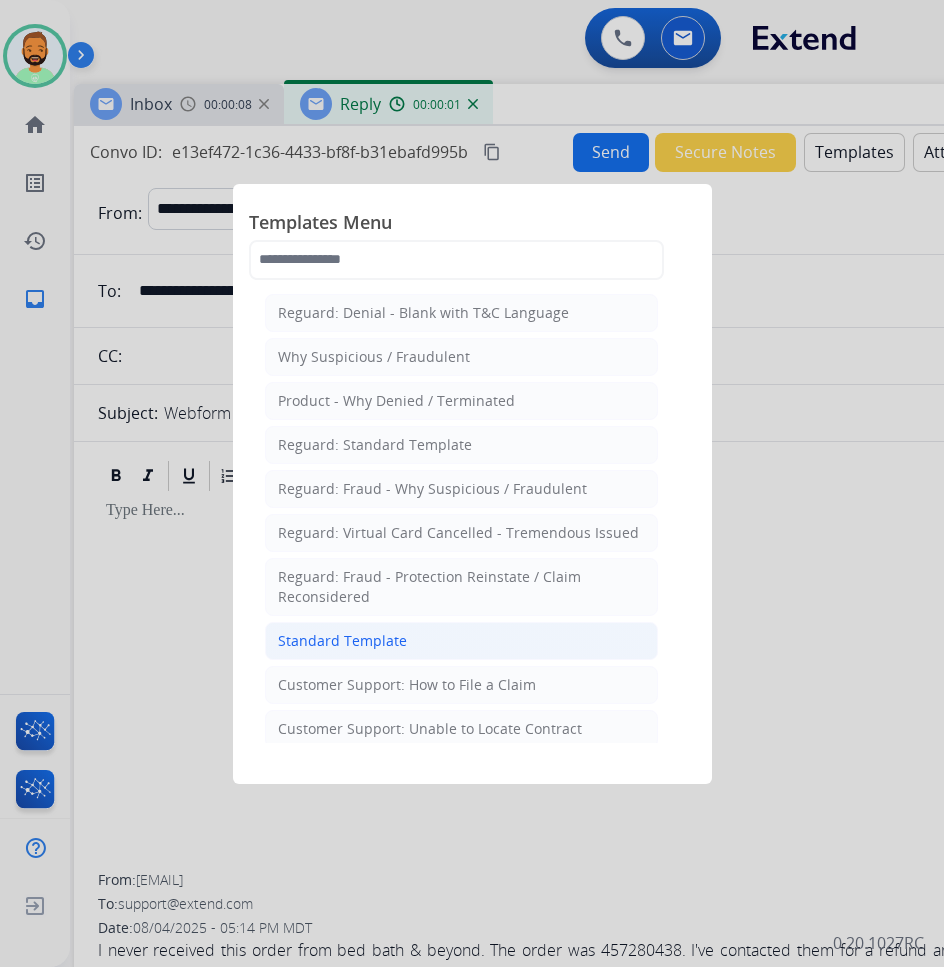 click on "Standard Template" 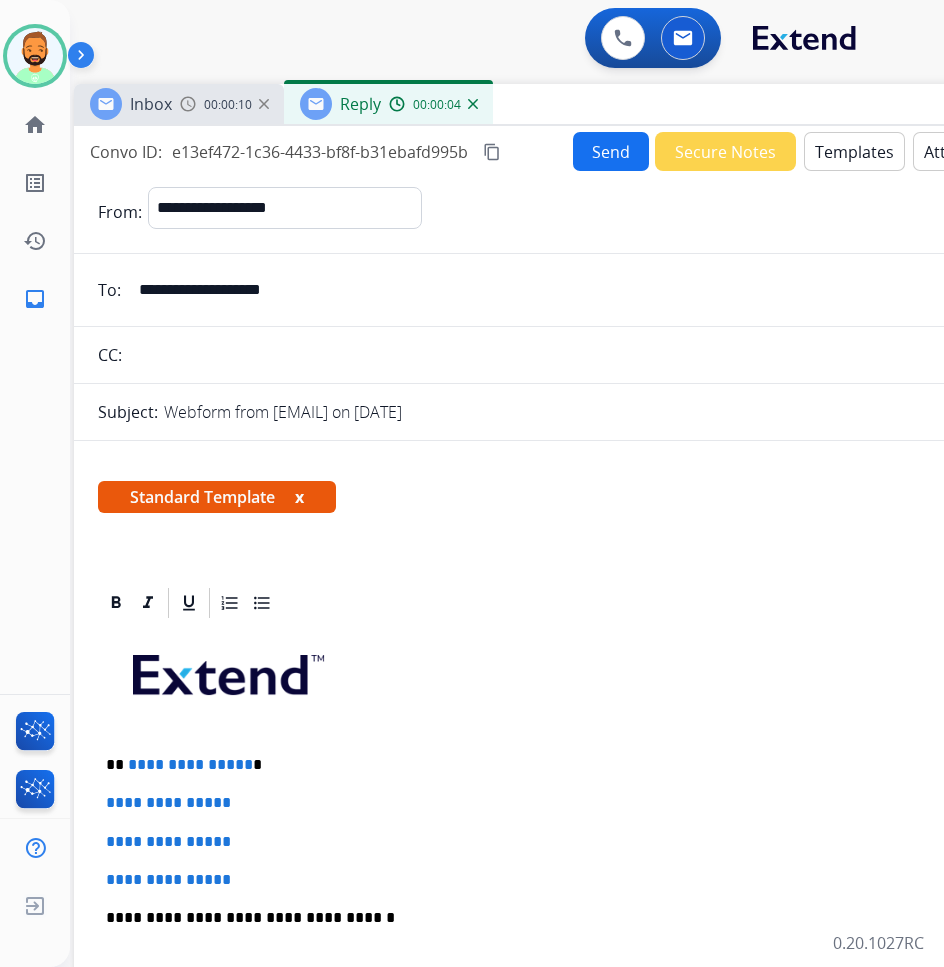 click on "**********" at bounding box center [566, 765] 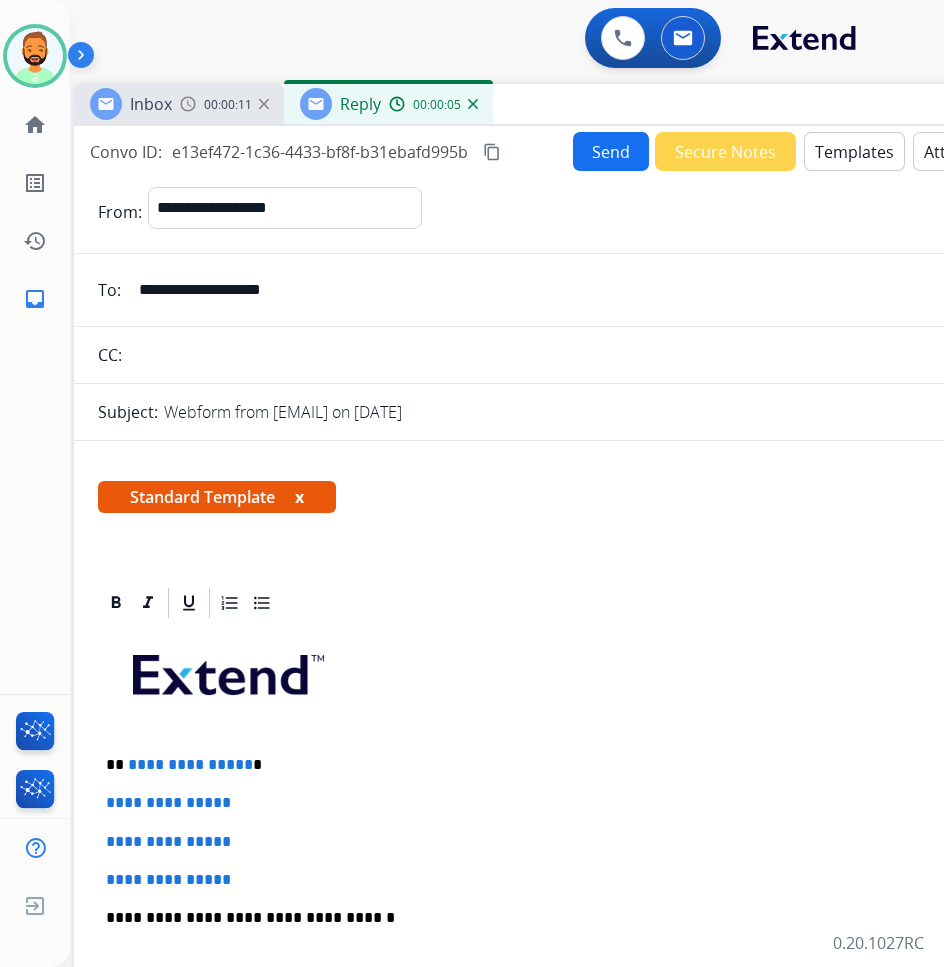 type 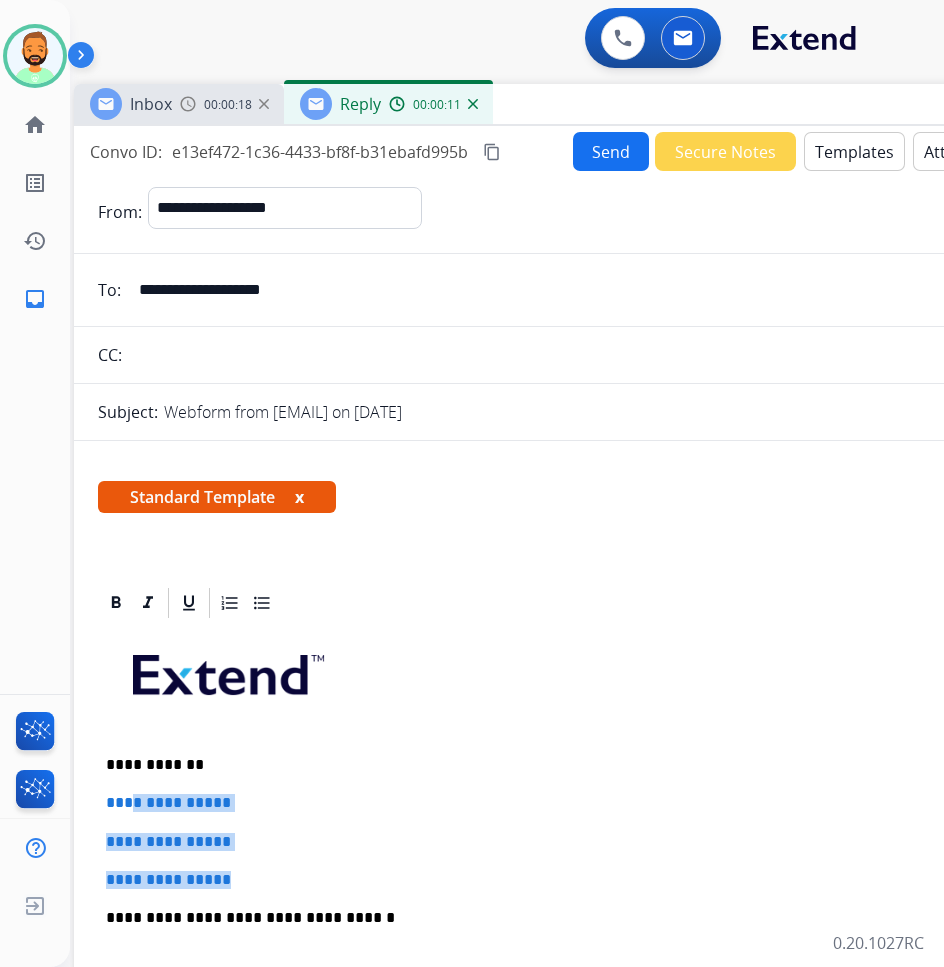 drag, startPoint x: 269, startPoint y: 876, endPoint x: 129, endPoint y: 789, distance: 164.83022 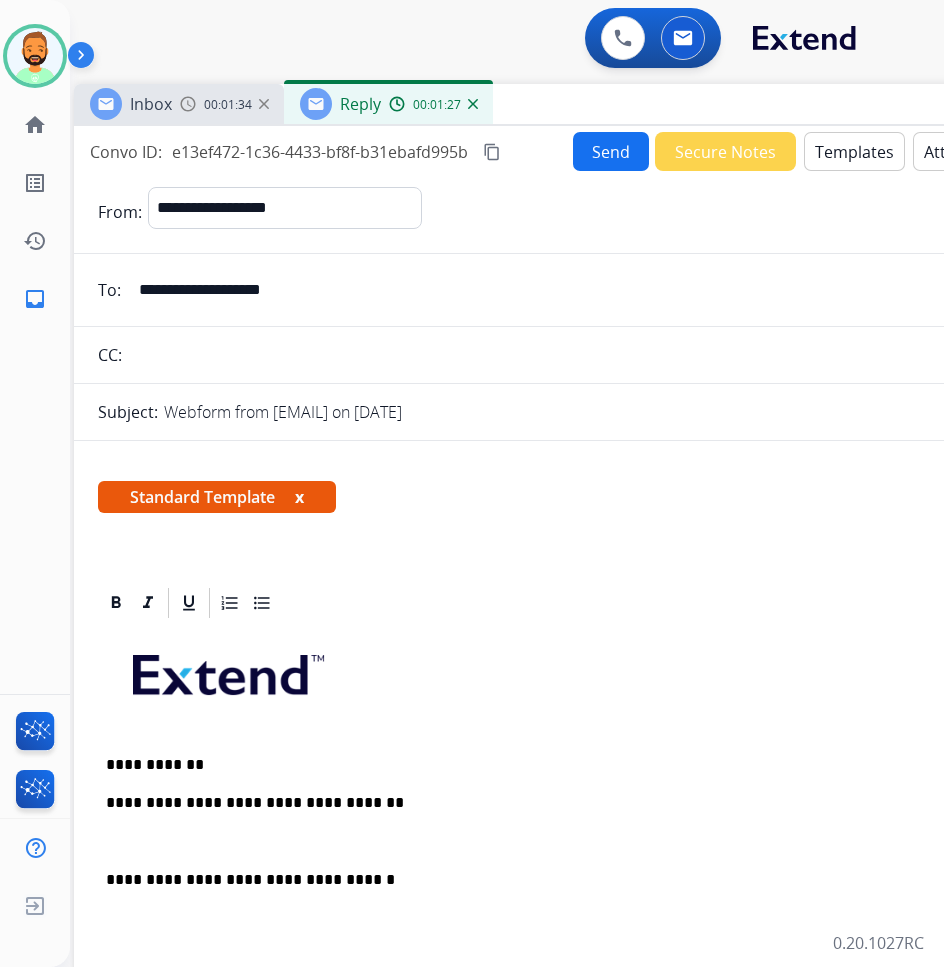 click at bounding box center [574, 842] 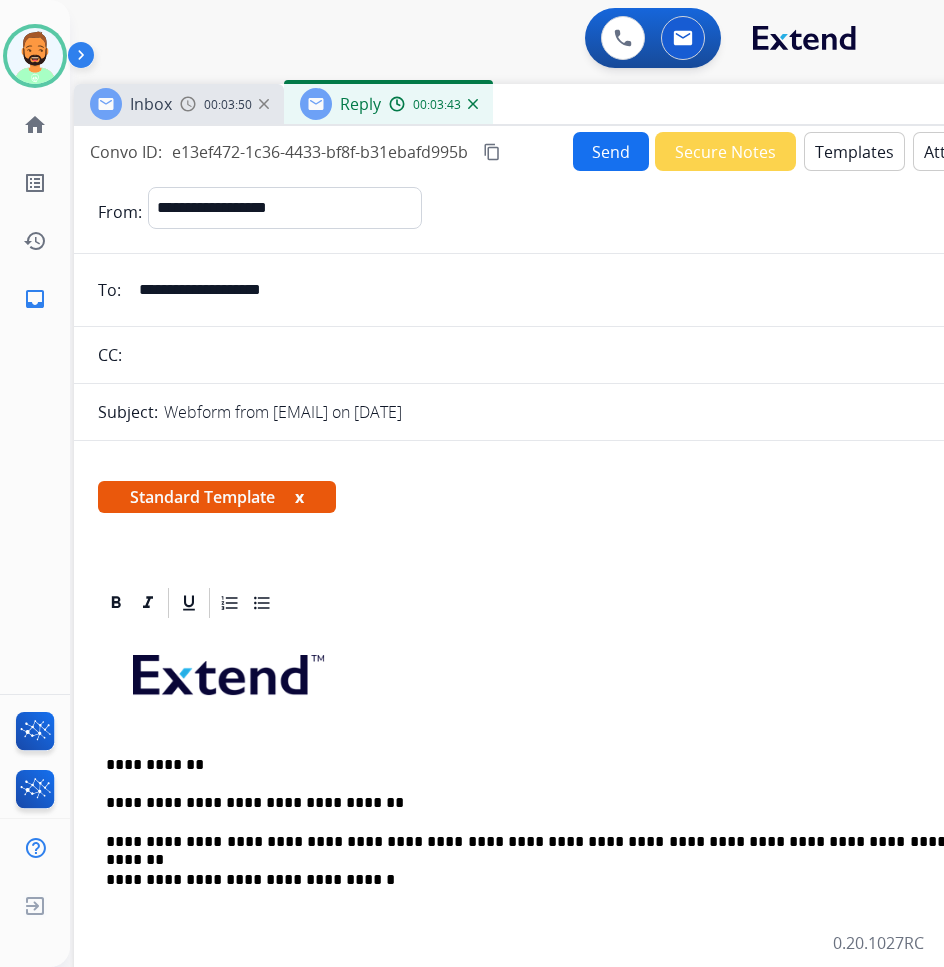 click on "**********" at bounding box center (566, 842) 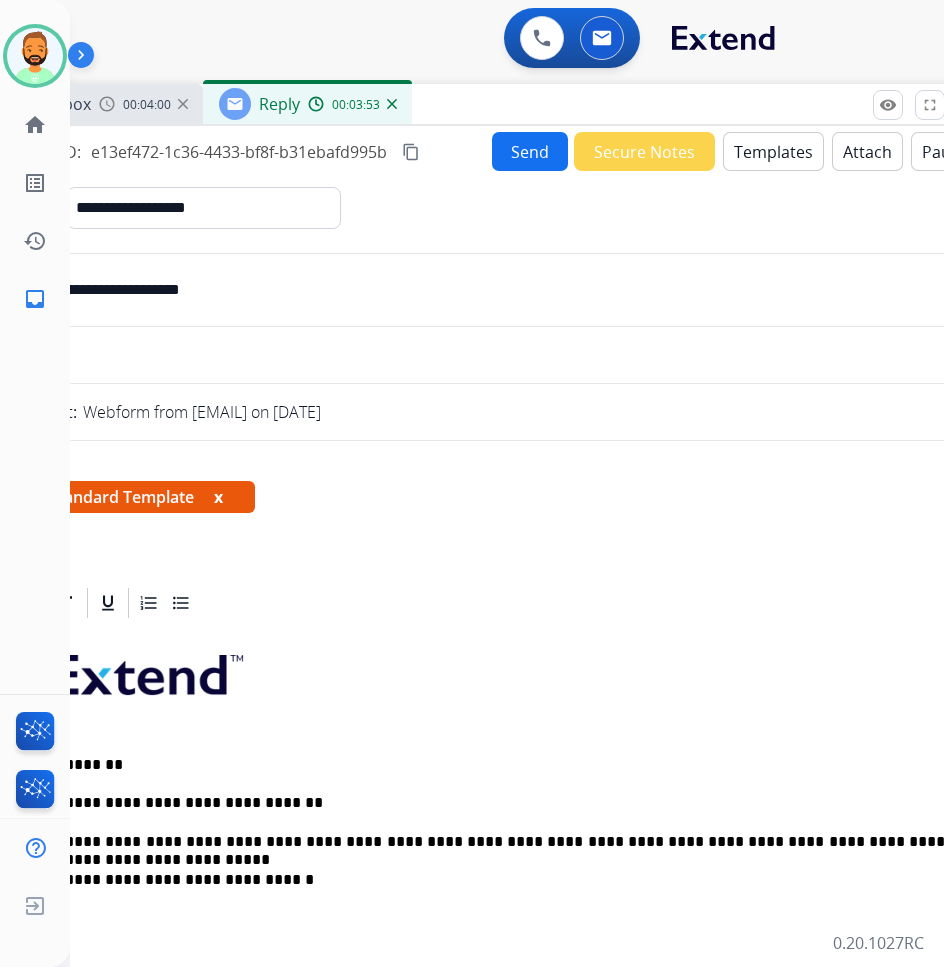 scroll, scrollTop: 0, scrollLeft: 55, axis: horizontal 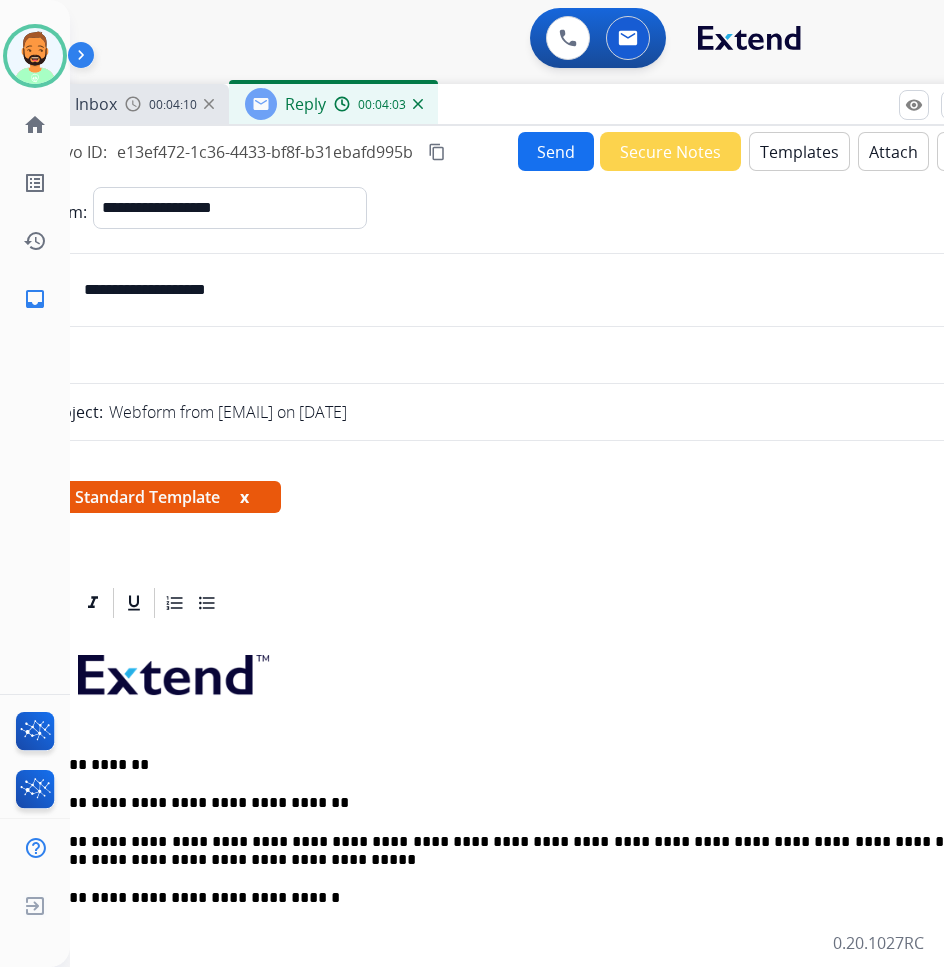 drag, startPoint x: 69, startPoint y: 847, endPoint x: 75, endPoint y: 860, distance: 14.3178215 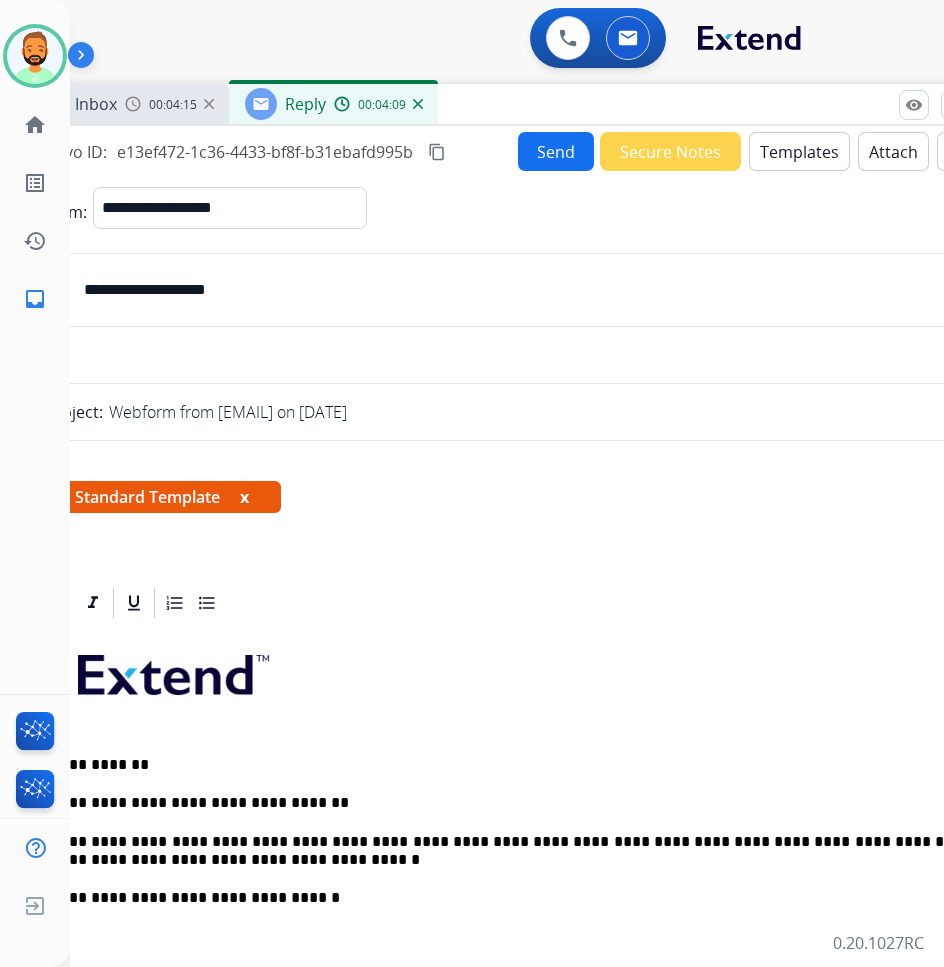 click on "**********" at bounding box center (511, 851) 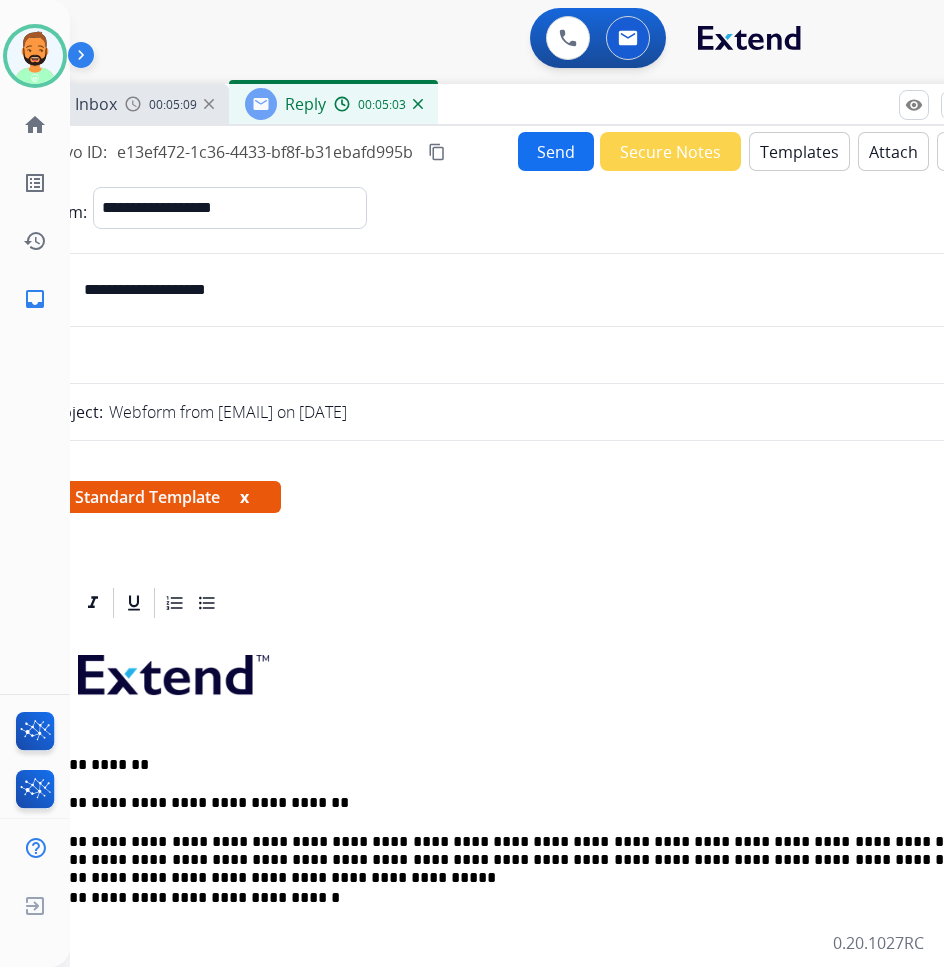 scroll, scrollTop: 0, scrollLeft: 58, axis: horizontal 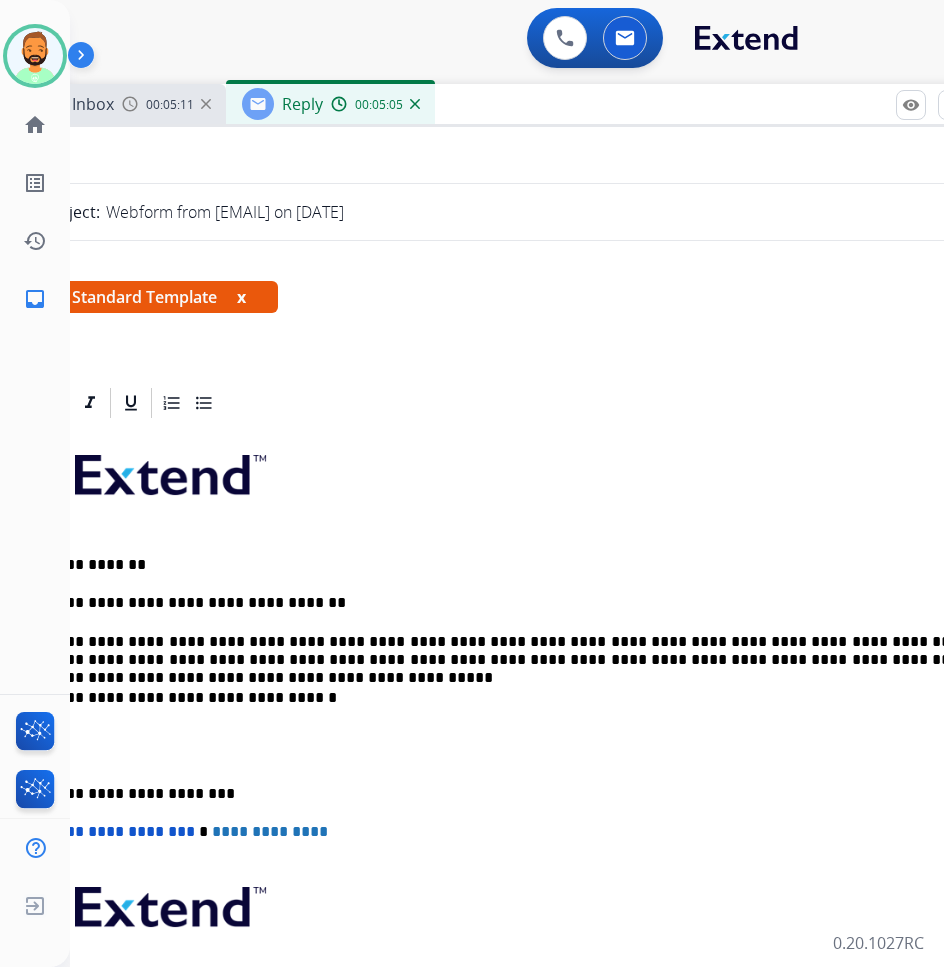 click on "**********" at bounding box center (508, 794) 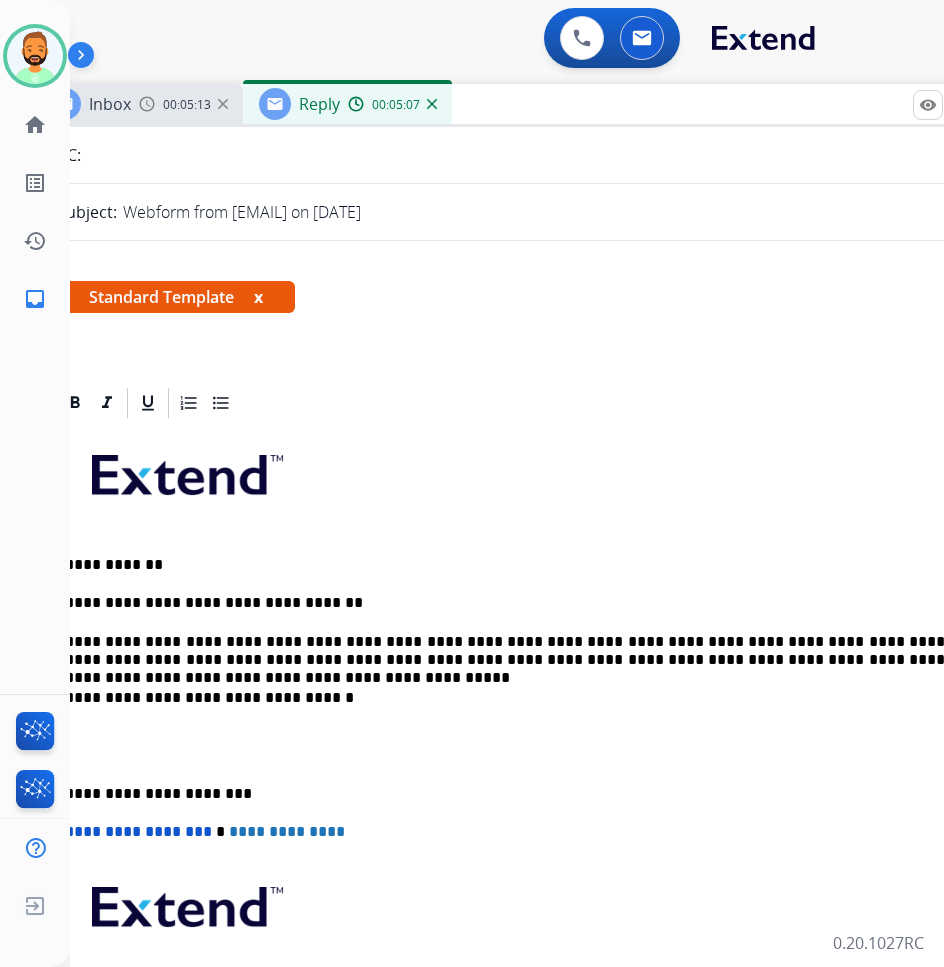scroll, scrollTop: 0, scrollLeft: 31, axis: horizontal 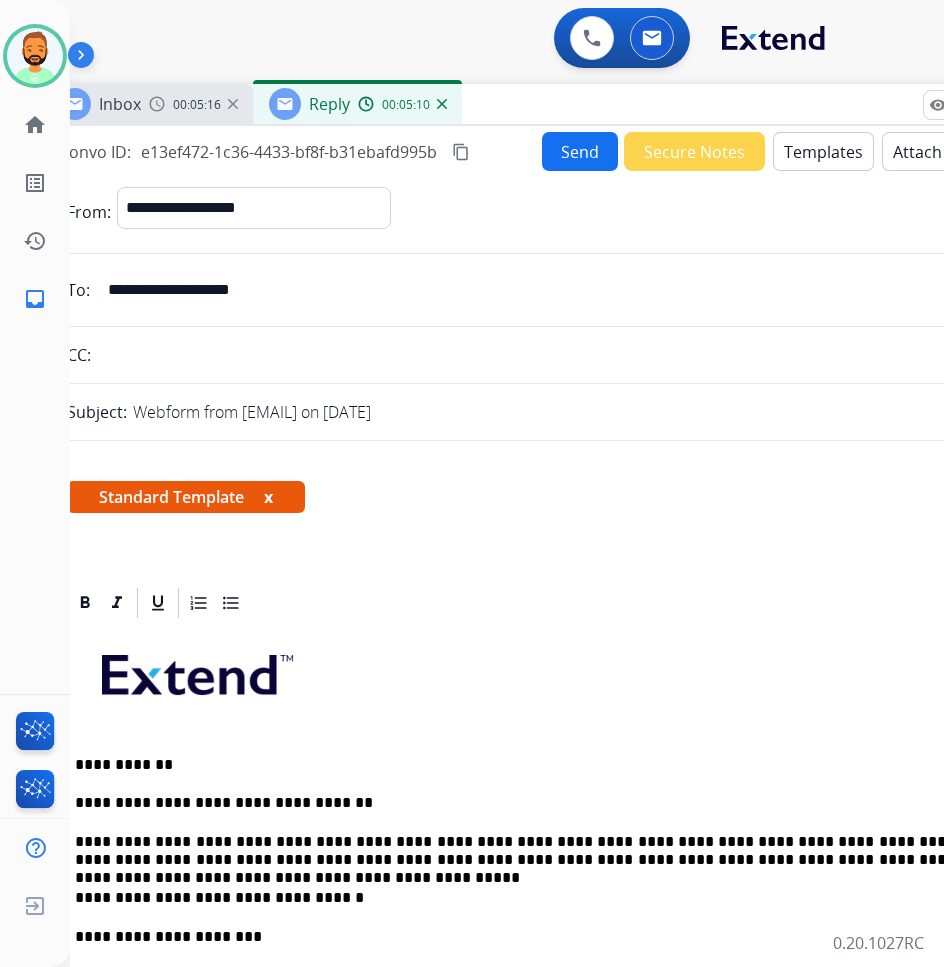 click on "Send" at bounding box center [580, 151] 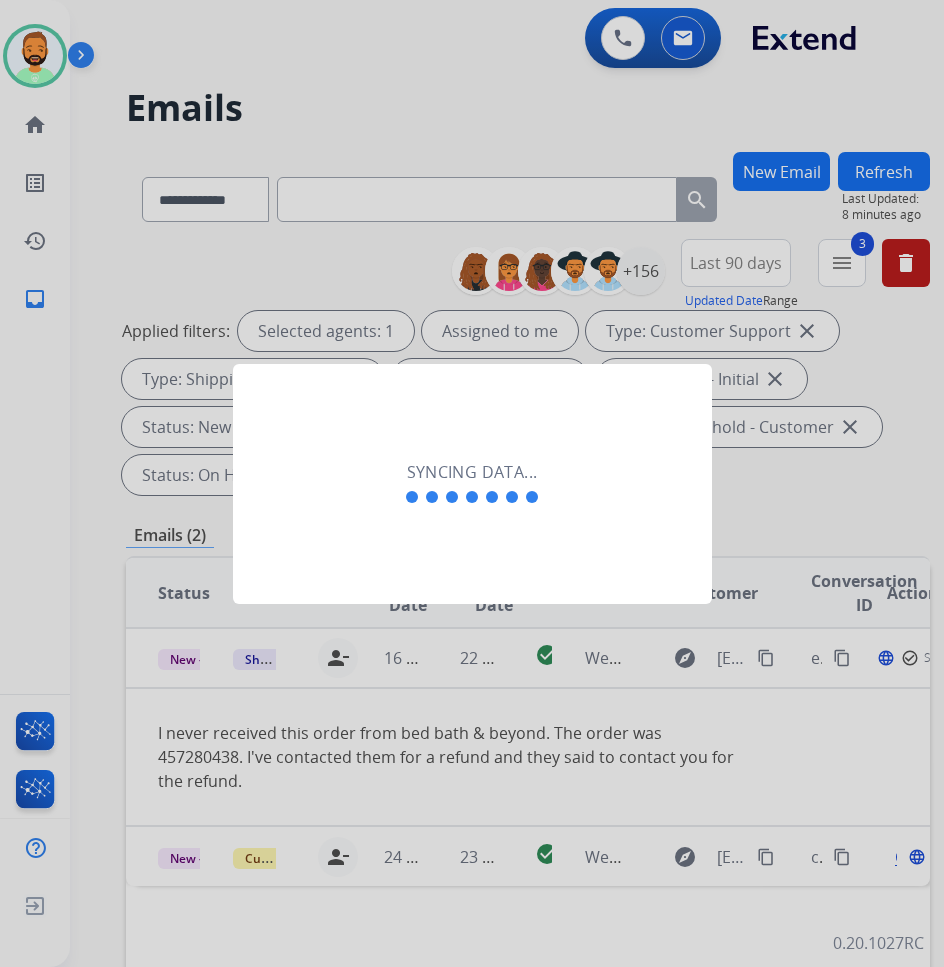 scroll, scrollTop: 0, scrollLeft: 12, axis: horizontal 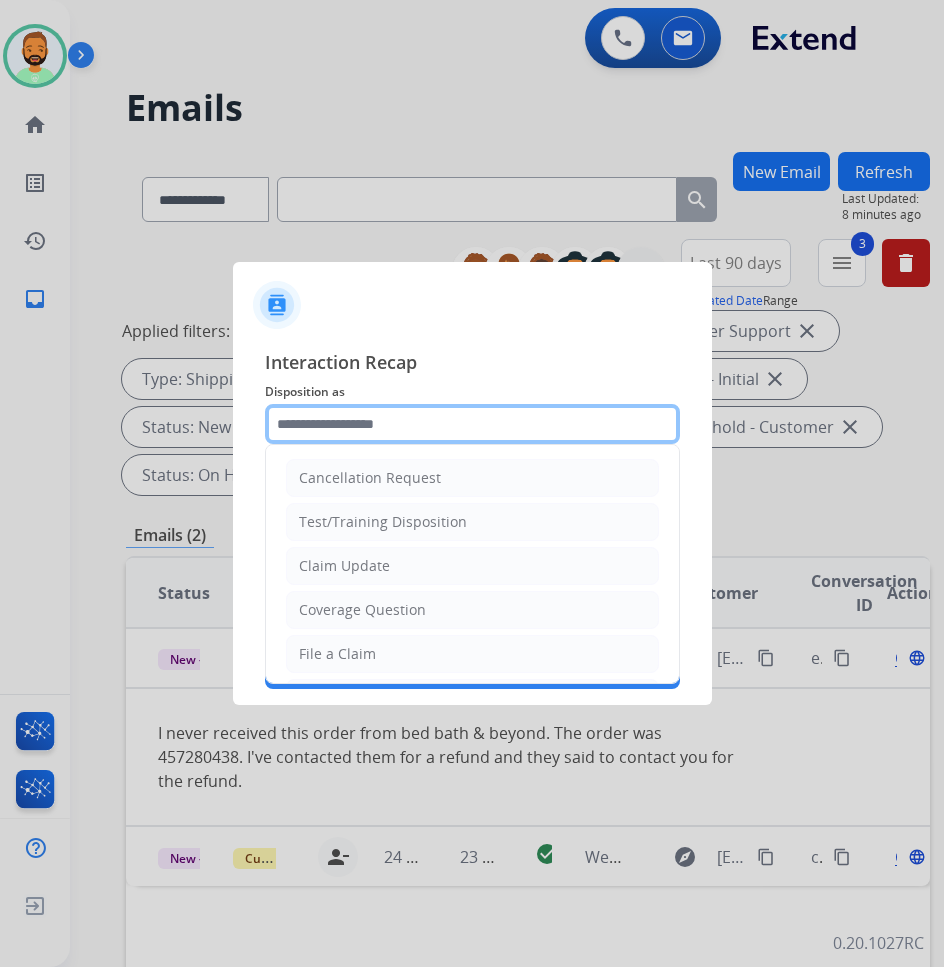 click 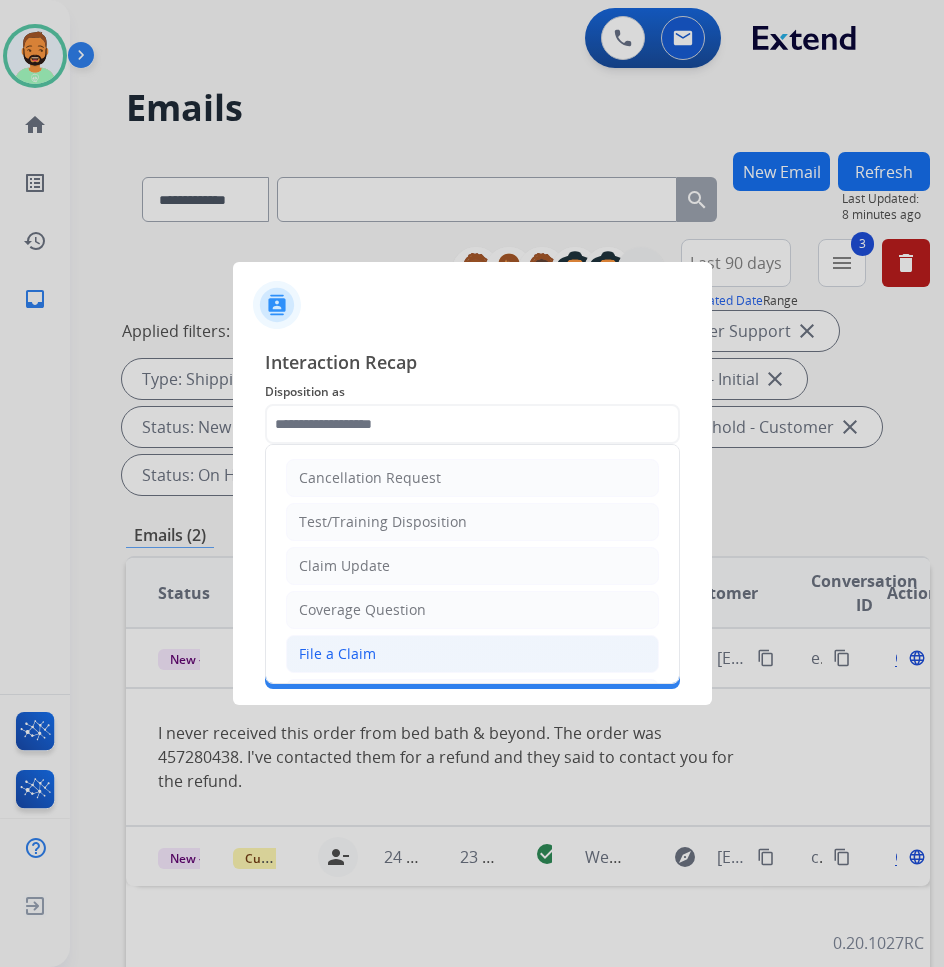click on "File a Claim" 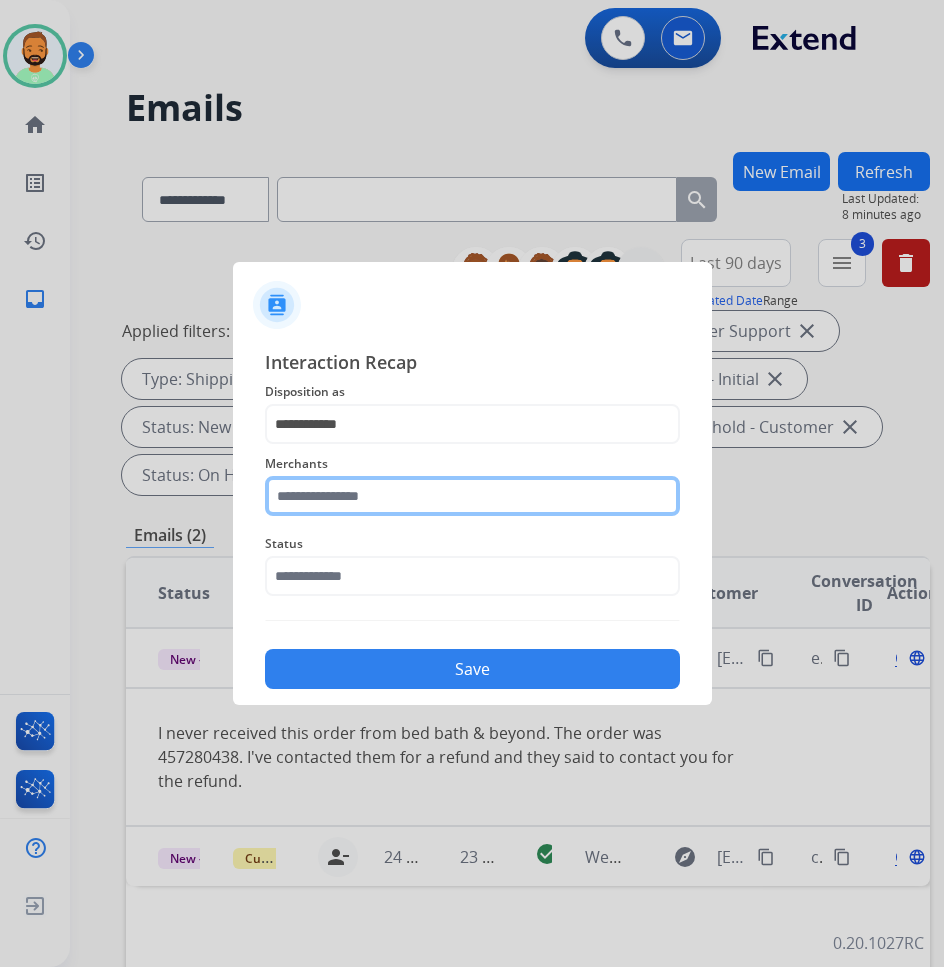 click 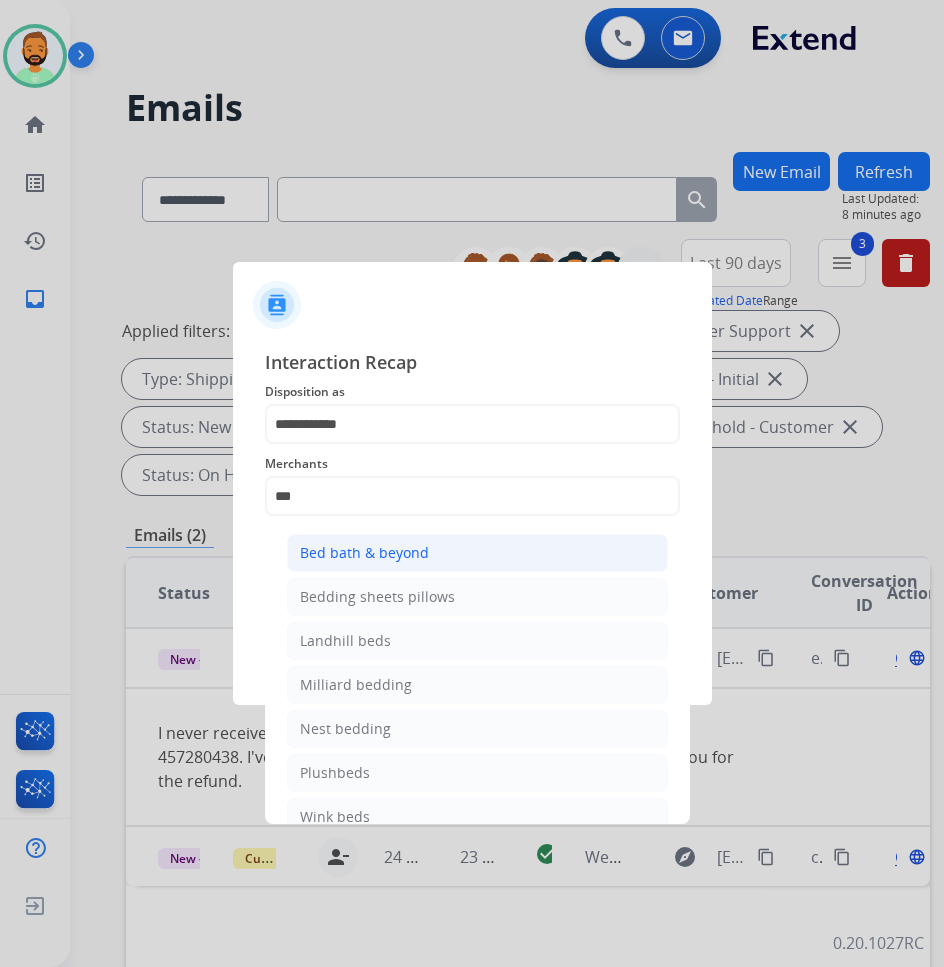 click on "Bed bath & beyond" 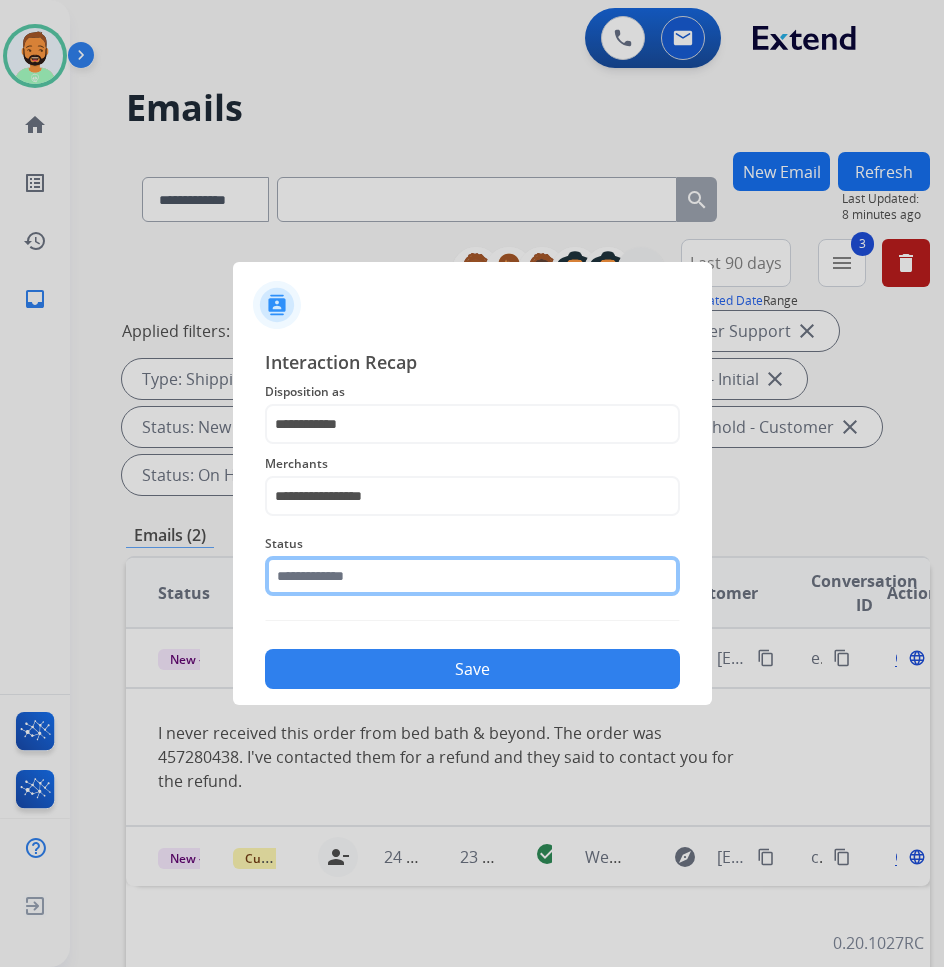 click 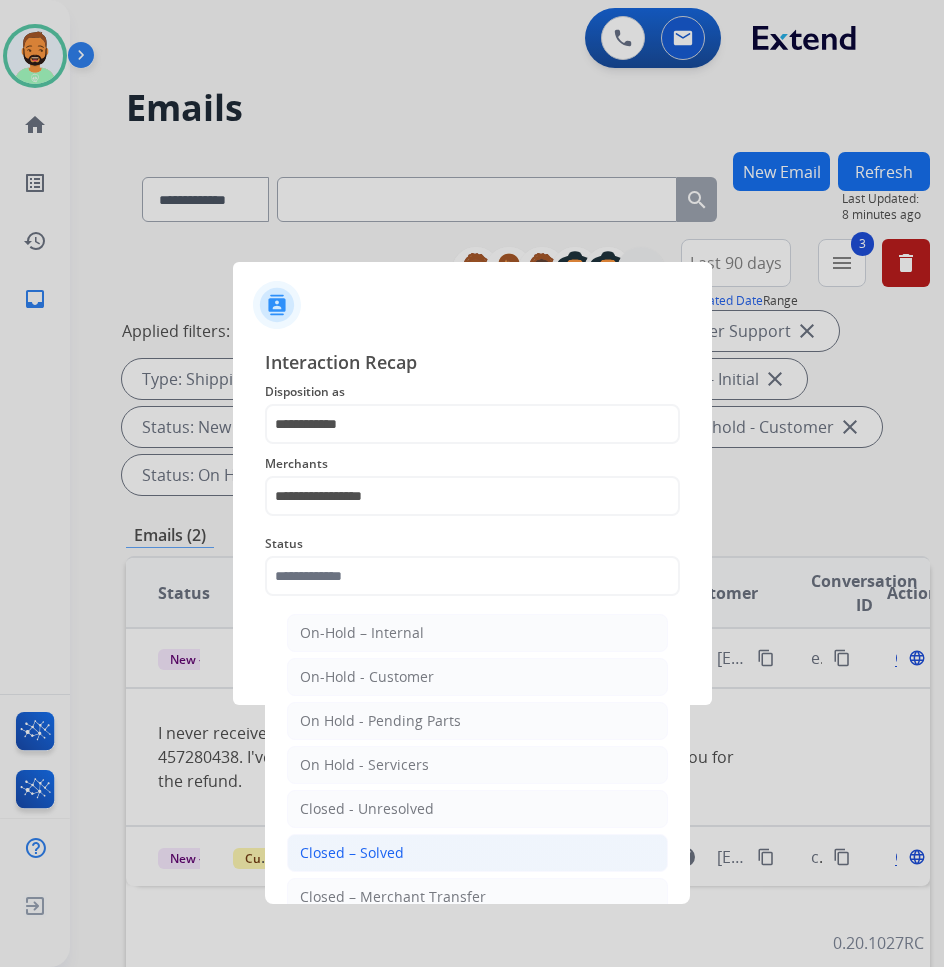 click on "Closed – Solved" 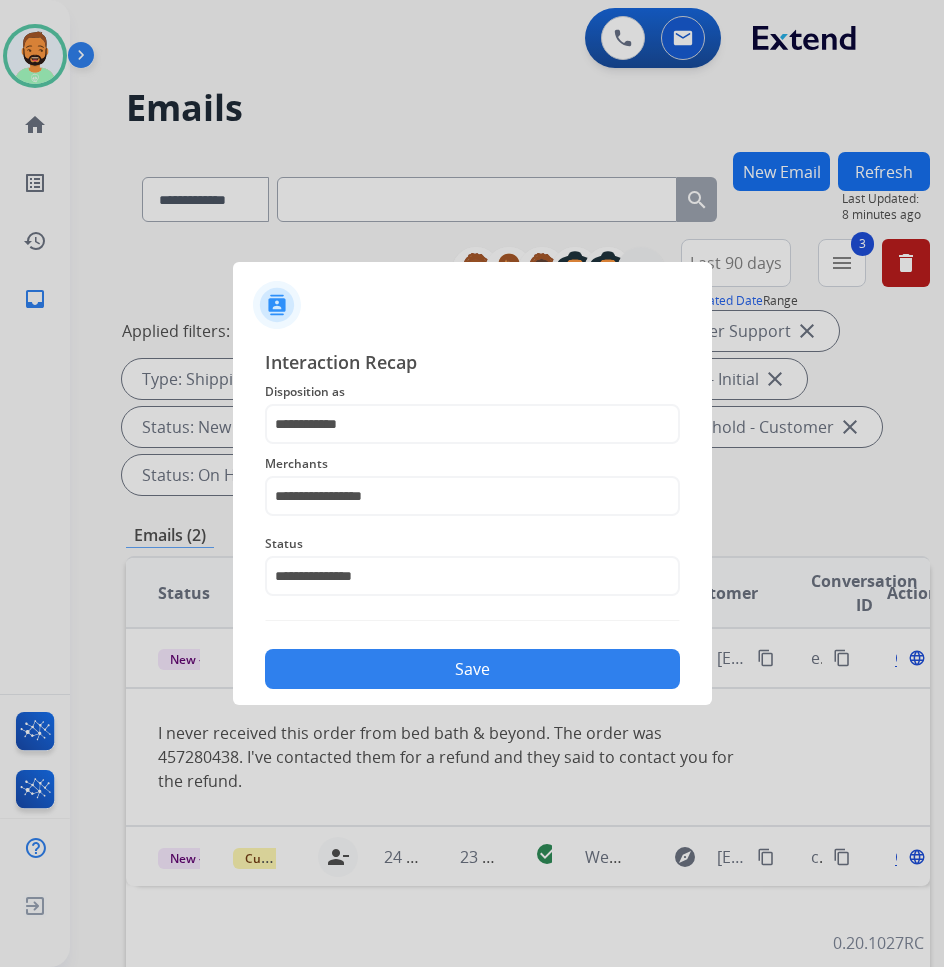 click on "Save" 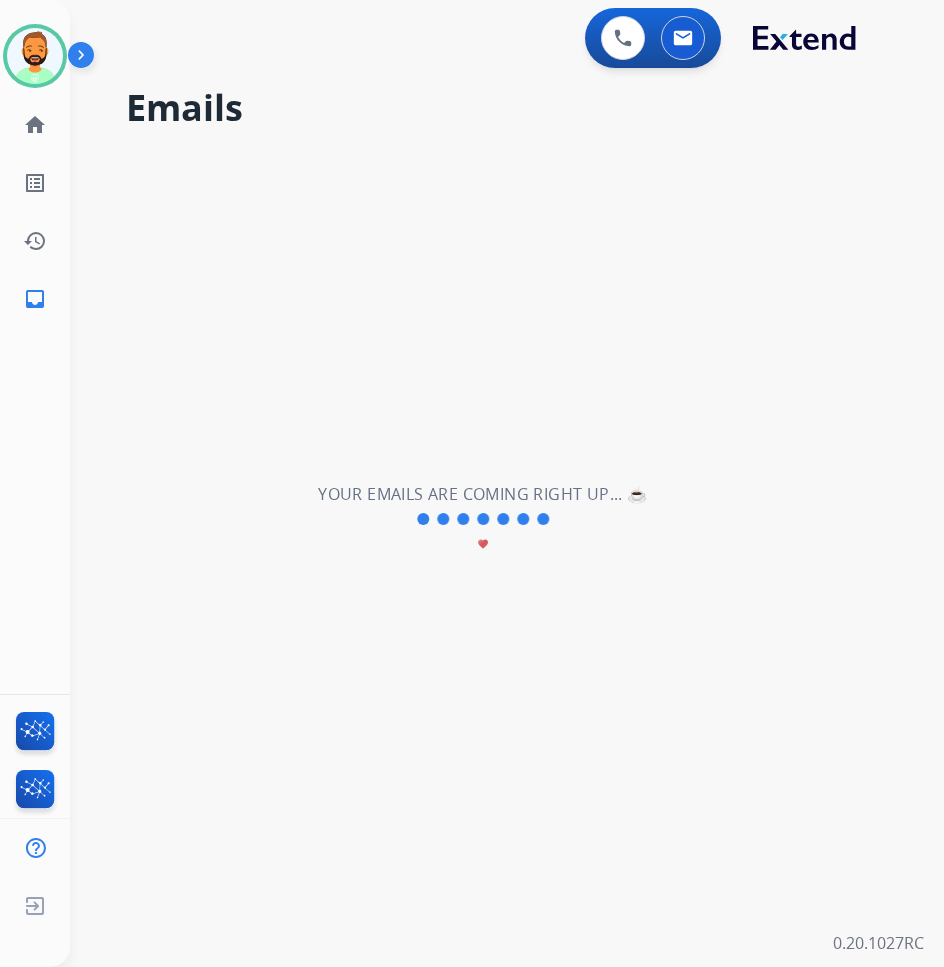 scroll, scrollTop: 0, scrollLeft: 0, axis: both 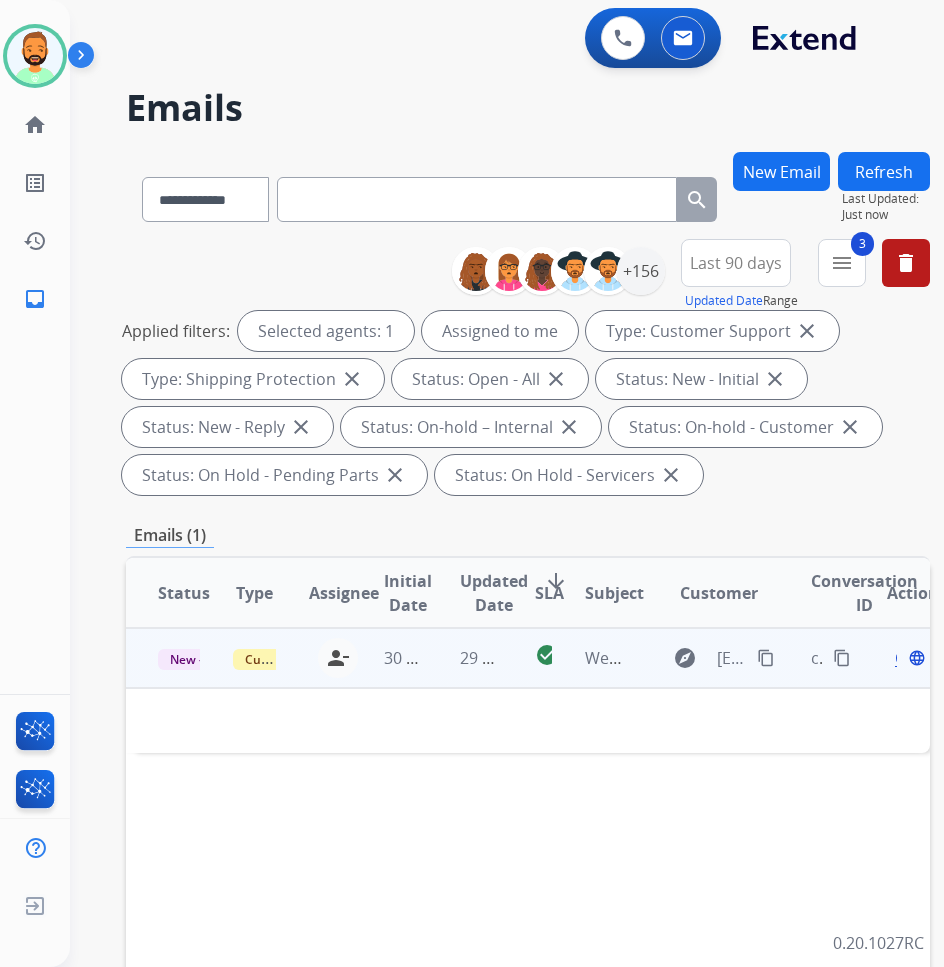 click on "29 minutes ago" at bounding box center (465, 658) 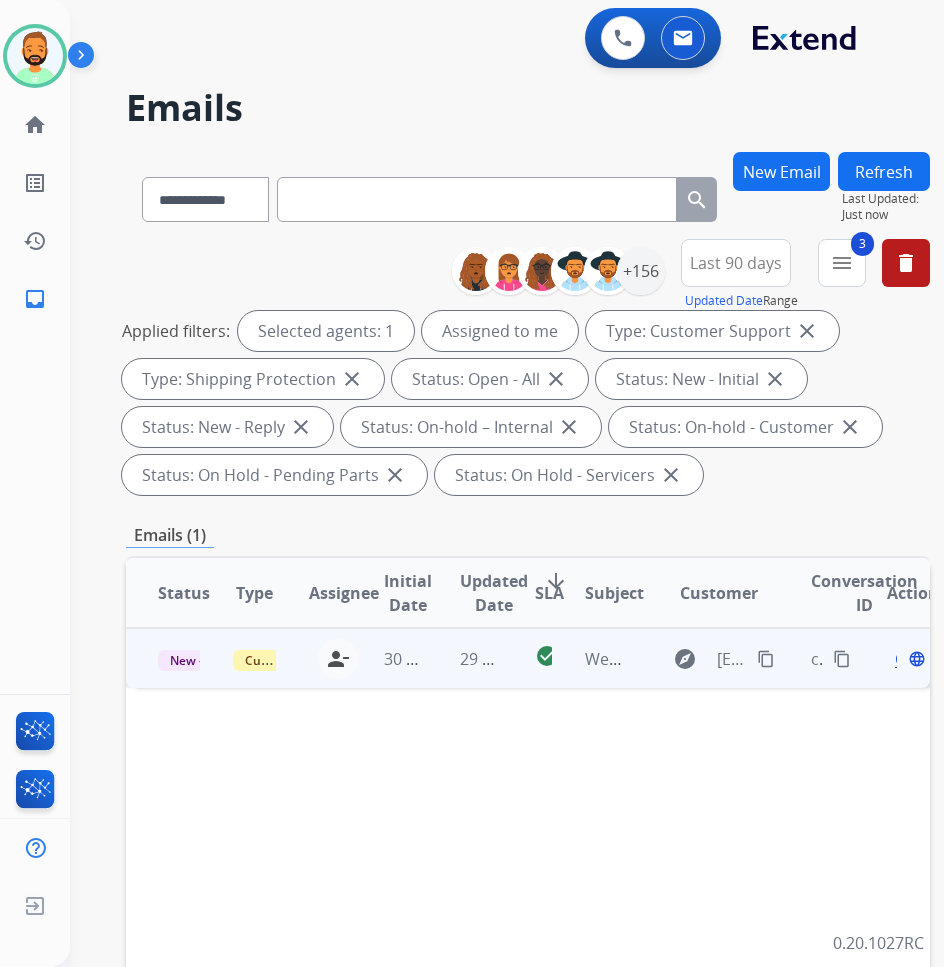 click on "29 minutes ago" at bounding box center (465, 658) 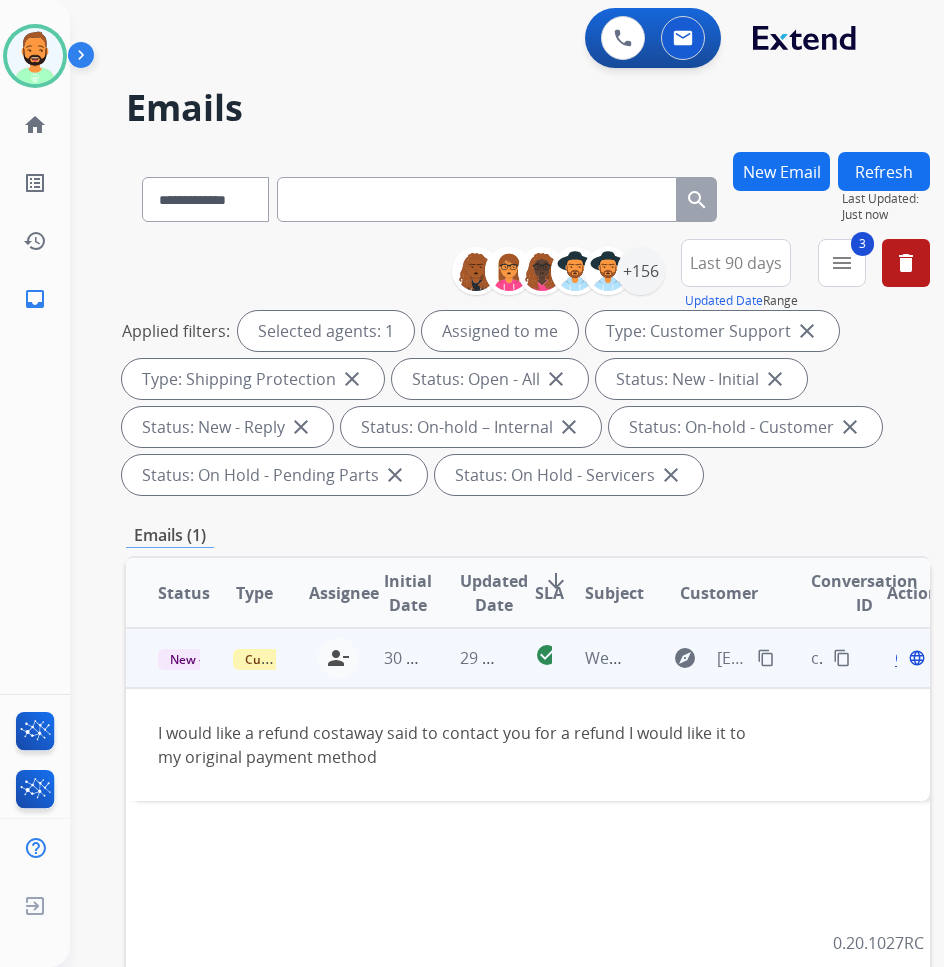 click on "content_copy" at bounding box center [766, 658] 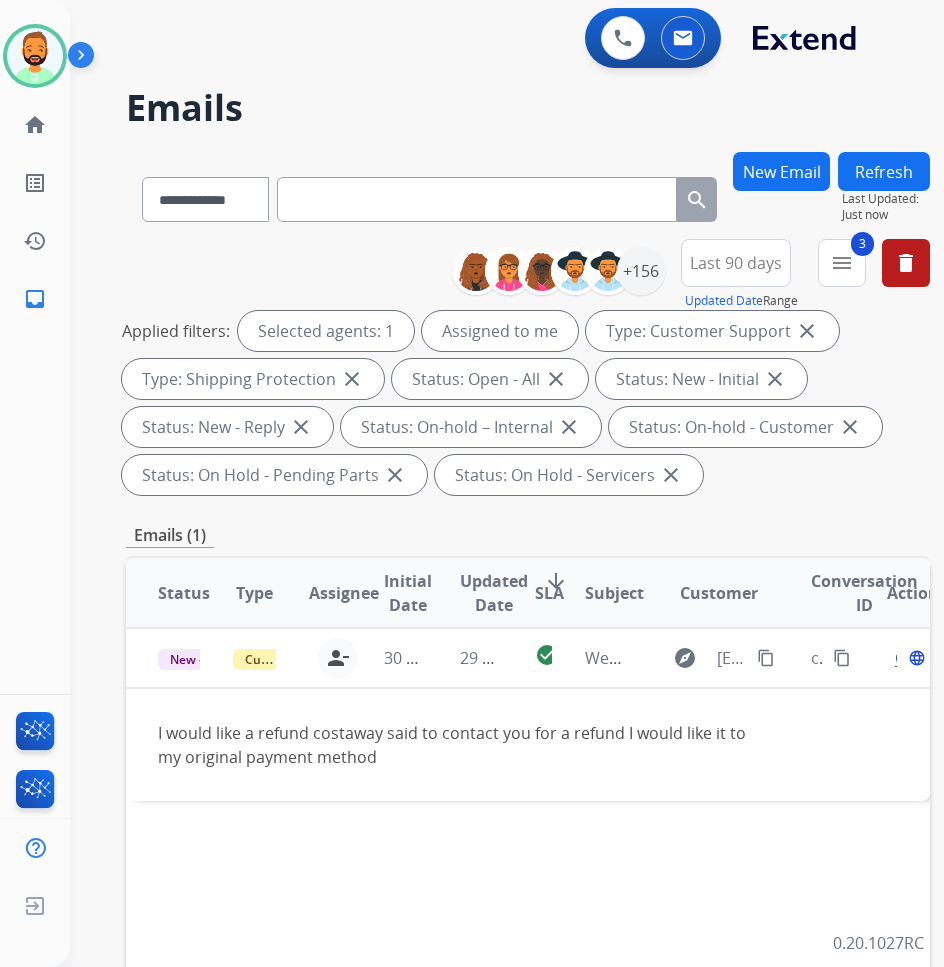 drag, startPoint x: 837, startPoint y: 747, endPoint x: 850, endPoint y: 746, distance: 13.038404 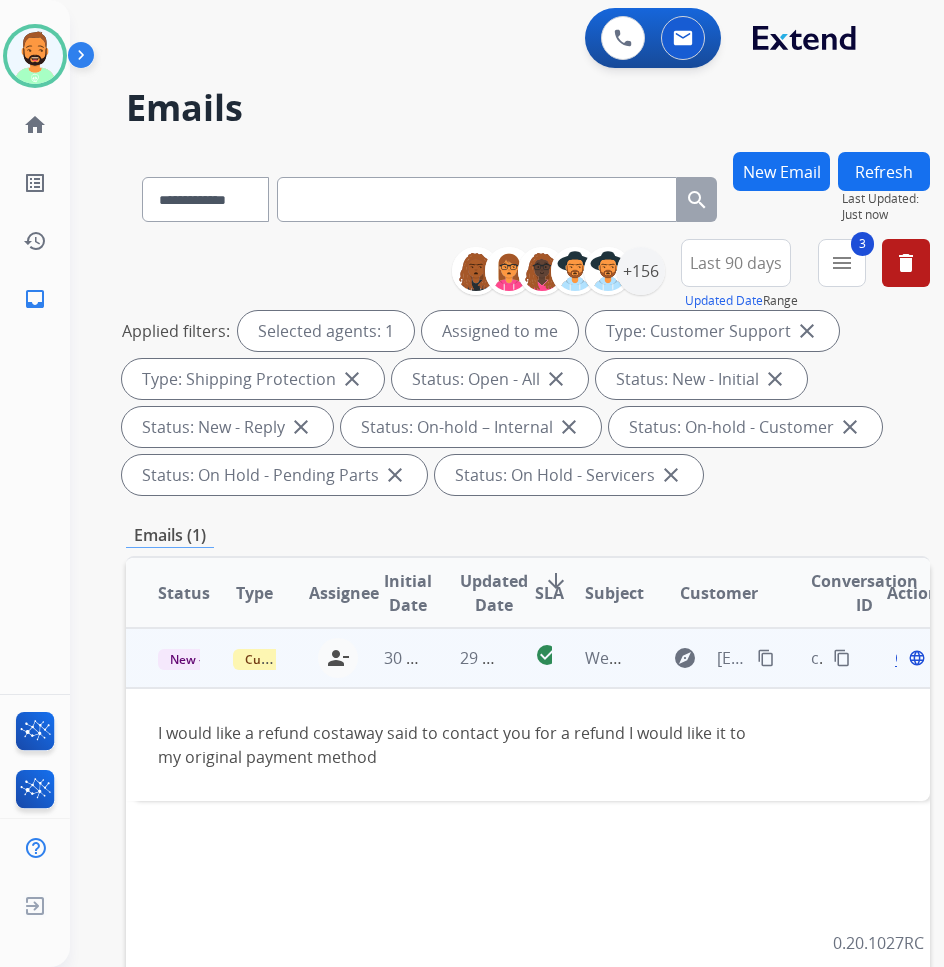 click on "Open" at bounding box center (915, 658) 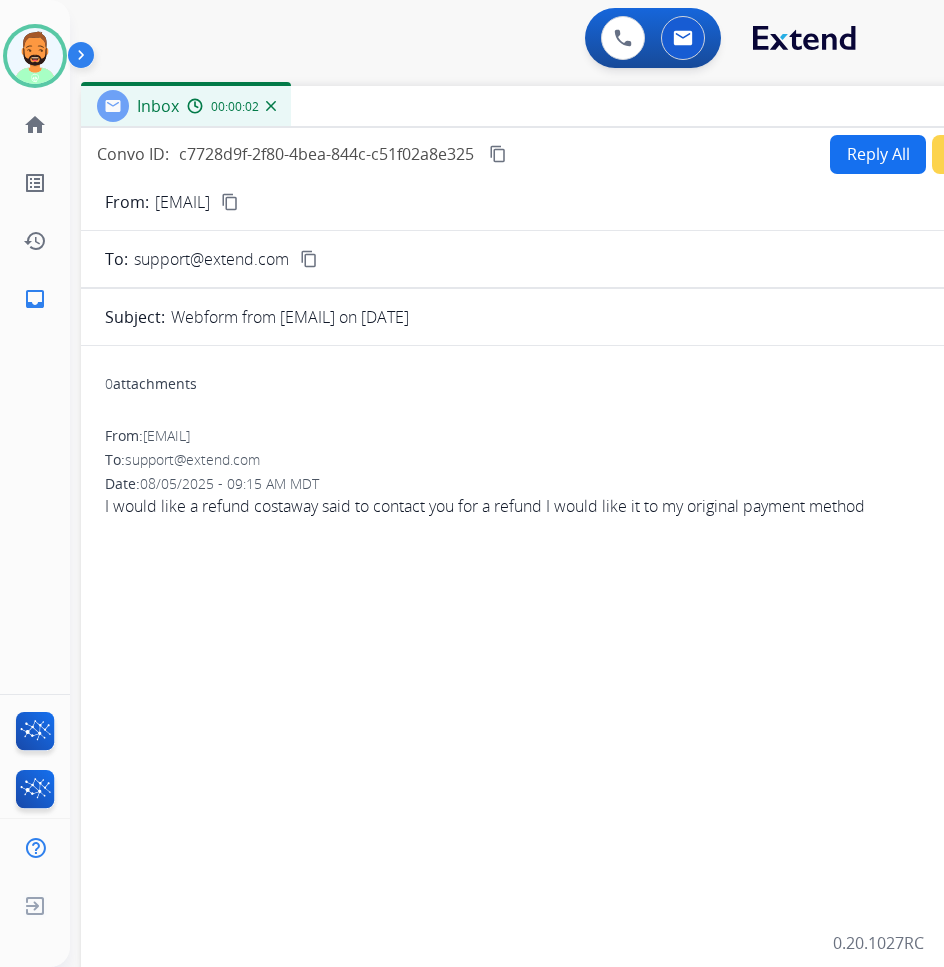 drag, startPoint x: 328, startPoint y: 149, endPoint x: 540, endPoint y: 124, distance: 213.46896 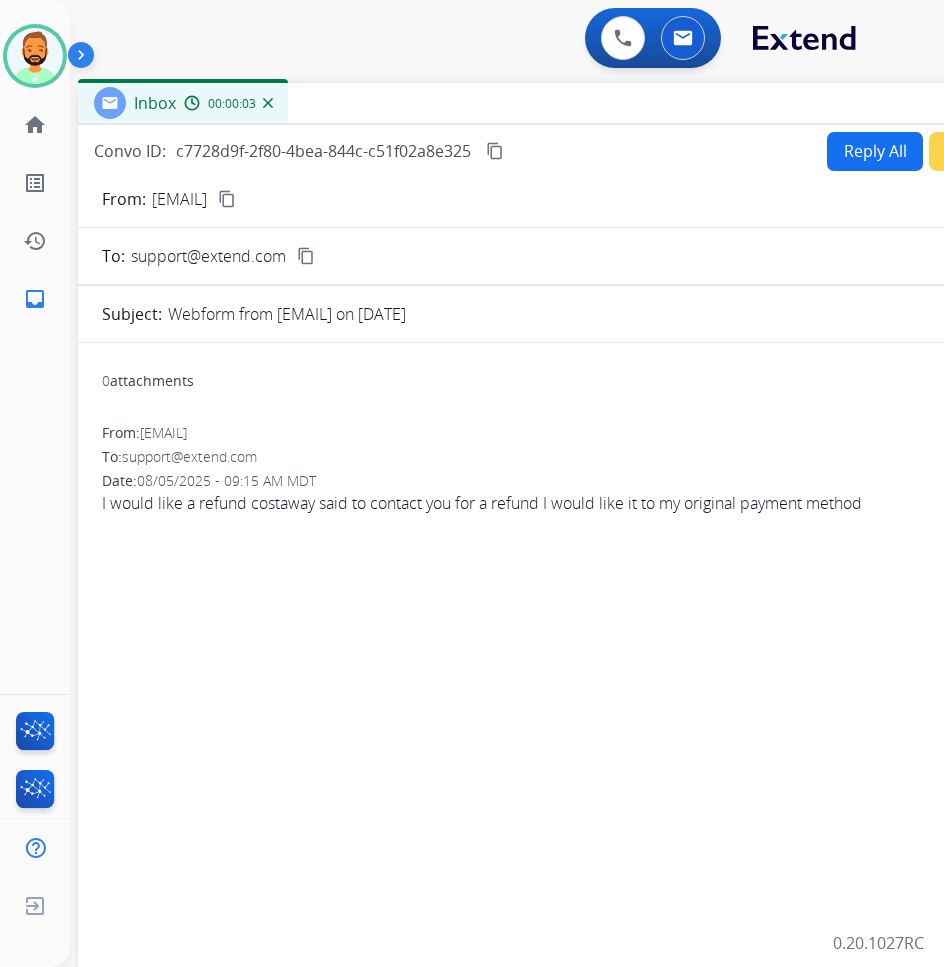 click on "Reply All" at bounding box center [875, 151] 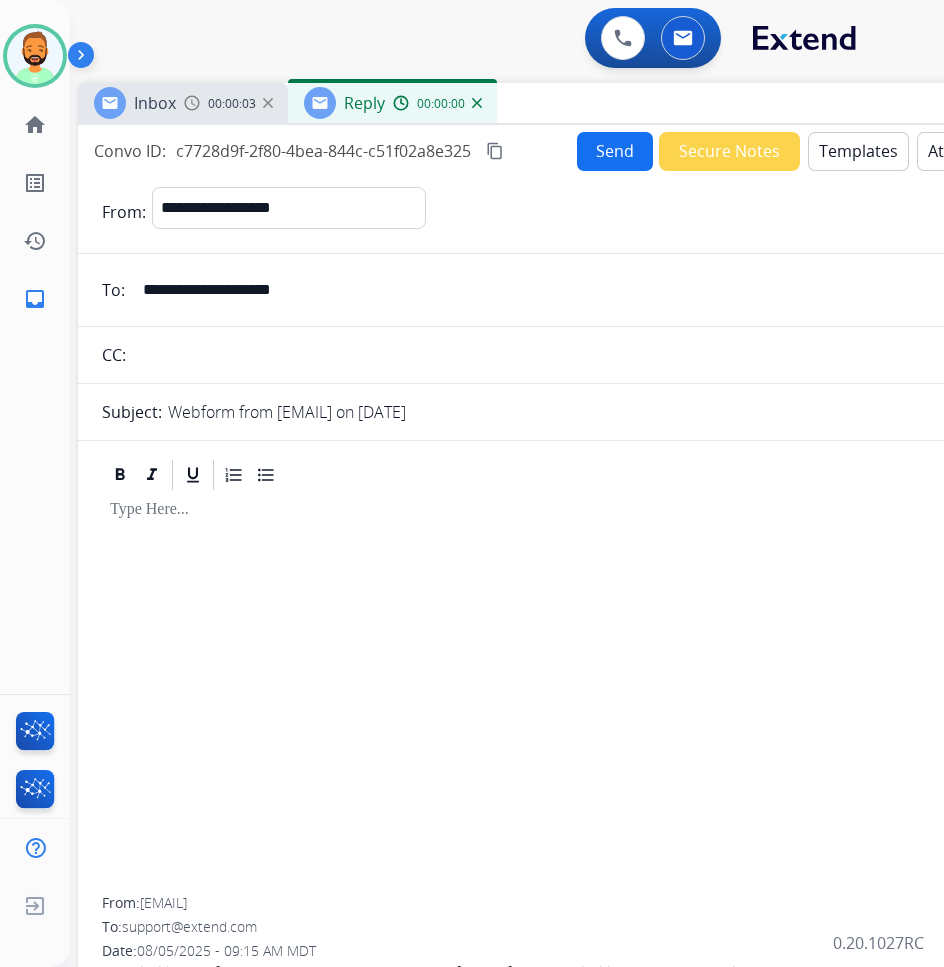 click on "Templates" at bounding box center (858, 151) 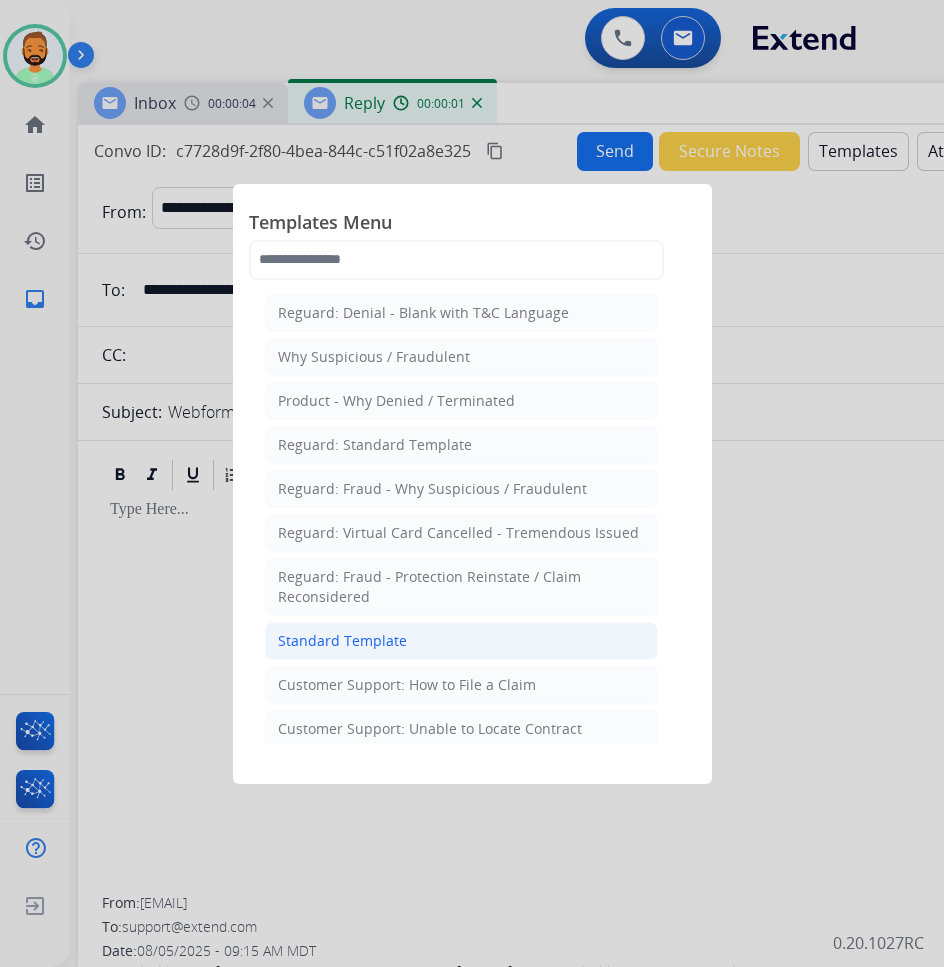 click on "Standard Template" 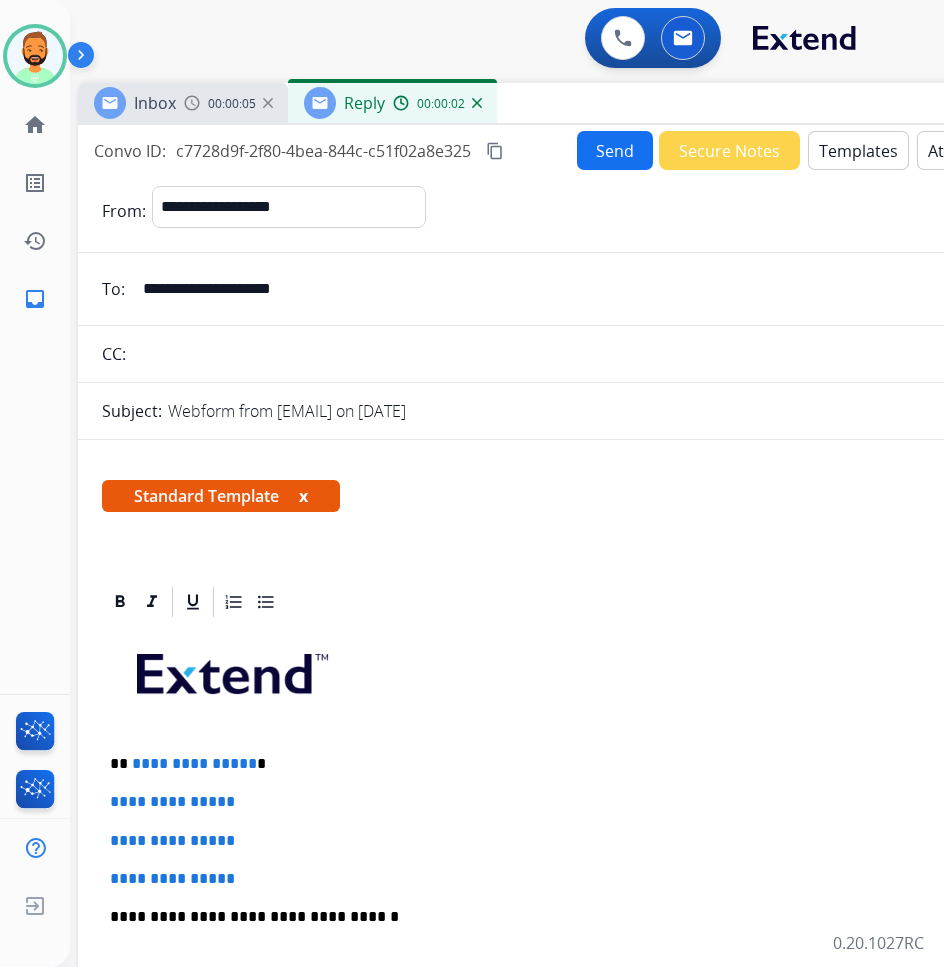 scroll, scrollTop: 100, scrollLeft: 0, axis: vertical 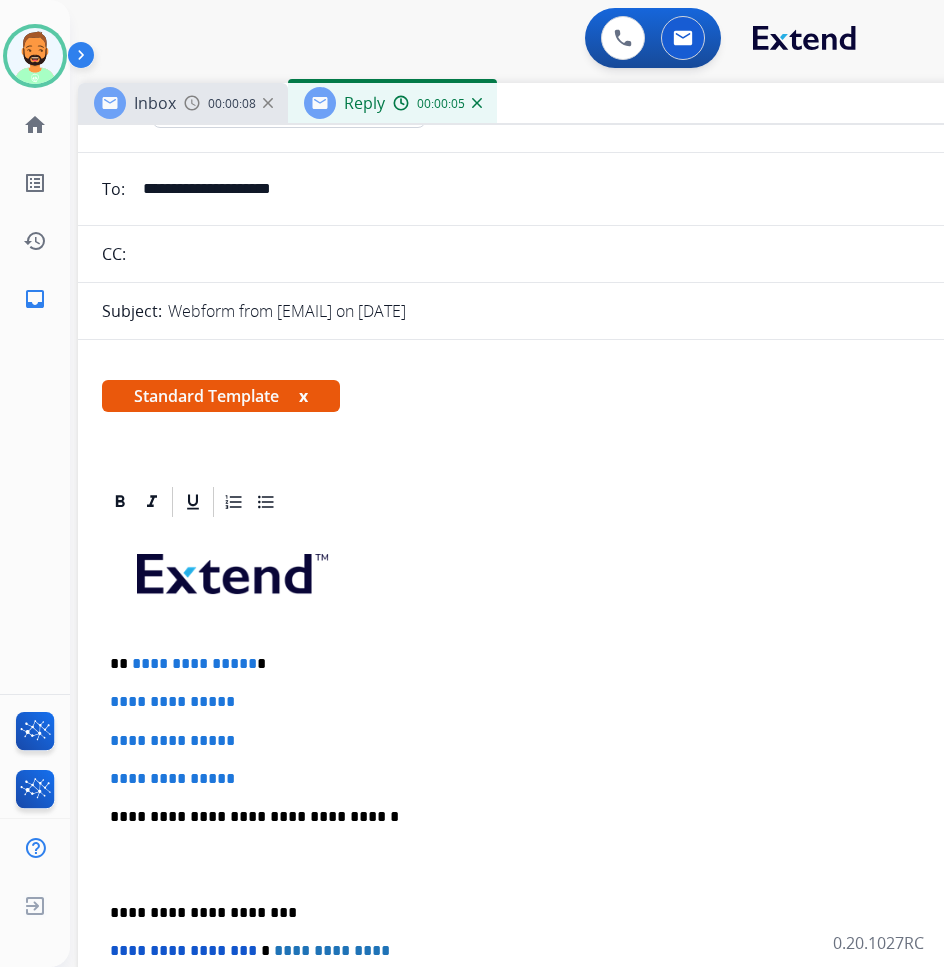click on "**********" at bounding box center (578, 864) 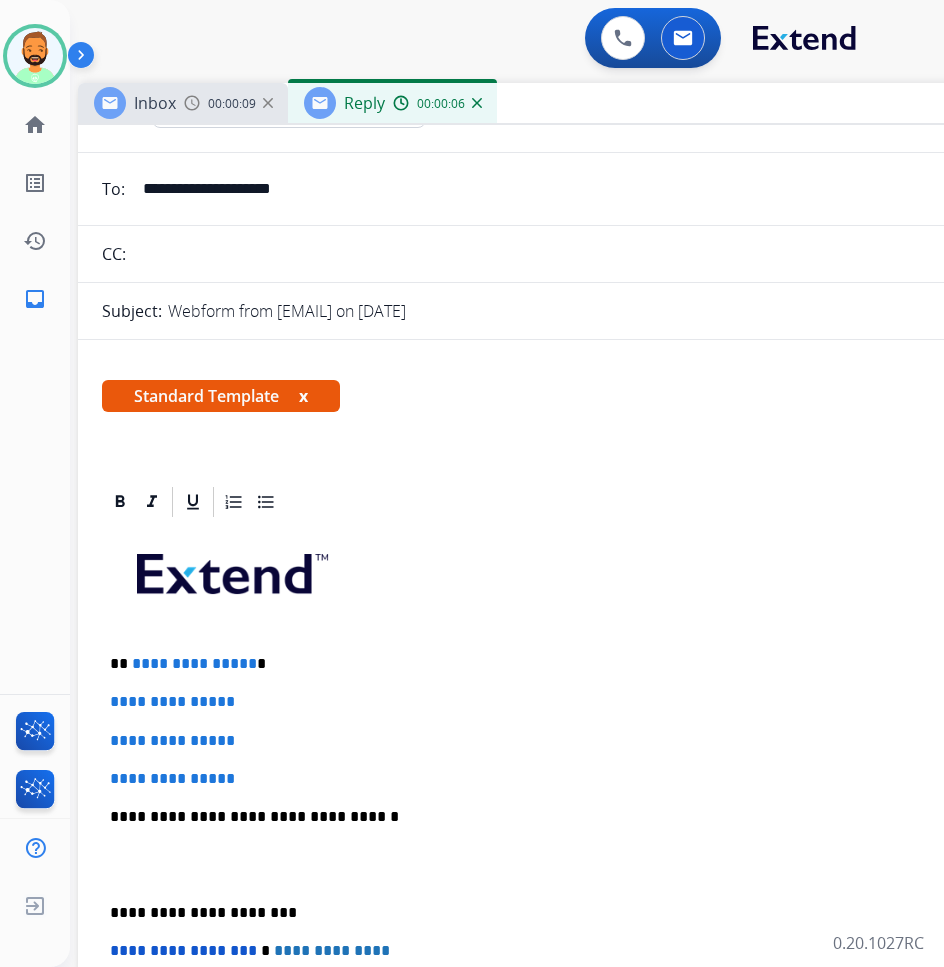 type 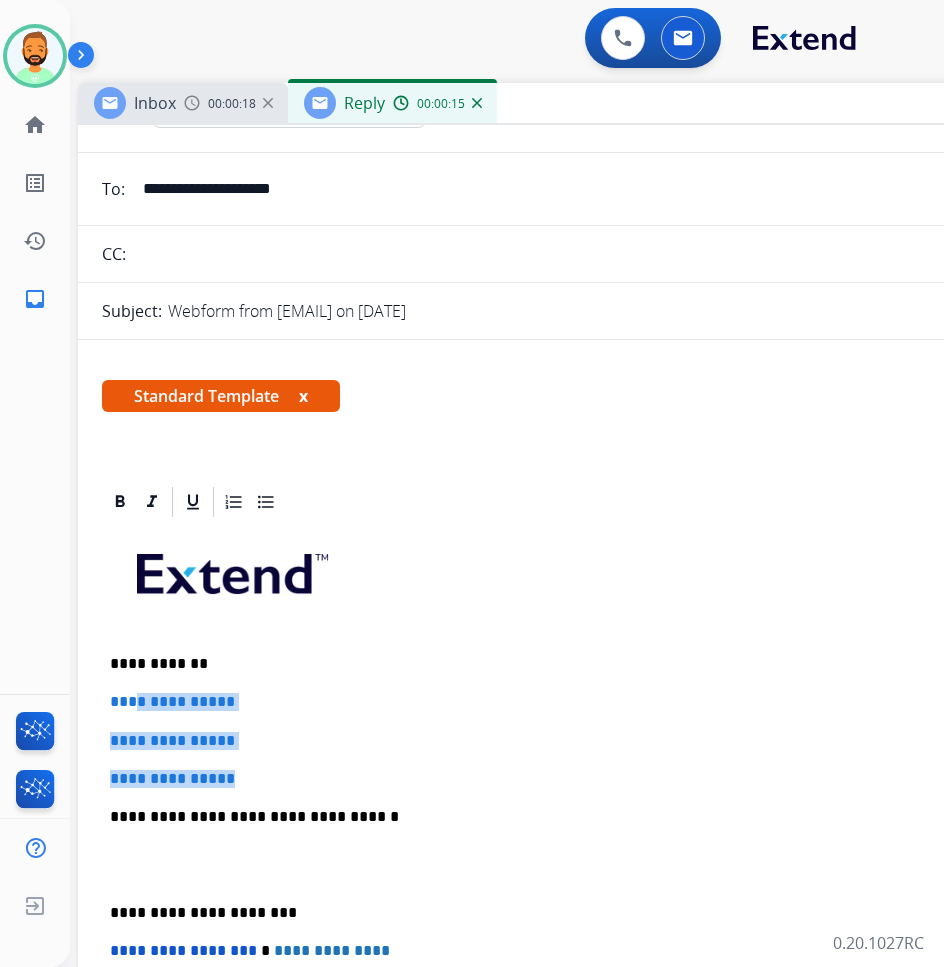 drag, startPoint x: 287, startPoint y: 767, endPoint x: 136, endPoint y: 706, distance: 162.85576 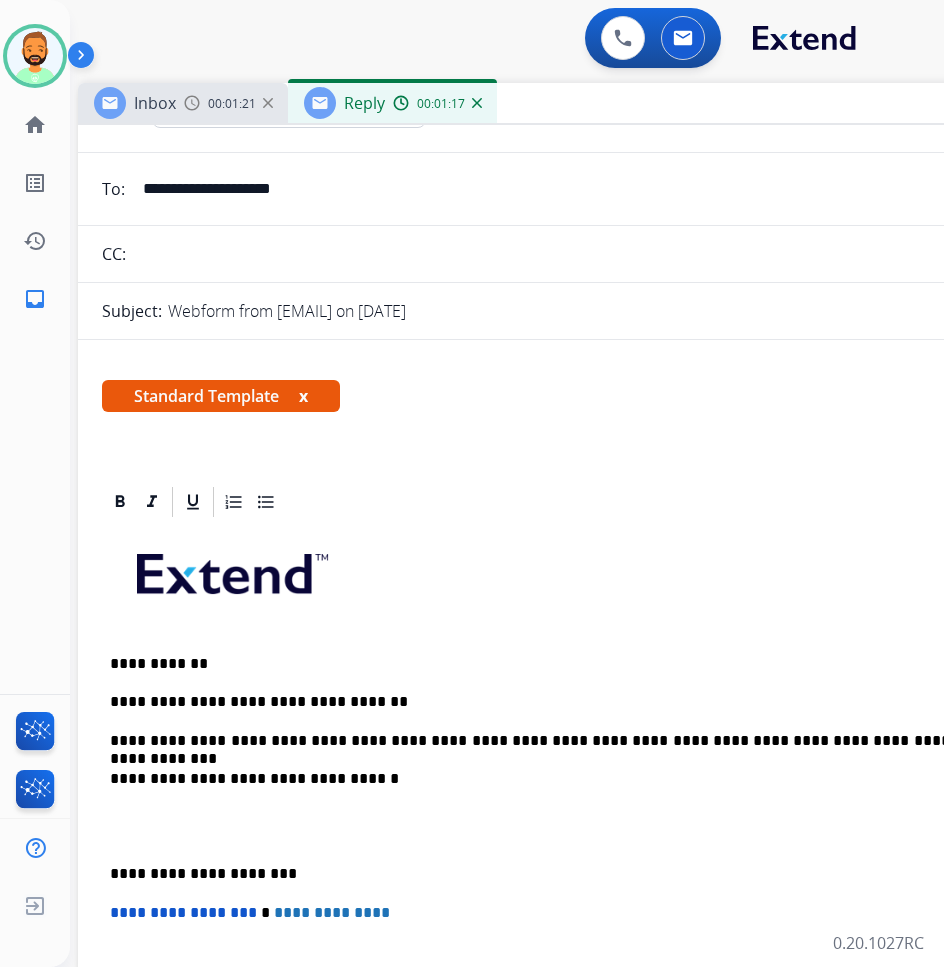 drag, startPoint x: 103, startPoint y: 870, endPoint x: 132, endPoint y: 870, distance: 29 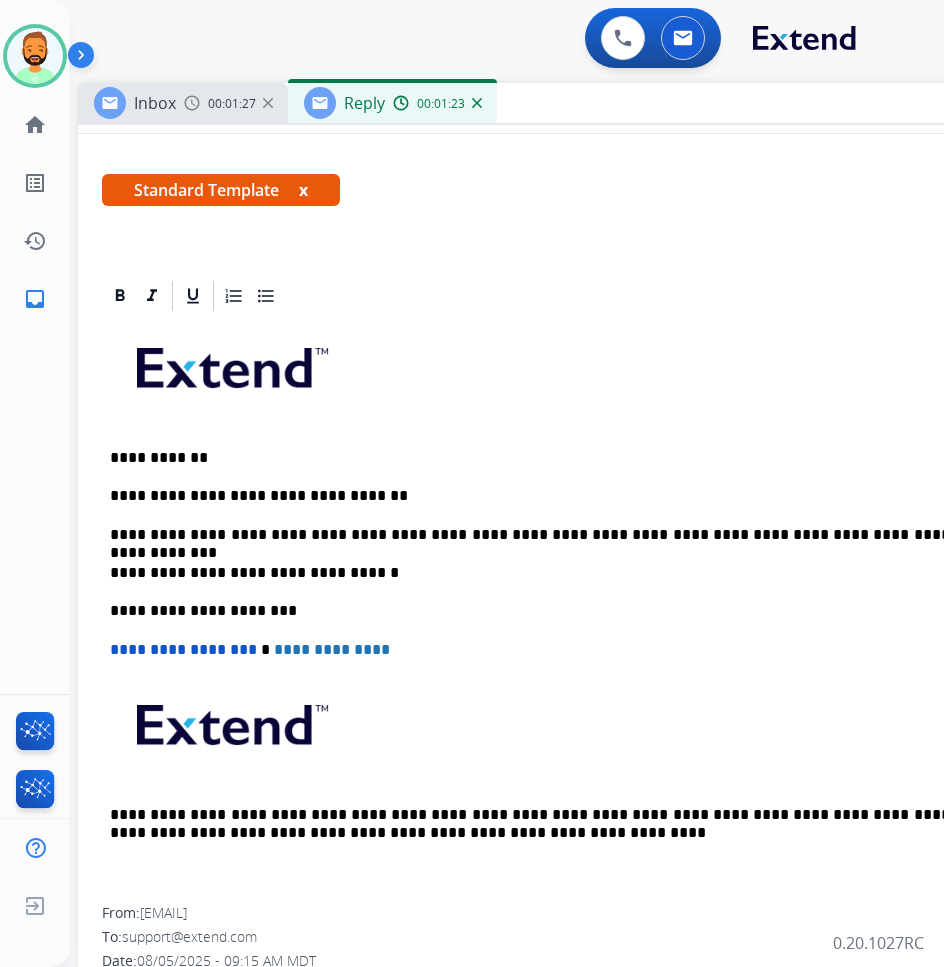 scroll, scrollTop: 211, scrollLeft: 0, axis: vertical 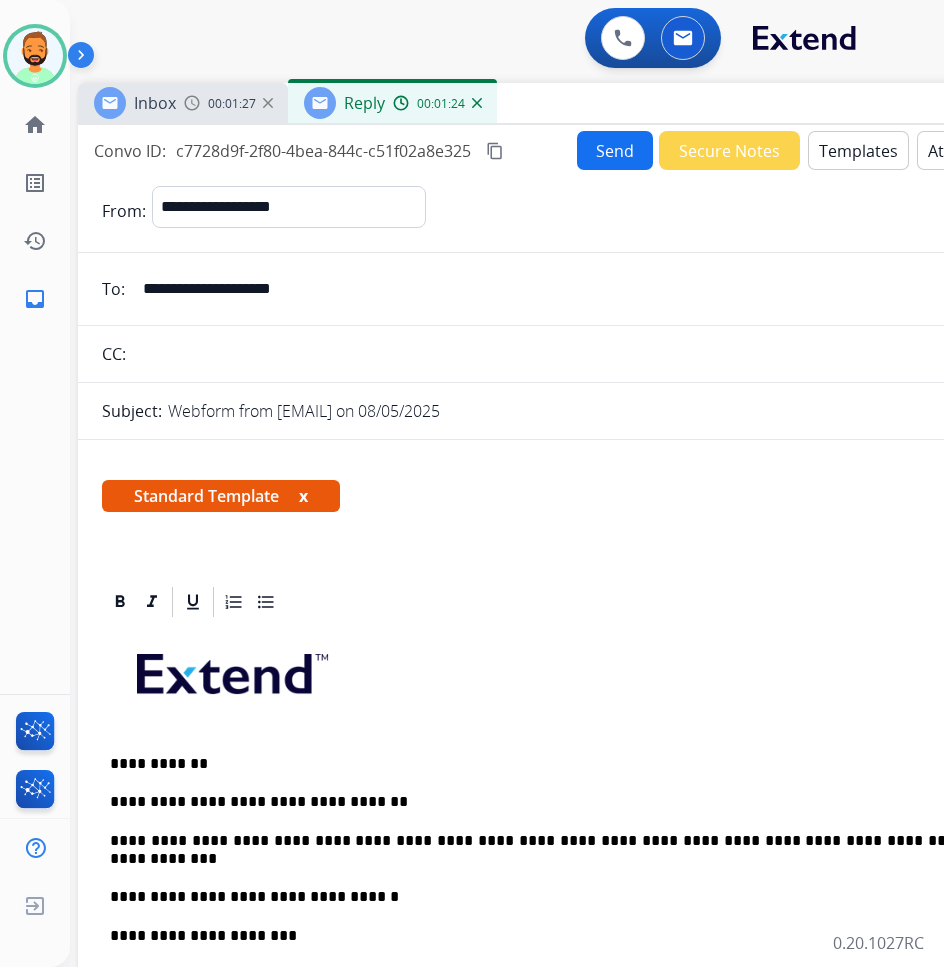 select on "**********" 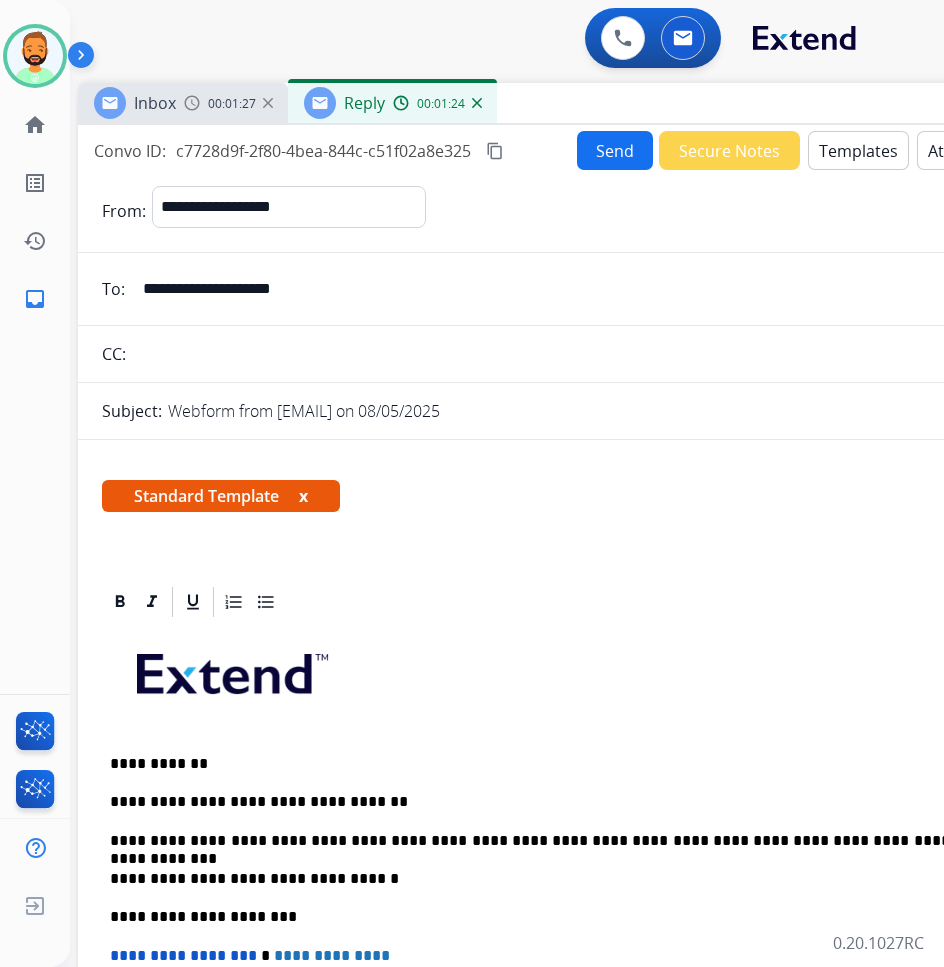 scroll, scrollTop: 0, scrollLeft: 0, axis: both 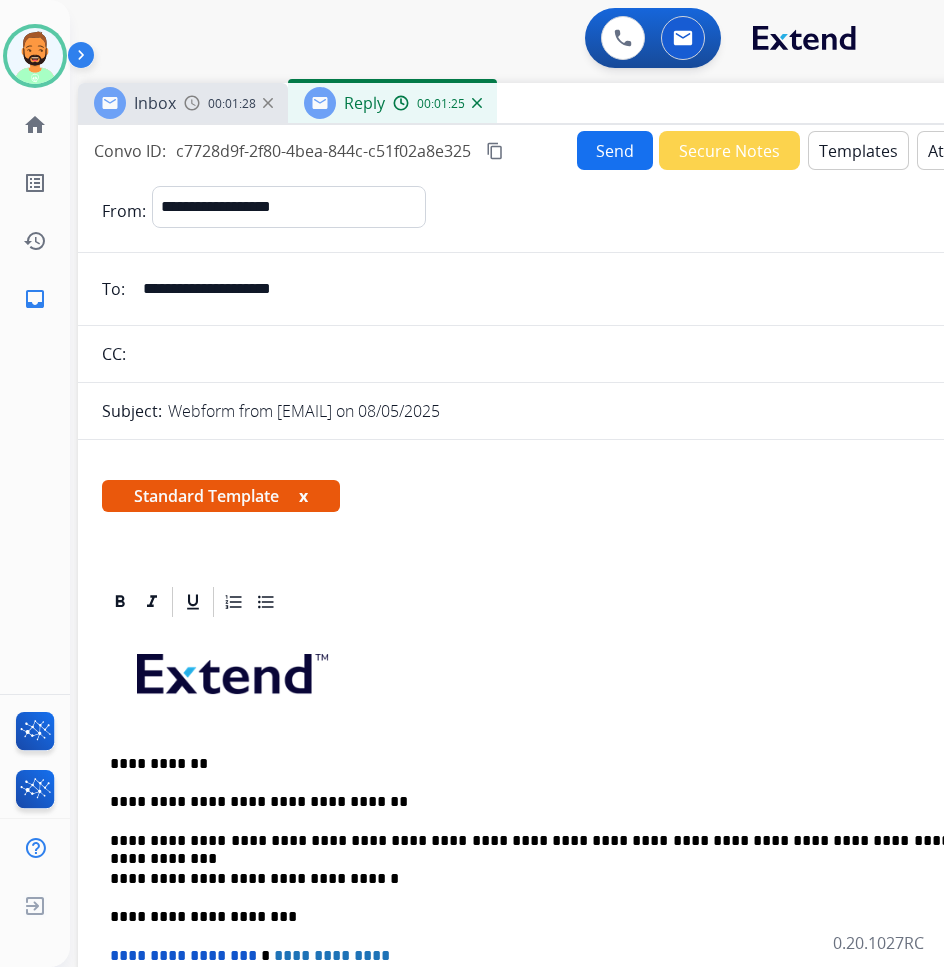 click on "Send" at bounding box center (615, 150) 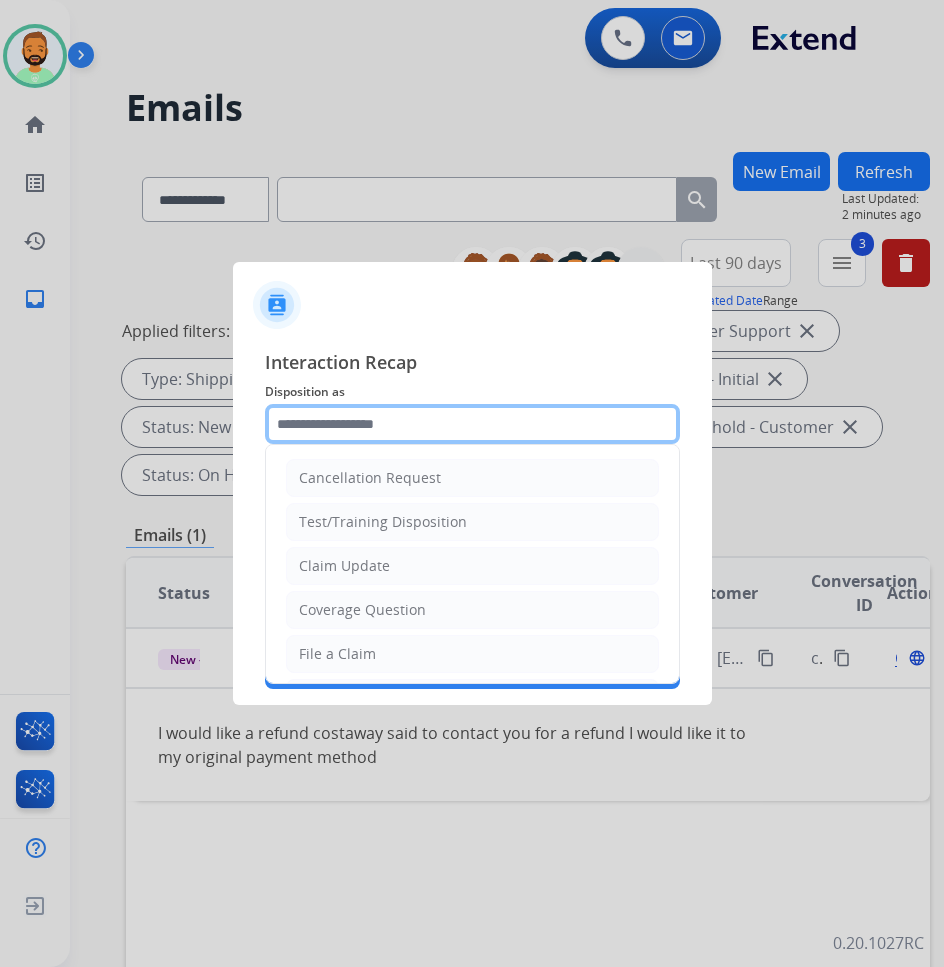 click 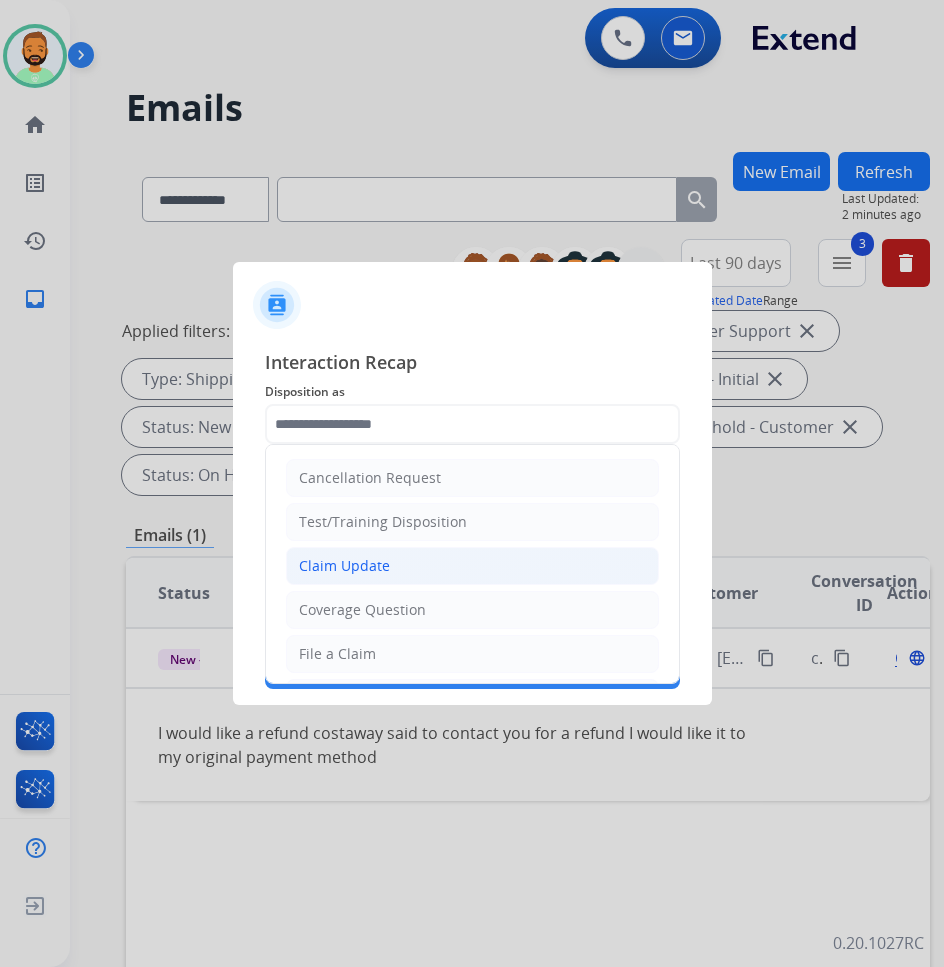 click on "Claim Update" 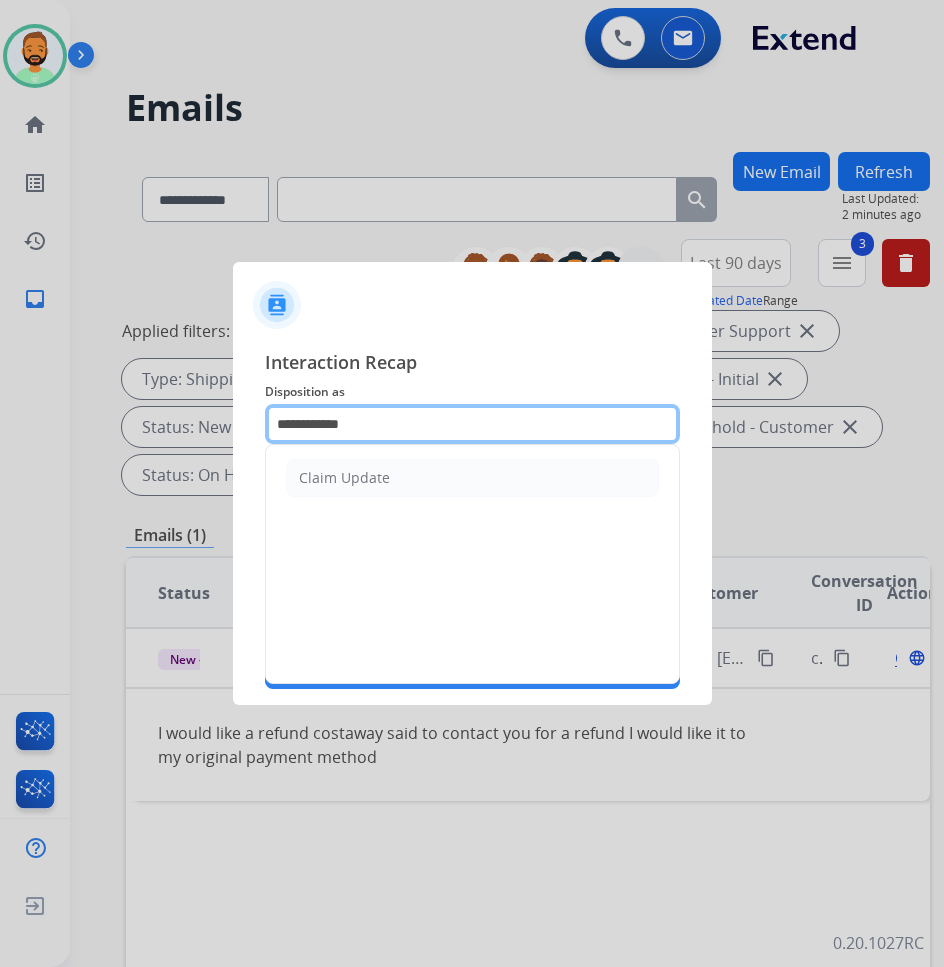 drag, startPoint x: 422, startPoint y: 433, endPoint x: 177, endPoint y: 414, distance: 245.73563 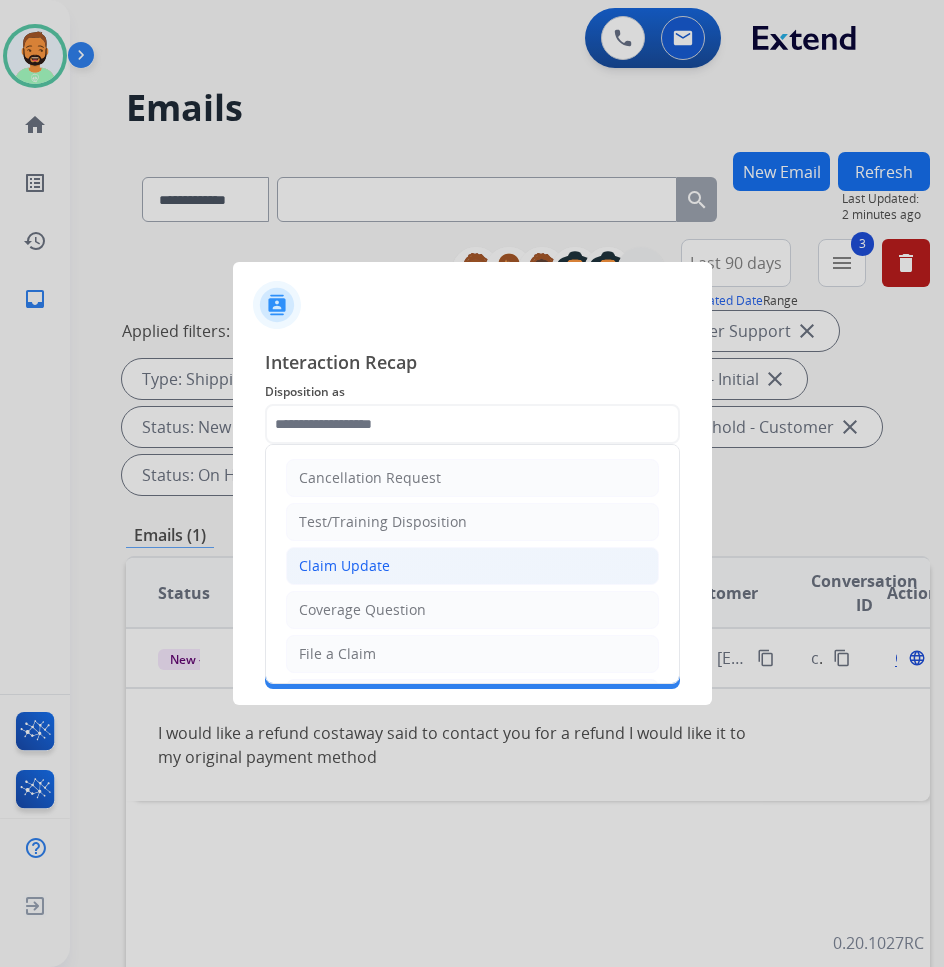 click on "Claim Update" 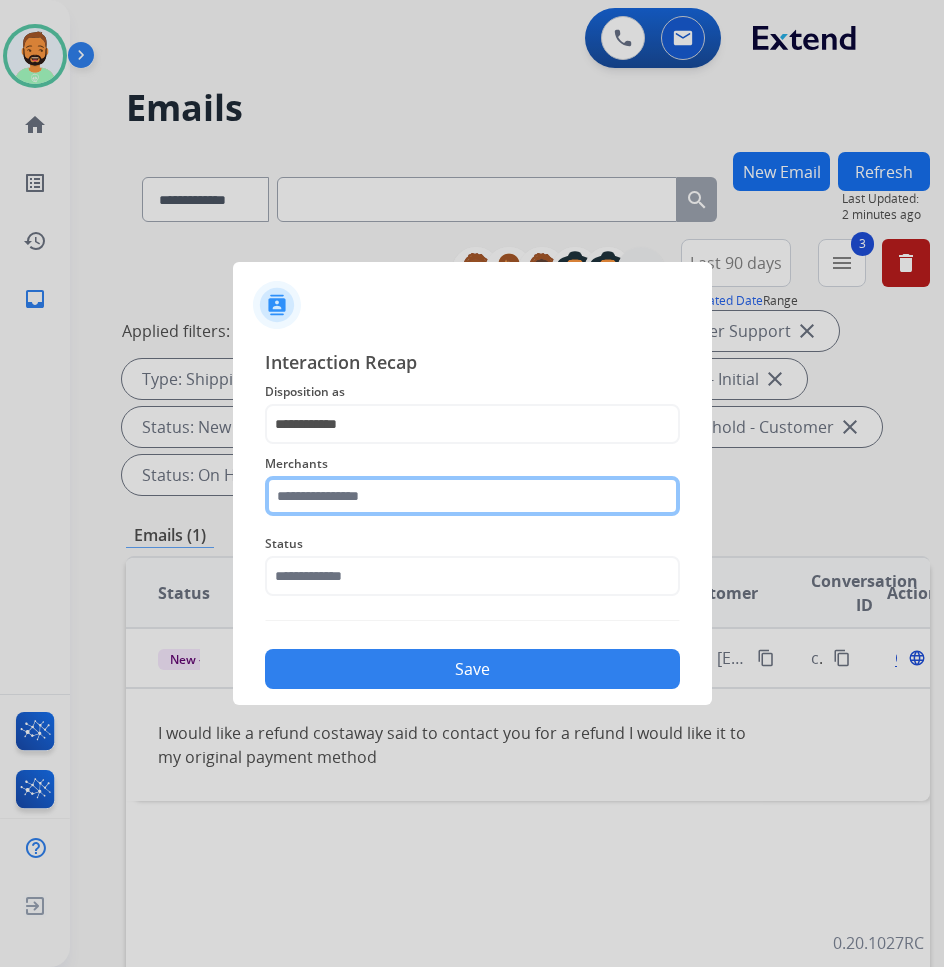 click 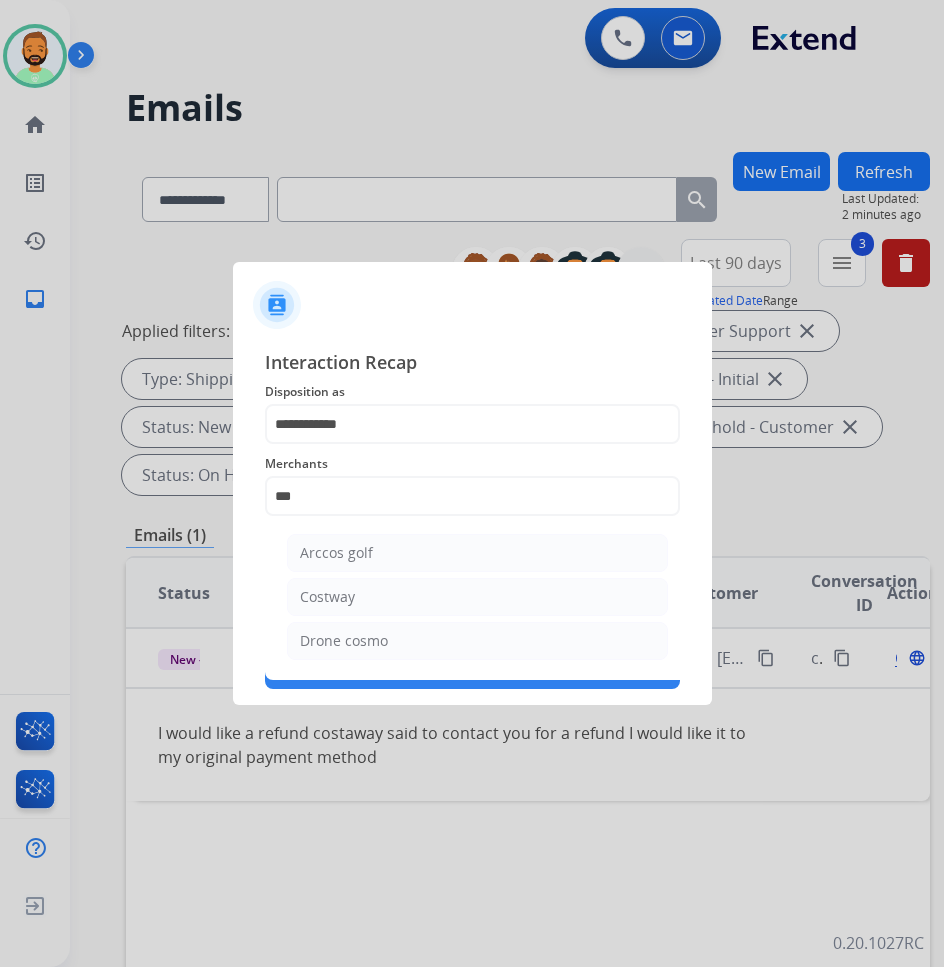 click on "Arccos golf   Costway   Drone cosmo" 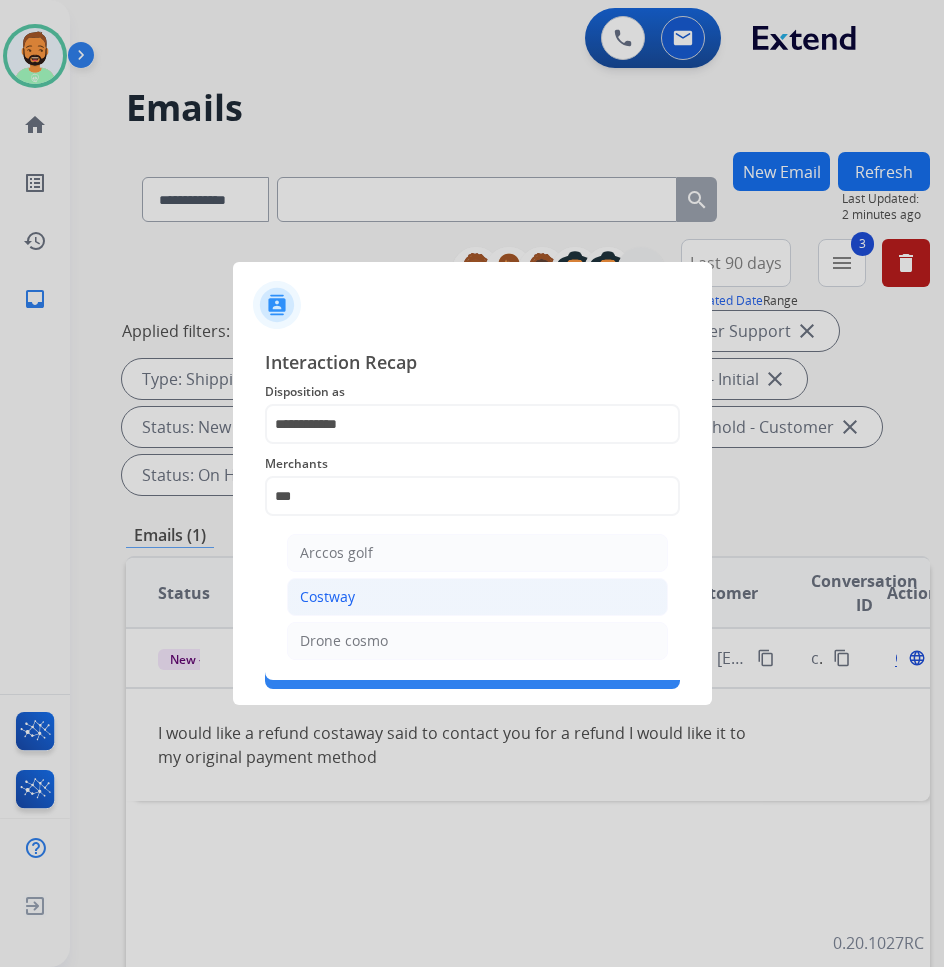 click on "Costway" 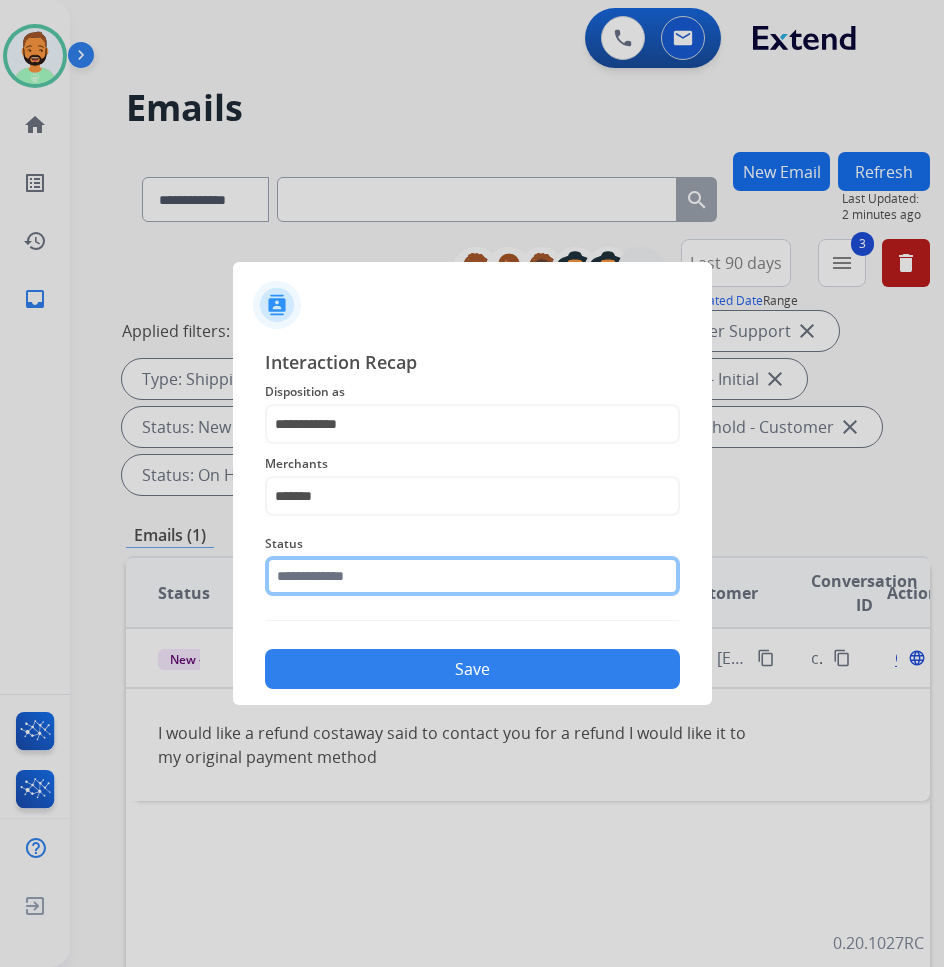click 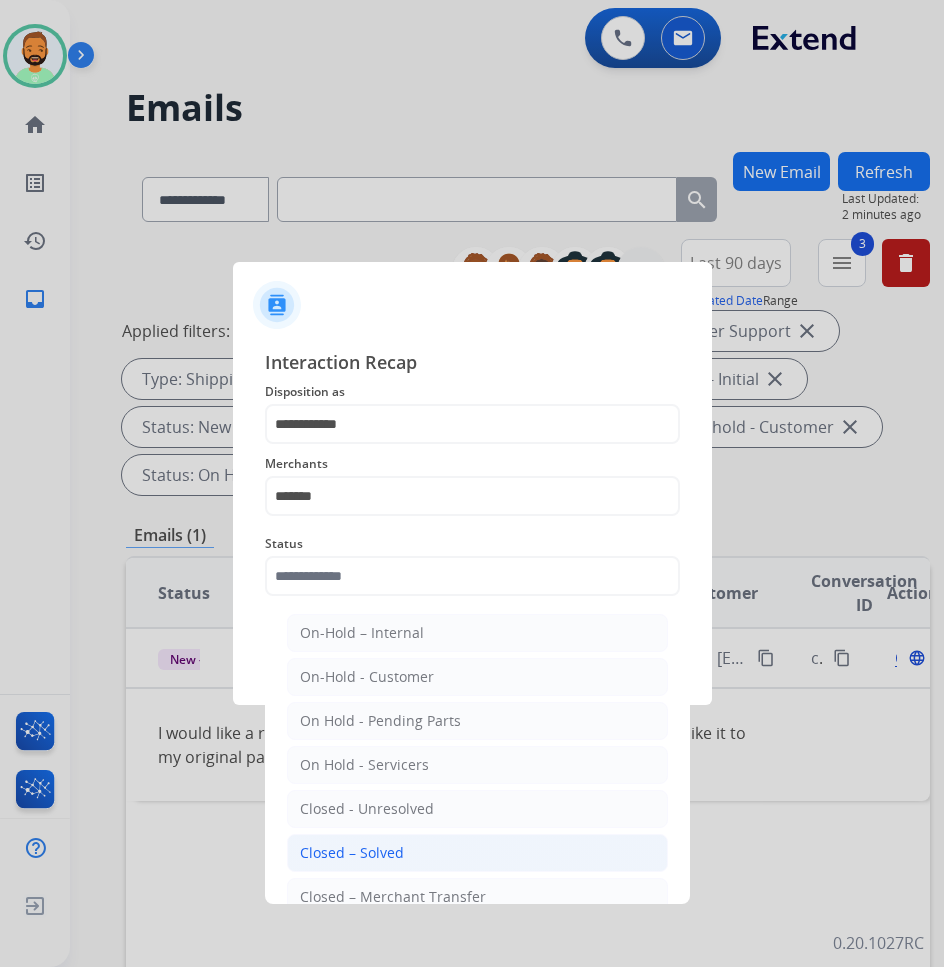click on "Closed – Solved" 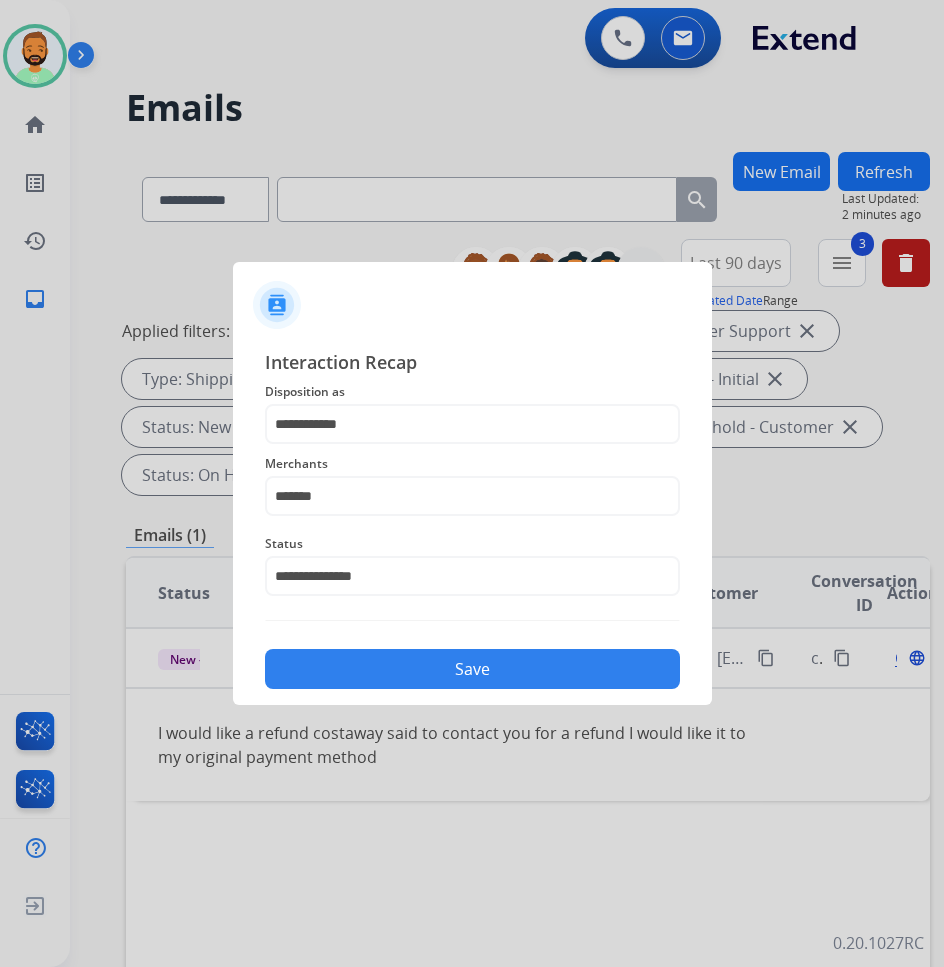 click on "Save" 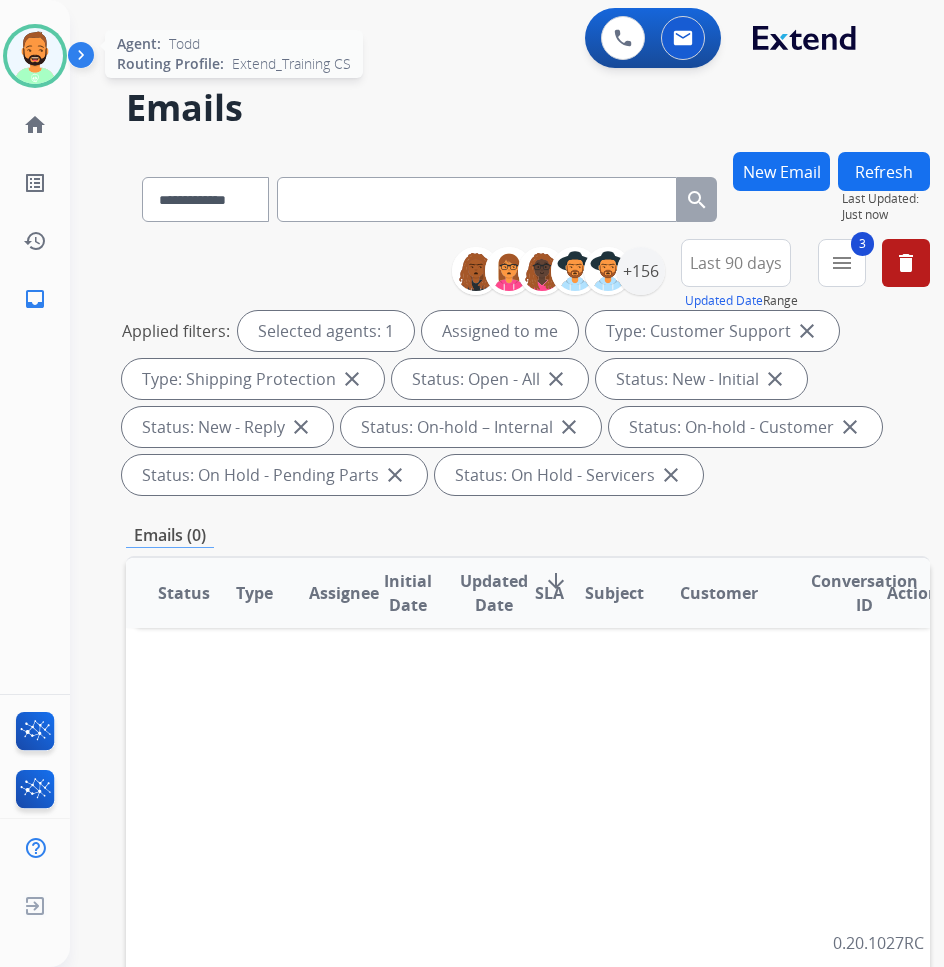 click at bounding box center (35, 56) 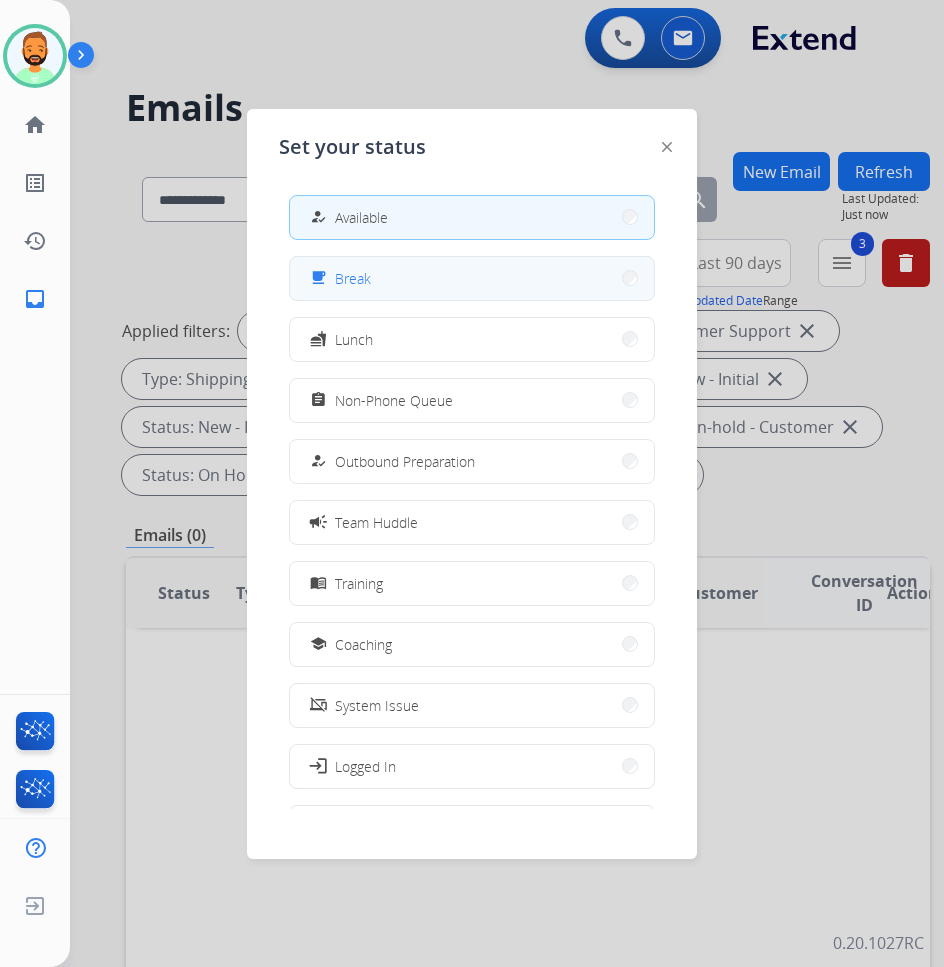 click on "free_breakfast Break" at bounding box center [472, 278] 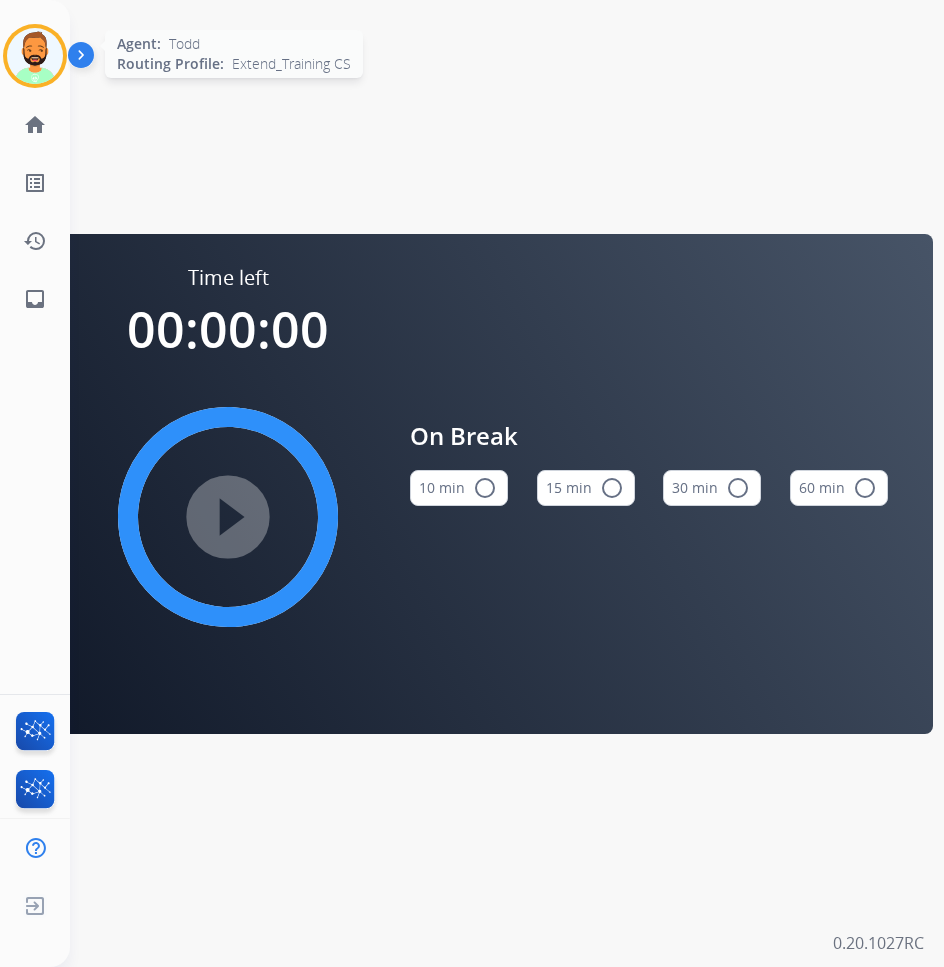 click at bounding box center (35, 56) 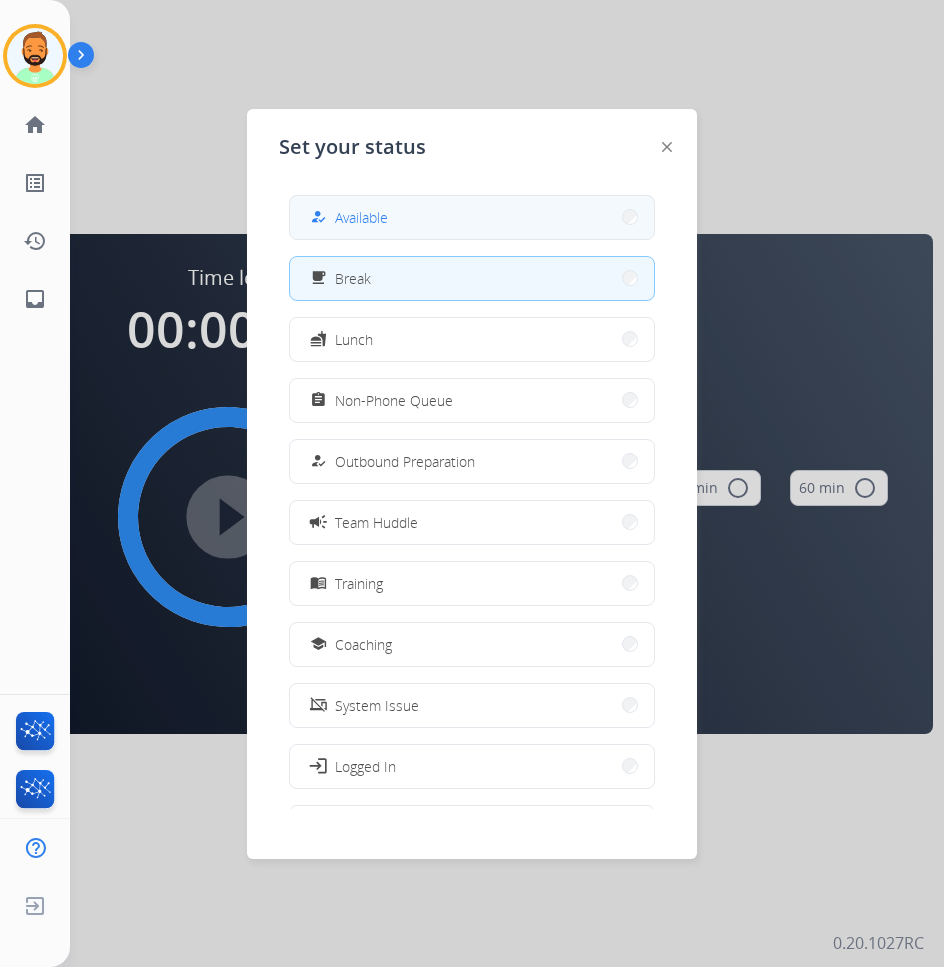 click on "how_to_reg Available" at bounding box center (472, 217) 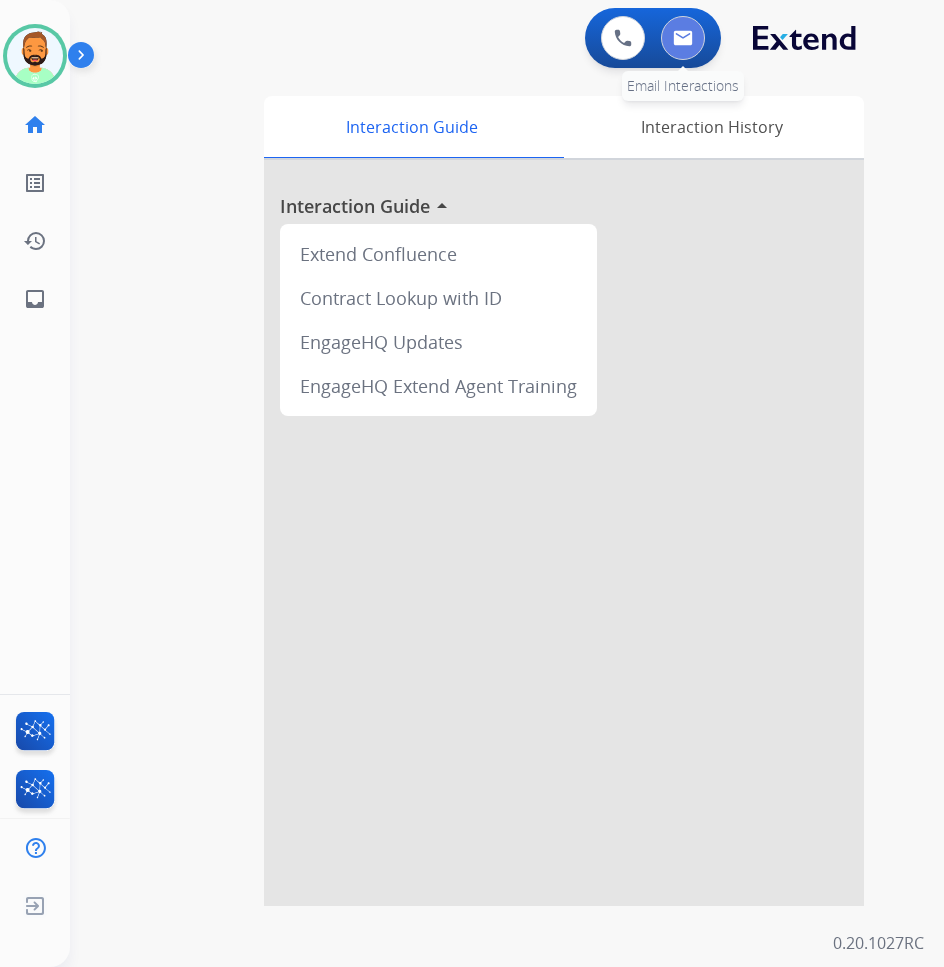 click at bounding box center (683, 38) 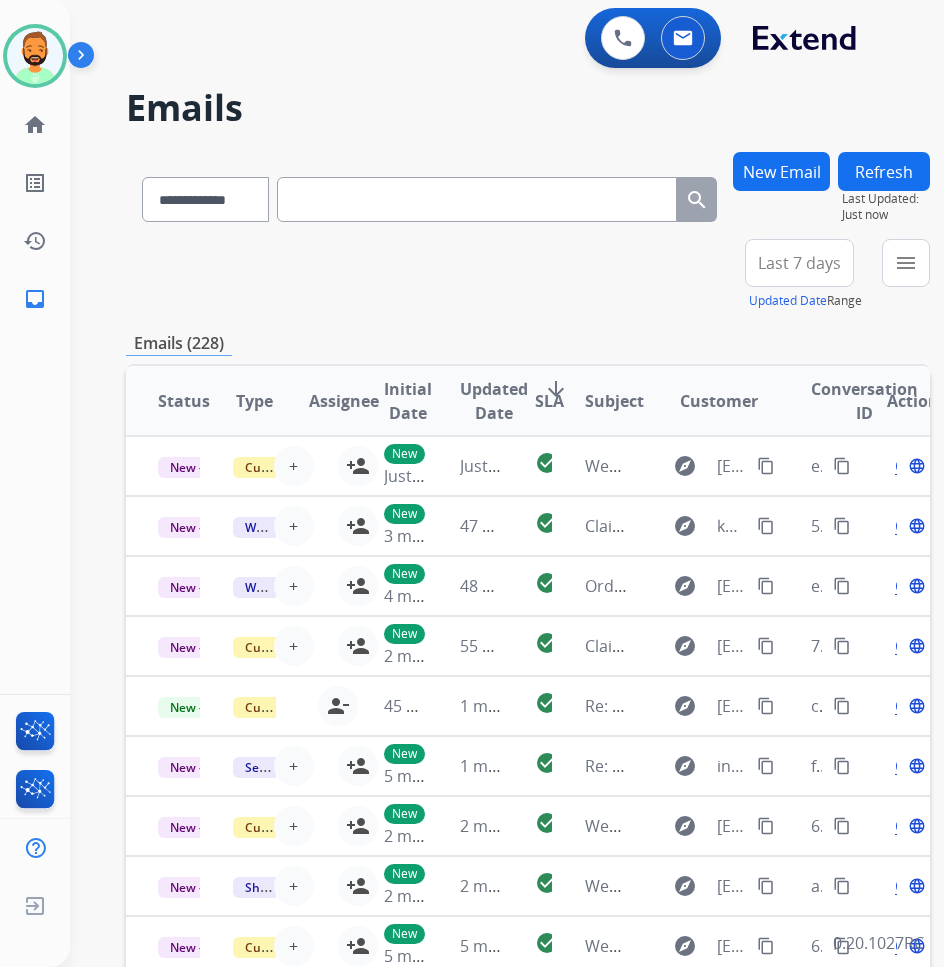 click on "Last 7 days" at bounding box center (799, 263) 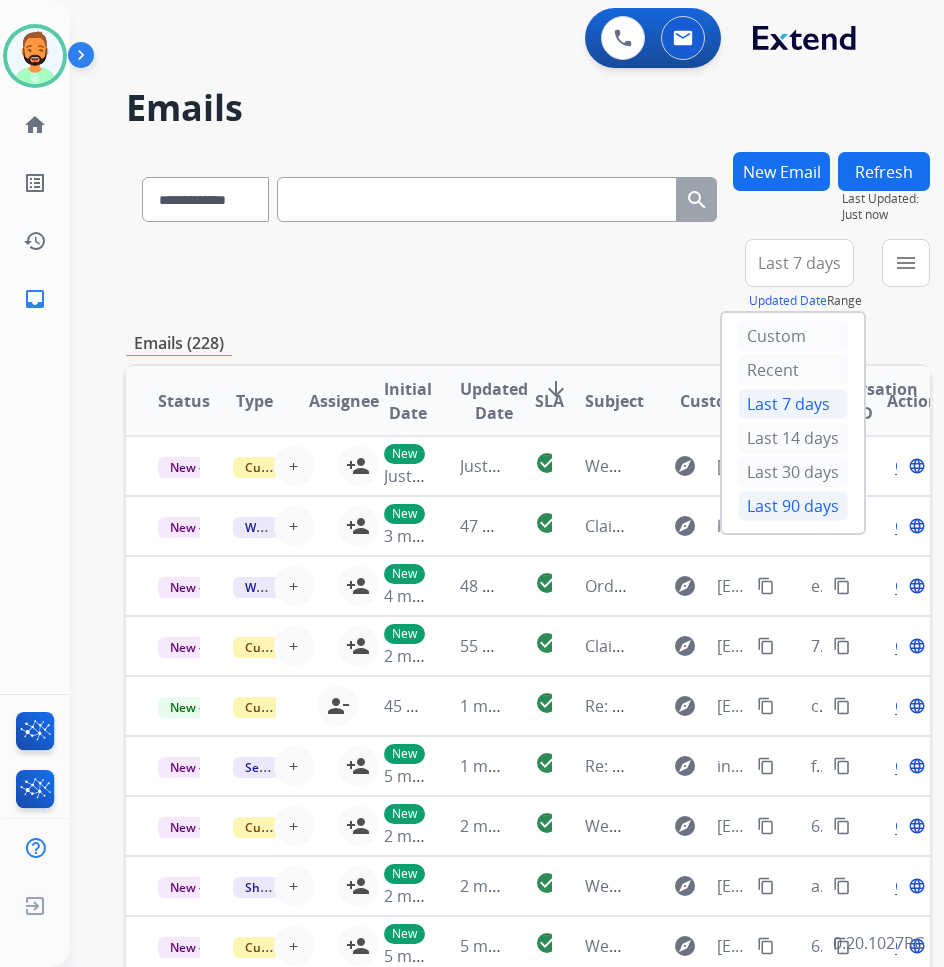 click on "Last 90 days" at bounding box center [793, 506] 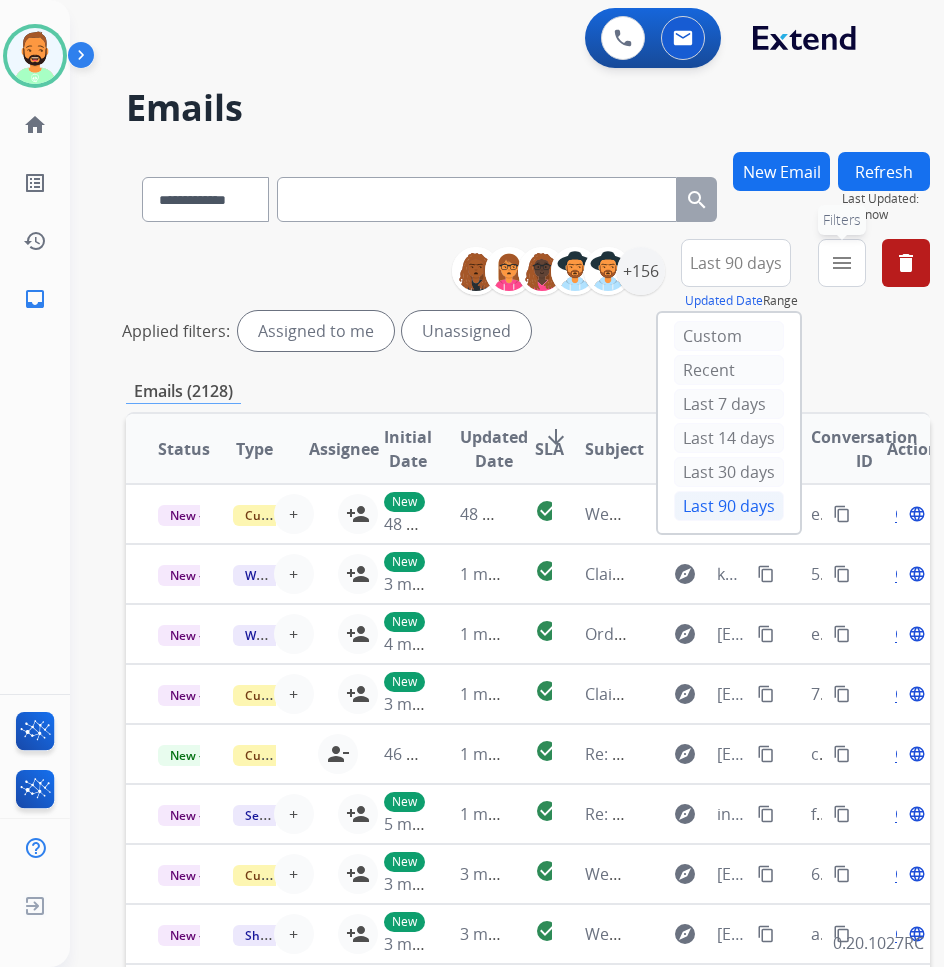 click on "menu  Filters" at bounding box center [842, 263] 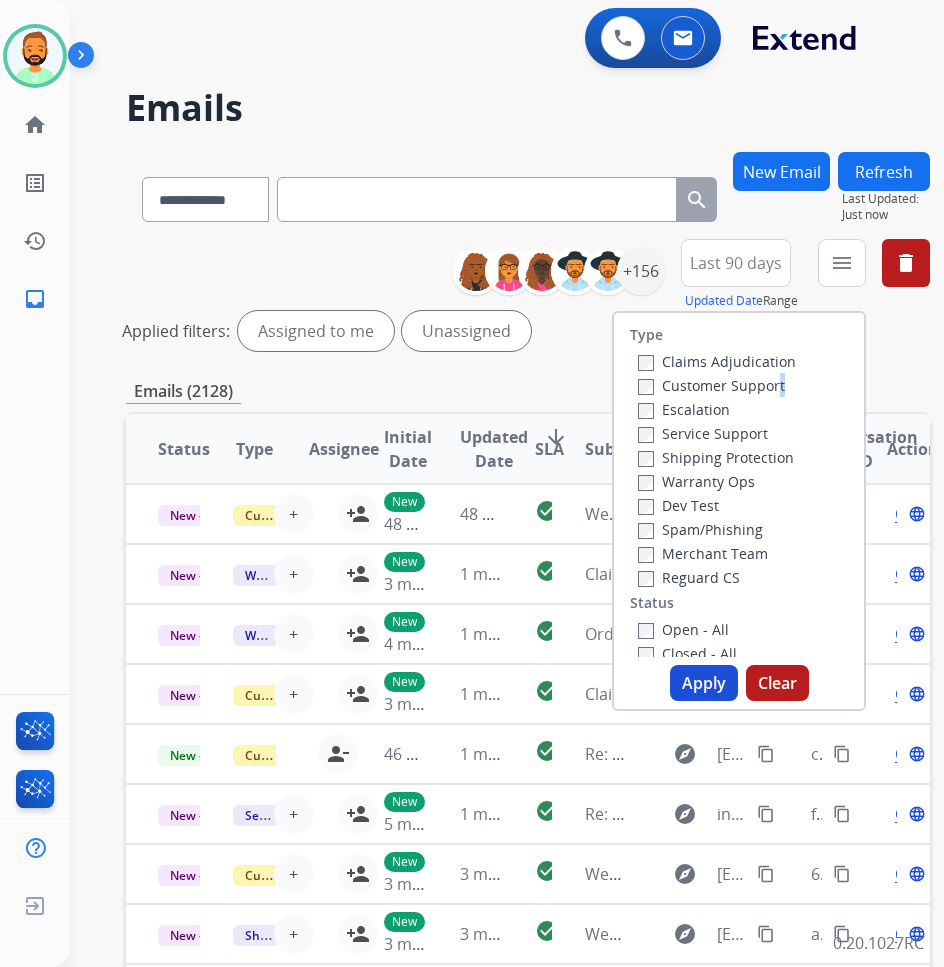 click on "Customer Support" at bounding box center (711, 385) 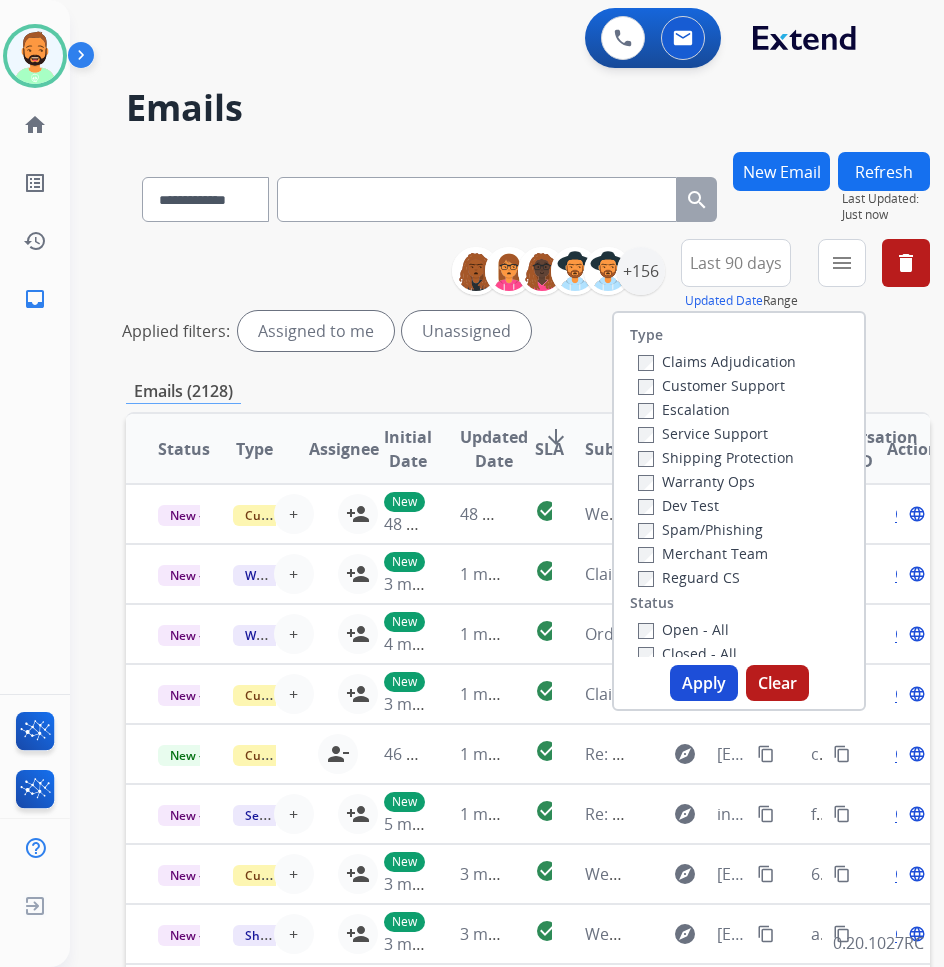 drag, startPoint x: 792, startPoint y: 383, endPoint x: 772, endPoint y: 451, distance: 70.88018 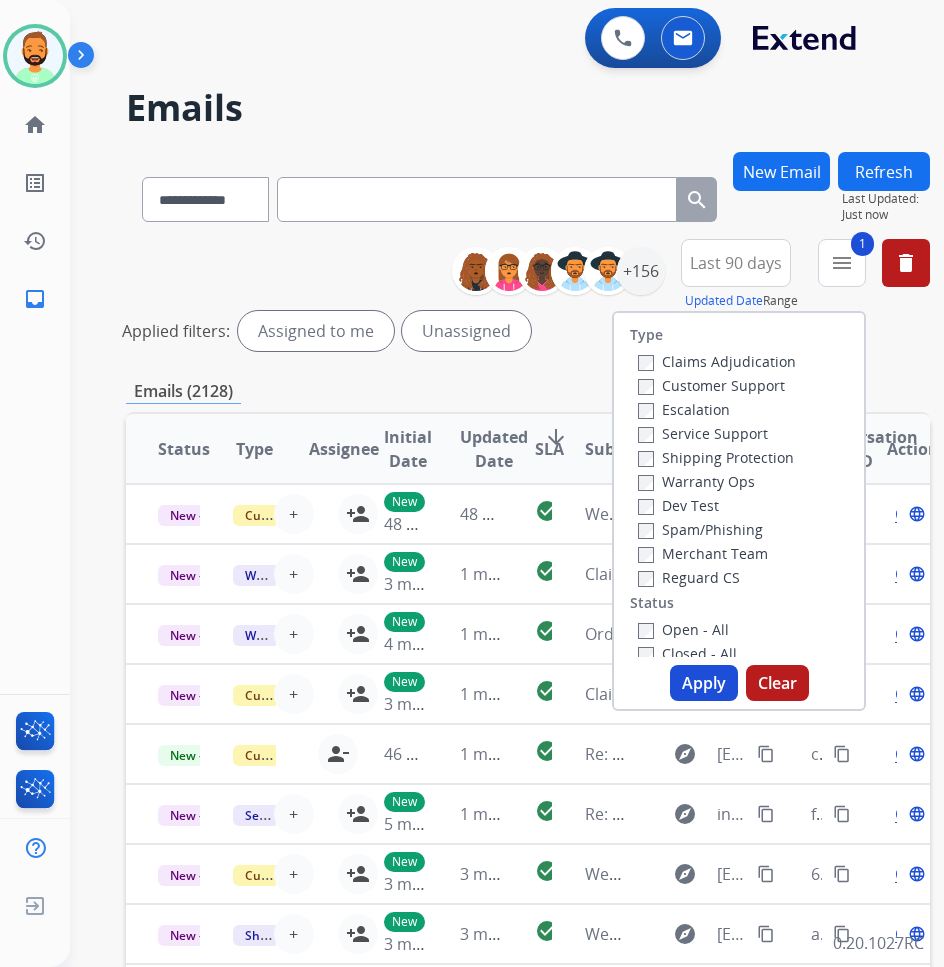 click on "Customer Support" at bounding box center (717, 385) 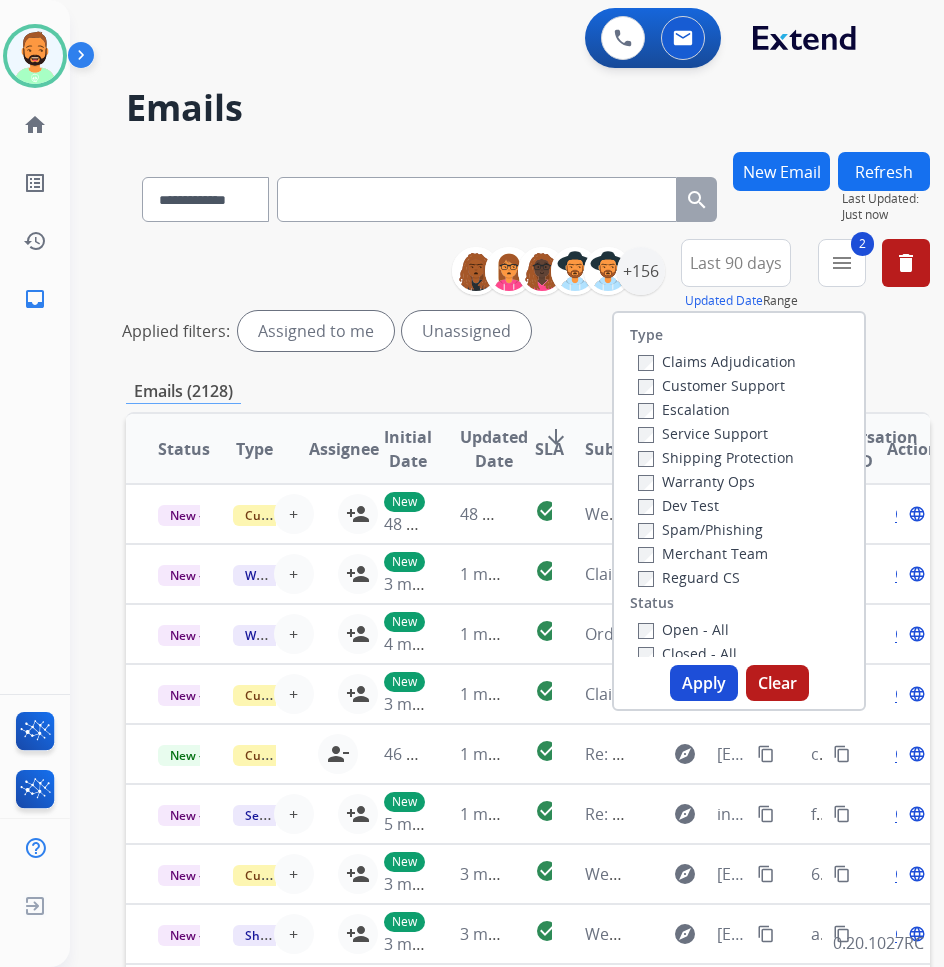 click on "Open - All" at bounding box center [683, 629] 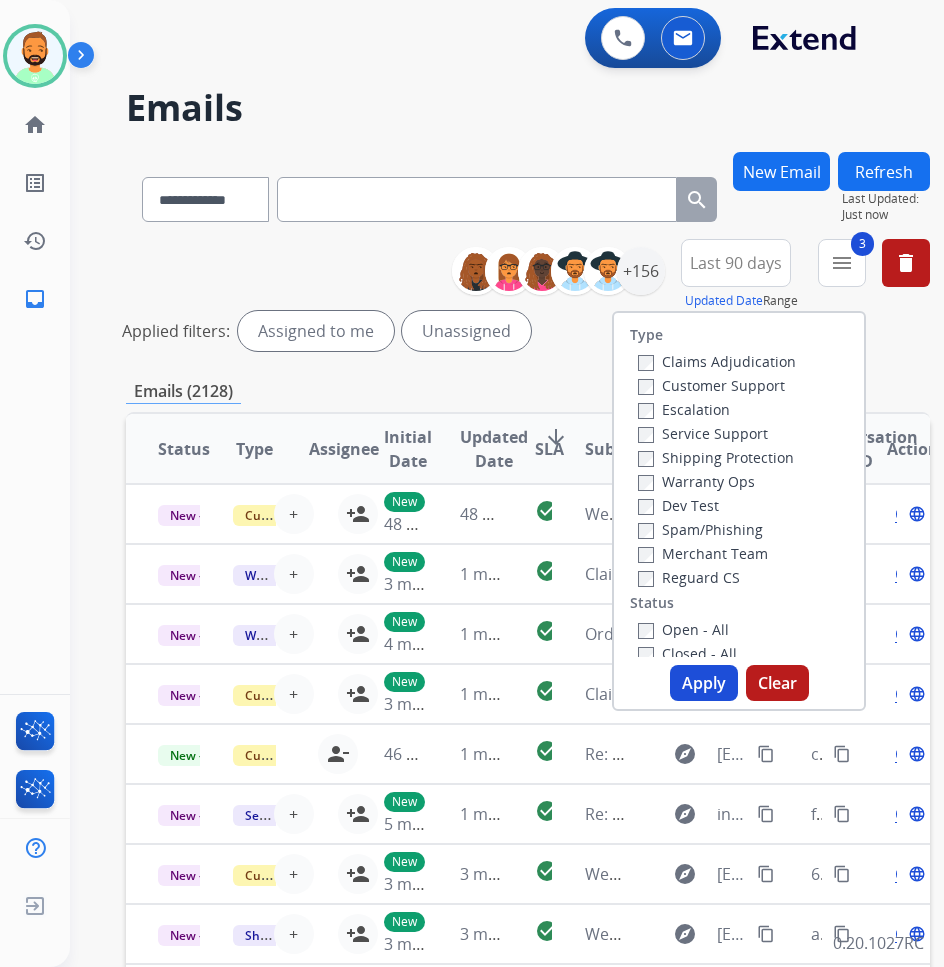 click on "Type  Claims Adjudication   Customer Support   Escalation   Service Support   Shipping Protection   Warranty Ops   Dev Test   Spam/Phishing   Merchant Team   Reguard CS  Status  Open - All   Closed - All   New - Initial   New - Reply   On-hold – Internal   On-hold - Customer   On Hold - Pending Parts   On Hold - Servicers   Closed - Unresolved   Closed – Solved   Closed – Merchant Transfer  SLA  Within SLA   Nearing SLA   Past SLA   Critical   On Hold   Closed  Processed  Migration   Webhook   Polling   Extend.com (API)  Apply Clear" at bounding box center [739, 511] 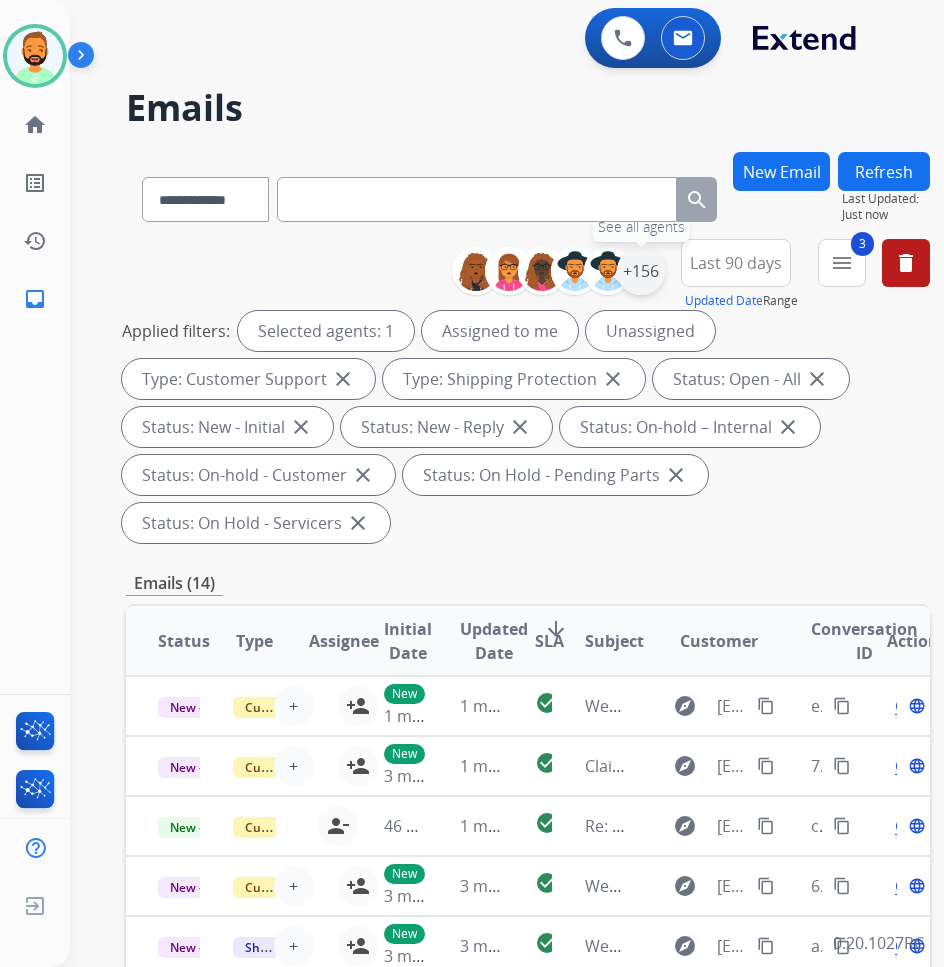 click on "+156" at bounding box center (641, 271) 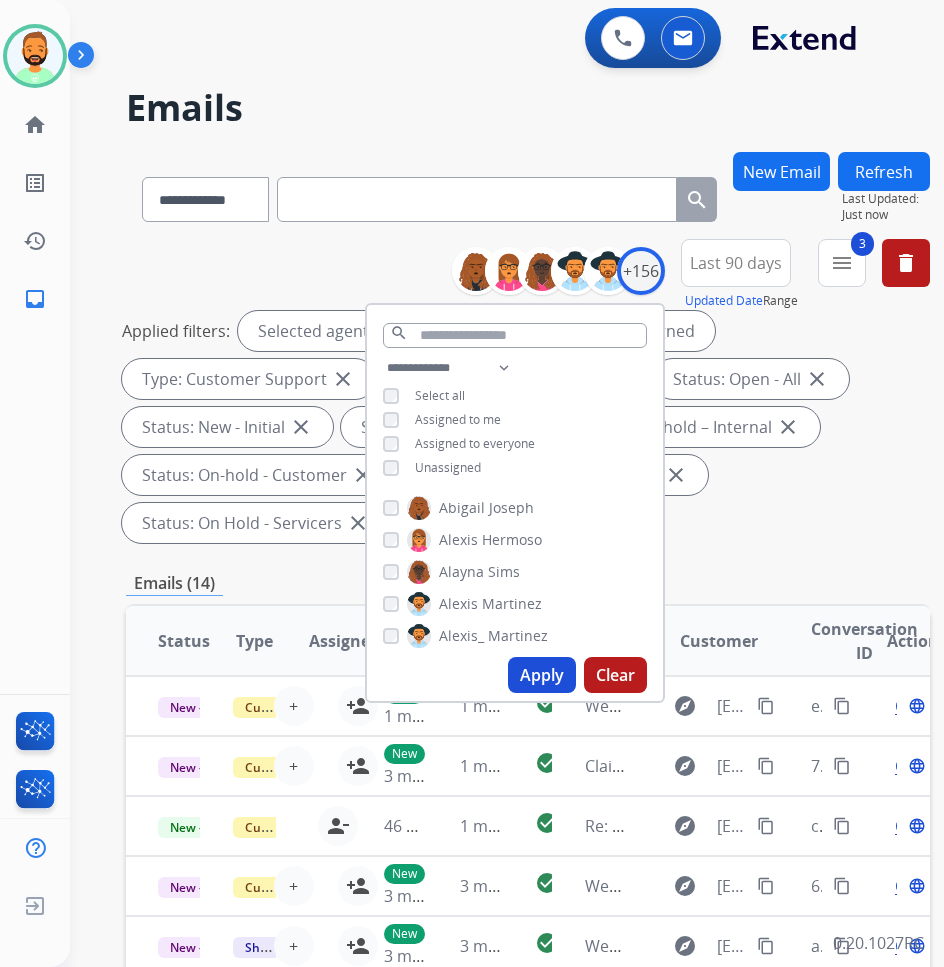 click on "Unassigned" at bounding box center (448, 467) 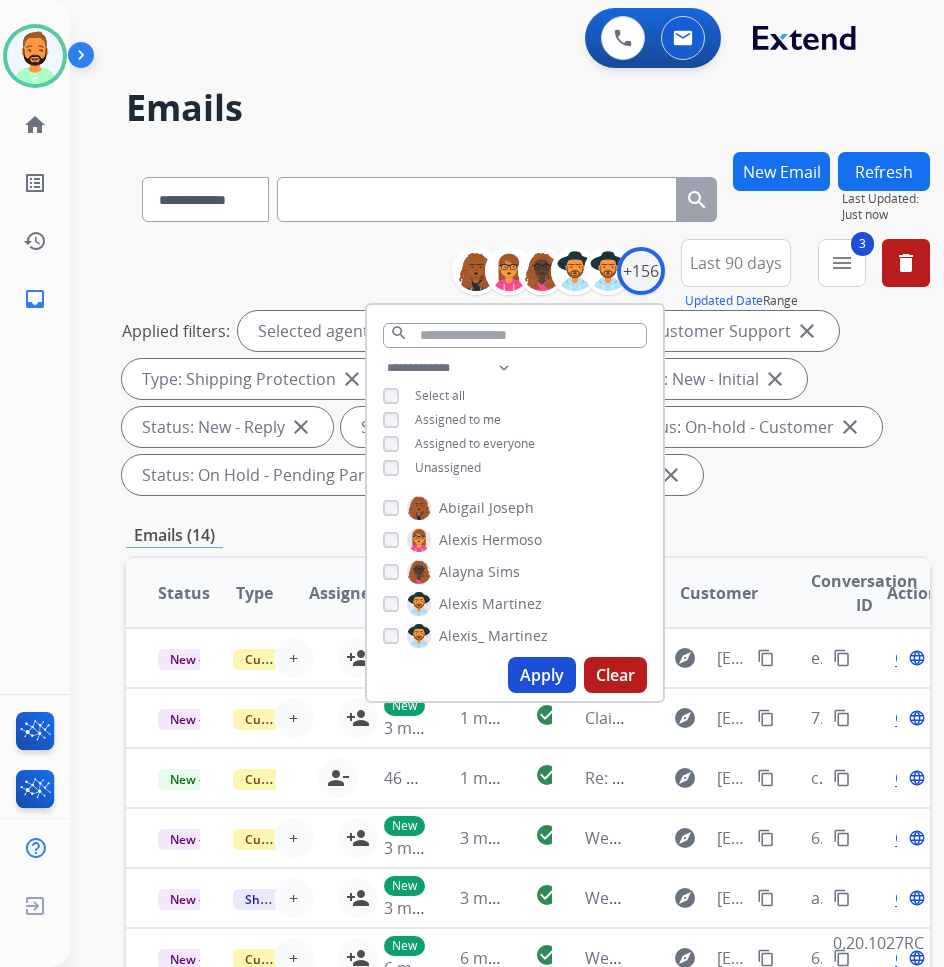 click on "Apply" at bounding box center (542, 675) 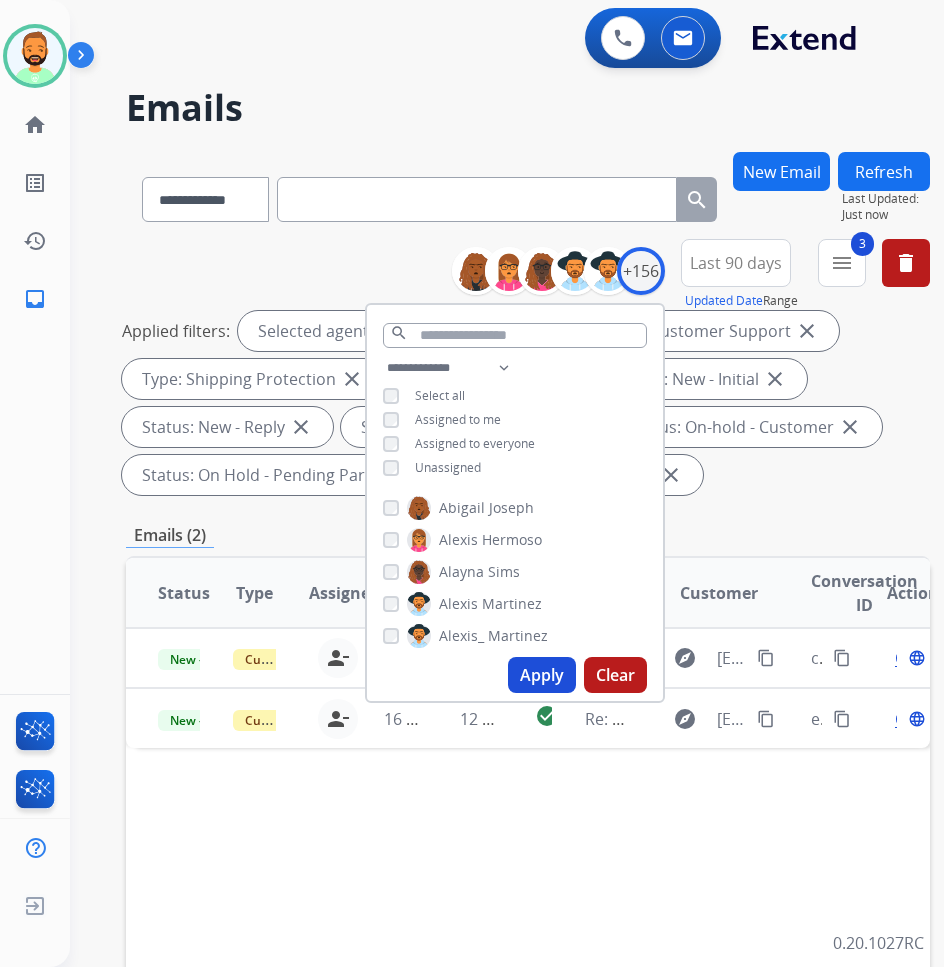drag, startPoint x: 376, startPoint y: 849, endPoint x: 386, endPoint y: 851, distance: 10.198039 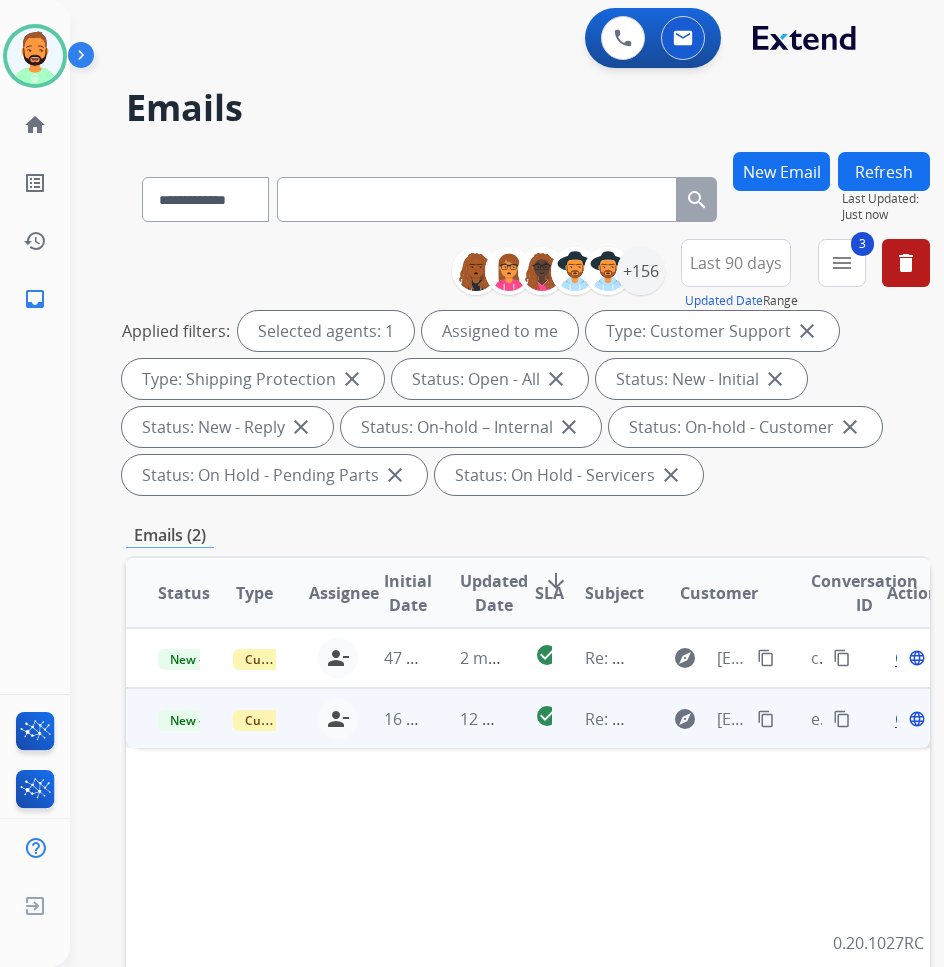 click on "12 minutes ago" at bounding box center [465, 718] 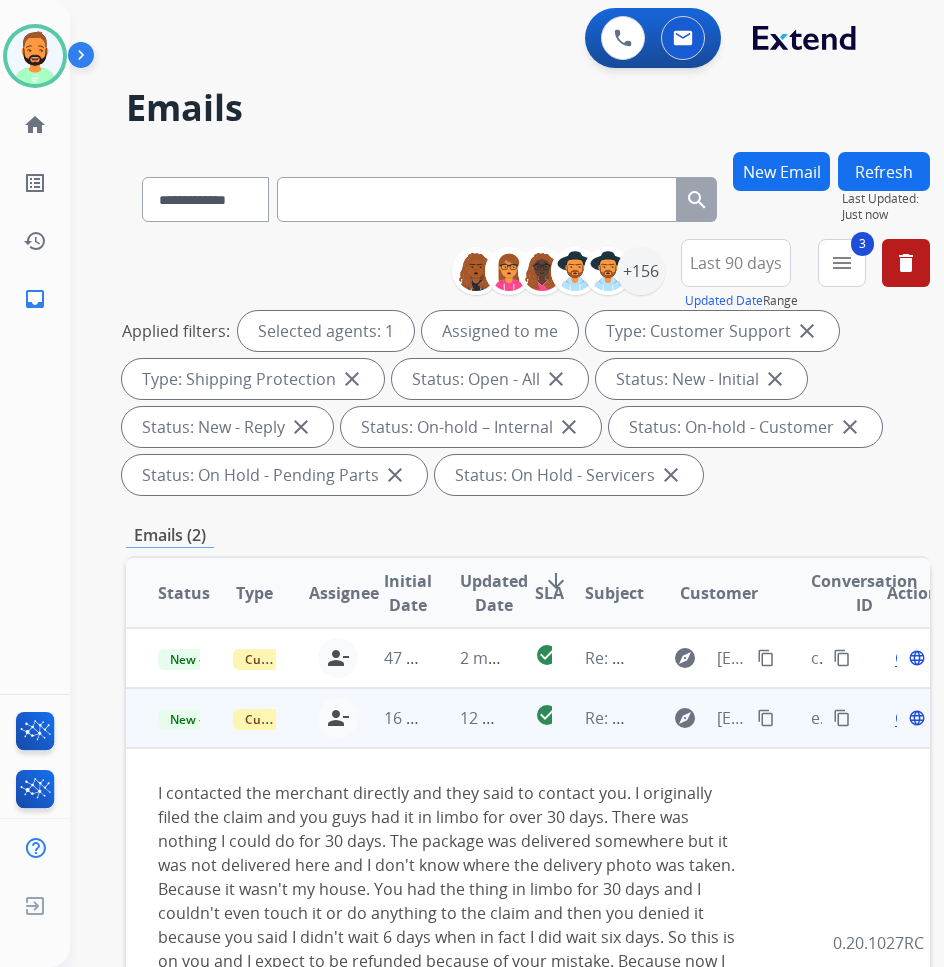 scroll, scrollTop: 100, scrollLeft: 0, axis: vertical 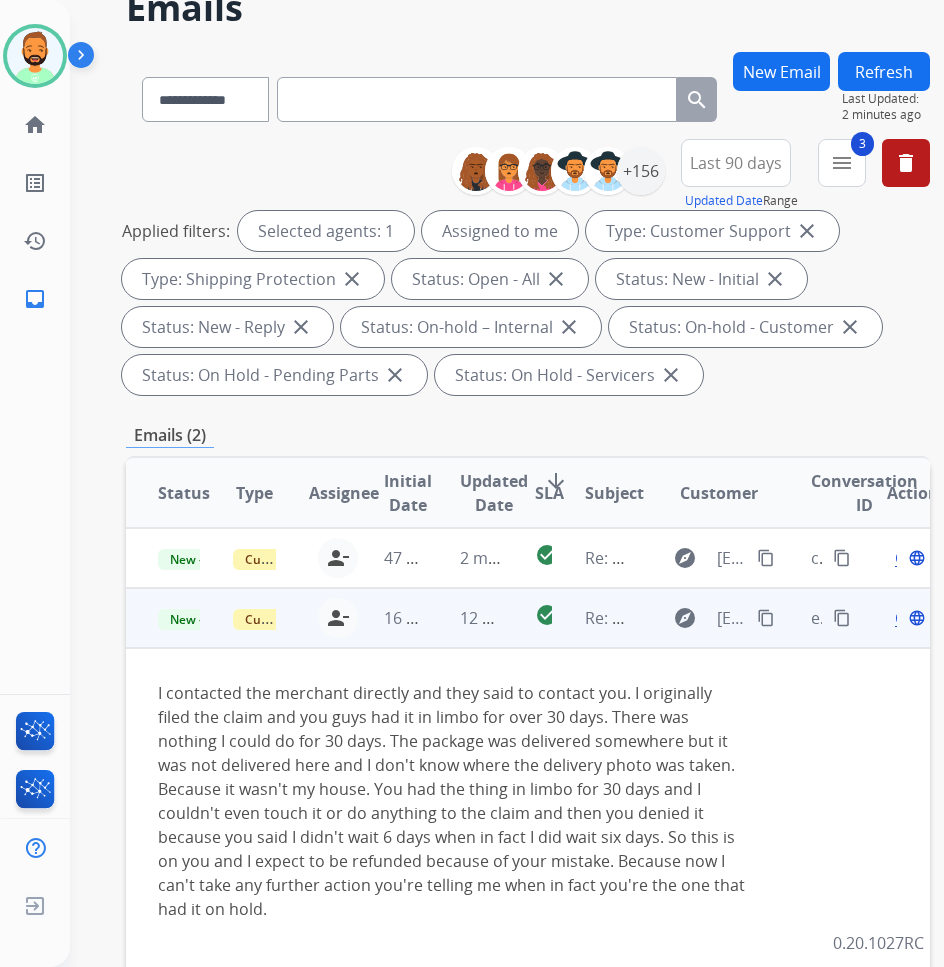 click on "content_copy" at bounding box center [766, 618] 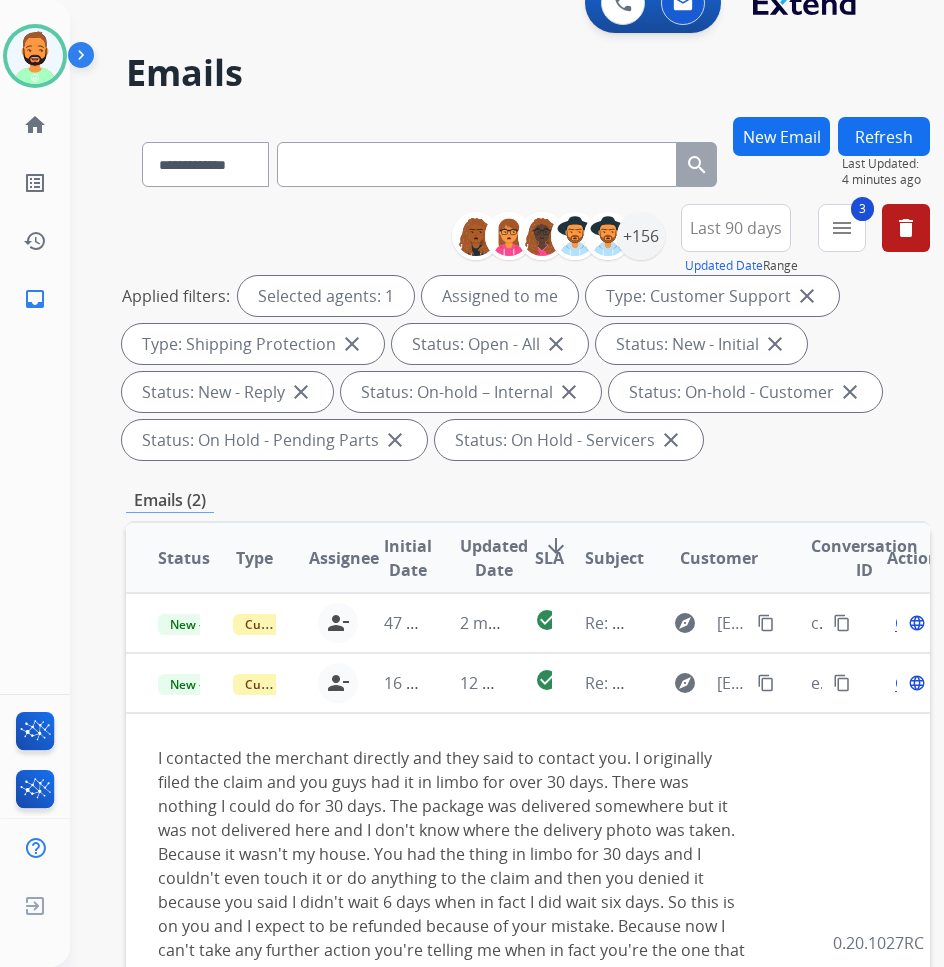 scroll, scrollTop: 0, scrollLeft: 0, axis: both 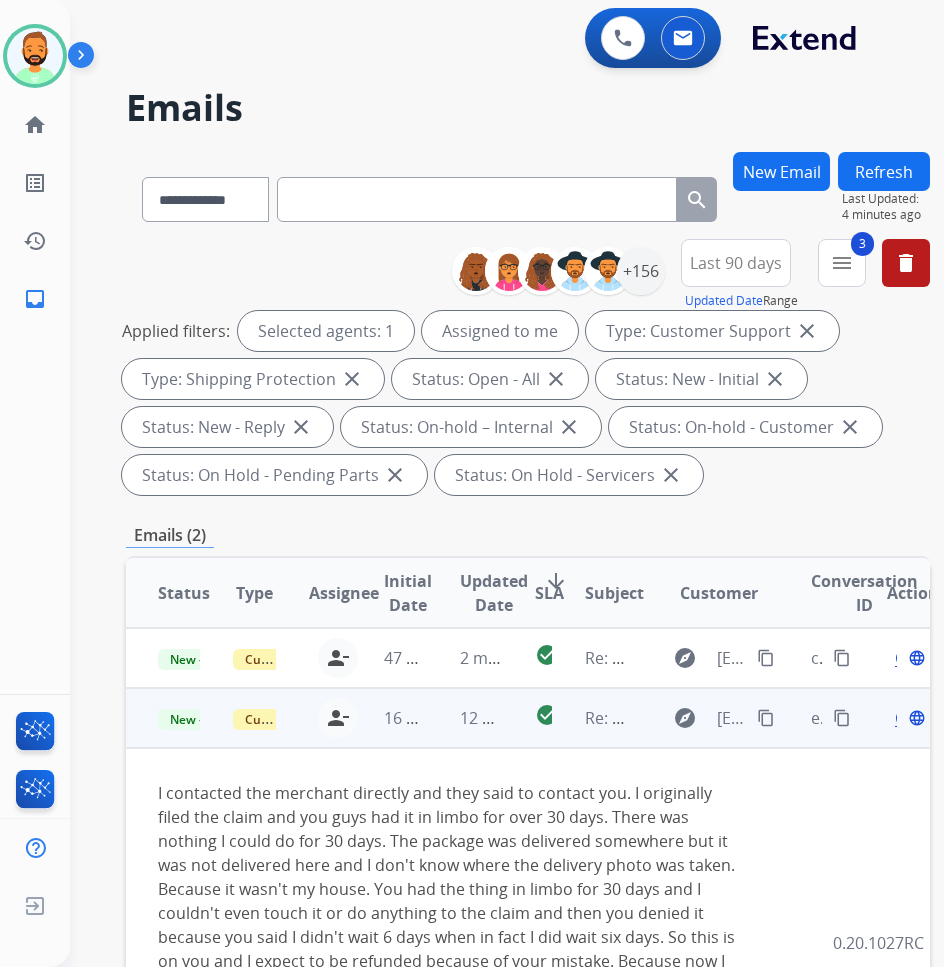 click on "Open" at bounding box center [915, 718] 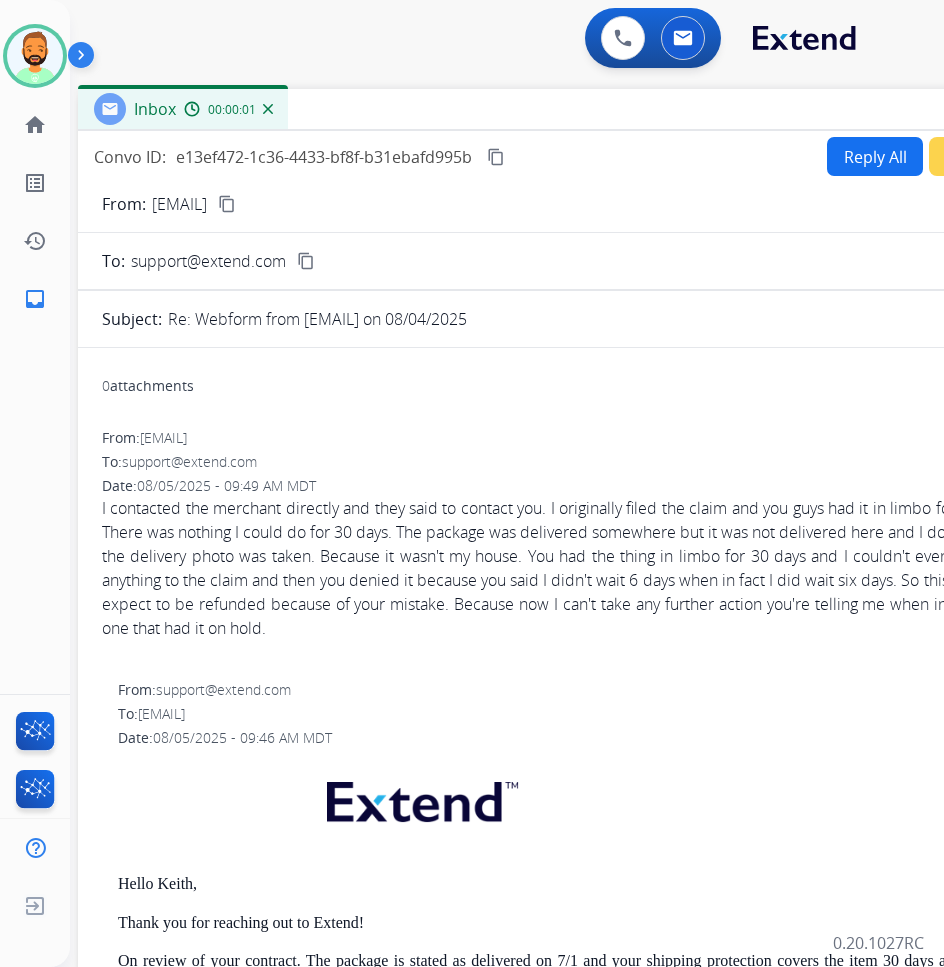 drag, startPoint x: 465, startPoint y: 130, endPoint x: 639, endPoint y: 95, distance: 177.48521 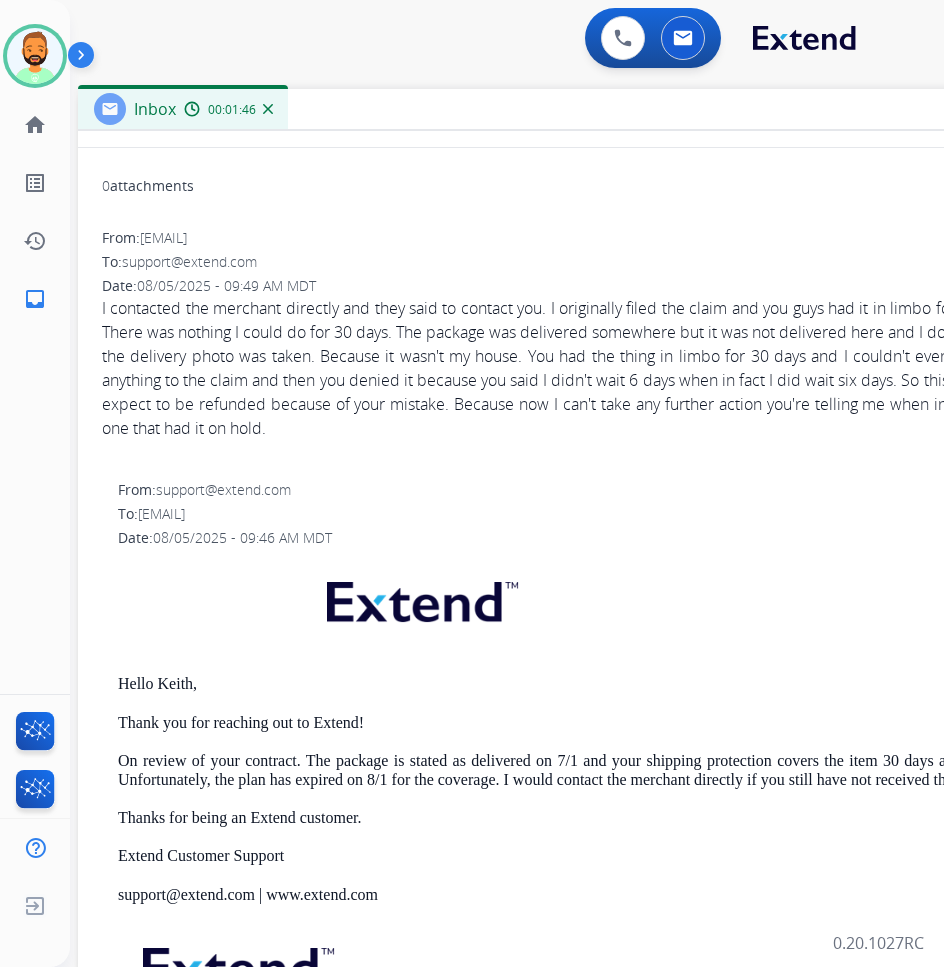 scroll, scrollTop: 0, scrollLeft: 0, axis: both 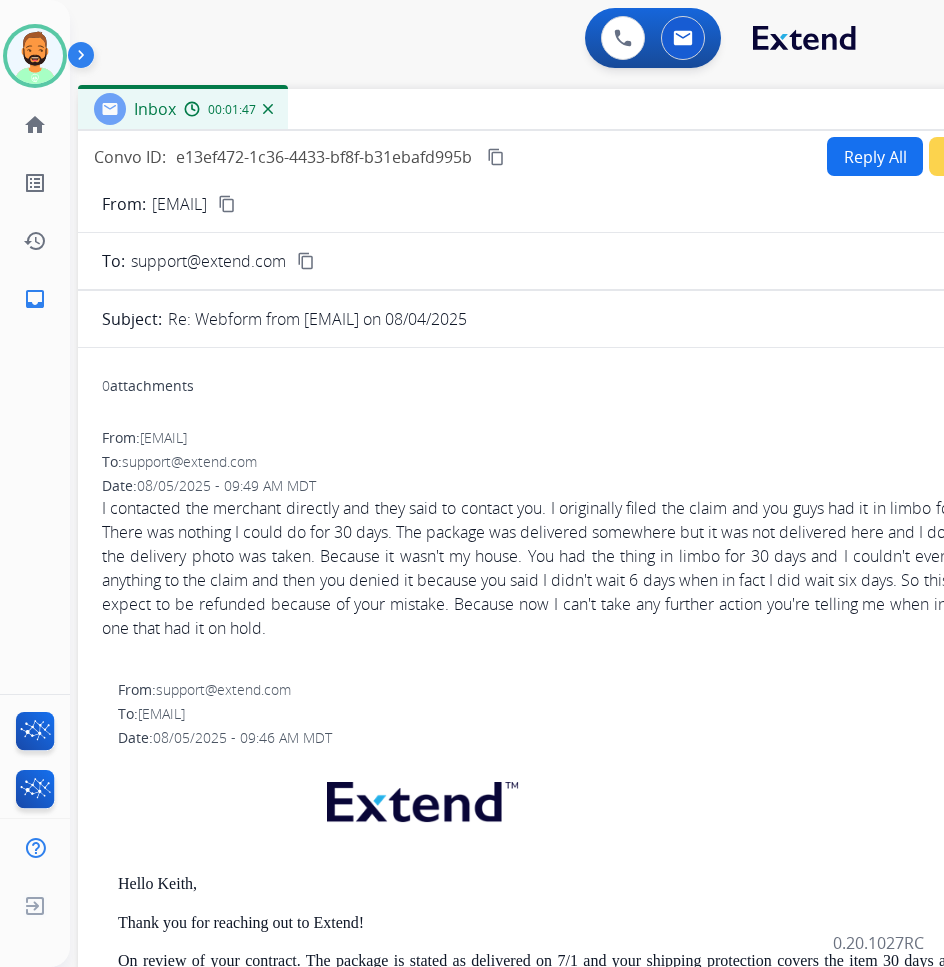 click on "Reply All" at bounding box center [875, 156] 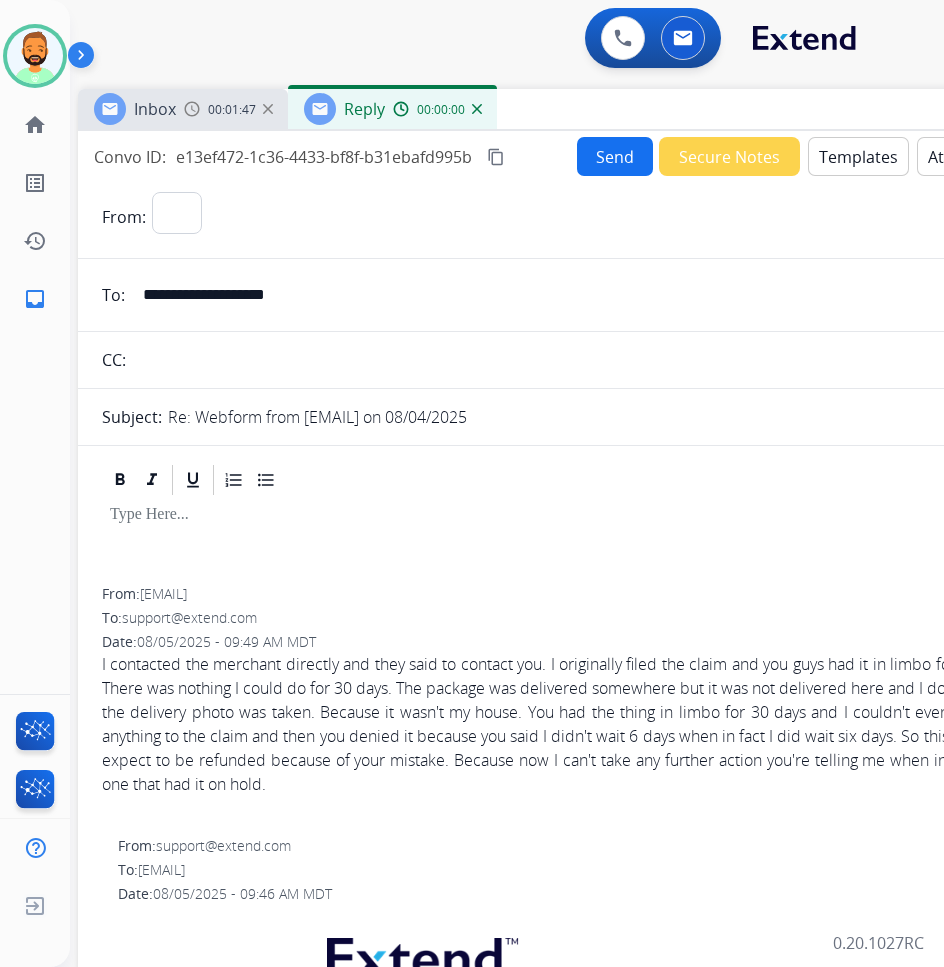 select on "**********" 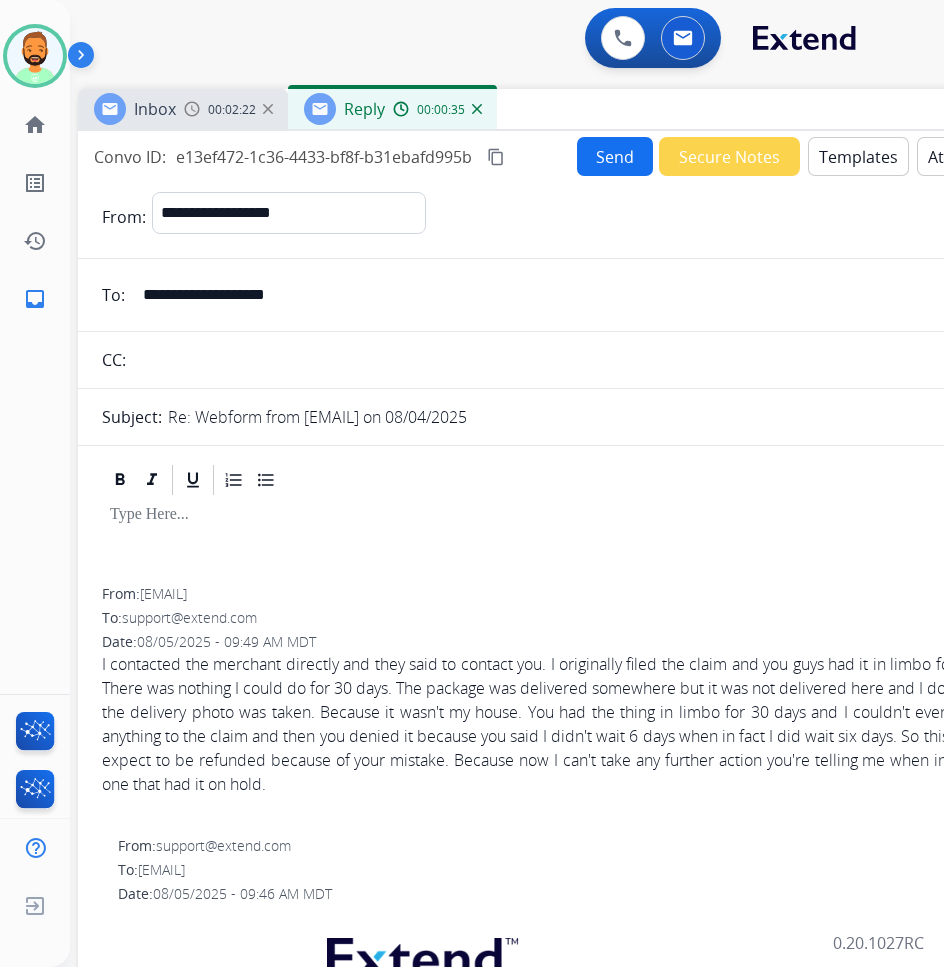 click at bounding box center (578, 543) 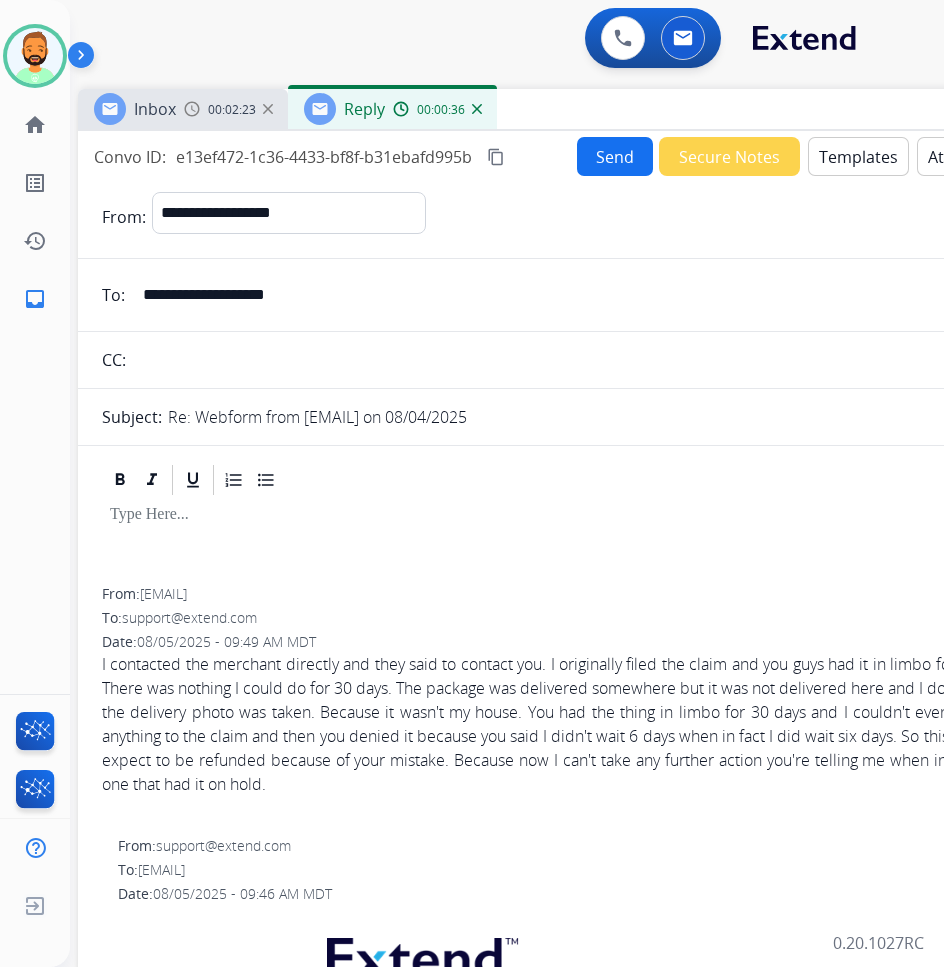 click on "Templates" at bounding box center (858, 156) 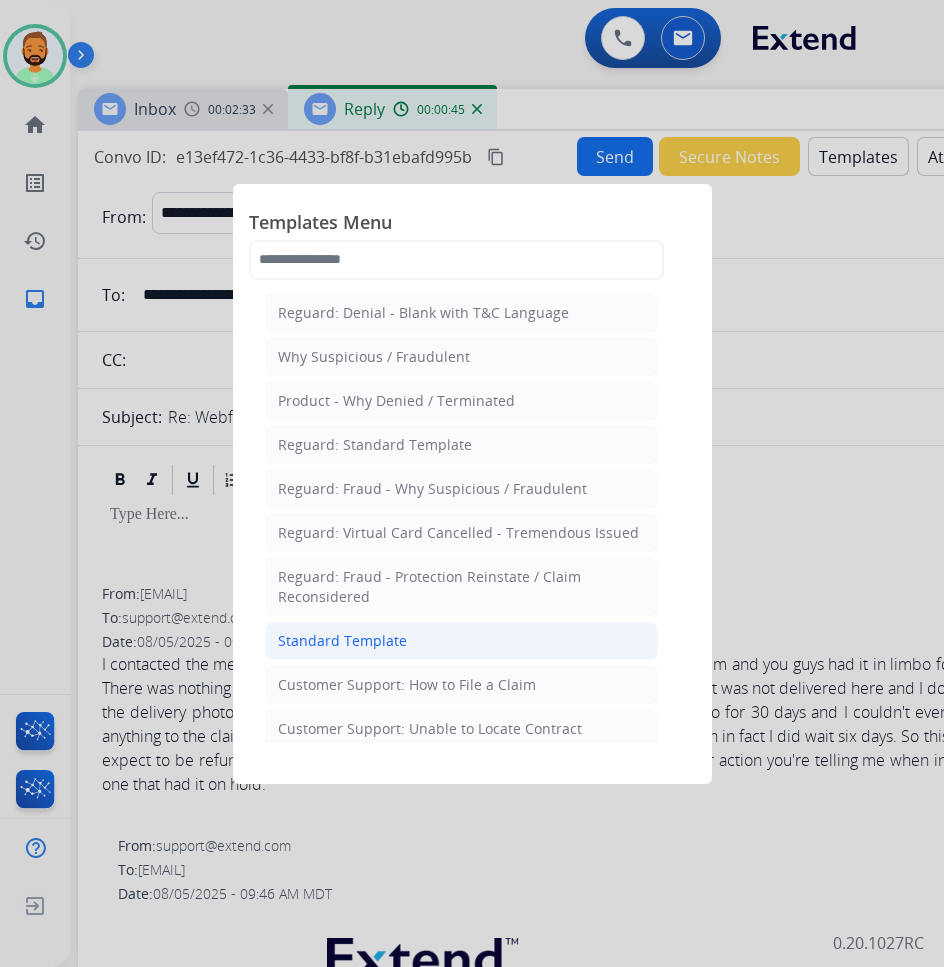 click on "Standard Template" 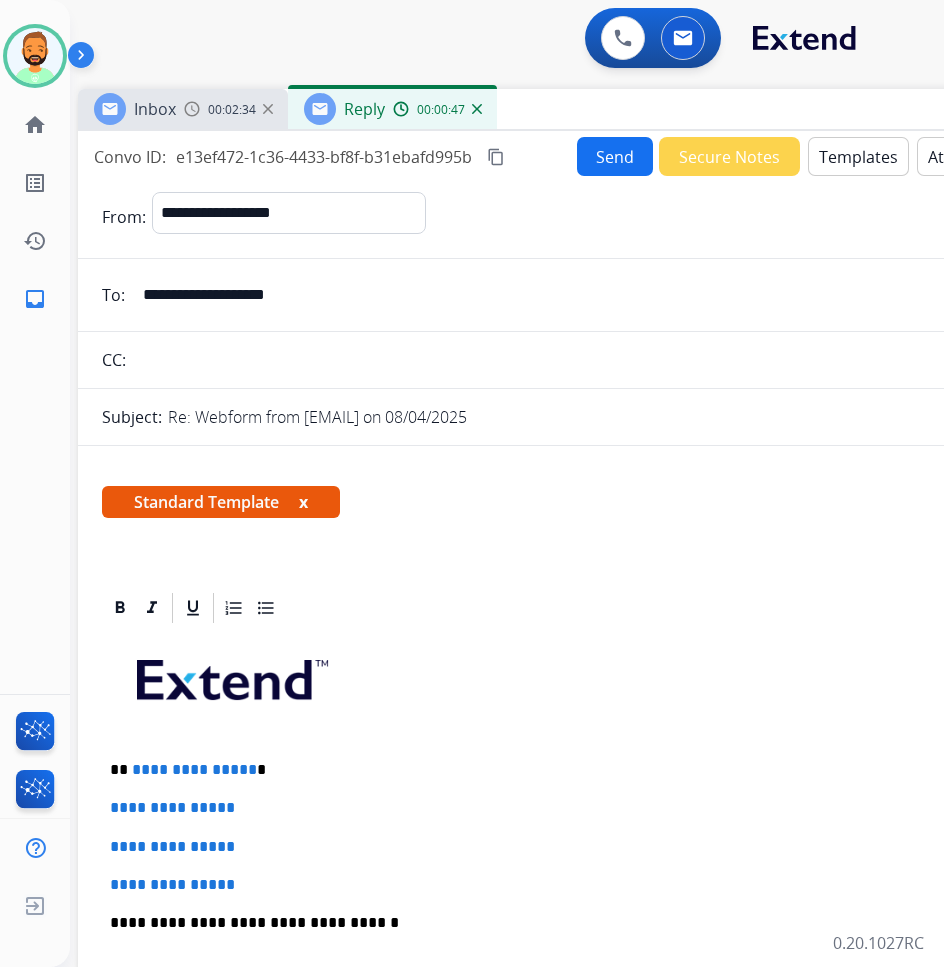 click on "**********" at bounding box center (570, 770) 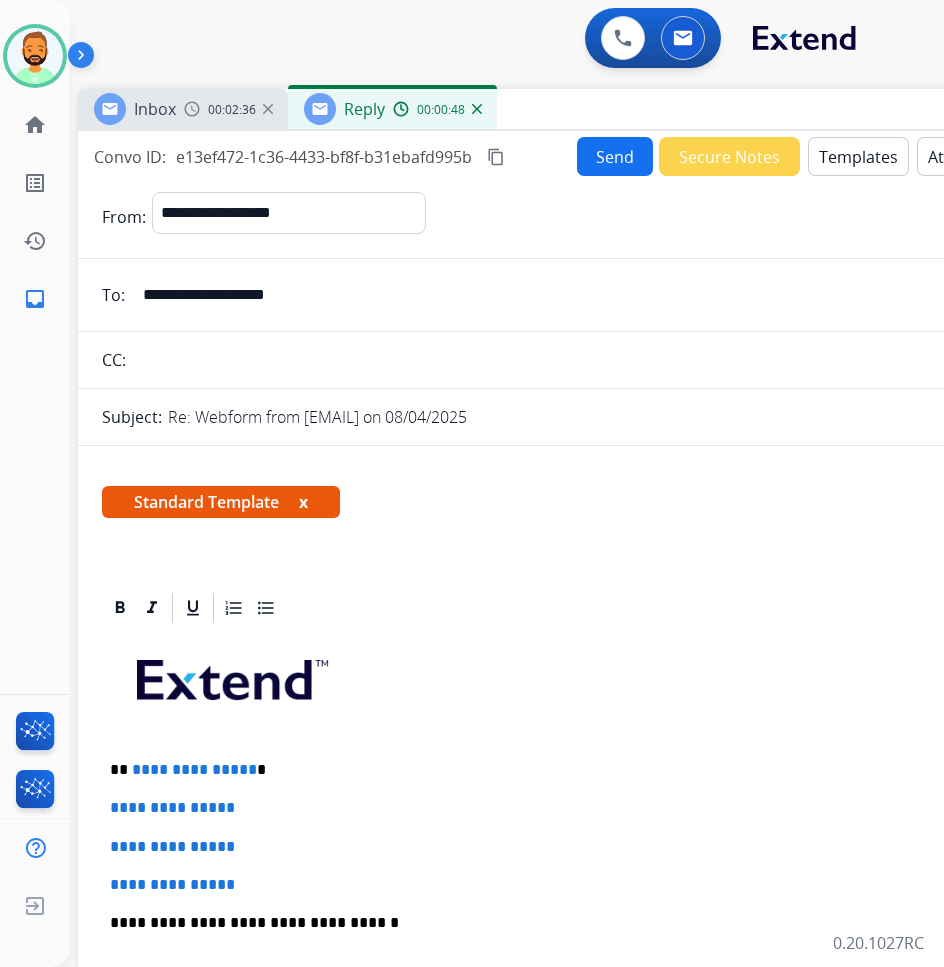 type 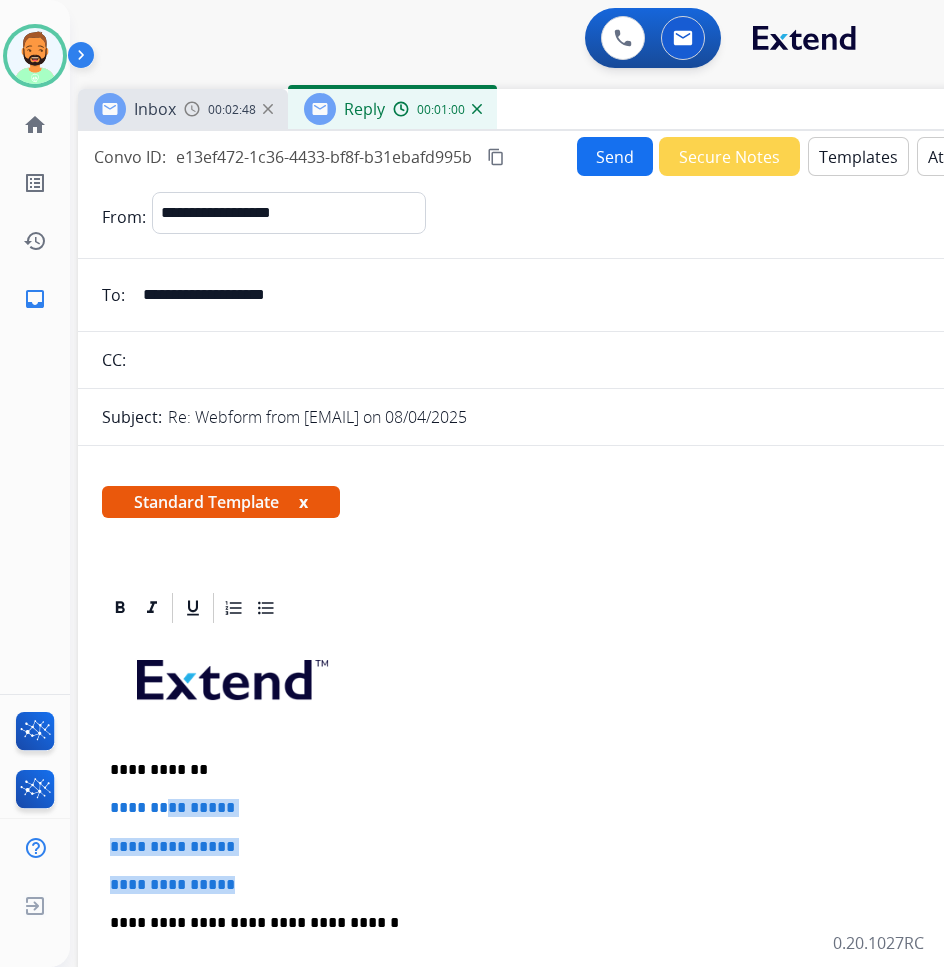 drag, startPoint x: 252, startPoint y: 885, endPoint x: 174, endPoint y: 804, distance: 112.44999 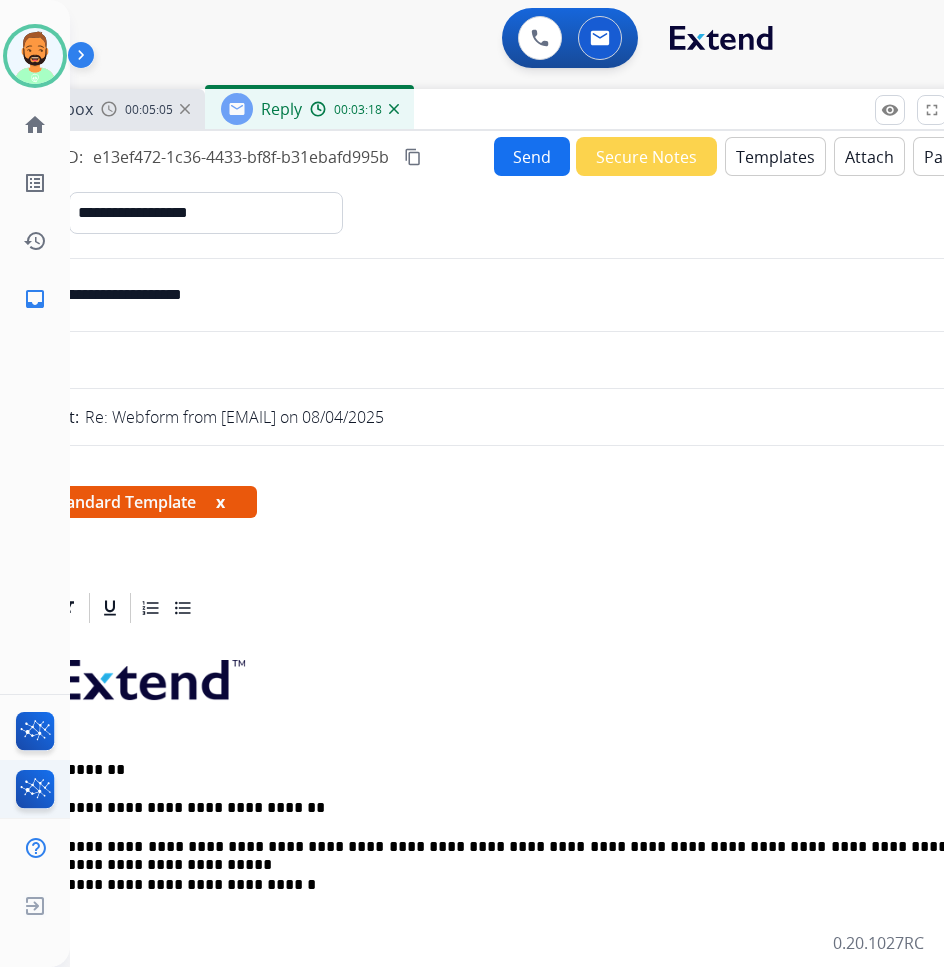 scroll, scrollTop: 0, scrollLeft: 55, axis: horizontal 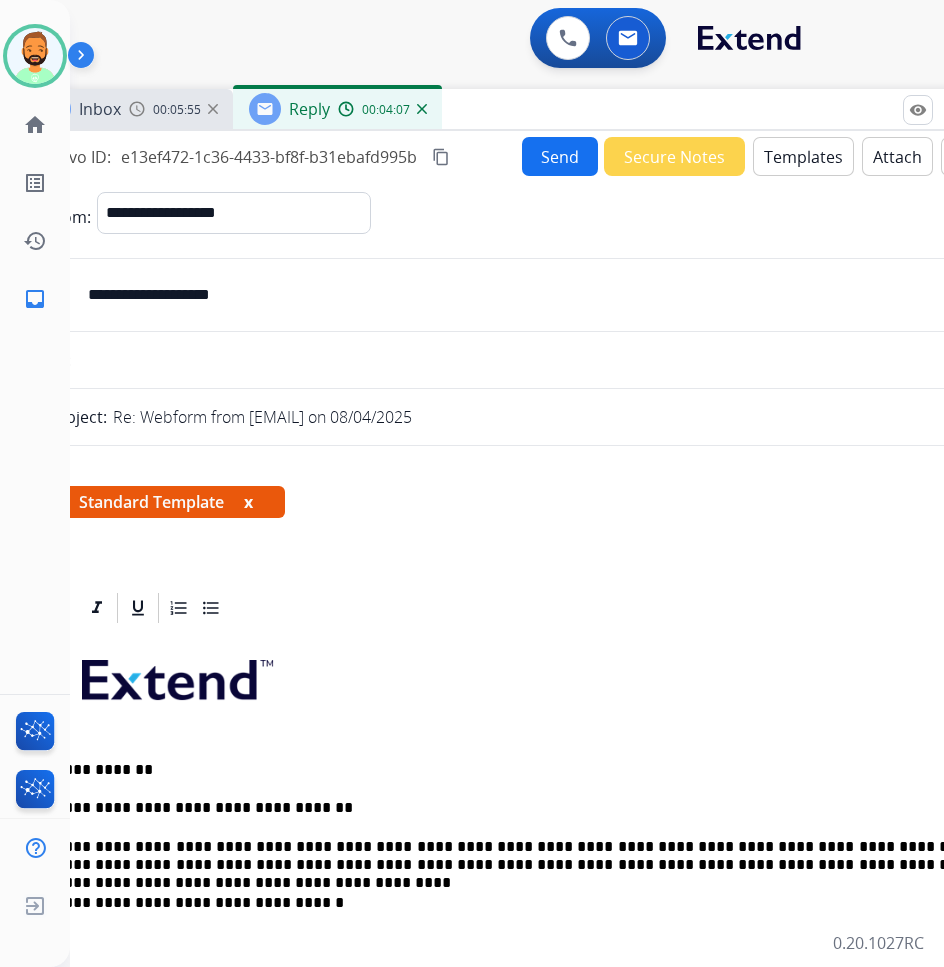 drag, startPoint x: 860, startPoint y: 868, endPoint x: 671, endPoint y: 819, distance: 195.24857 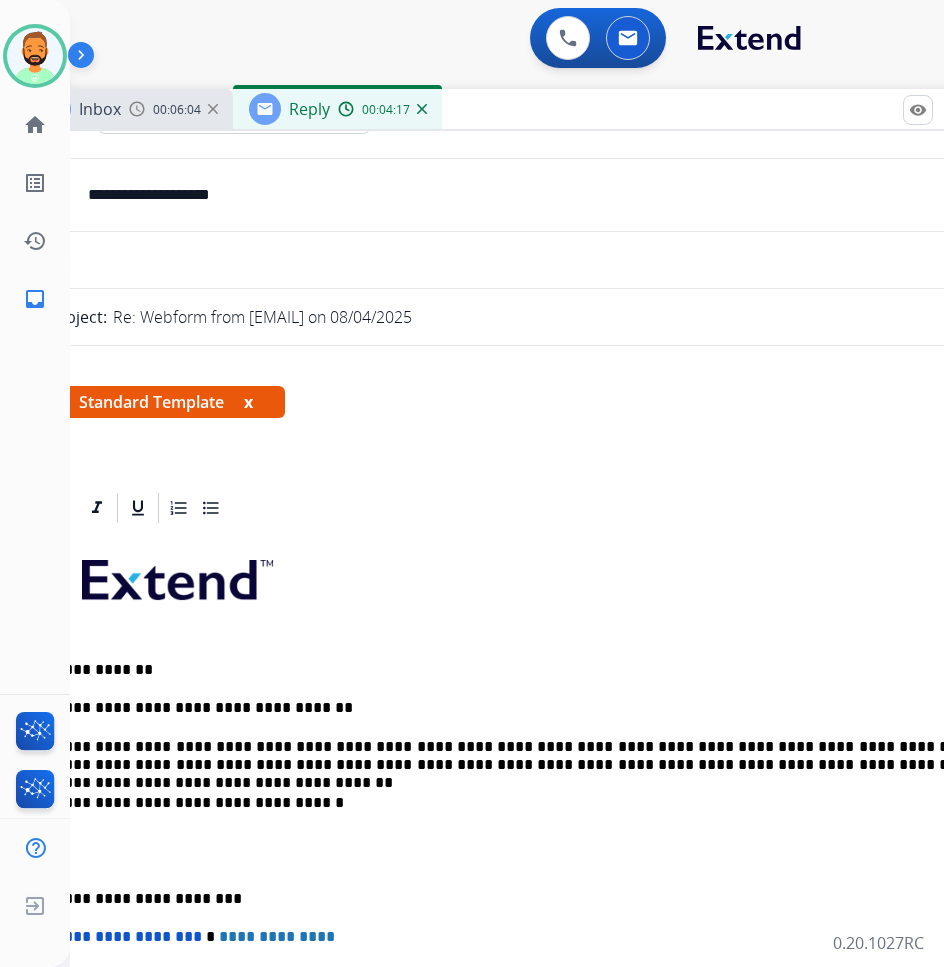 scroll, scrollTop: 200, scrollLeft: 0, axis: vertical 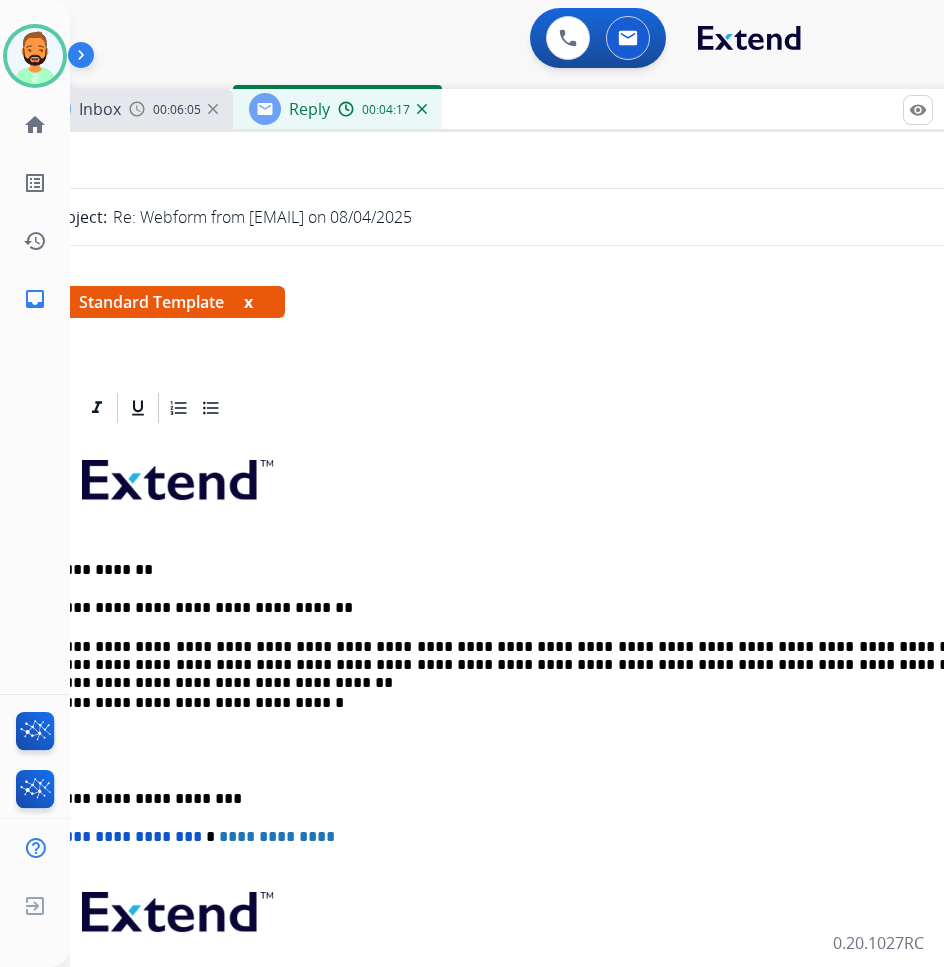 click on "**********" at bounding box center (515, 799) 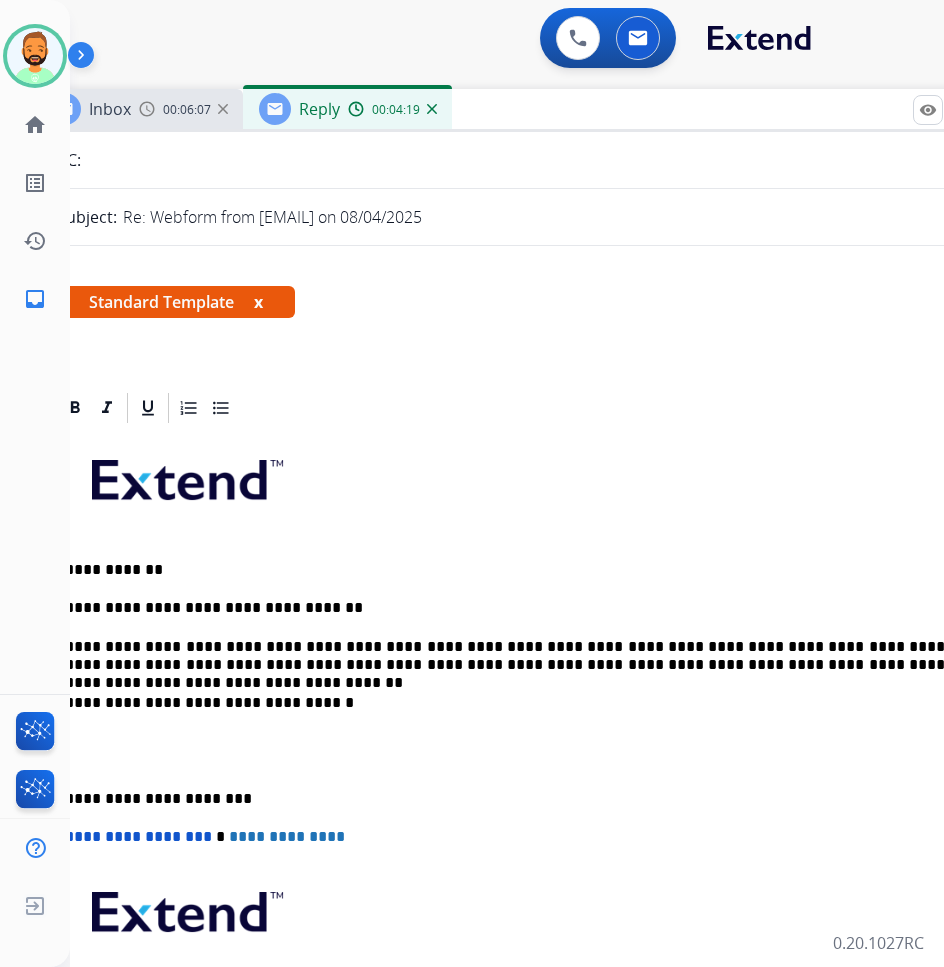 scroll, scrollTop: 0, scrollLeft: 35, axis: horizontal 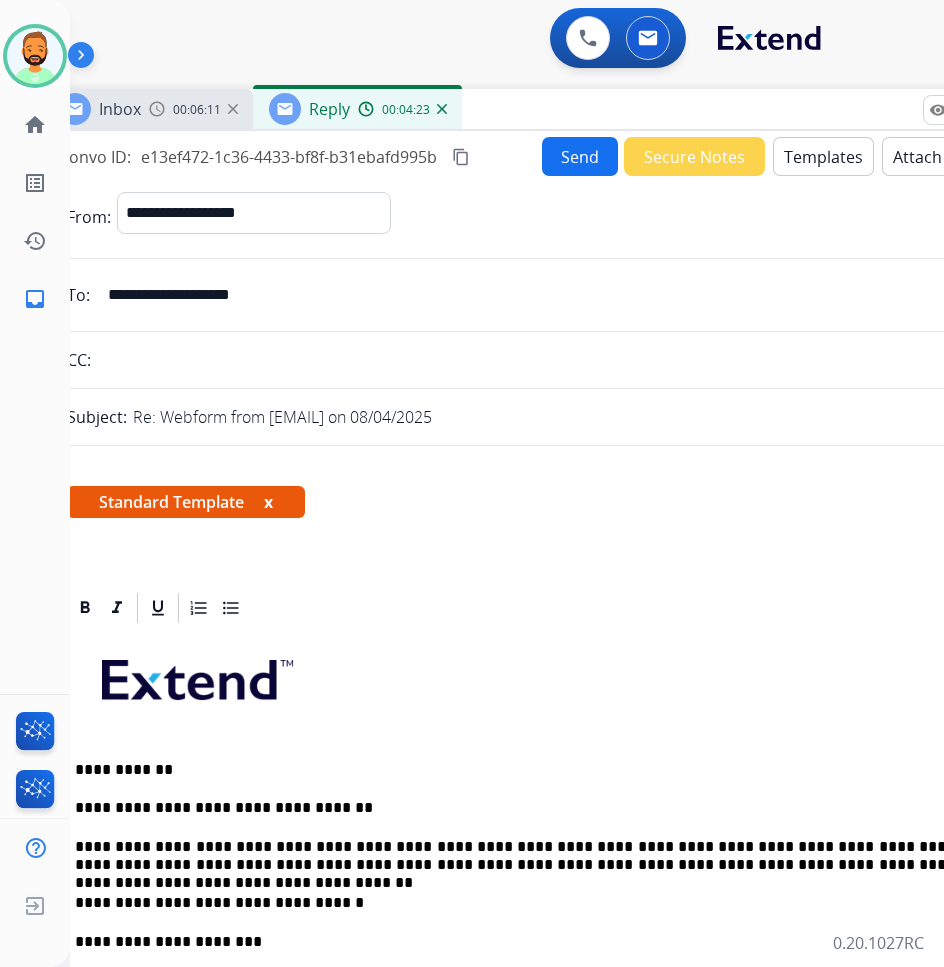 click on "Send" at bounding box center (580, 156) 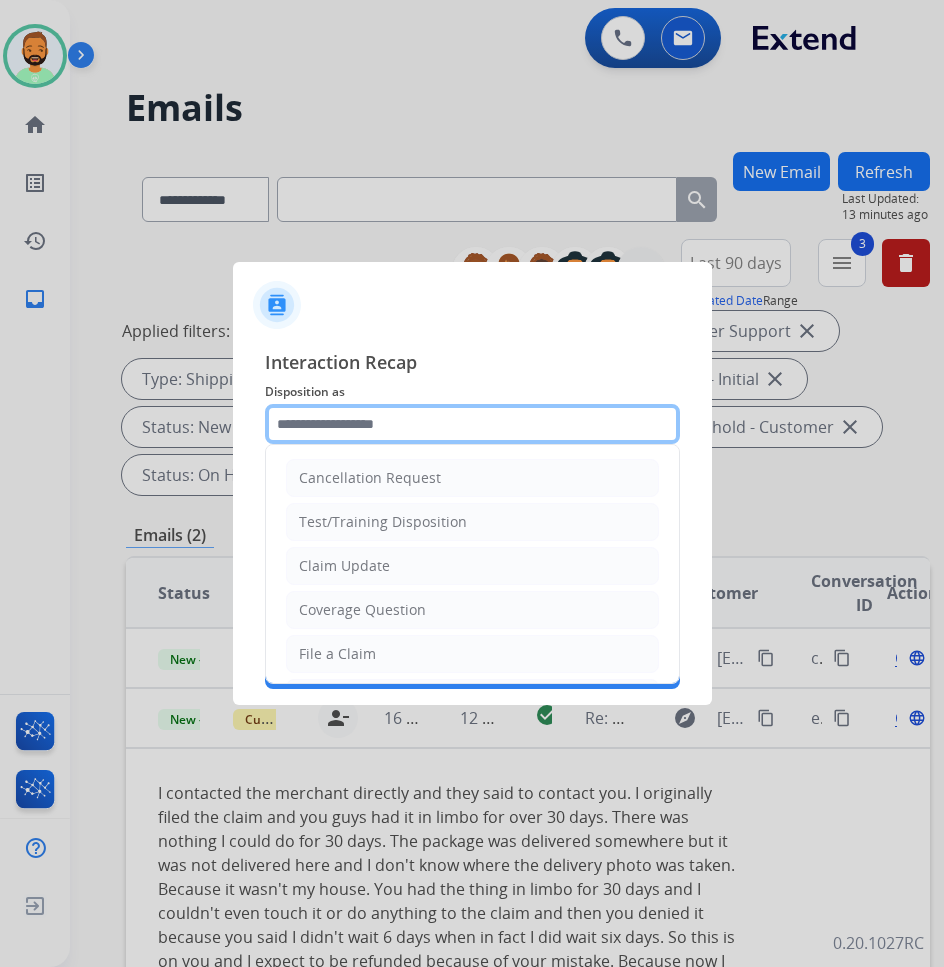click 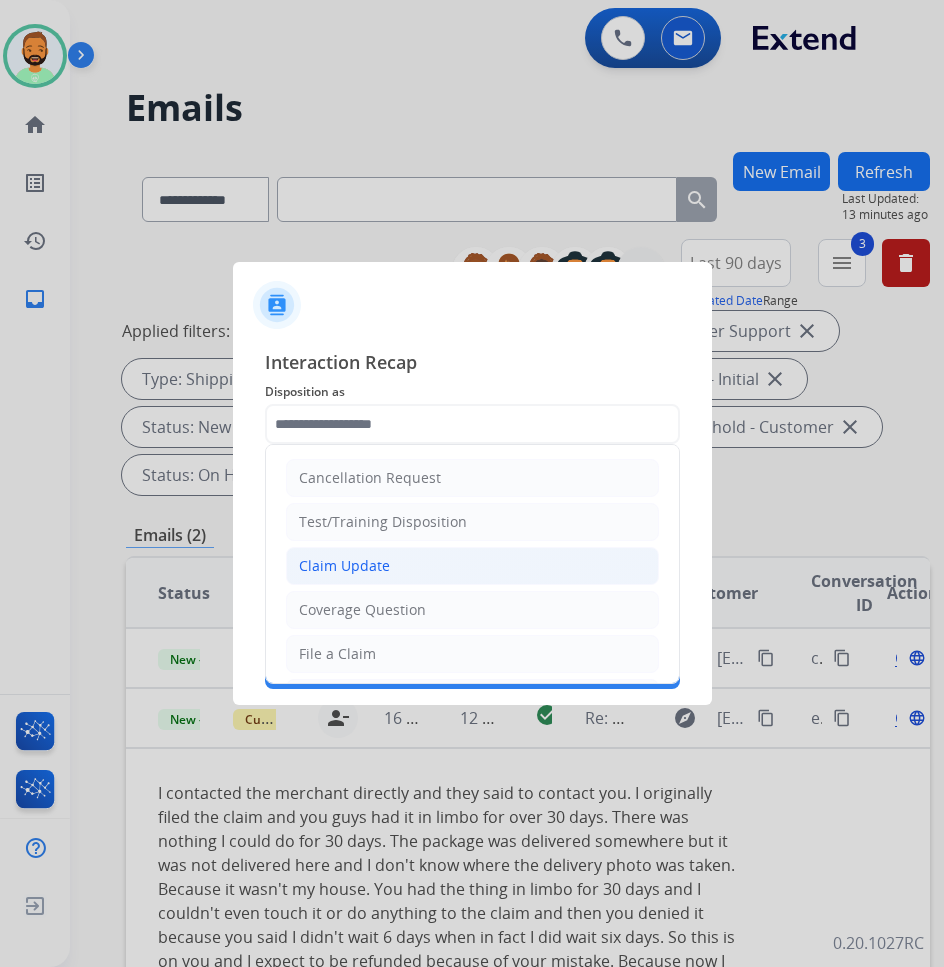click on "Claim Update" 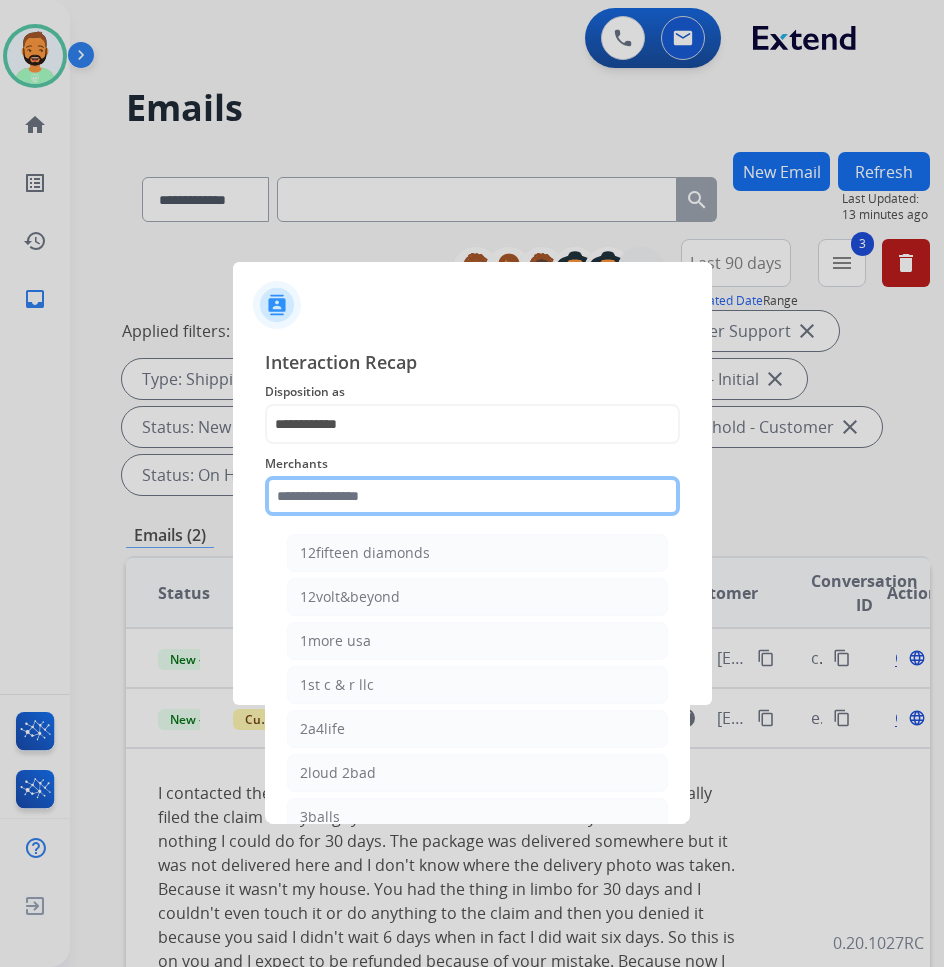click 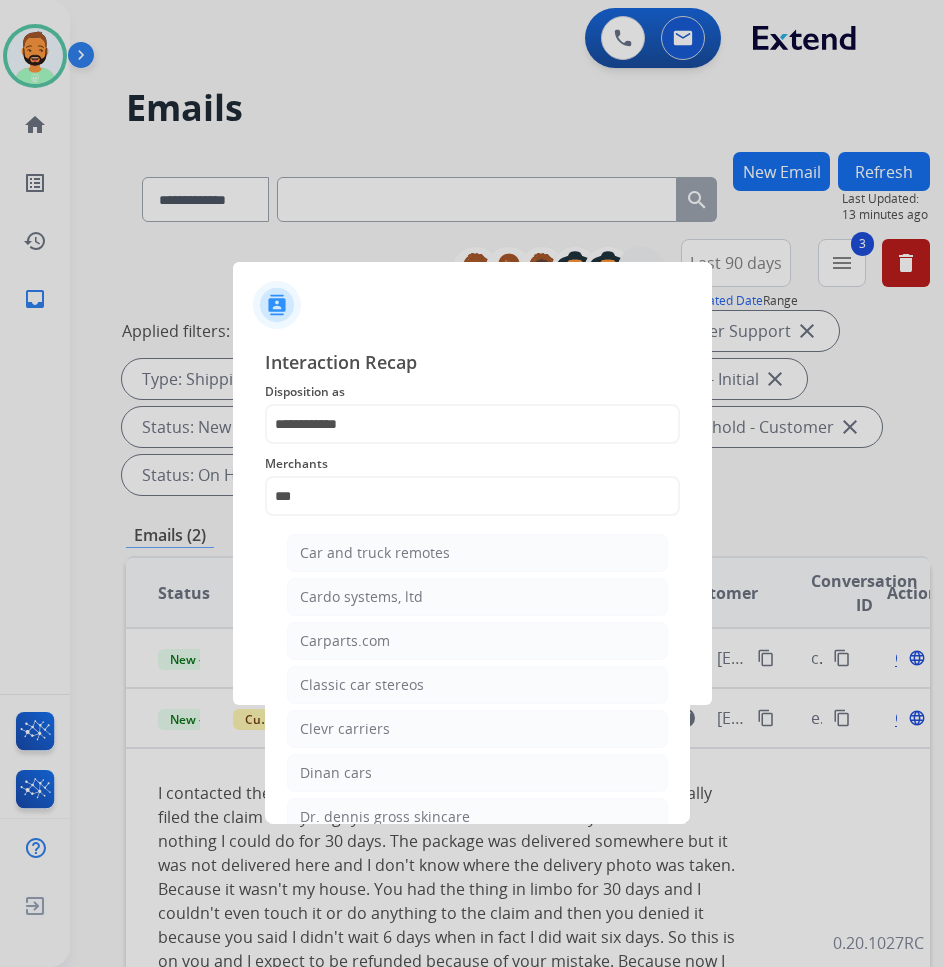 click on "Carparts.com" 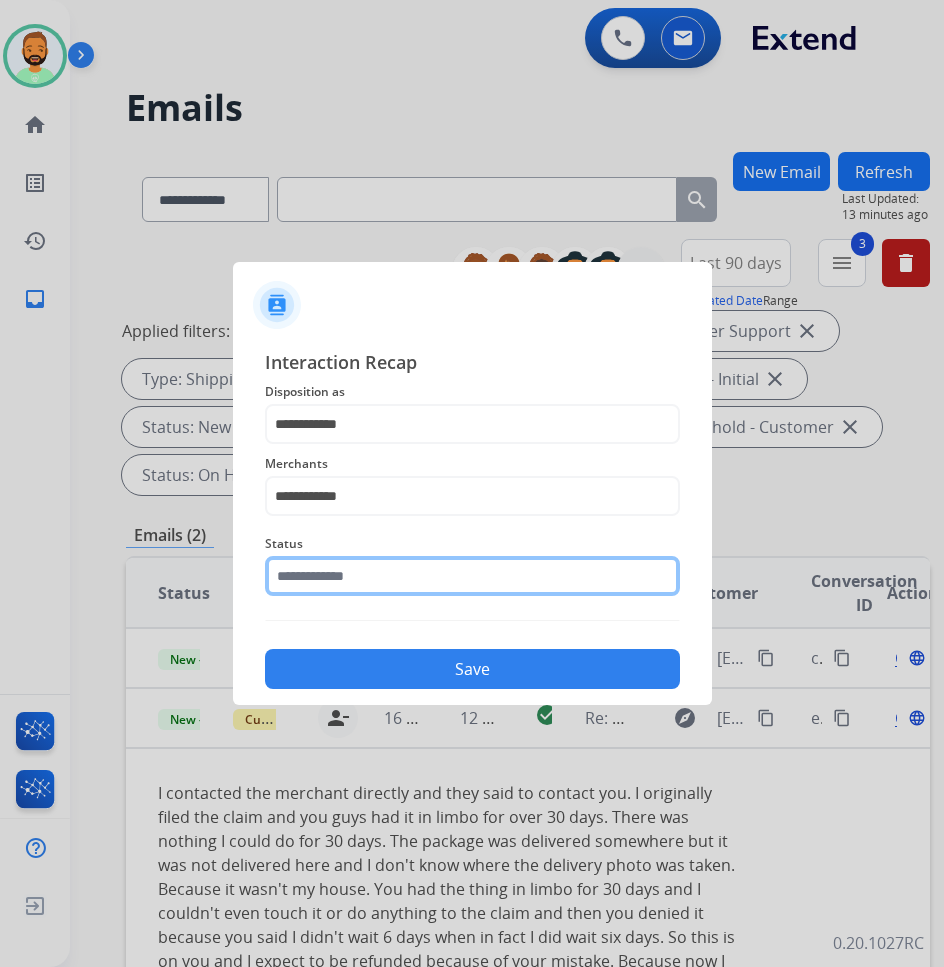 click 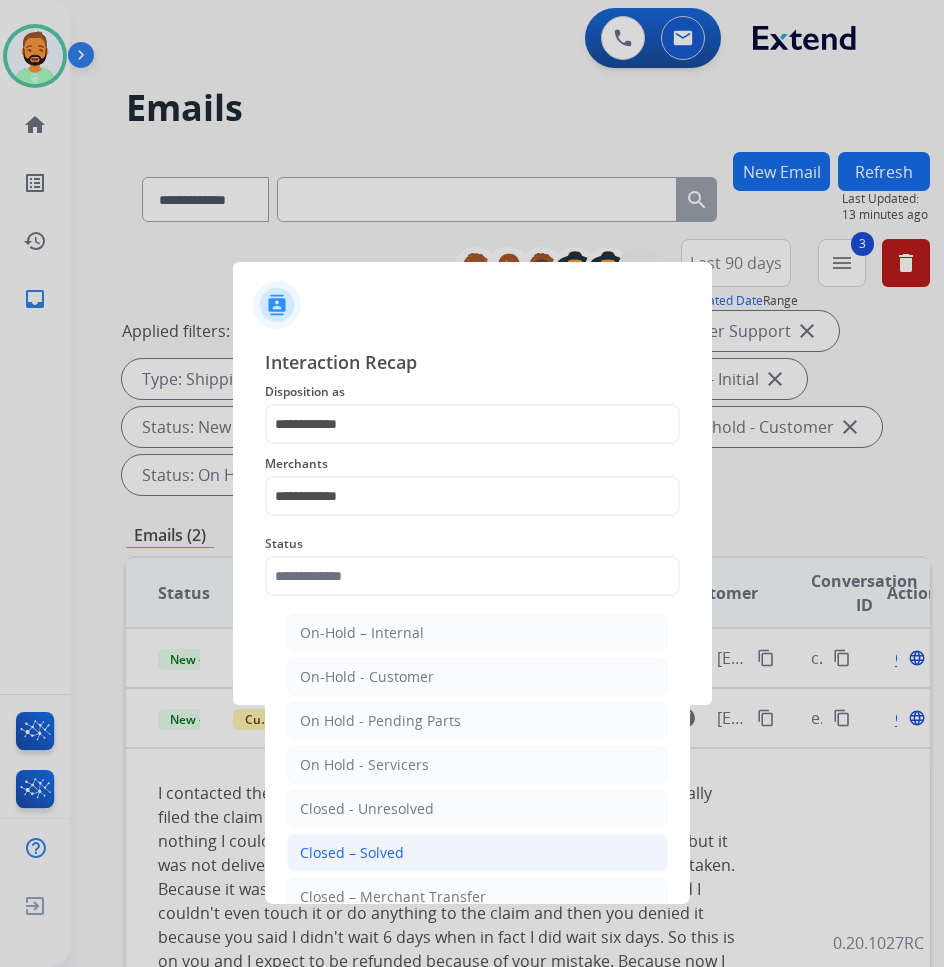 click on "Closed – Solved" 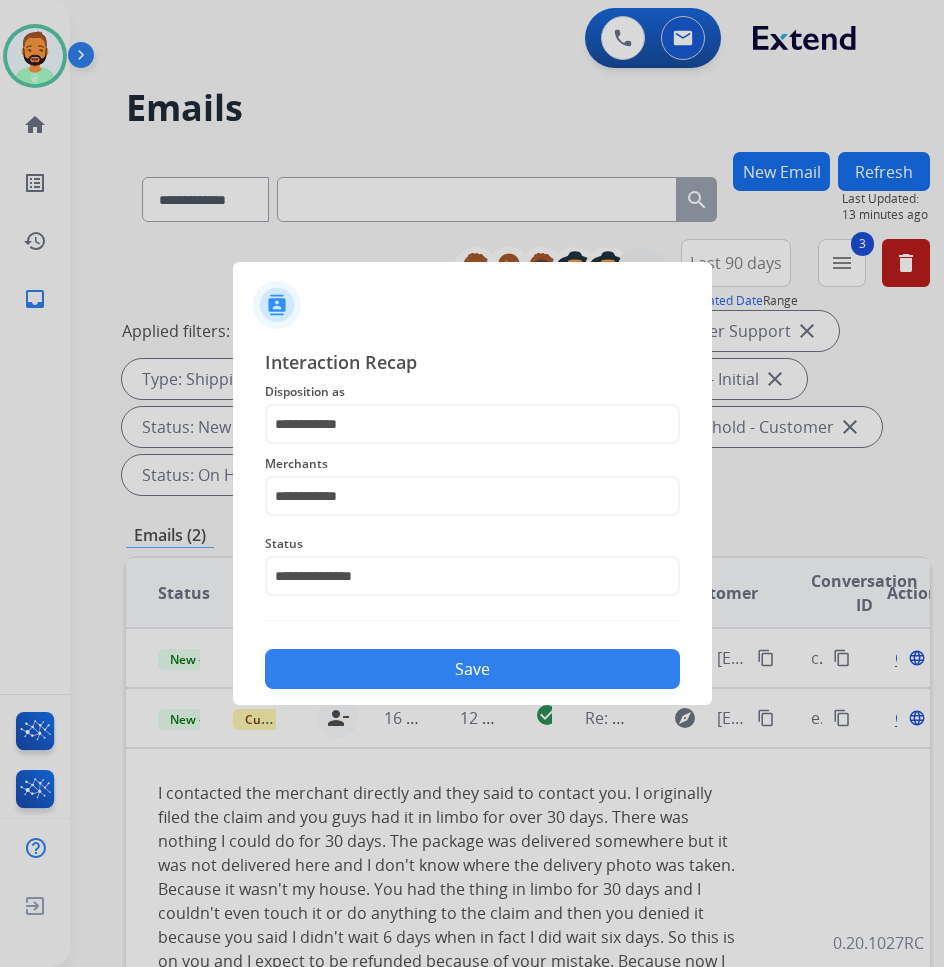 click on "Save" 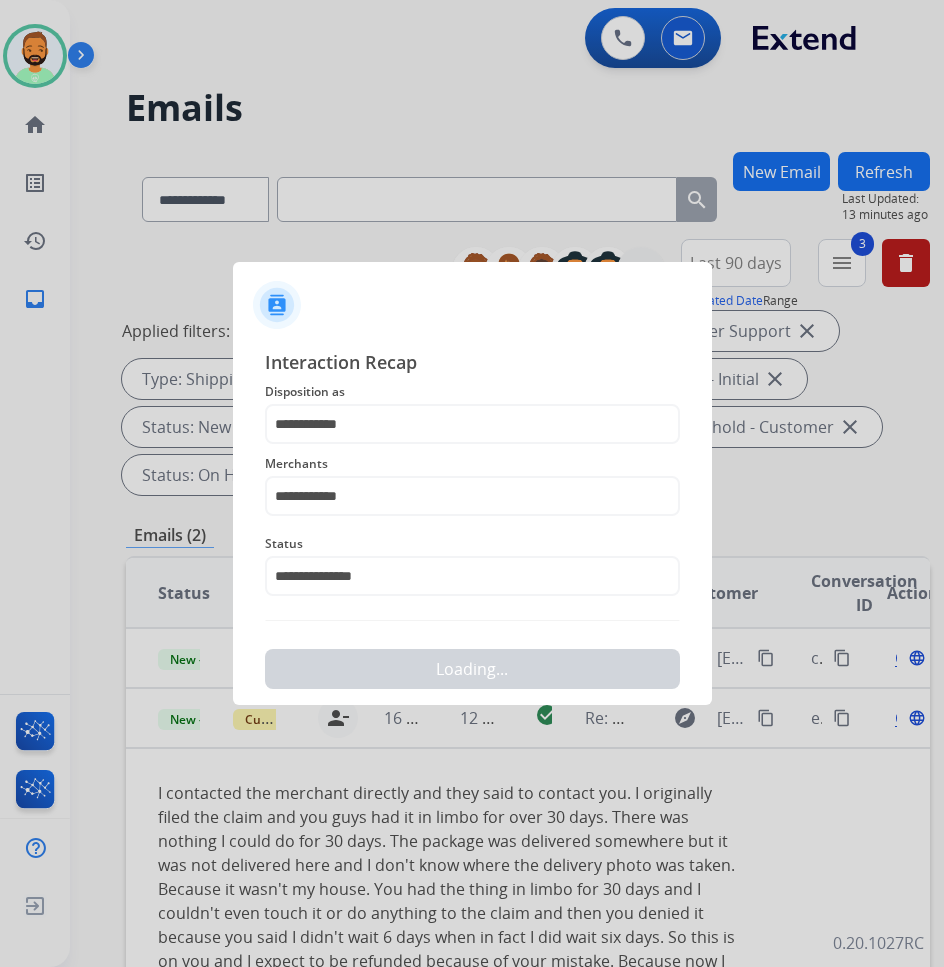 scroll, scrollTop: 0, scrollLeft: 0, axis: both 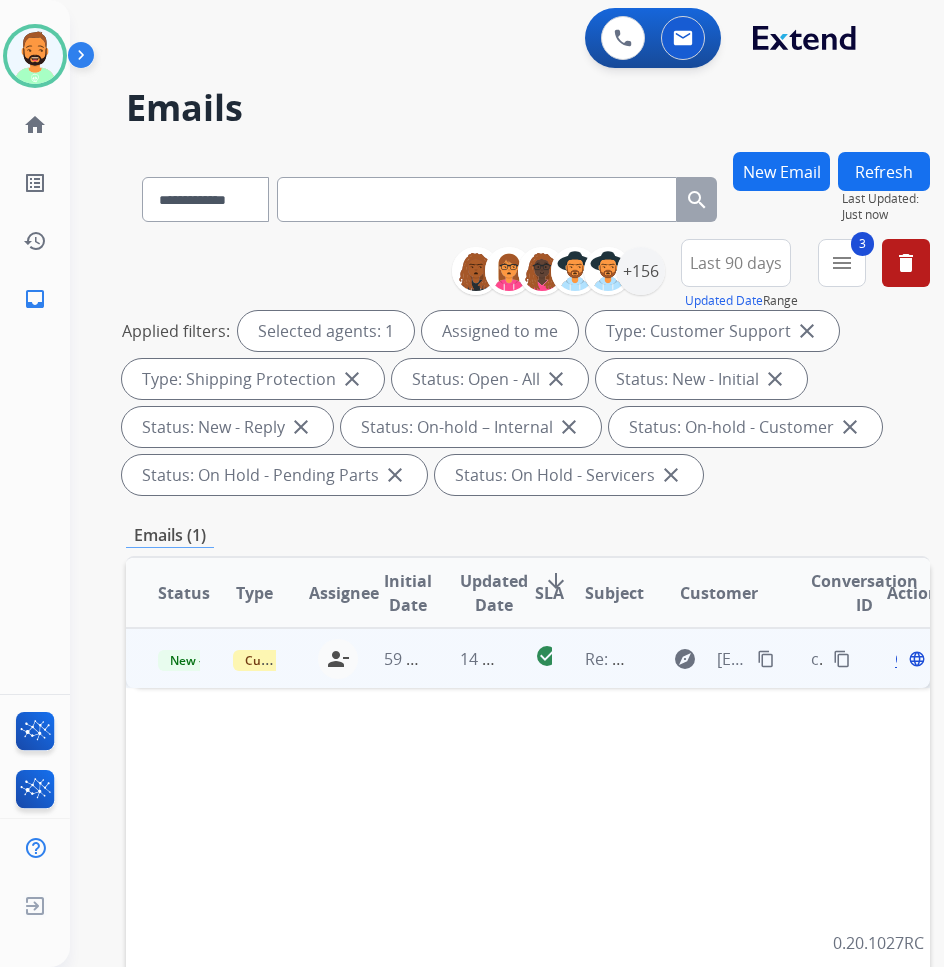 click on "14 minutes ago" at bounding box center [465, 658] 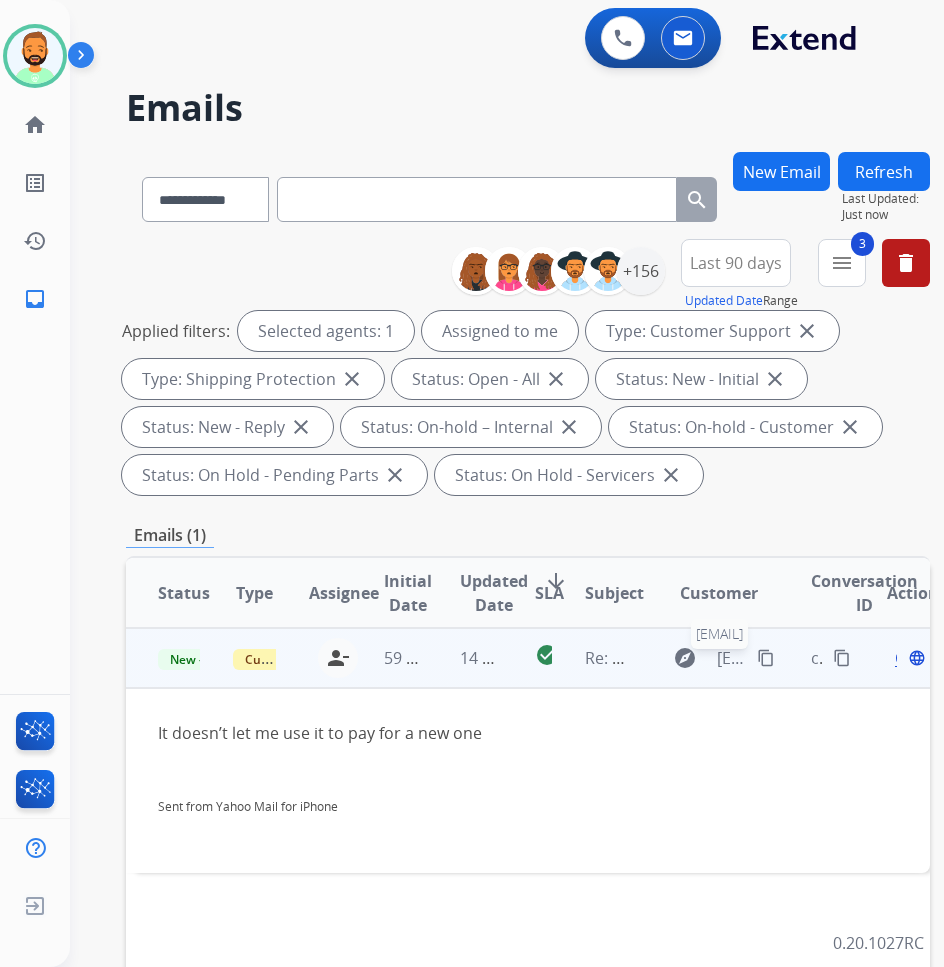 click on "[EMAIL]" at bounding box center (732, 658) 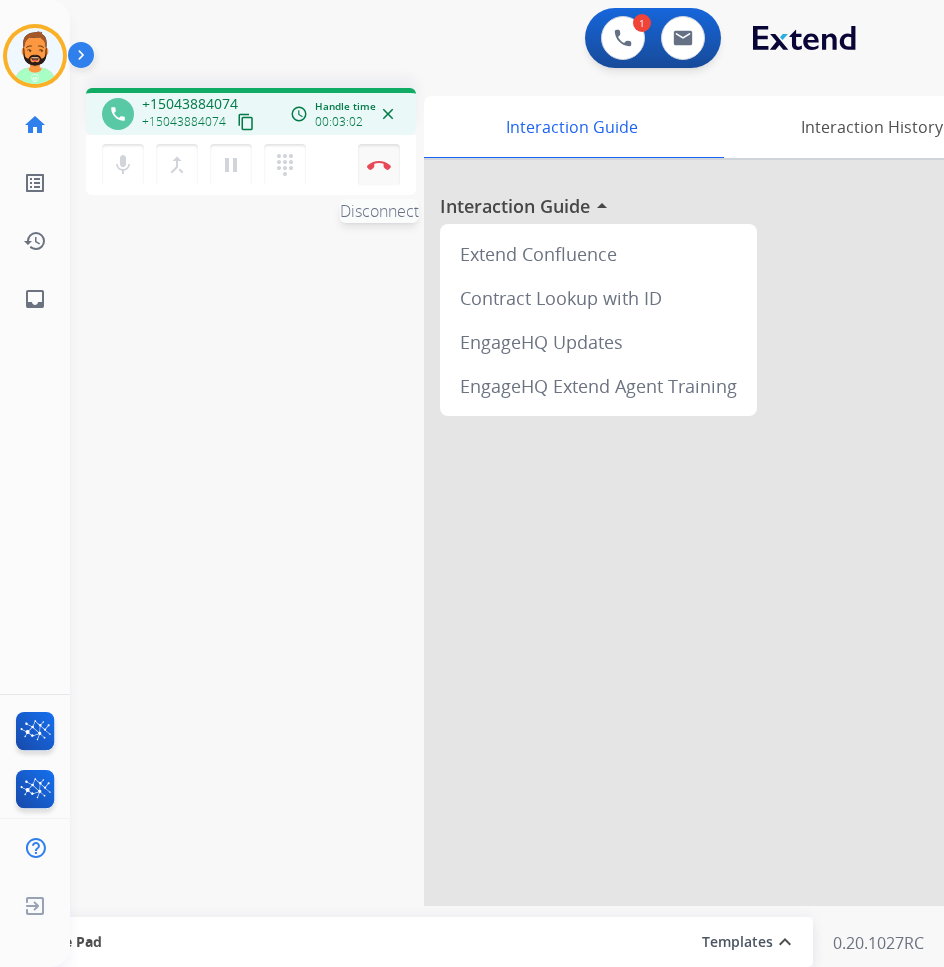 click at bounding box center [379, 165] 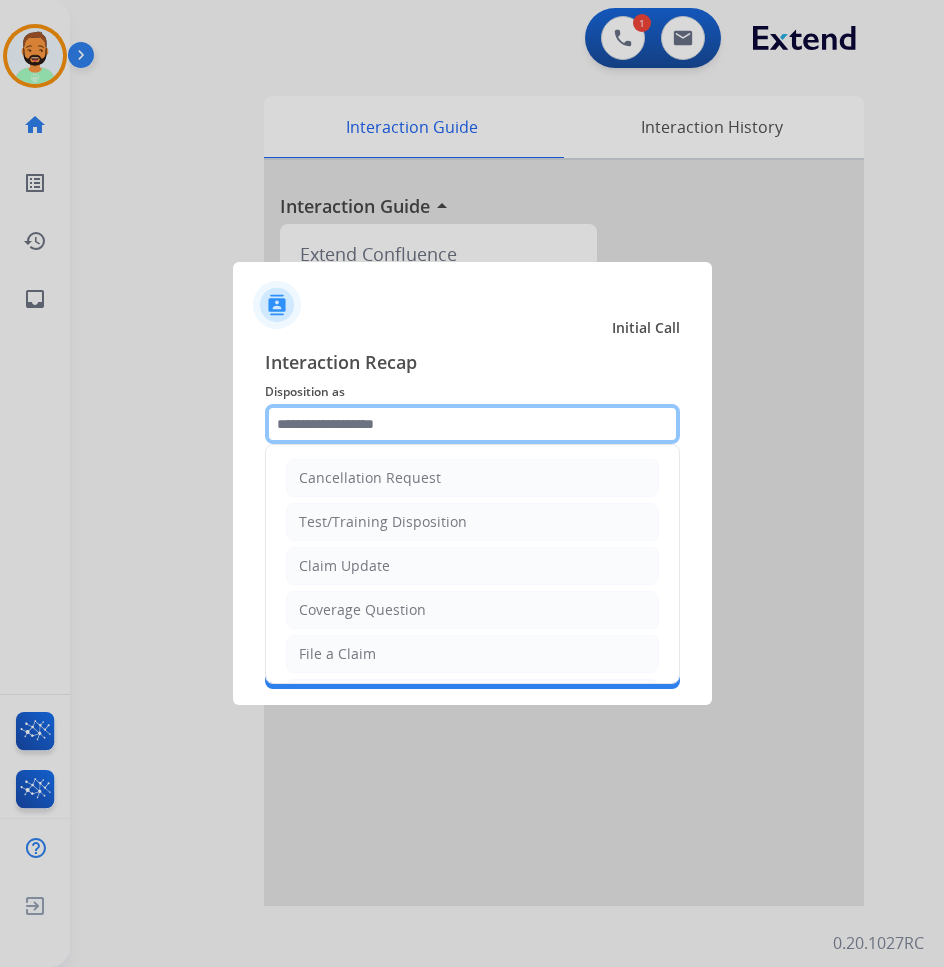 click 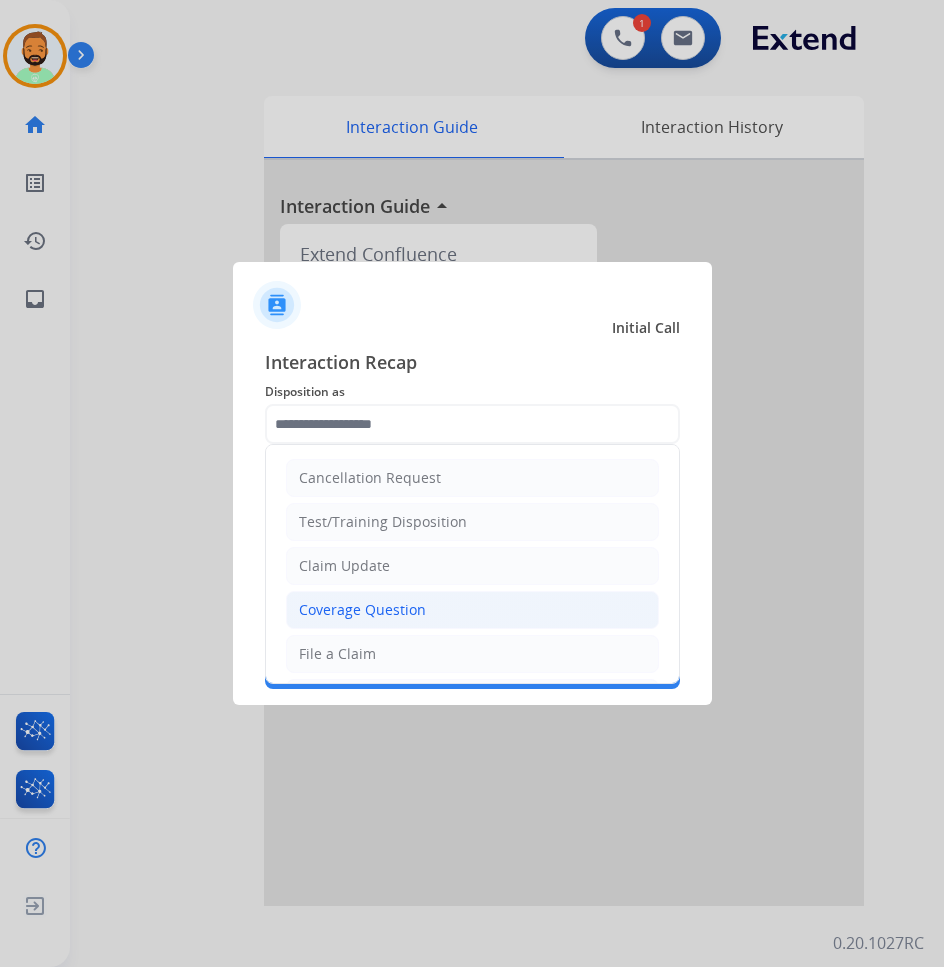 click on "Coverage Question" 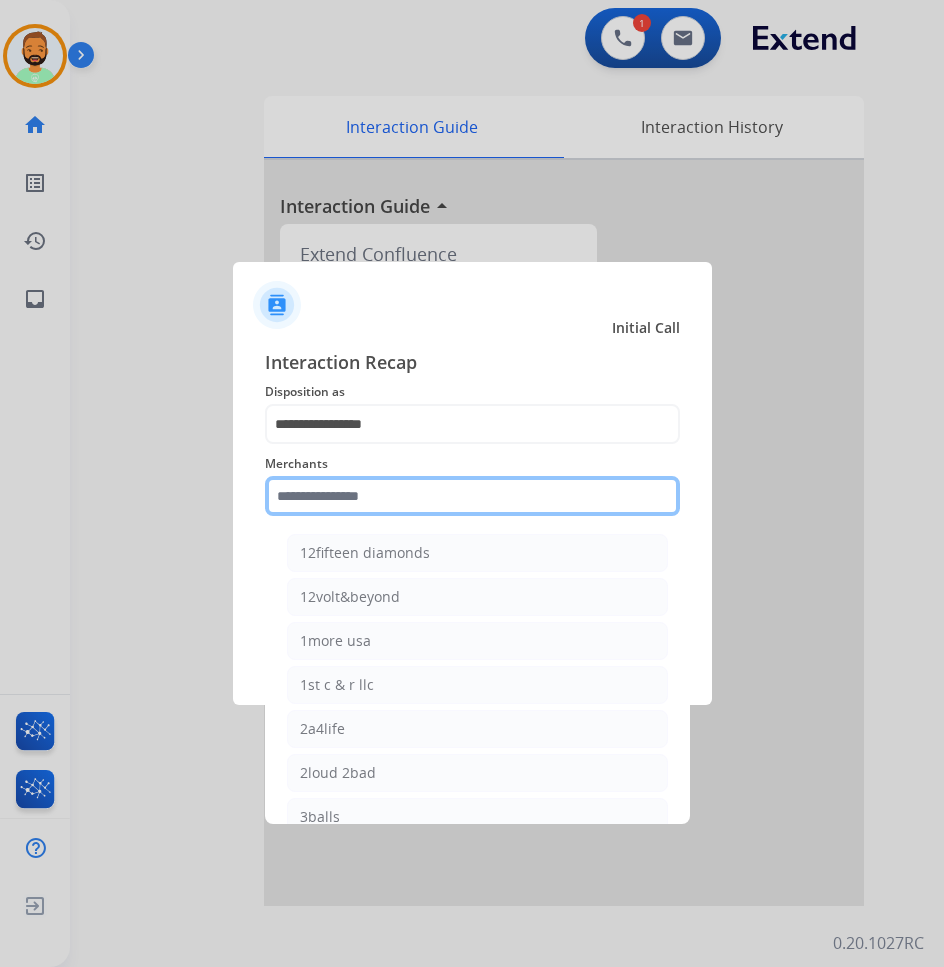 click 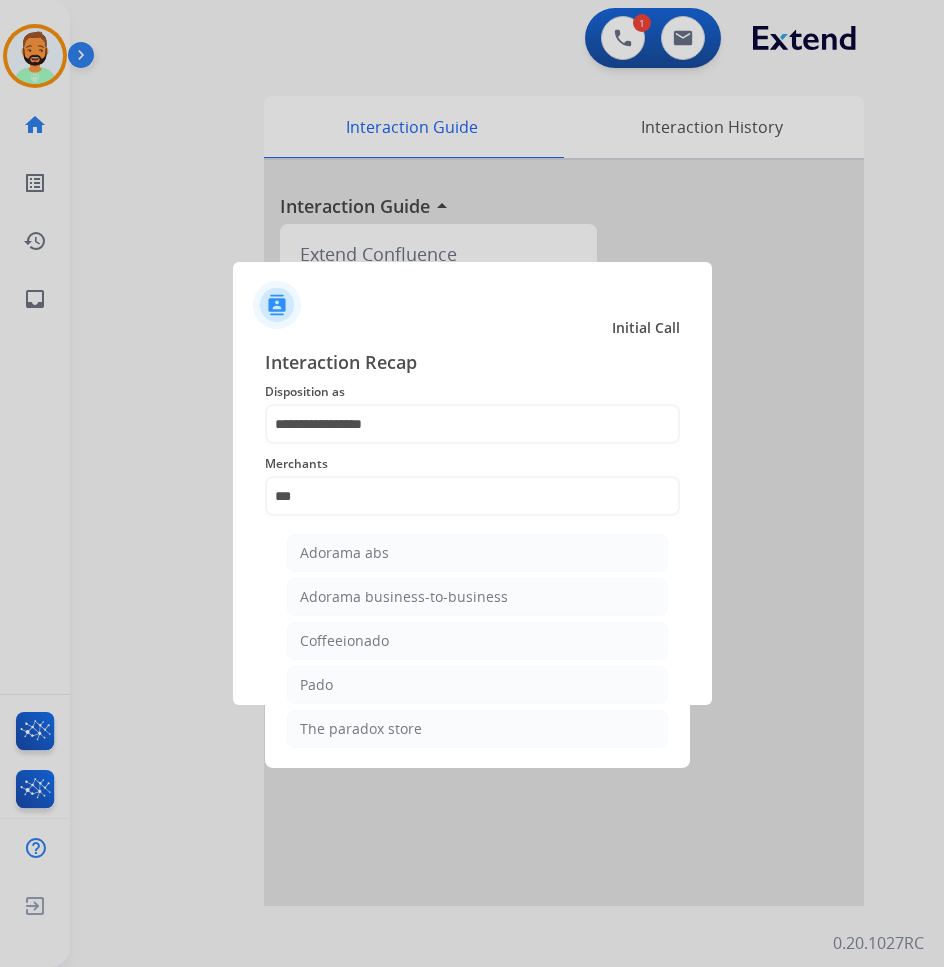 click on "Adorama abs" 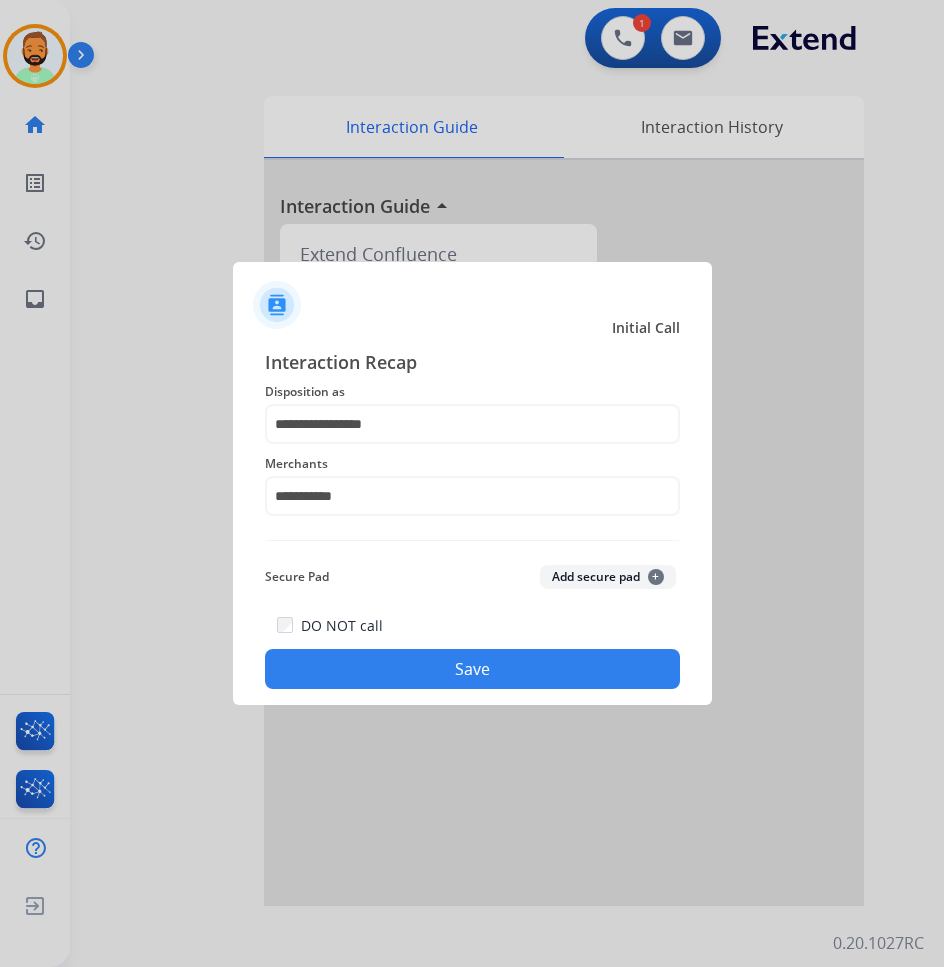 click at bounding box center (472, 483) 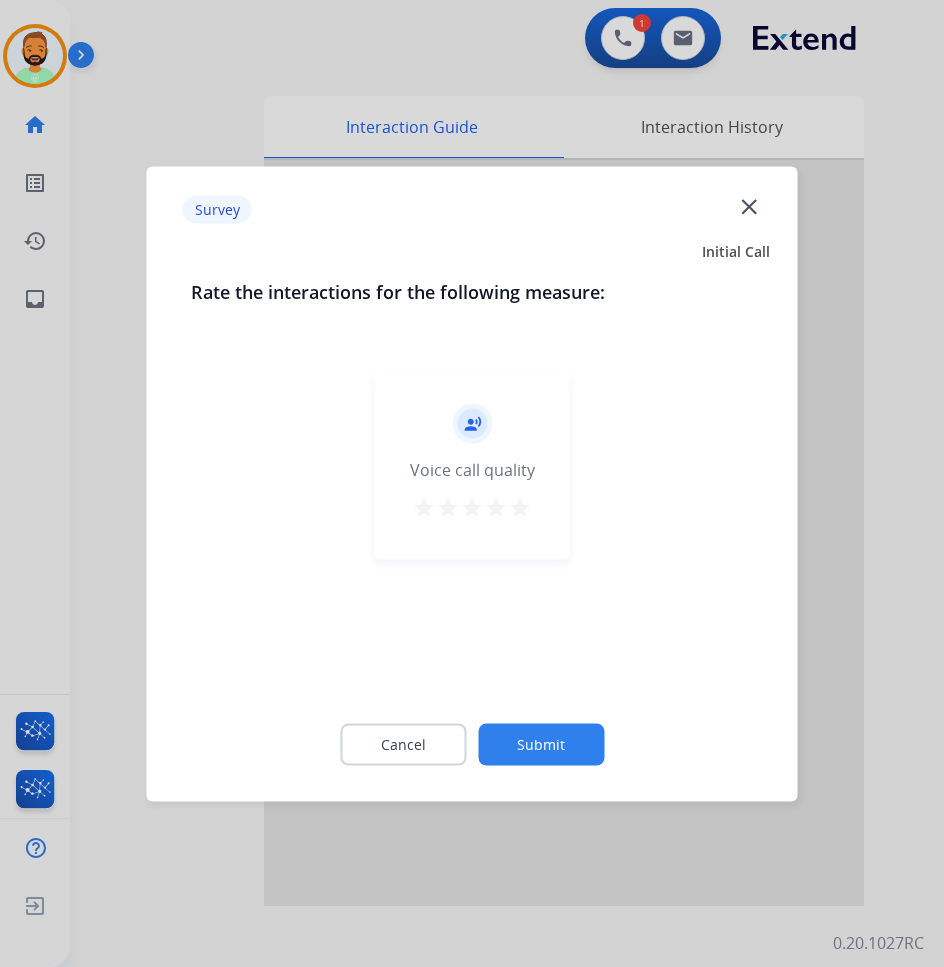 click on "Submit" 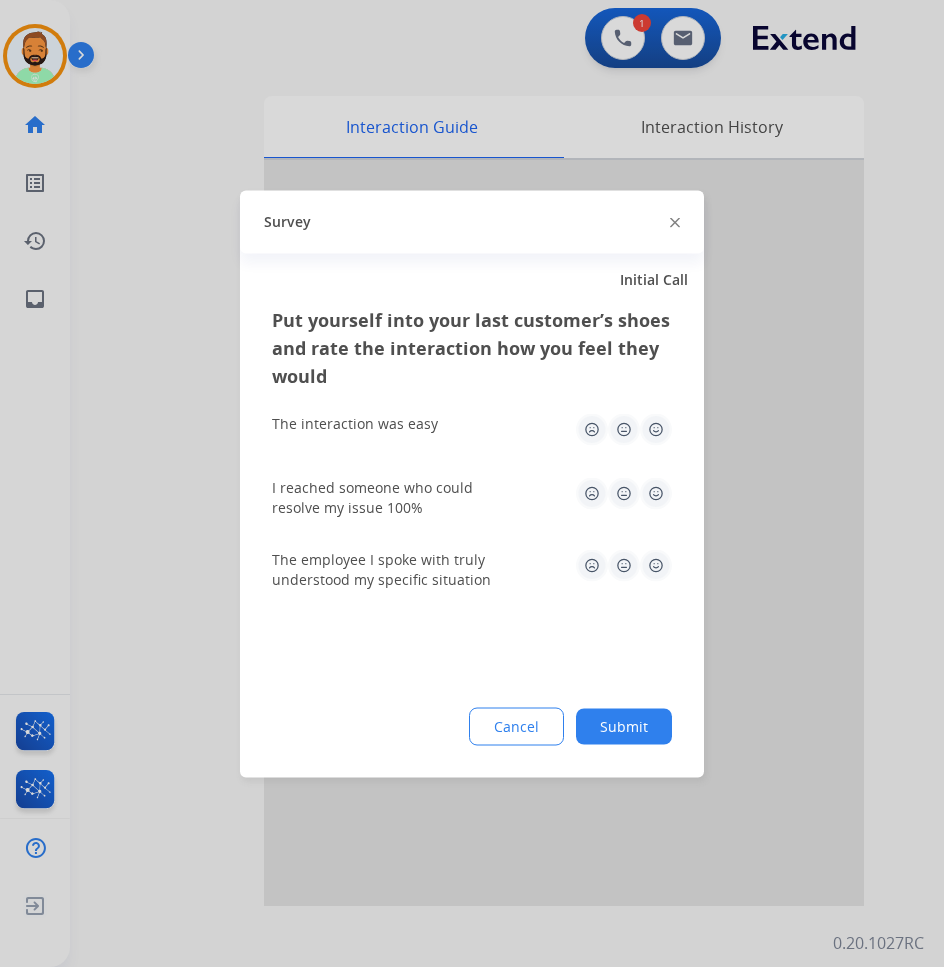click on "Submit" 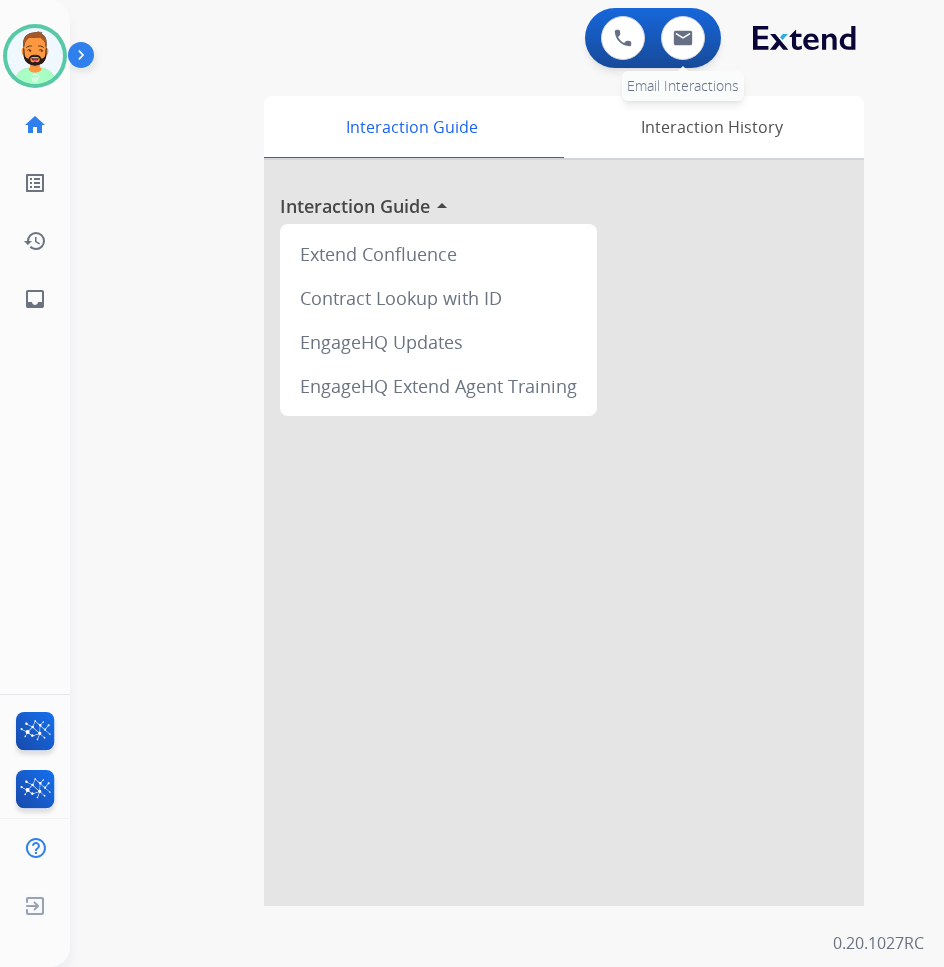 click on "0  Email Interactions" at bounding box center (683, 38) 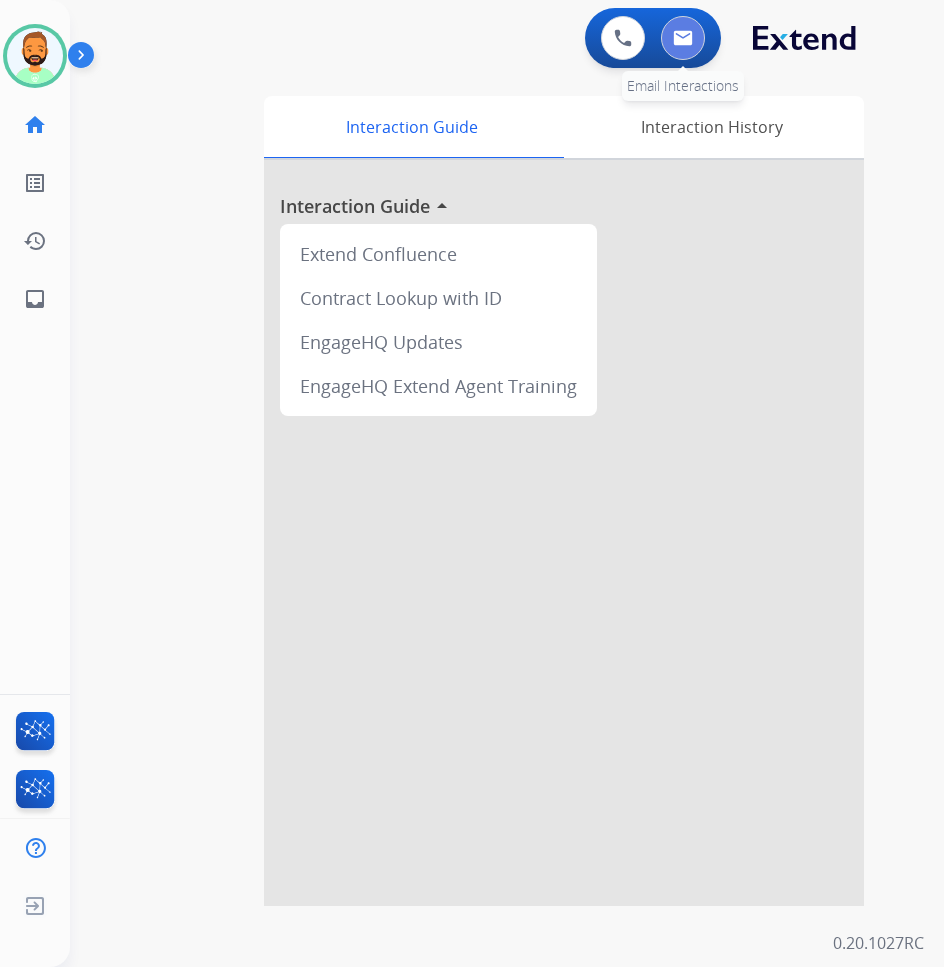 click at bounding box center [683, 38] 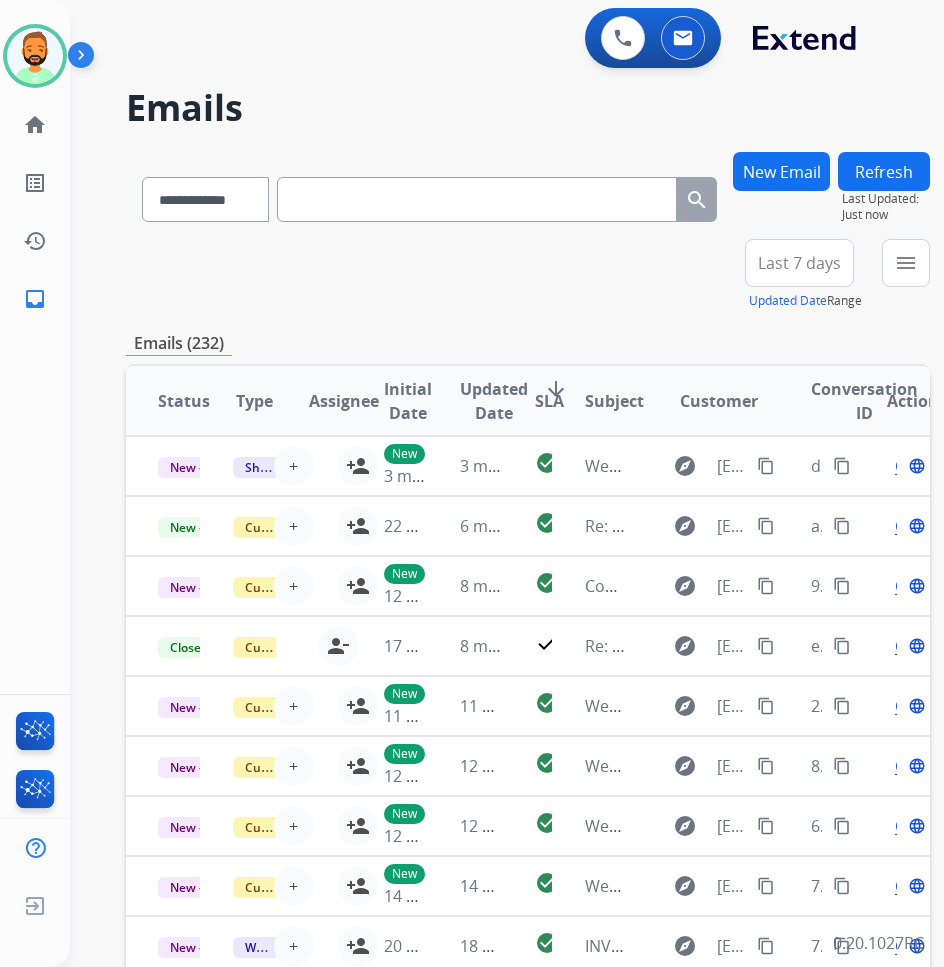 click on "Last 7 days" at bounding box center [799, 263] 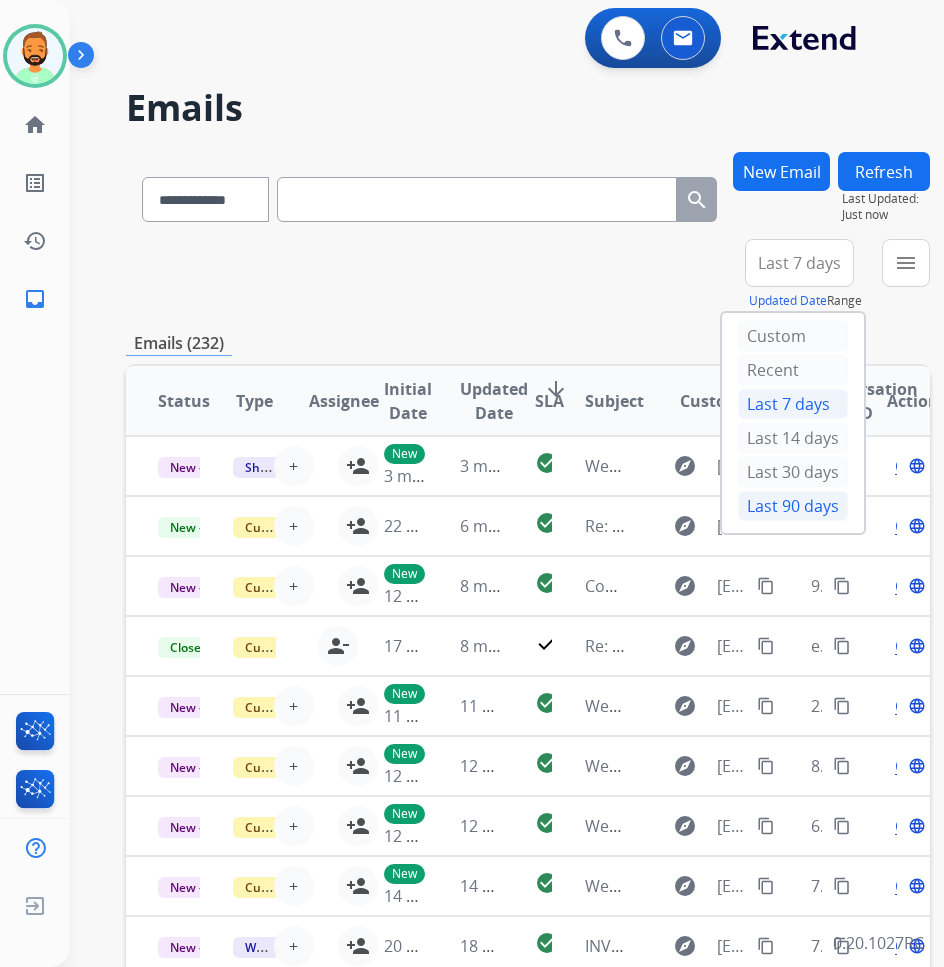 click on "Last 90 days" at bounding box center (793, 506) 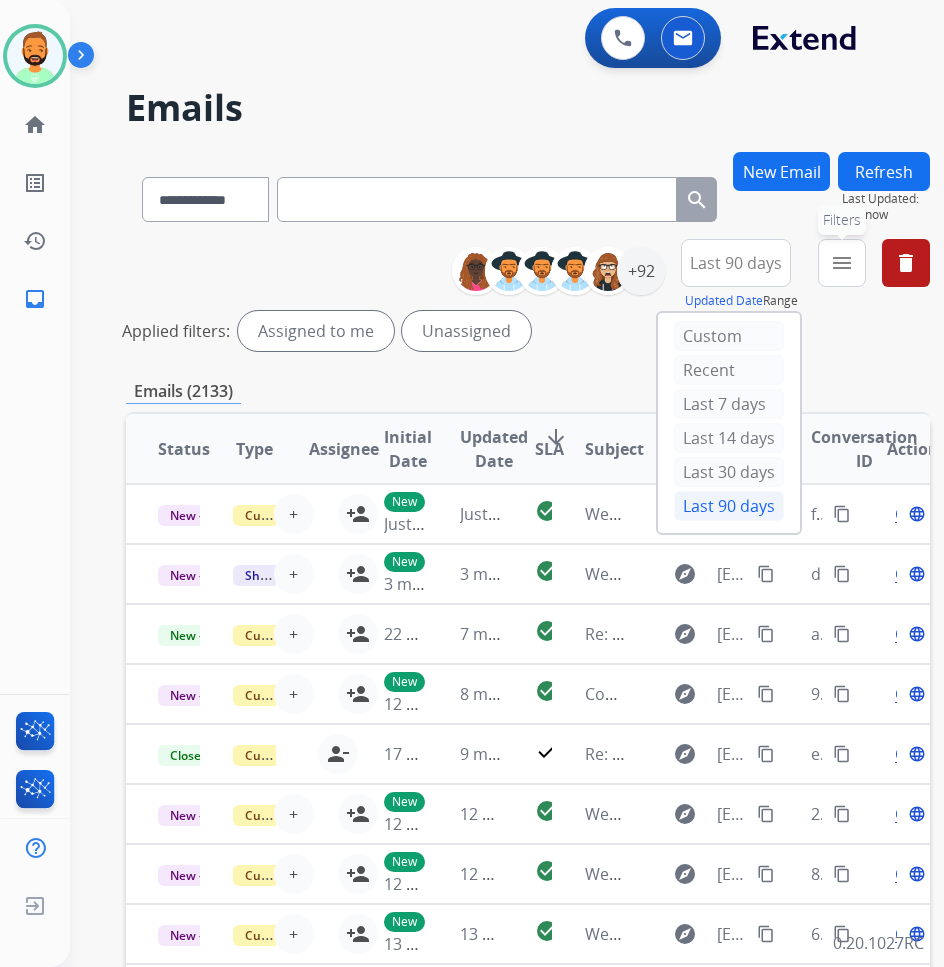 click on "menu" at bounding box center (842, 263) 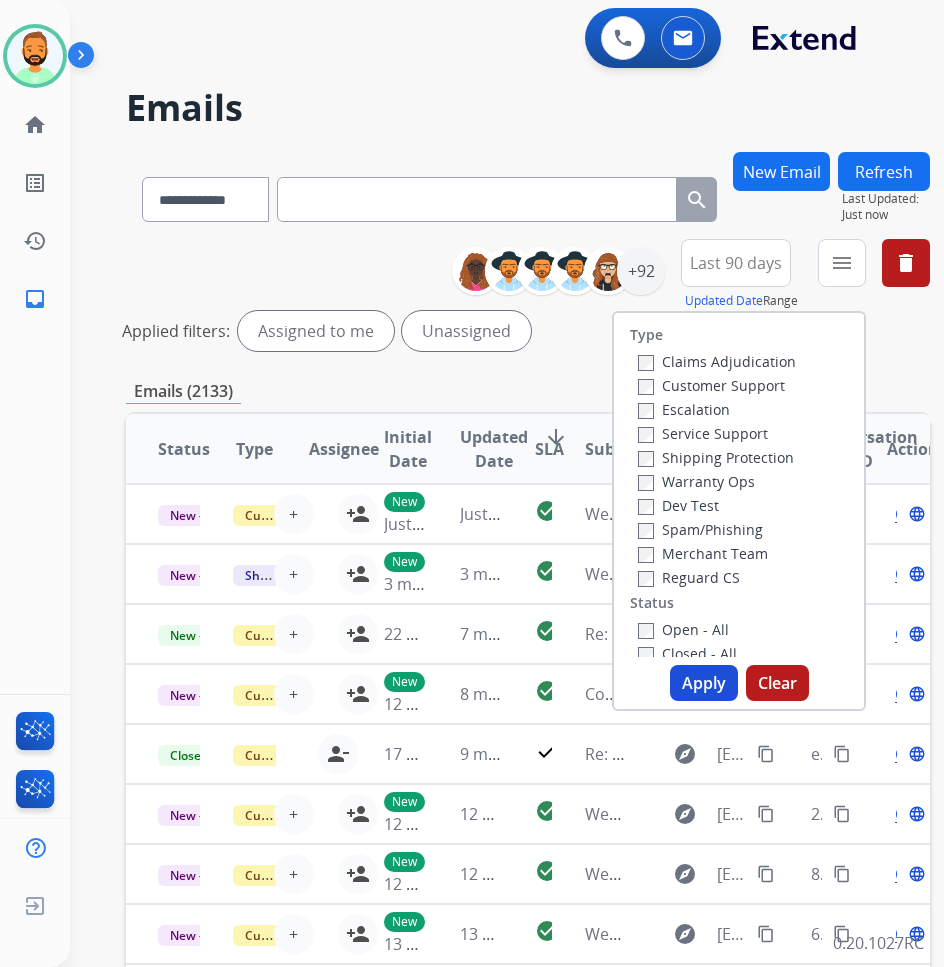 click on "Customer Support" at bounding box center (711, 385) 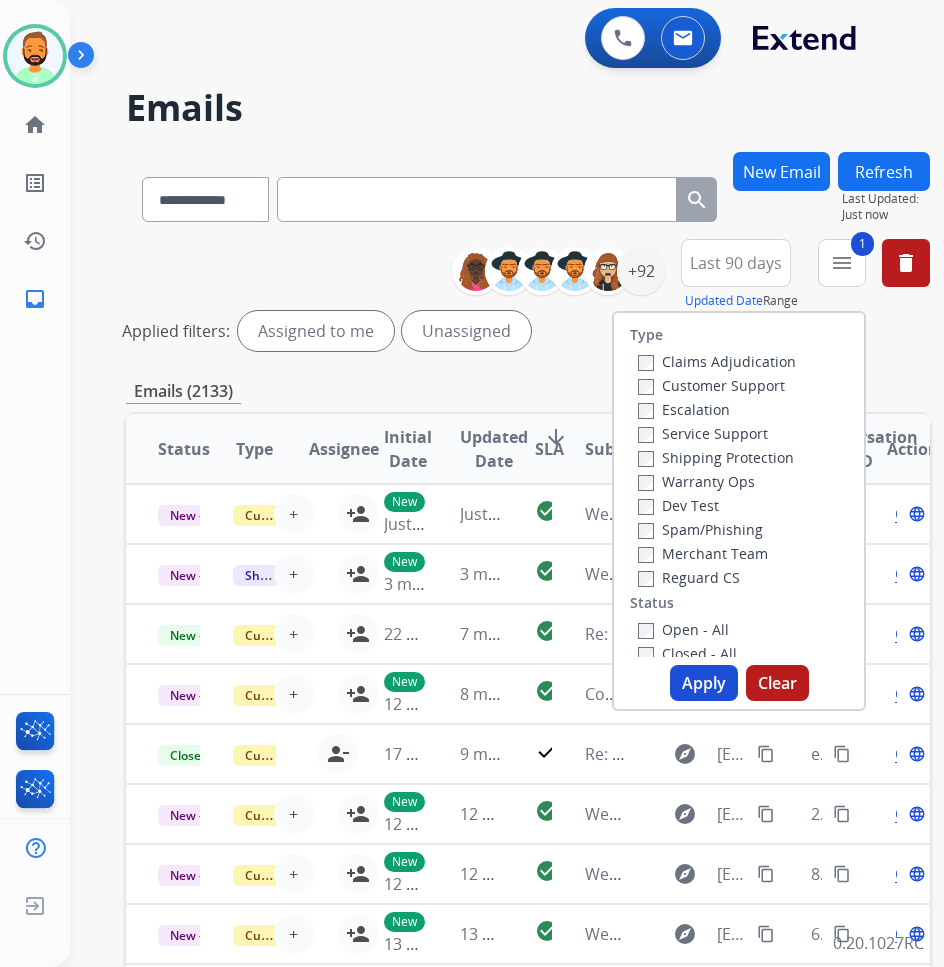click on "Shipping Protection" at bounding box center [717, 457] 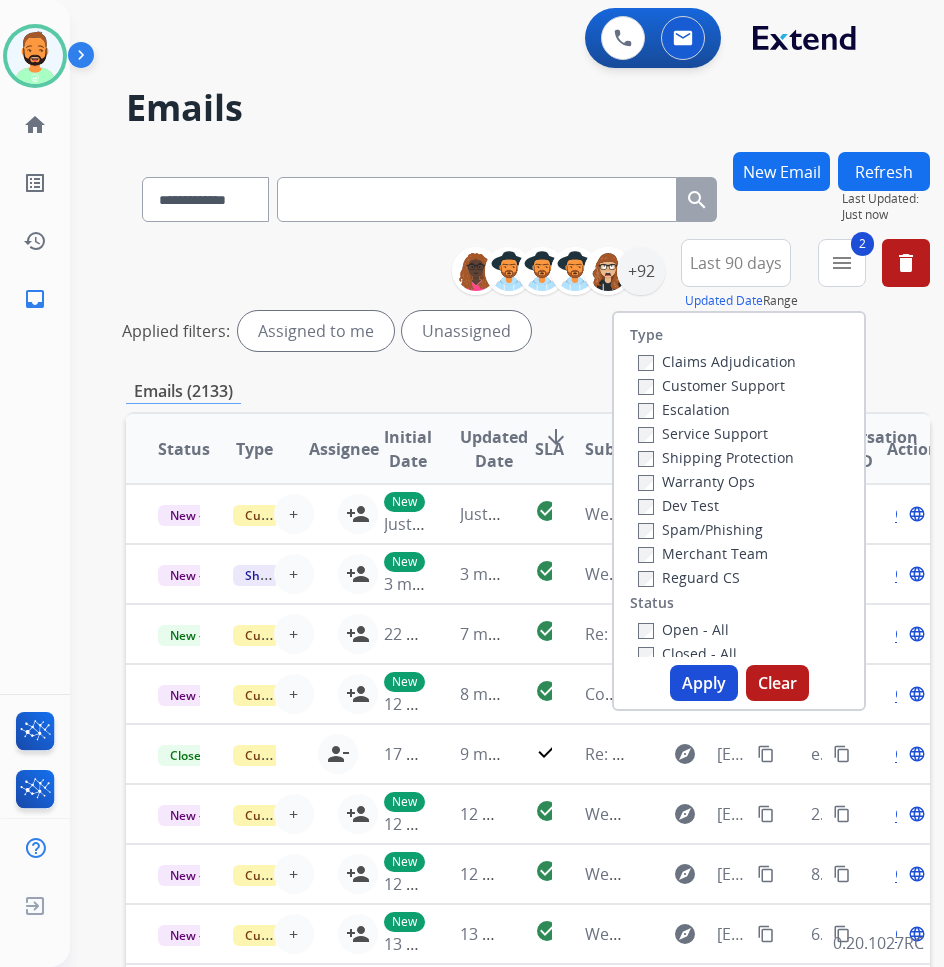 click on "Open - All" at bounding box center (683, 629) 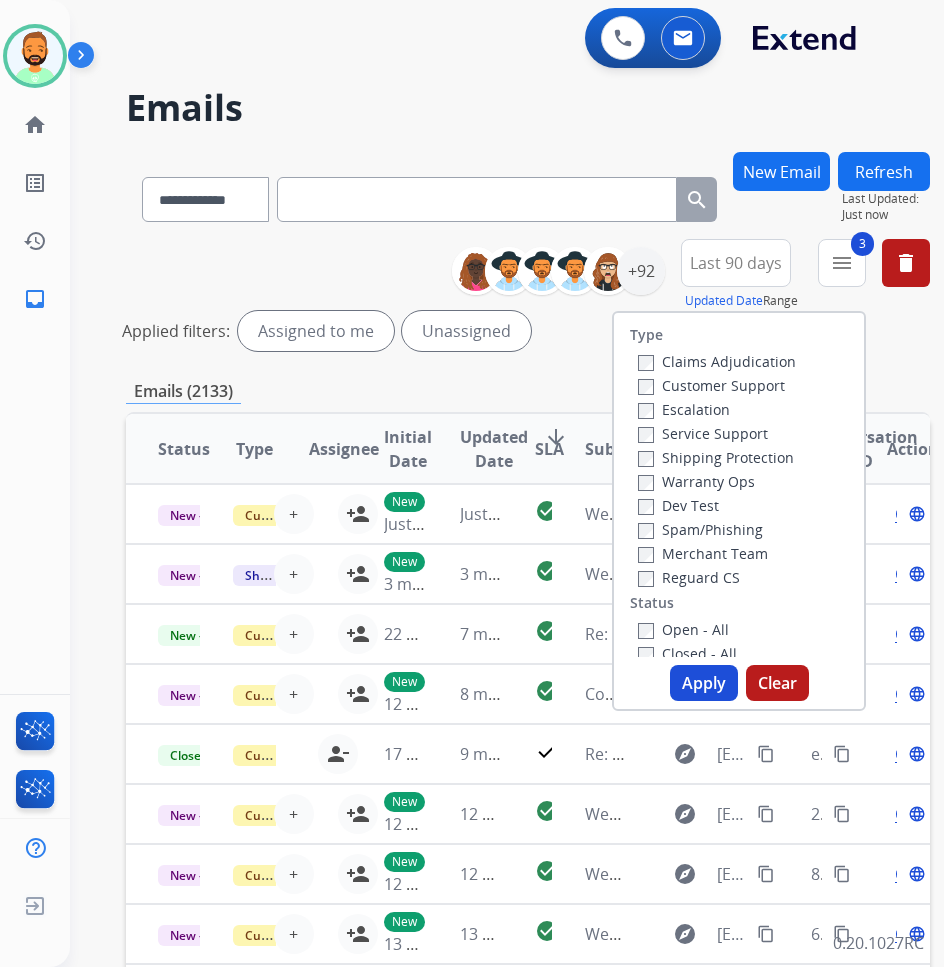 click on "Apply" at bounding box center [704, 683] 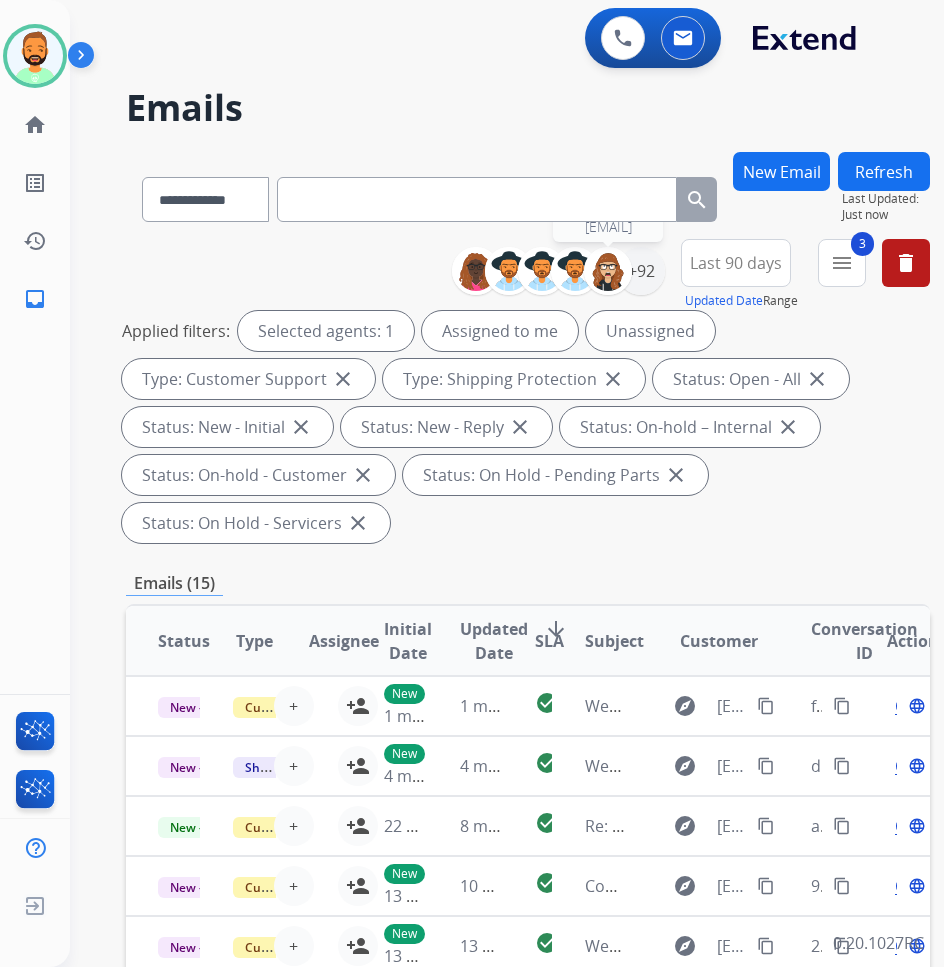 click at bounding box center (608, 271) 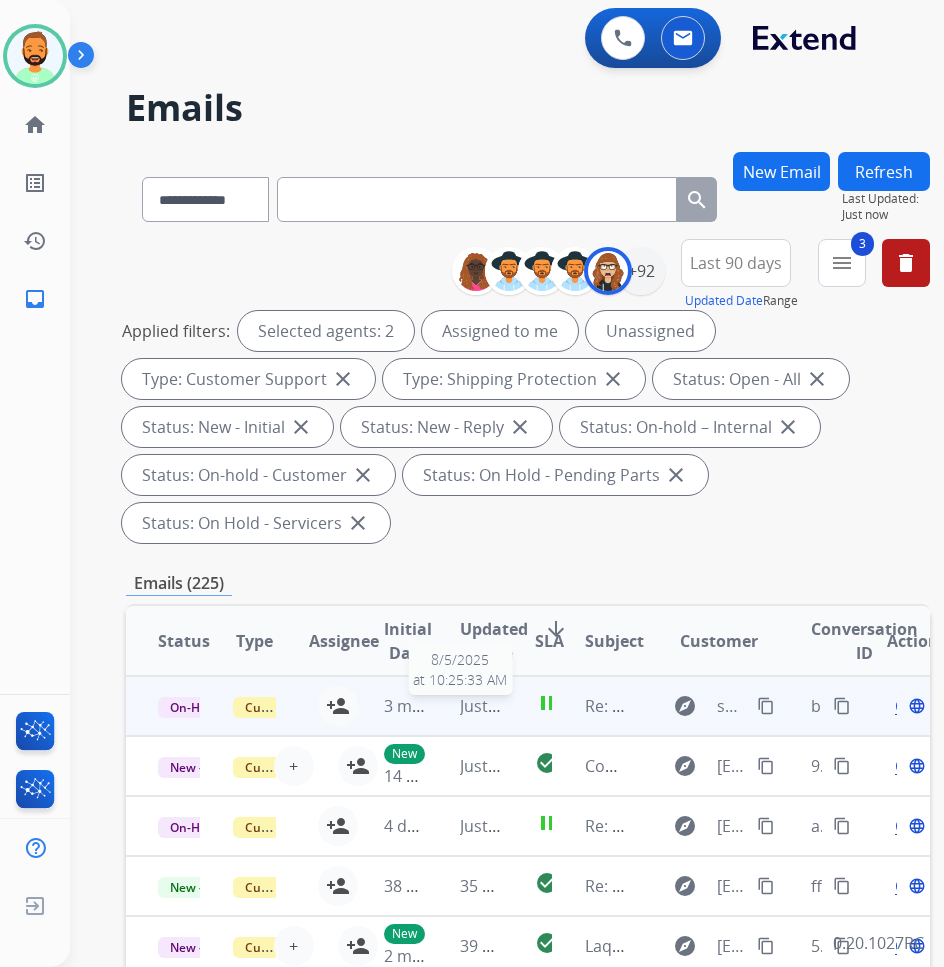 click on "Just now" at bounding box center [481, 706] 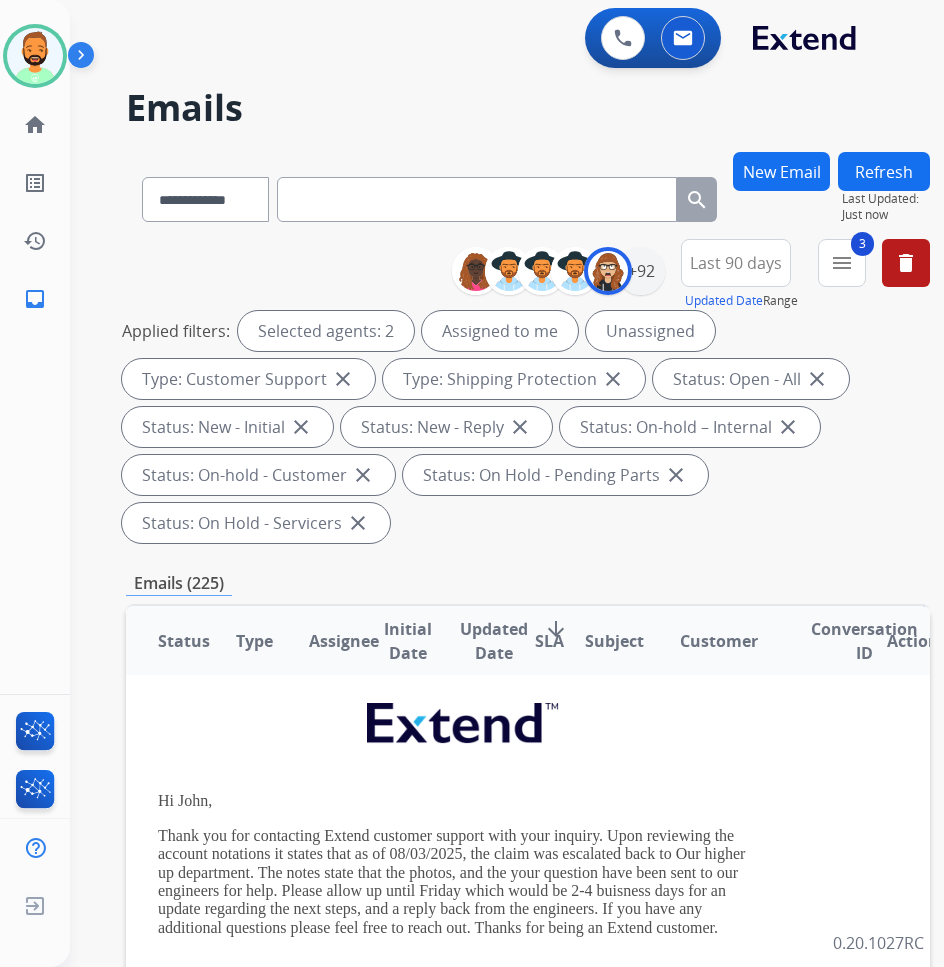 scroll, scrollTop: 0, scrollLeft: 0, axis: both 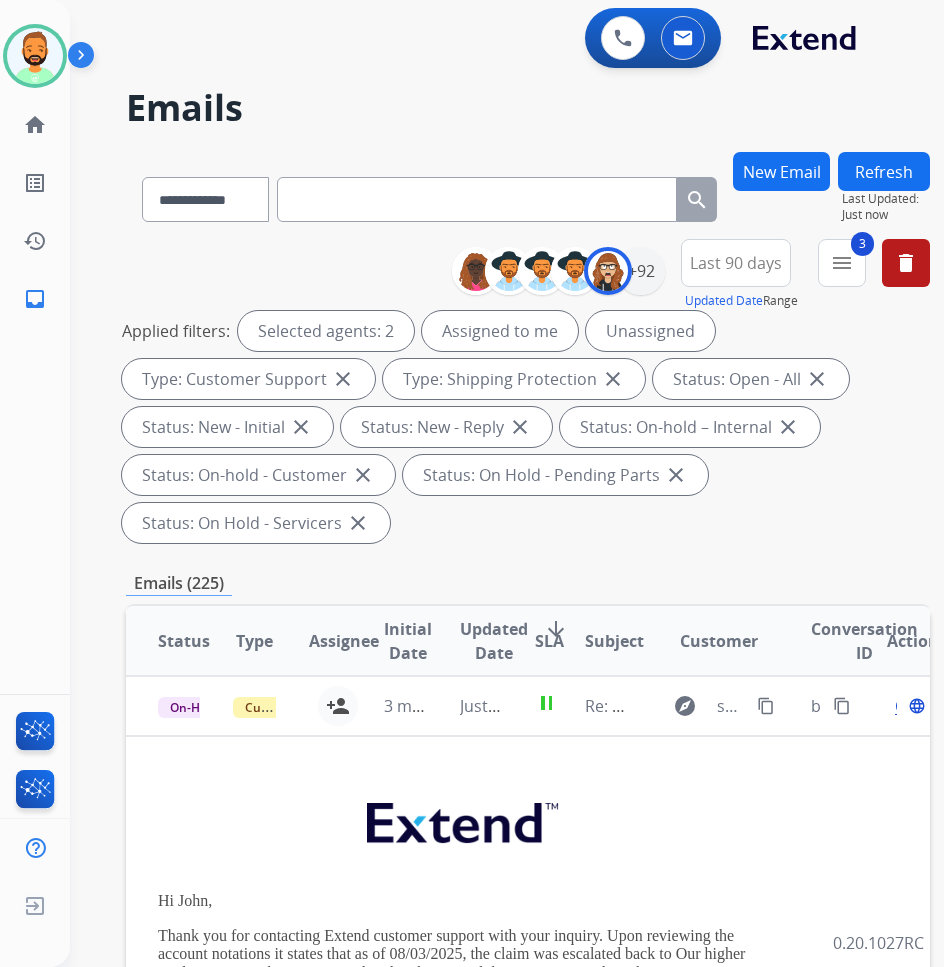 click on "**********" at bounding box center [528, 765] 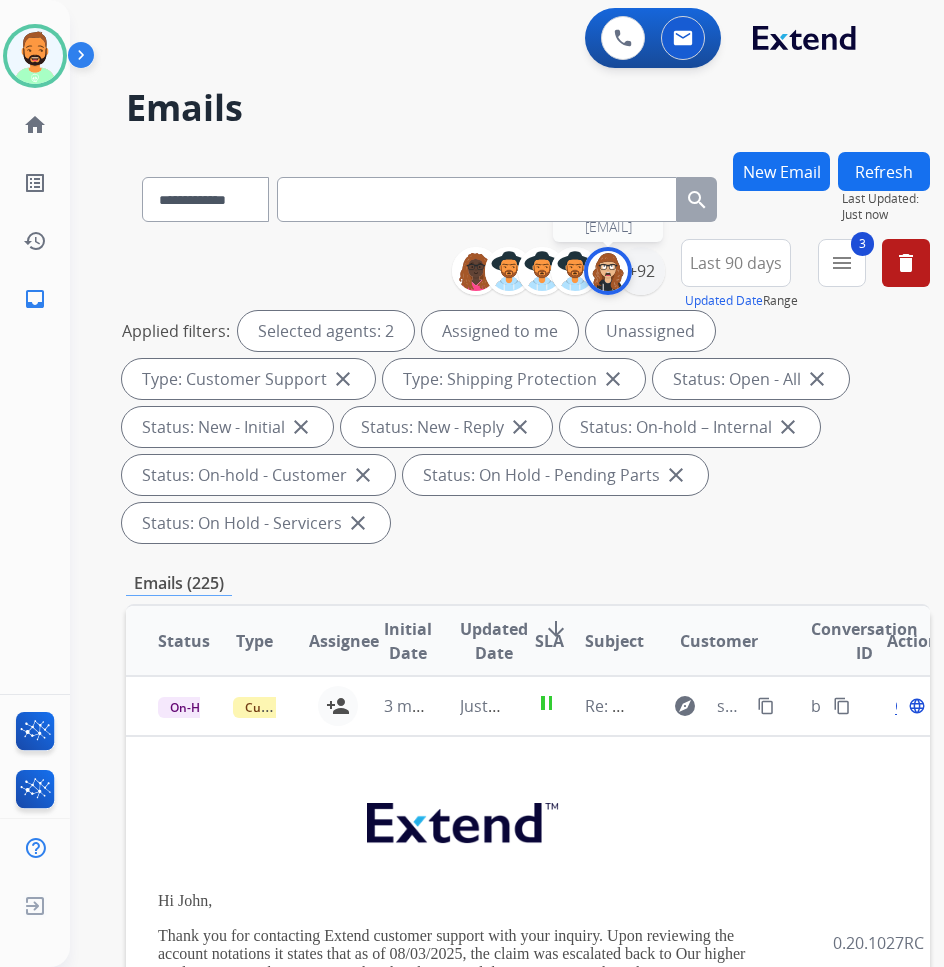 click at bounding box center (608, 271) 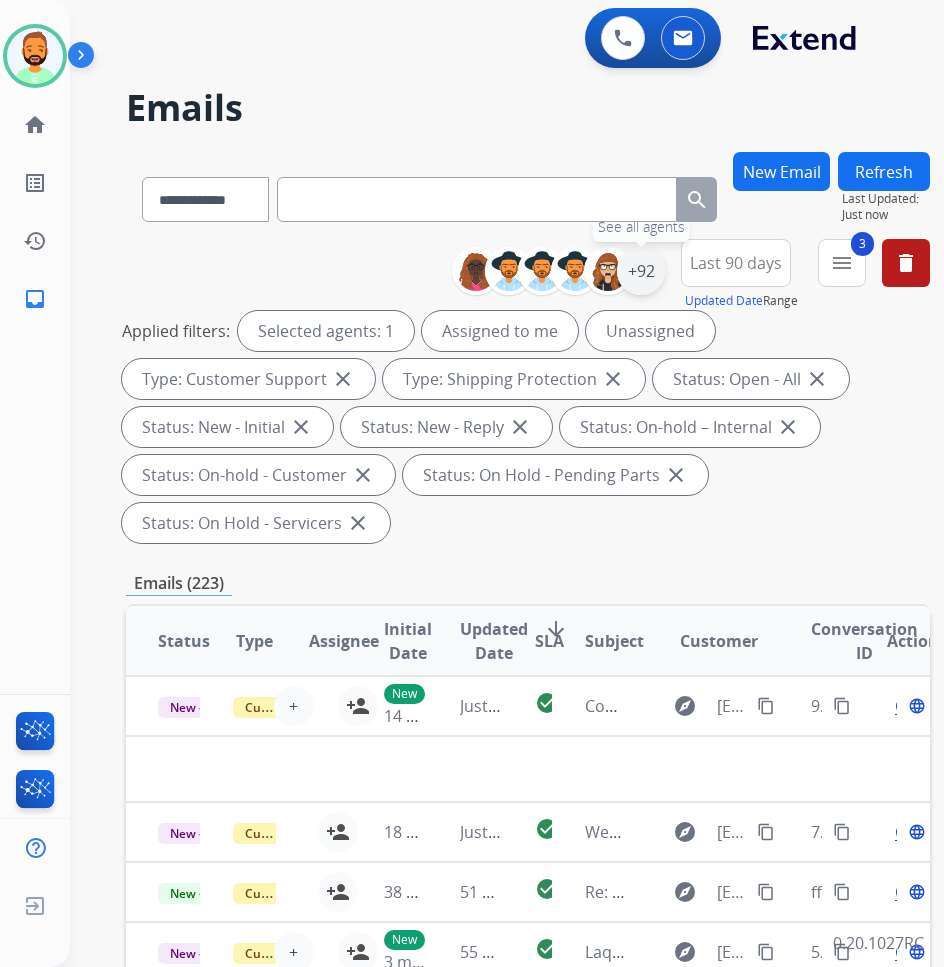 click on "+92" at bounding box center [641, 271] 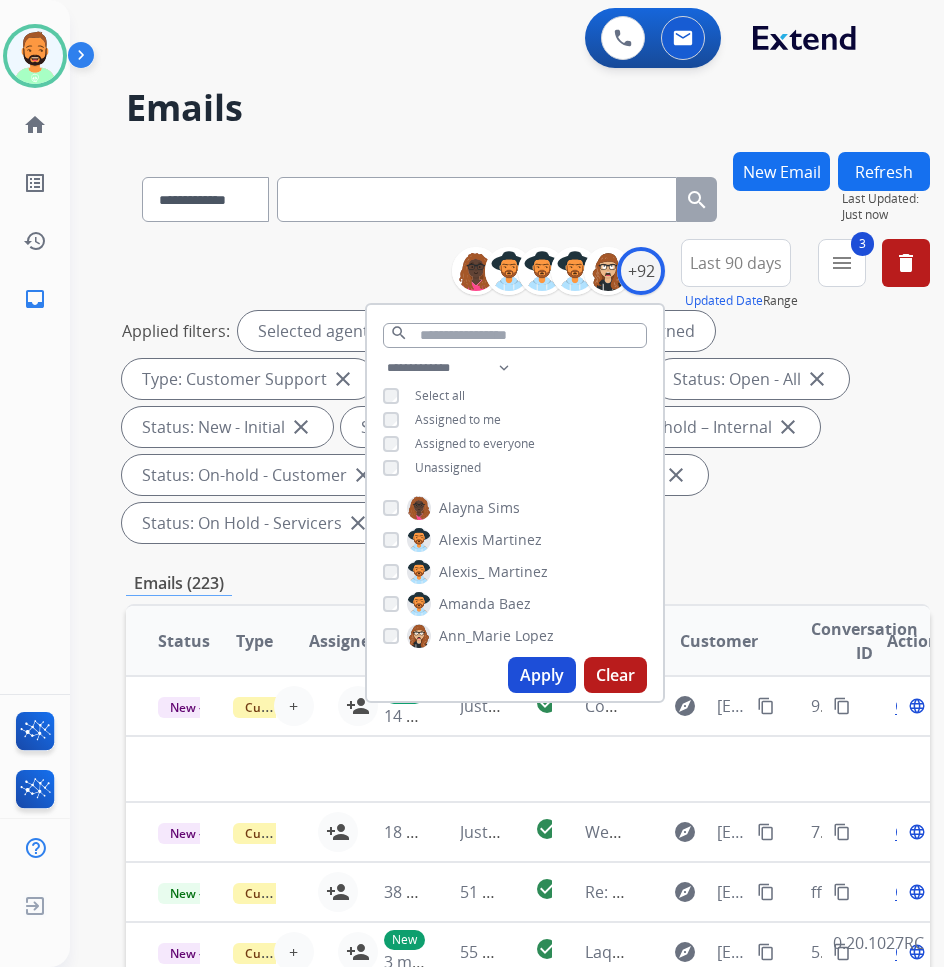 click on "**********" at bounding box center (515, 420) 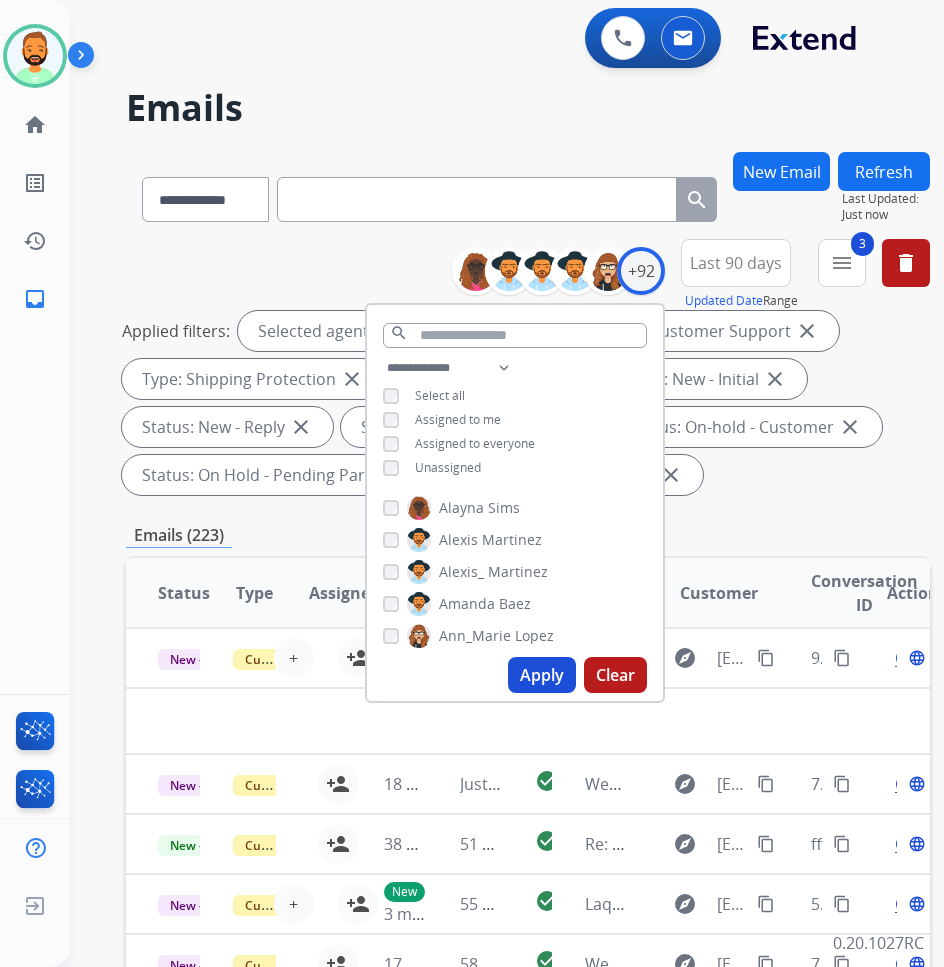 click on "Apply" at bounding box center [542, 675] 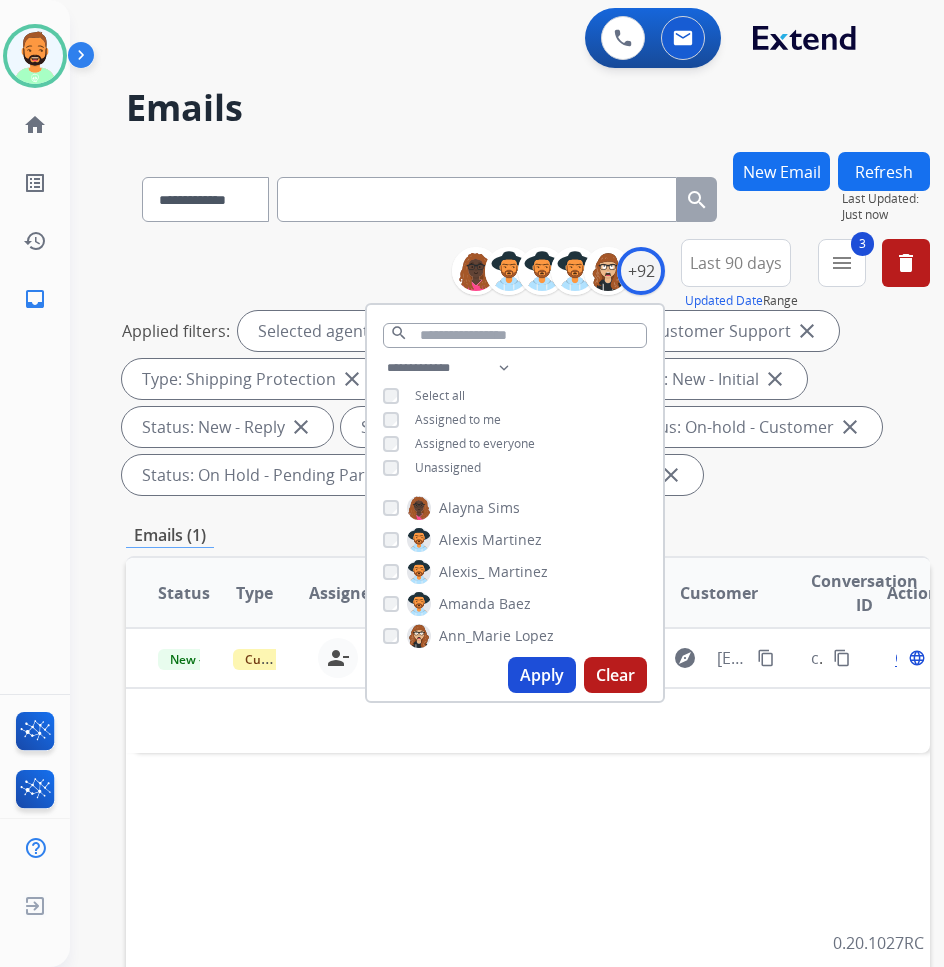 click on "Emails (1)" at bounding box center [528, 535] 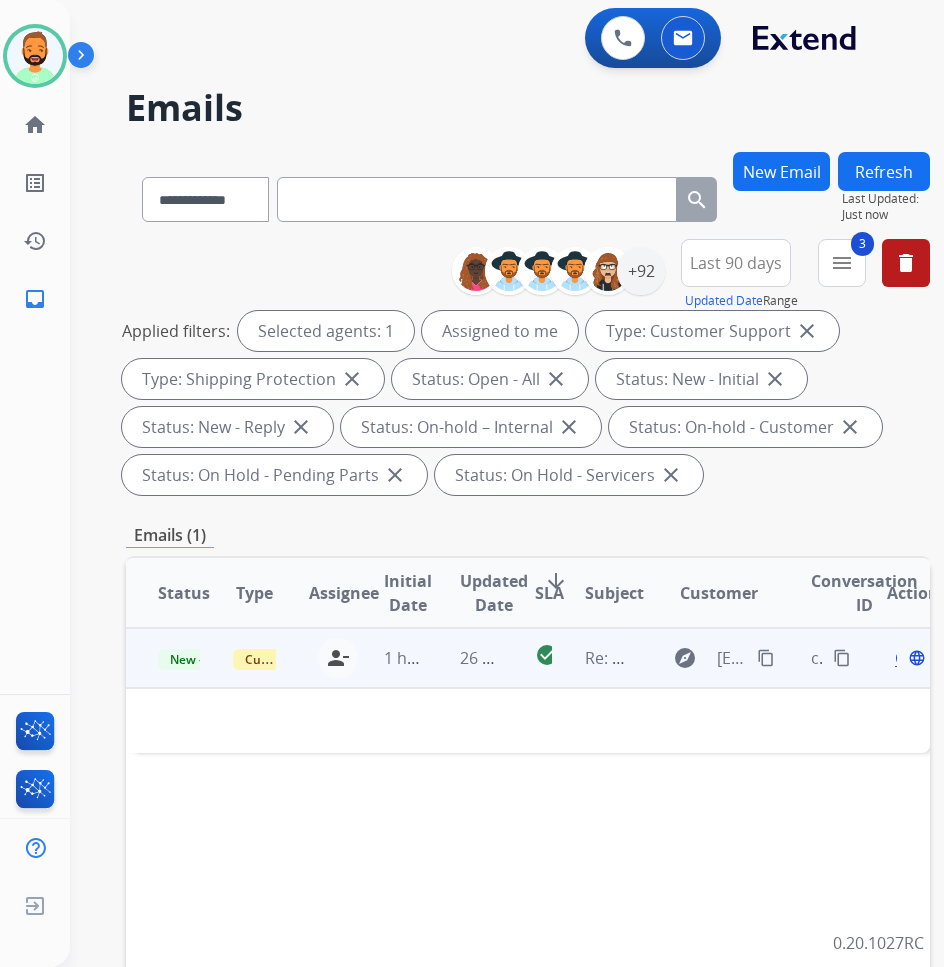click on "26 minutes ago" at bounding box center (465, 658) 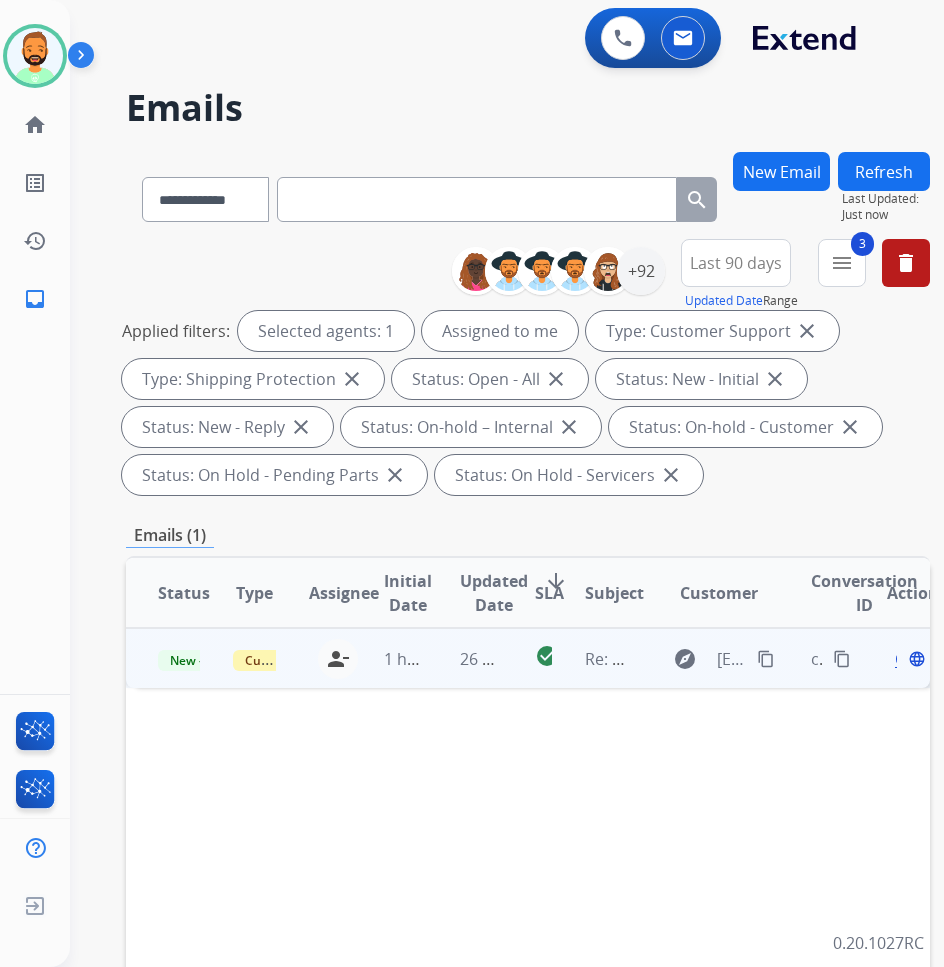 click on "26 minutes ago" at bounding box center (465, 658) 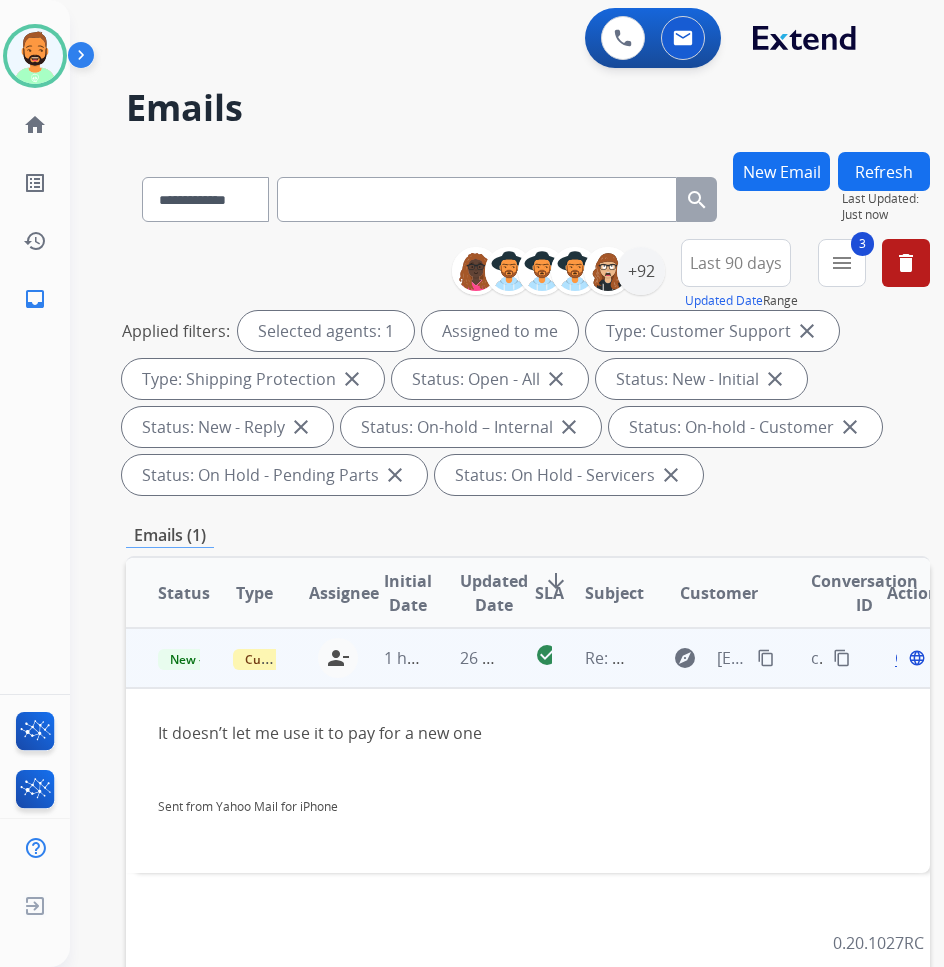 click on "Open" at bounding box center [915, 658] 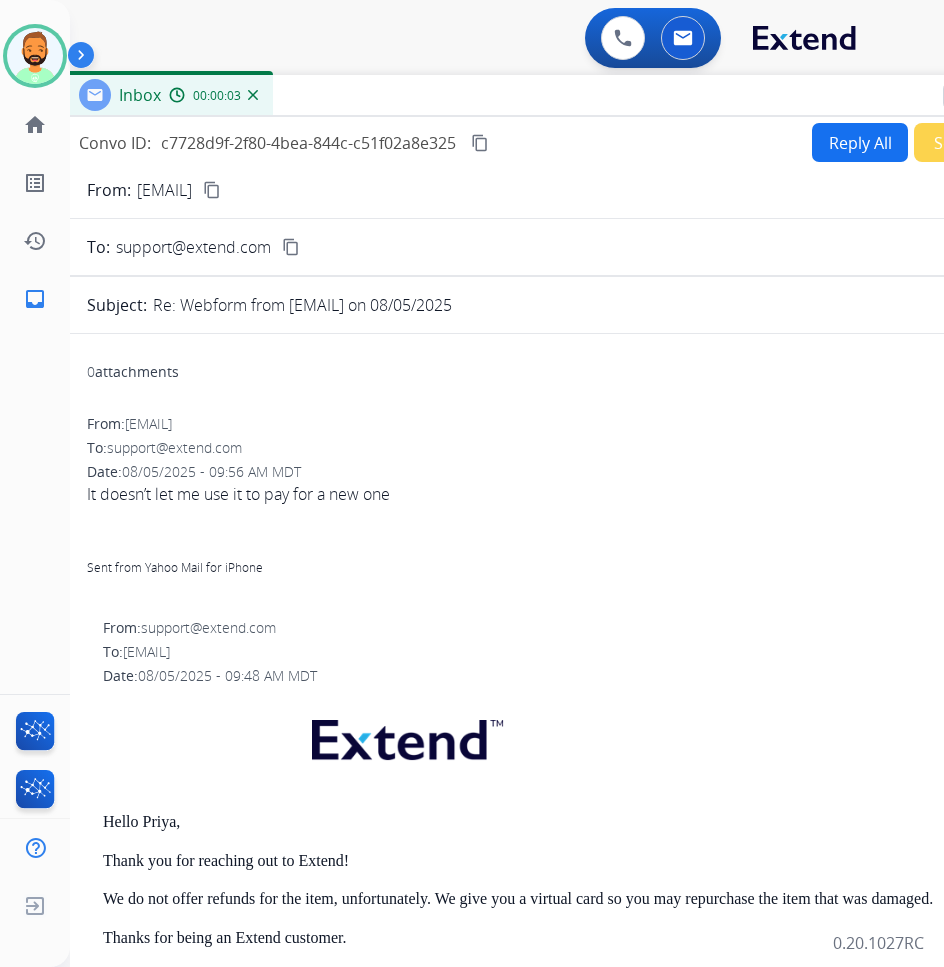 drag, startPoint x: 267, startPoint y: 135, endPoint x: 407, endPoint y: 97, distance: 145.0655 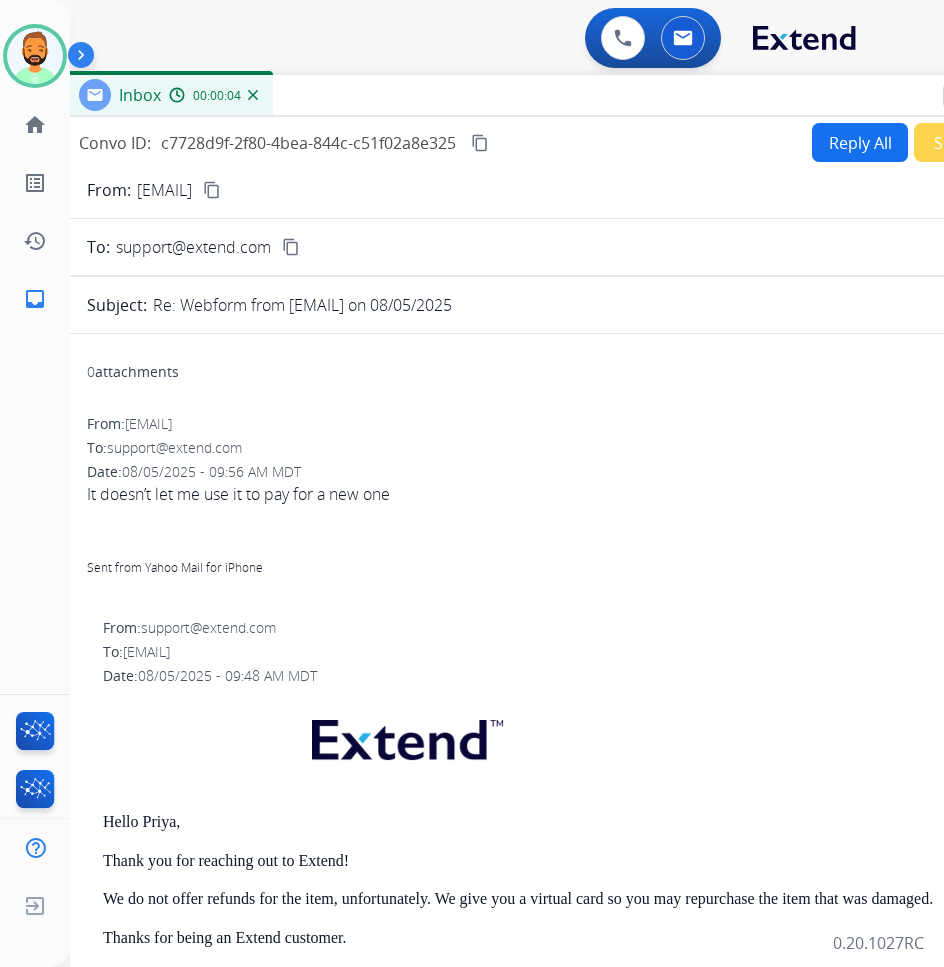 click on "content_copy" at bounding box center [212, 190] 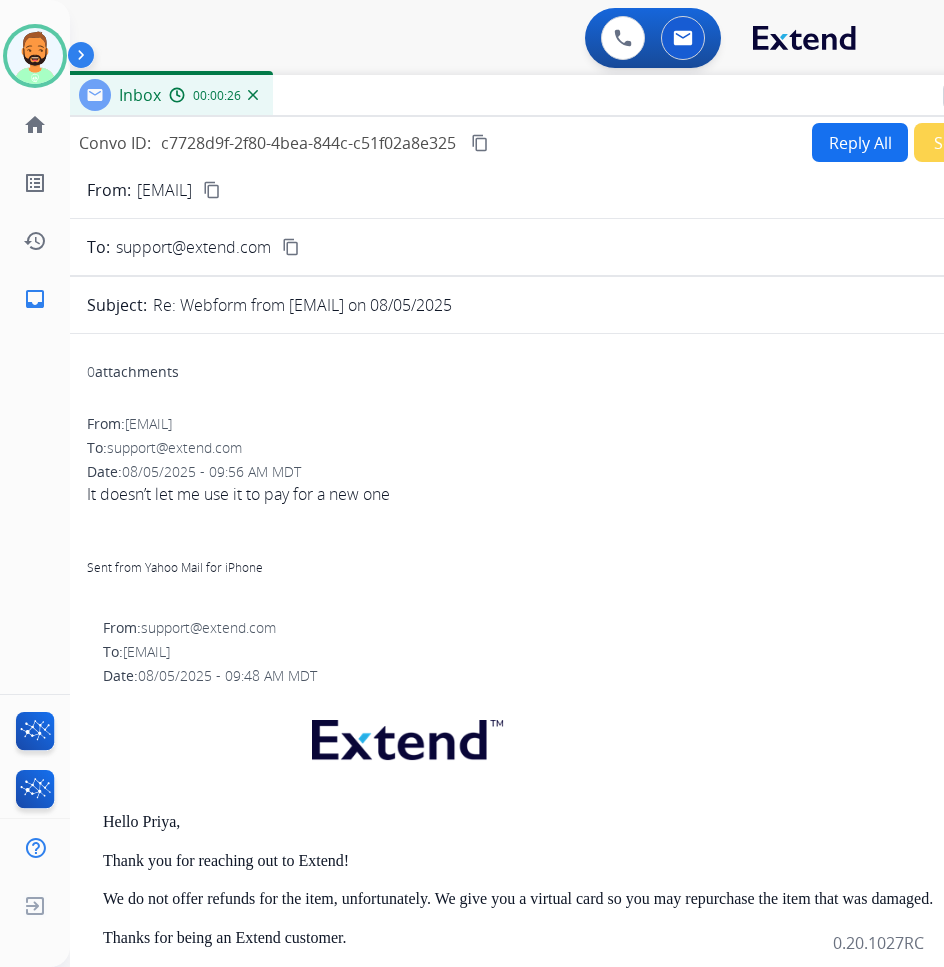 click on "Reply All" at bounding box center (860, 142) 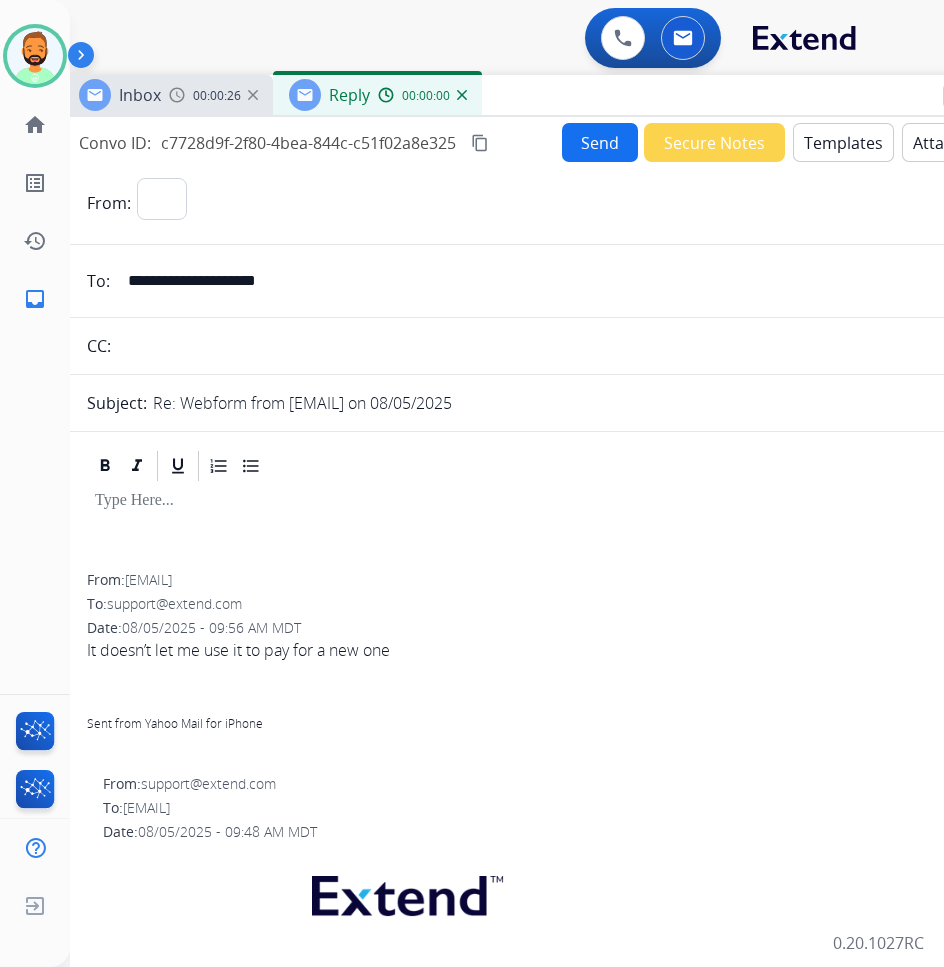 select on "**********" 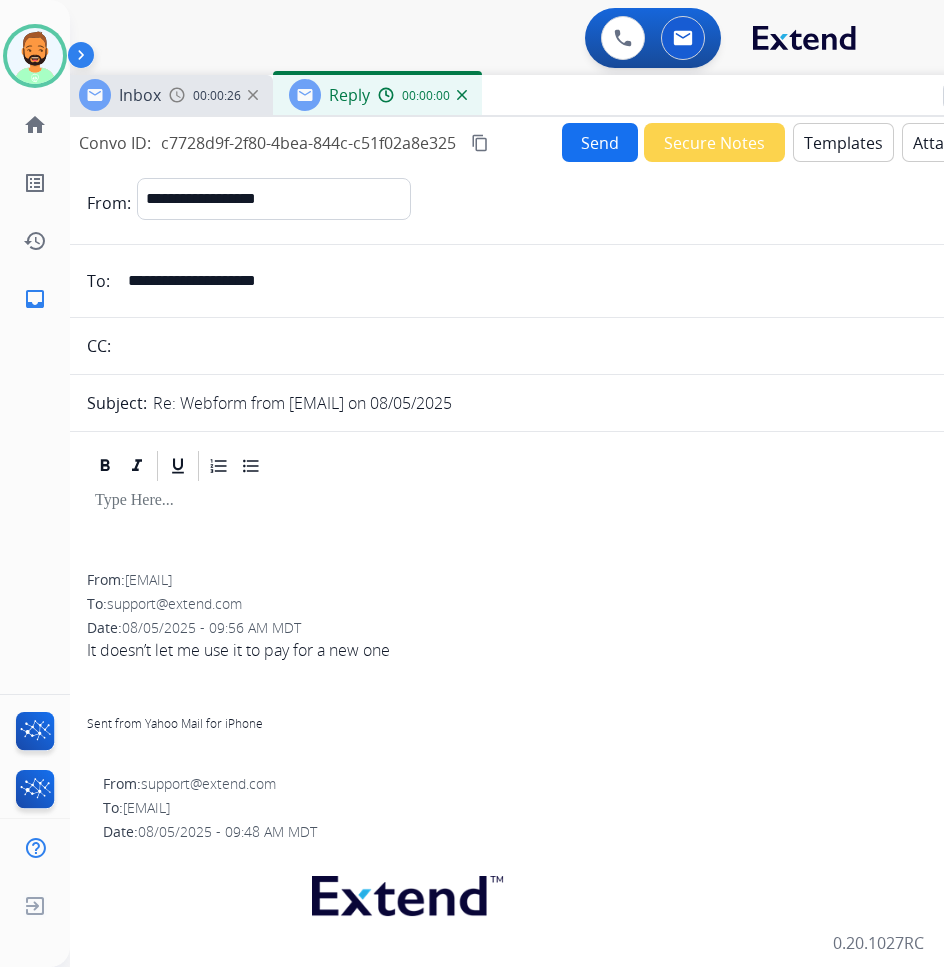 click on "Templates" at bounding box center (843, 142) 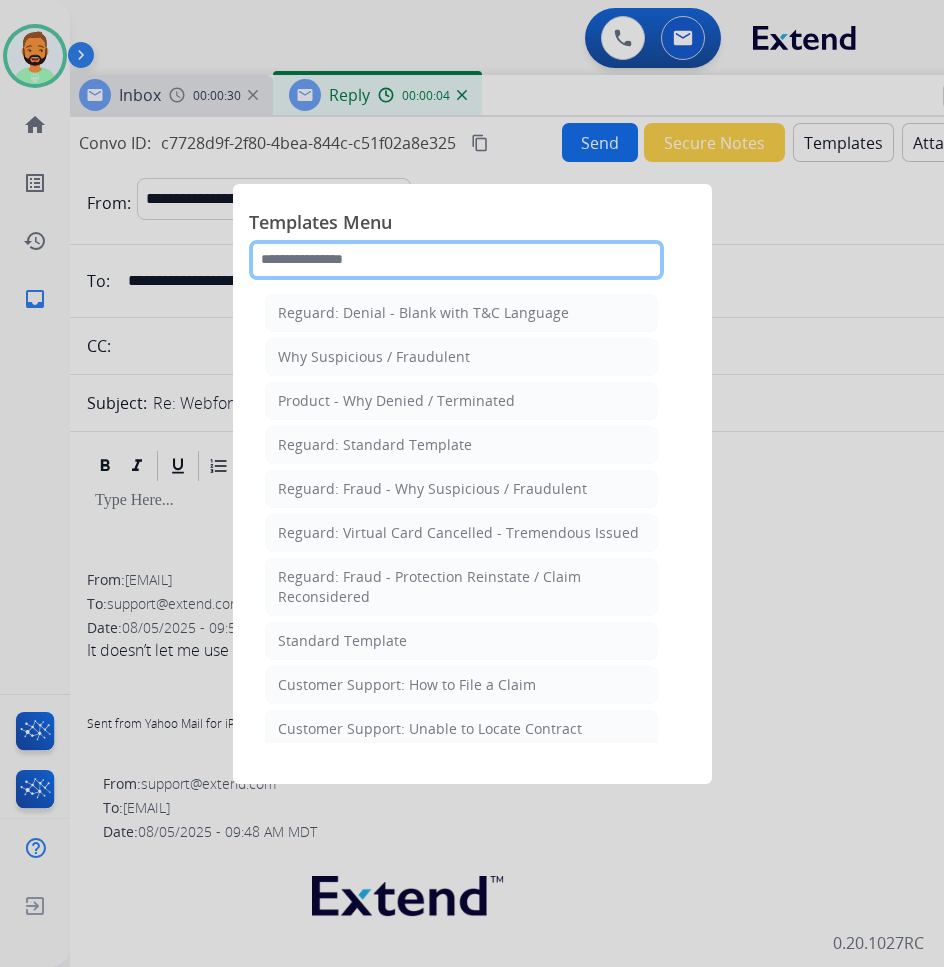 click 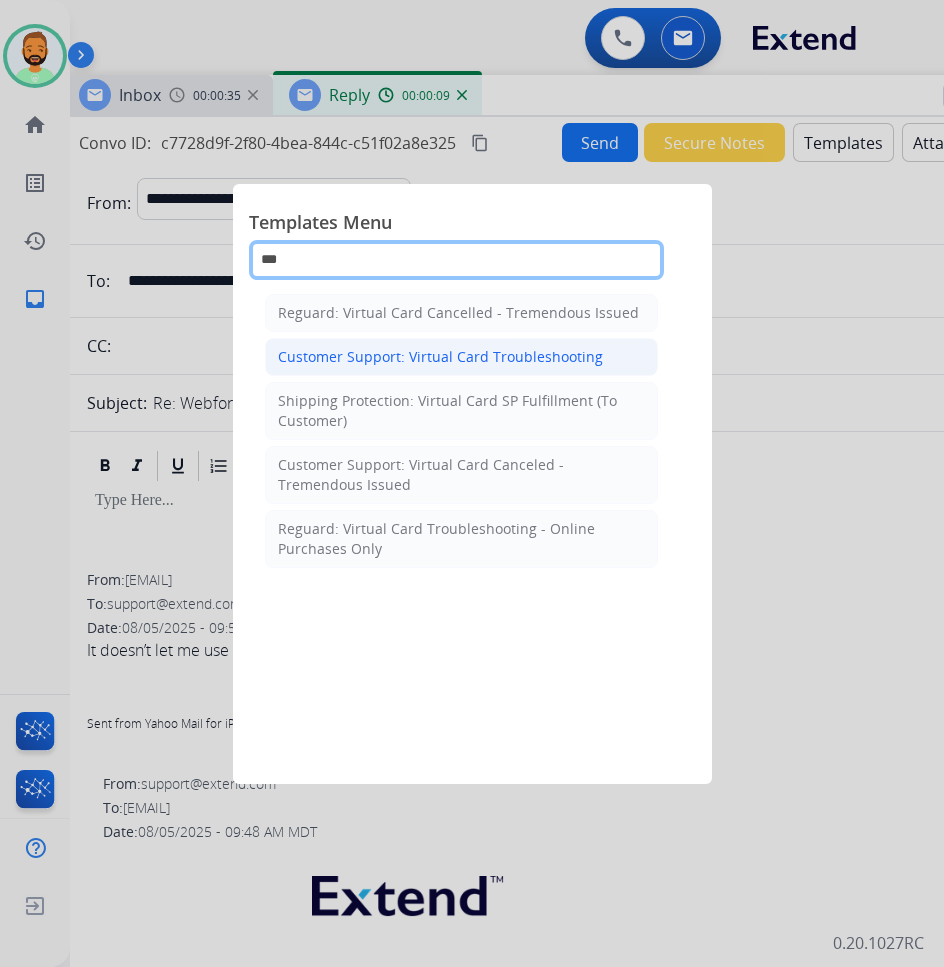 type on "***" 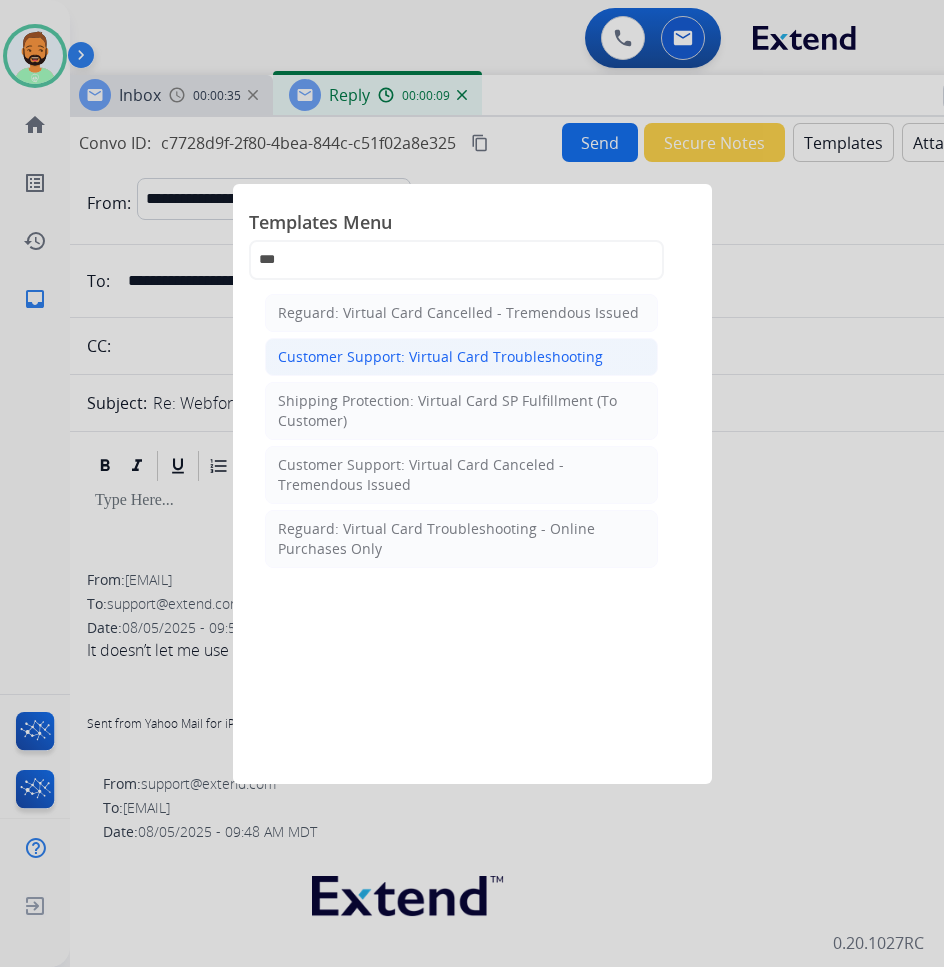click on "Customer Support: Virtual Card Troubleshooting" 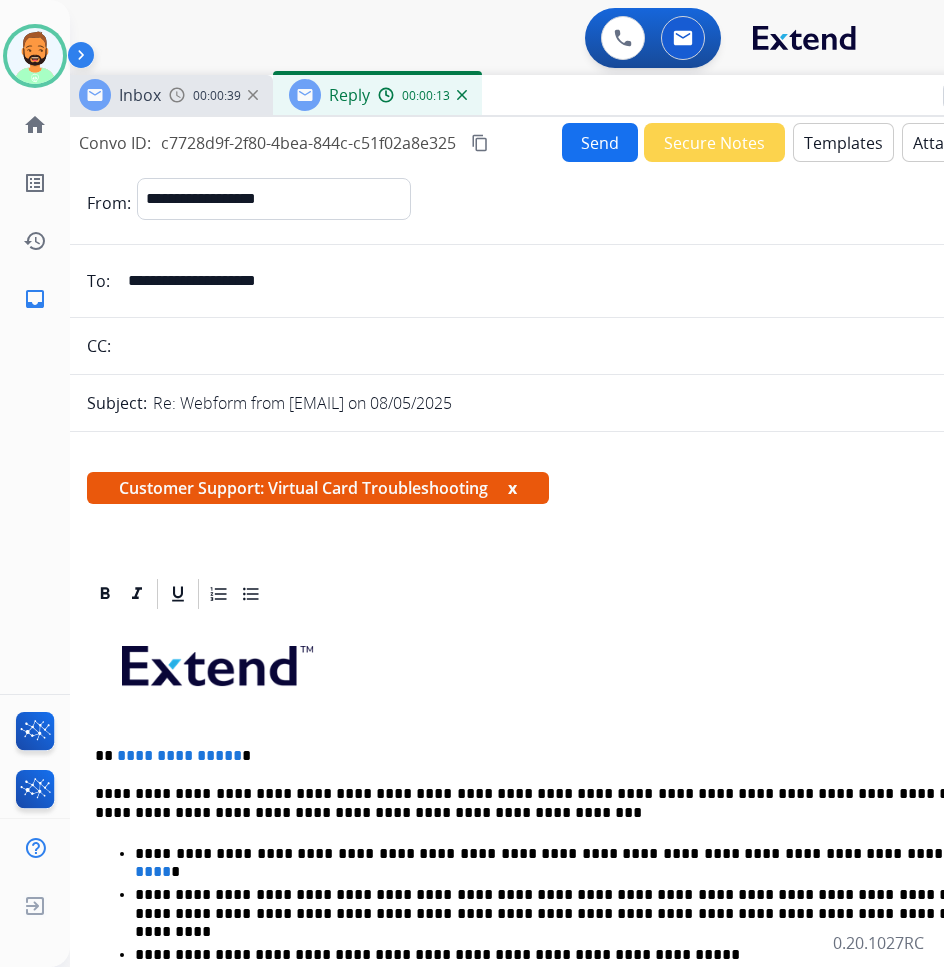 click on "**********" at bounding box center (555, 756) 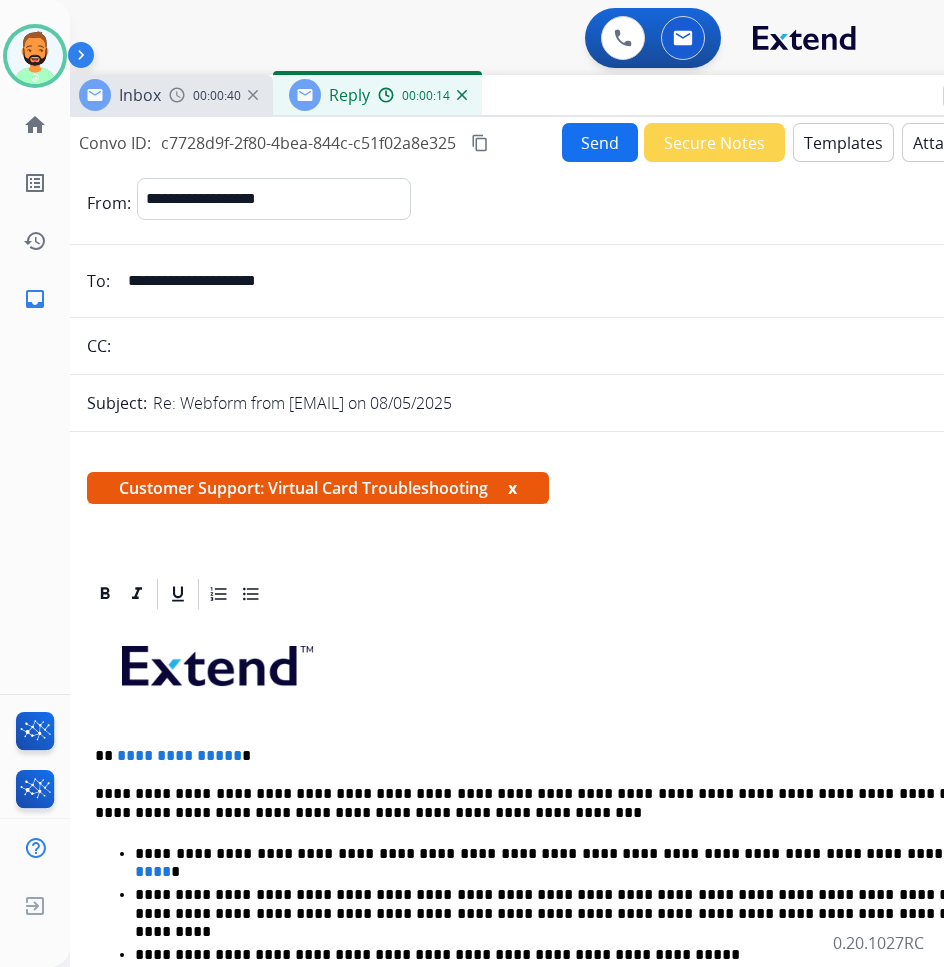 type 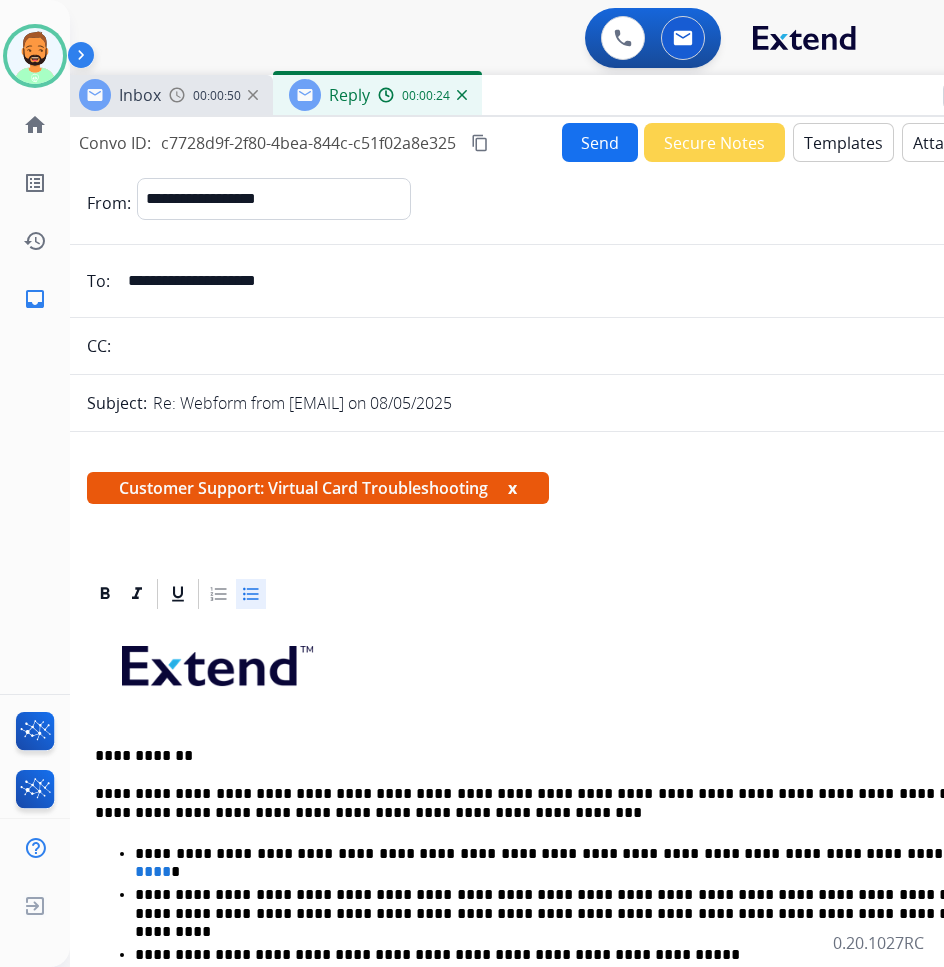 click on "**********" at bounding box center [575, 854] 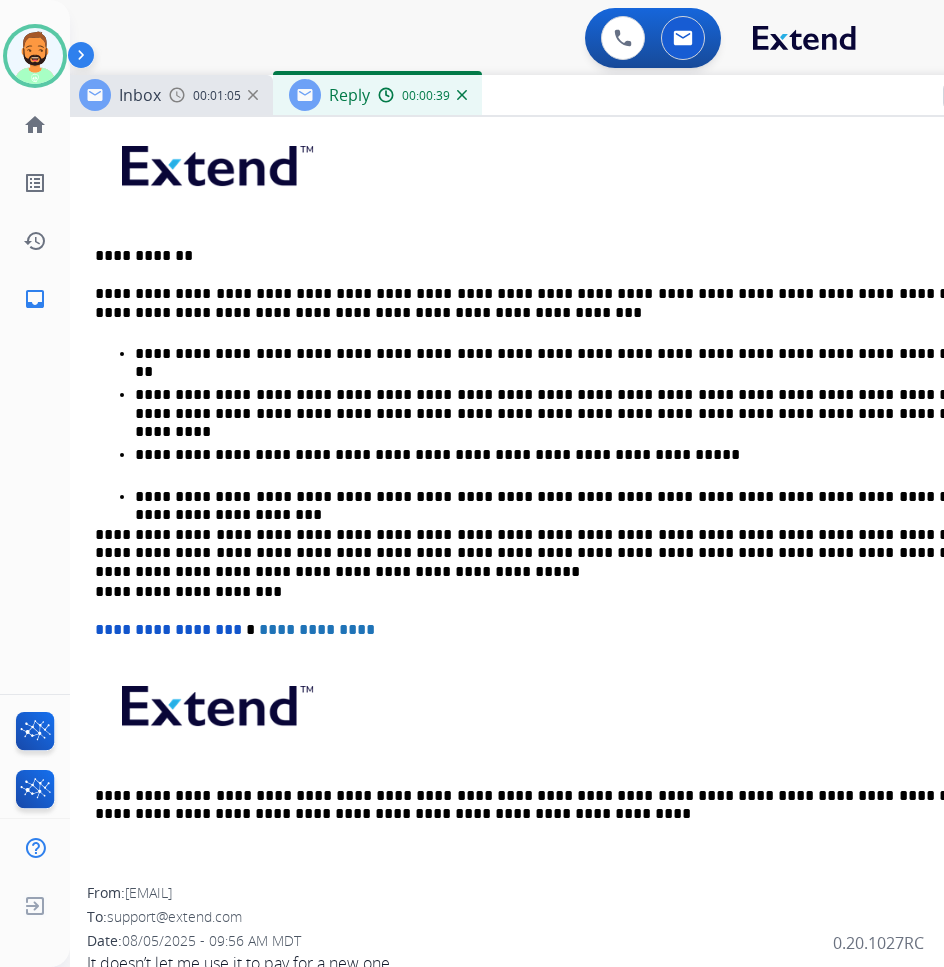scroll, scrollTop: 0, scrollLeft: 0, axis: both 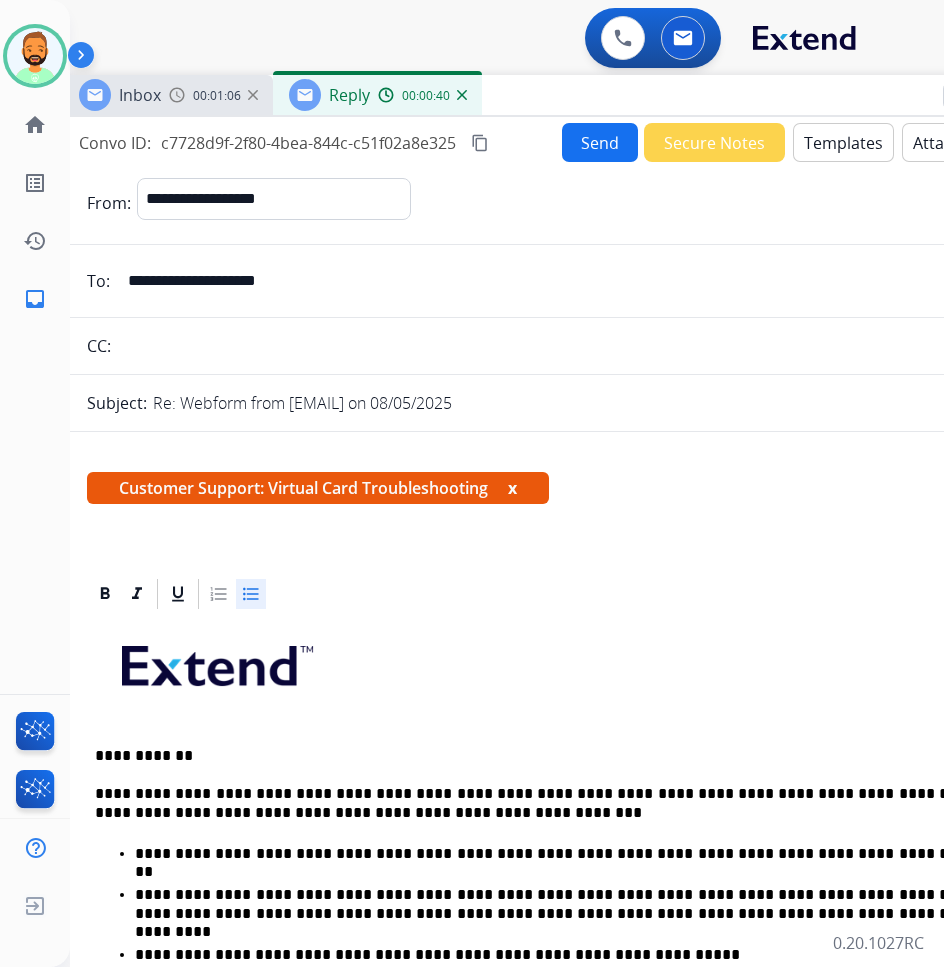 click on "Send" at bounding box center [600, 142] 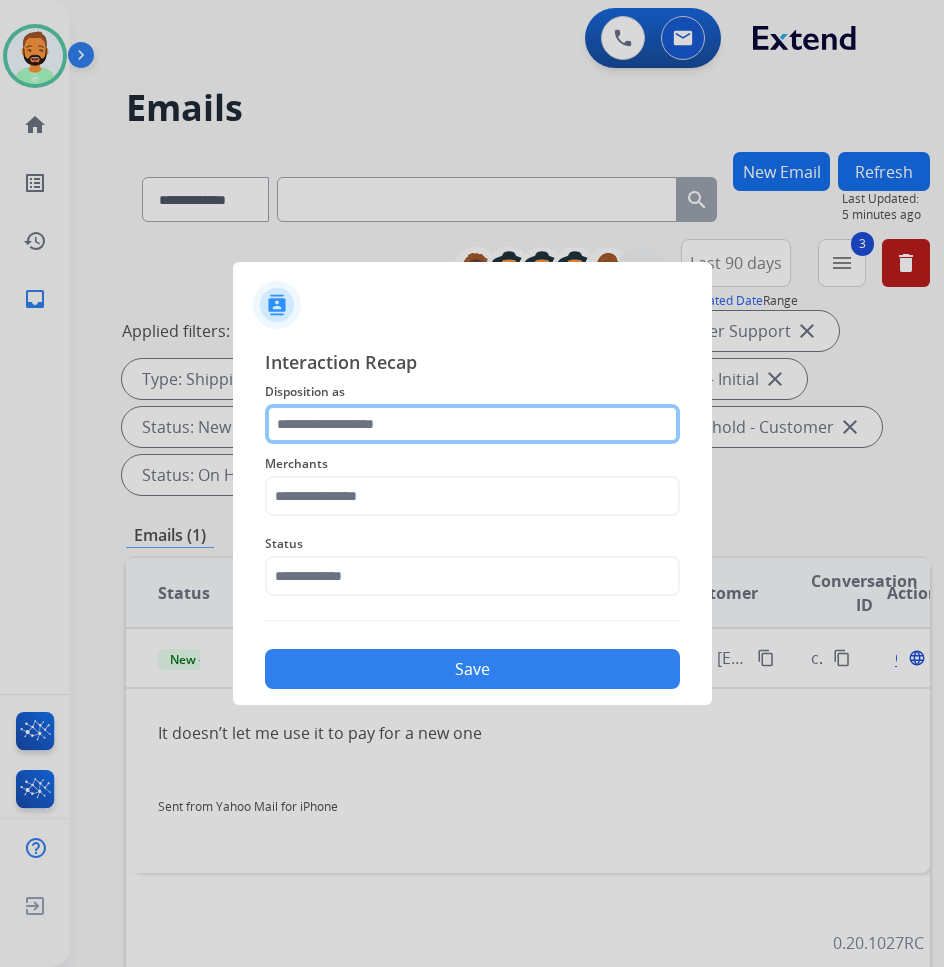 click 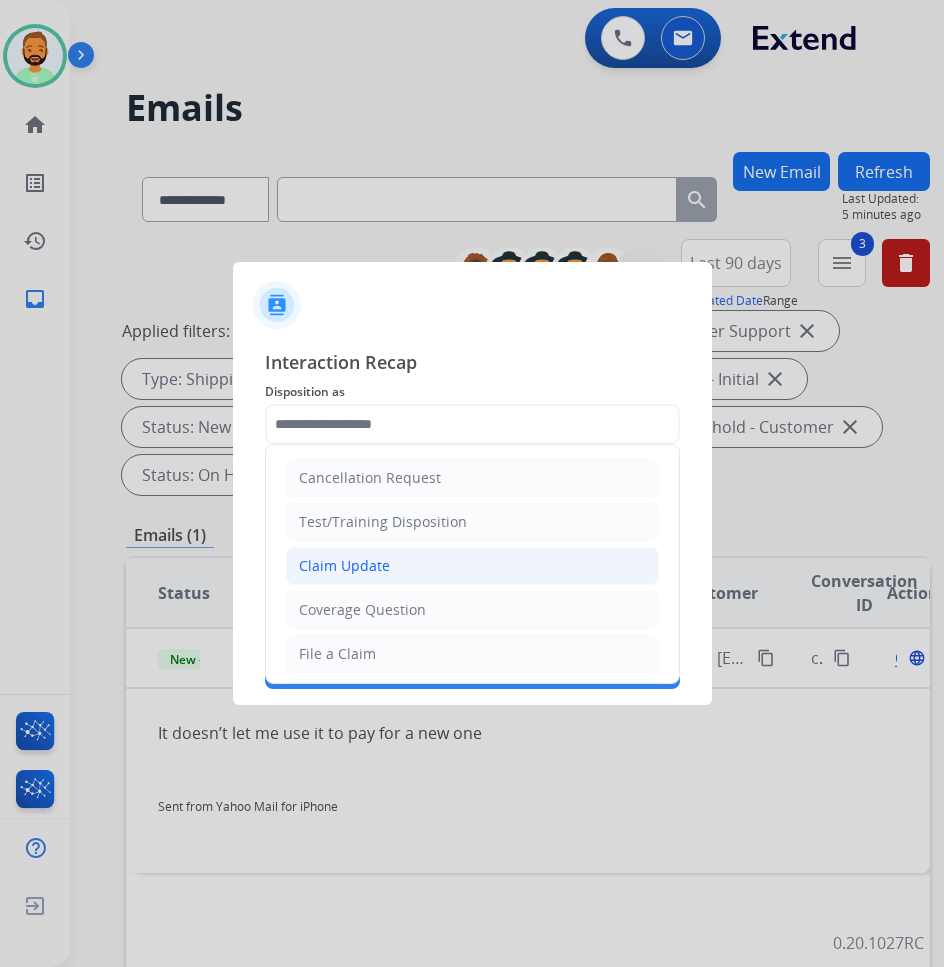 click on "Claim Update" 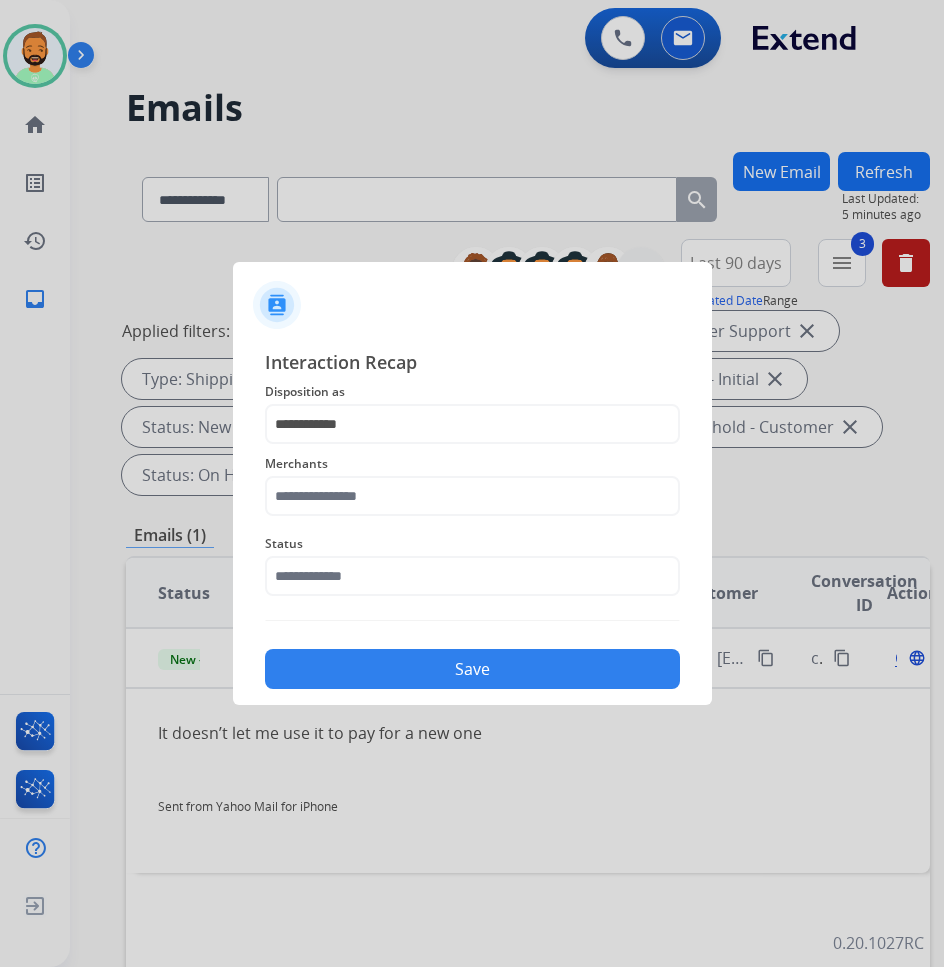 click on "Merchants" 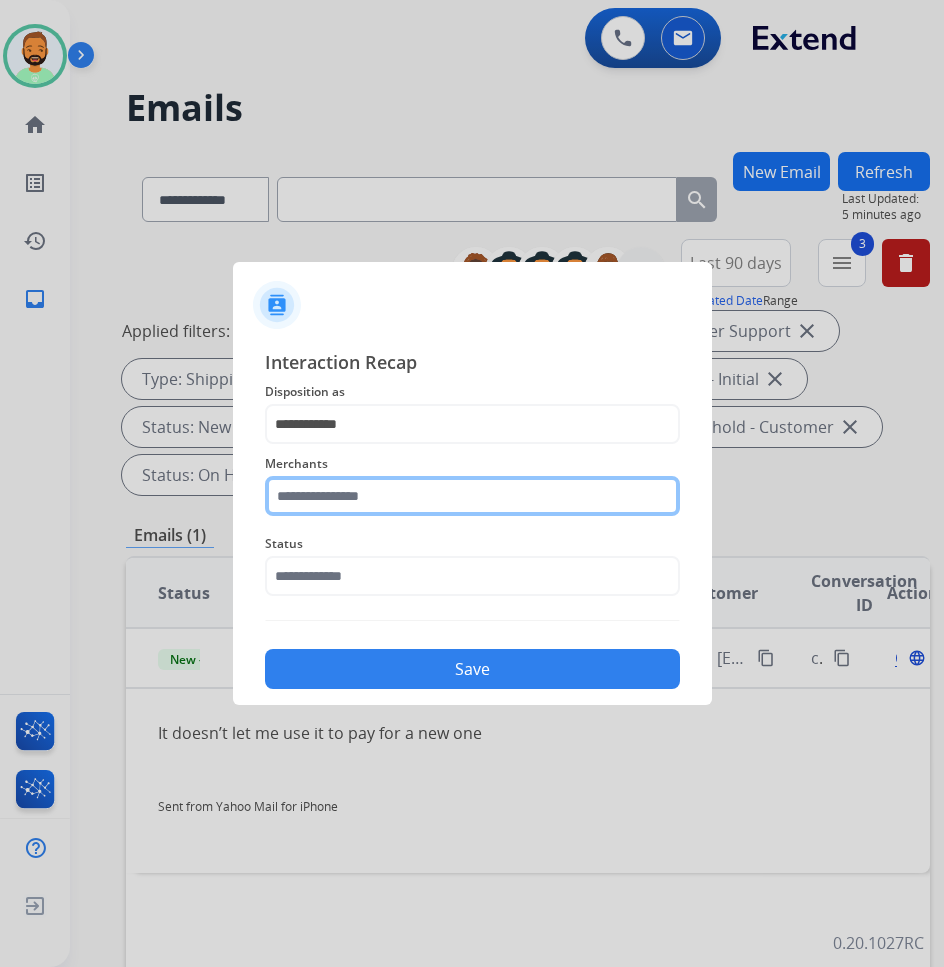 drag, startPoint x: 356, startPoint y: 491, endPoint x: 366, endPoint y: 494, distance: 10.440307 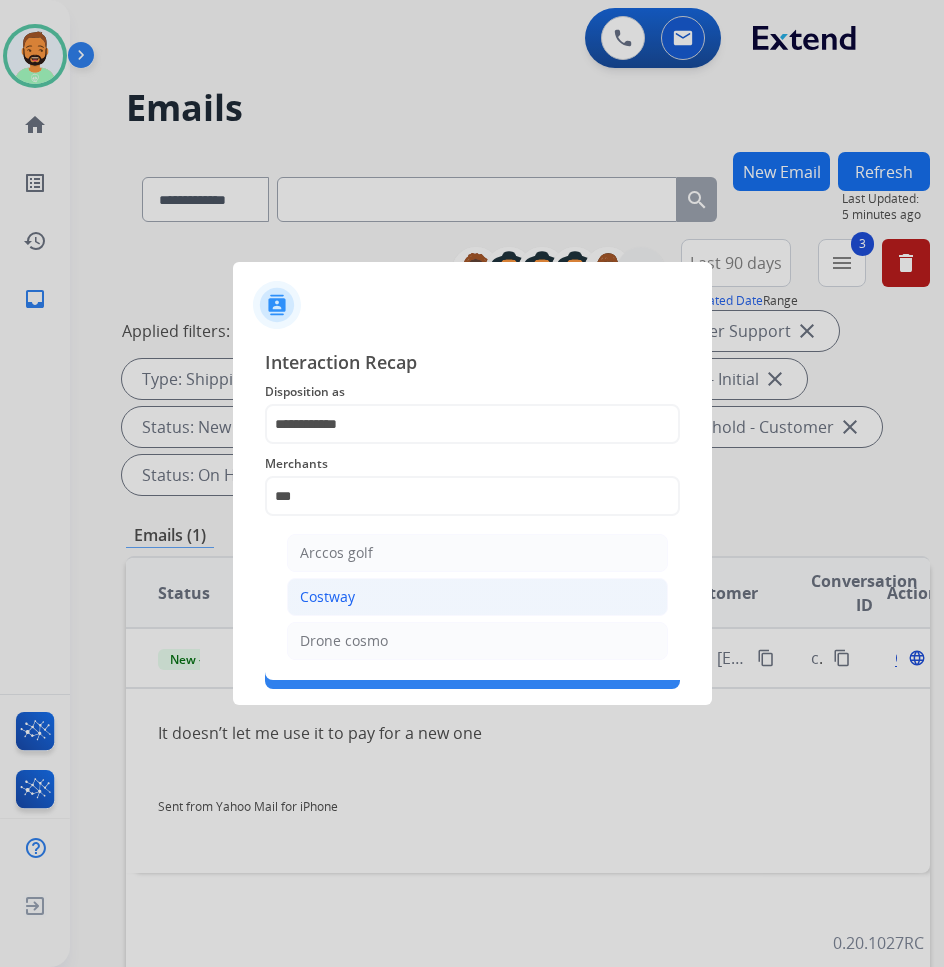 click on "Costway" 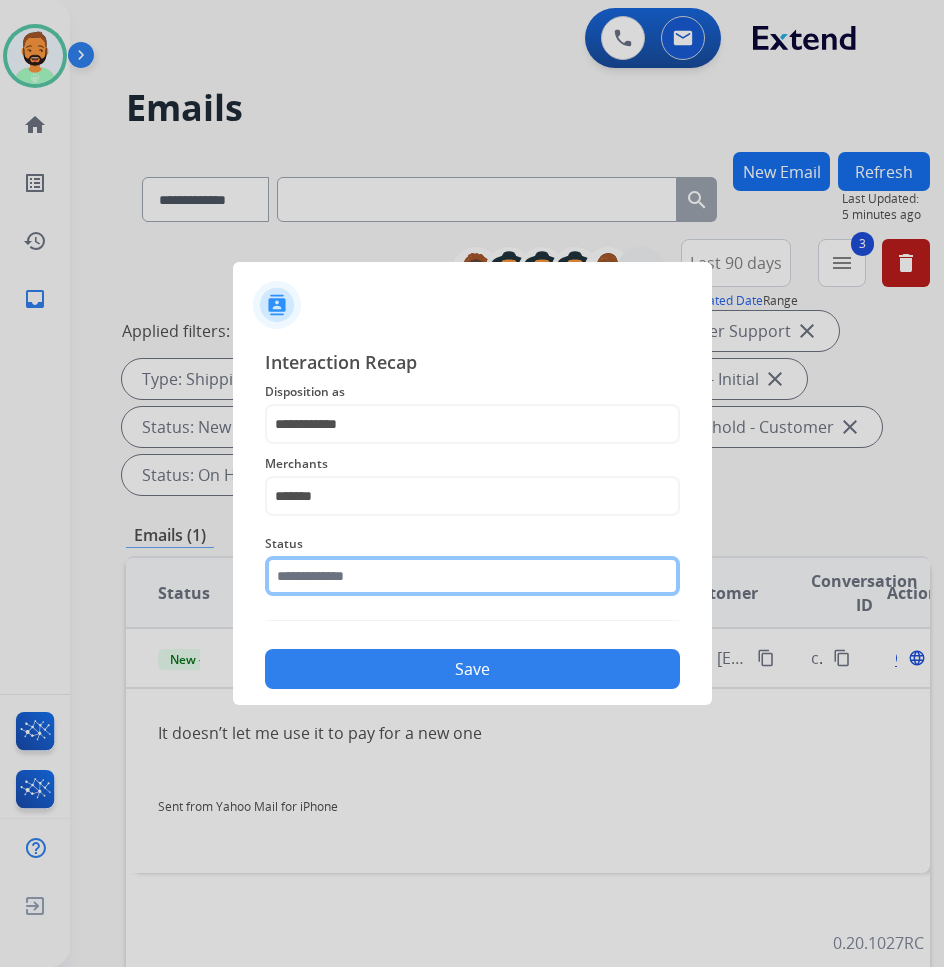 click 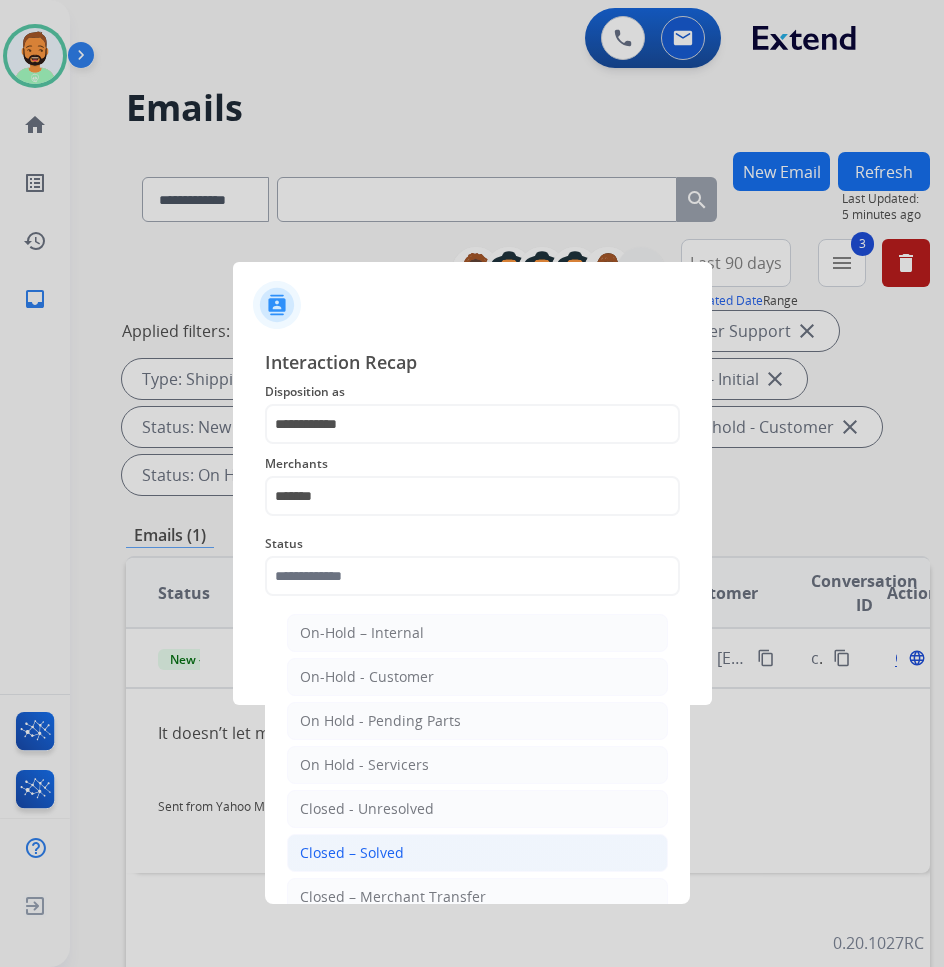 click on "Closed – Solved" 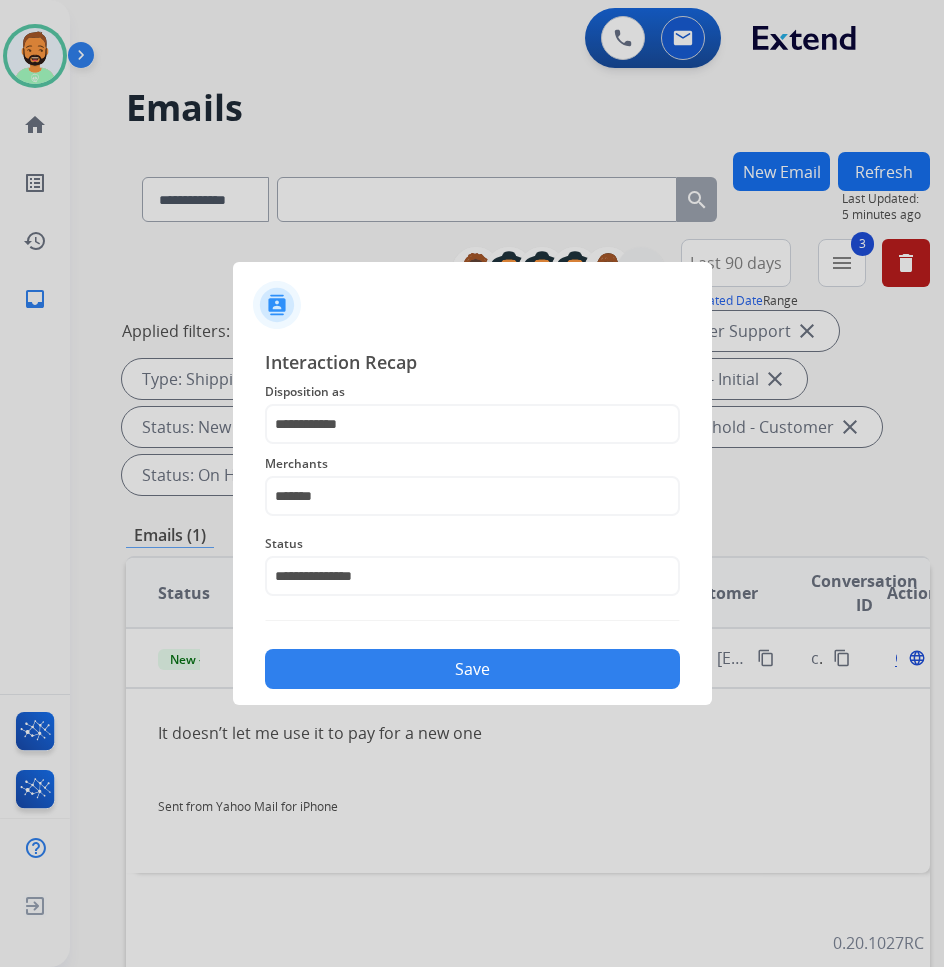 drag, startPoint x: 479, startPoint y: 669, endPoint x: 496, endPoint y: 685, distance: 23.345236 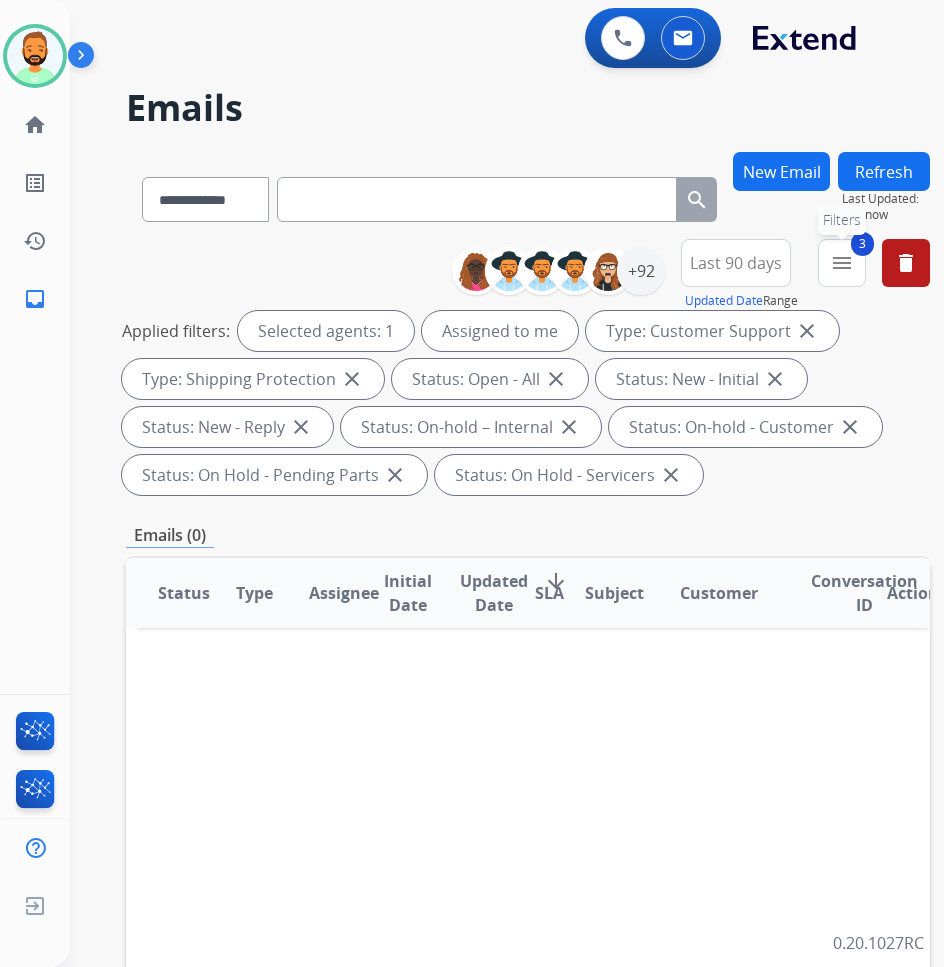 click on "menu" at bounding box center [842, 263] 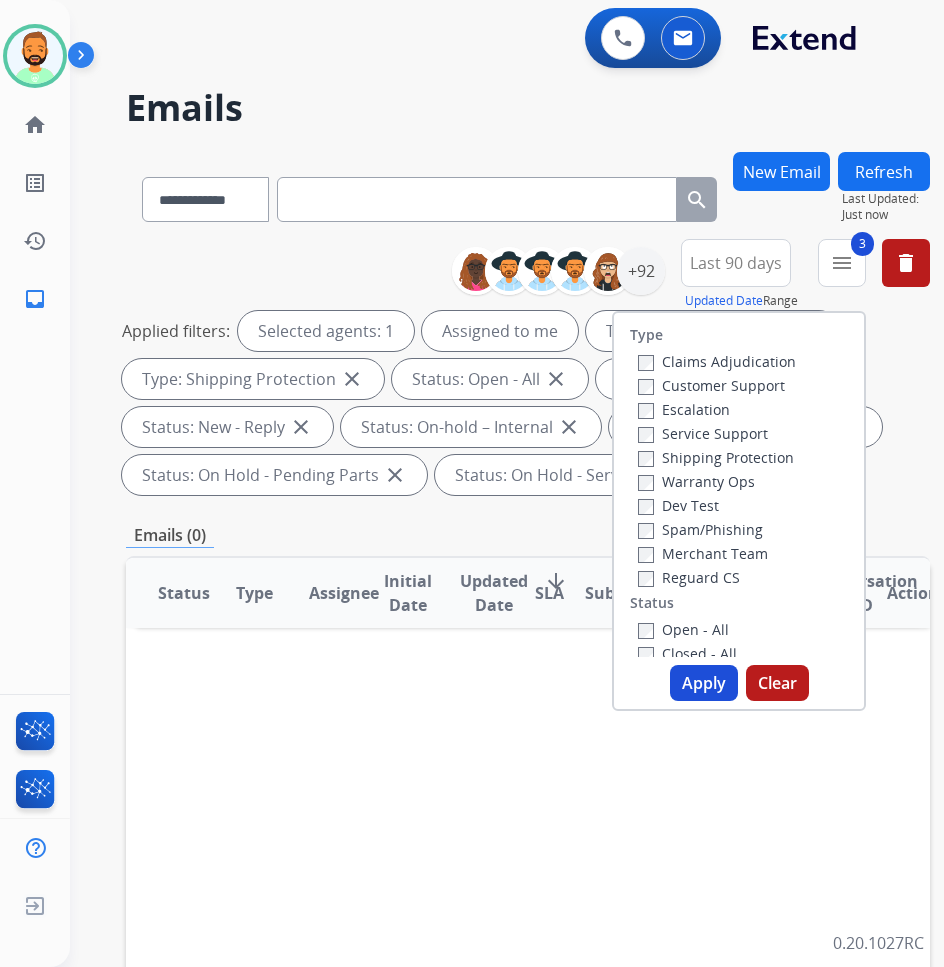 click on "Reguard CS" at bounding box center [689, 577] 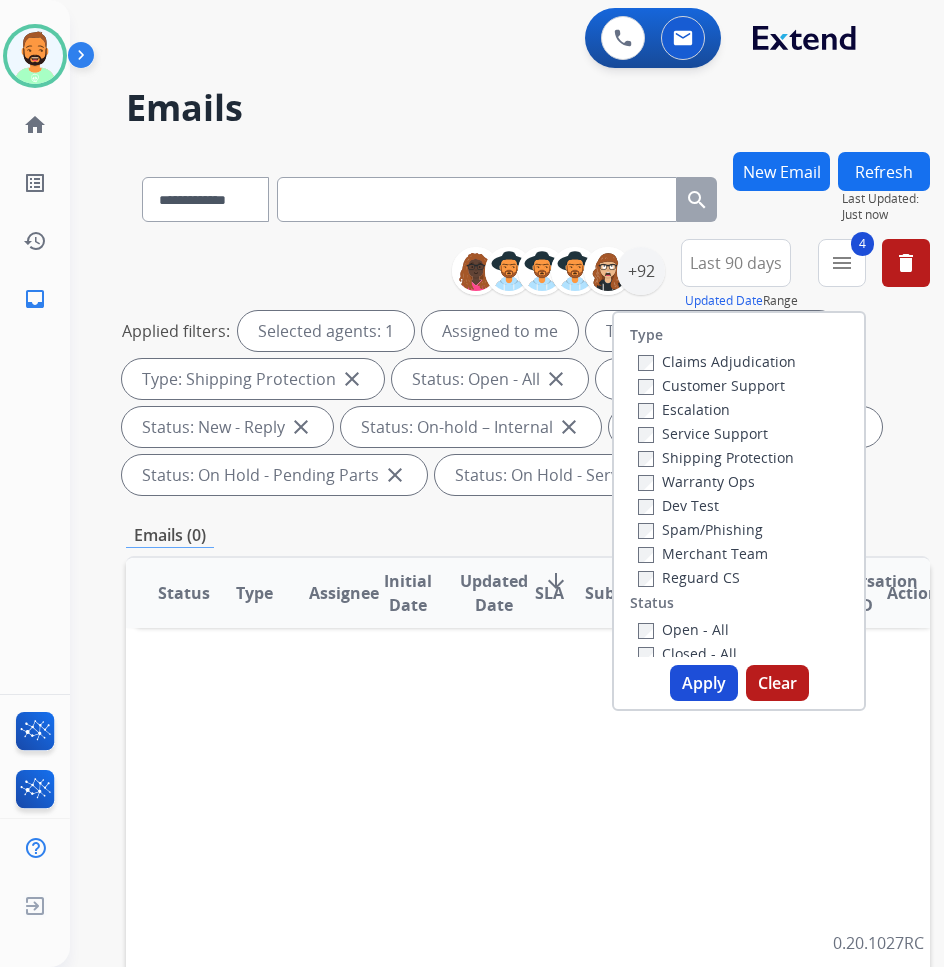 click on "Apply" at bounding box center [704, 683] 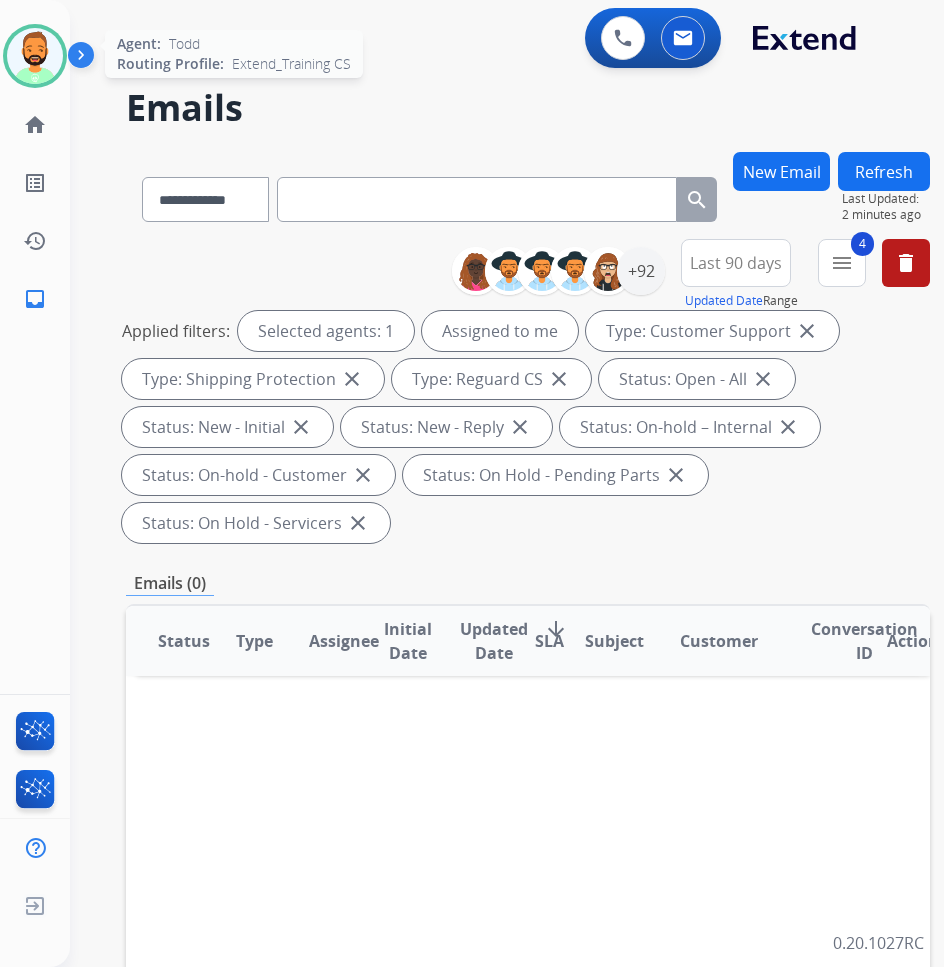 click at bounding box center (35, 56) 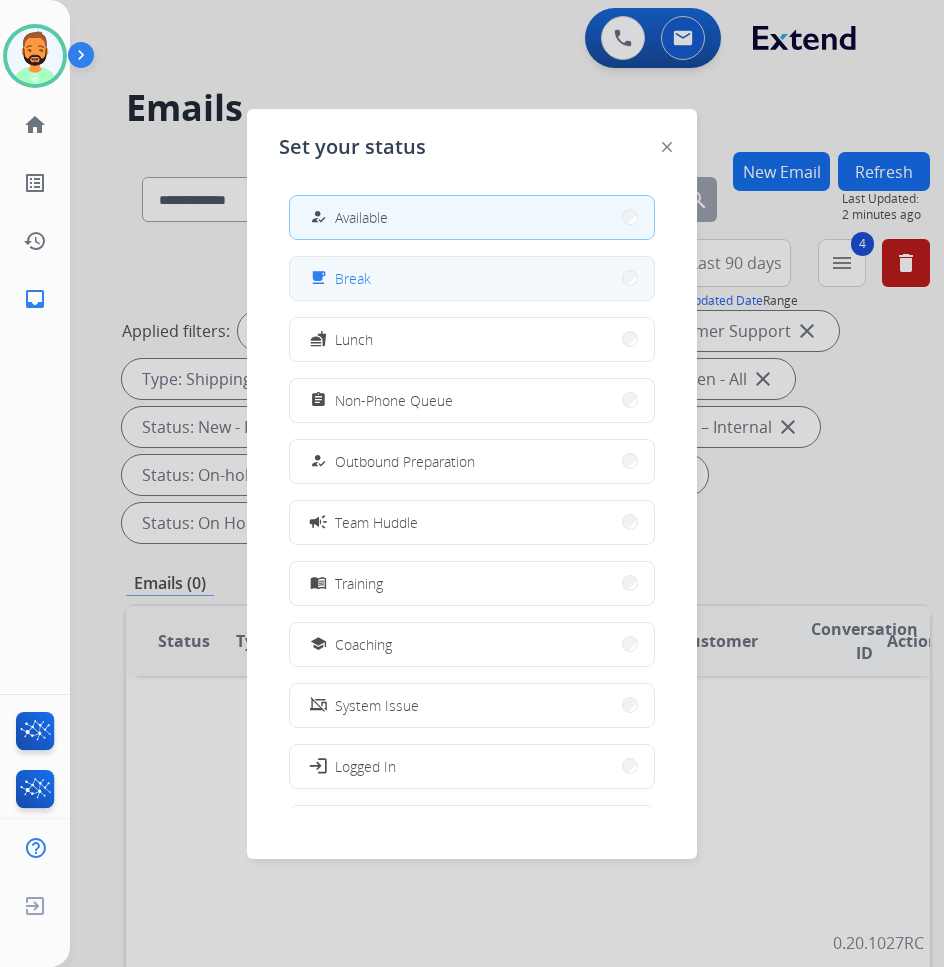click on "free_breakfast Break" at bounding box center (472, 278) 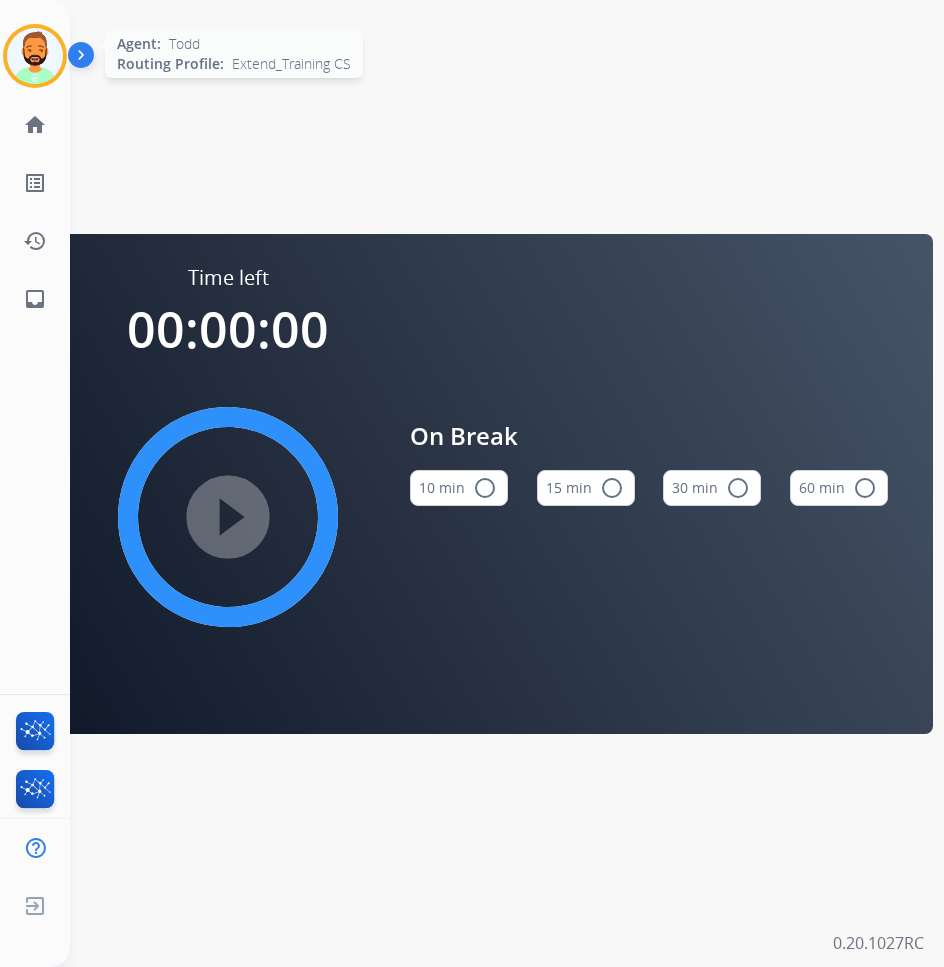 click at bounding box center [35, 56] 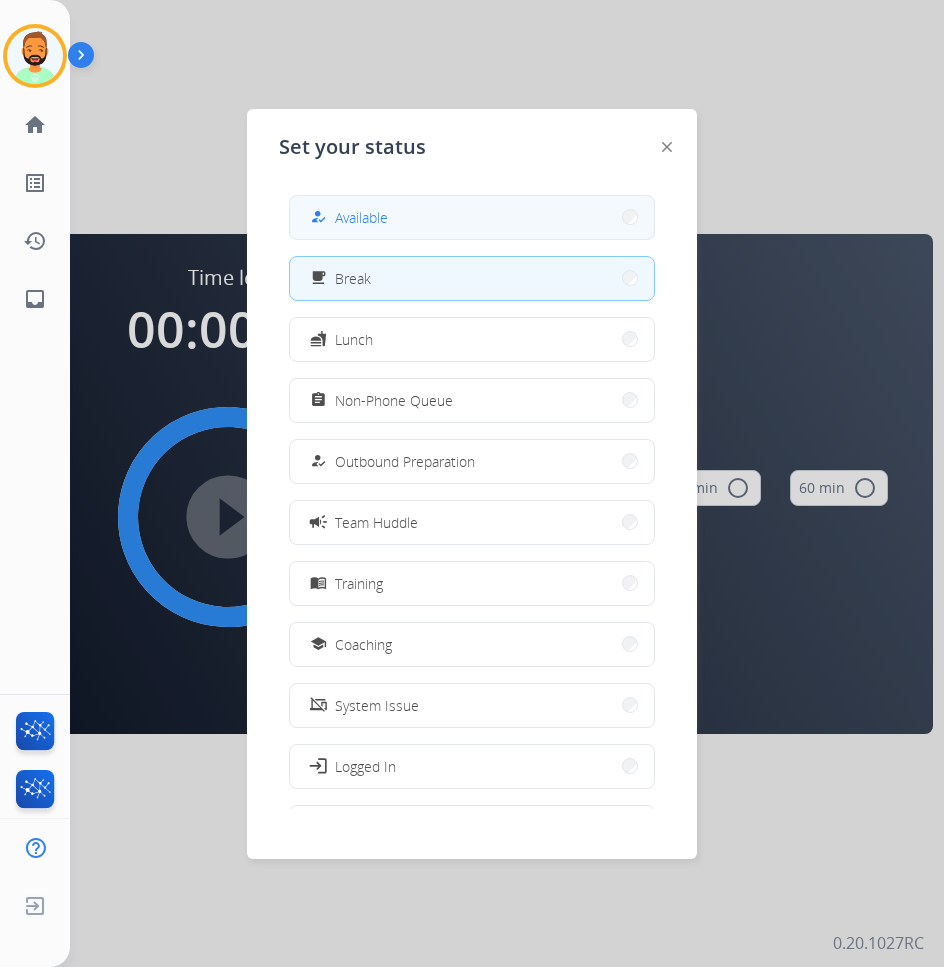 click on "Available" at bounding box center [361, 217] 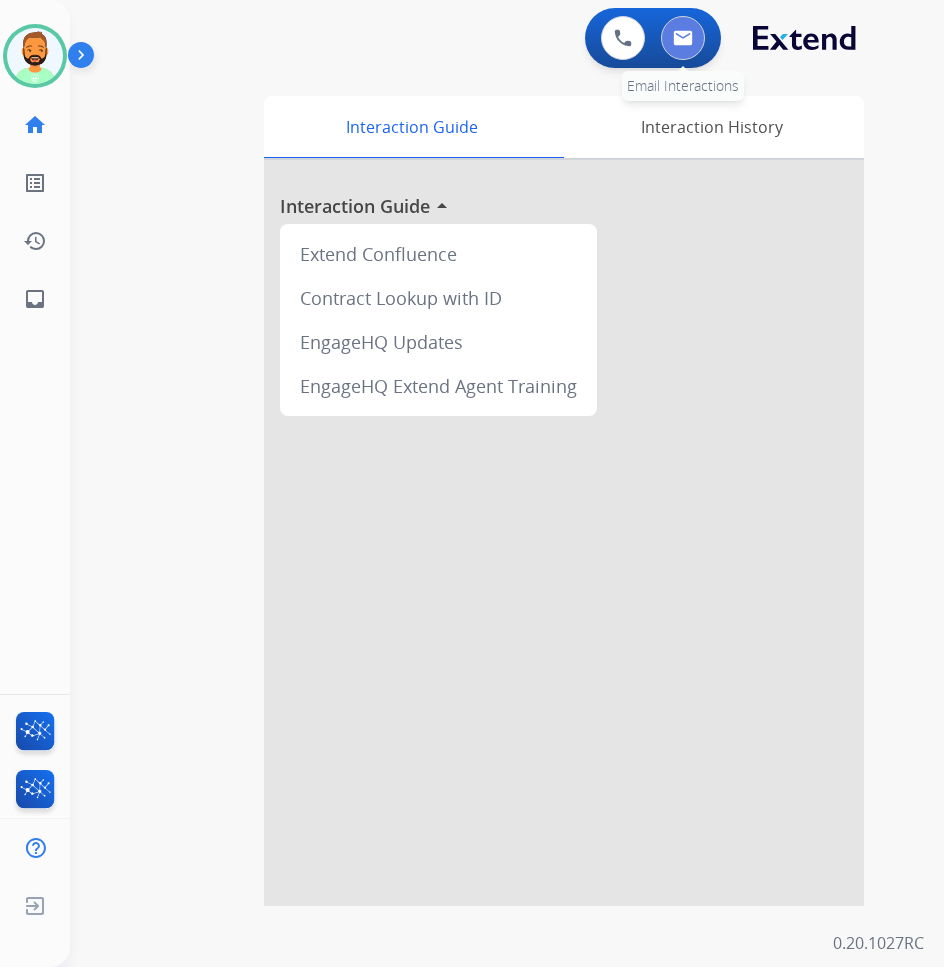 click at bounding box center [683, 38] 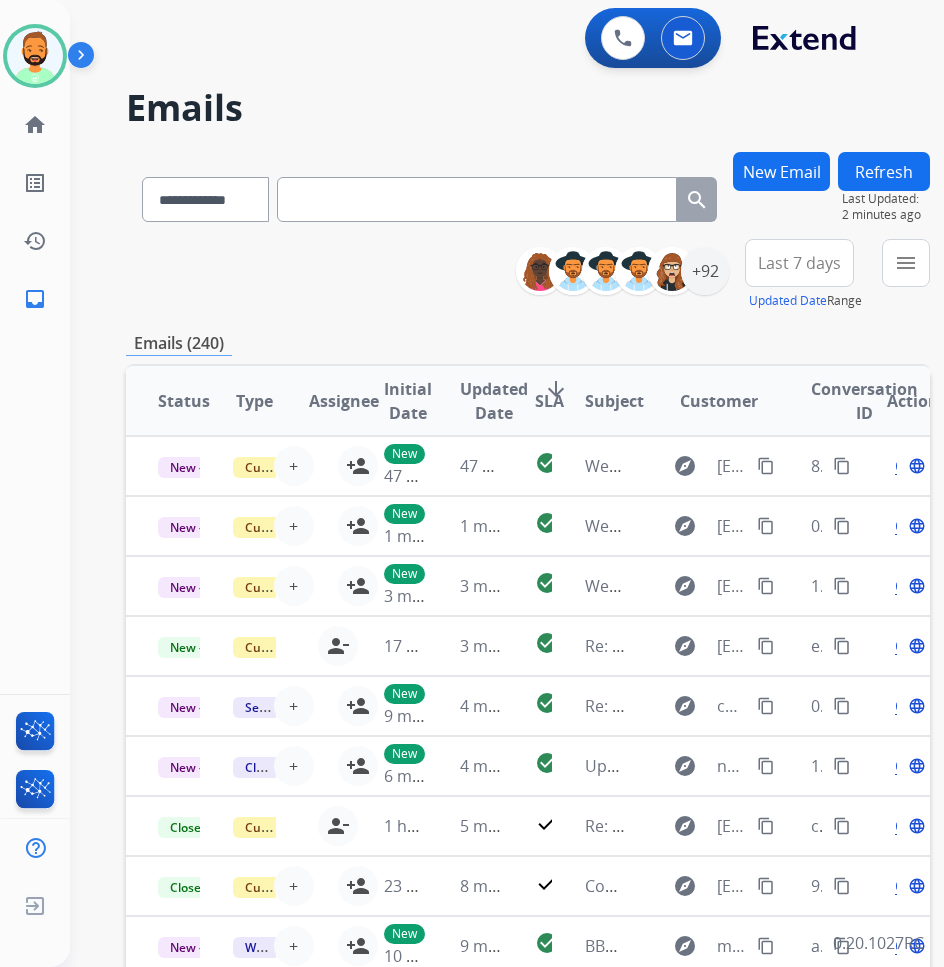 click on "New Email" at bounding box center (781, 171) 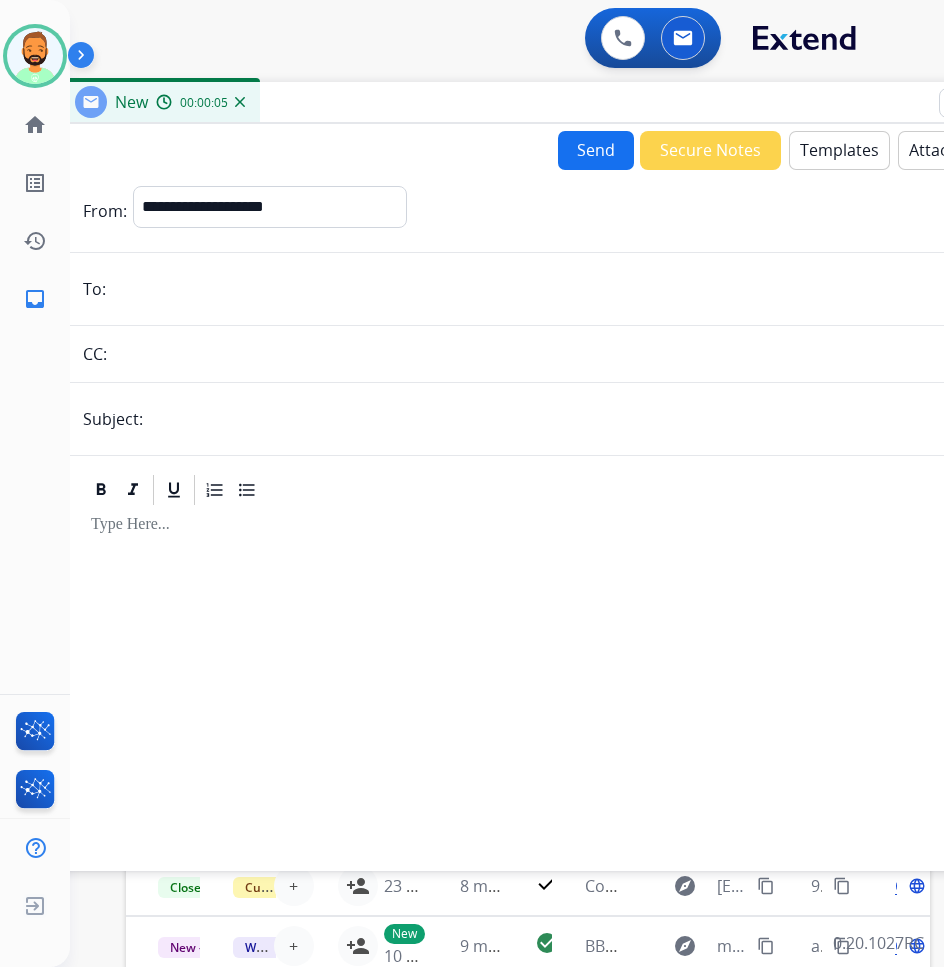 drag, startPoint x: 415, startPoint y: 140, endPoint x: 557, endPoint y: 109, distance: 145.34442 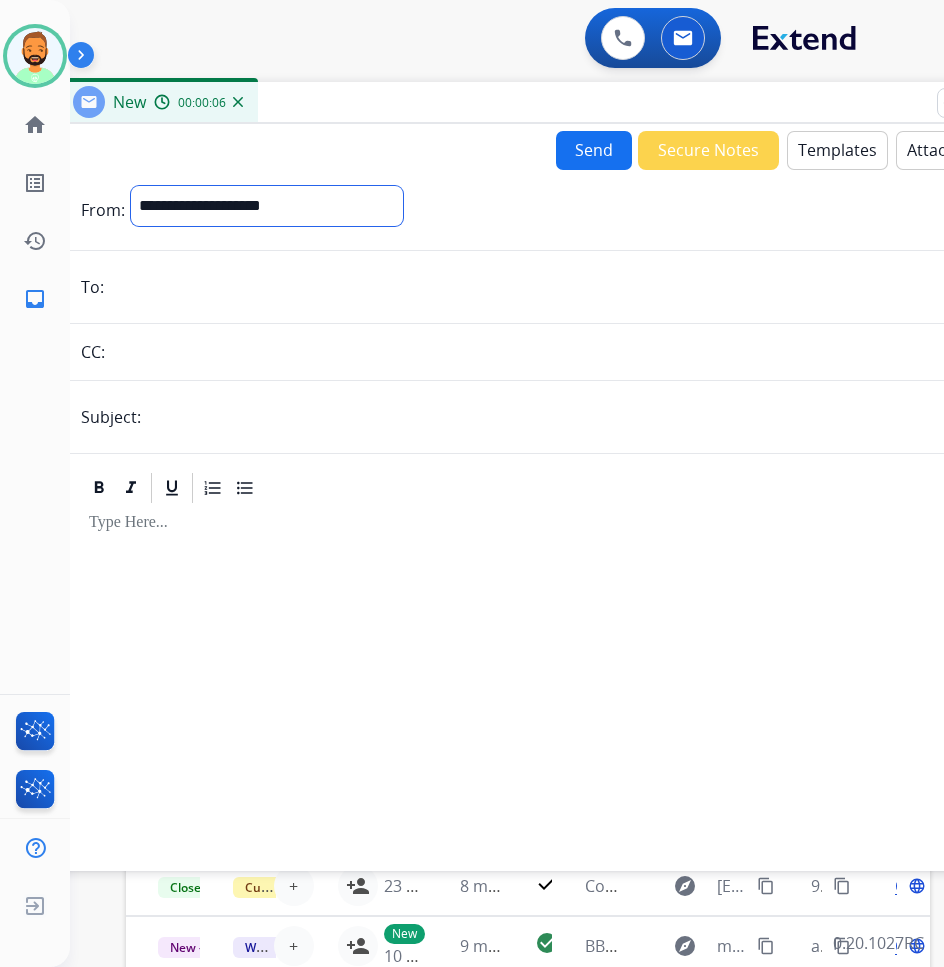 click on "**********" at bounding box center (267, 206) 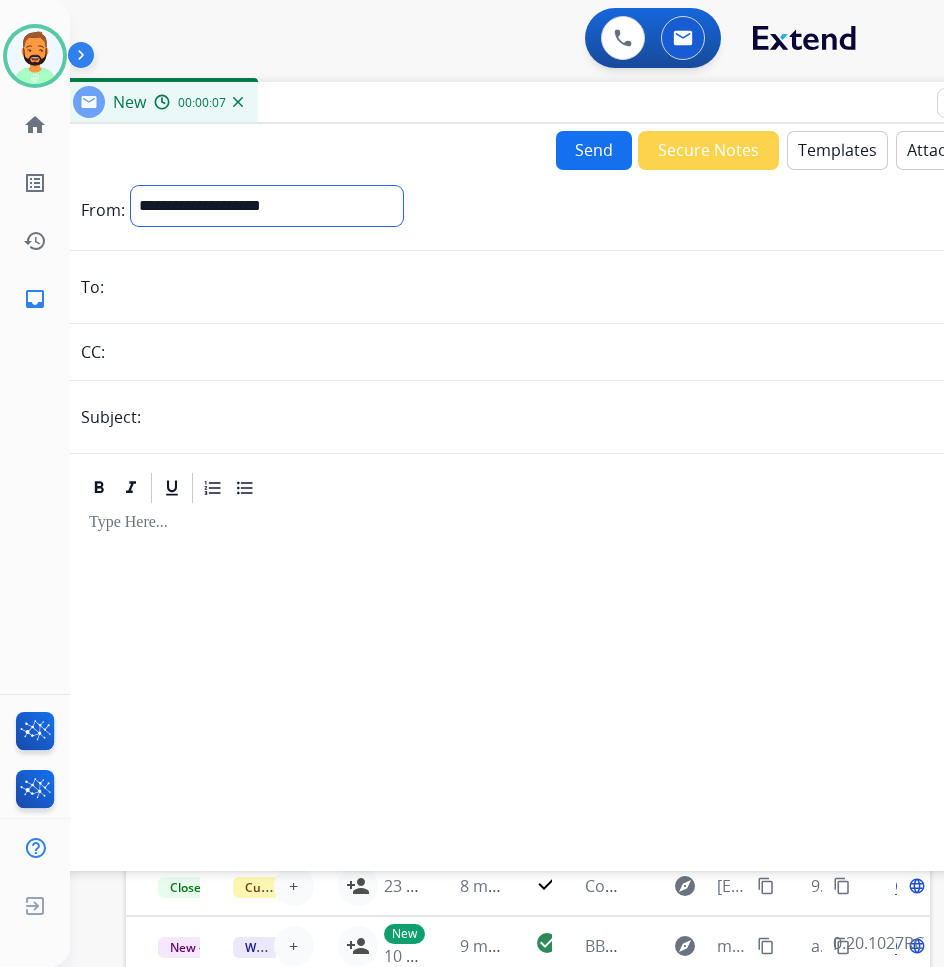 select on "**********" 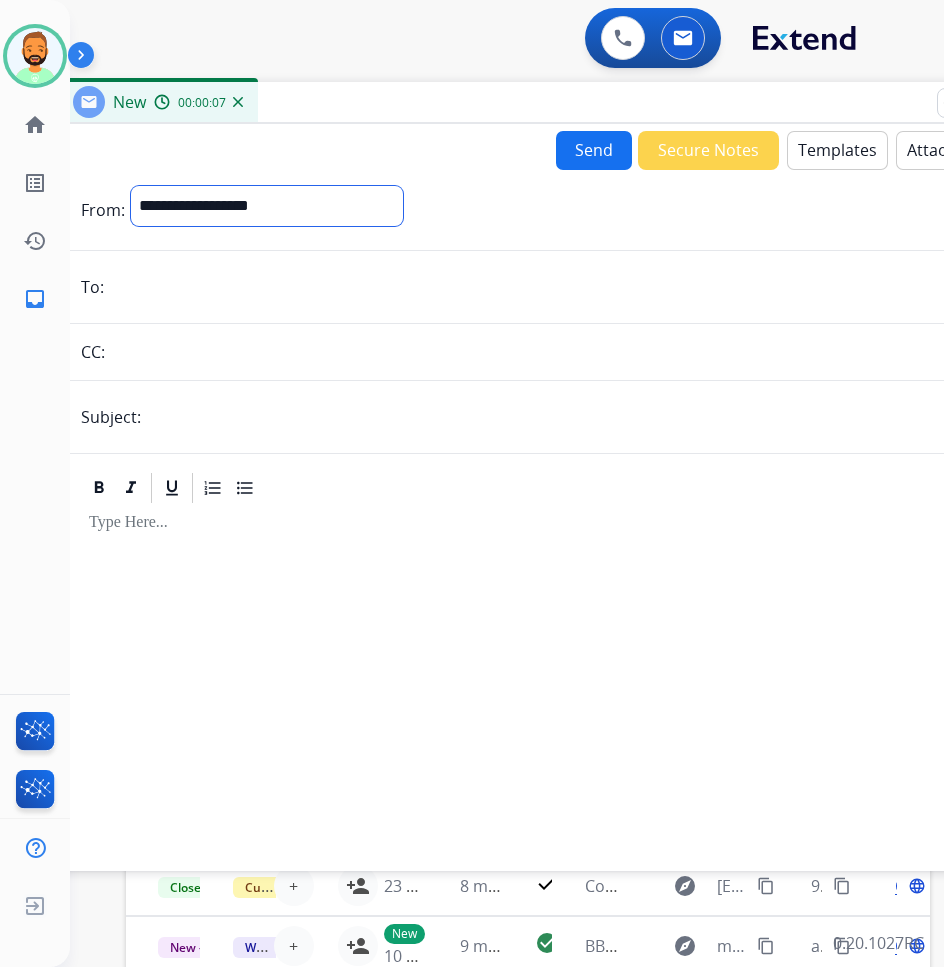 click on "**********" at bounding box center (267, 206) 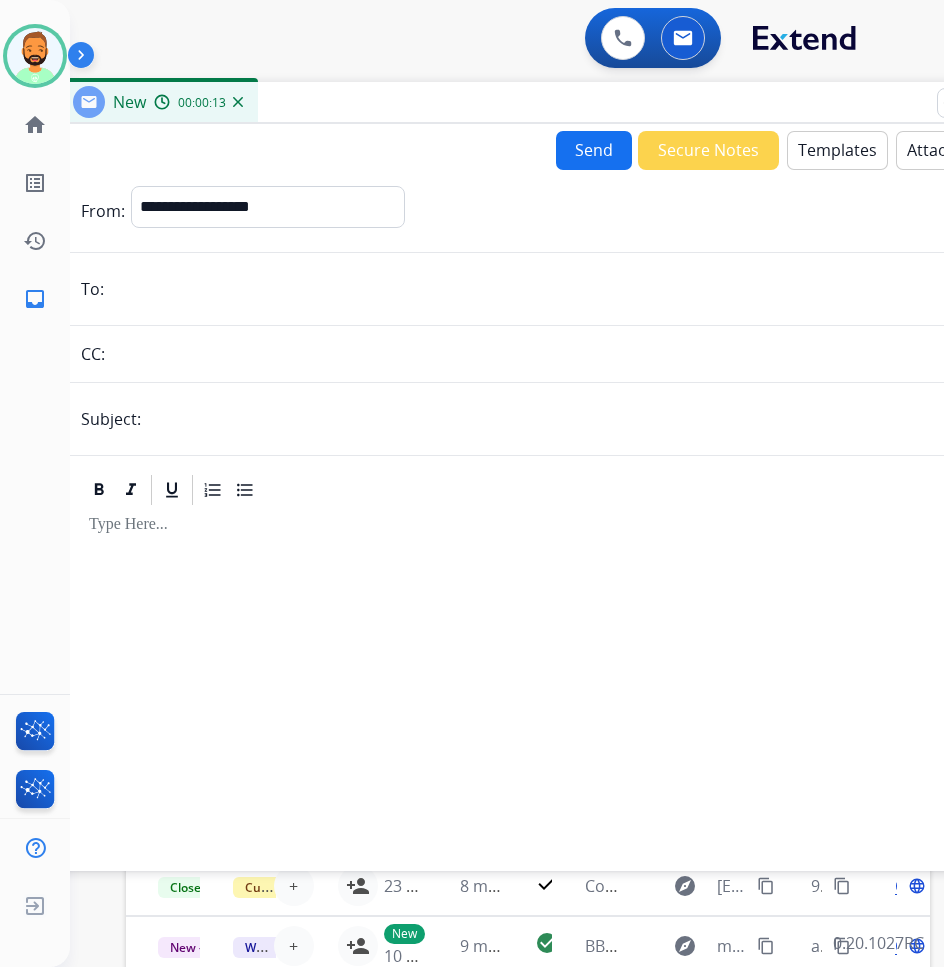 paste on "**********" 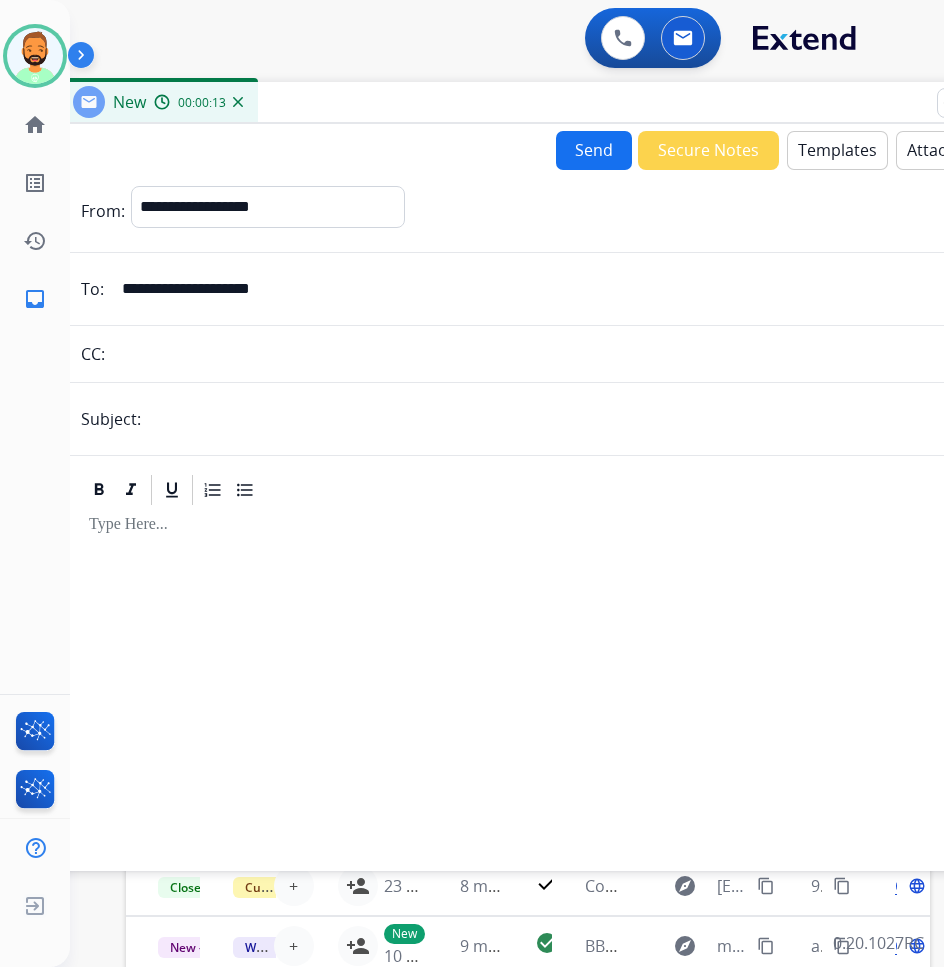 type on "**********" 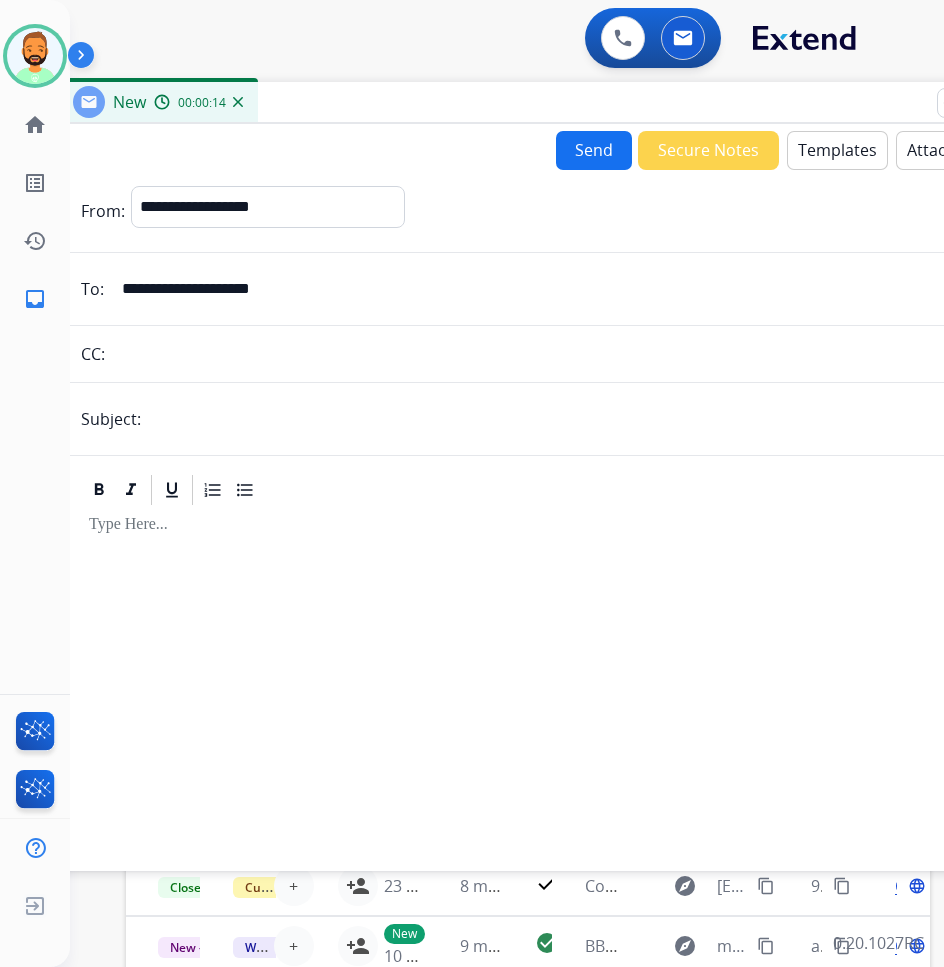 click on "**********" at bounding box center (557, 516) 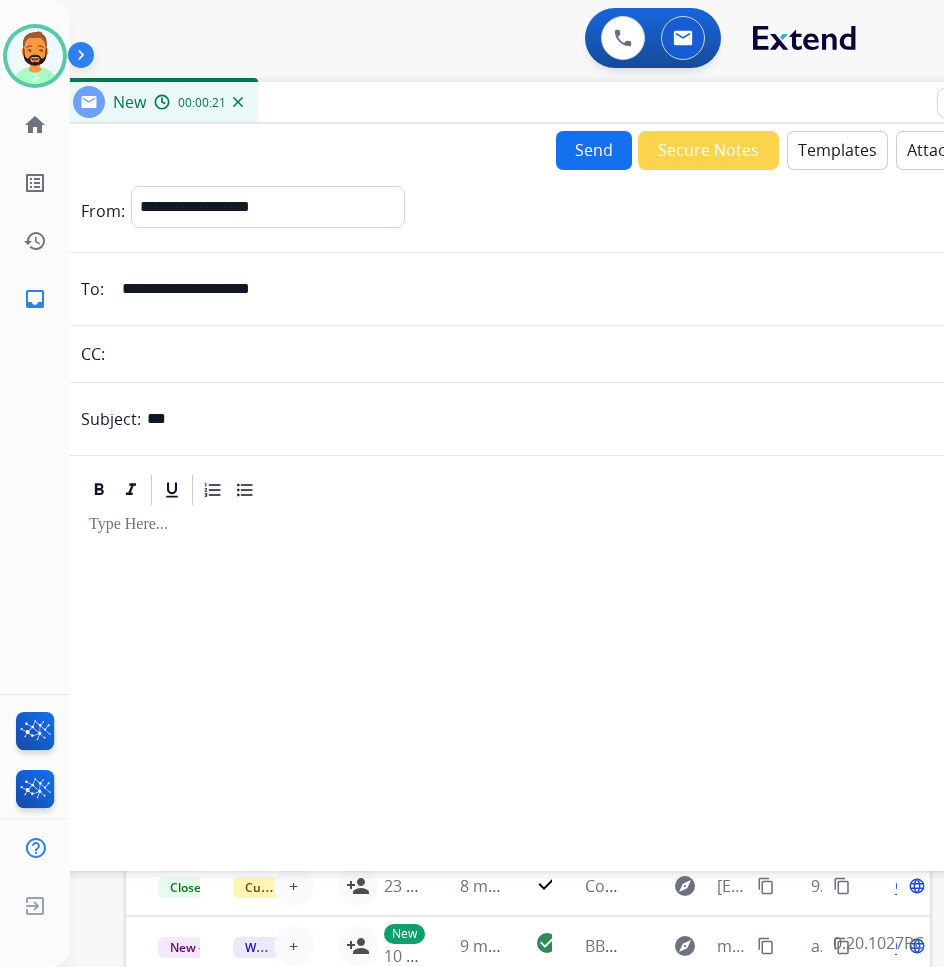 type on "**********" 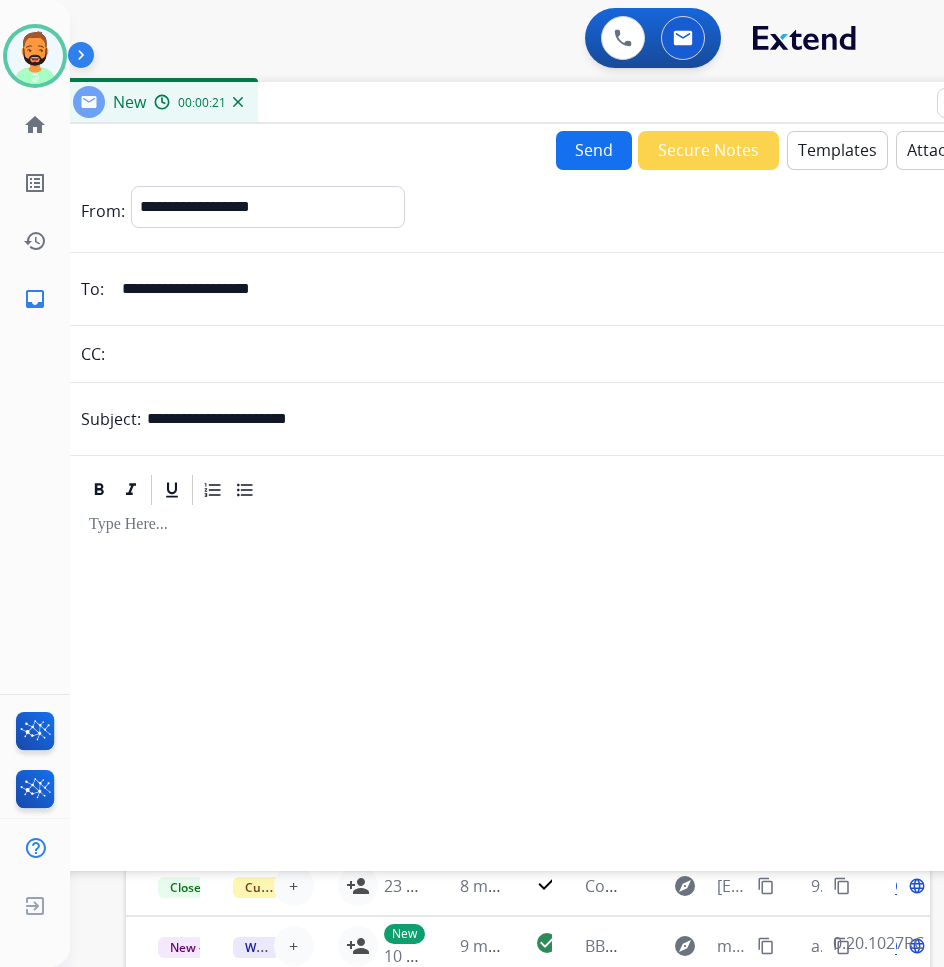click at bounding box center [557, 679] 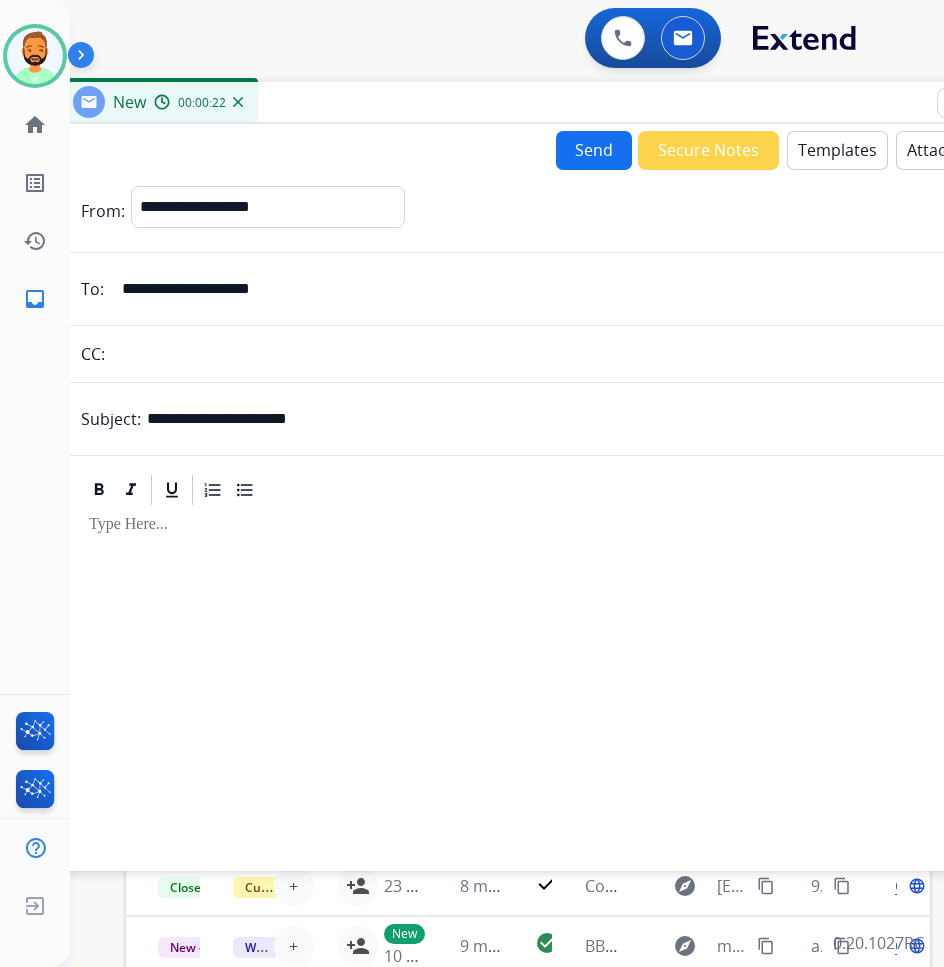 click on "Templates" at bounding box center [837, 150] 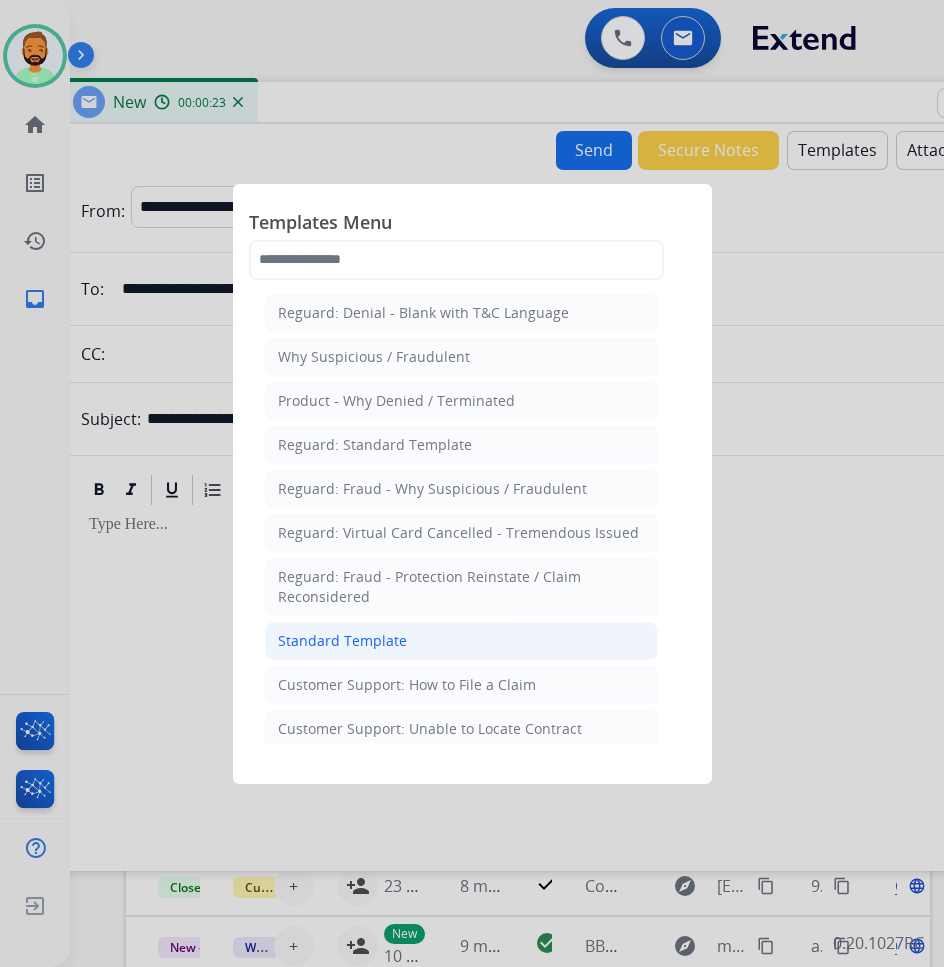 click on "Standard Template" 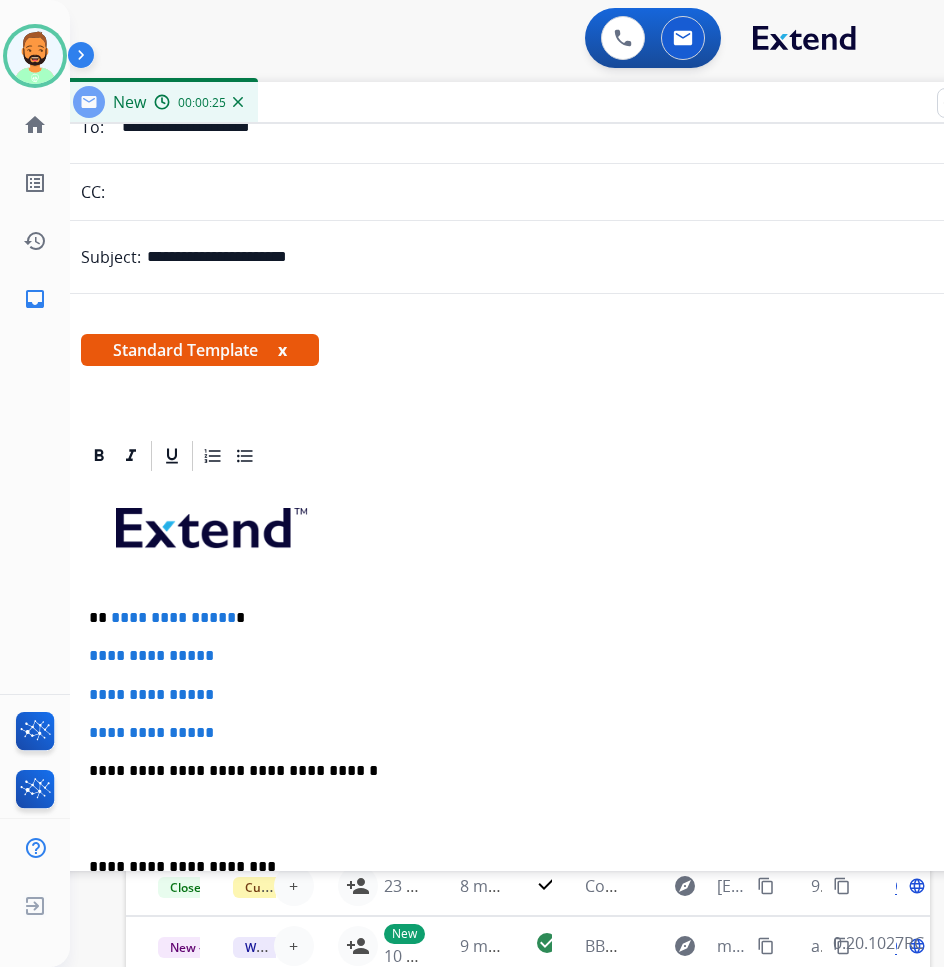 scroll, scrollTop: 200, scrollLeft: 0, axis: vertical 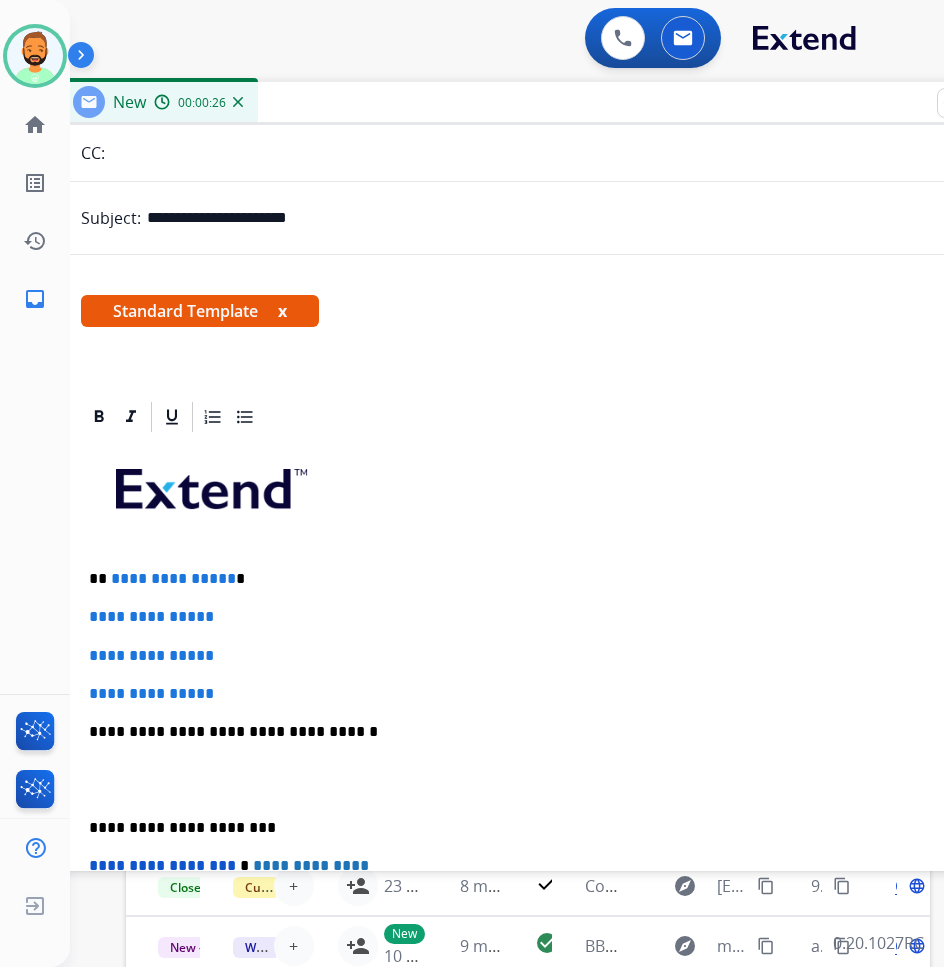click on "**********" at bounding box center (557, 779) 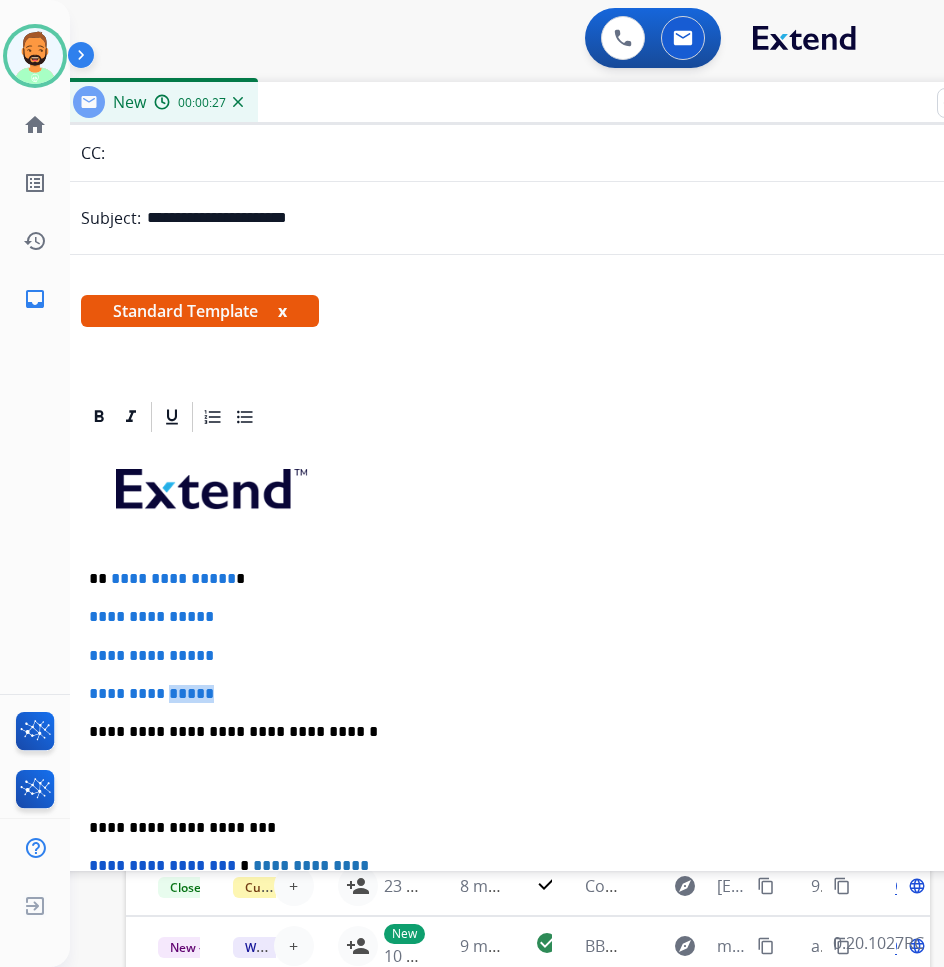 drag, startPoint x: 219, startPoint y: 707, endPoint x: 228, endPoint y: 685, distance: 23.769728 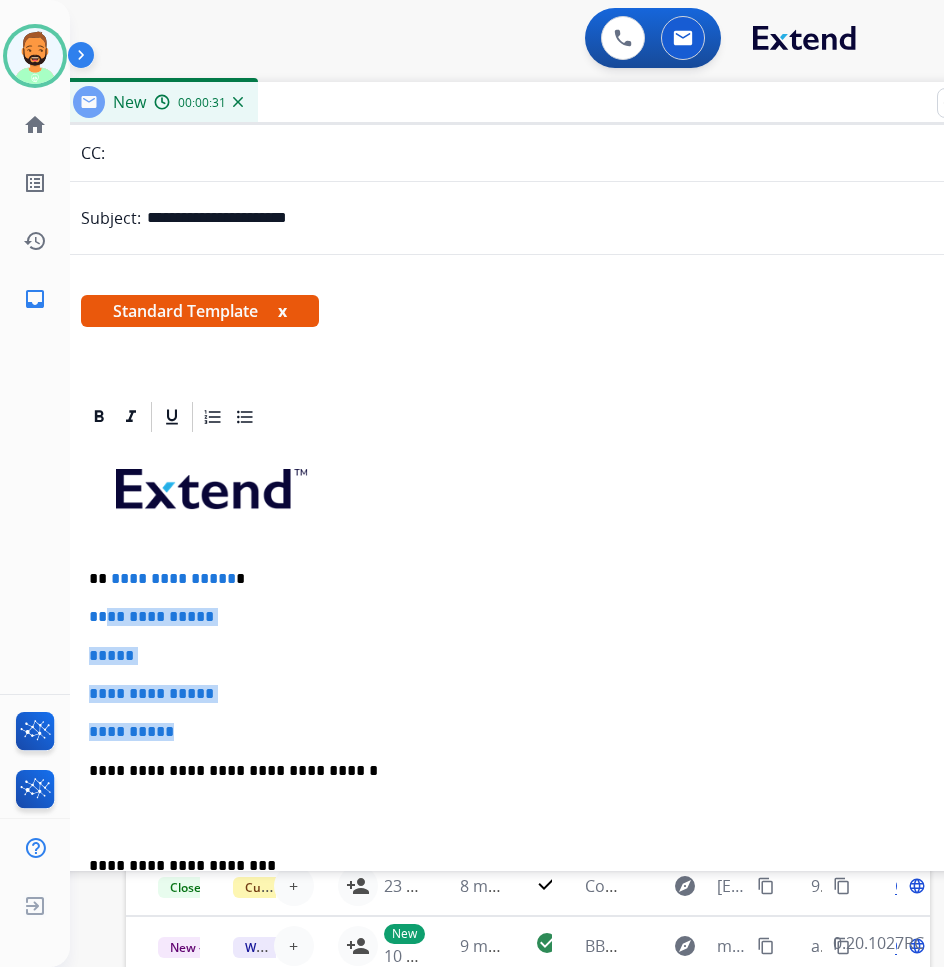 drag, startPoint x: 221, startPoint y: 728, endPoint x: 105, endPoint y: 625, distance: 155.12898 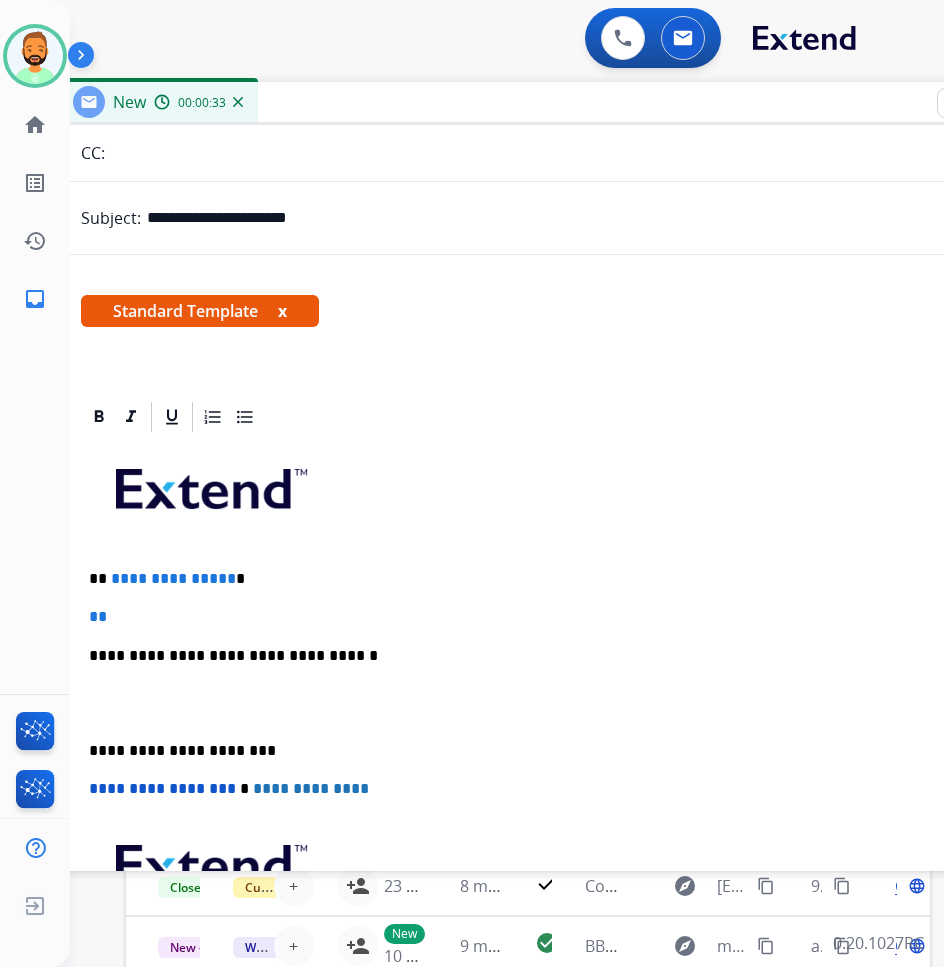 type 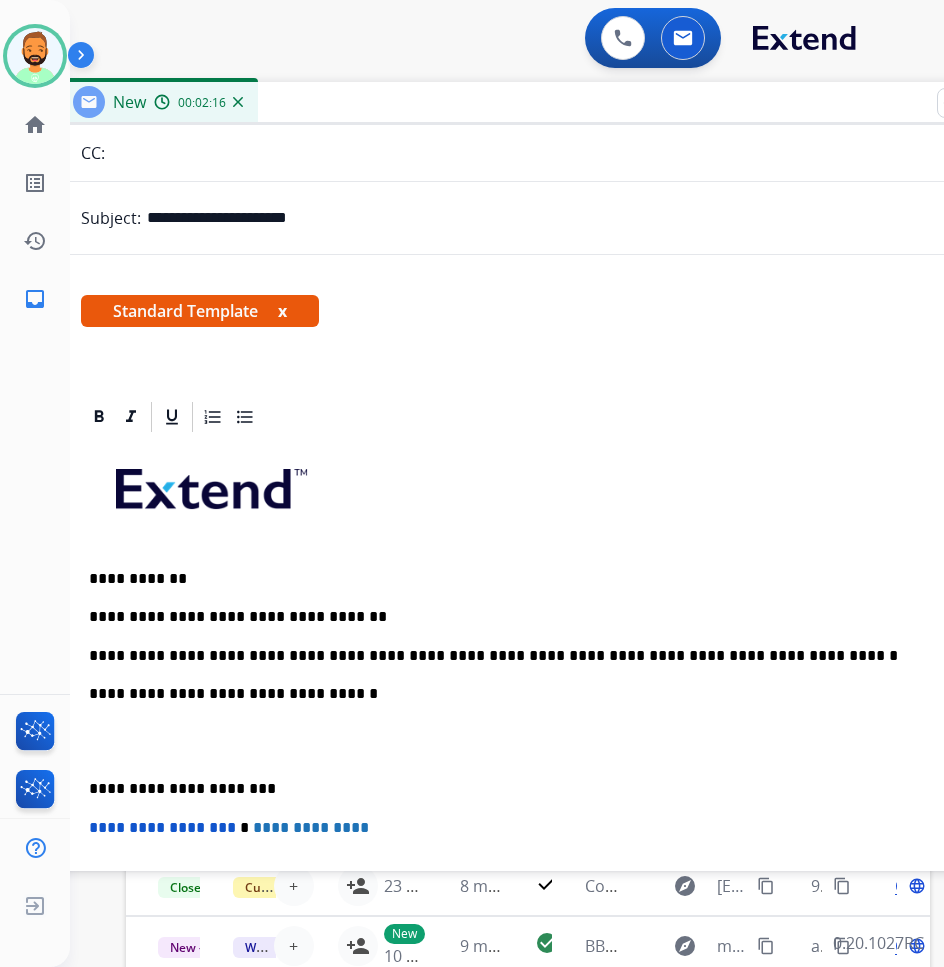 click on "**********" at bounding box center [549, 789] 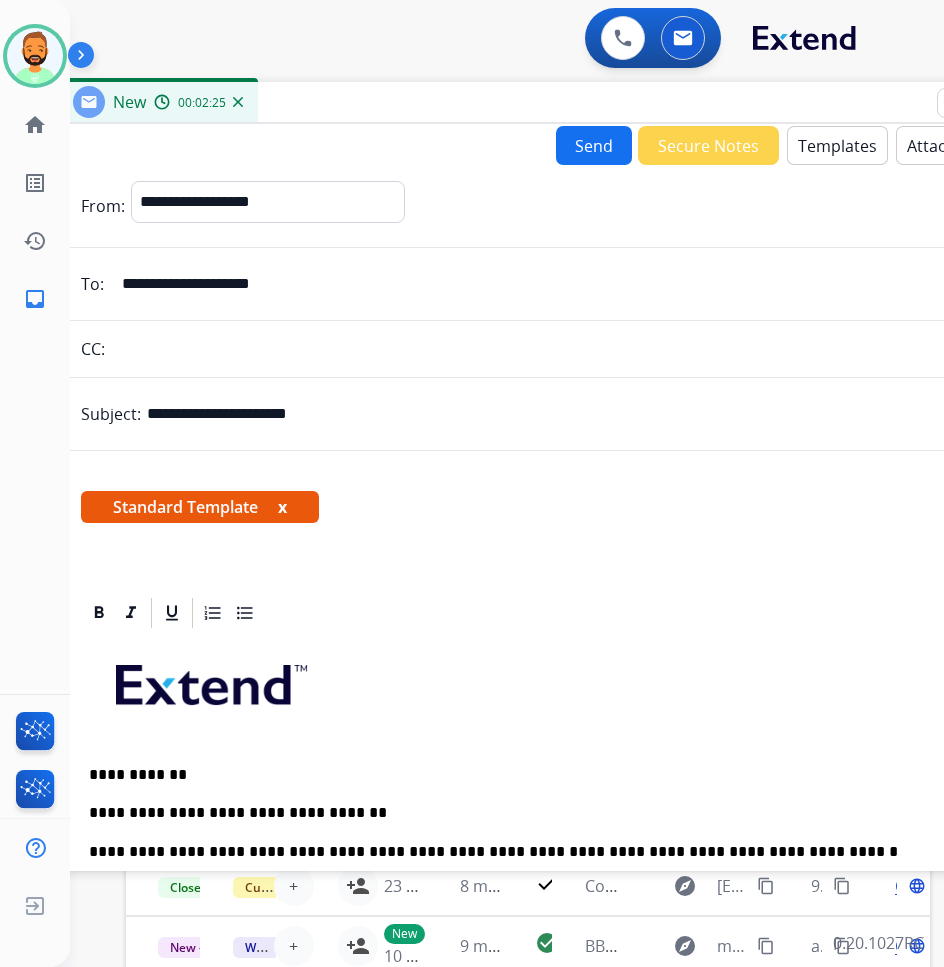 scroll, scrollTop: 0, scrollLeft: 0, axis: both 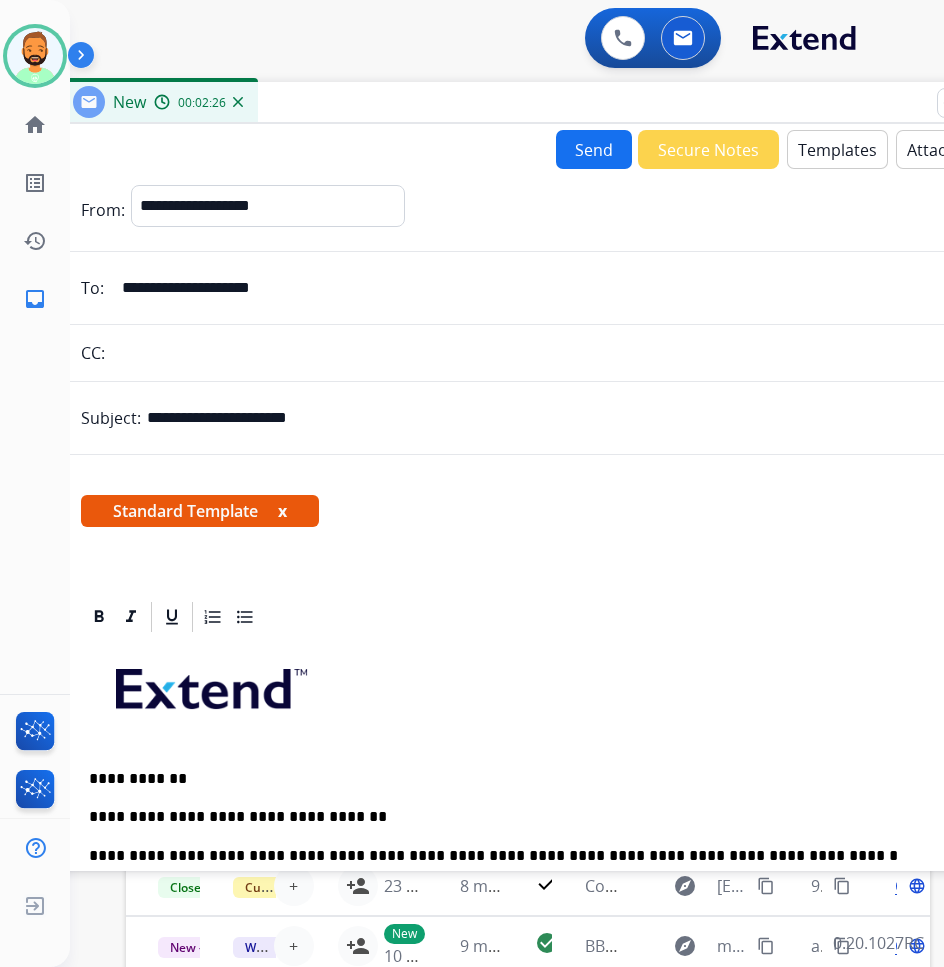 click on "Send" at bounding box center (594, 149) 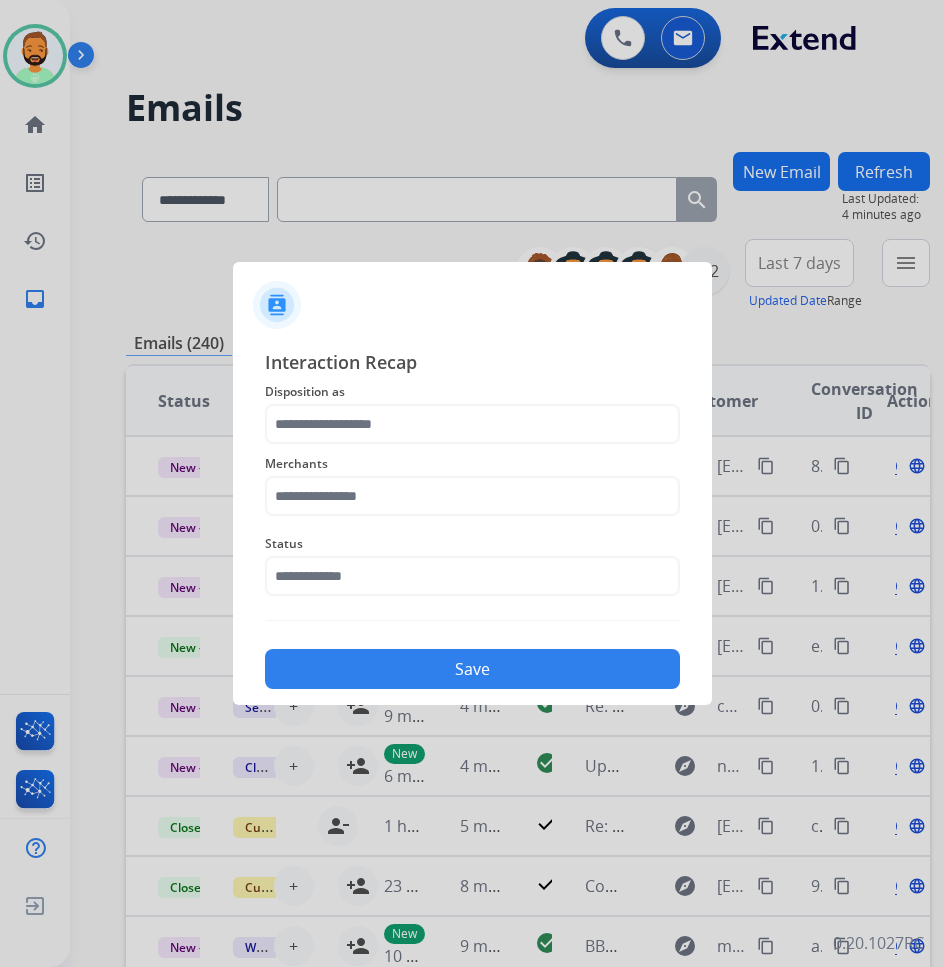 click 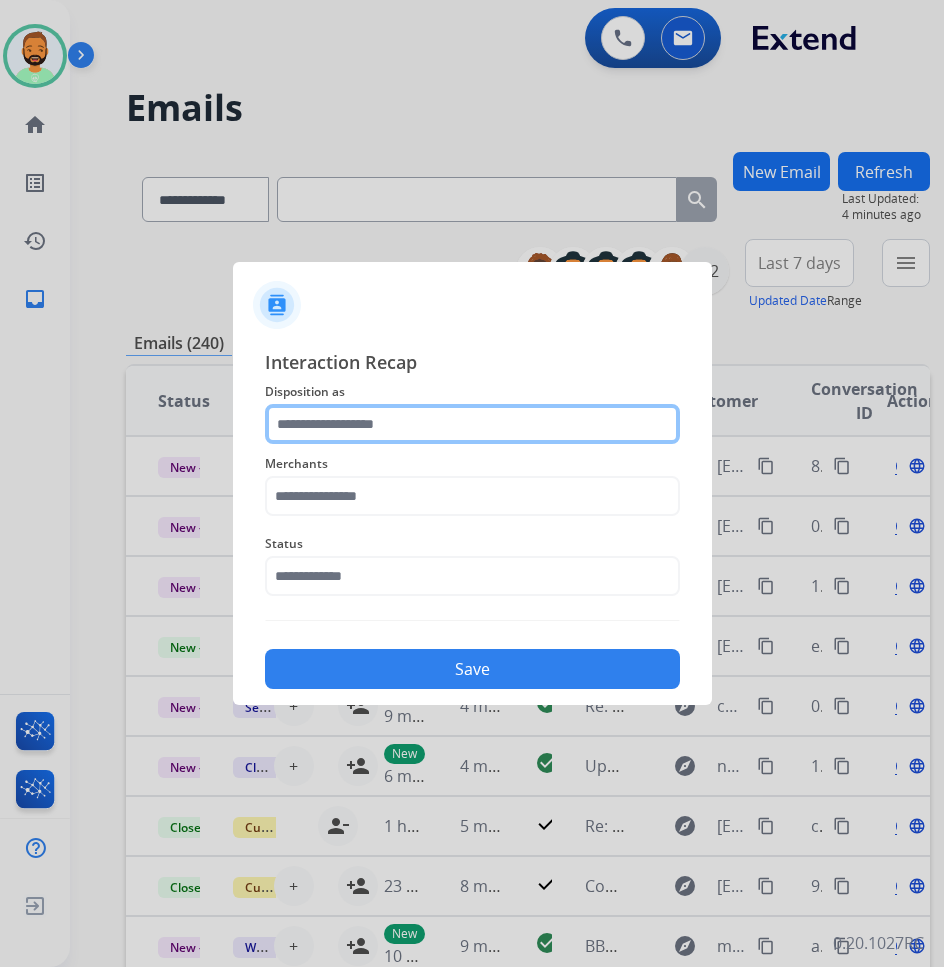click 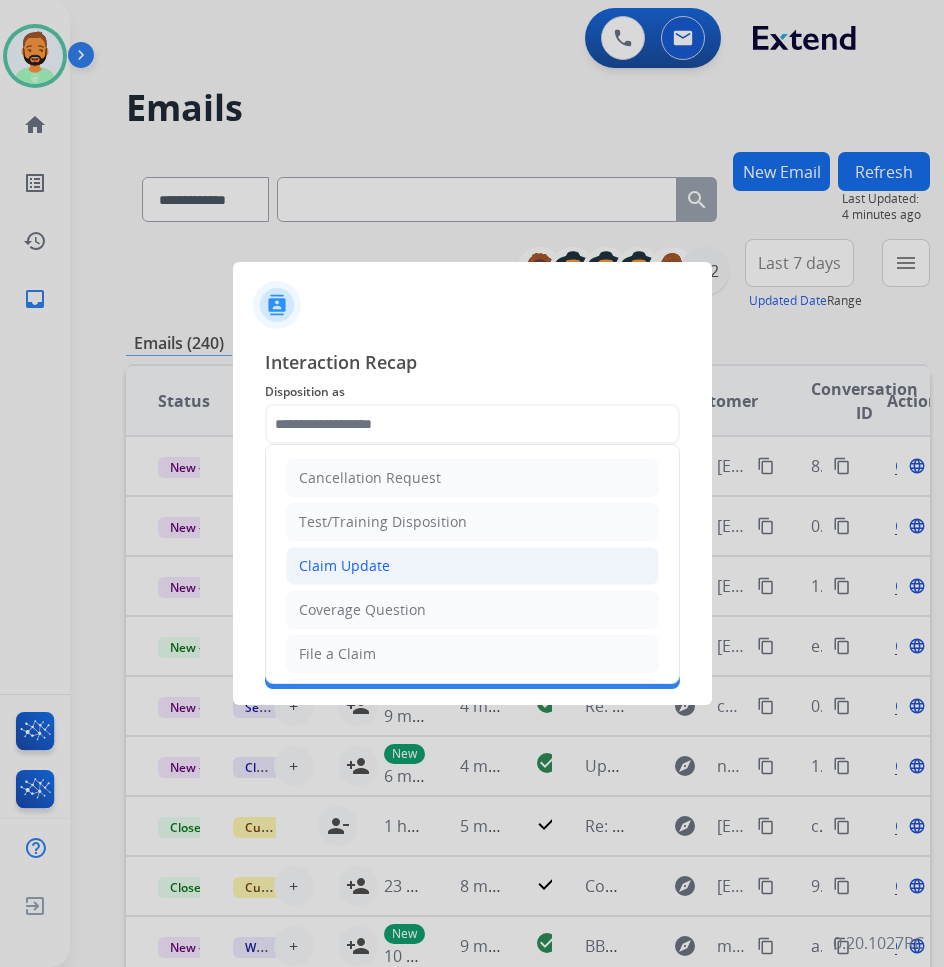 click on "Claim Update" 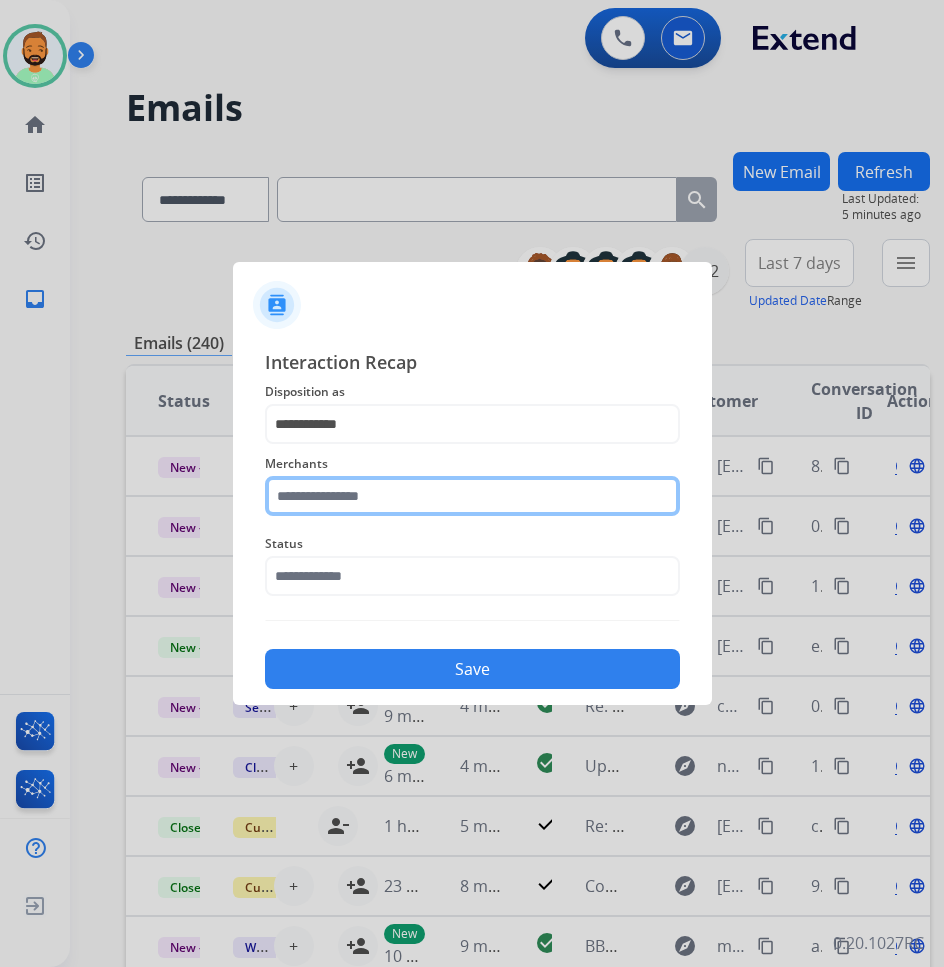 click 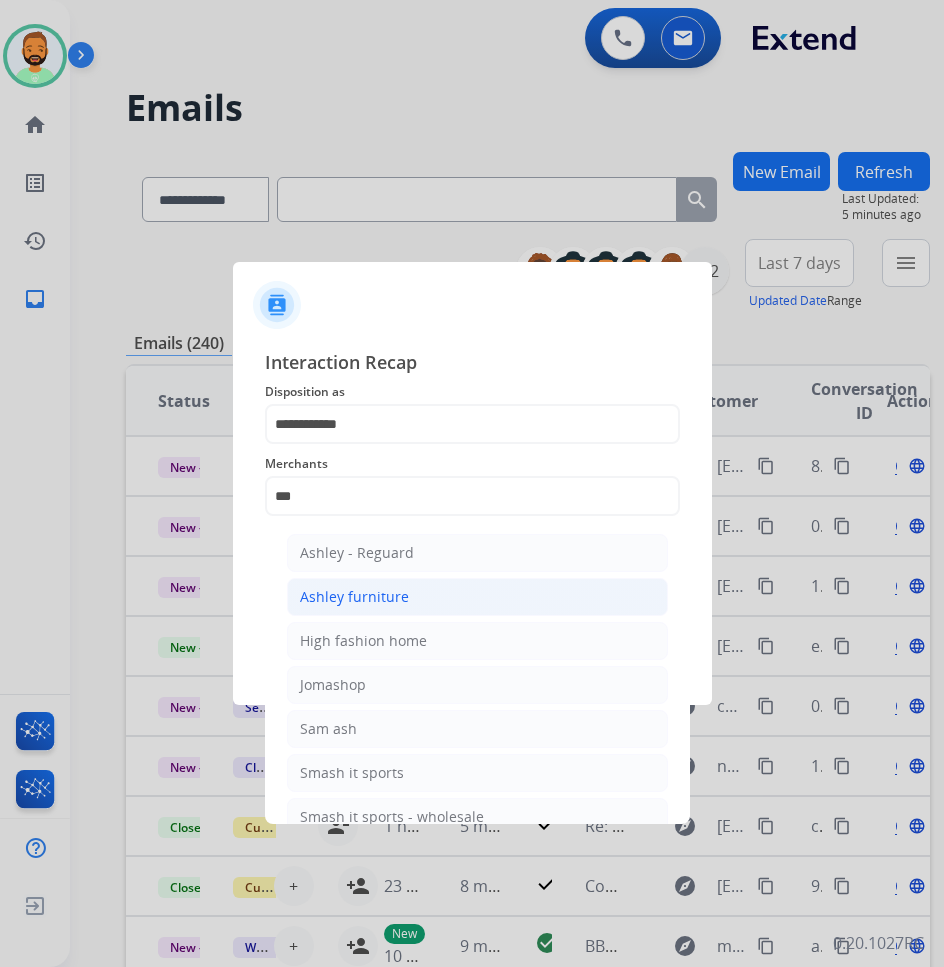 click on "Ashley furniture" 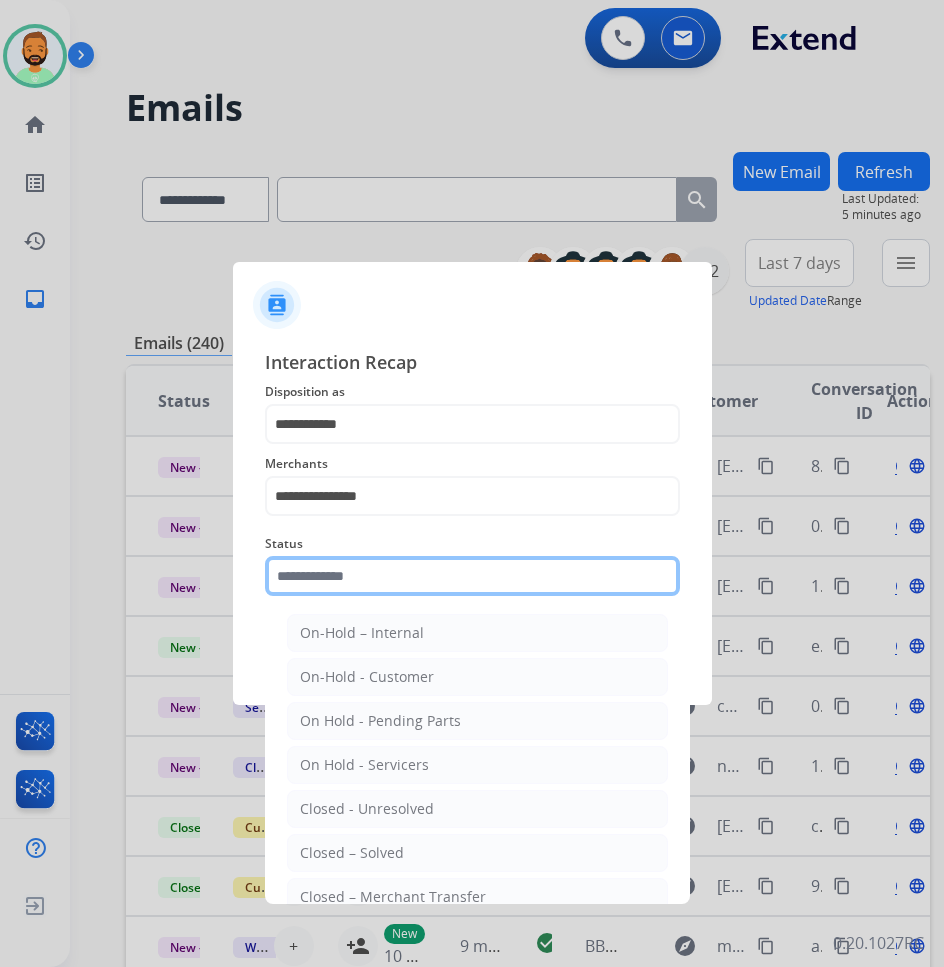 click 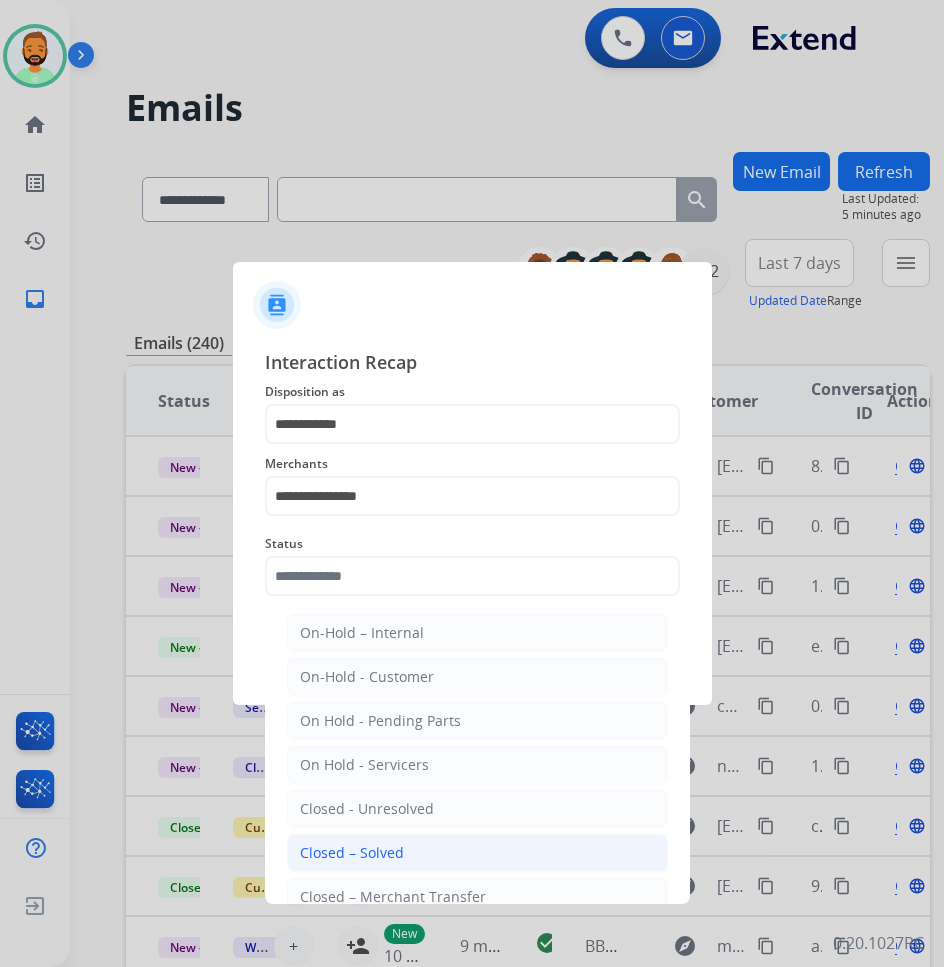 click on "Closed – Solved" 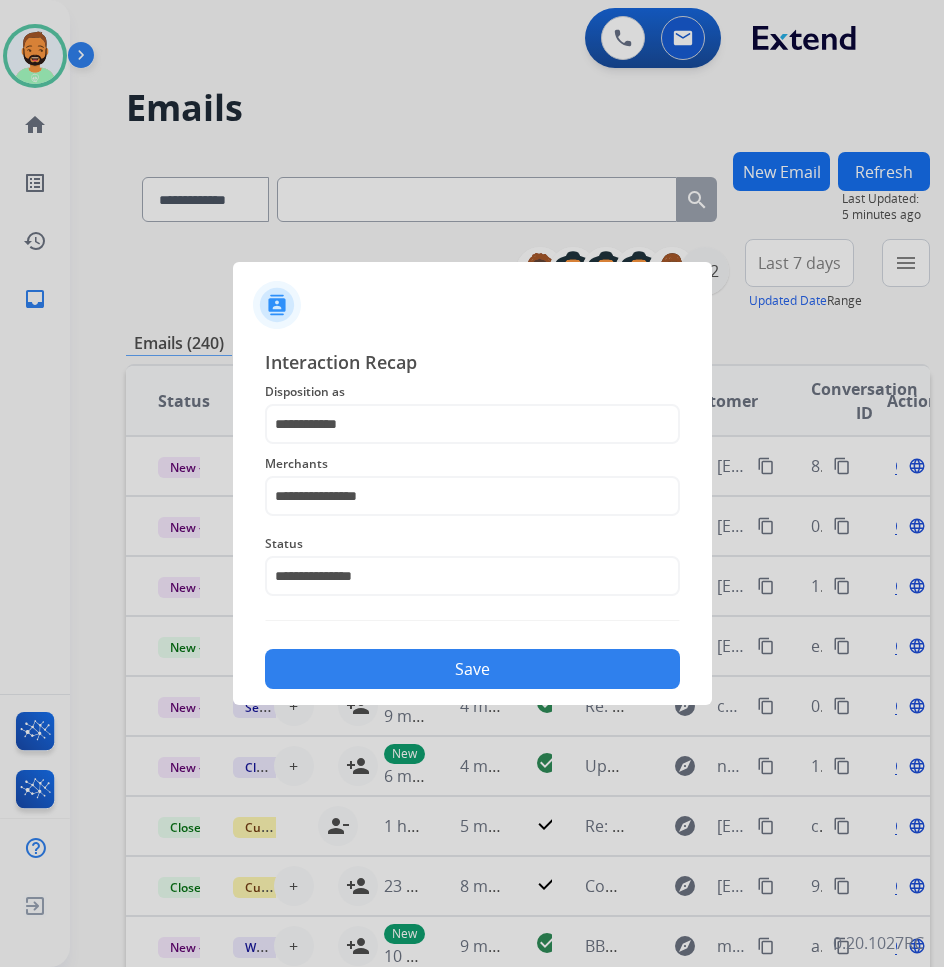 drag, startPoint x: 452, startPoint y: 642, endPoint x: 446, endPoint y: 677, distance: 35.510563 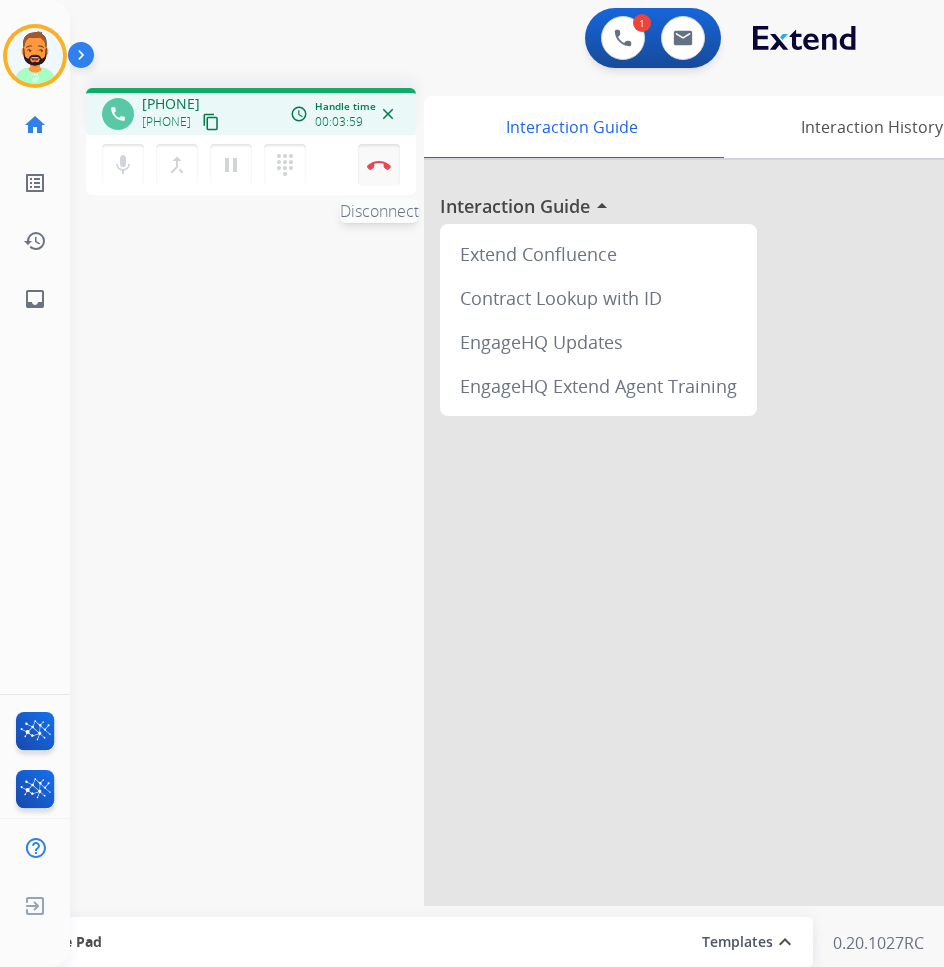 click at bounding box center [379, 165] 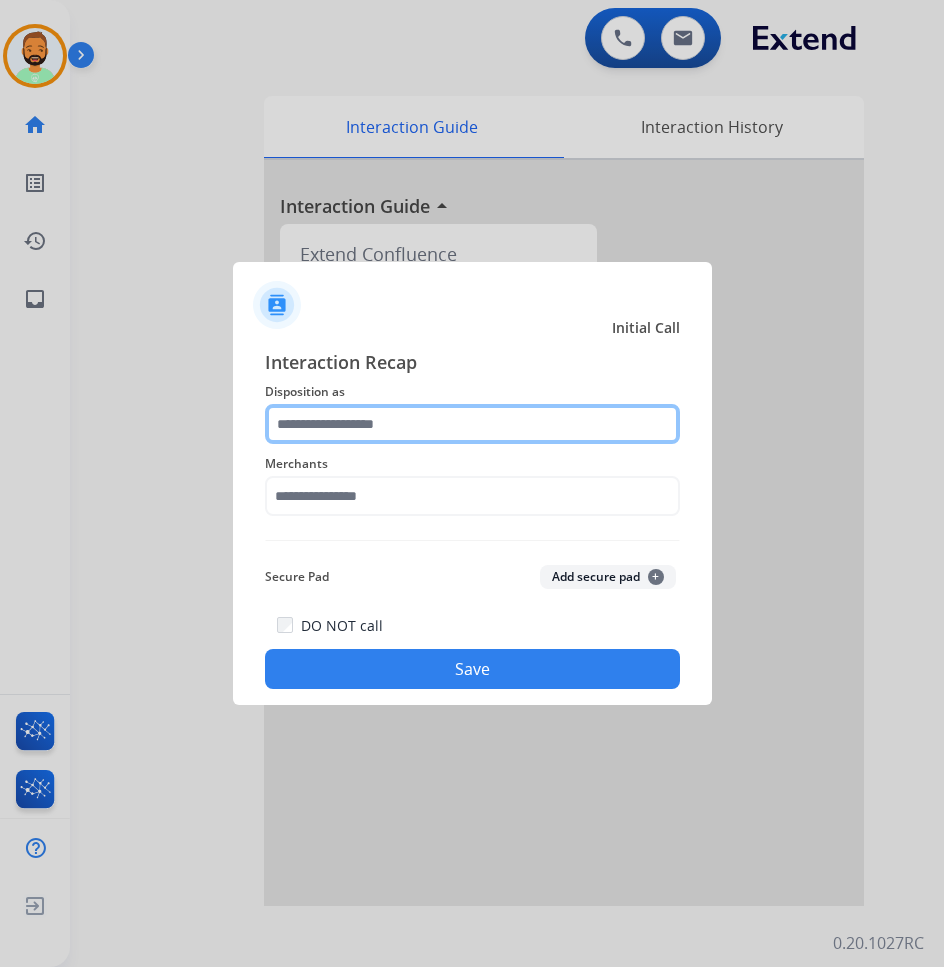 click 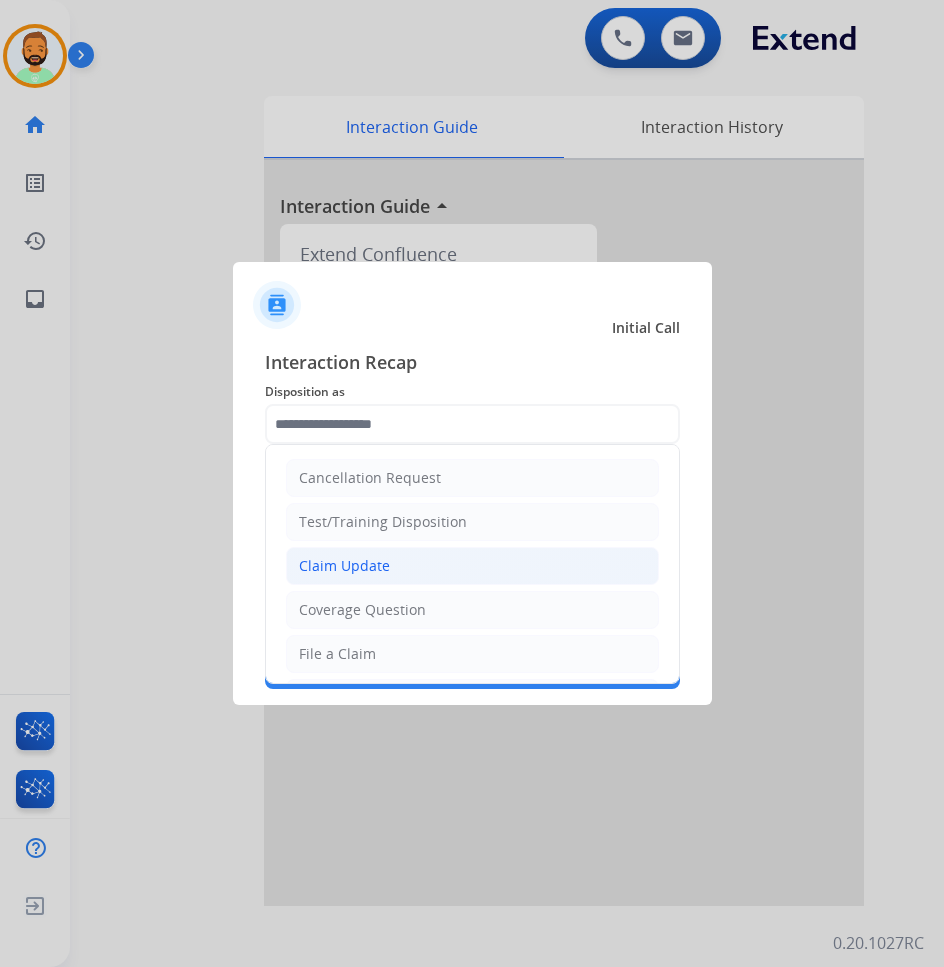 click on "Claim Update" 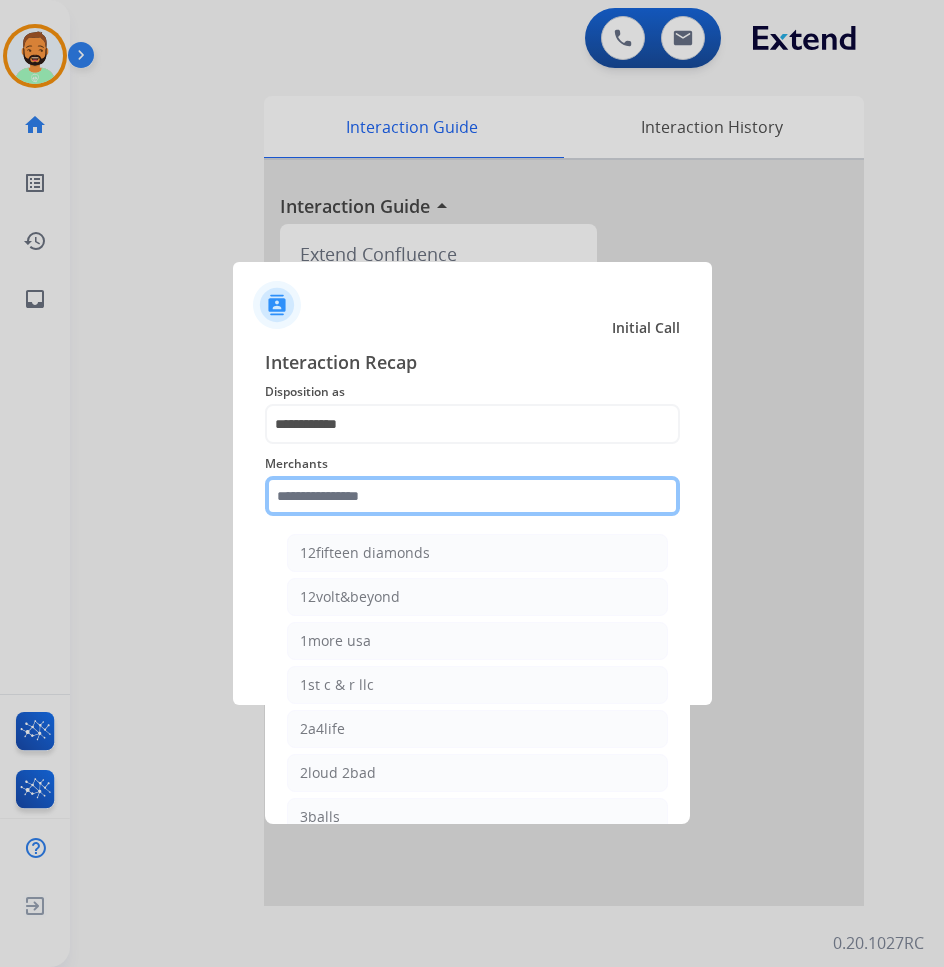 click 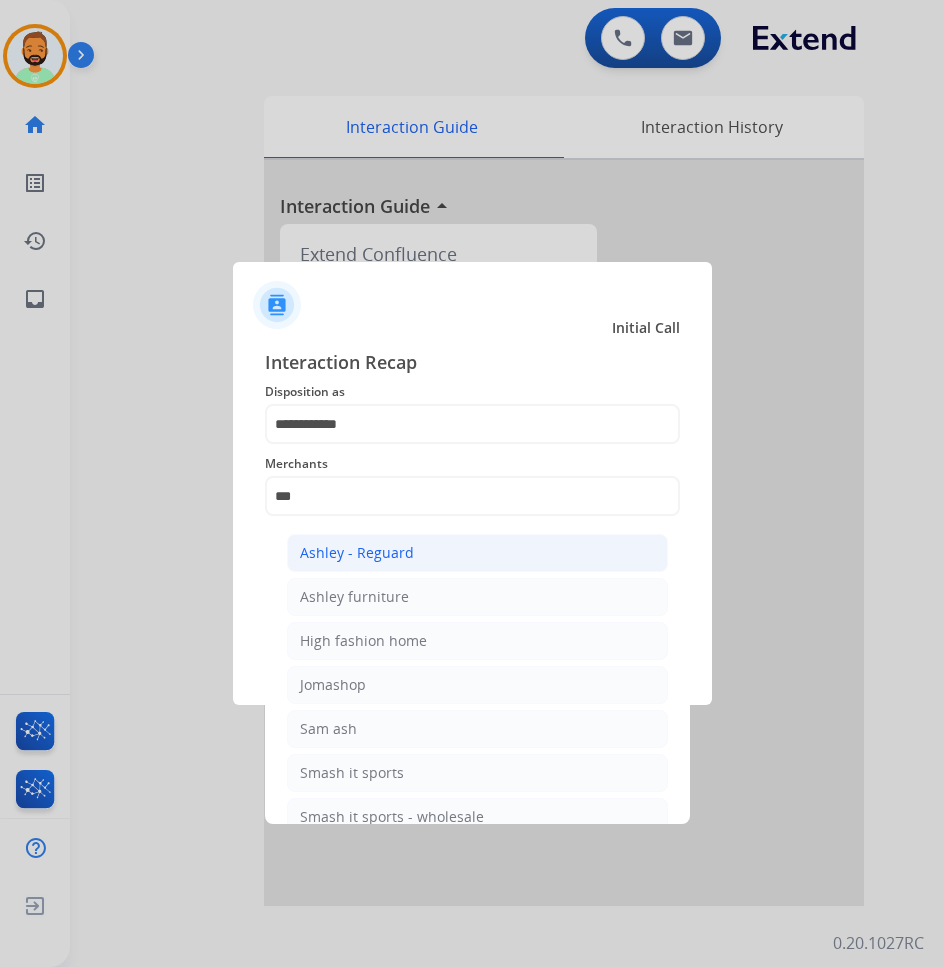 click on "Ashley - Reguard" 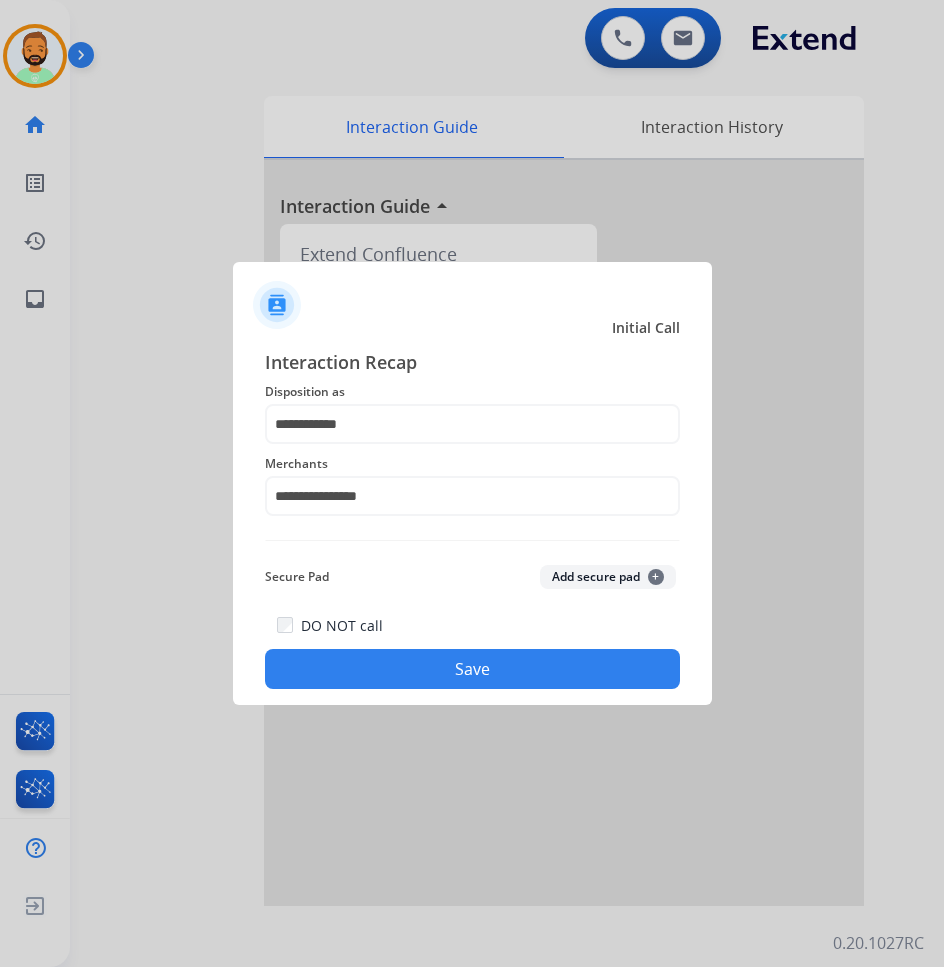 click on "Save" 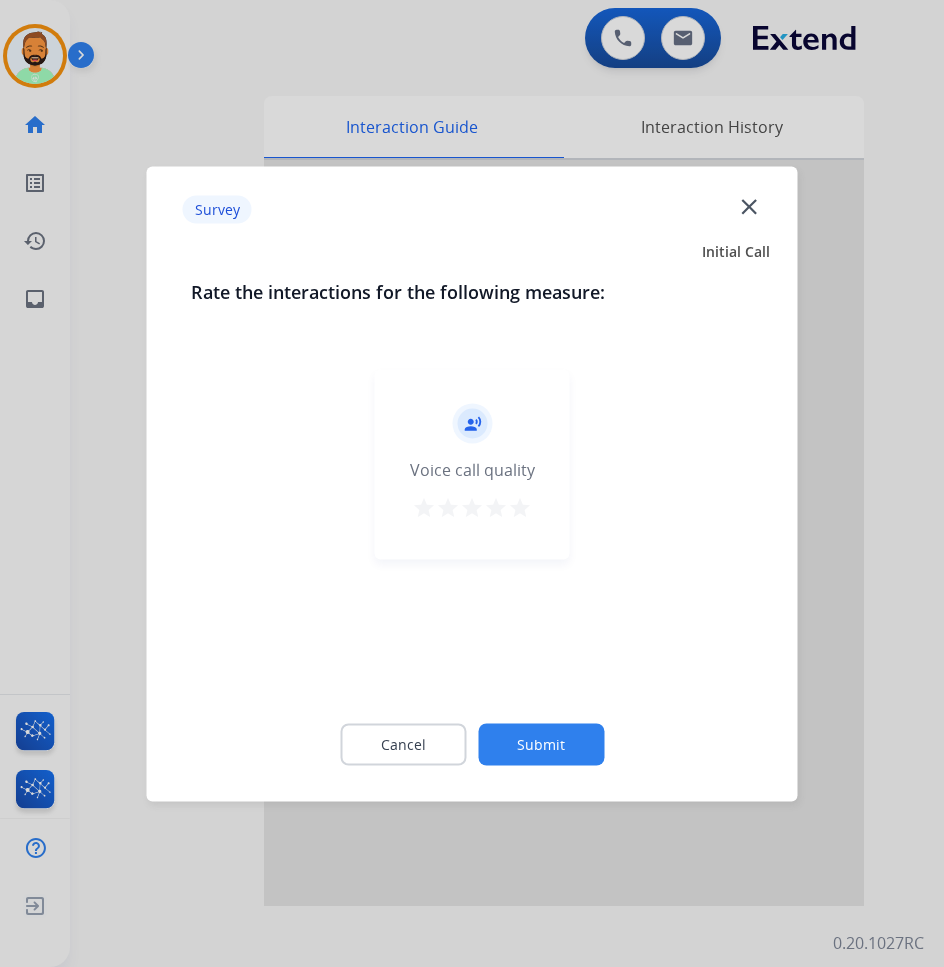 click on "Submit" 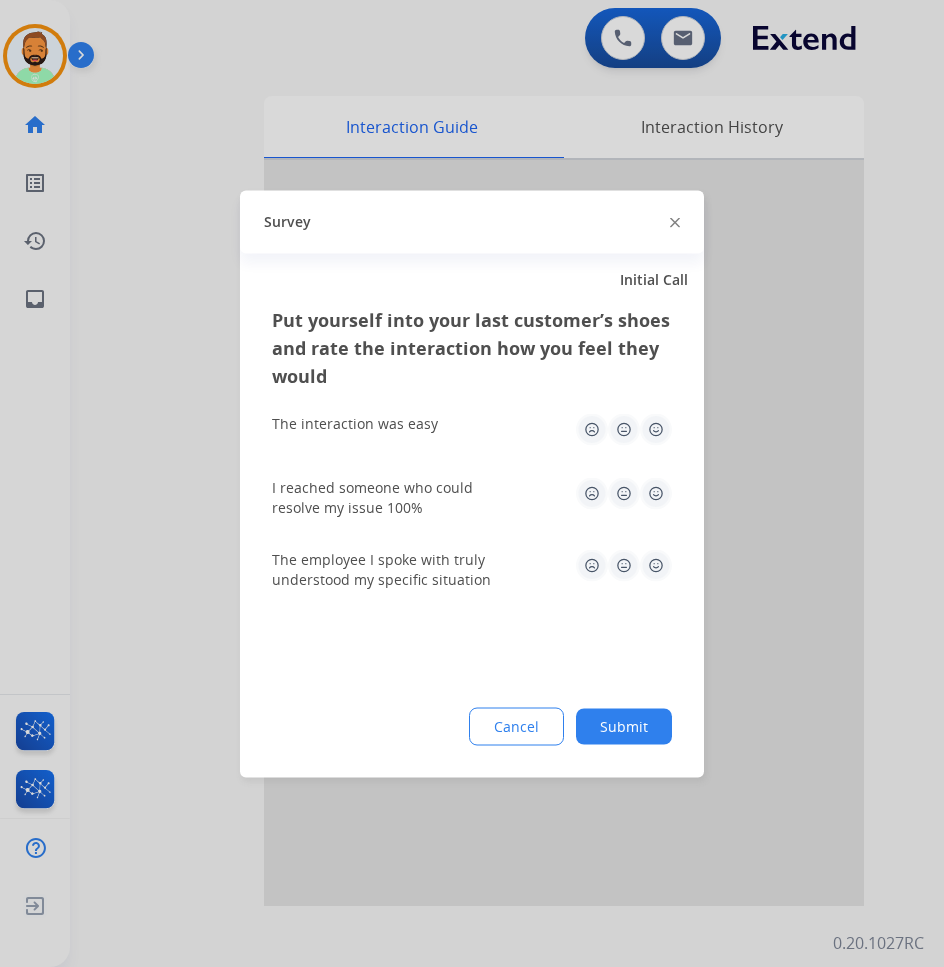 click on "Submit" 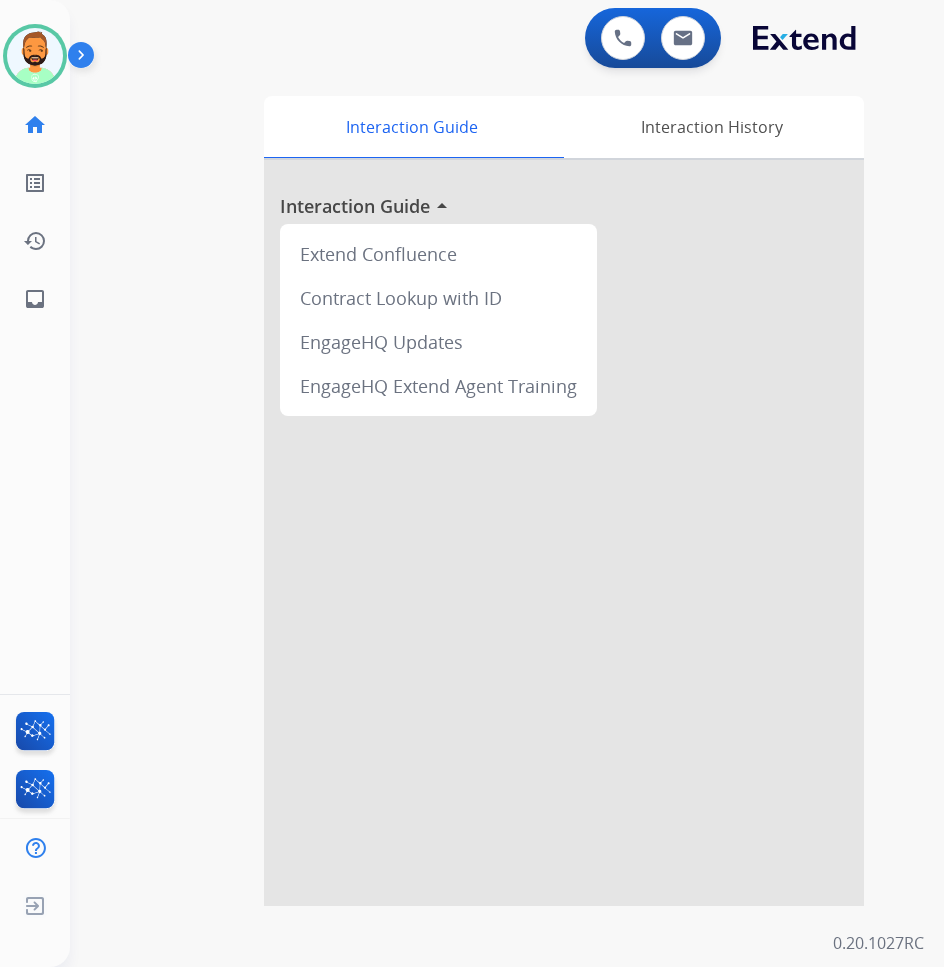 click at bounding box center [564, 533] 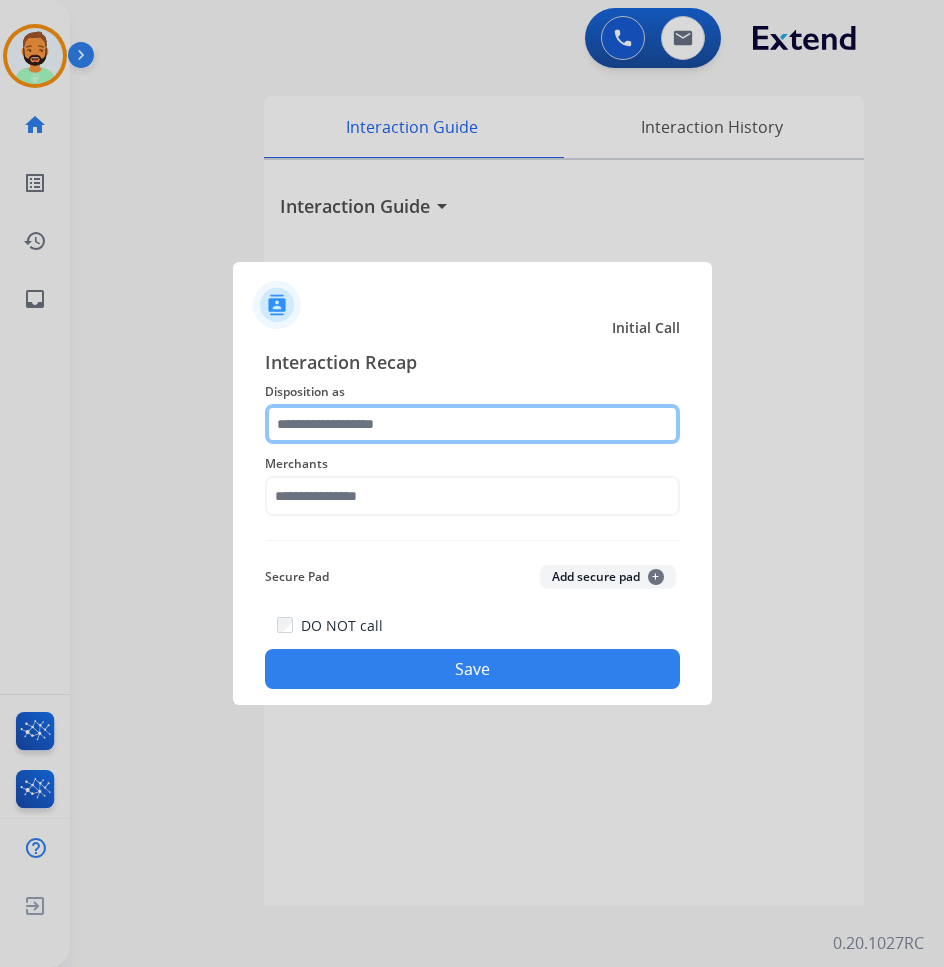 click 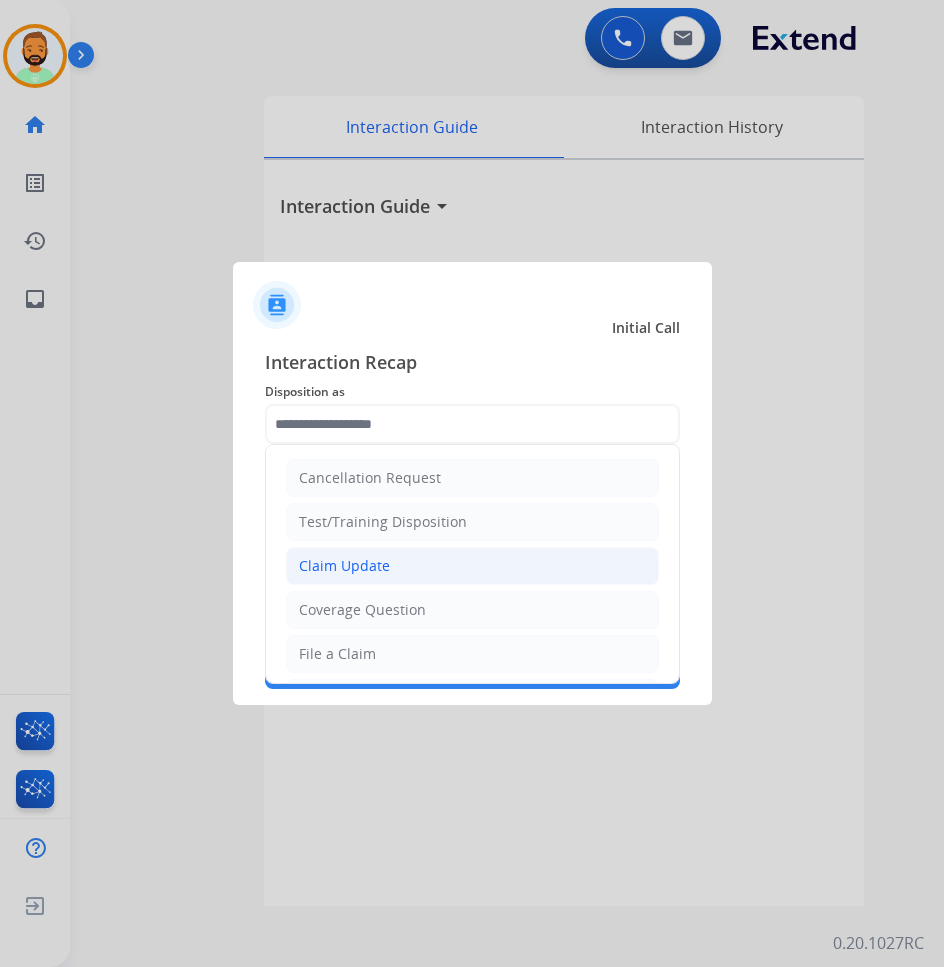 click on "Claim Update" 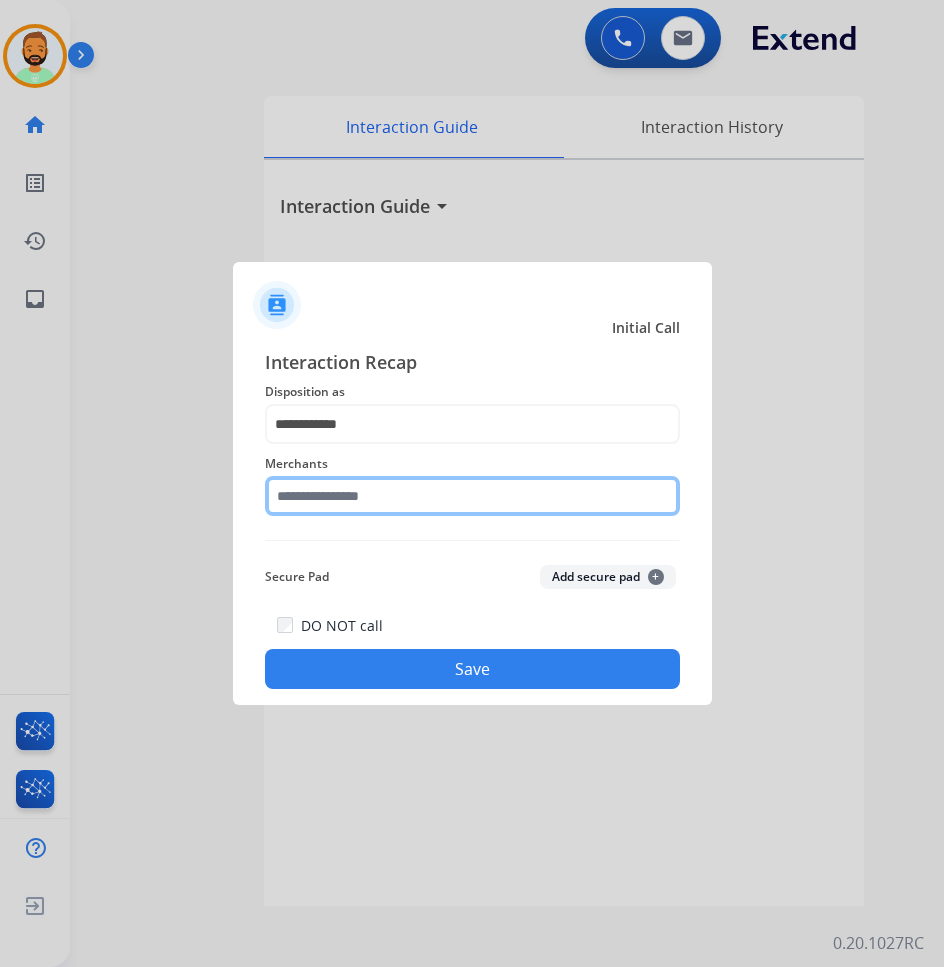 click 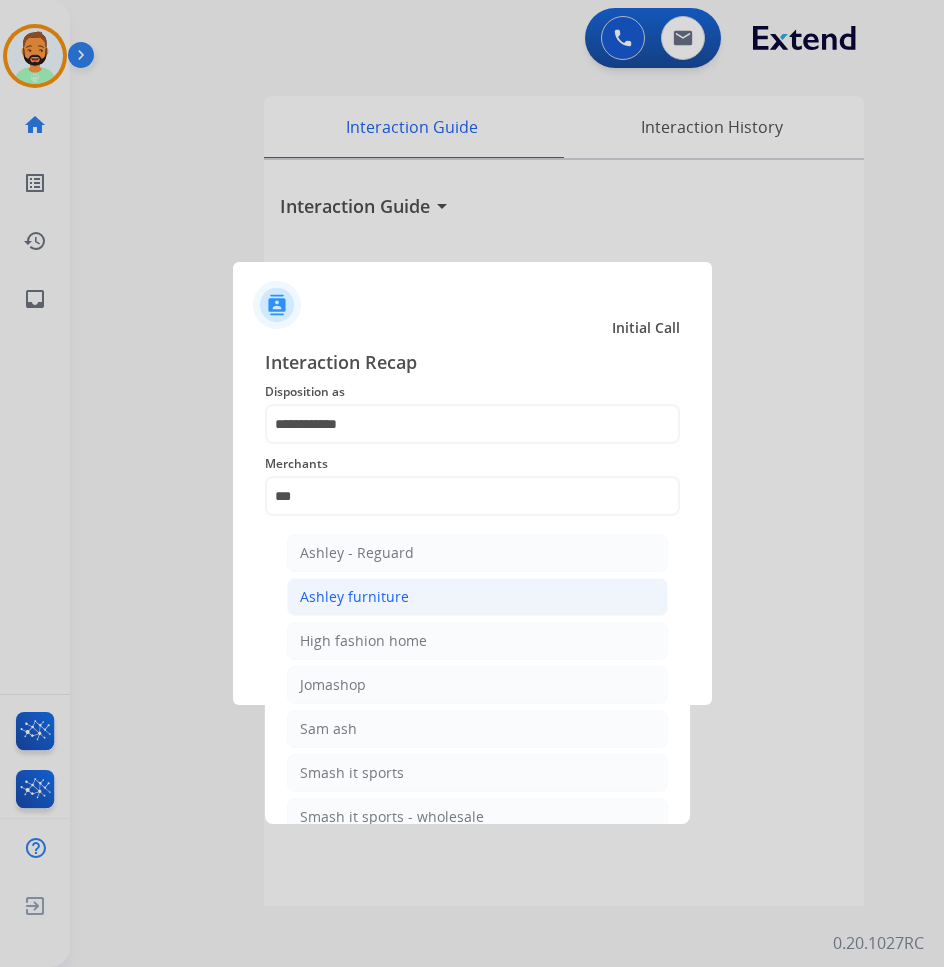 click on "Ashley furniture" 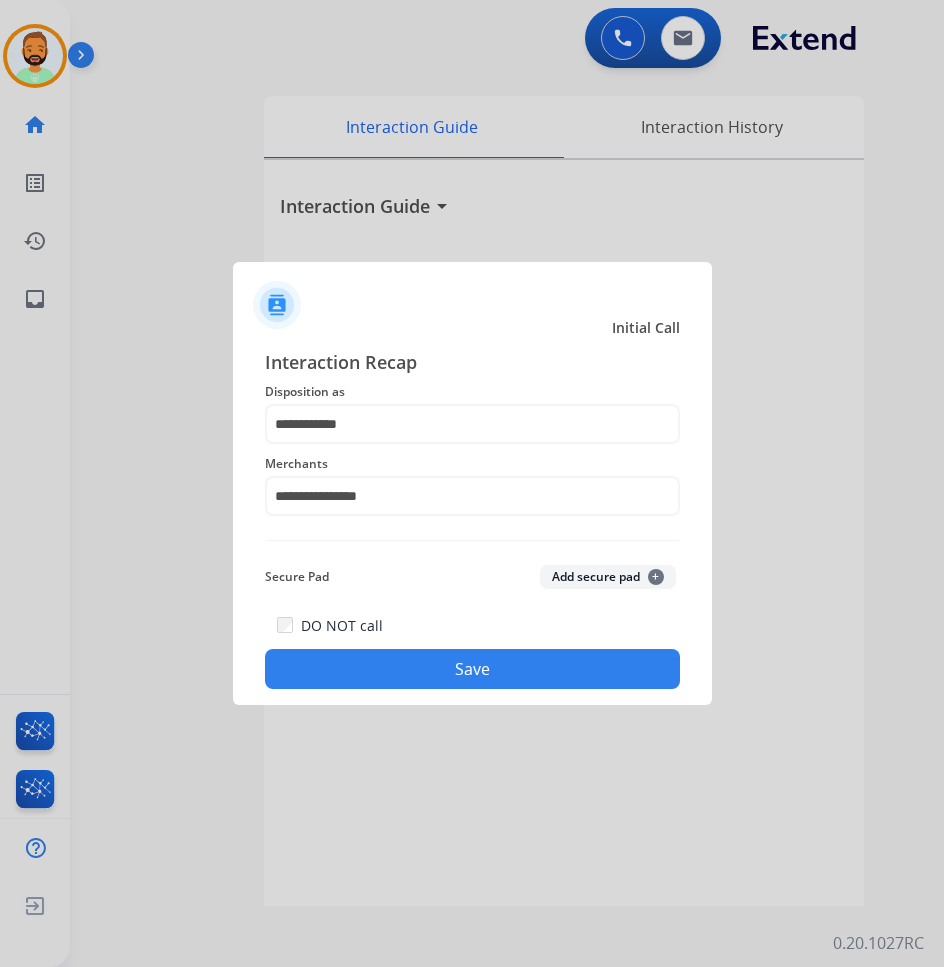 click on "Save" 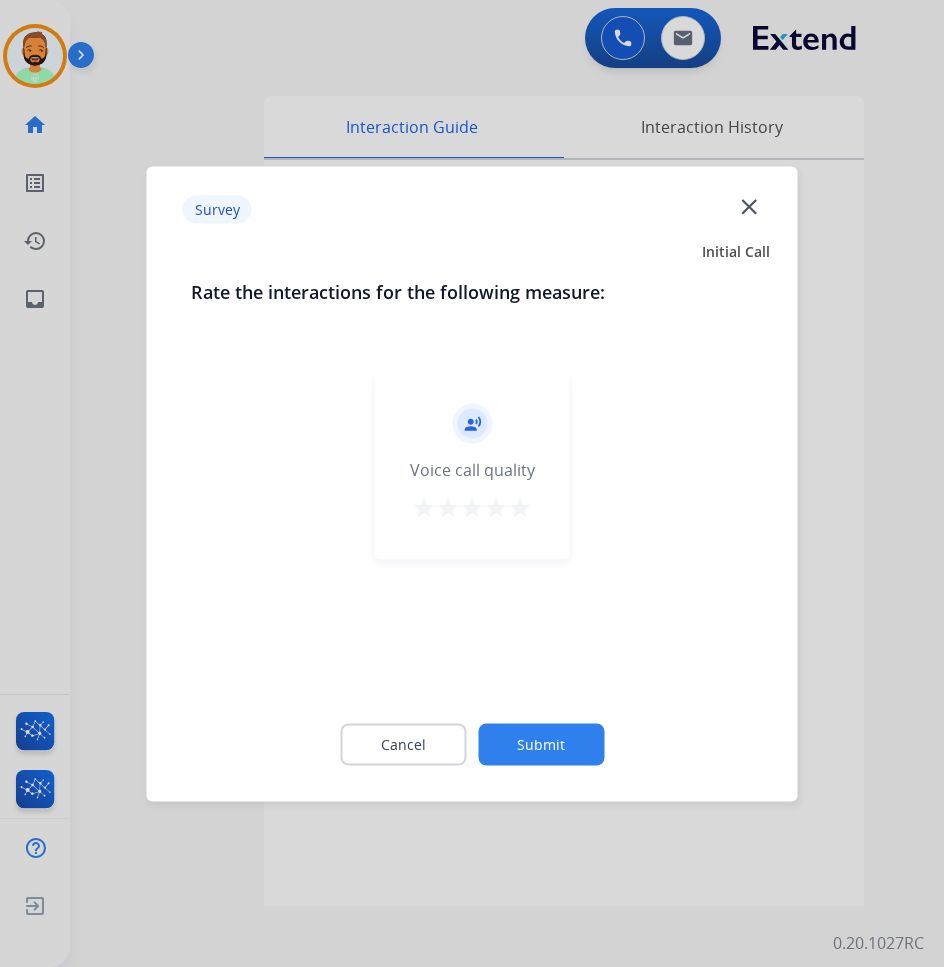 click on "Submit" 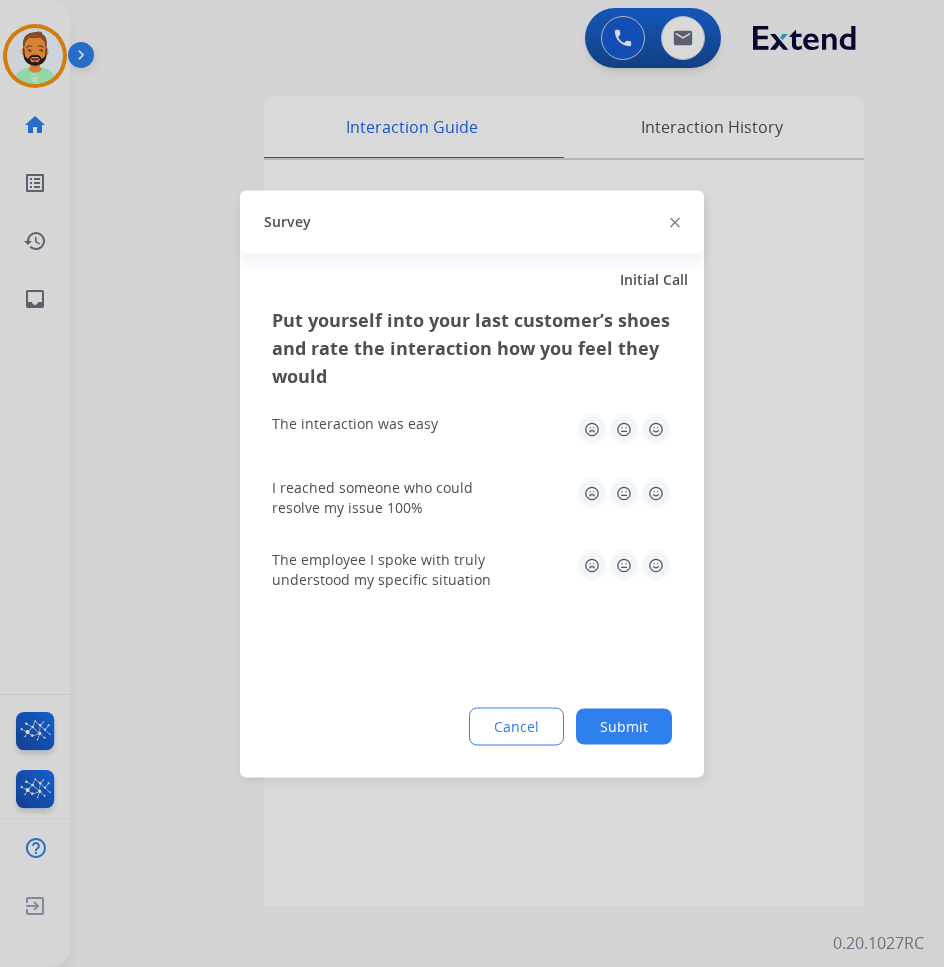 drag, startPoint x: 630, startPoint y: 735, endPoint x: 646, endPoint y: 737, distance: 16.124516 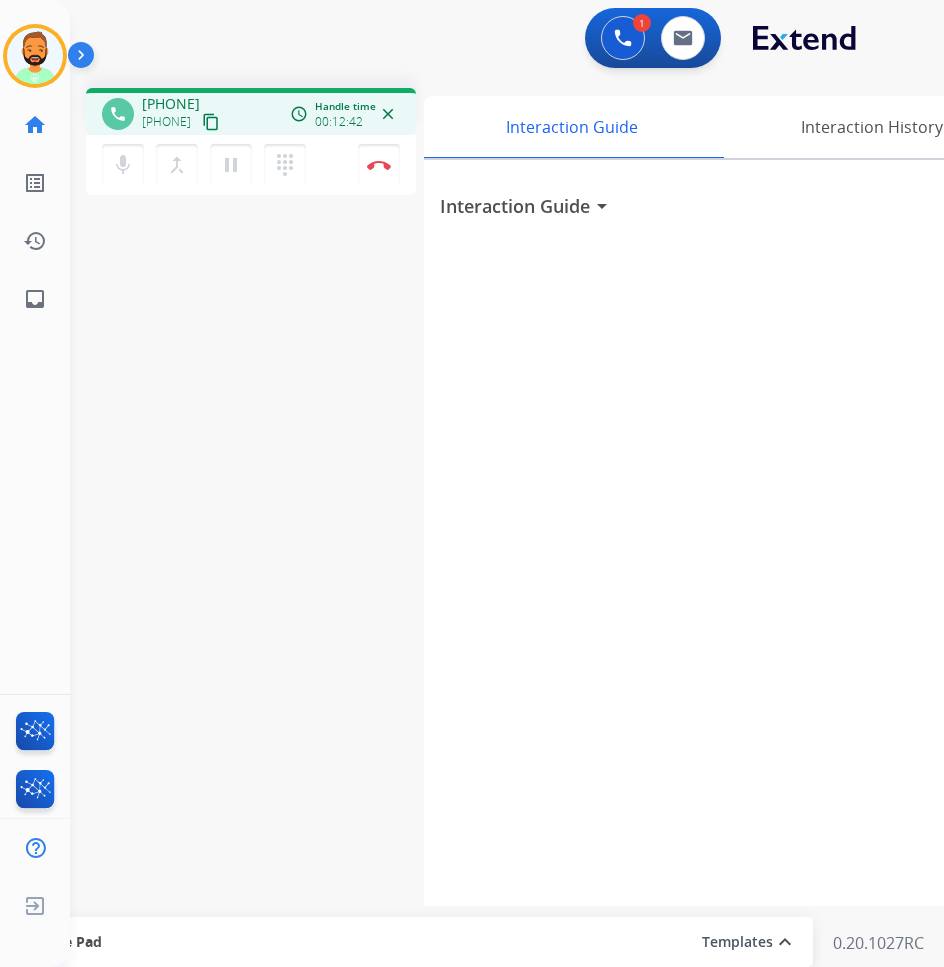 click on "phone +19797390927 +19797390927 content_copy access_time Call metrics Queue   00:10 Hold   00:00 Talk   12:43 Total   12:52 Handle time 00:12:42 close mic Mute merge_type Bridge pause Hold dialpad Dialpad Disconnect swap_horiz Break voice bridge close_fullscreen Connect 3-Way Call merge_type Separate 3-Way Call  Interaction Guide   Interaction History  Interaction Guide arrow_drop_down Secure Pad Templates expand_less Choose a template Save" at bounding box center (483, 489) 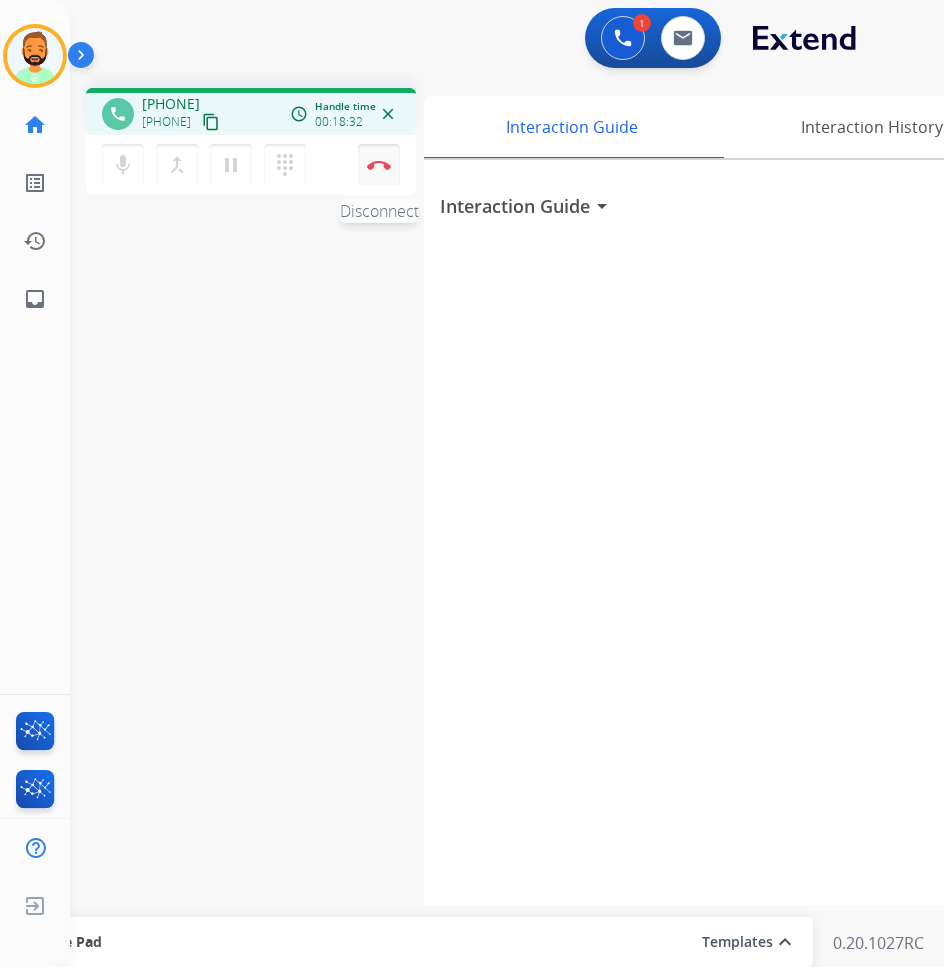 click on "Disconnect" at bounding box center [379, 165] 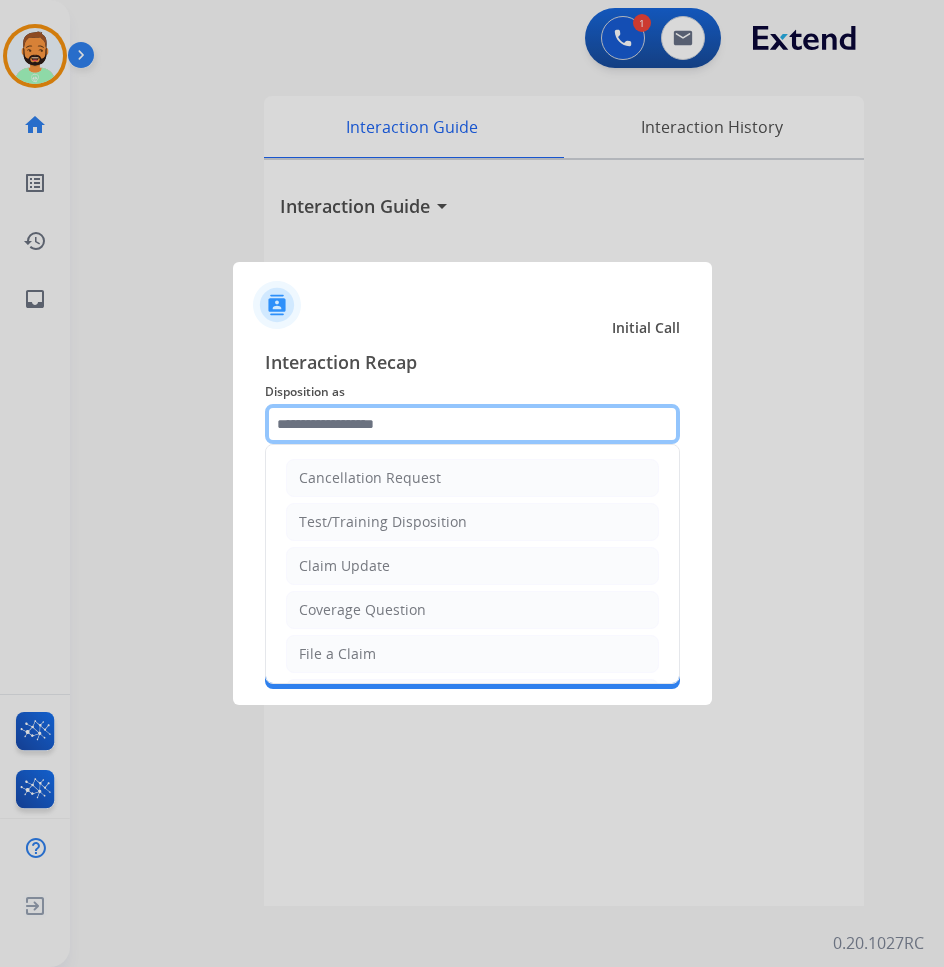 click 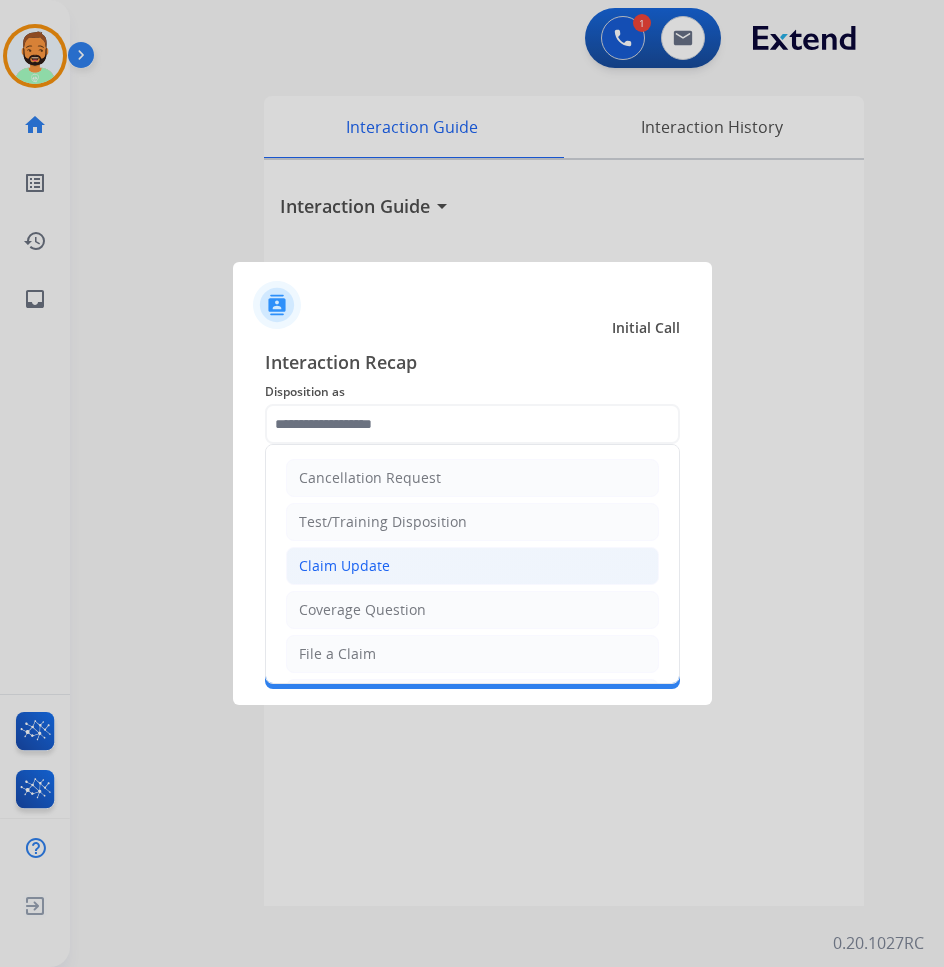 click on "Claim Update" 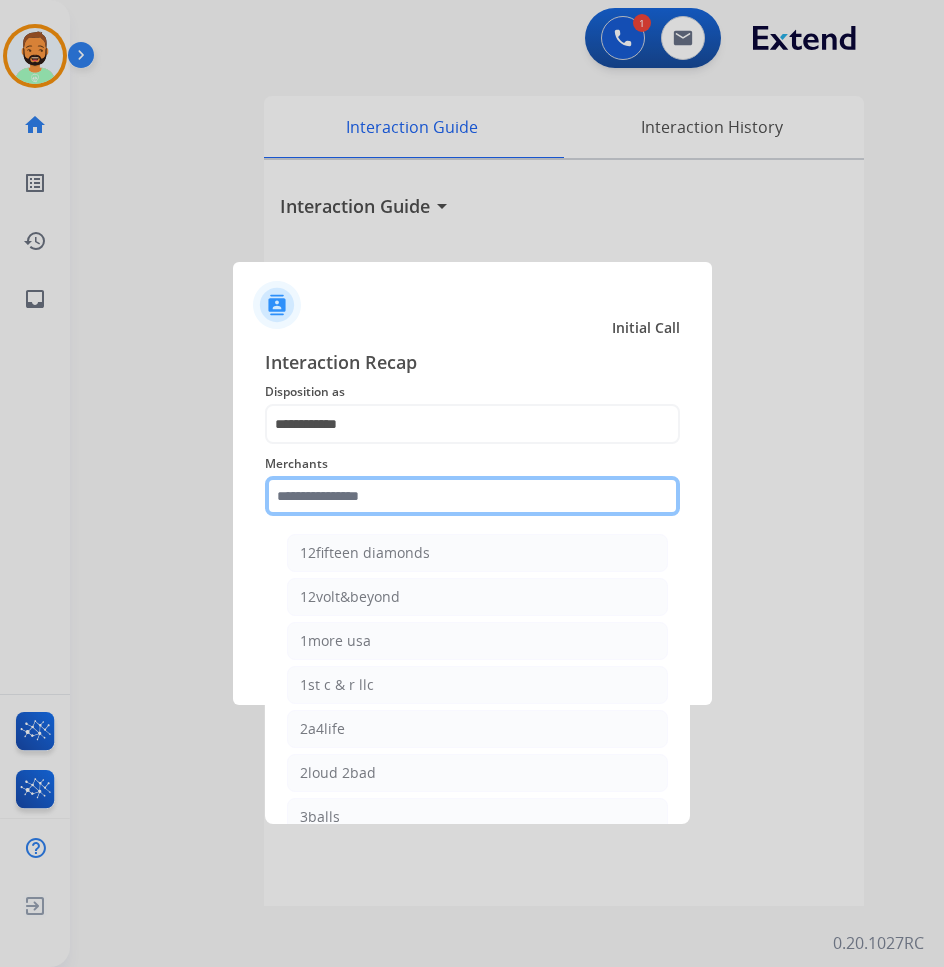 click 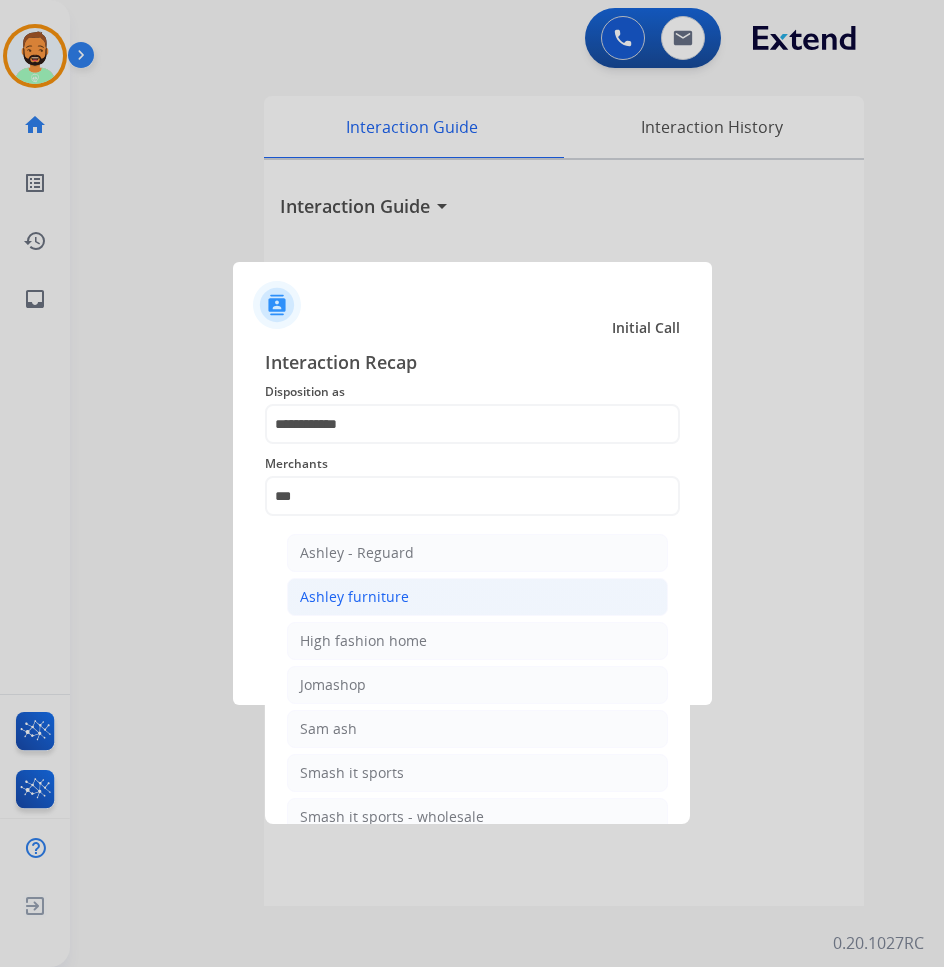 click on "Ashley furniture" 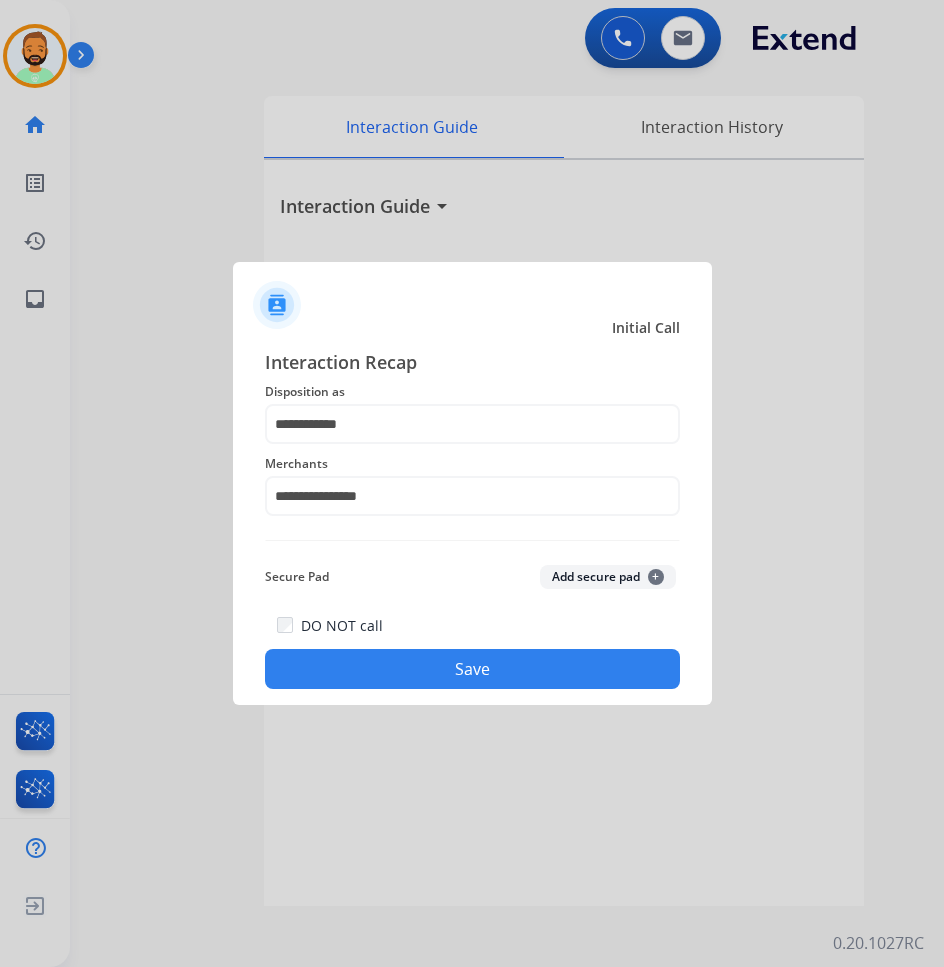 click on "Save" 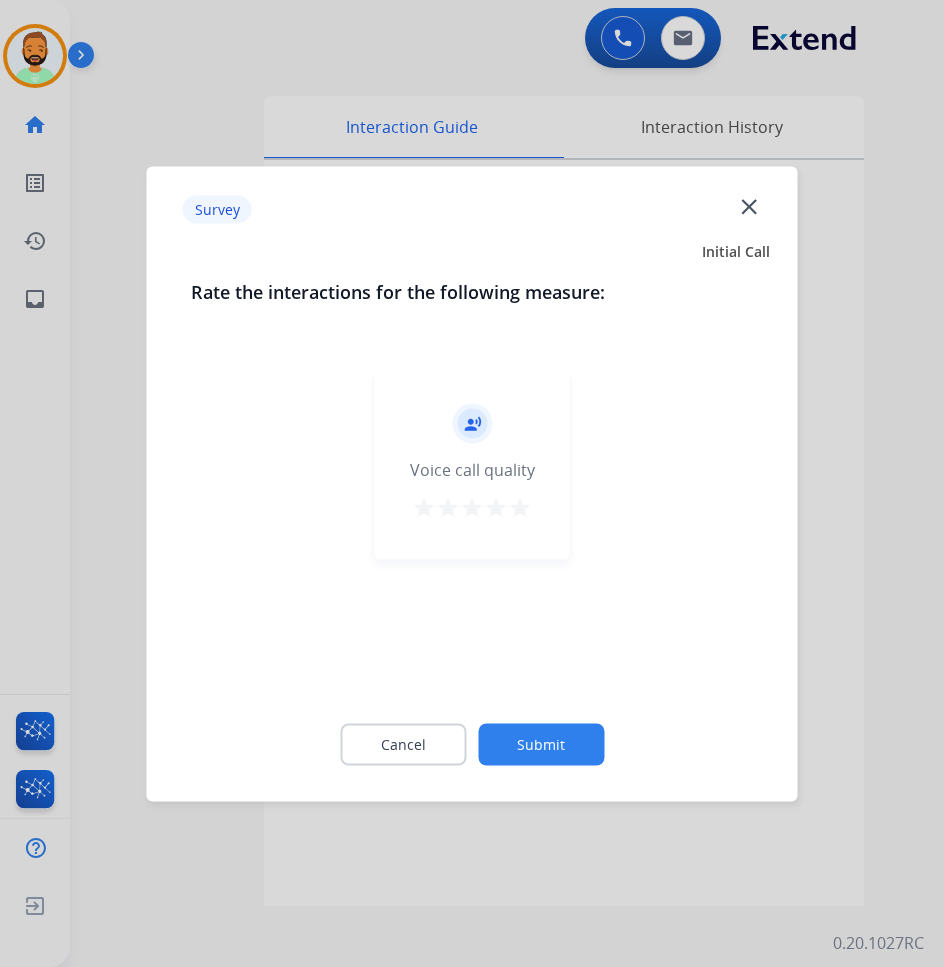 click on "Submit" 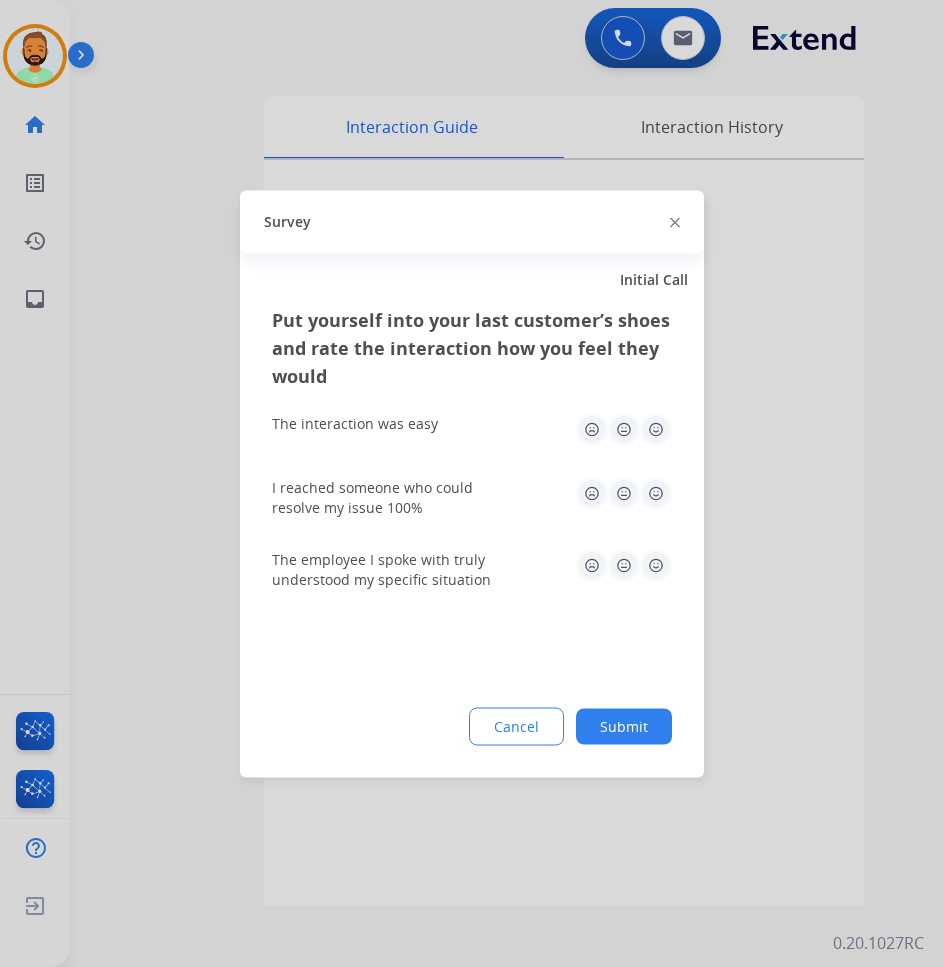 click on "Submit" 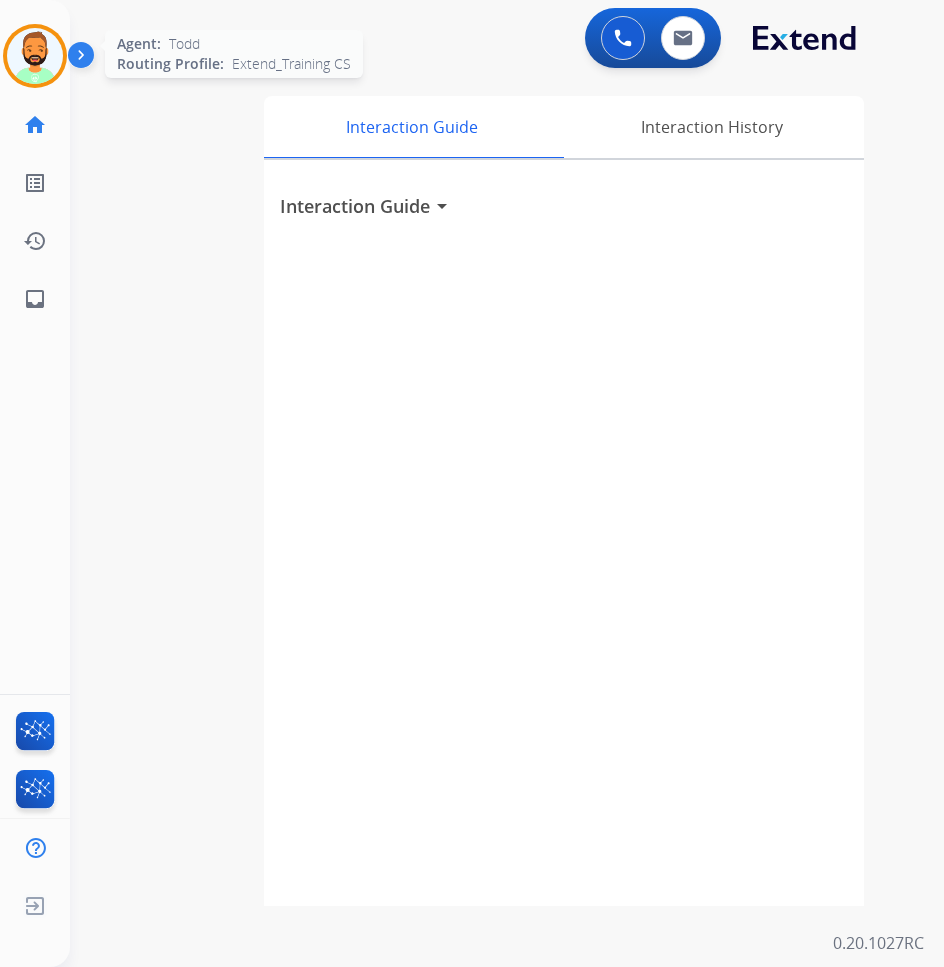 click at bounding box center (35, 56) 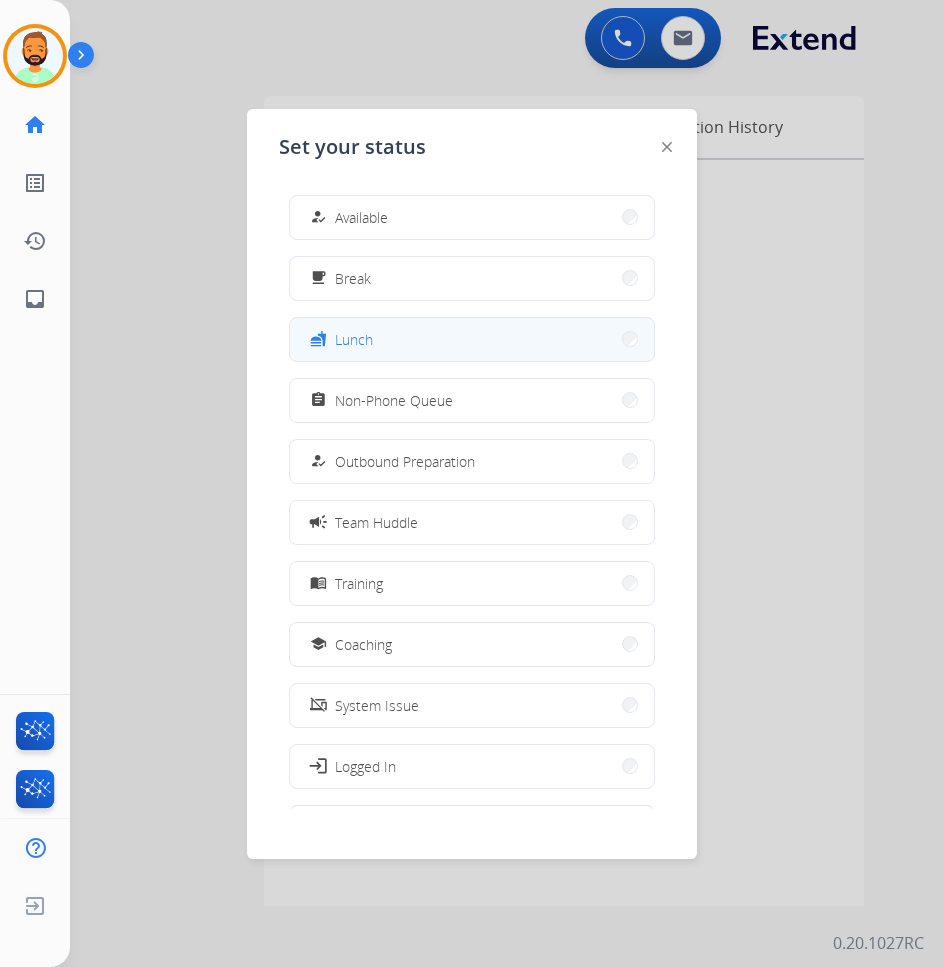 click on "fastfood Lunch" at bounding box center [472, 339] 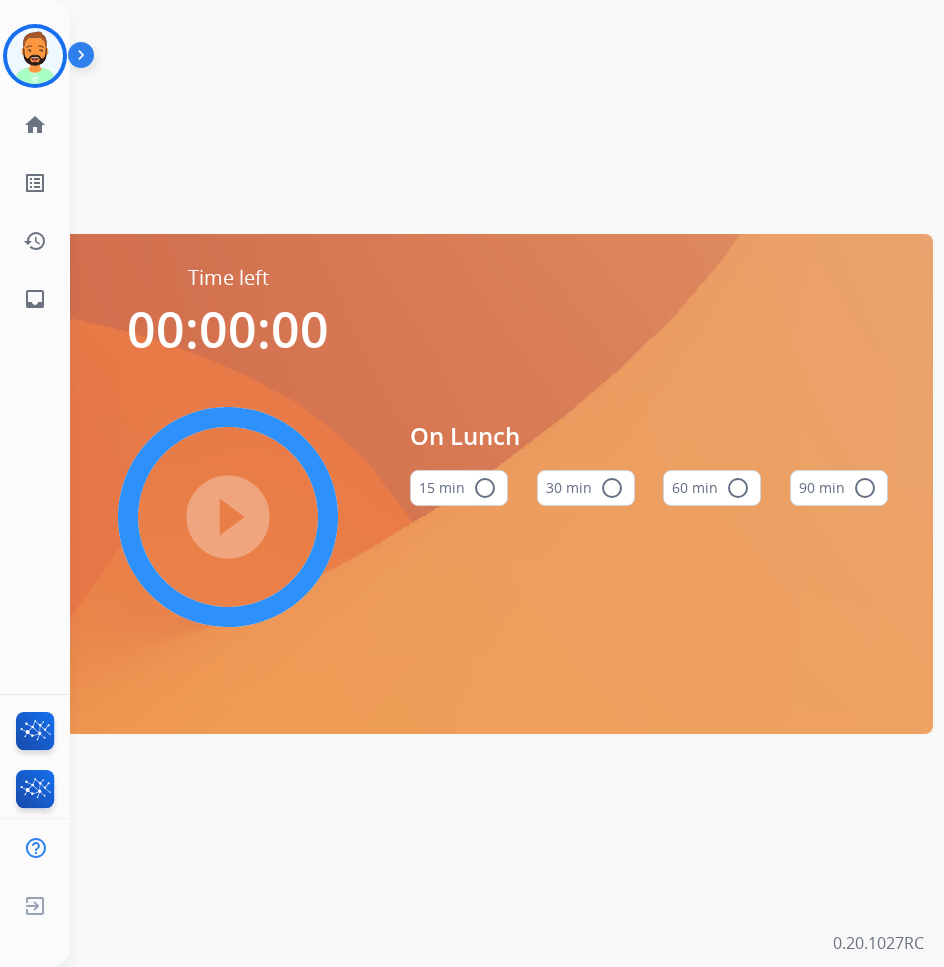 click on "30 min  radio_button_unchecked" at bounding box center (586, 488) 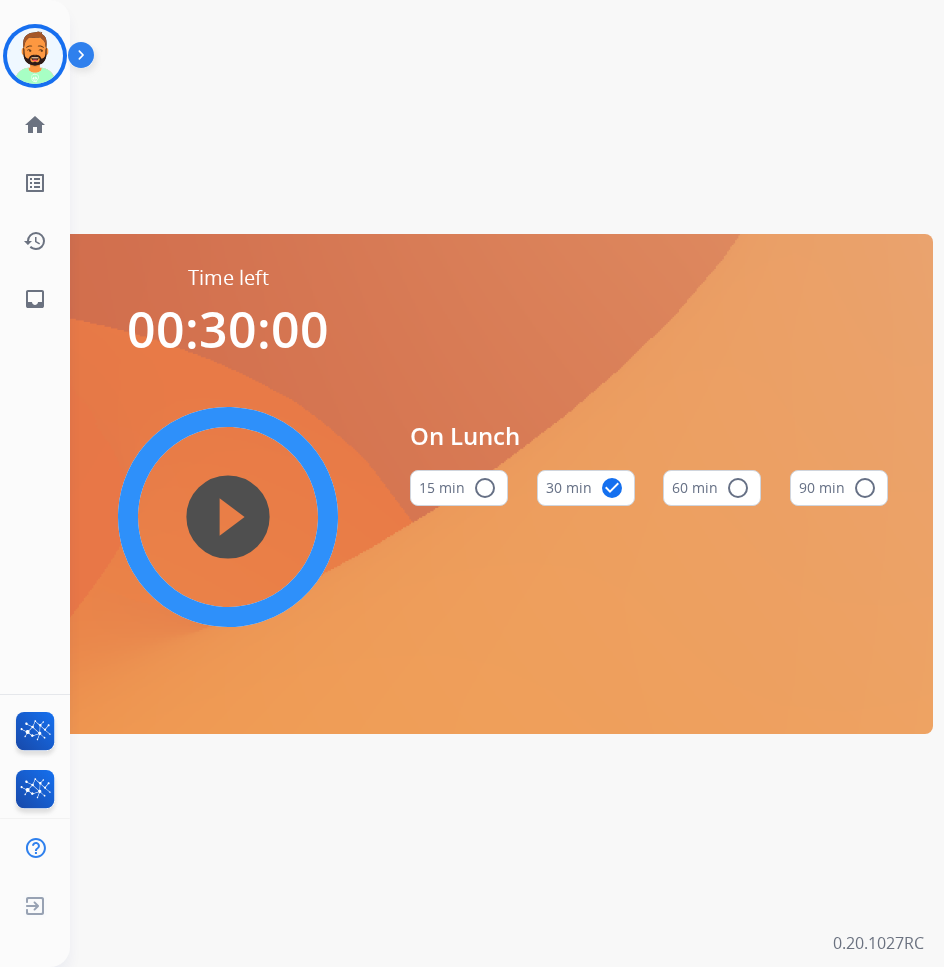 click on "play_circle_filled" at bounding box center (228, 517) 